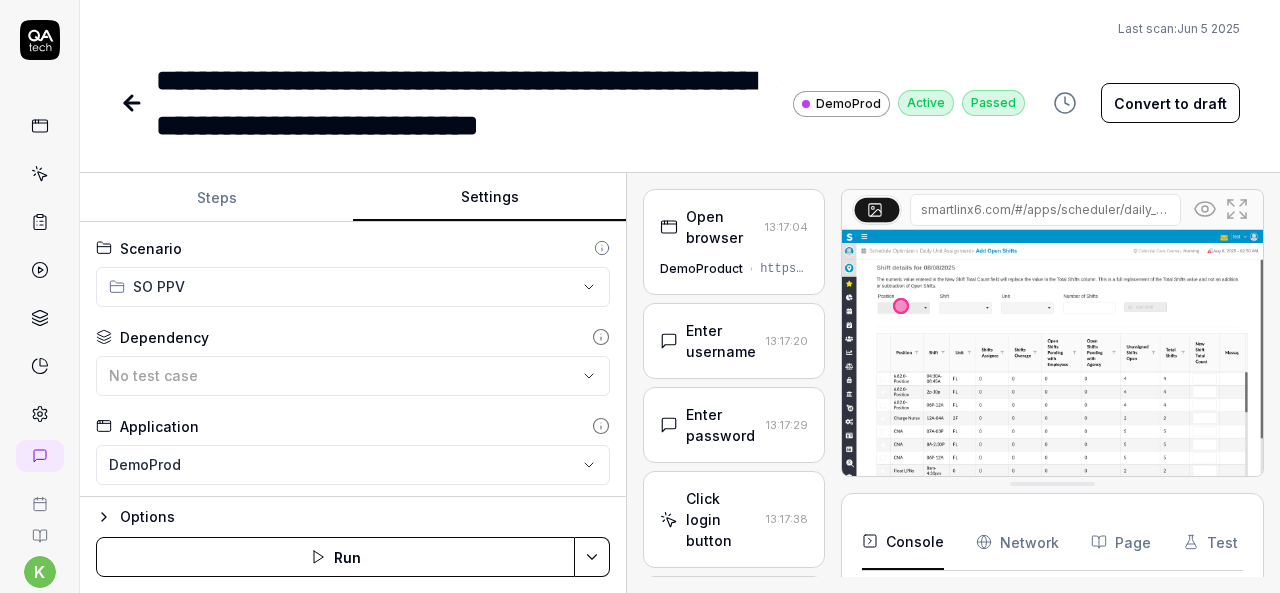 scroll, scrollTop: 0, scrollLeft: 0, axis: both 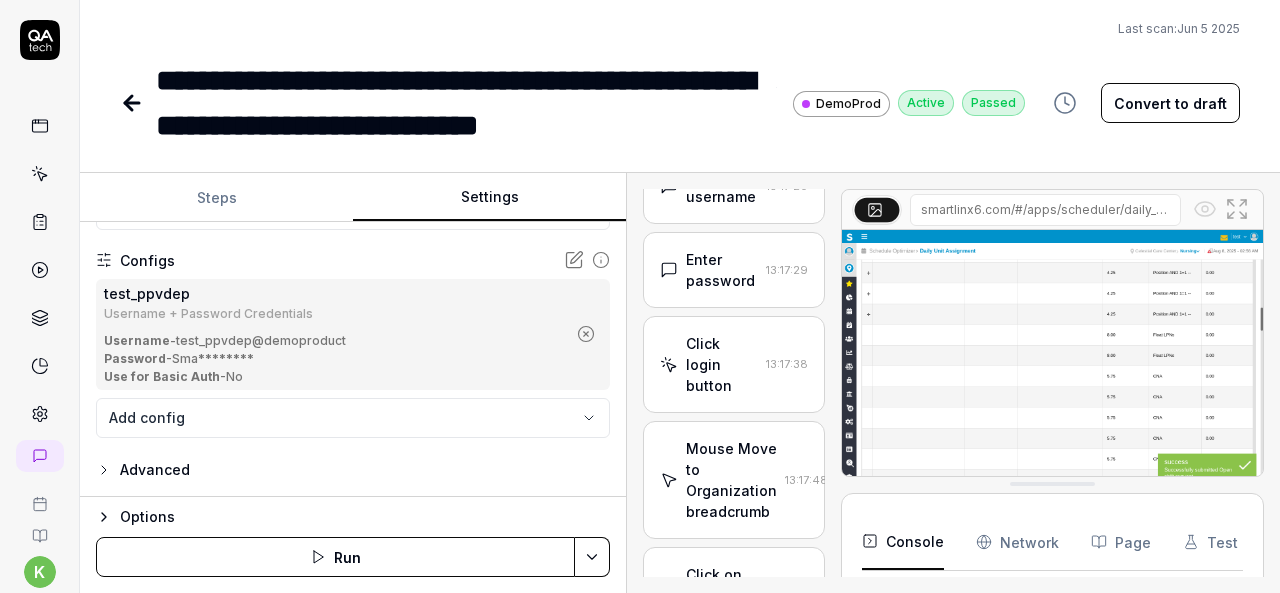 click on "Enter password" at bounding box center [721, 270] 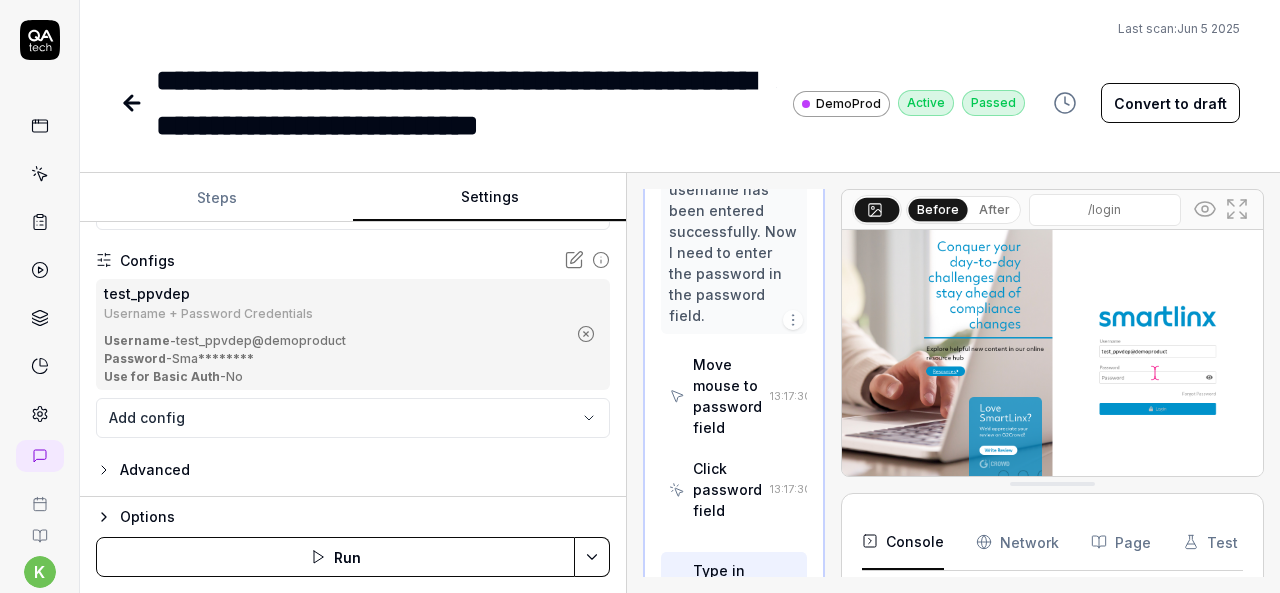 scroll, scrollTop: 402, scrollLeft: 0, axis: vertical 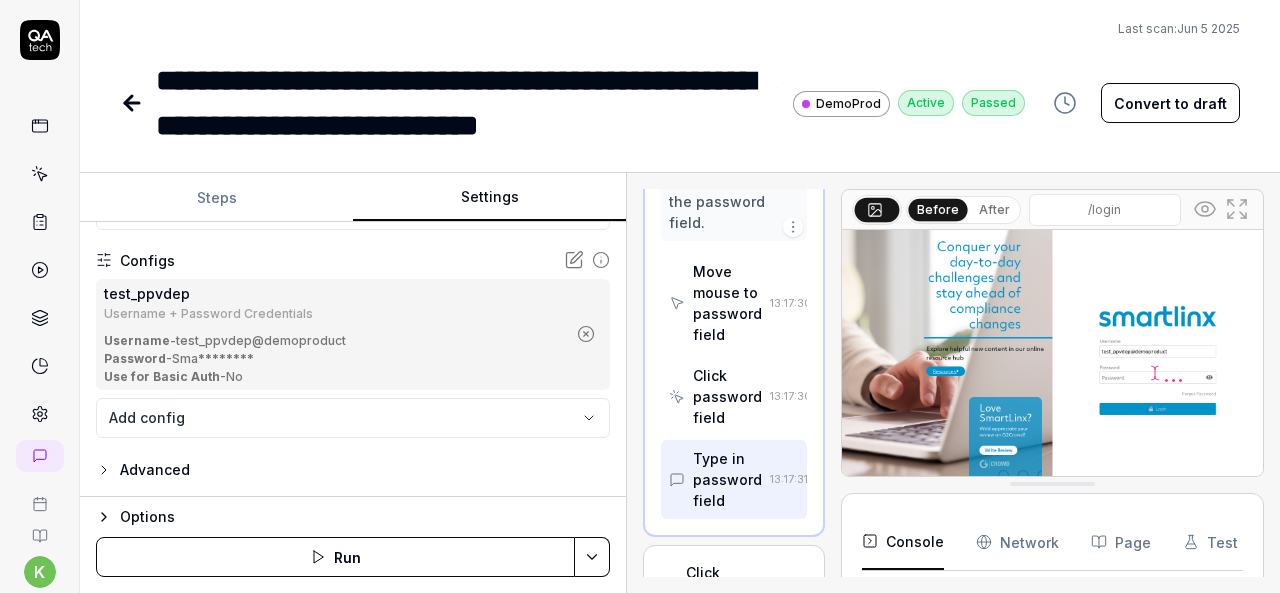 click 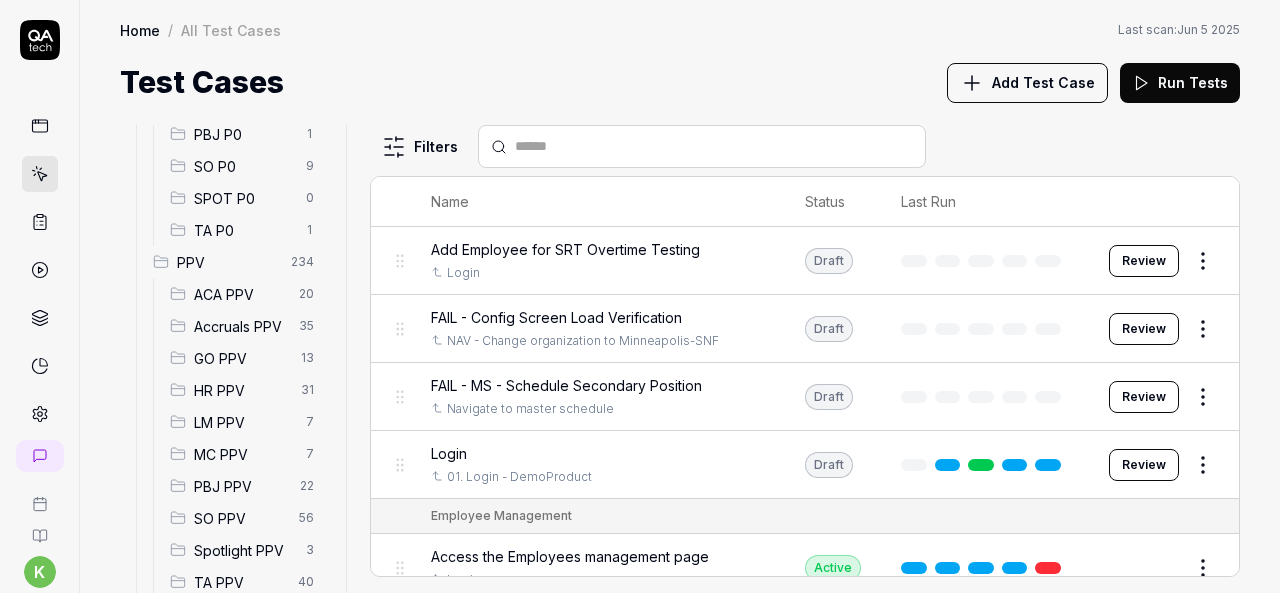 scroll, scrollTop: 595, scrollLeft: 0, axis: vertical 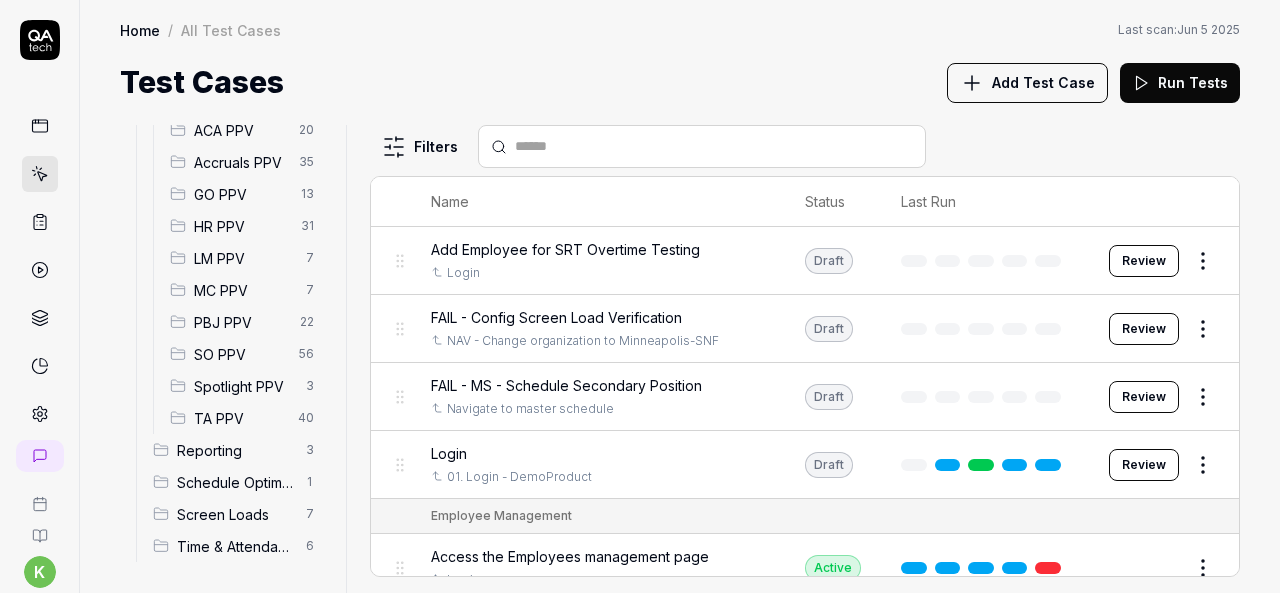 click on "SO PPV" at bounding box center (240, 354) 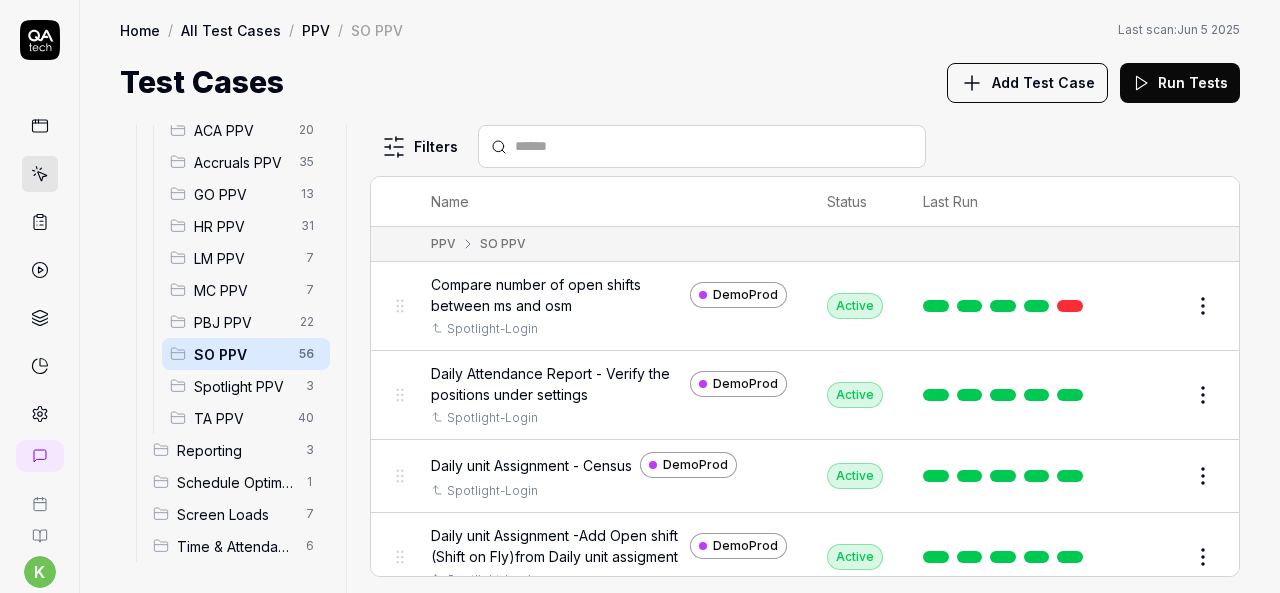 click on "SO PPV" at bounding box center (240, 354) 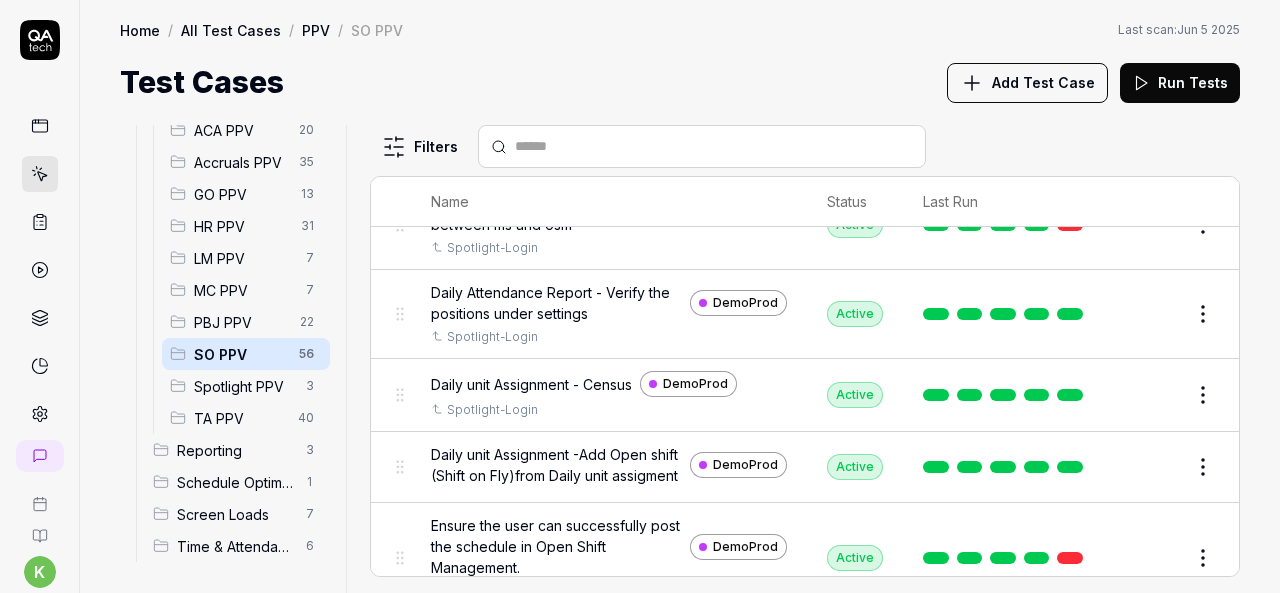 scroll, scrollTop: 91, scrollLeft: 0, axis: vertical 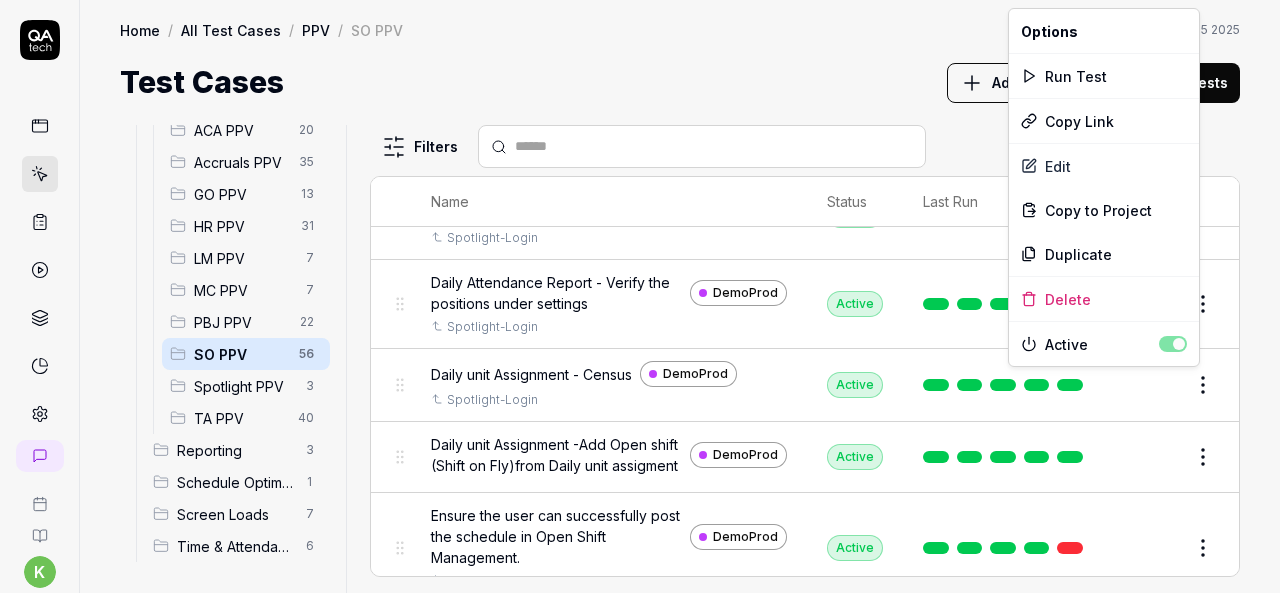click on "k S Home / All Test Cases / PPV / SO PPV Home / All Test Cases / PPV / SO PPV Last scan:  Jun 5 2025 Test Cases Add Test Case Run Tests All Test Cases 307 Employee Management 10 Login 7 Logout 1 Master Schedule 9 Navigation 3 P0 22 ACA P0 0 Accruals P0 0 GO P0 1 HR P0 10 LM P0 0 MC P0 0 PBJ P0 1 SO P0 9 SPOT P0 0 TA P0 1 PPV 234 ACA PPV 20 Accruals PPV 35 GO PPV 13 HR PPV 31 LM PPV 7 MC PPV 7 PBJ PPV 22 SO PPV 56 Spotlight PPV 3 TA PPV 40 Reporting 3 Schedule Optimizer 1 Screen Loads 7 Time & Attendance 6 Filters Name Status Last Run PPV SO PPV Compare number of open shifts between ms and osm DemoProd Spotlight-Login Active Edit Daily Attendance Report - Verify the positions under settings DemoProd Spotlight-Login Active Edit Daily unit Assignment - Census DemoProd Spotlight-Login Active Edit Daily unit Assignment -Add Open shift (Shift on Fly)from Daily unit assigment DemoProd Active Edit Ensure the user can successfully post the schedule in Open Shift Management. DemoProd Spotlight-Login Active Edit Active" at bounding box center (640, 296) 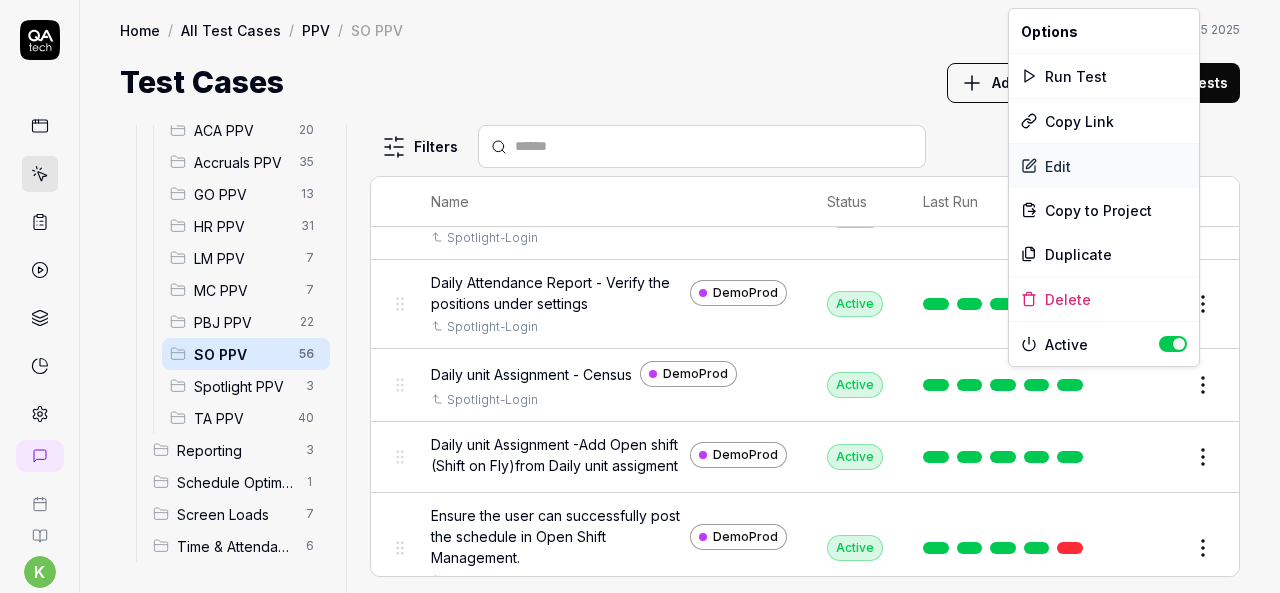 click on "Edit" at bounding box center (1104, 166) 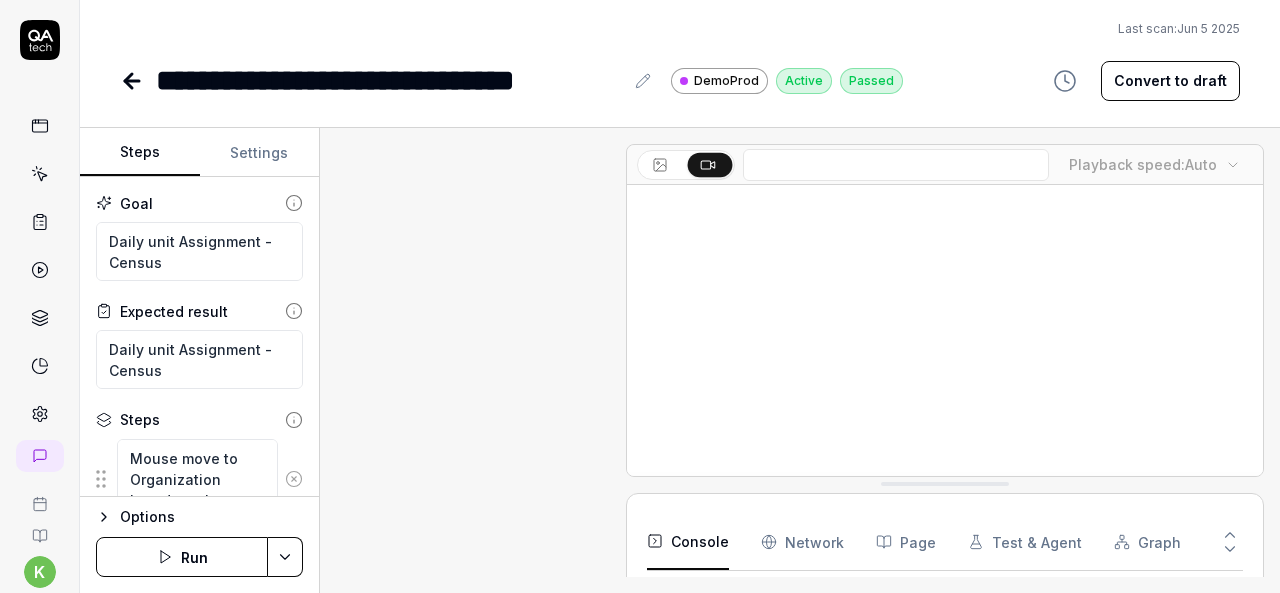 scroll, scrollTop: 2274, scrollLeft: 0, axis: vertical 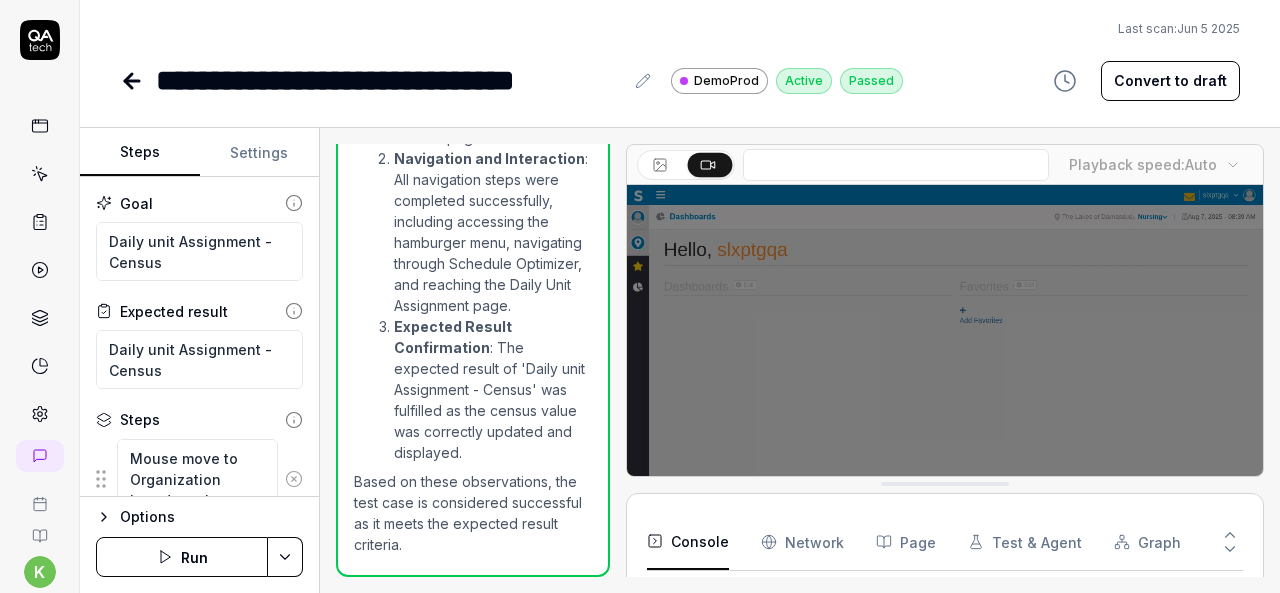 type on "*" 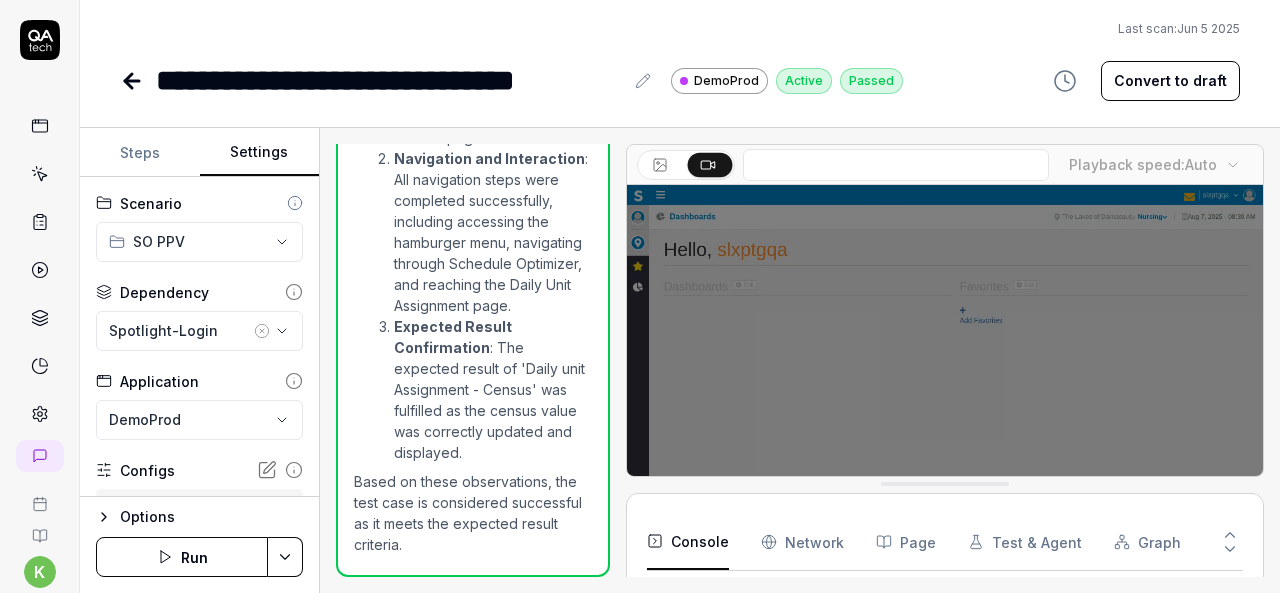 click on "Settings" at bounding box center (260, 153) 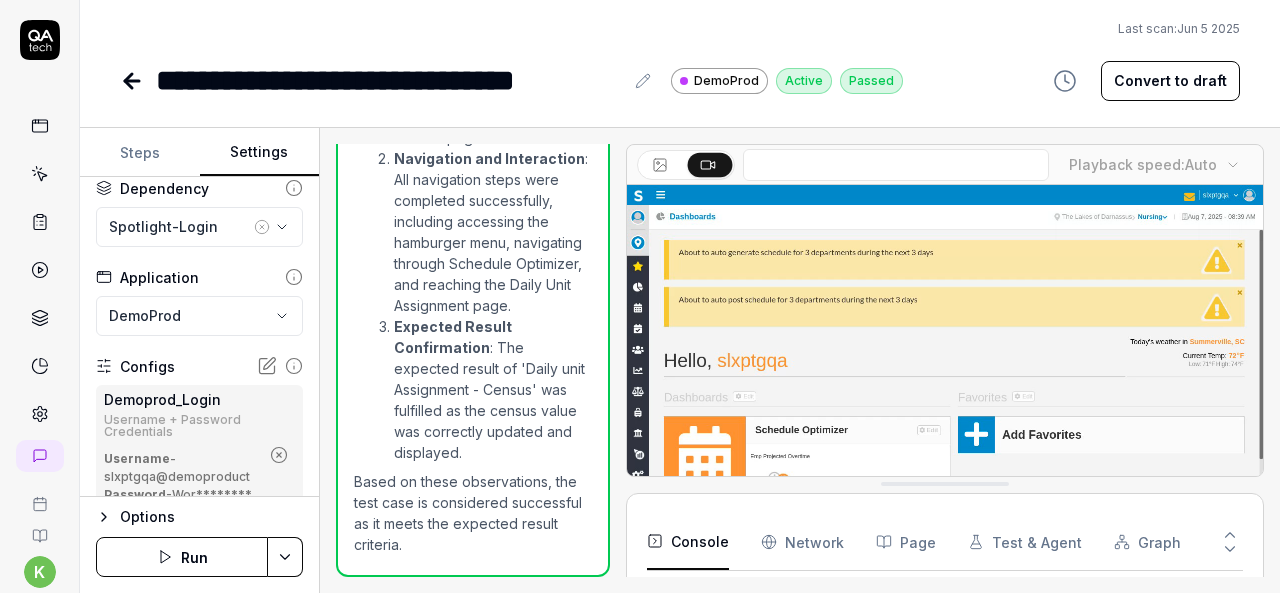 scroll, scrollTop: 0, scrollLeft: 0, axis: both 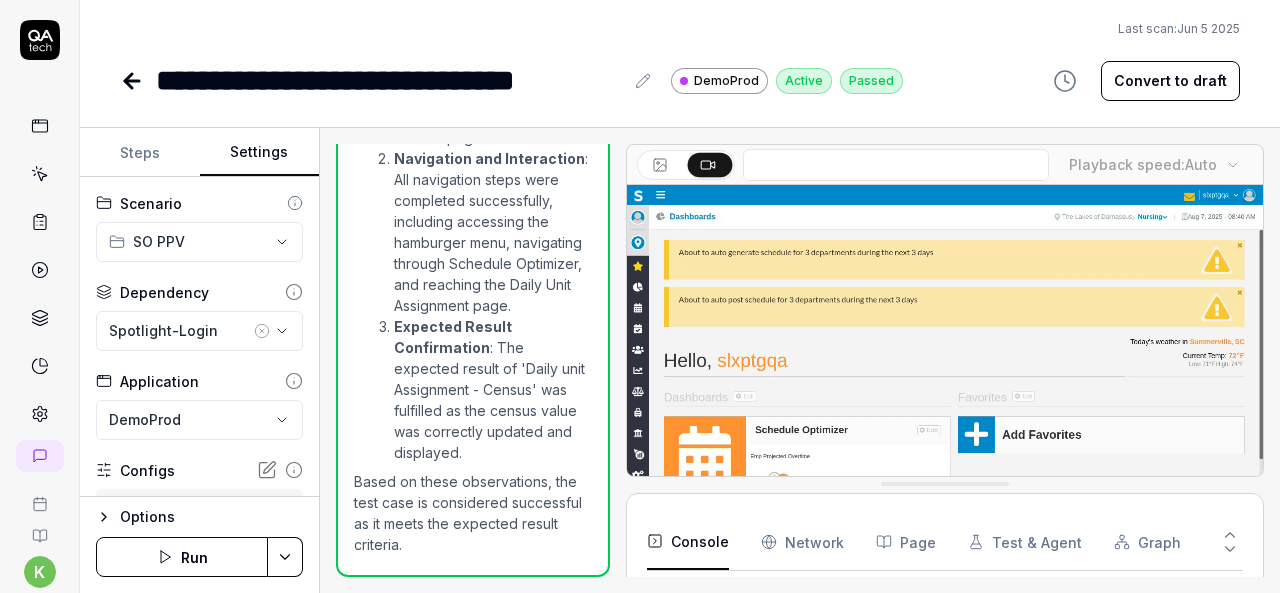 click 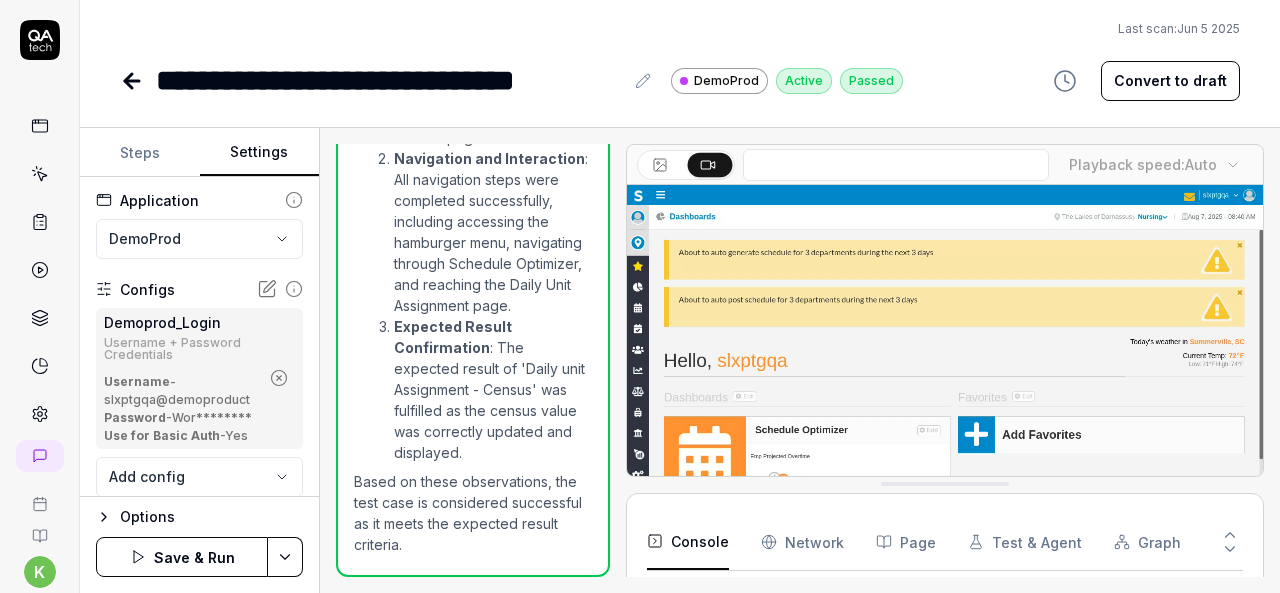 scroll, scrollTop: 182, scrollLeft: 0, axis: vertical 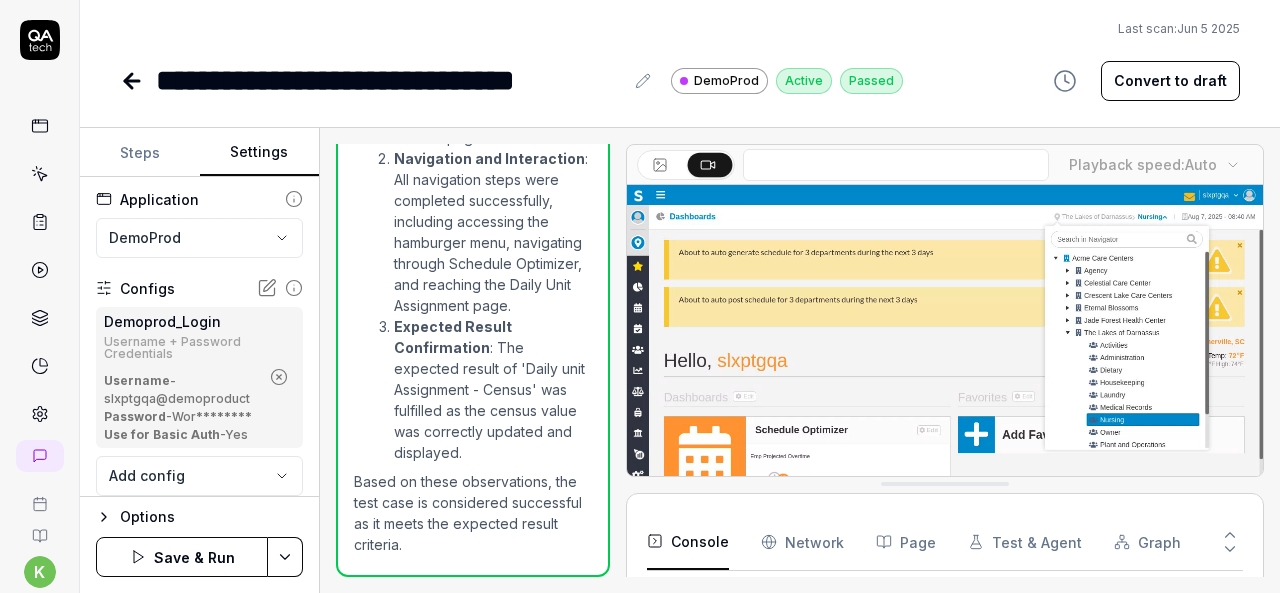 click 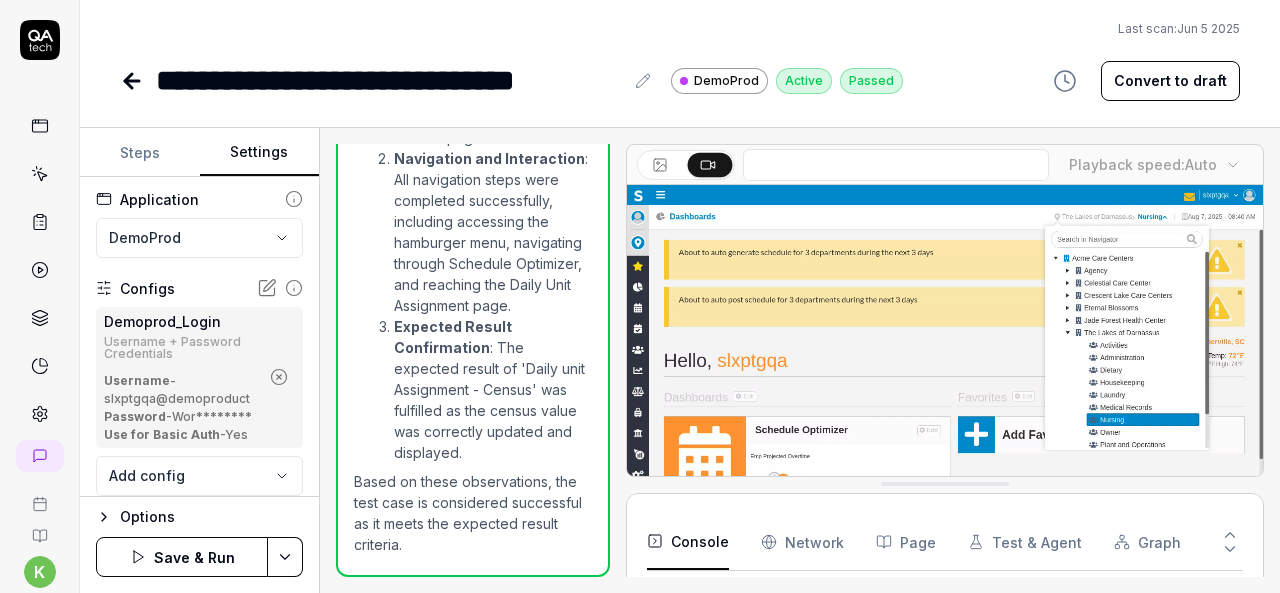 scroll, scrollTop: 91, scrollLeft: 0, axis: vertical 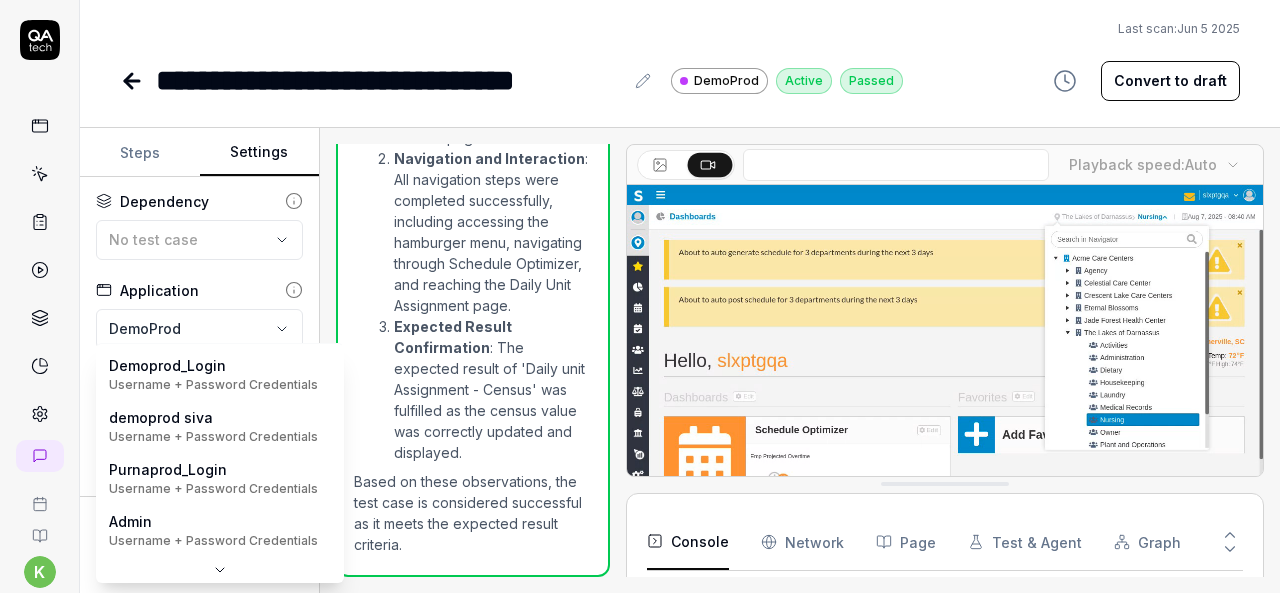 click on "**********" at bounding box center [640, 296] 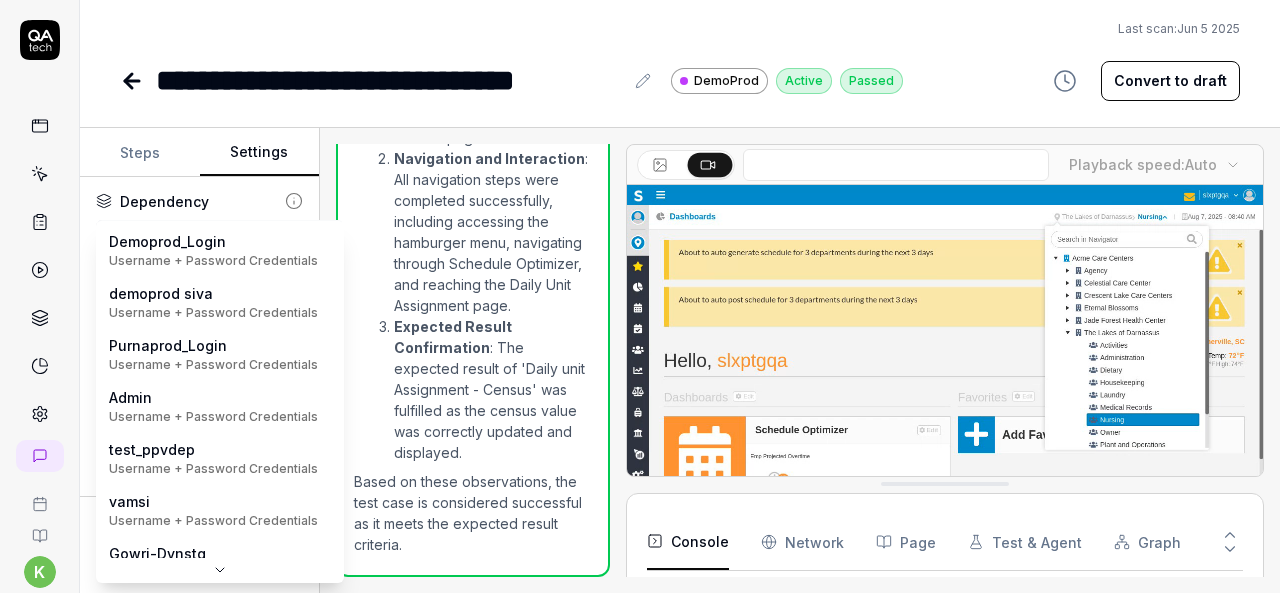 scroll, scrollTop: 0, scrollLeft: 0, axis: both 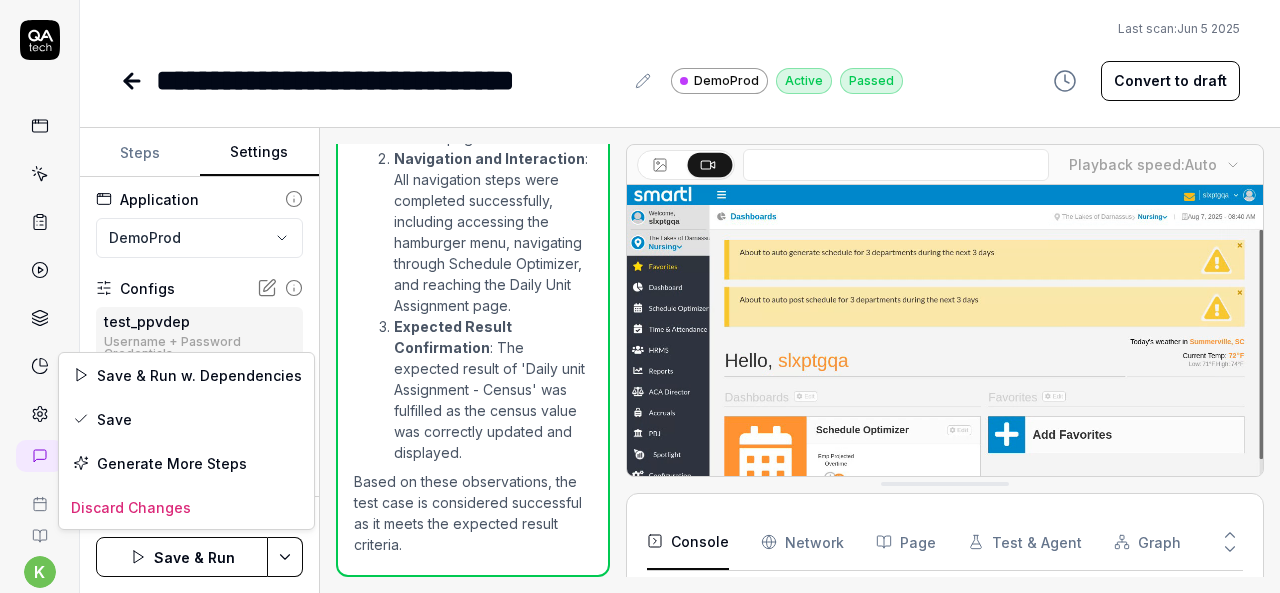 click on "**********" at bounding box center [640, 296] 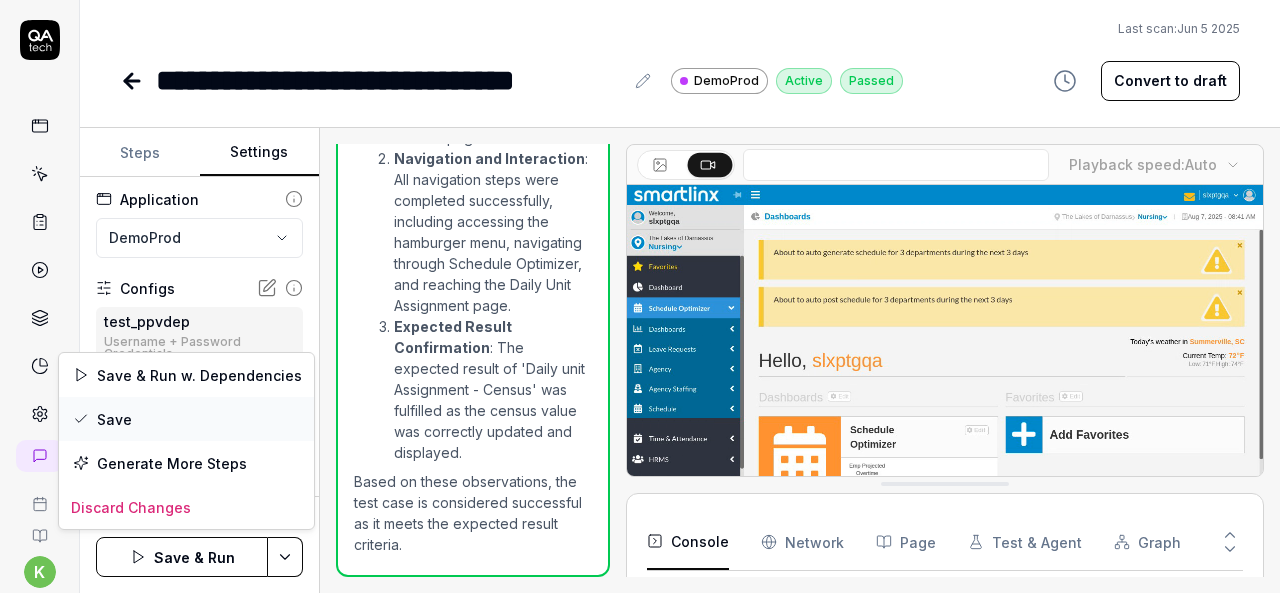 click on "Save" at bounding box center [186, 419] 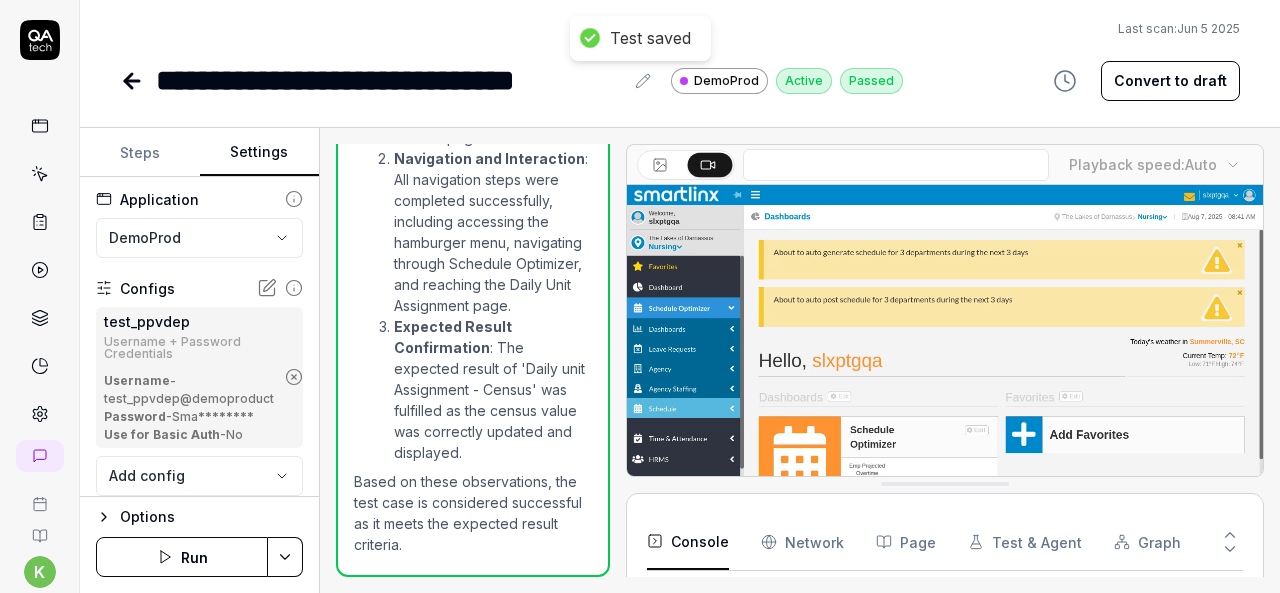 click on "Run" at bounding box center (182, 557) 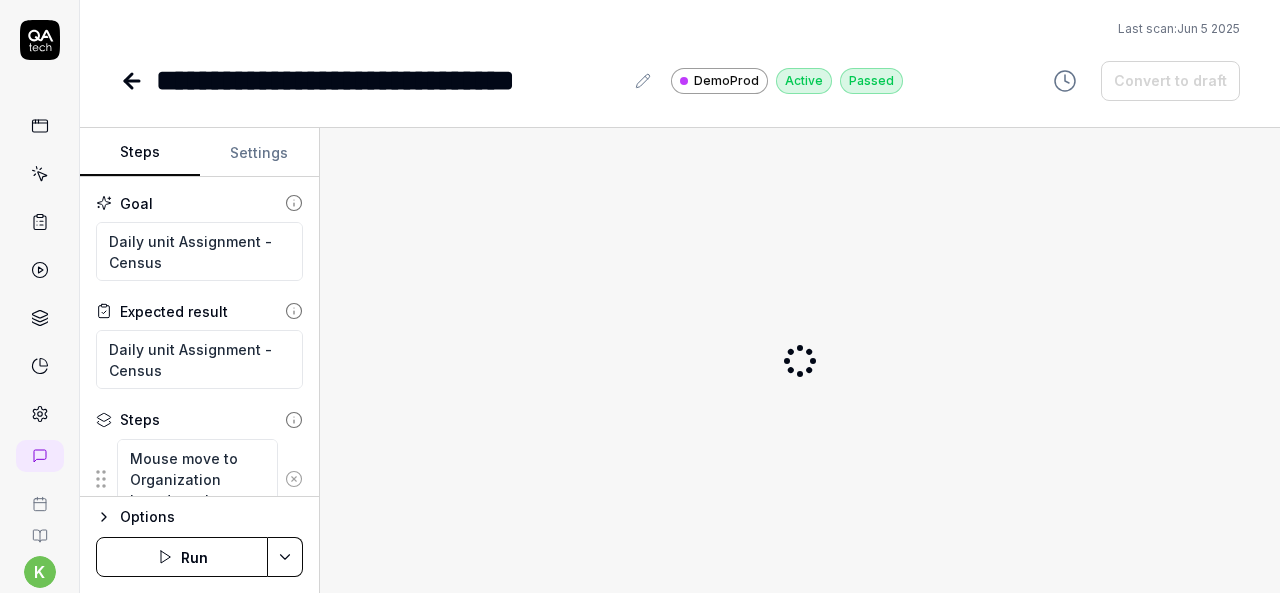 scroll, scrollTop: 0, scrollLeft: 0, axis: both 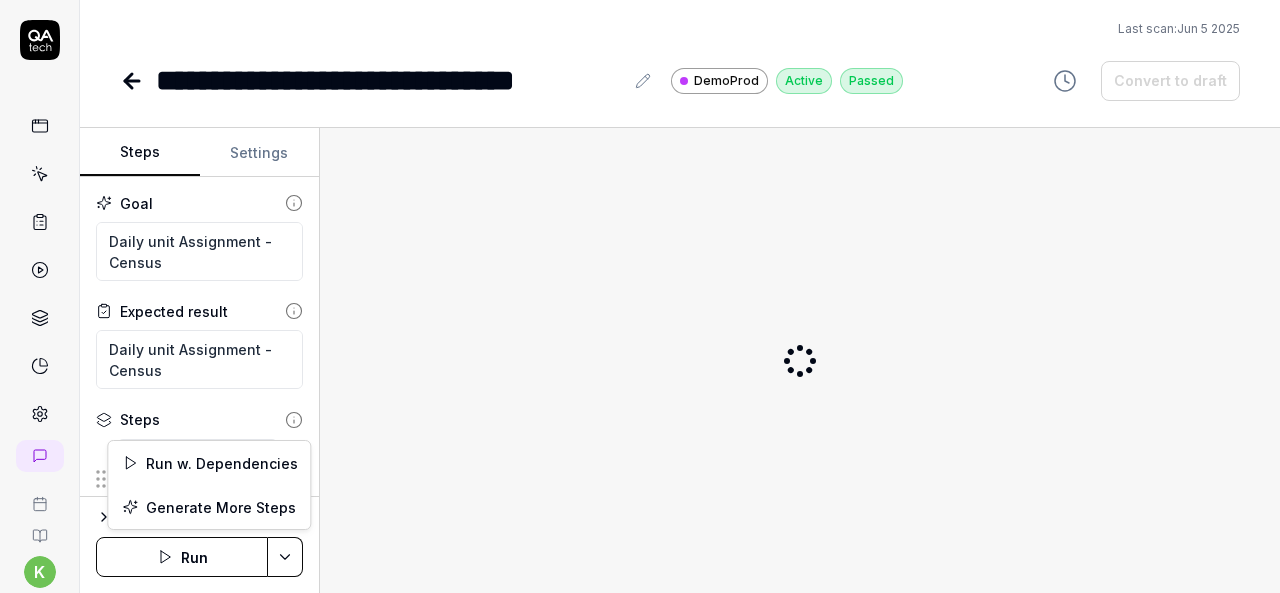 click on "**********" at bounding box center [640, 296] 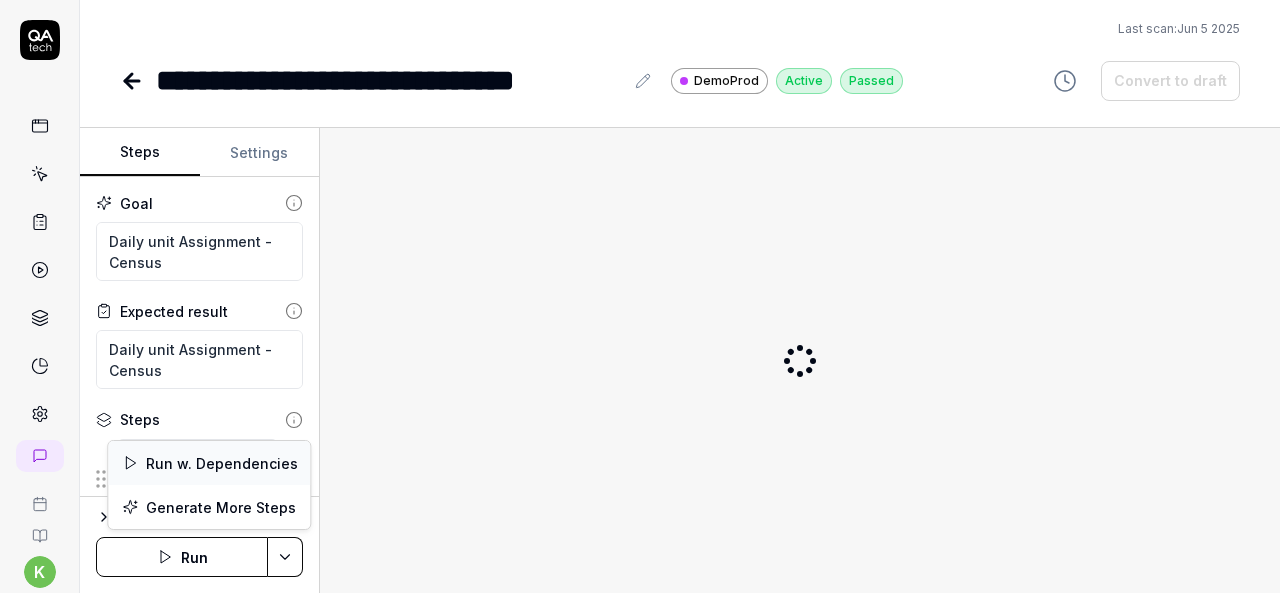 click on "Run w. Dependencies" at bounding box center [209, 463] 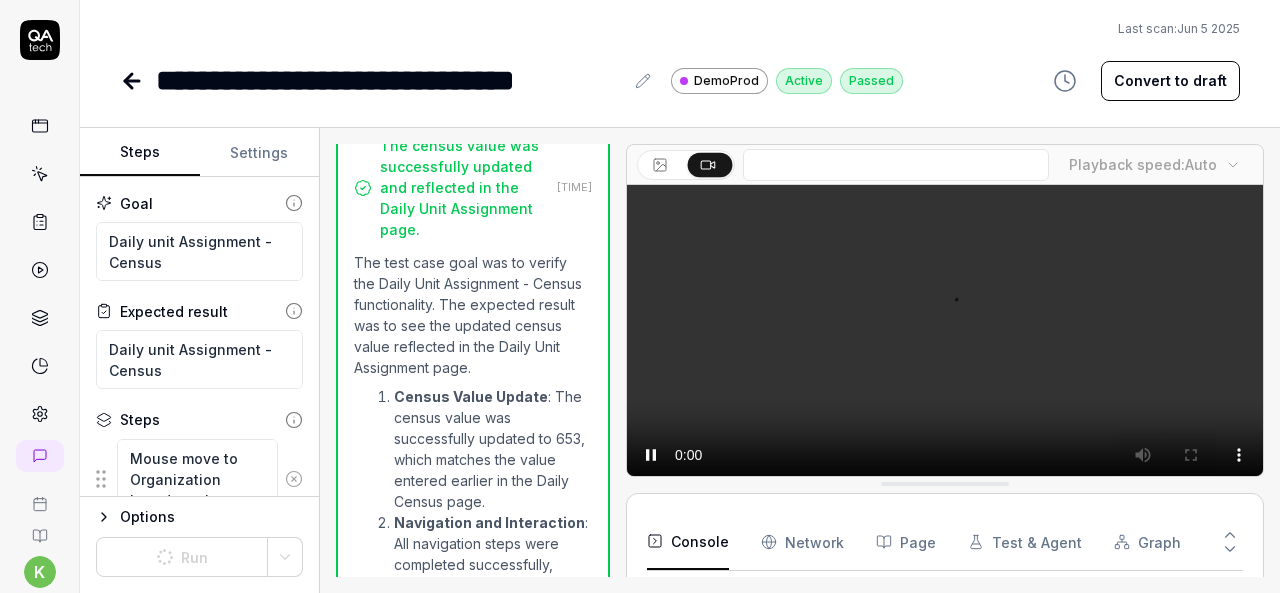 scroll, scrollTop: 2274, scrollLeft: 0, axis: vertical 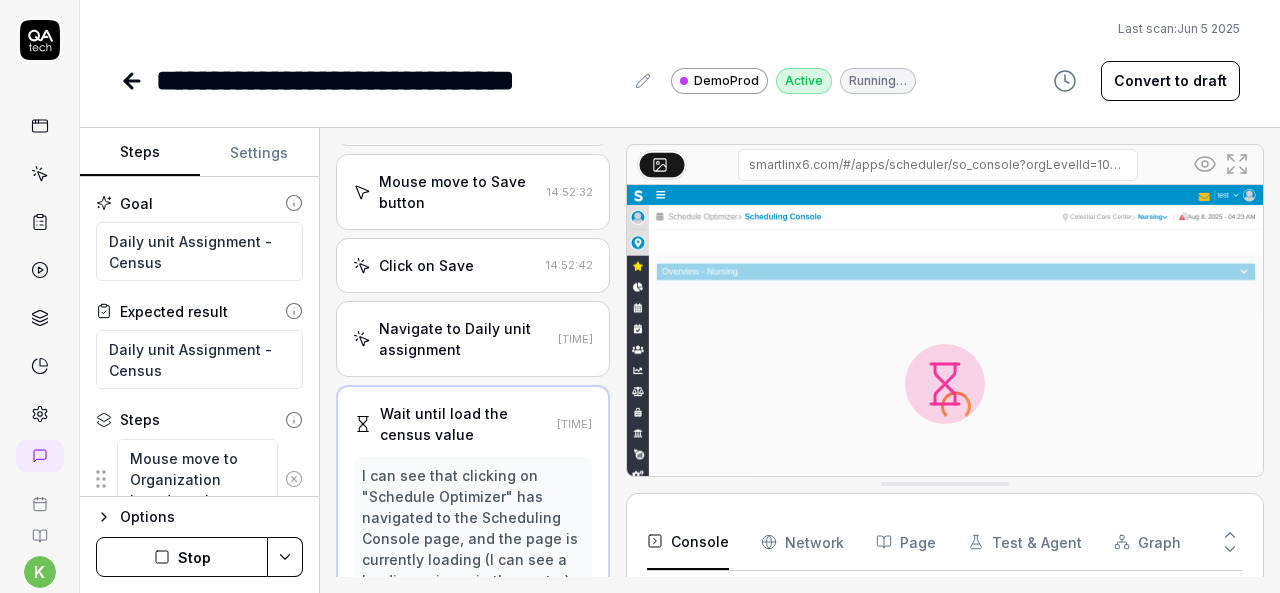 click on "Navigate to Daily unit assignment" at bounding box center (464, 339) 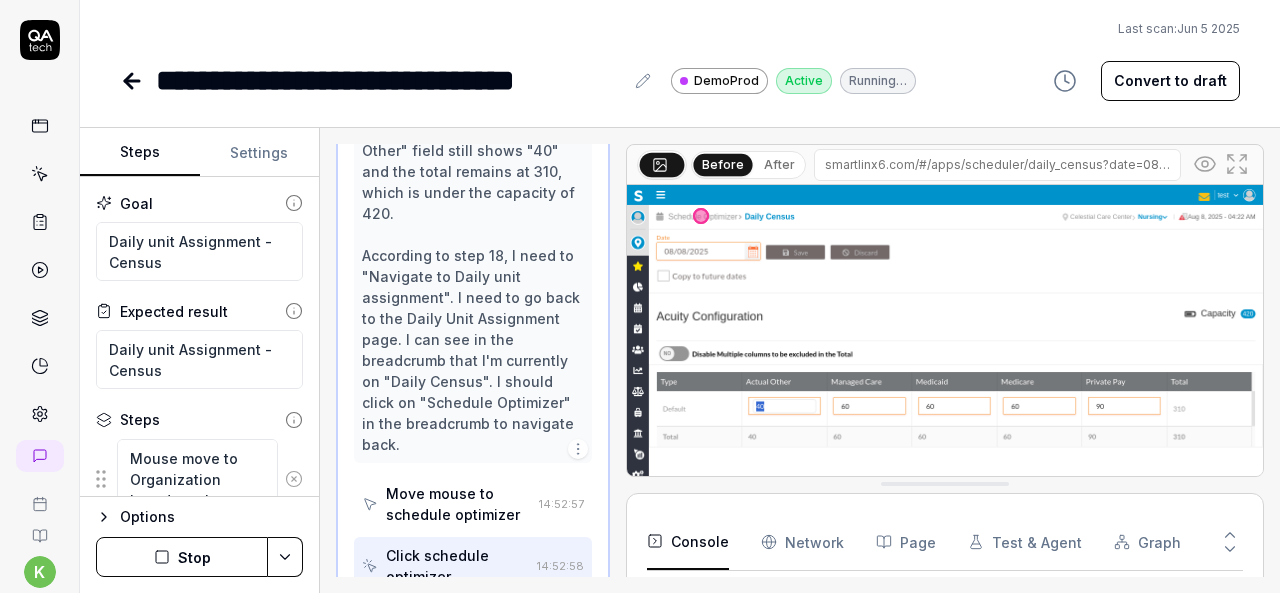 scroll, scrollTop: 2087, scrollLeft: 0, axis: vertical 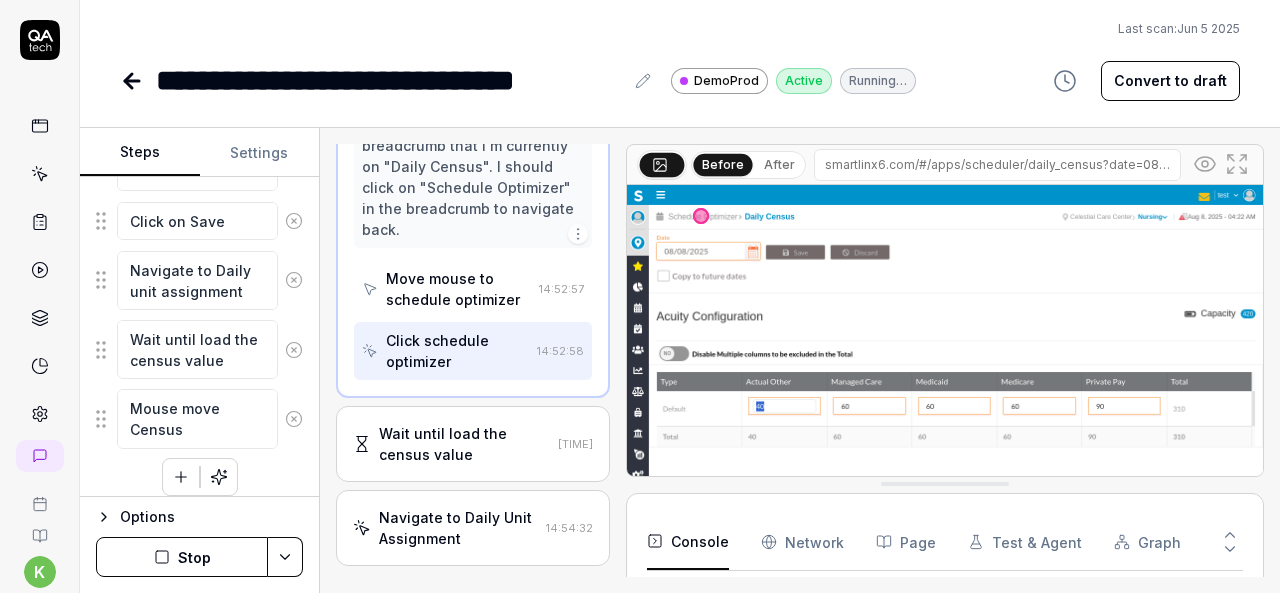click on "Navigate to Daily Unit Assignment" at bounding box center (458, 528) 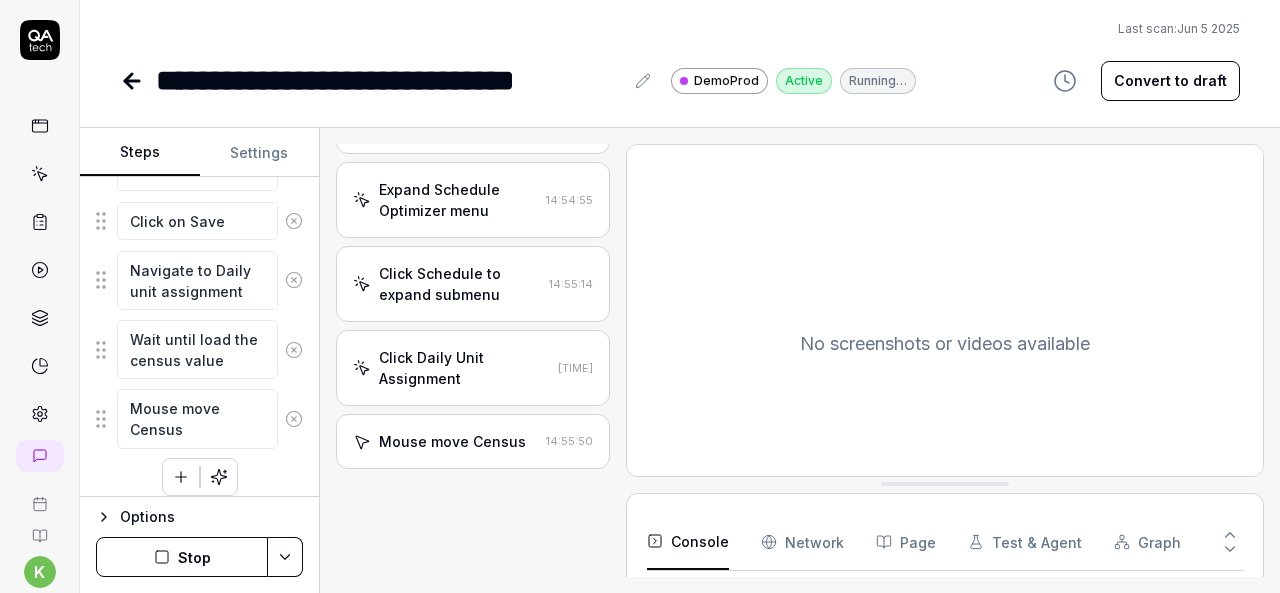 scroll, scrollTop: 2006, scrollLeft: 0, axis: vertical 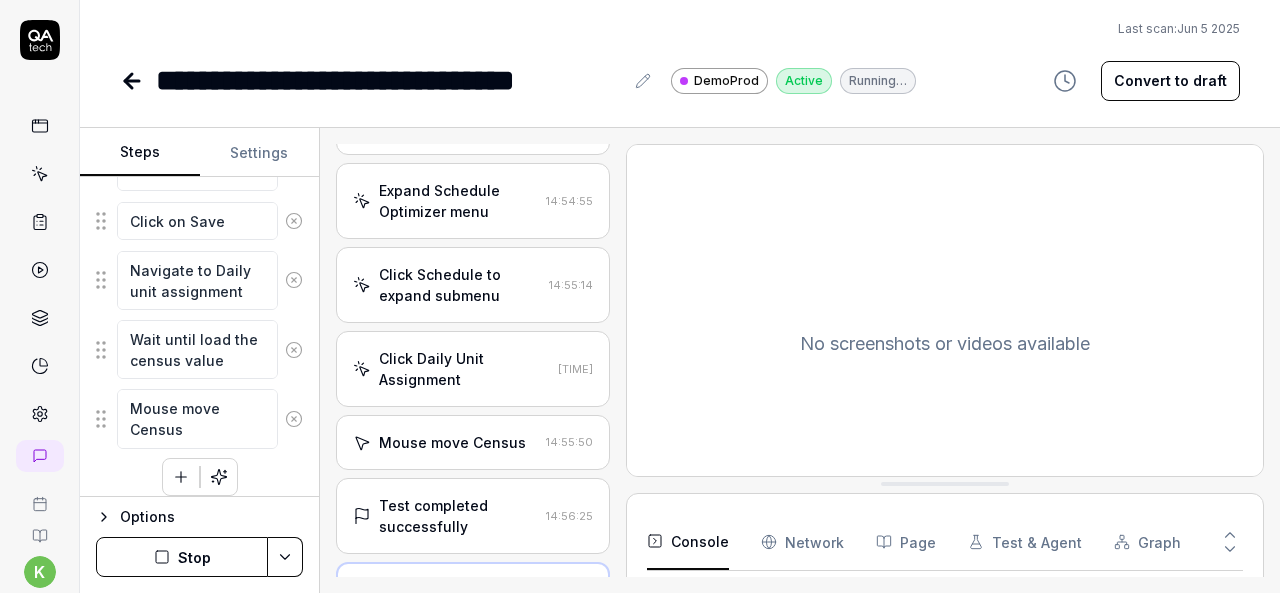 click on "Test completed successfully" at bounding box center [458, 516] 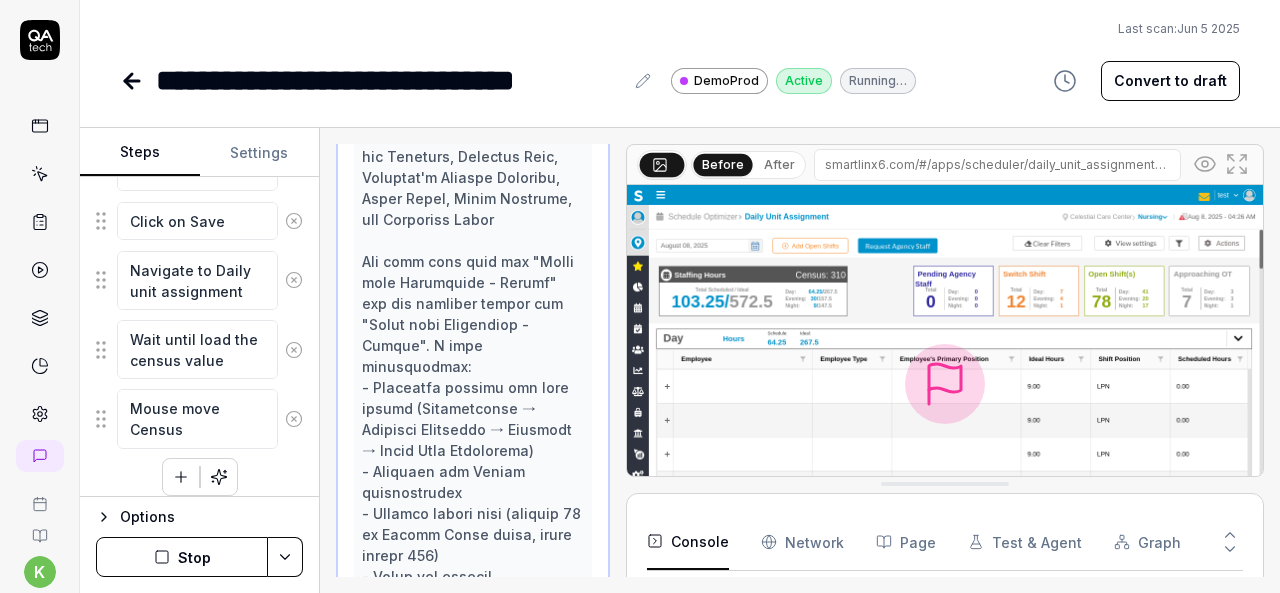 scroll, scrollTop: 3386, scrollLeft: 0, axis: vertical 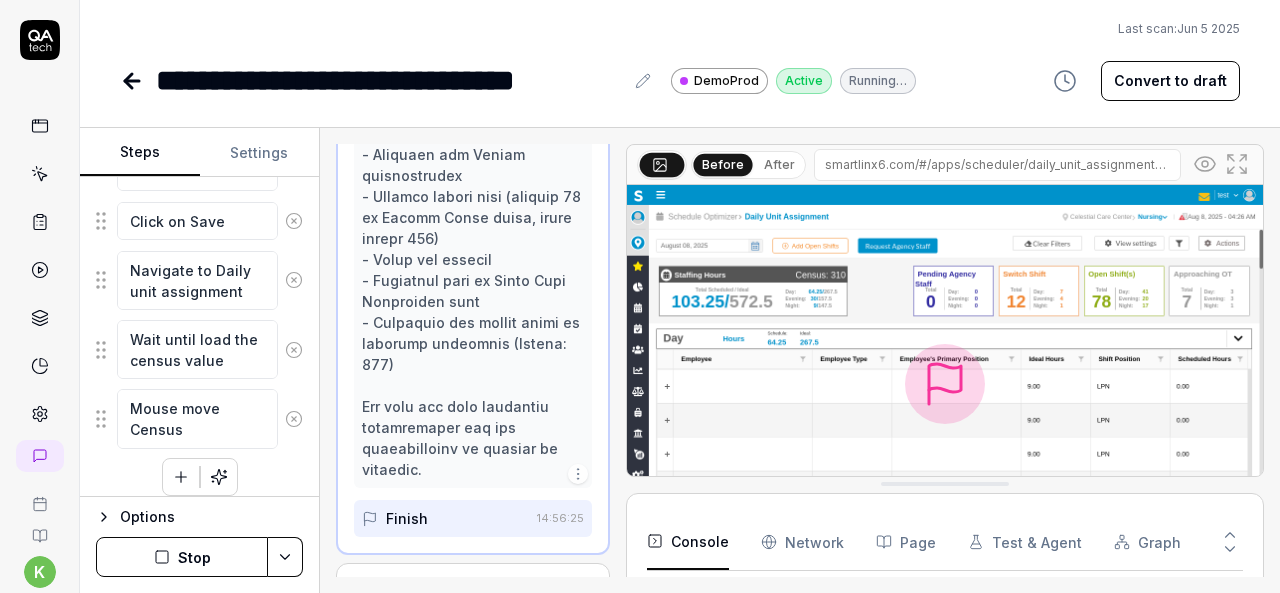 click 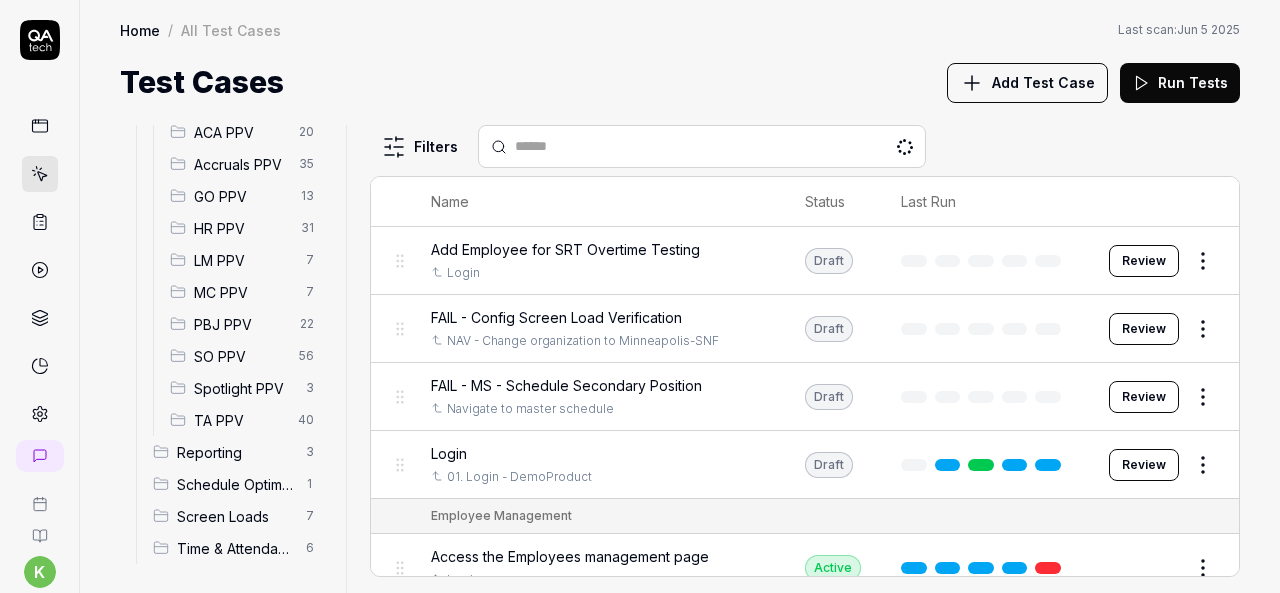 scroll, scrollTop: 594, scrollLeft: 0, axis: vertical 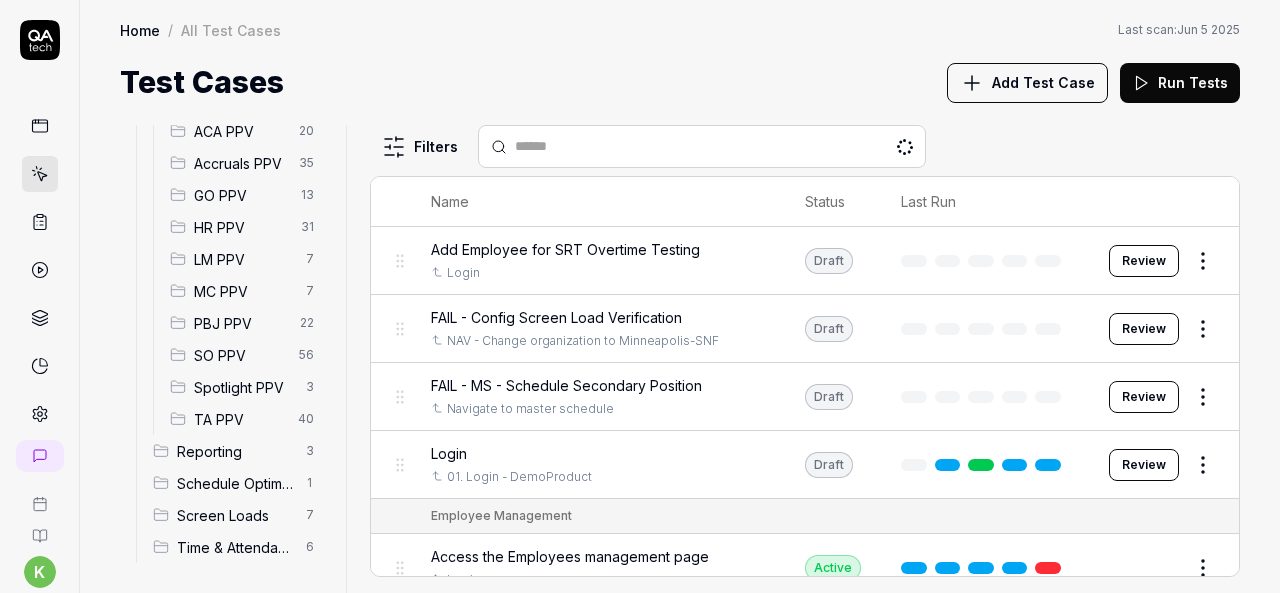 click on "SO PPV" at bounding box center (240, 355) 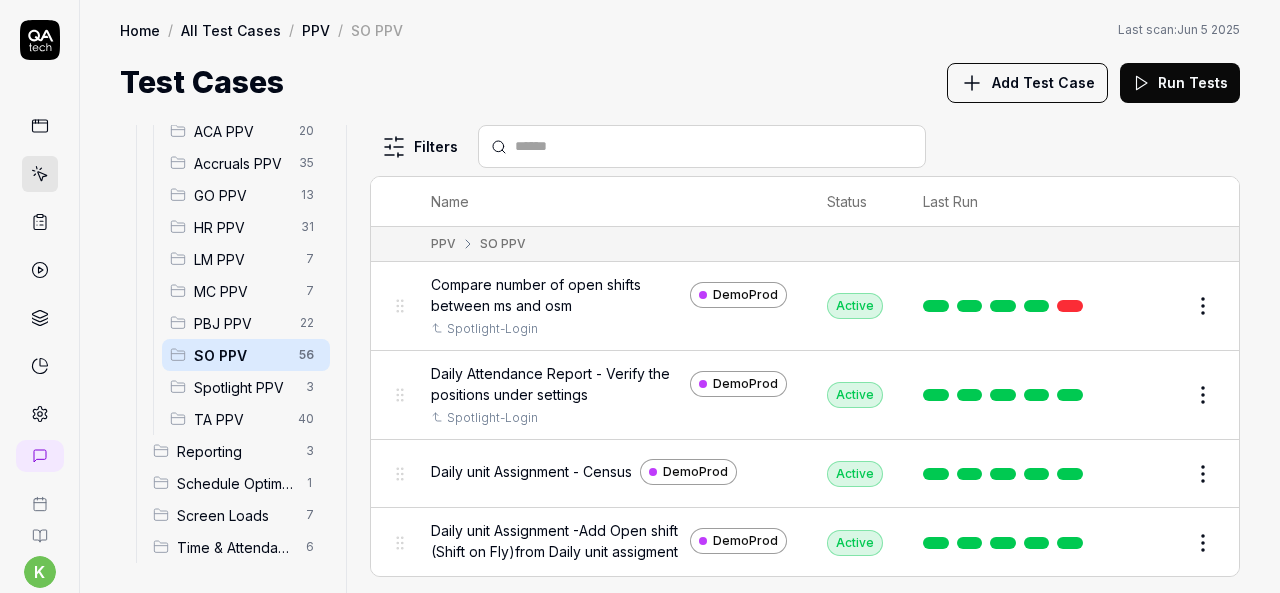 scroll, scrollTop: 36, scrollLeft: 0, axis: vertical 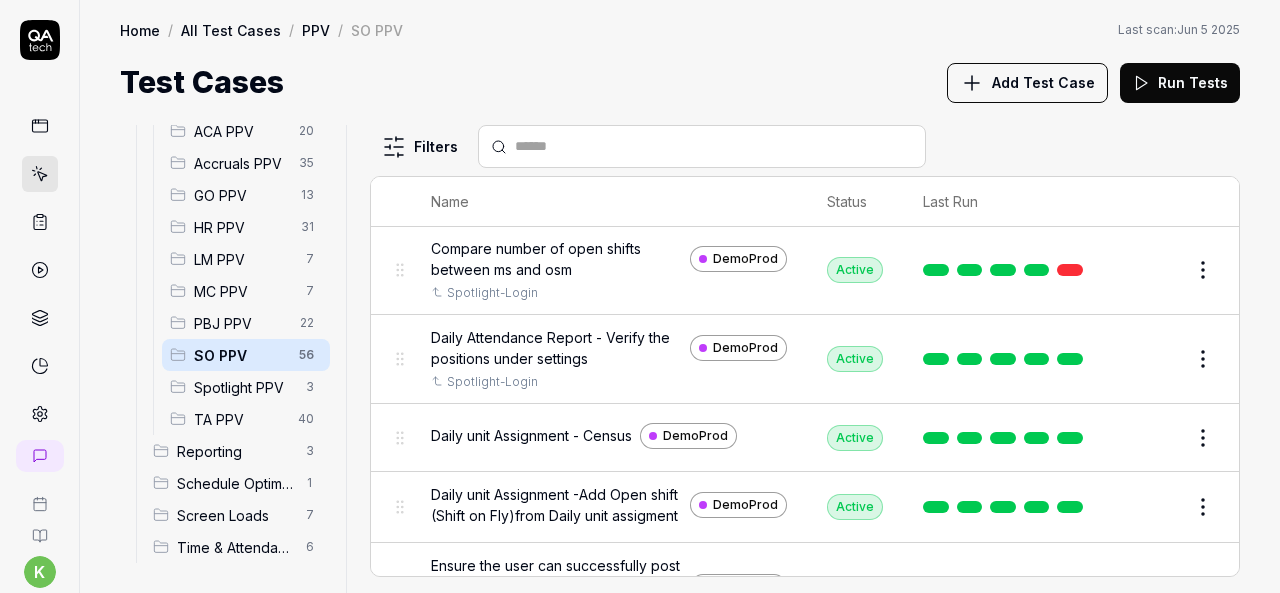 click on "k S Home / All Test Cases / PPV / SO PPV Home / All Test Cases / PPV / SO PPV Last scan:  Jun 5 2025 Test Cases Add Test Case Run Tests All Test Cases 307 Employee Management 10 Login 7 Logout 1 Master Schedule 9 Navigation 3 P0 22 ACA P0 0 Accruals P0 0 GO P0 1 HR P0 10 LM P0 0 MC P0 0 PBJ P0 1 SO P0 9 SPOT P0 0 TA P0 1 PPV 234 ACA PPV 20 Accruals PPV 35 GO PPV 13 HR PPV 31 LM PPV 7 MC PPV 7 PBJ PPV 22 SO PPV 56 Spotlight PPV 3 TA PPV 40 Reporting 3 Schedule Optimizer 1 Screen Loads 7 Time & Attendance 6 Filters Name Status Last Run PPV SO PPV Compare number of open shifts between ms and osm DemoProd Spotlight-Login Active Edit Daily Attendance Report - Verify the positions under settings DemoProd Spotlight-Login Active Edit Daily unit Assignment - Census DemoProd Active Edit Daily unit Assignment -Add Open shift (Shift on Fly)from Daily unit assigment DemoProd Active Edit Ensure the user can successfully post the schedule in Open Shift Management. DemoProd Spotlight-Login Active Edit DemoProd Active Edit *" at bounding box center [640, 296] 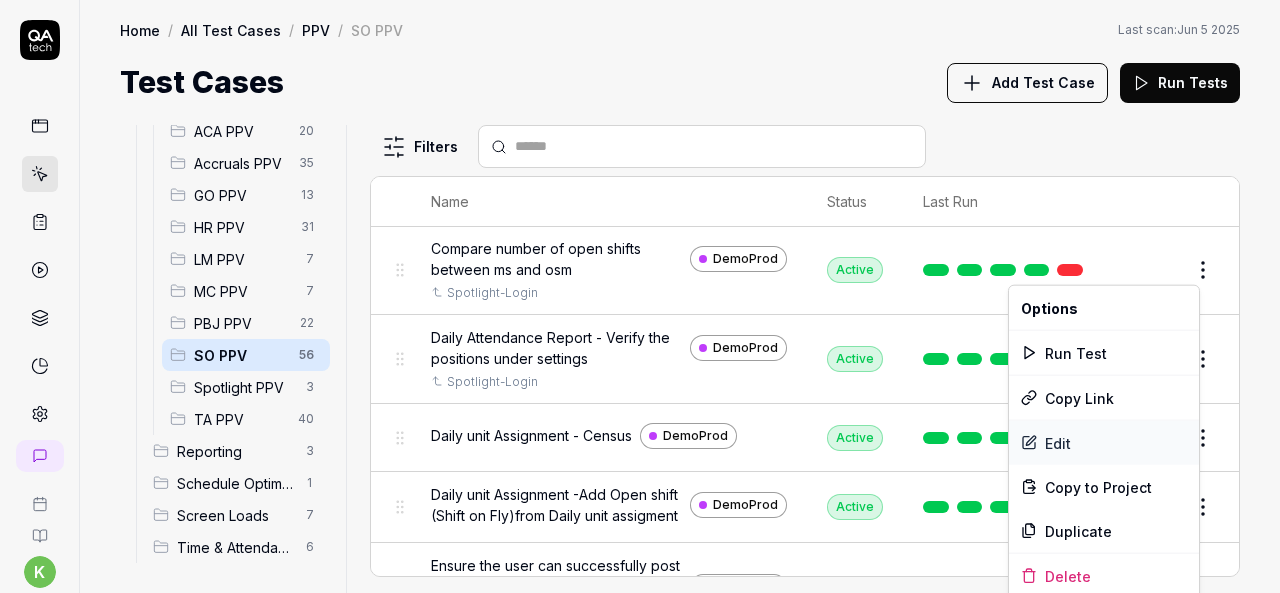 click on "Edit" at bounding box center [1104, 443] 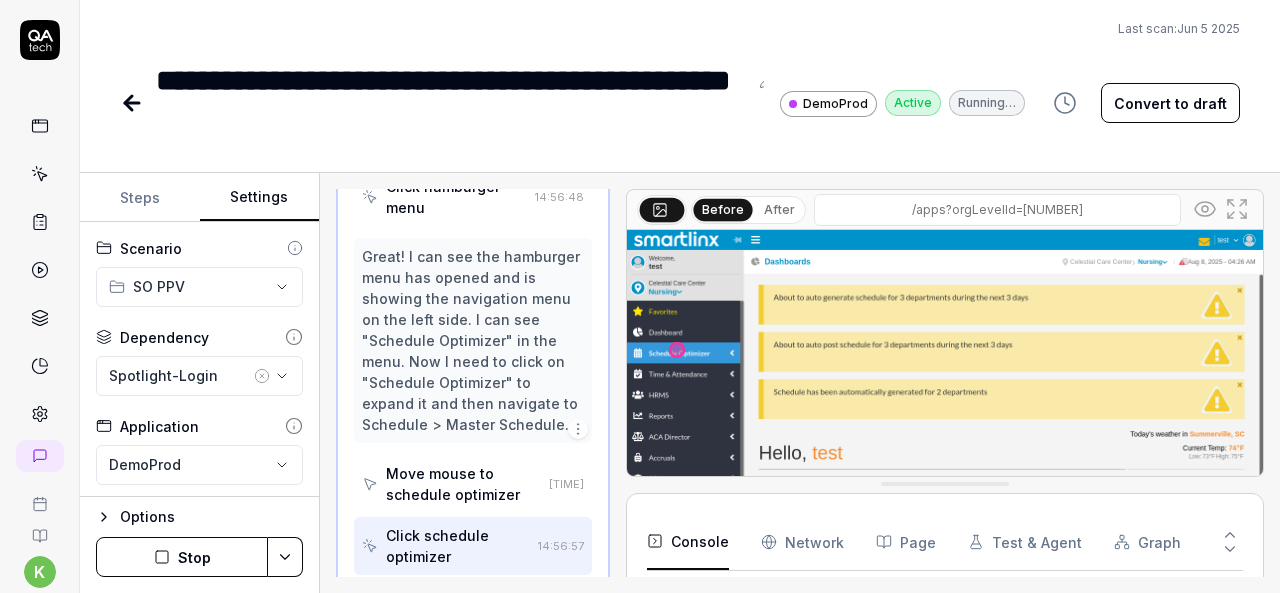 scroll, scrollTop: 1066, scrollLeft: 0, axis: vertical 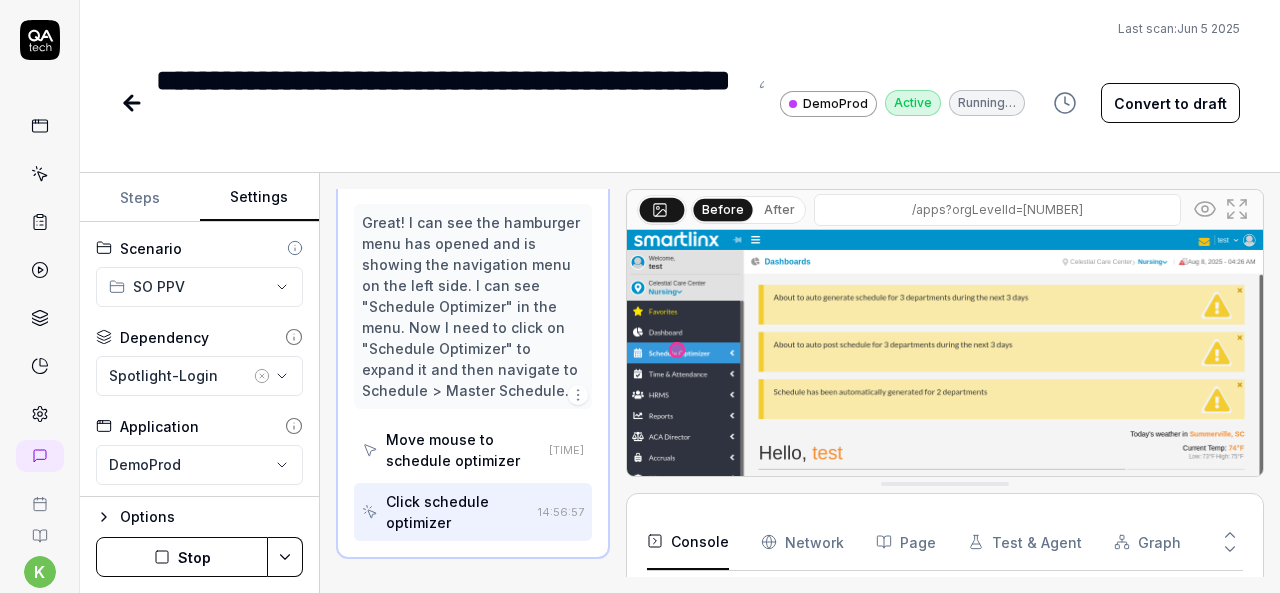 click on "Settings" at bounding box center (260, 198) 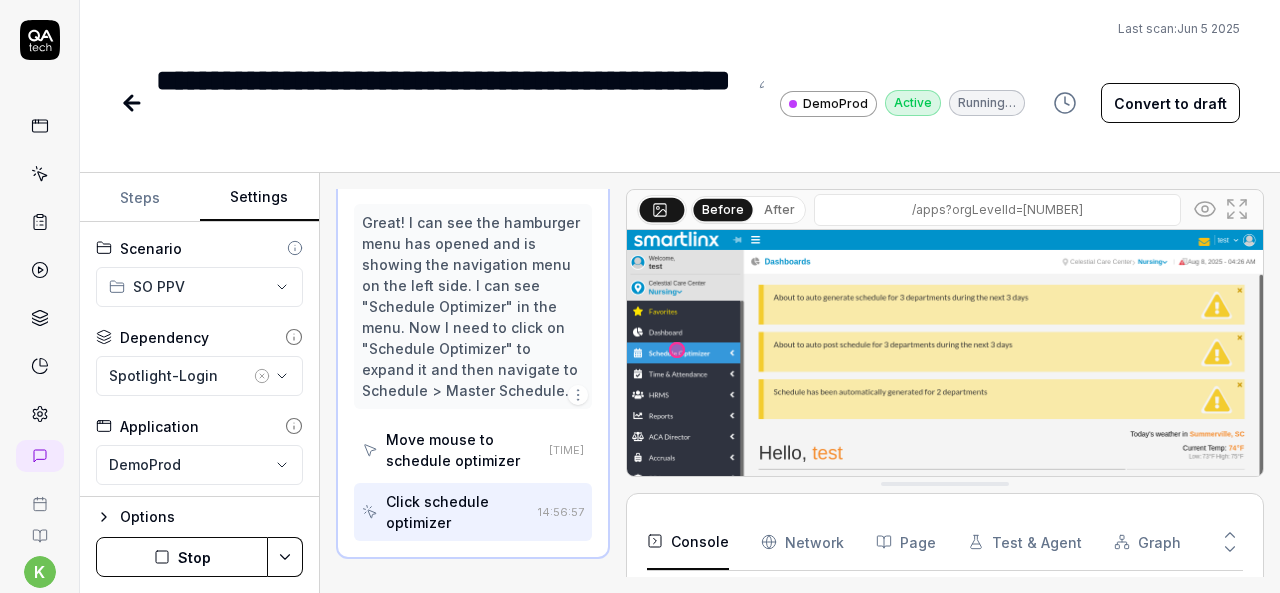 scroll, scrollTop: 211, scrollLeft: 0, axis: vertical 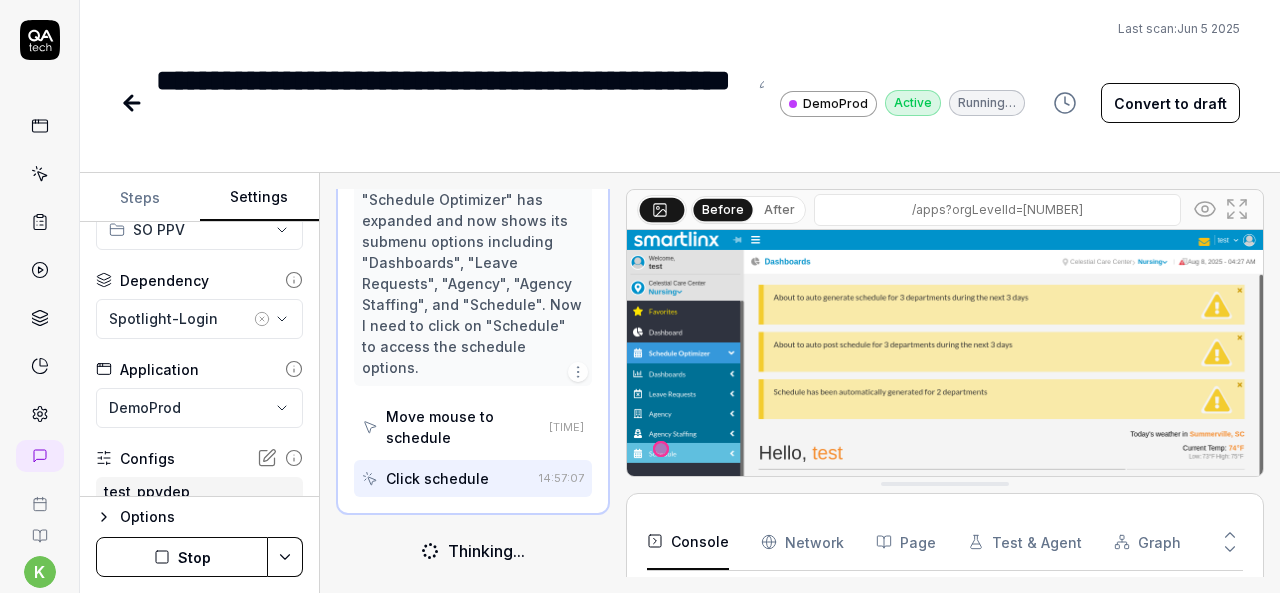 click 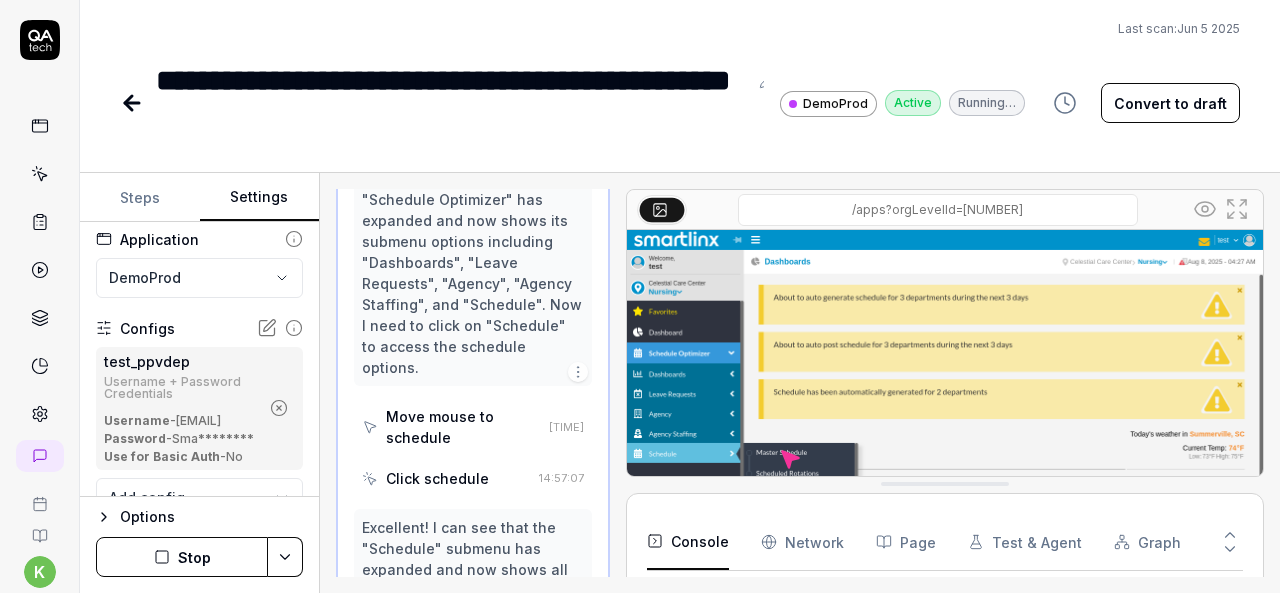 scroll, scrollTop: 0, scrollLeft: 0, axis: both 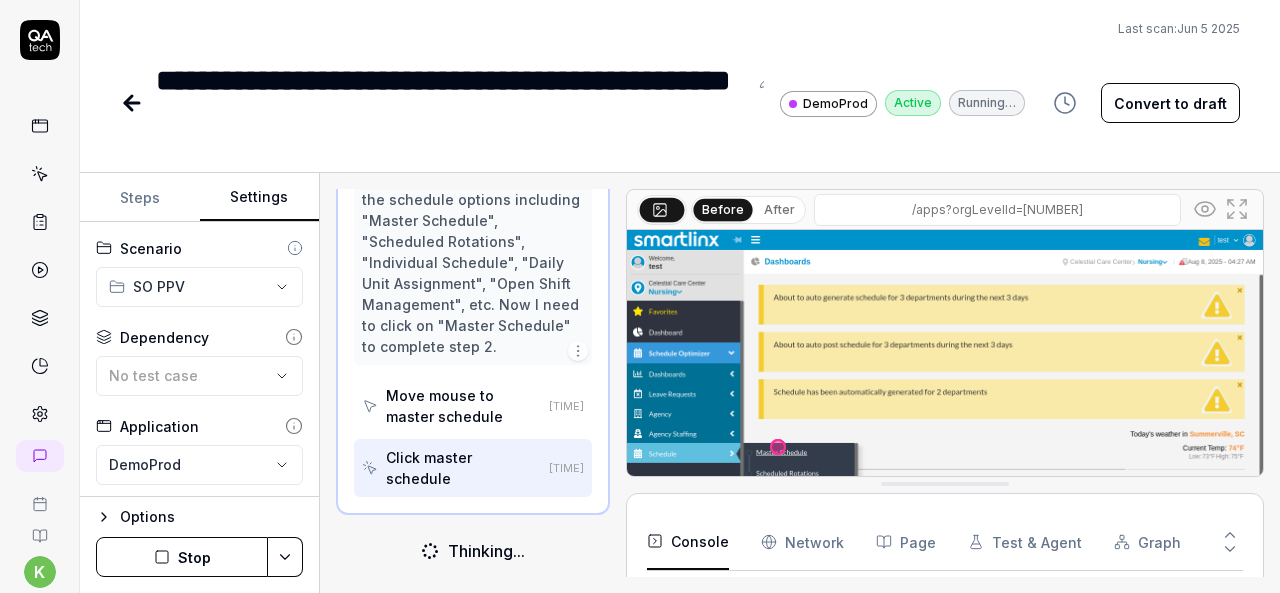 click 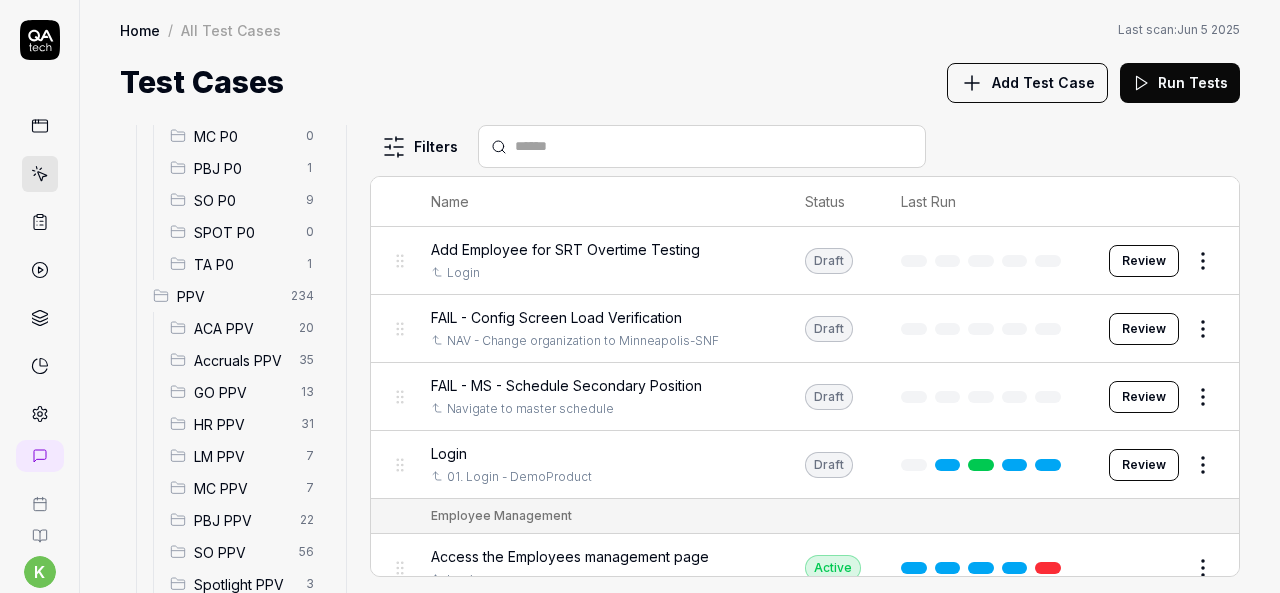 scroll, scrollTop: 398, scrollLeft: 0, axis: vertical 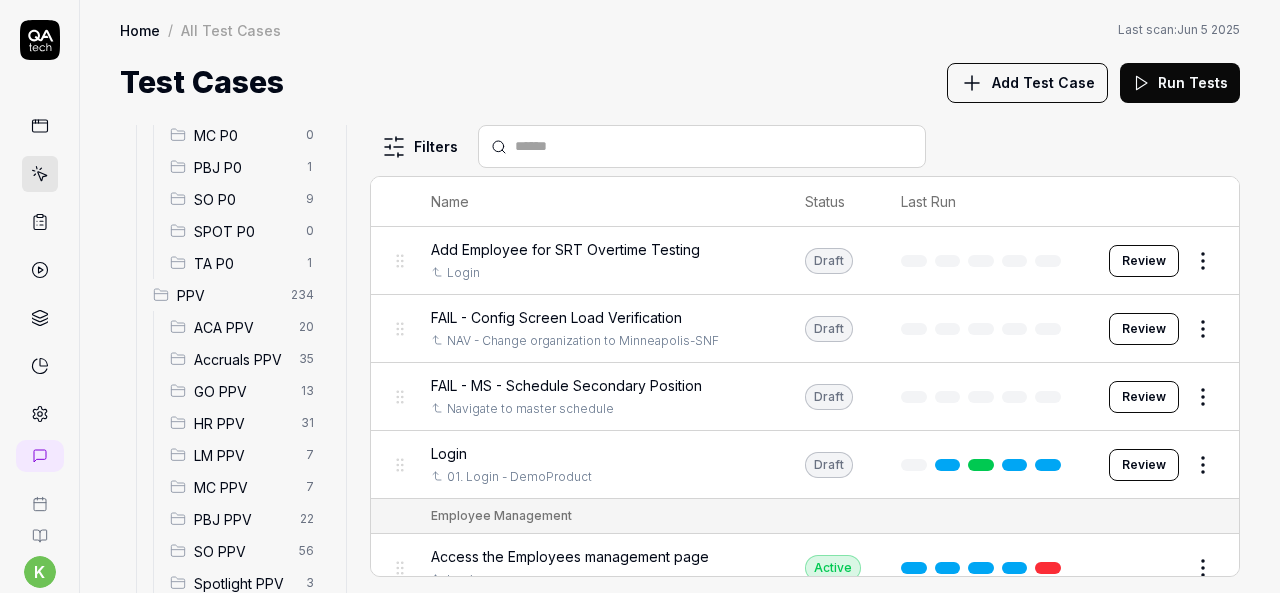 click on "SO PPV" at bounding box center (240, 551) 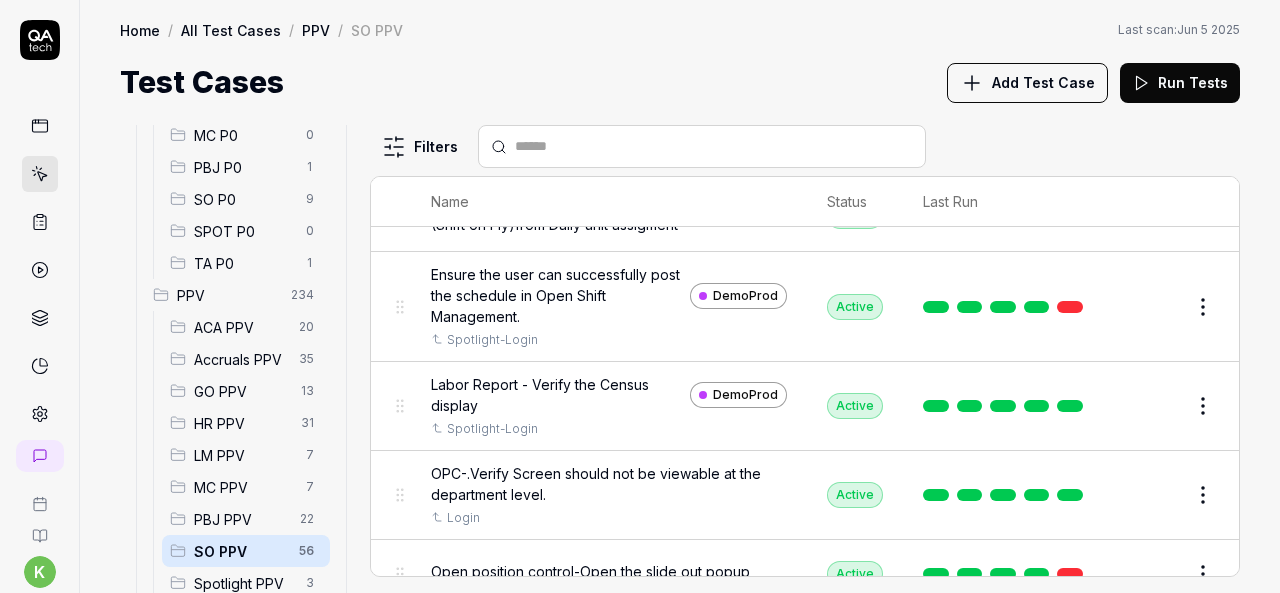 scroll, scrollTop: 328, scrollLeft: 0, axis: vertical 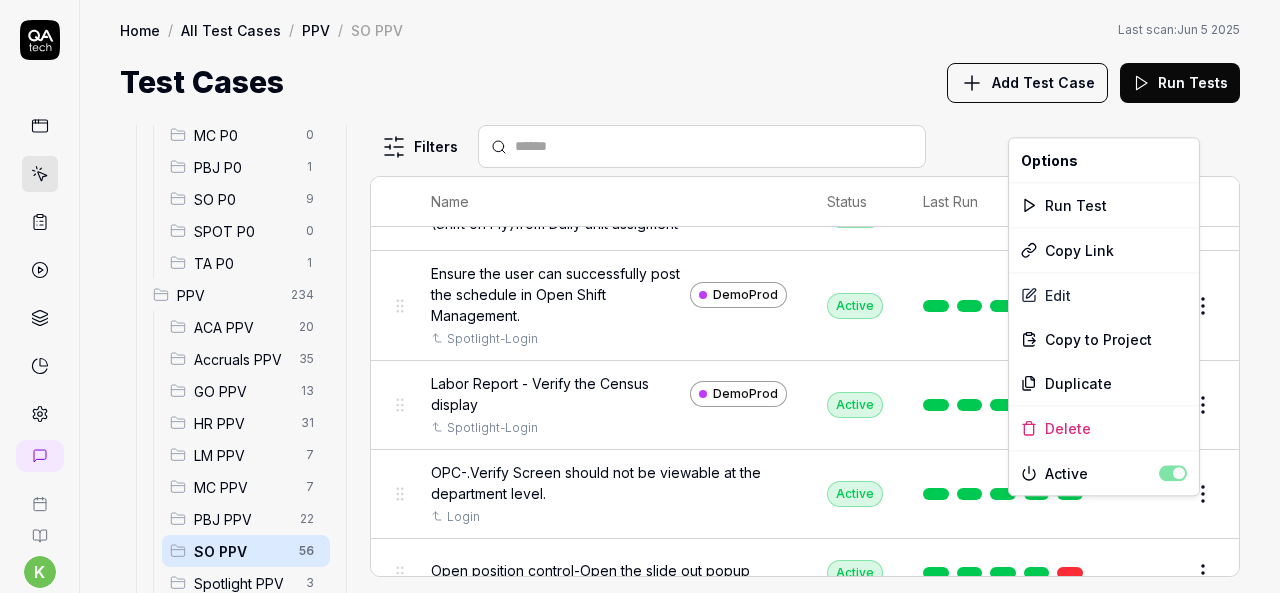 click on "k S Home / All Test Cases / PPV / SO PPV Home / All Test Cases / PPV / SO PPV Last scan:  Jun 5 2025 Test Cases Add Test Case Run Tests All Test Cases 307 Employee Management 10 Login 7 Logout 1 Master Schedule 9 Navigation 3 P0 22 ACA P0 0 Accruals P0 0 GO P0 1 HR P0 10 LM P0 0 MC P0 0 PBJ P0 1 SO P0 9 SPOT P0 0 TA P0 1 PPV 234 ACA PPV 20 Accruals PPV 35 GO PPV 13 HR PPV 31 LM PPV 7 MC PPV 7 PBJ PPV 22 SO PPV 56 Spotlight PPV 3 TA PPV 40 Reporting 3 Schedule Optimizer 1 Screen Loads 7 Time & Attendance 6 Filters Name Status Last Run PPV SO PPV Compare number of open shifts between ms and osm DemoProd Spotlight-Login Active Edit Daily Attendance Report - Verify the positions under settings DemoProd Spotlight-Login Active Edit Daily unit Assignment - Census DemoProd Active Edit Daily unit Assignment -Add Open shift (Shift on Fly)from Daily unit assigment DemoProd Active Edit Ensure the user can successfully post the schedule in Open Shift Management. DemoProd Spotlight-Login Active Edit DemoProd Active Edit *" at bounding box center (640, 296) 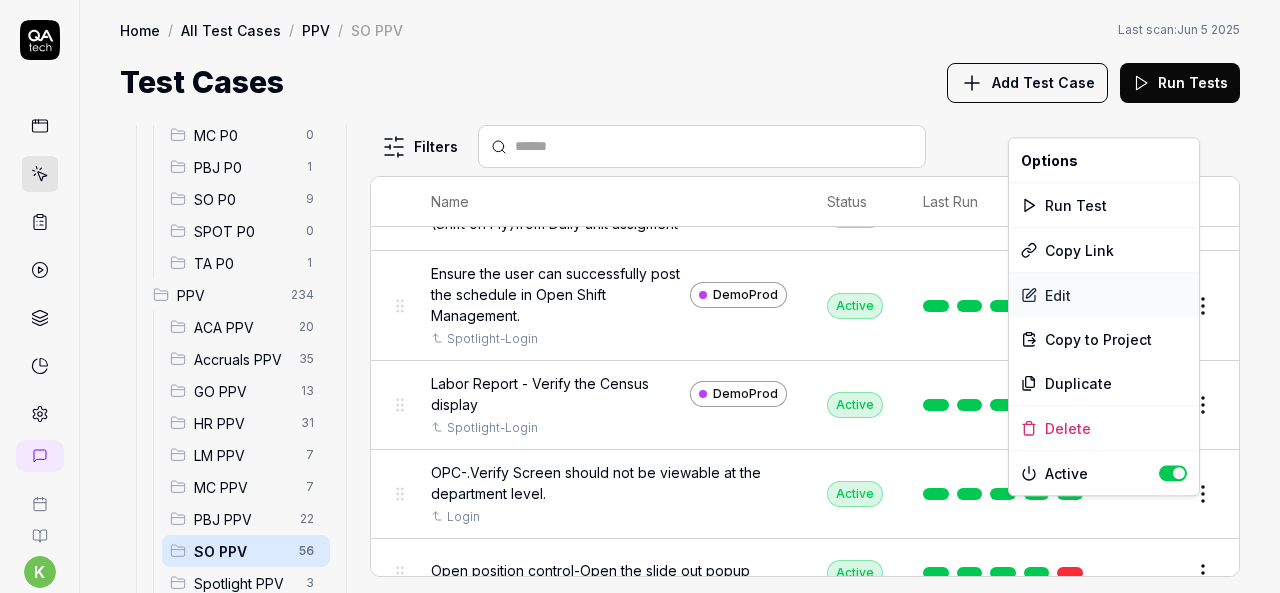 click on "Edit" at bounding box center [1104, 295] 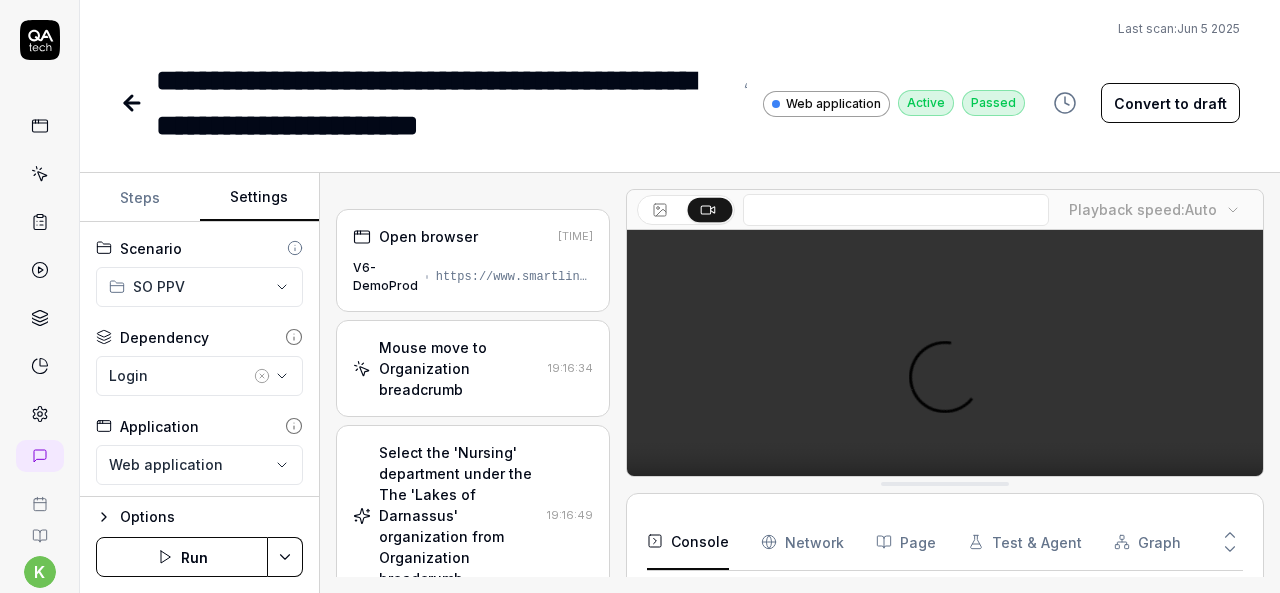 click on "Settings" at bounding box center (260, 198) 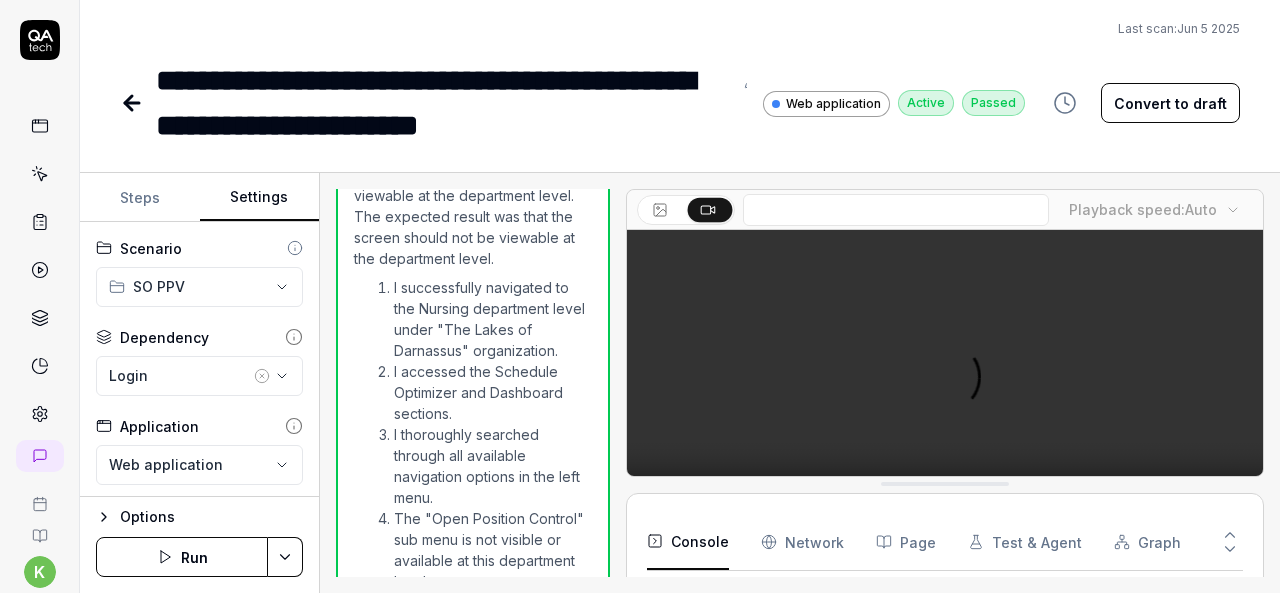 scroll, scrollTop: 2359, scrollLeft: 0, axis: vertical 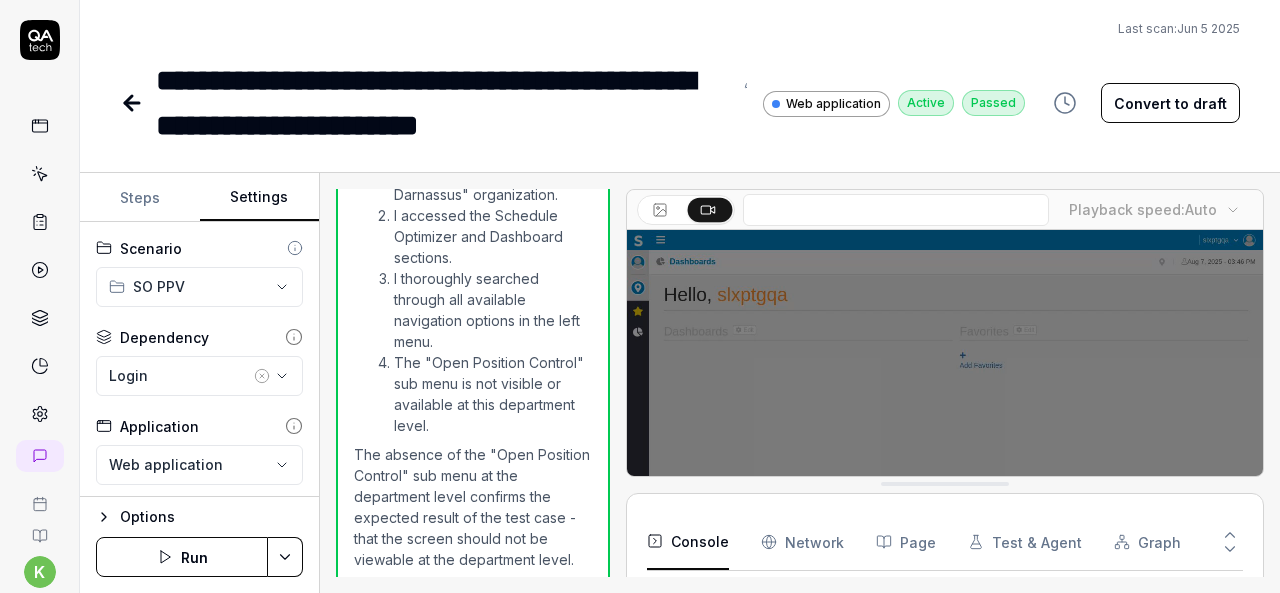 click 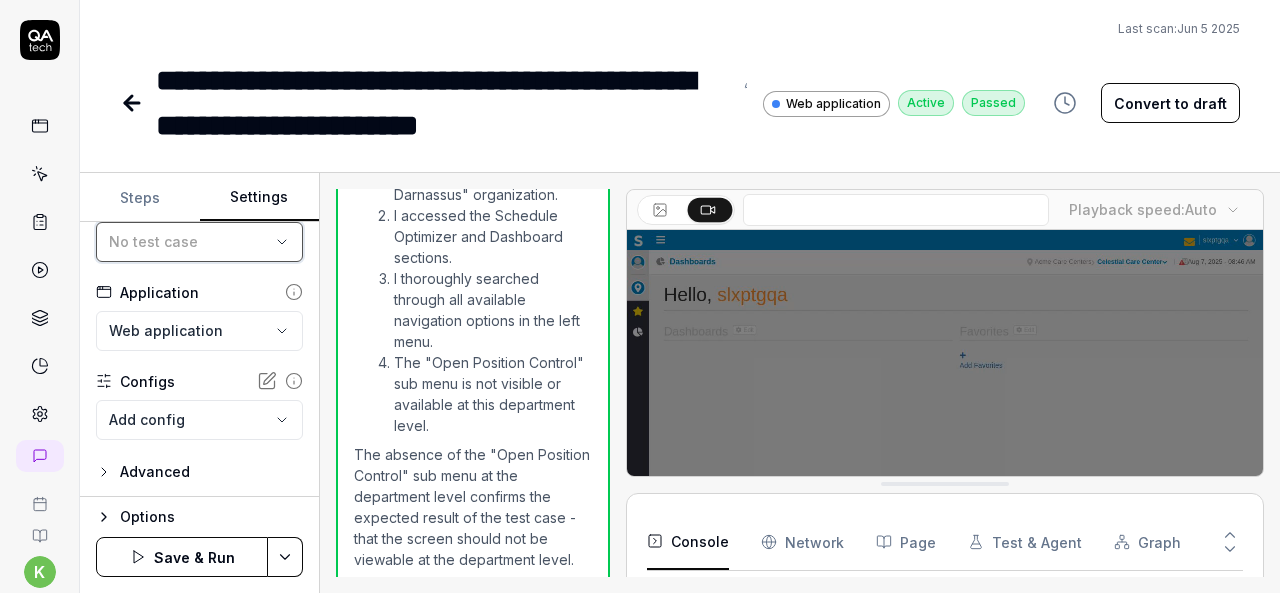 scroll, scrollTop: 136, scrollLeft: 0, axis: vertical 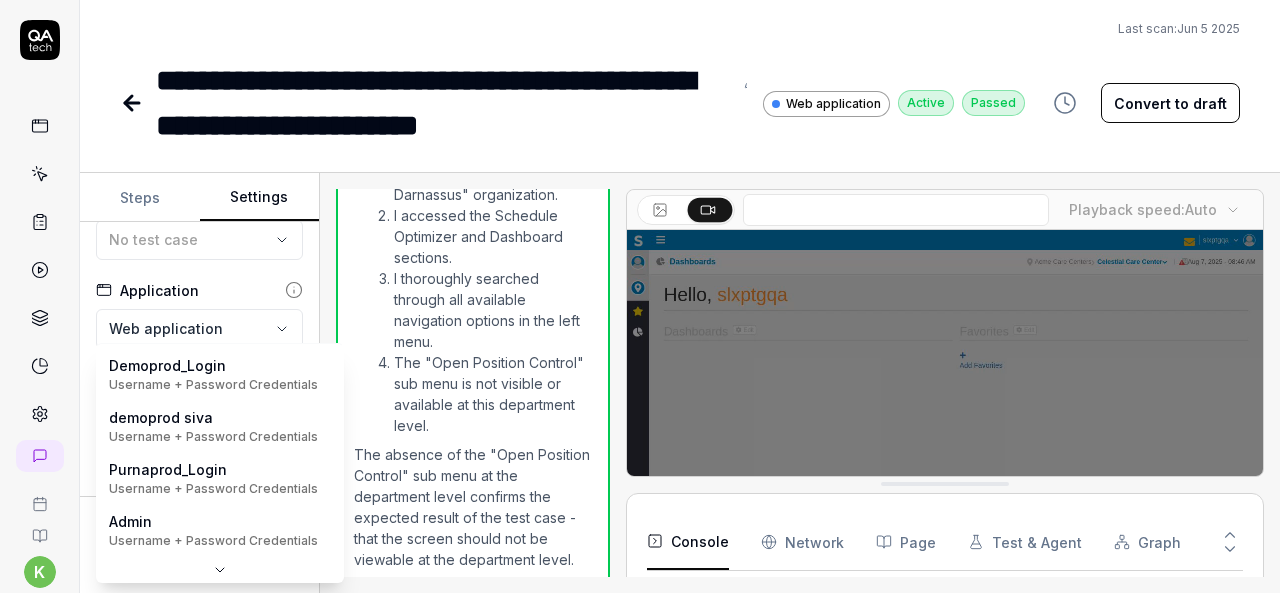 click on "**********" at bounding box center [640, 296] 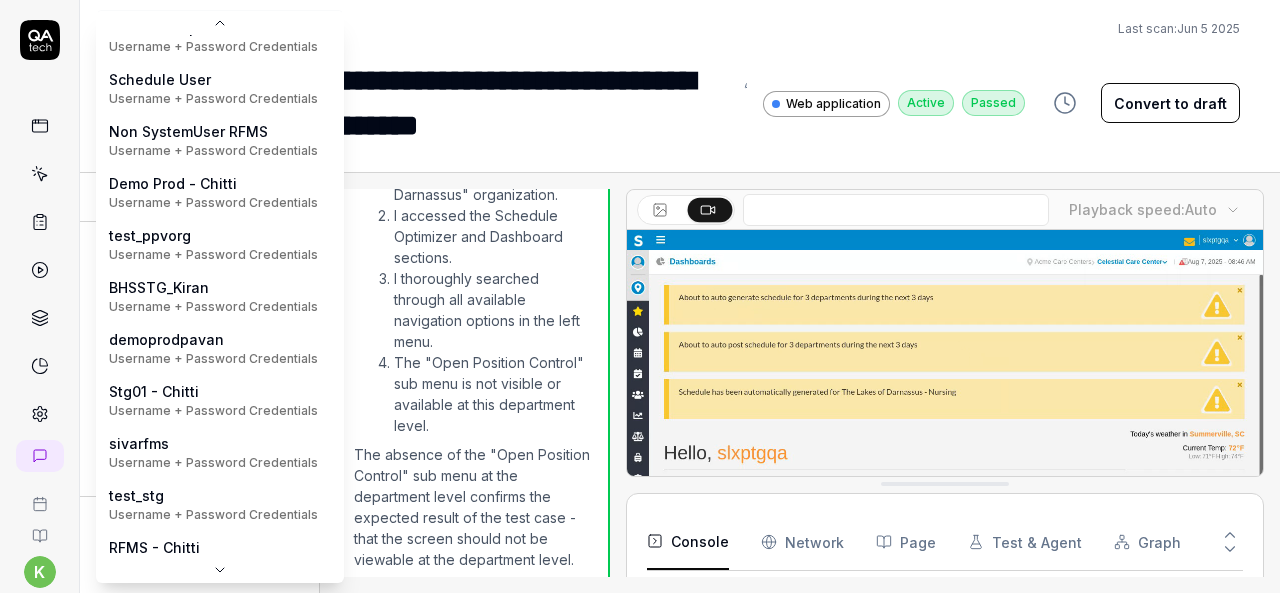 scroll, scrollTop: 627, scrollLeft: 0, axis: vertical 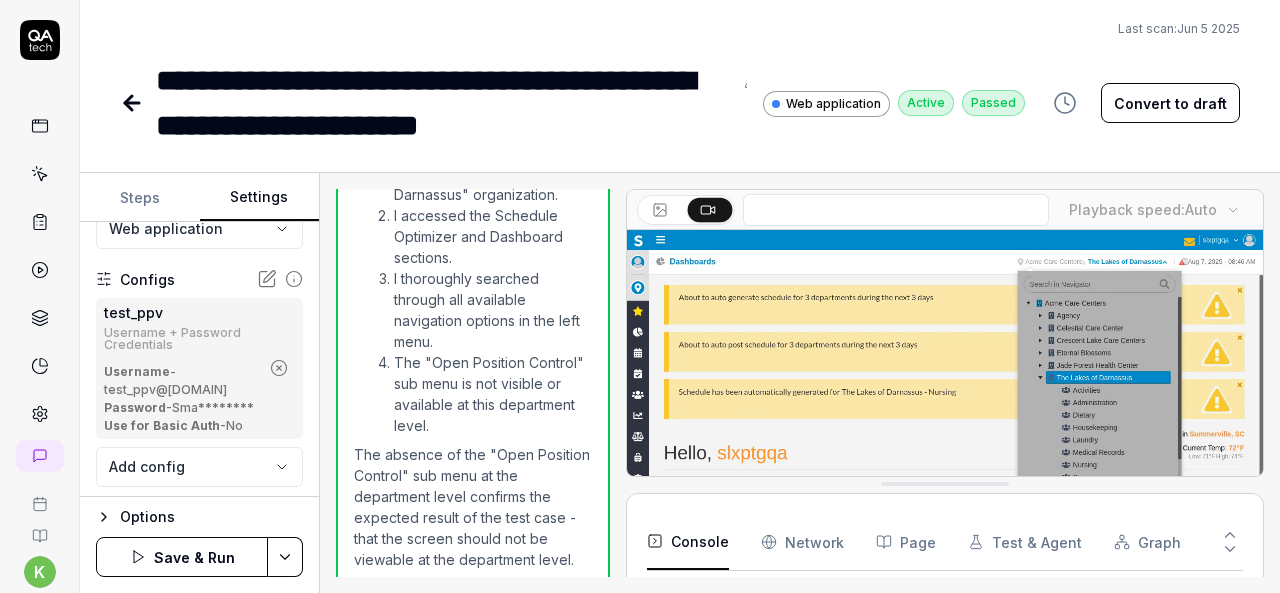 click 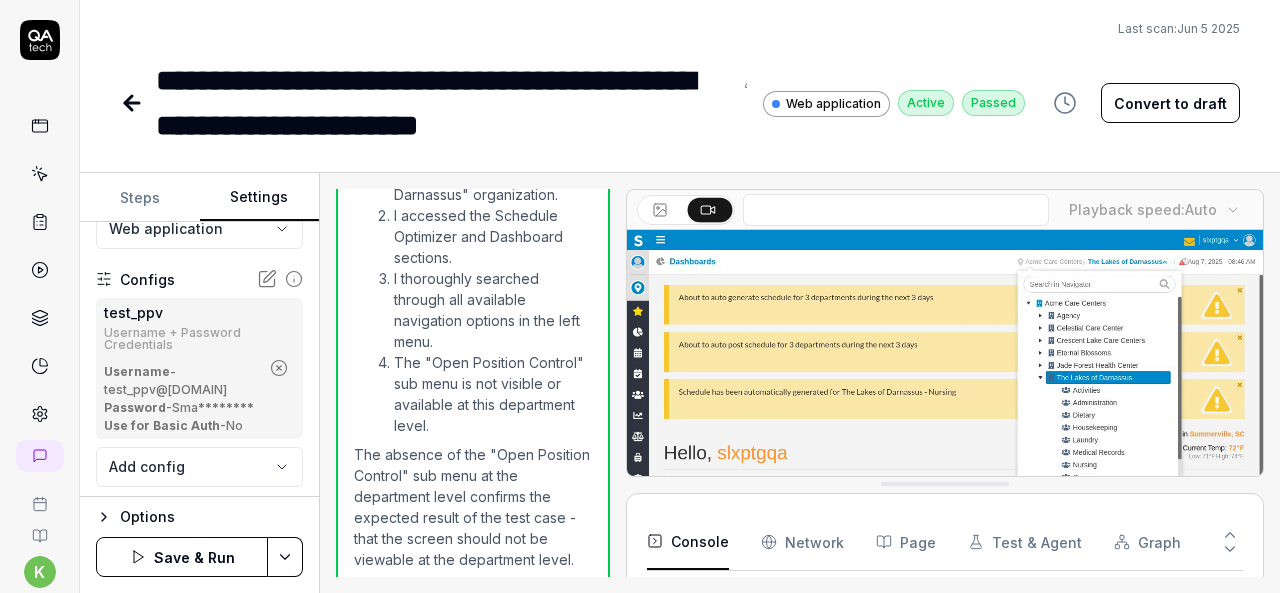 scroll, scrollTop: 136, scrollLeft: 0, axis: vertical 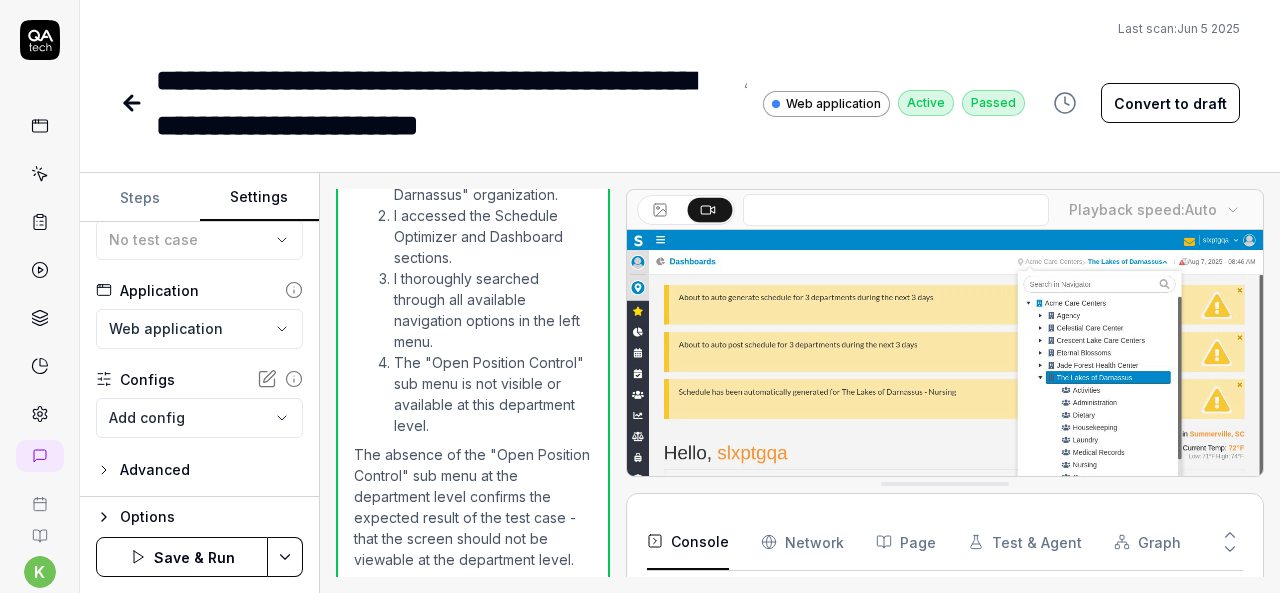 click on "**********" at bounding box center (640, 296) 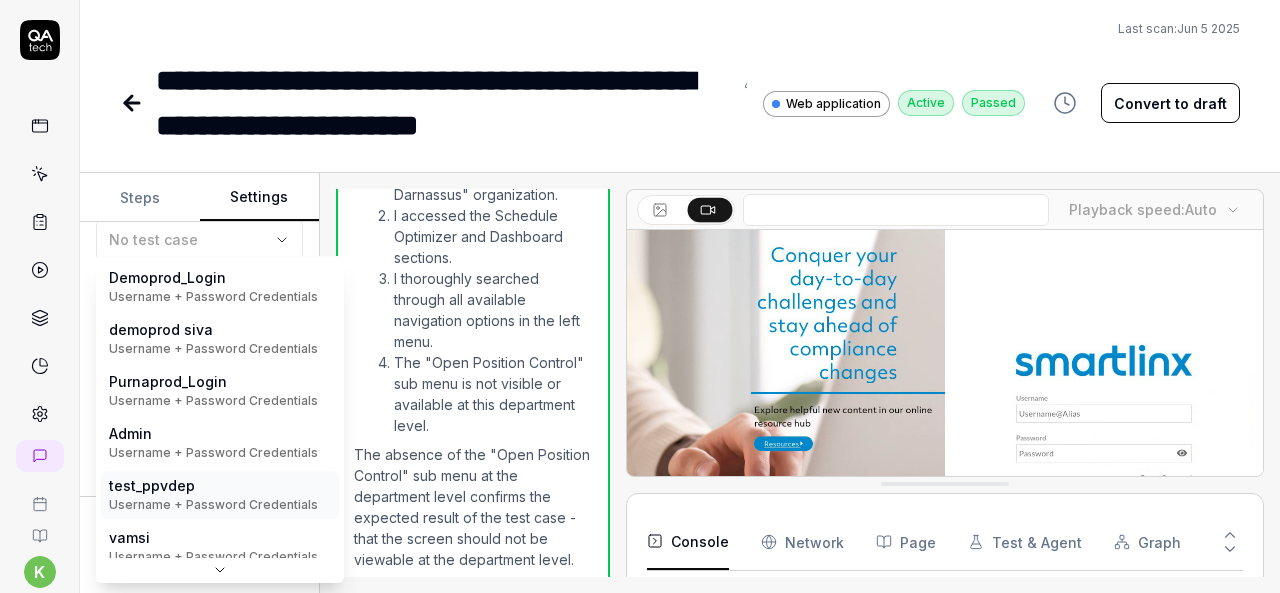 scroll, scrollTop: 0, scrollLeft: 0, axis: both 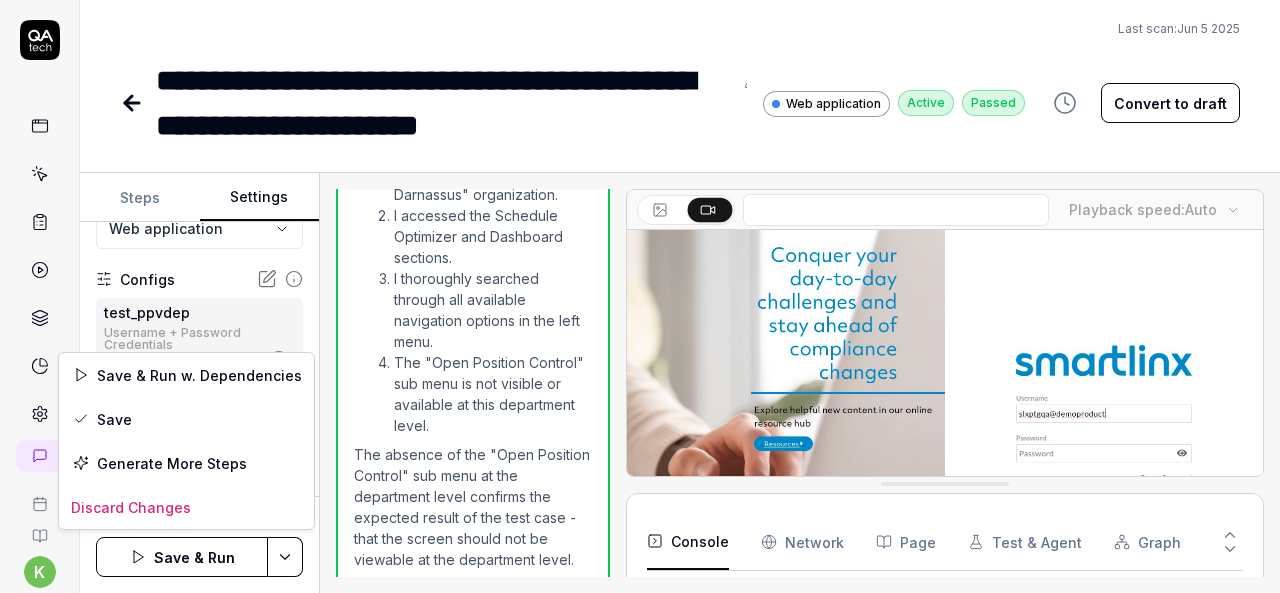 click on "**********" at bounding box center [640, 296] 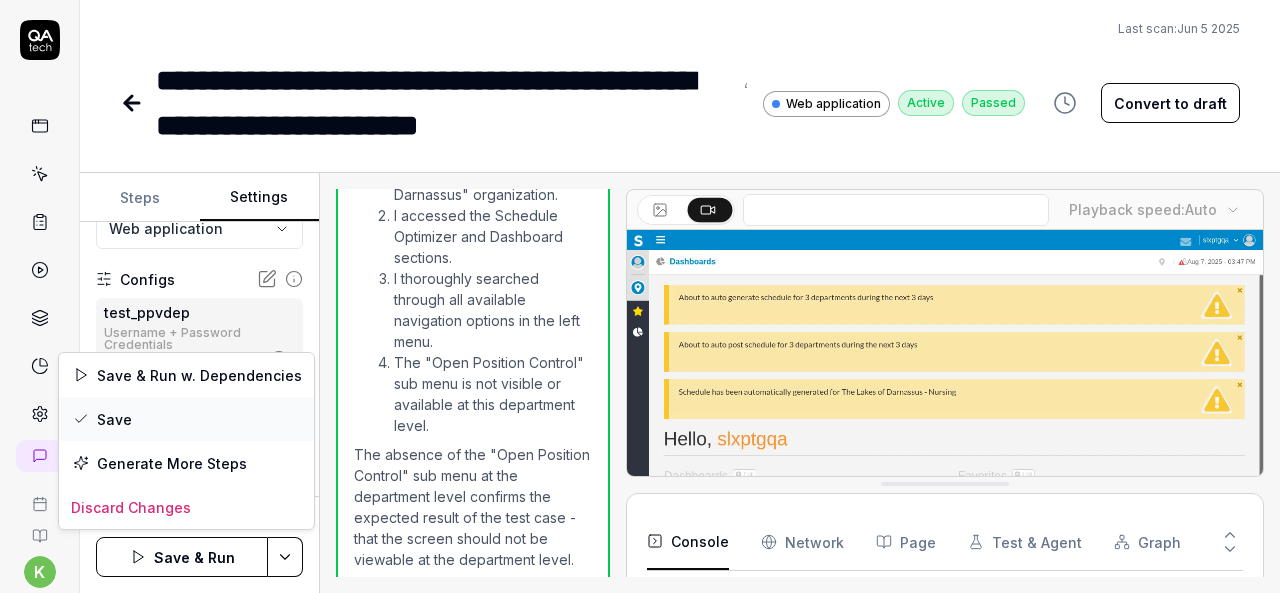 click on "Save" at bounding box center (186, 419) 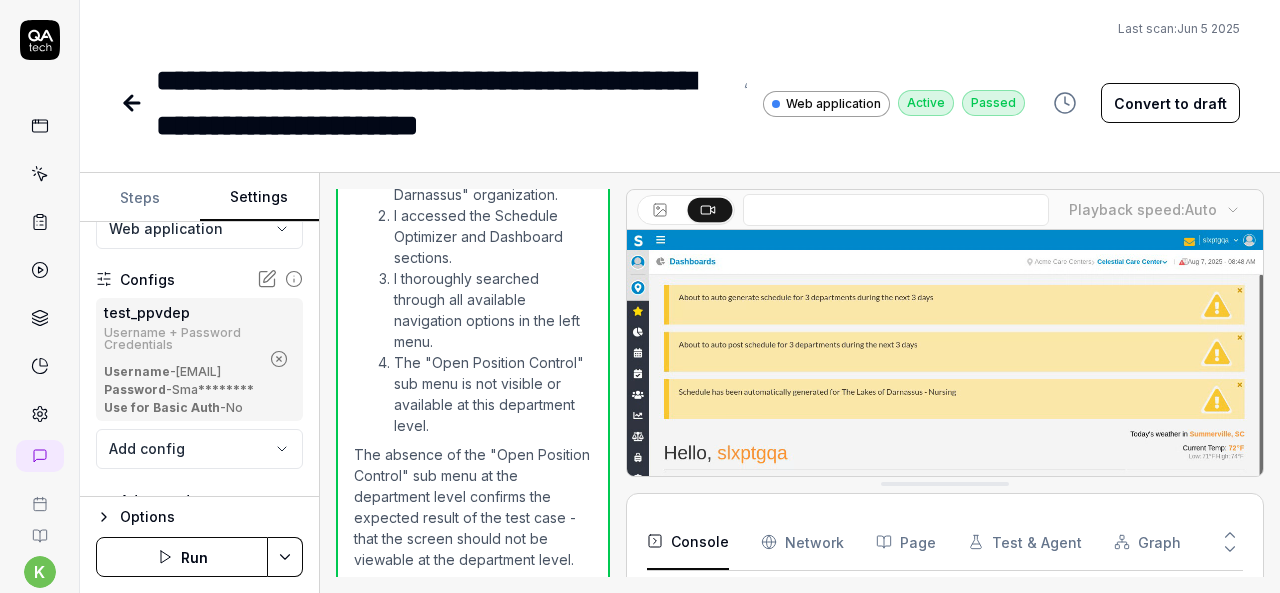 click 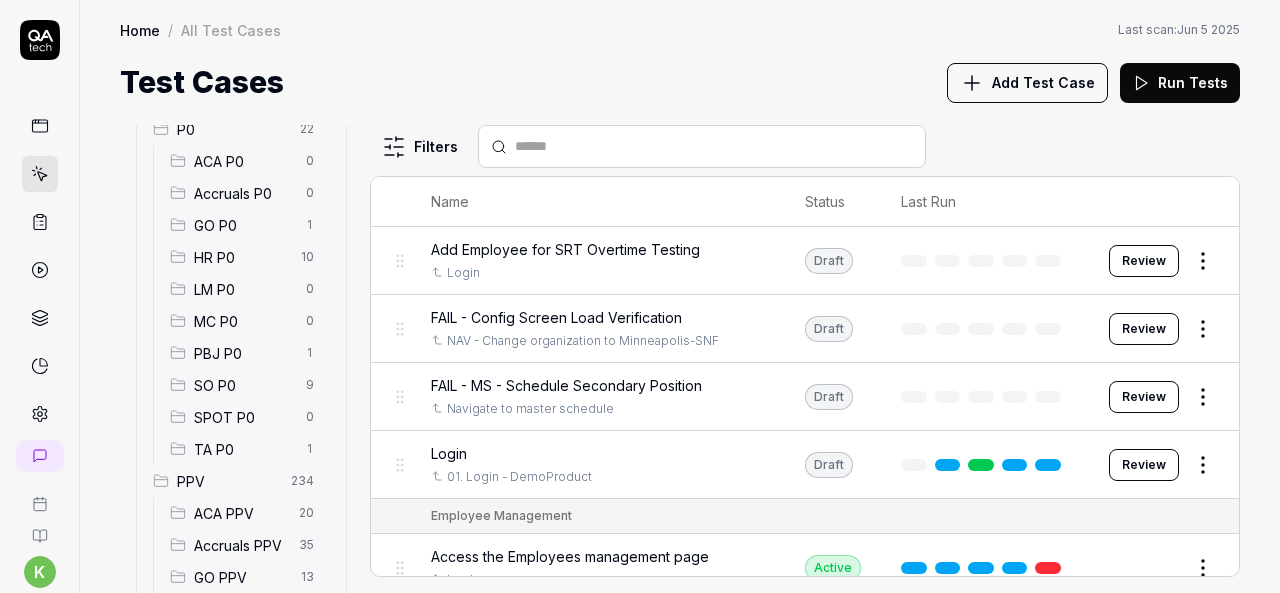 scroll, scrollTop: 214, scrollLeft: 0, axis: vertical 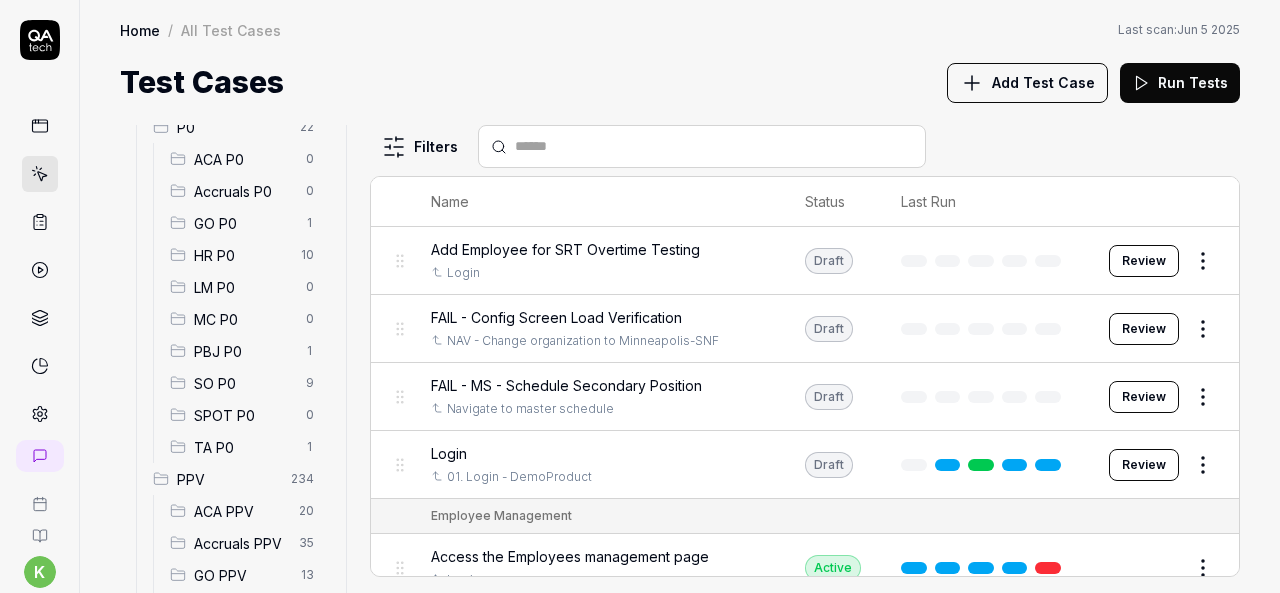 click on "Employee Management 10 Login 7 Logout 1 Master Schedule 9 Navigation 3 P0 22 ACA P0 0 Accruals P0 0 GO P0 1 HR P0 10 LM P0 0 MC P0 0 PBJ P0 1 SO P0 9 SPOT P0 0 TA P0 1 PPV 234 ACA PPV 20 Accruals PPV 35 GO PPV 13 HR PPV 31 LM PPV 7 MC PPV 7 PBJ PPV 22 SO PPV 56 Spotlight PPV 3 TA PPV 40 Reporting 3 Schedule Optimizer 1 Screen Loads 7 Time & Attendance 6" at bounding box center (233, 447) 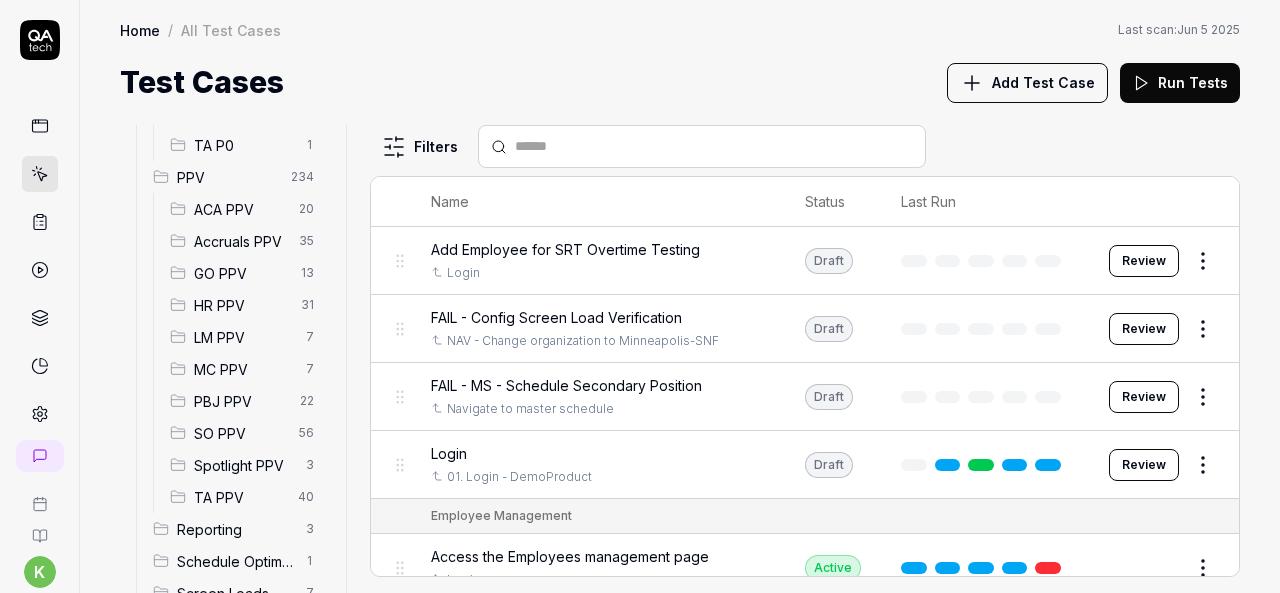 click on "SO PPV" at bounding box center [240, 433] 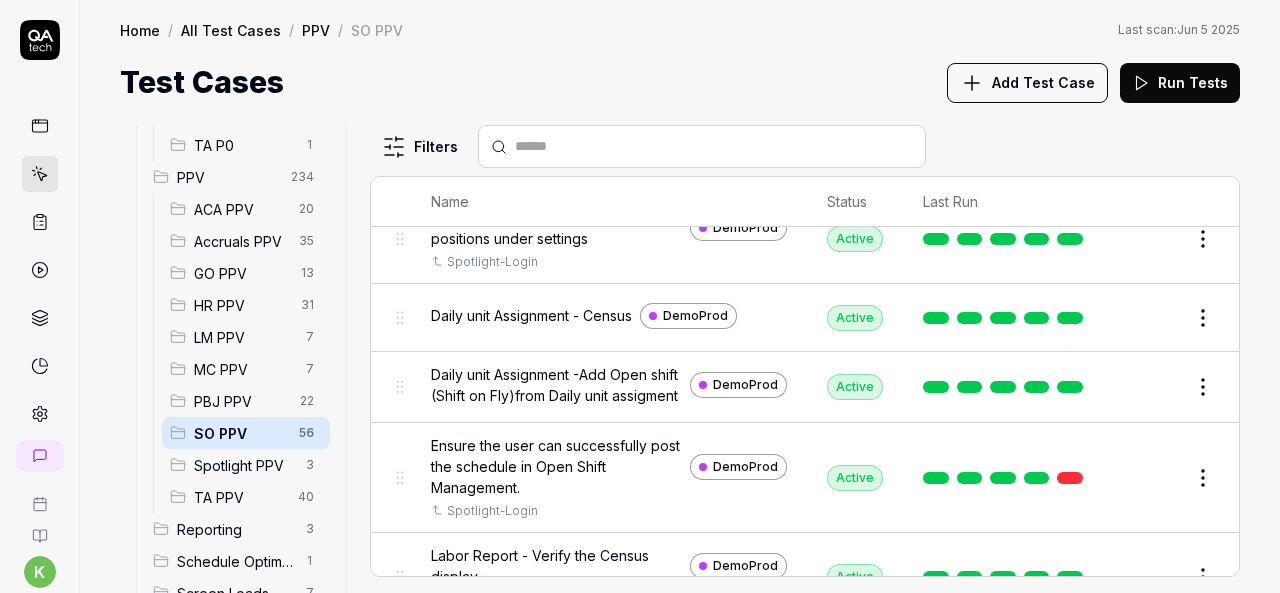 scroll, scrollTop: 180, scrollLeft: 0, axis: vertical 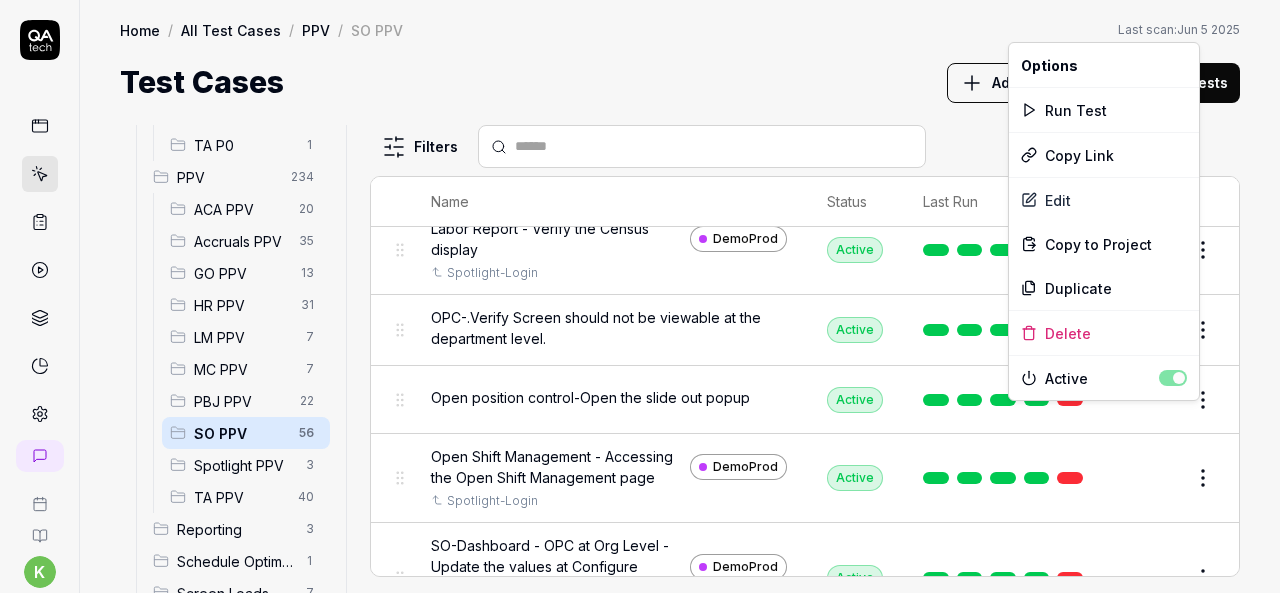 click on "k S Home / All Test Cases / PPV / SO PPV Home / All Test Cases / PPV / SO PPV Last scan:  Jun 5 2025 Test Cases Add Test Case Run Tests All Test Cases 307 Employee Management 10 Login 7 Logout 1 Master Schedule 9 Navigation 3 P0 22 ACA P0 0 Accruals P0 0 GO P0 1 HR P0 10 LM P0 0 MC P0 0 PBJ P0 1 SO P0 9 SPOT P0 0 TA P0 1 PPV 234 ACA PPV 20 Accruals PPV 35 GO PPV 13 HR PPV 31 LM PPV 7 MC PPV 7 PBJ PPV 22 SO PPV 56 Spotlight PPV 3 TA PPV 40 Reporting 3 Schedule Optimizer 1 Screen Loads 7 Time & Attendance 6 Filters Name Status Last Run PPV SO PPV Compare number of open shifts between ms and osm DemoProd Spotlight-Login Active Edit Daily Attendance Report - Verify the positions under settings DemoProd Spotlight-Login Active Edit Daily unit Assignment - Census DemoProd Active Edit Daily unit Assignment -Add Open shift (Shift on Fly)from Daily unit assigment DemoProd Active Edit Ensure the user can successfully post the schedule in Open Shift Management. DemoProd Spotlight-Login Active Edit DemoProd Active Edit *" at bounding box center [640, 296] 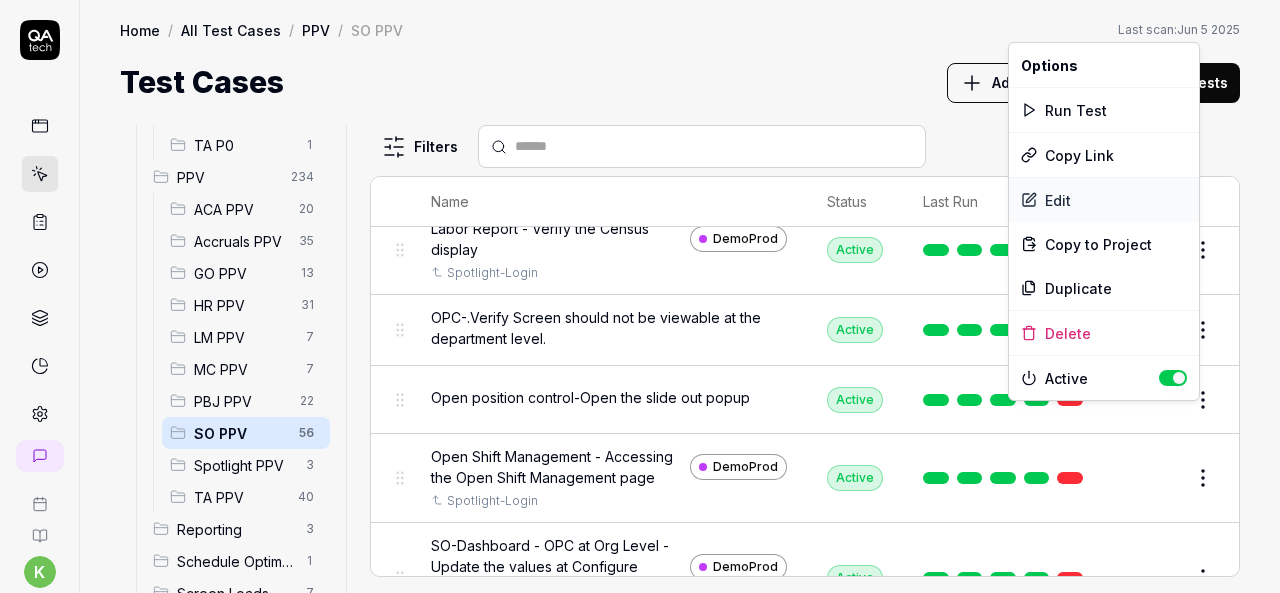 click on "Edit" at bounding box center [1104, 200] 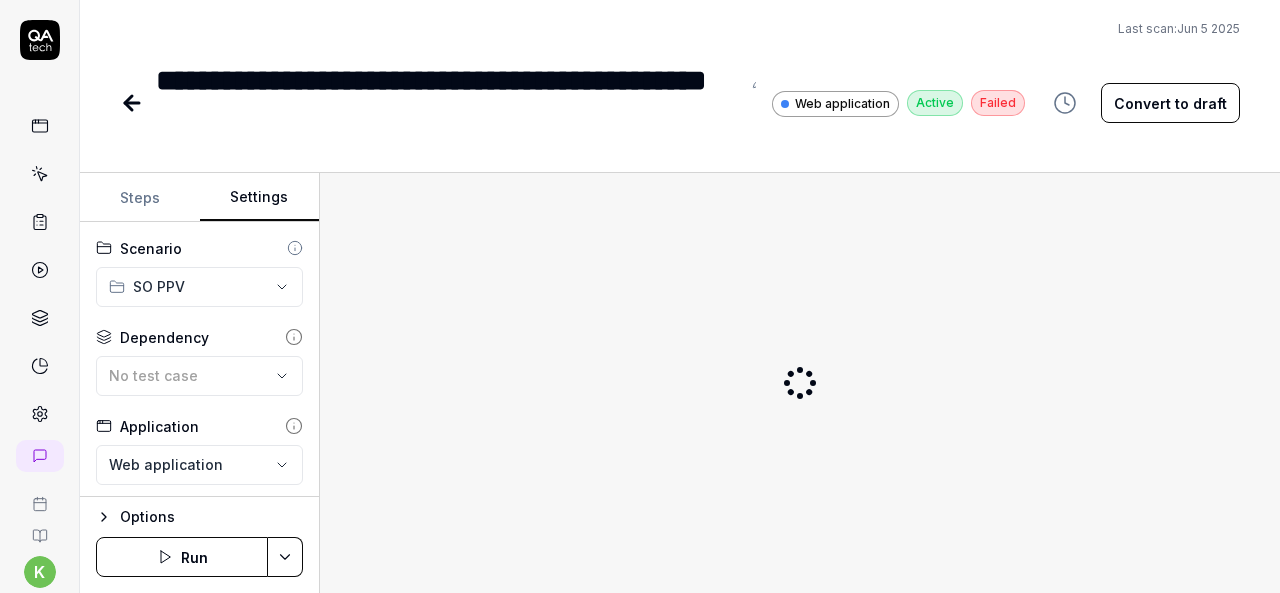 click on "Settings" at bounding box center [260, 198] 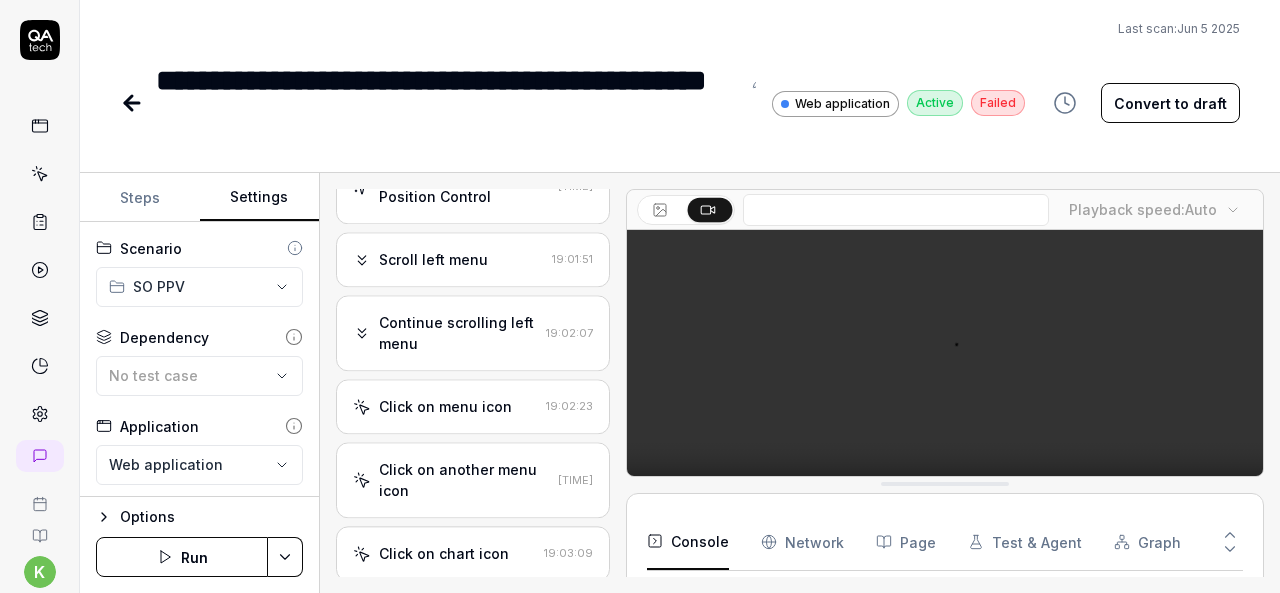 scroll, scrollTop: 3602, scrollLeft: 0, axis: vertical 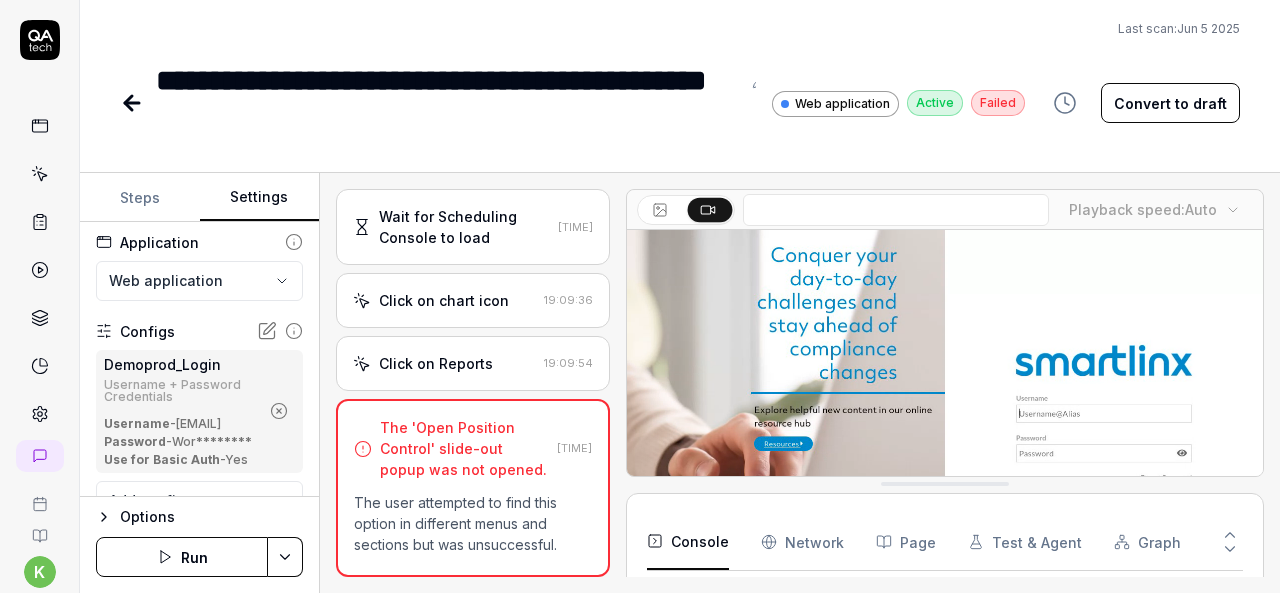 click 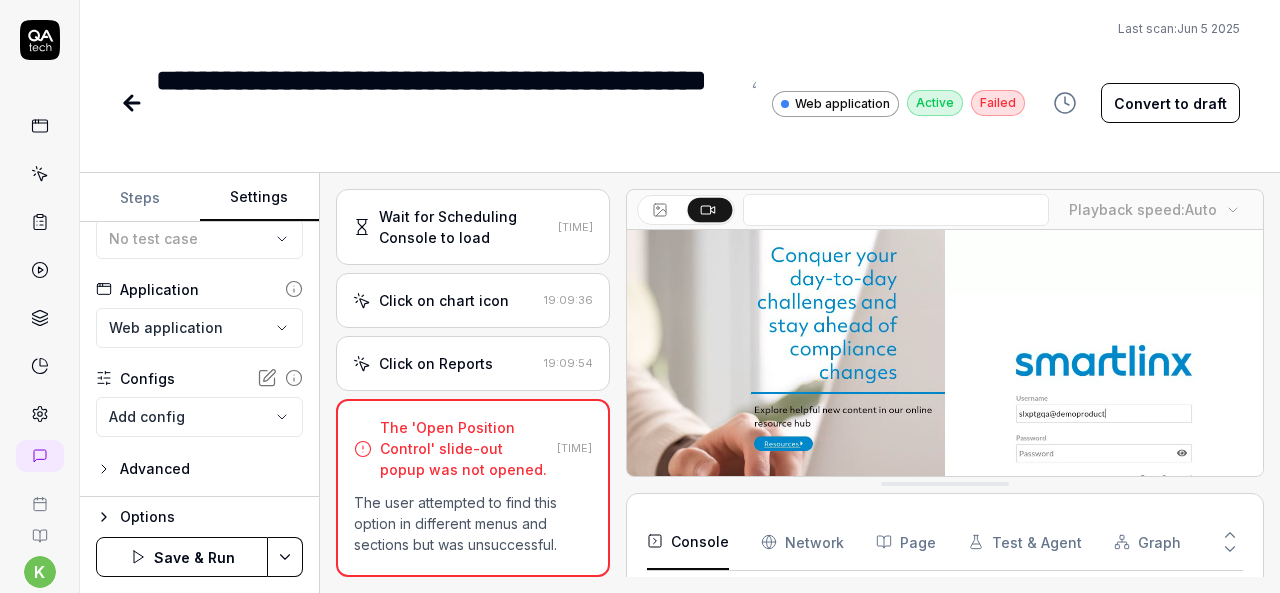 scroll, scrollTop: 136, scrollLeft: 0, axis: vertical 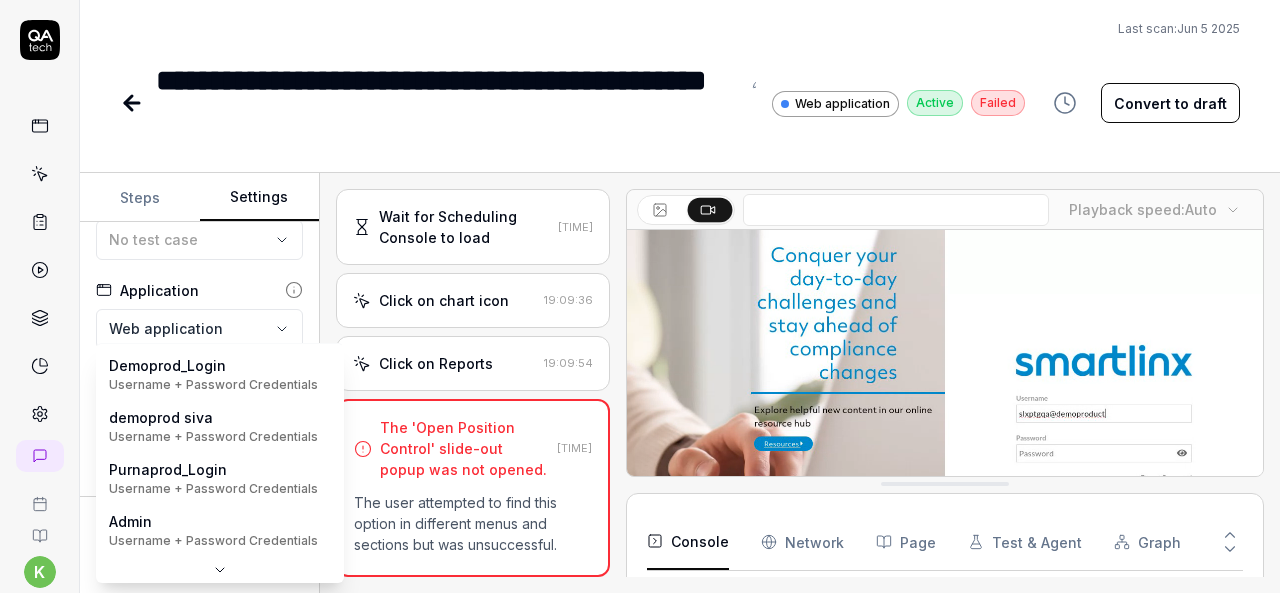 click on "**********" at bounding box center (640, 296) 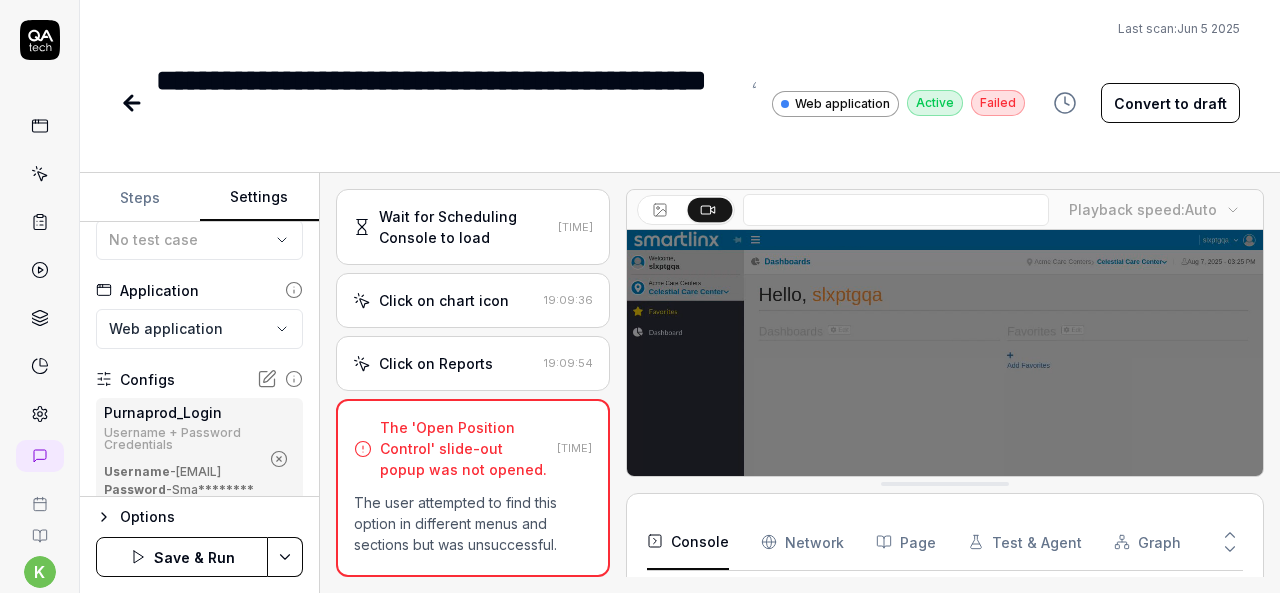 scroll, scrollTop: 184, scrollLeft: 0, axis: vertical 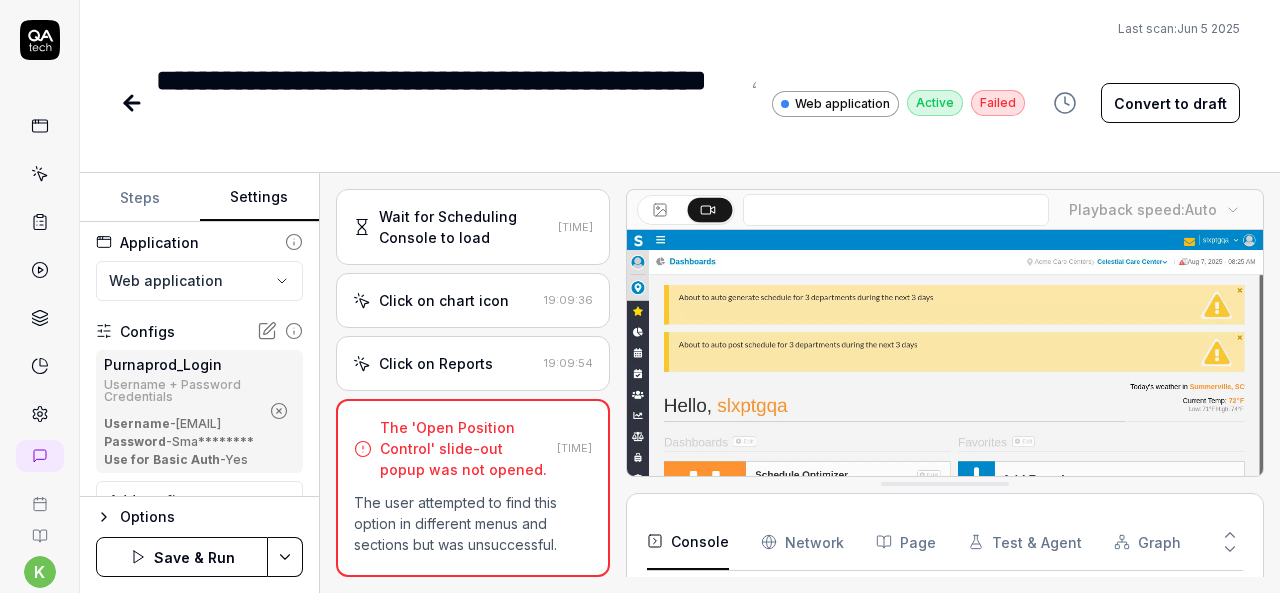 click 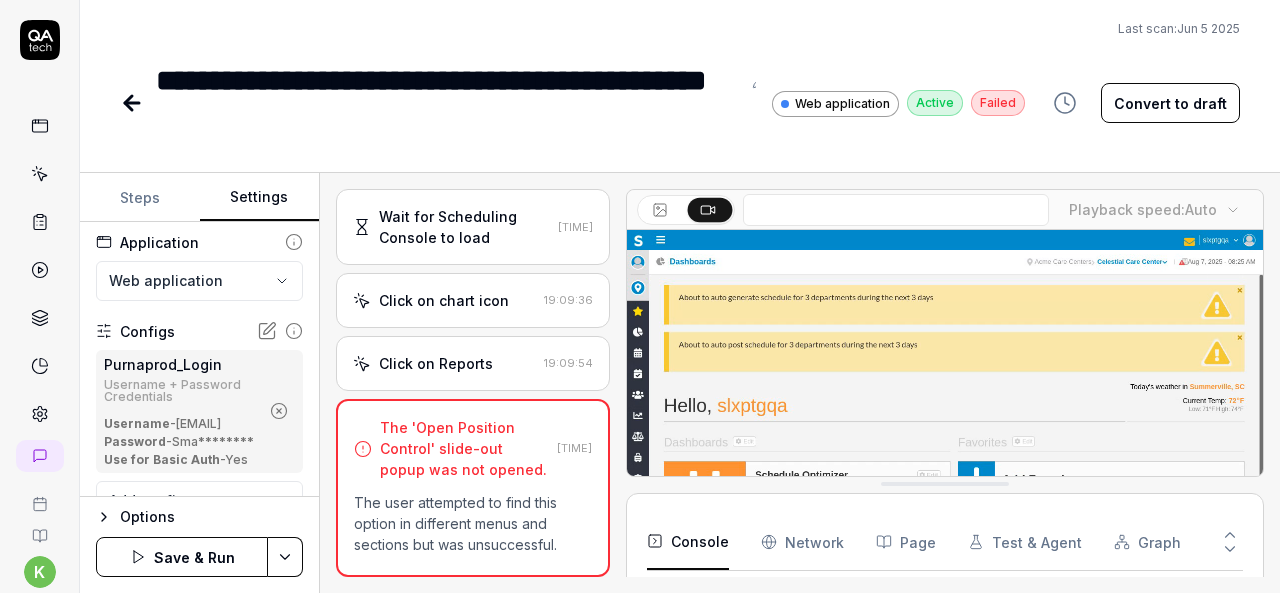 scroll, scrollTop: 136, scrollLeft: 0, axis: vertical 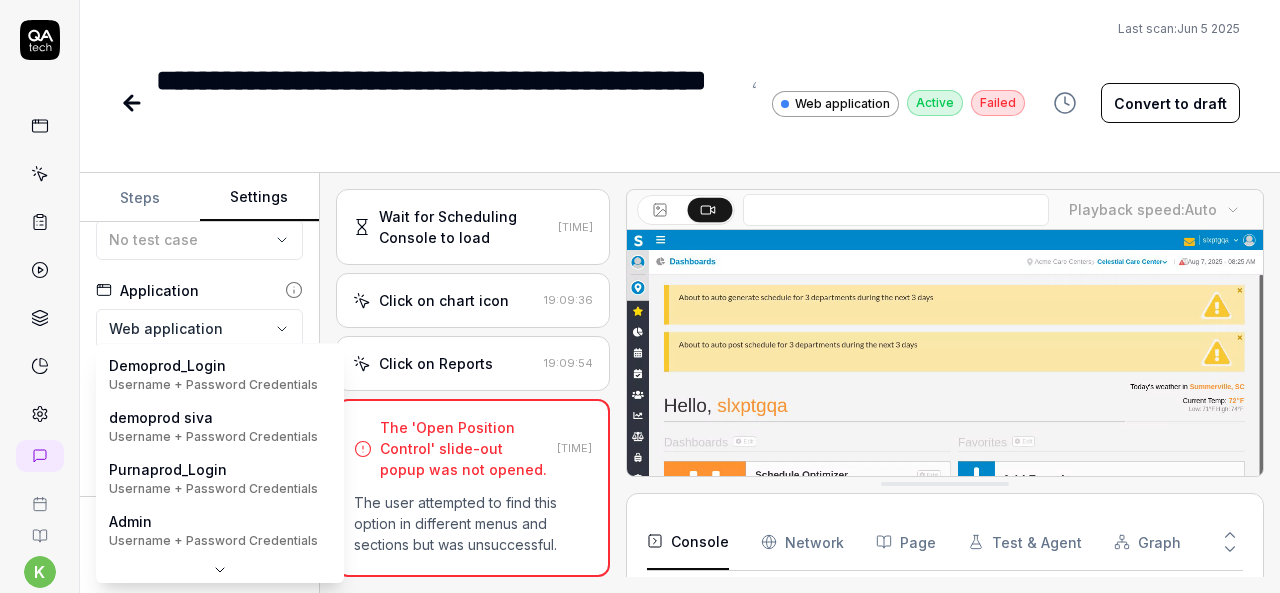click on "**********" at bounding box center [640, 296] 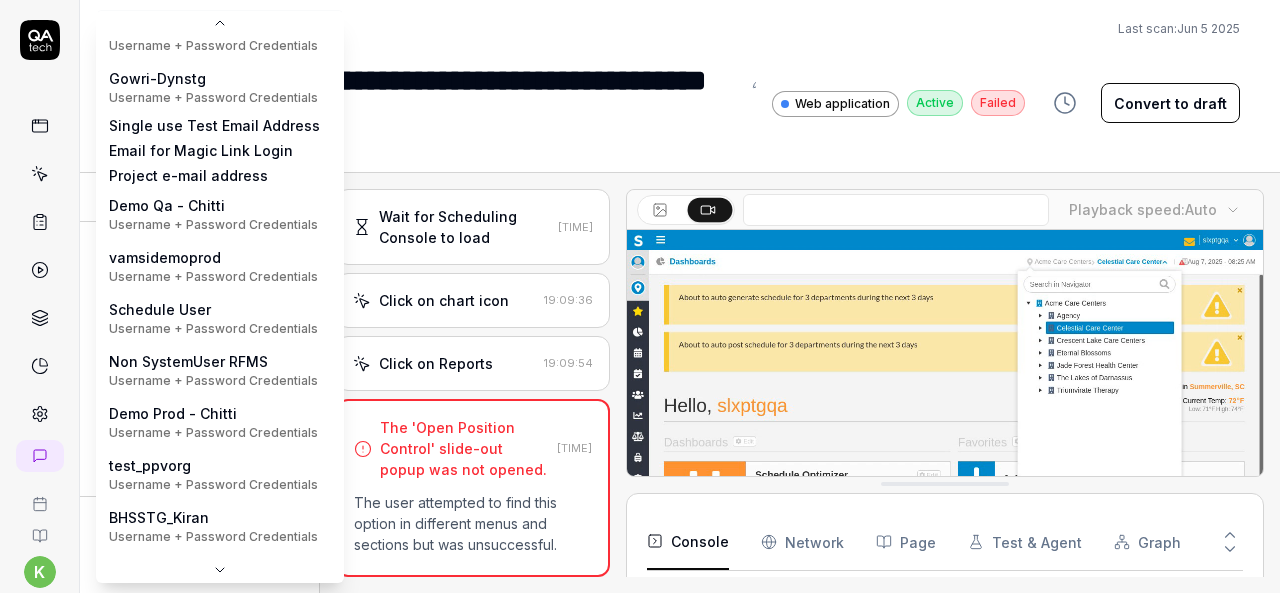 scroll, scrollTop: 291, scrollLeft: 0, axis: vertical 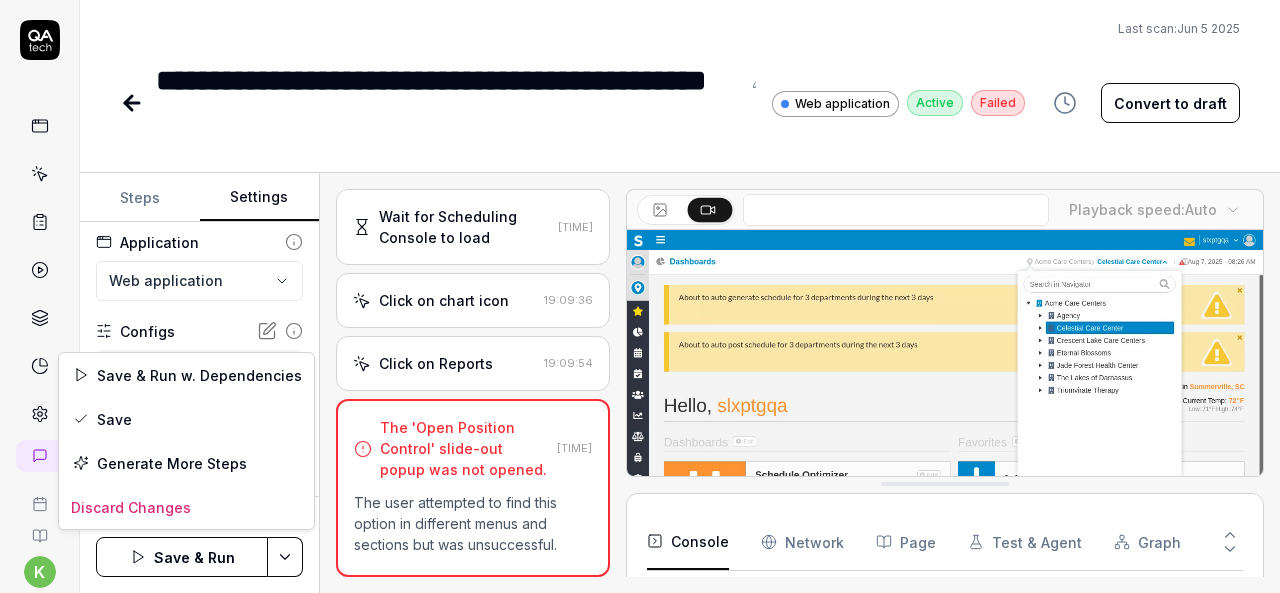 click on "**********" at bounding box center (640, 296) 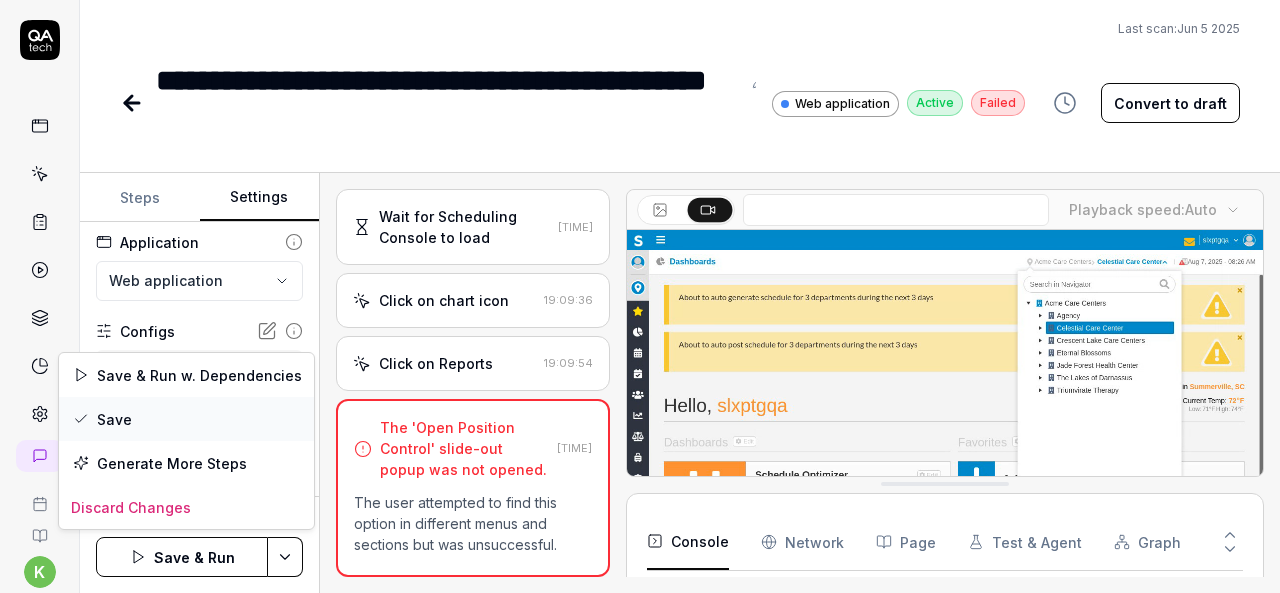 click on "Save" at bounding box center [186, 419] 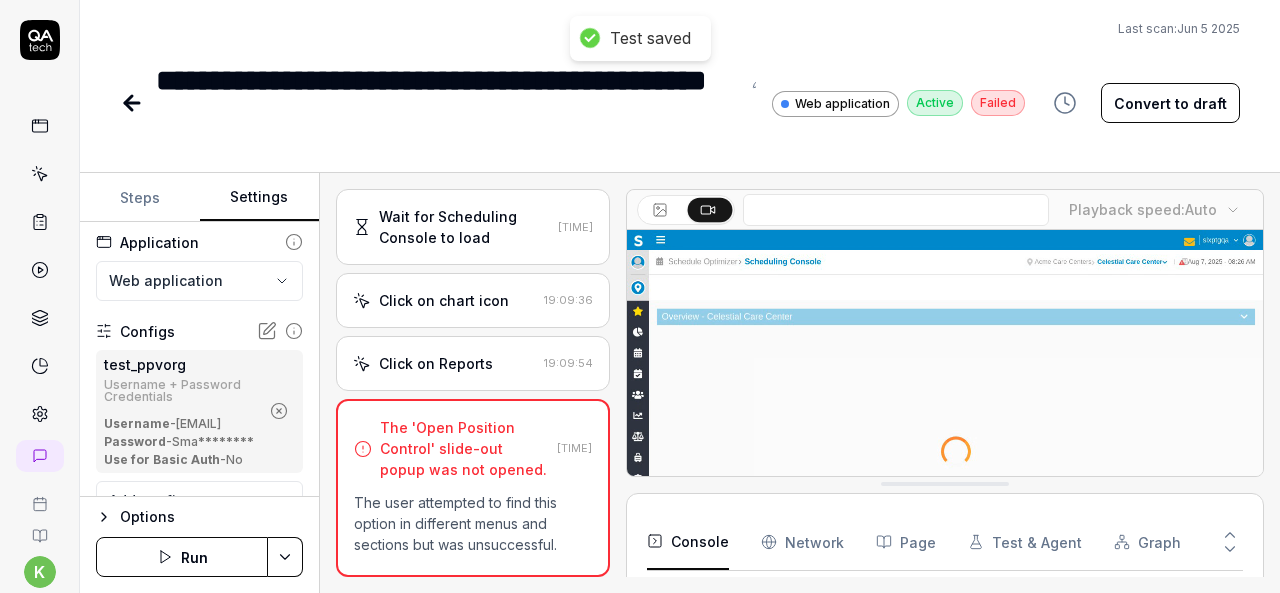 click 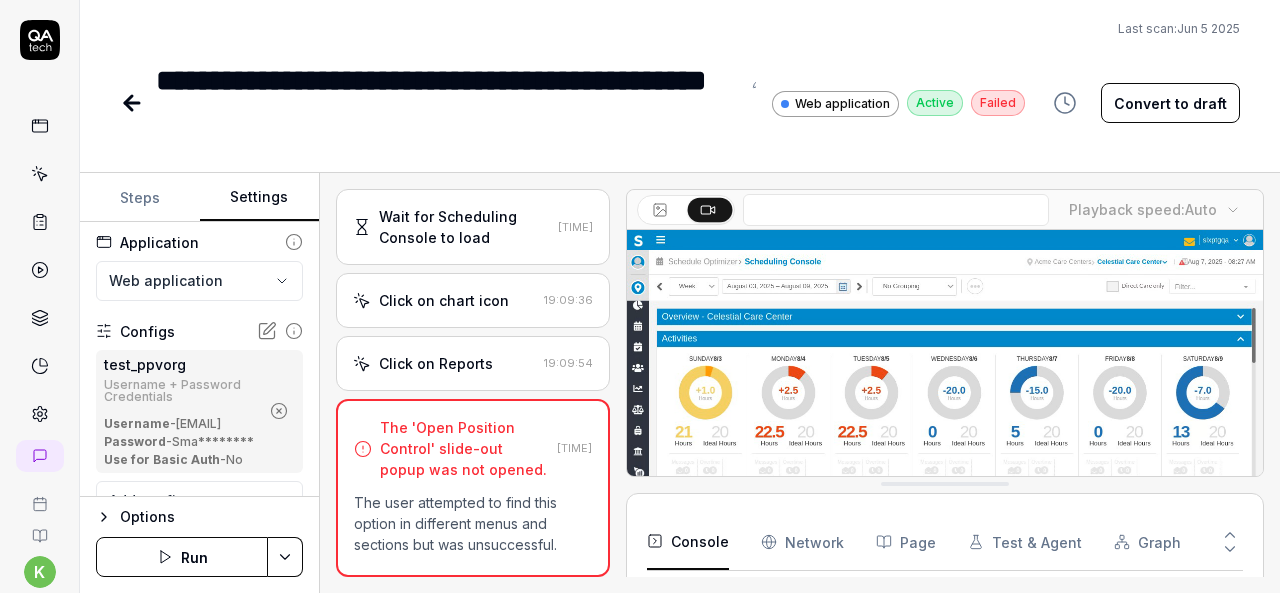 click 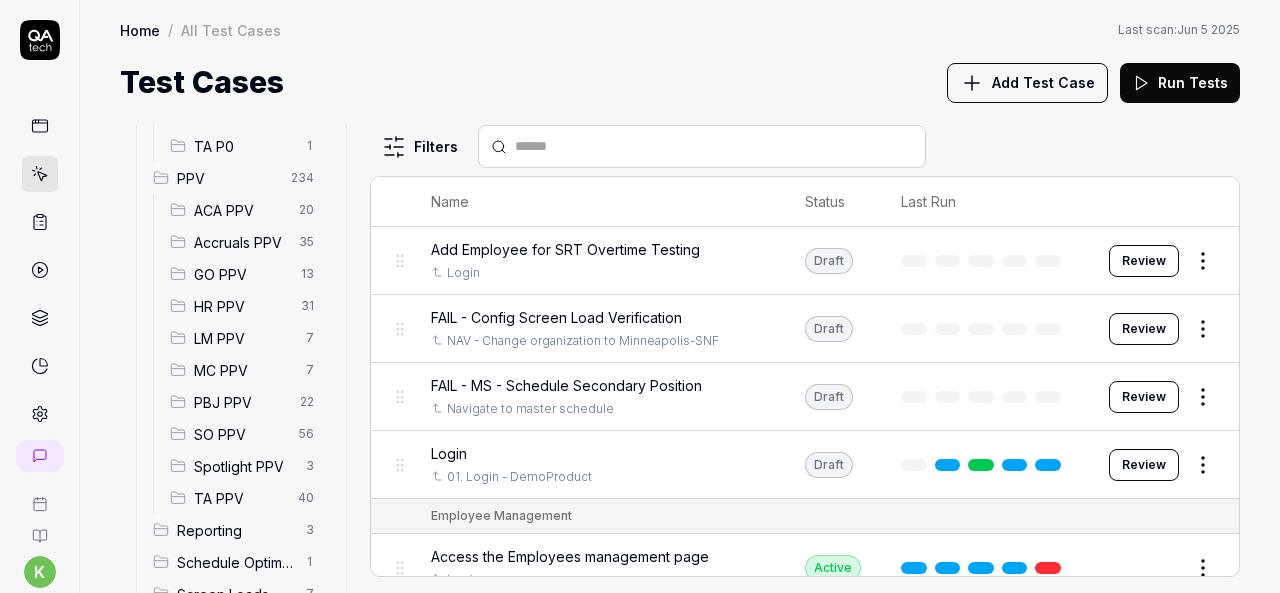 scroll, scrollTop: 595, scrollLeft: 0, axis: vertical 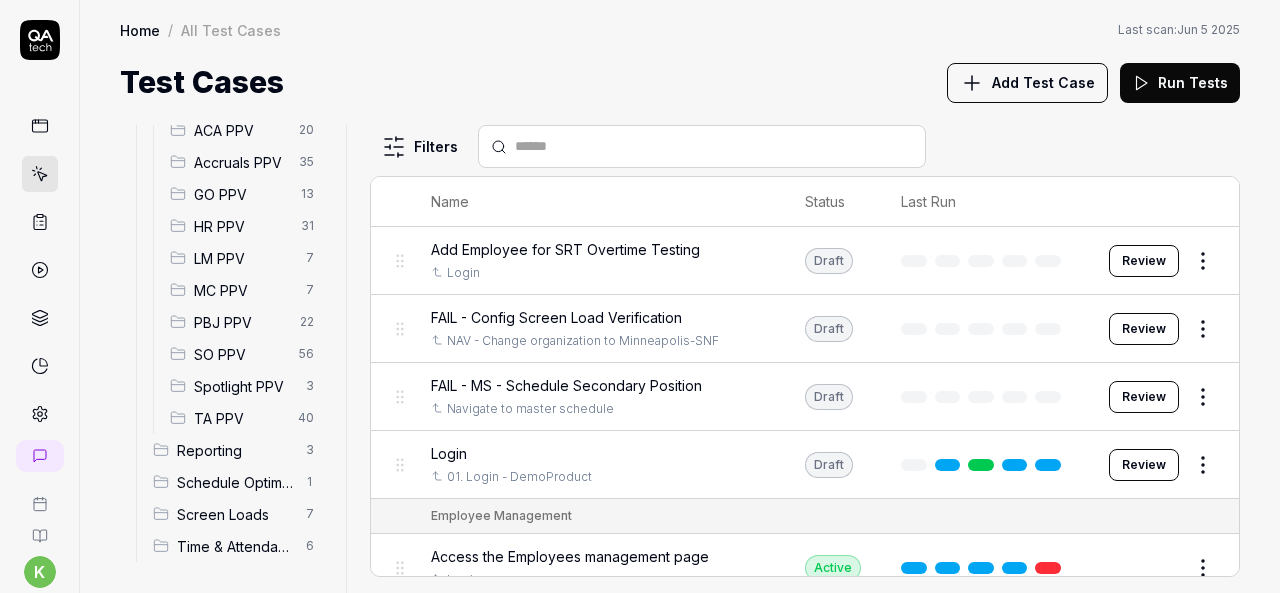 click on "SO PPV" at bounding box center (240, 354) 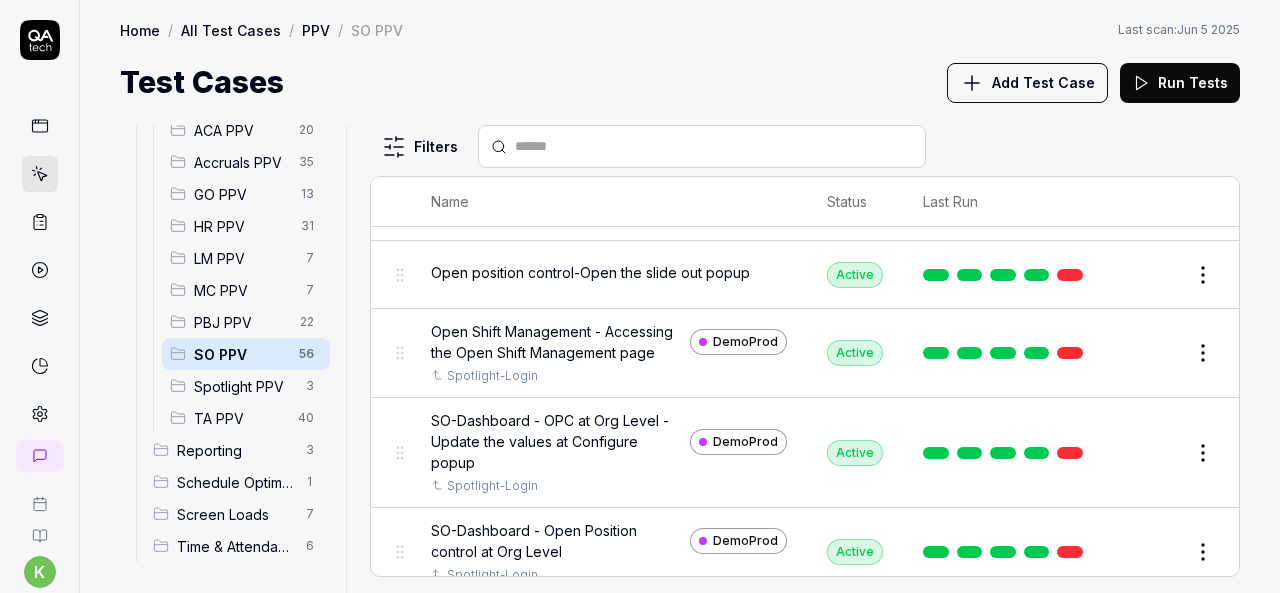 scroll, scrollTop: 624, scrollLeft: 0, axis: vertical 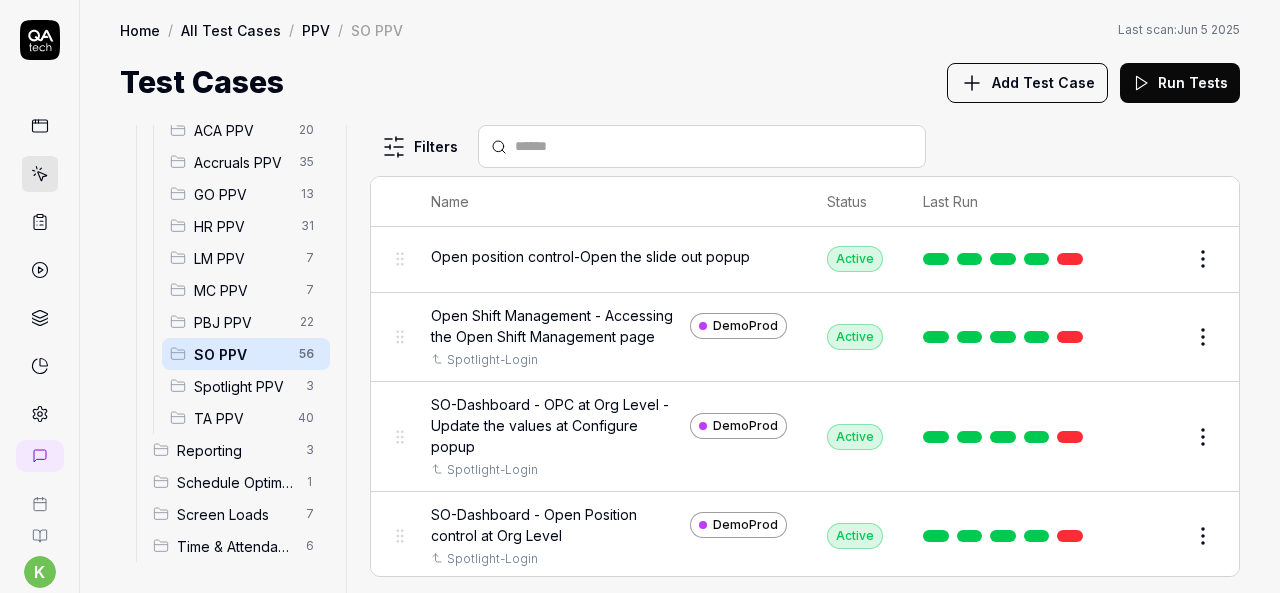click on "Edit" at bounding box center [1155, 437] 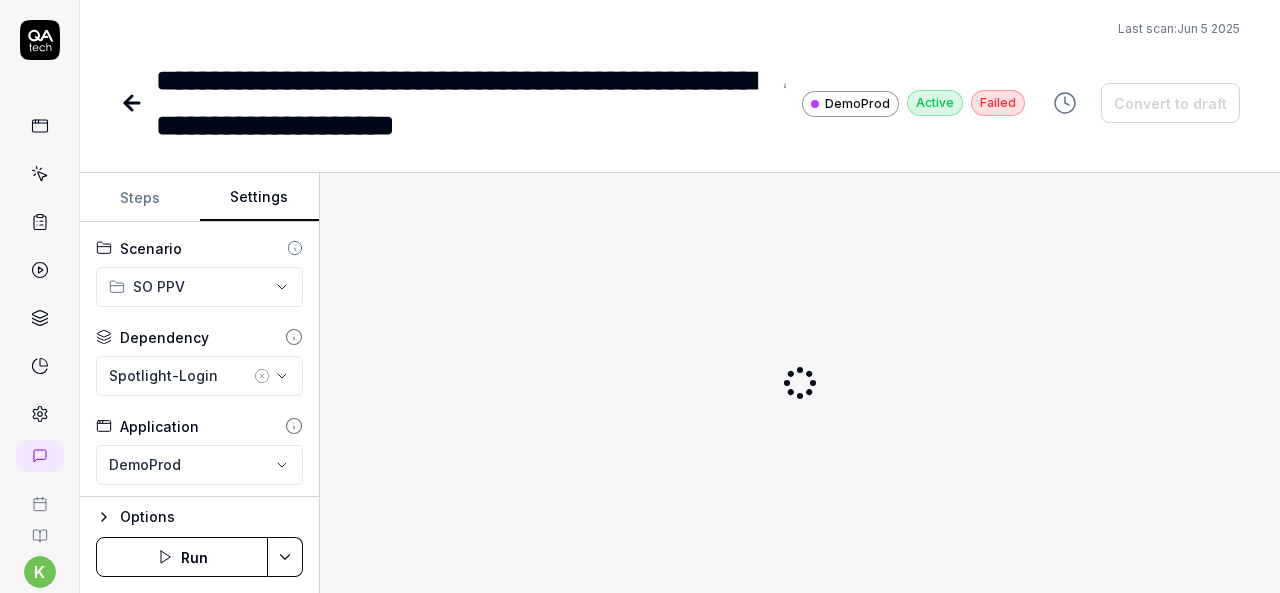 click on "Settings" at bounding box center [260, 198] 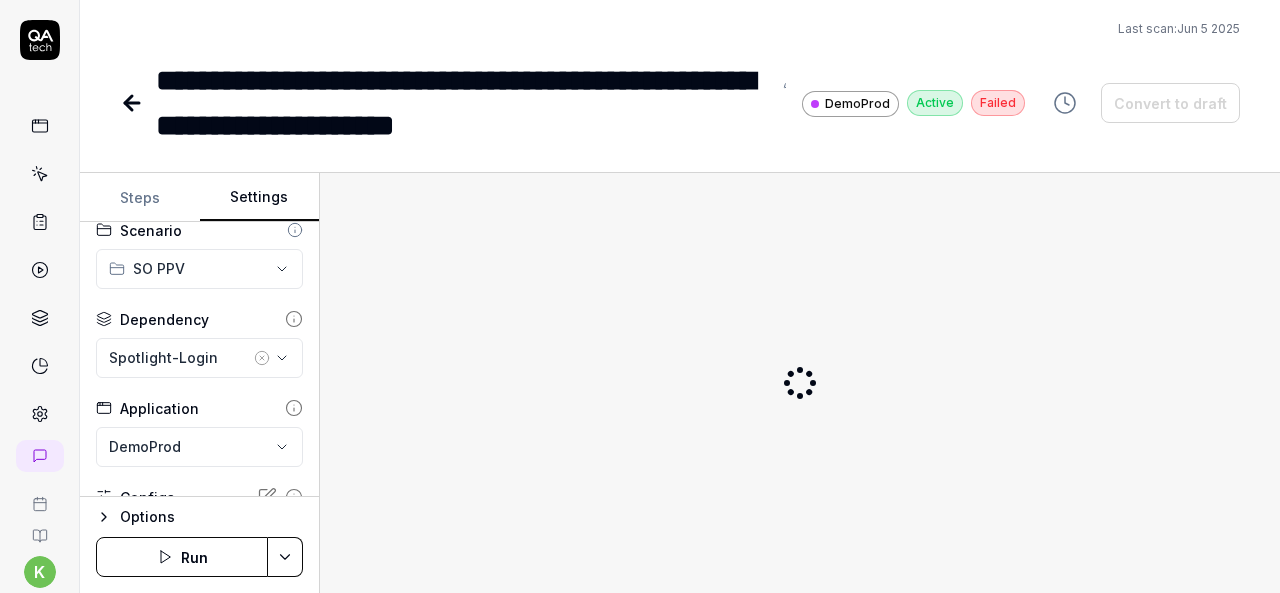 scroll, scrollTop: 20, scrollLeft: 0, axis: vertical 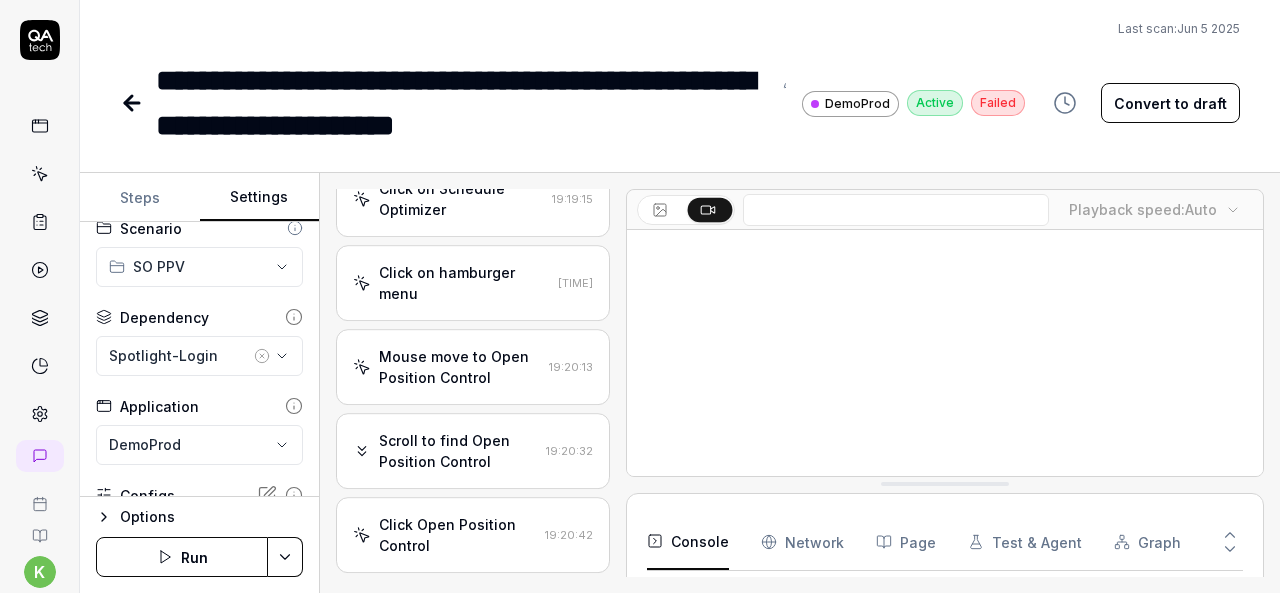 click 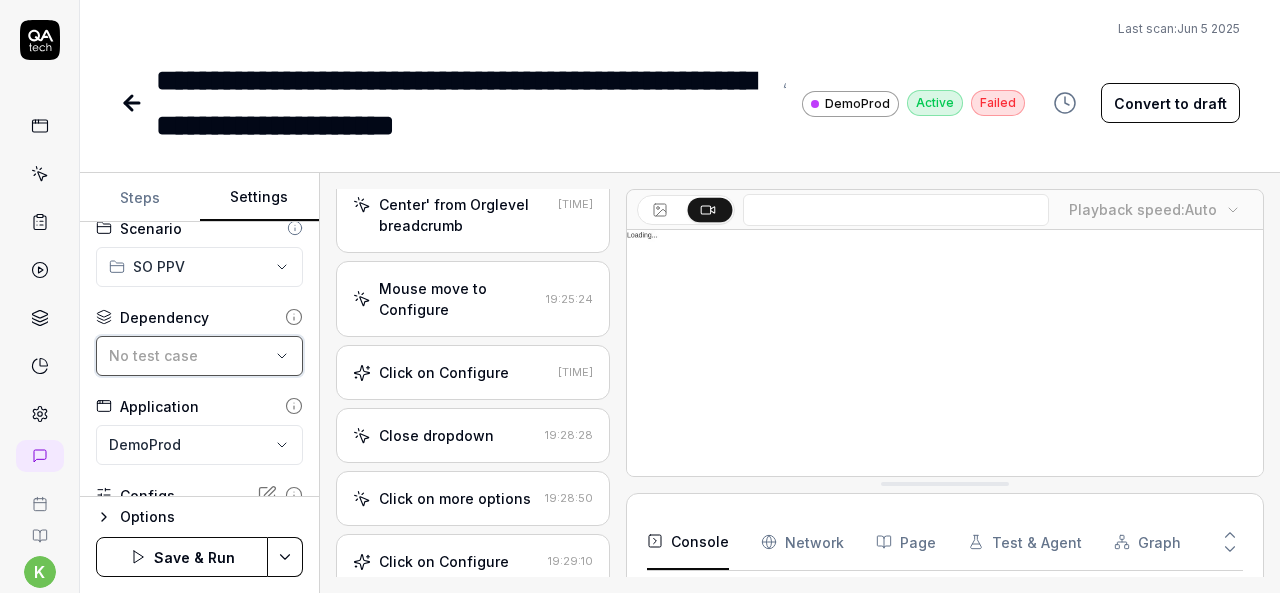 scroll, scrollTop: 3899, scrollLeft: 0, axis: vertical 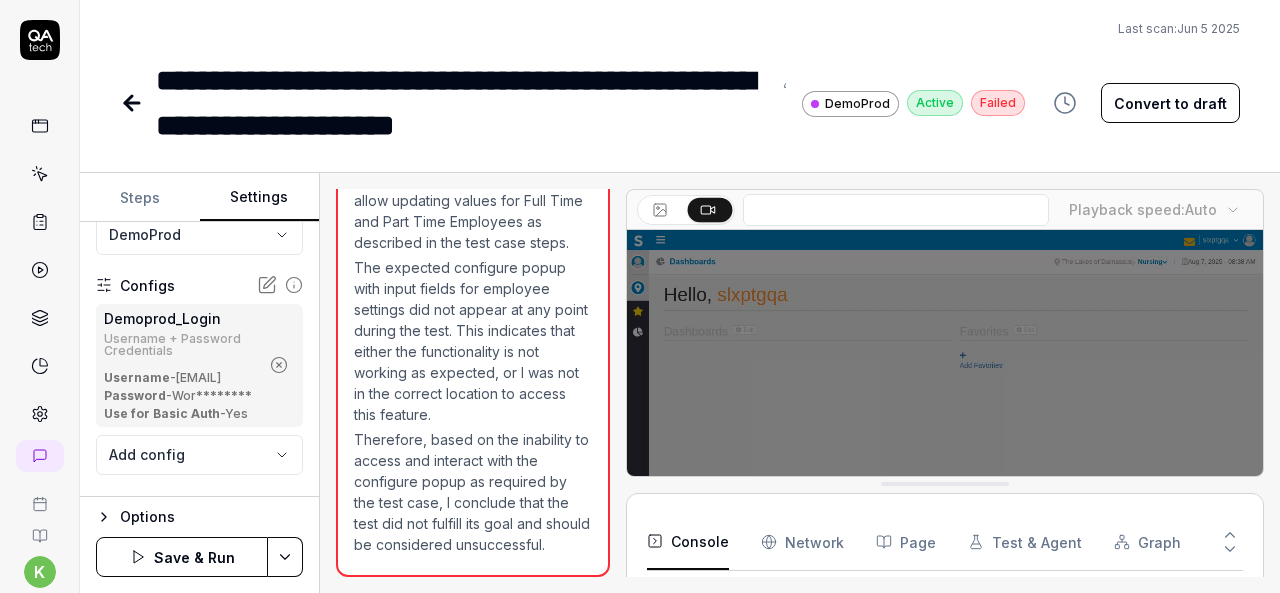 click at bounding box center [279, 365] 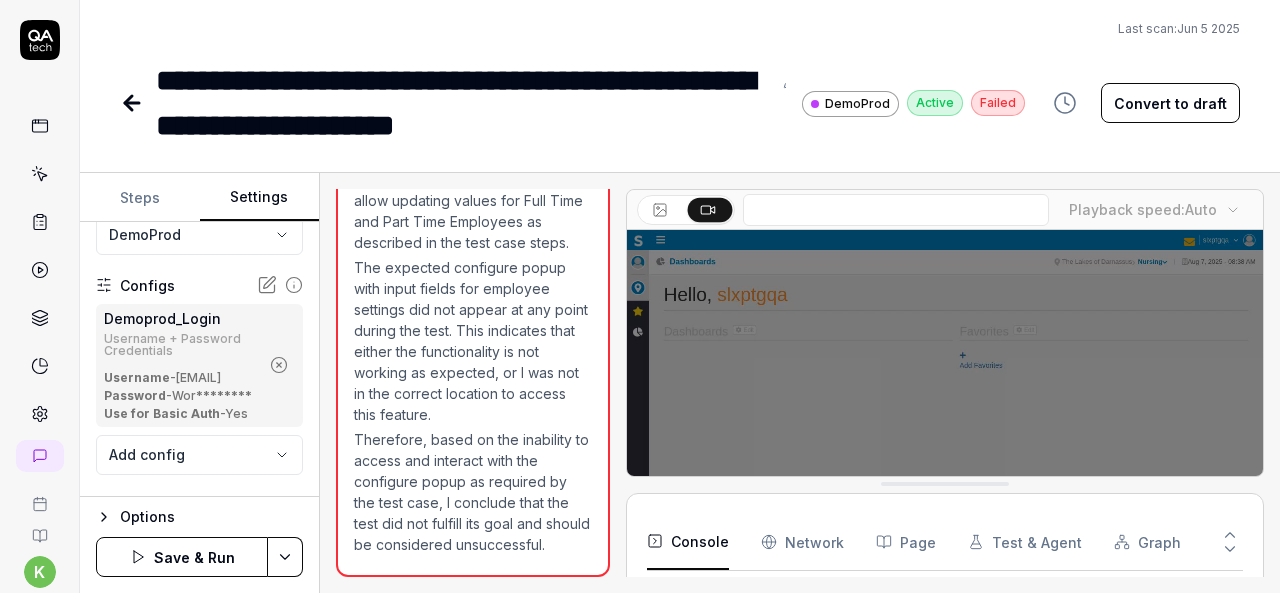 scroll, scrollTop: 136, scrollLeft: 0, axis: vertical 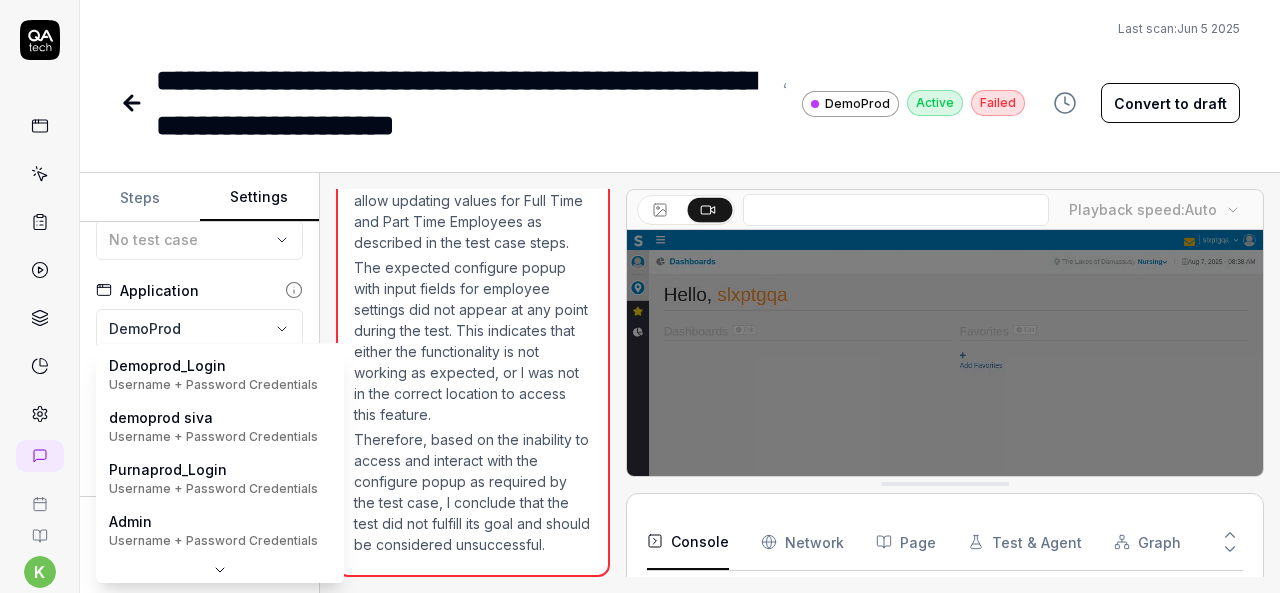 click on "**********" at bounding box center (640, 296) 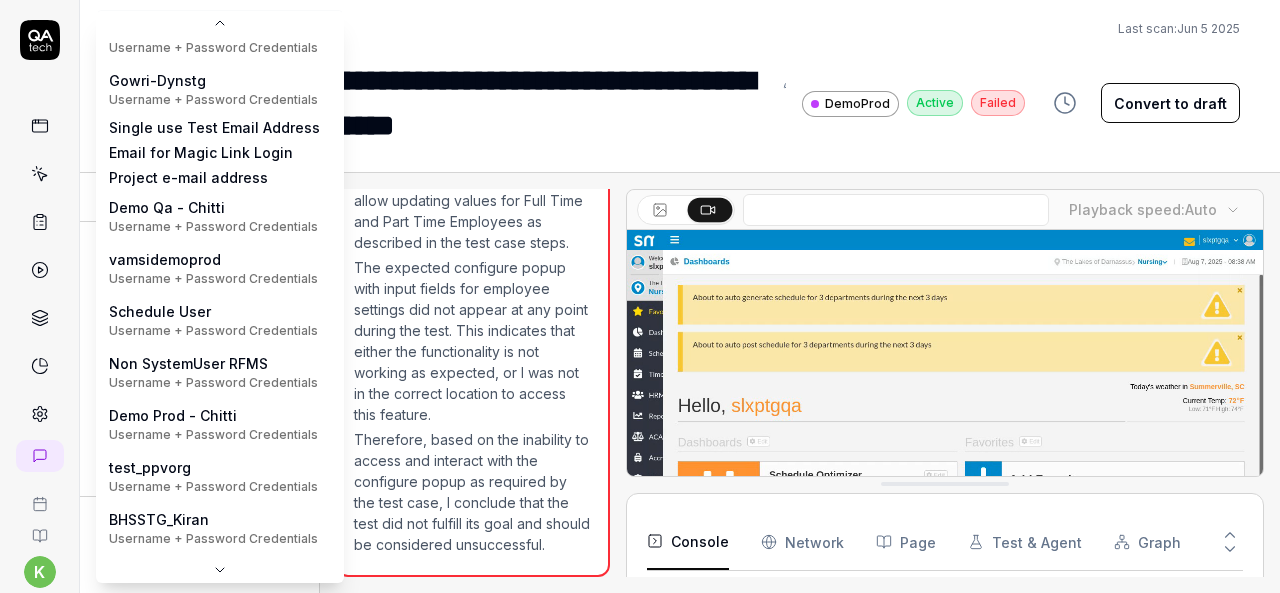 scroll, scrollTop: 289, scrollLeft: 0, axis: vertical 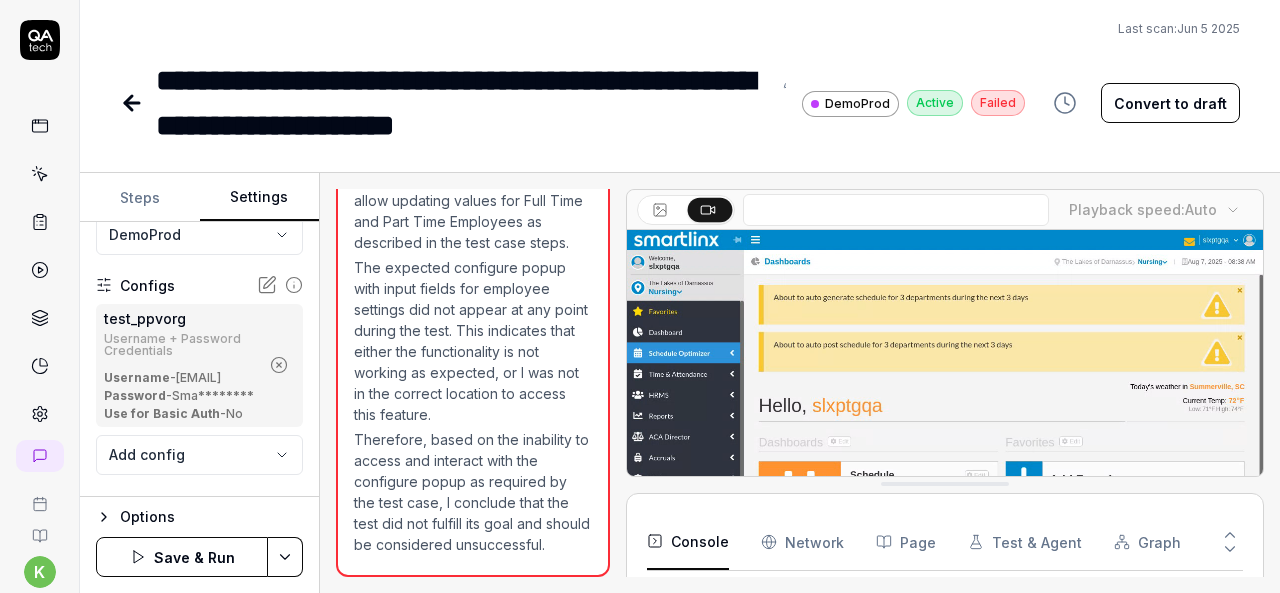 click on "**********" at bounding box center [640, 296] 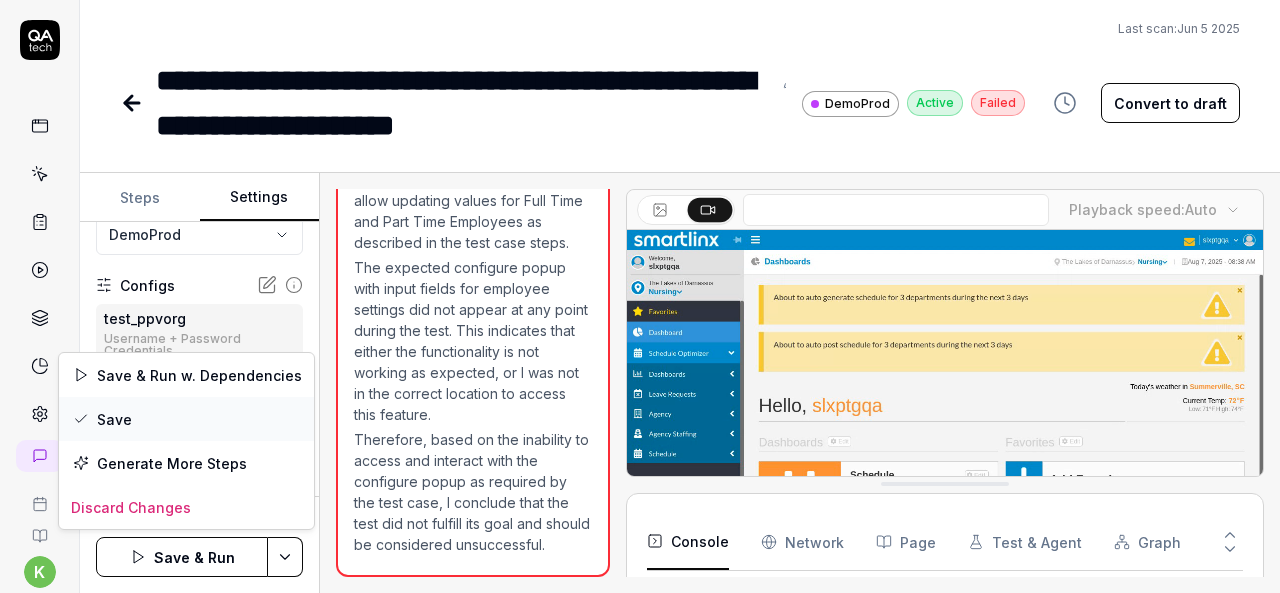 click on "Save" at bounding box center [186, 419] 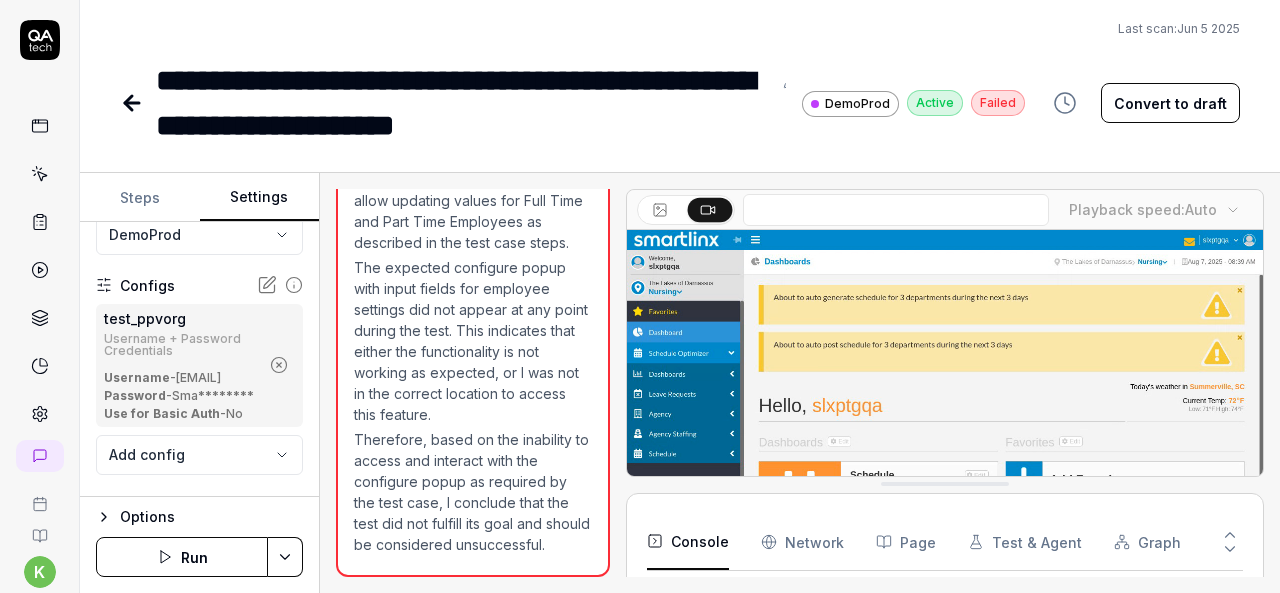 click on "**********" at bounding box center [680, 74] 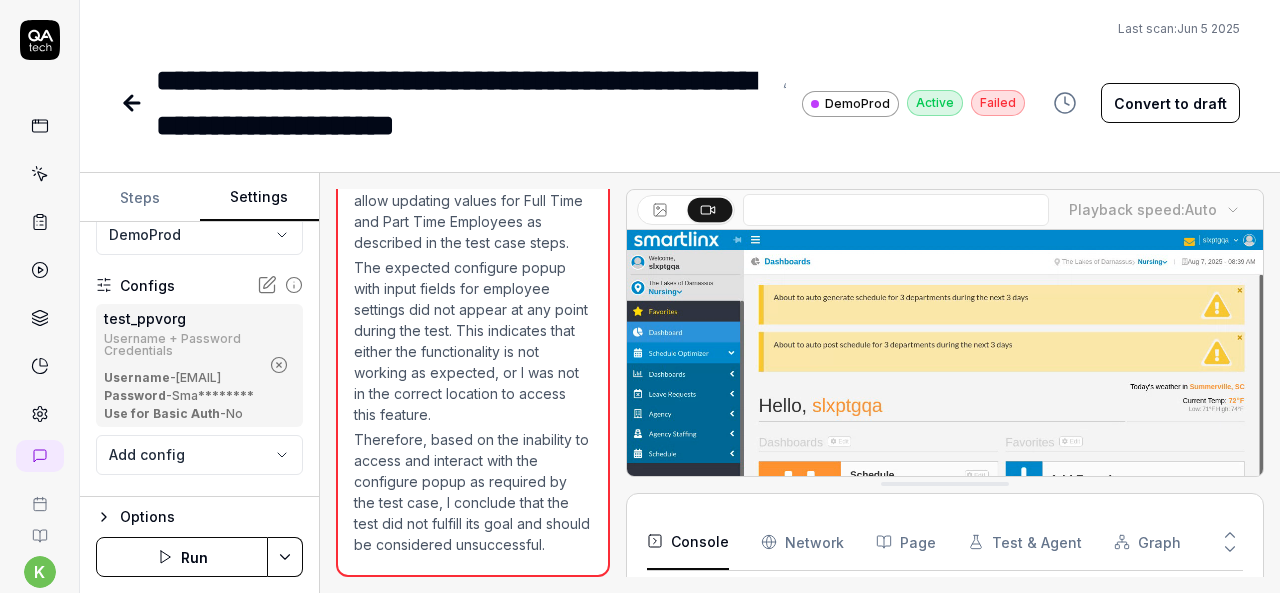 click 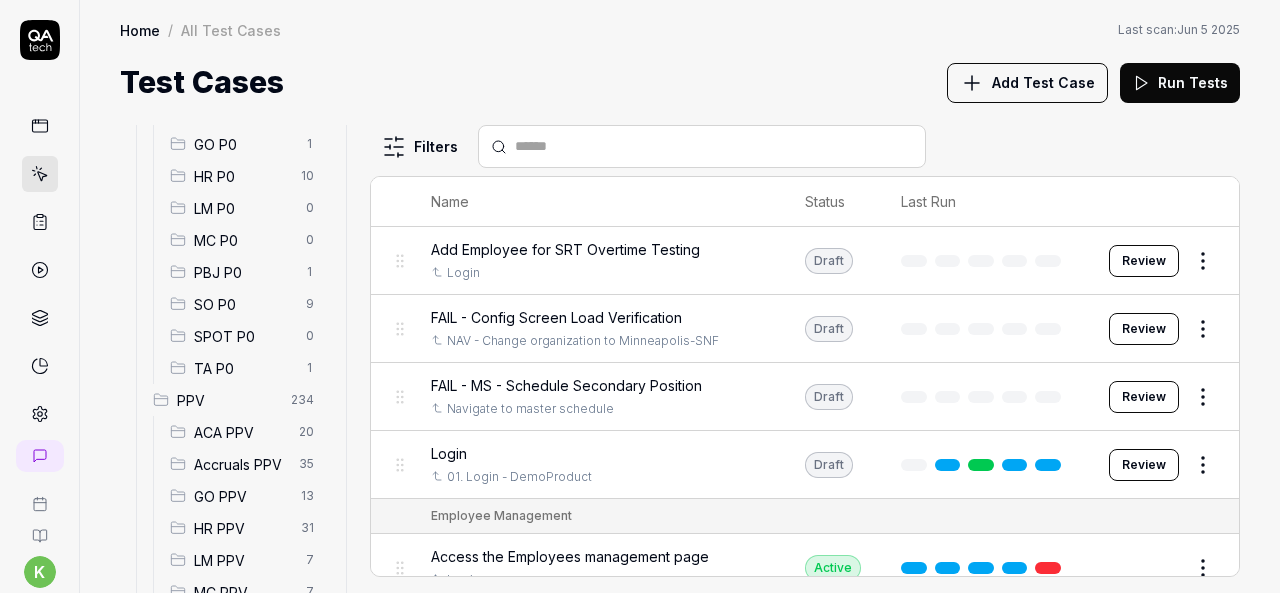 scroll, scrollTop: 300, scrollLeft: 0, axis: vertical 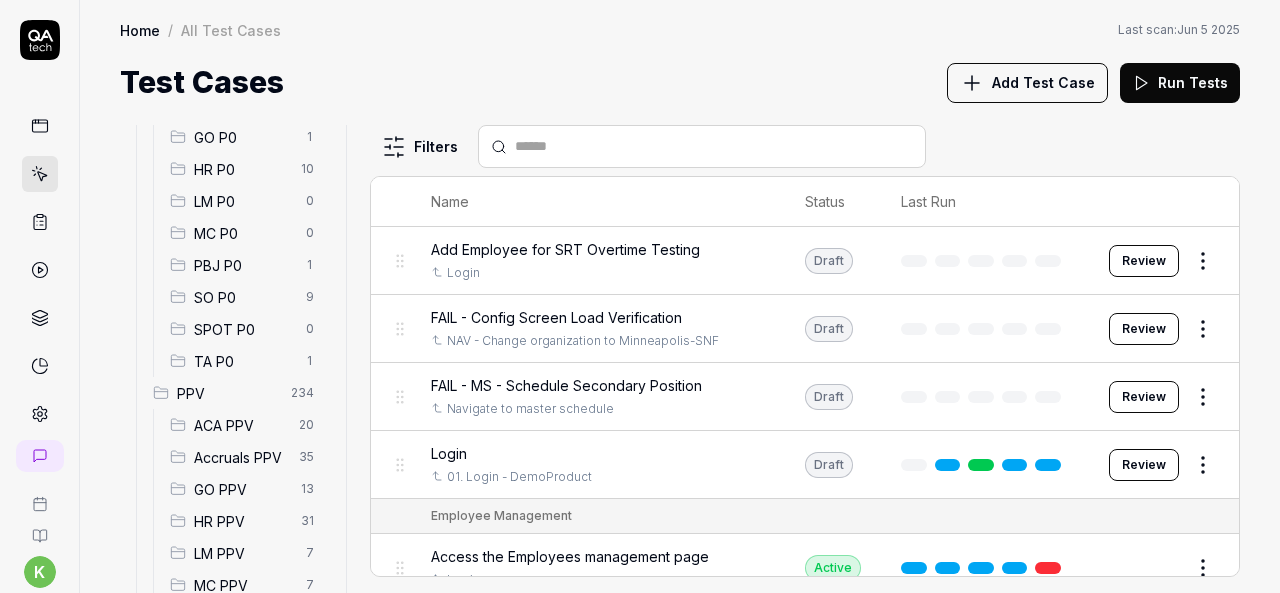 click on "PPV 234 ACA PPV 20 Accruals PPV 35 GO PPV 13 HR PPV 31 LM PPV 7 MC PPV 7 PBJ PPV 22 SO PPV 56 Spotlight PPV 3 TA PPV 40" at bounding box center (237, 553) 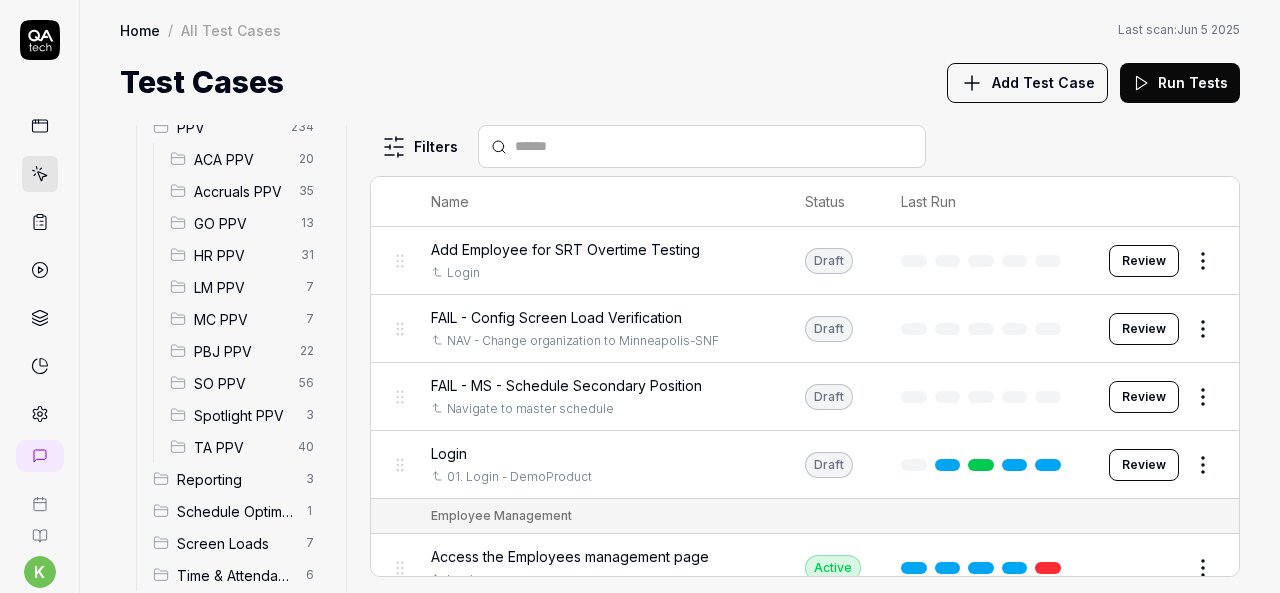 click on "SO PPV" at bounding box center [240, 383] 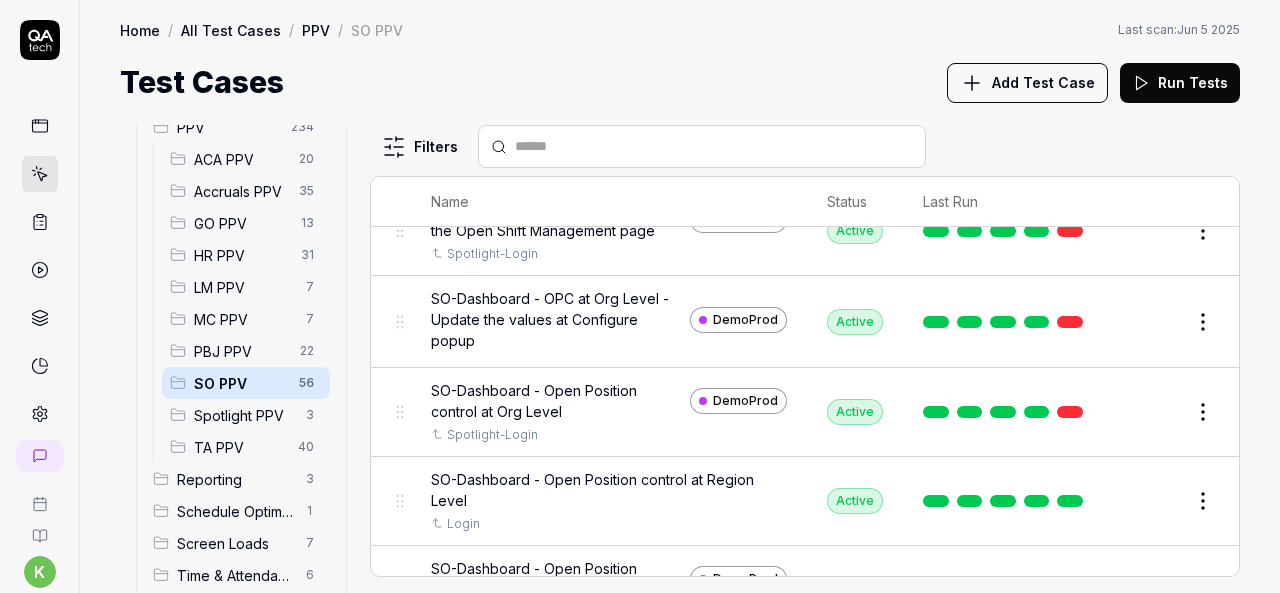 scroll, scrollTop: 744, scrollLeft: 0, axis: vertical 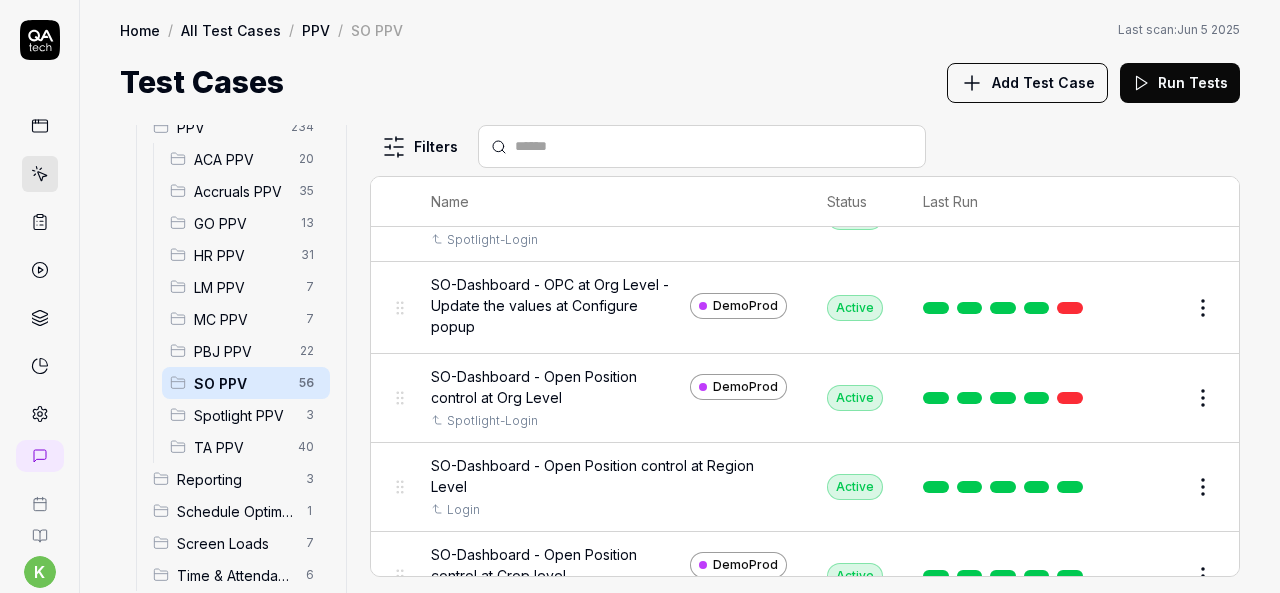 click on "Edit" at bounding box center [1155, 398] 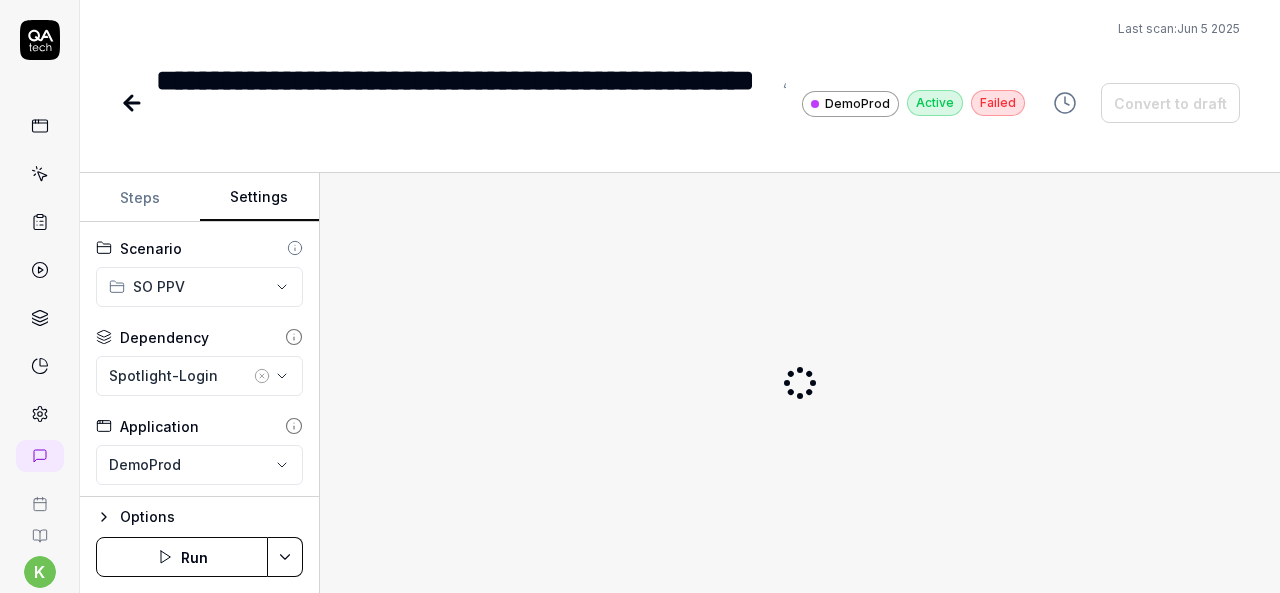 click on "Settings" at bounding box center [260, 198] 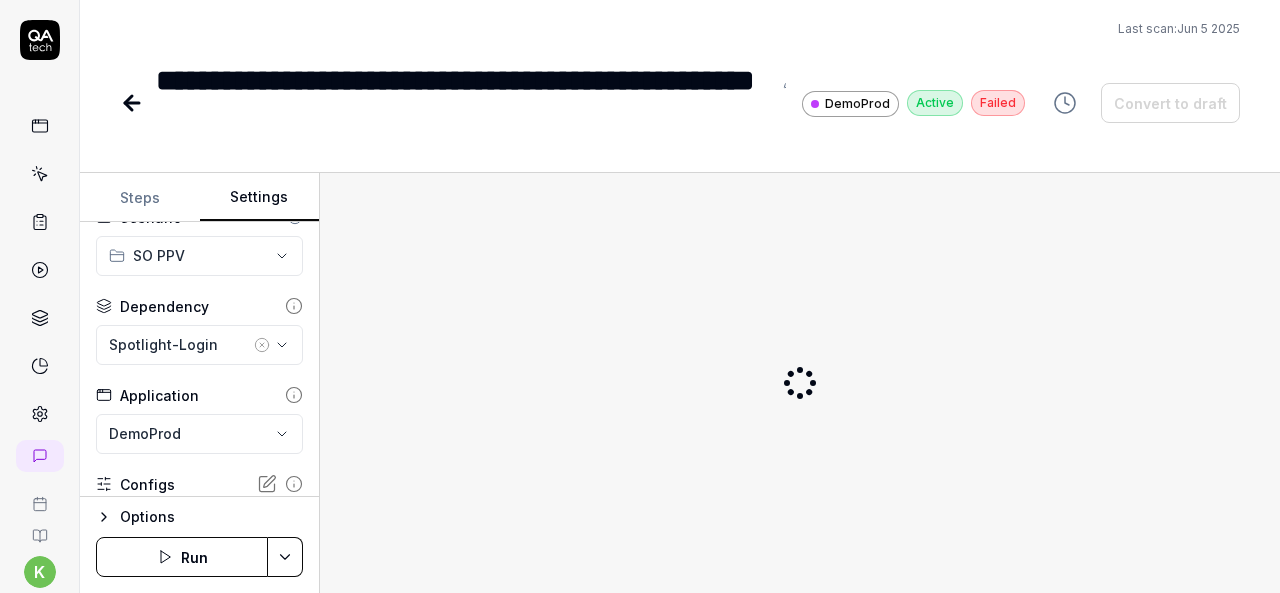 scroll, scrollTop: 32, scrollLeft: 0, axis: vertical 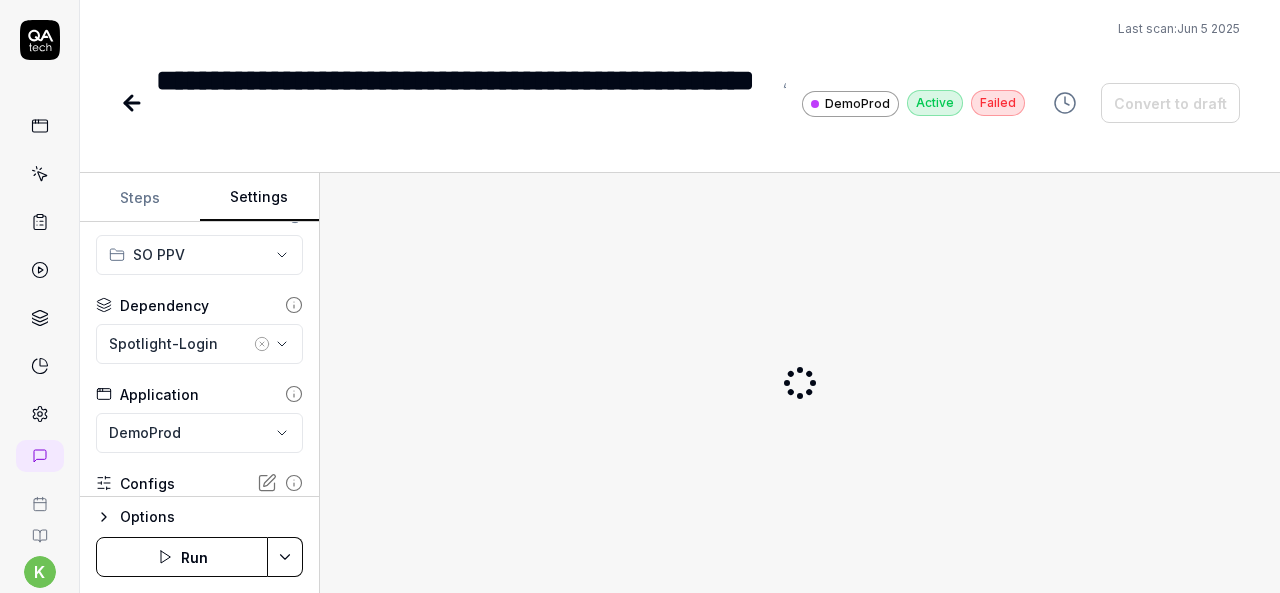 click 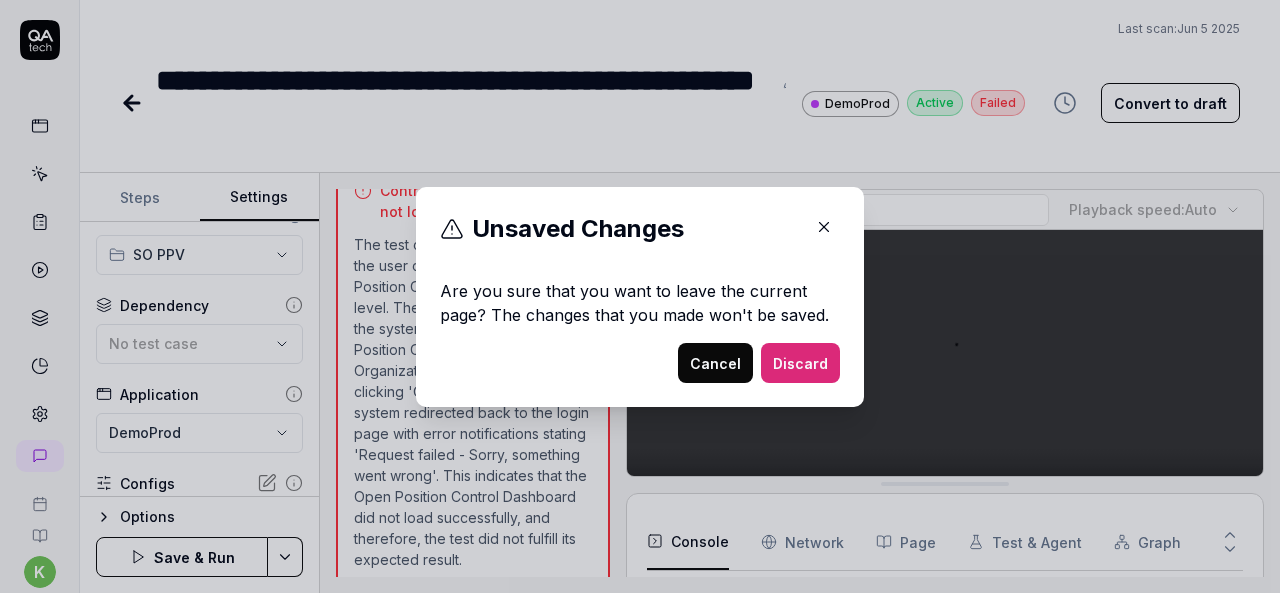 scroll, scrollTop: 2010, scrollLeft: 0, axis: vertical 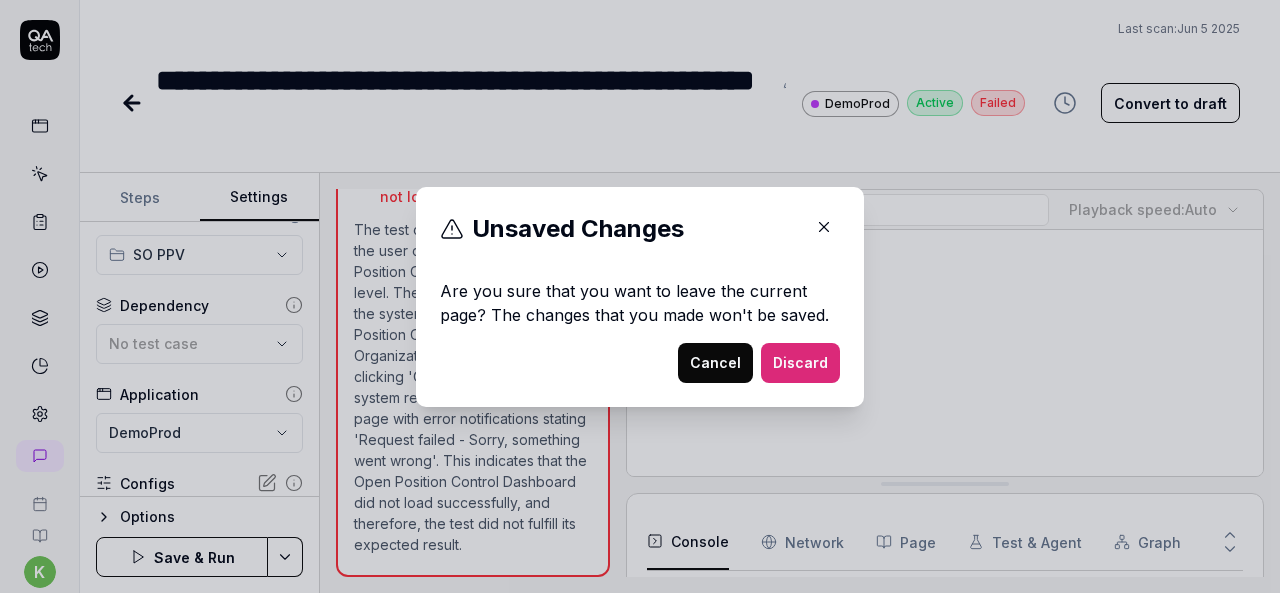 click on "Cancel" at bounding box center [715, 363] 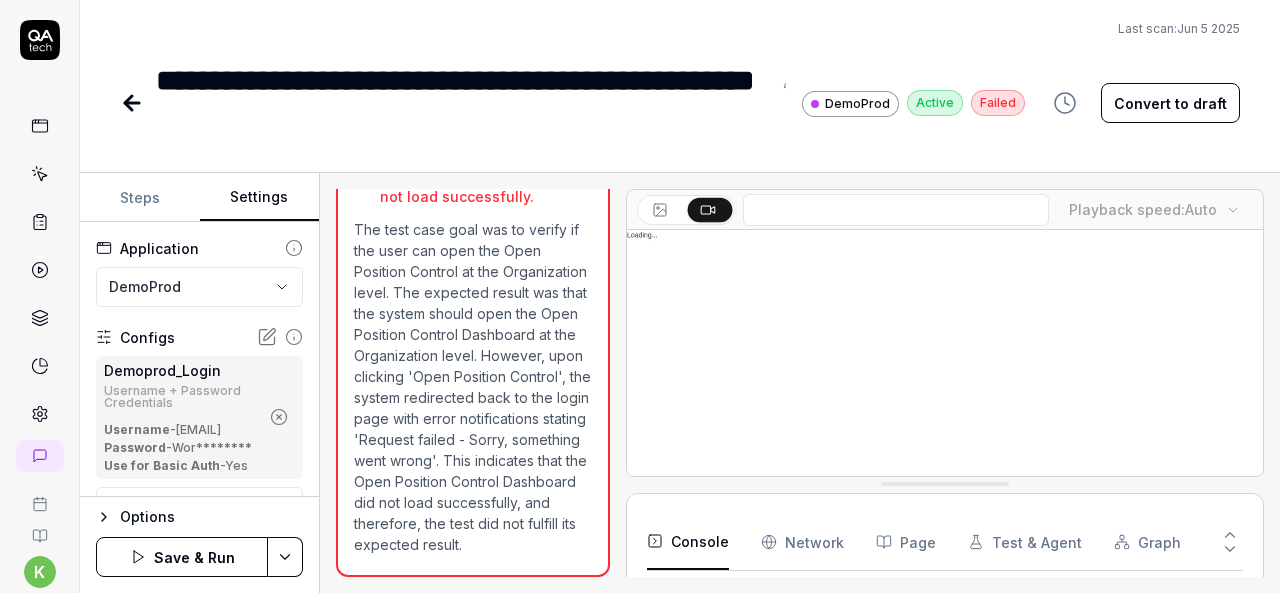 scroll, scrollTop: 179, scrollLeft: 0, axis: vertical 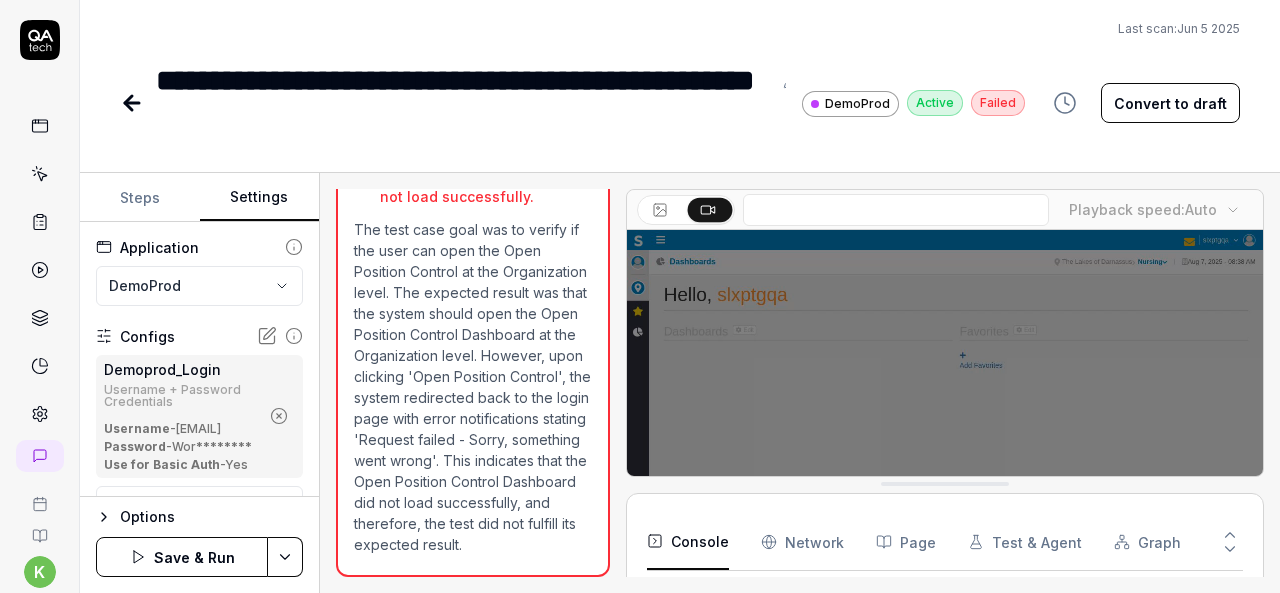 click 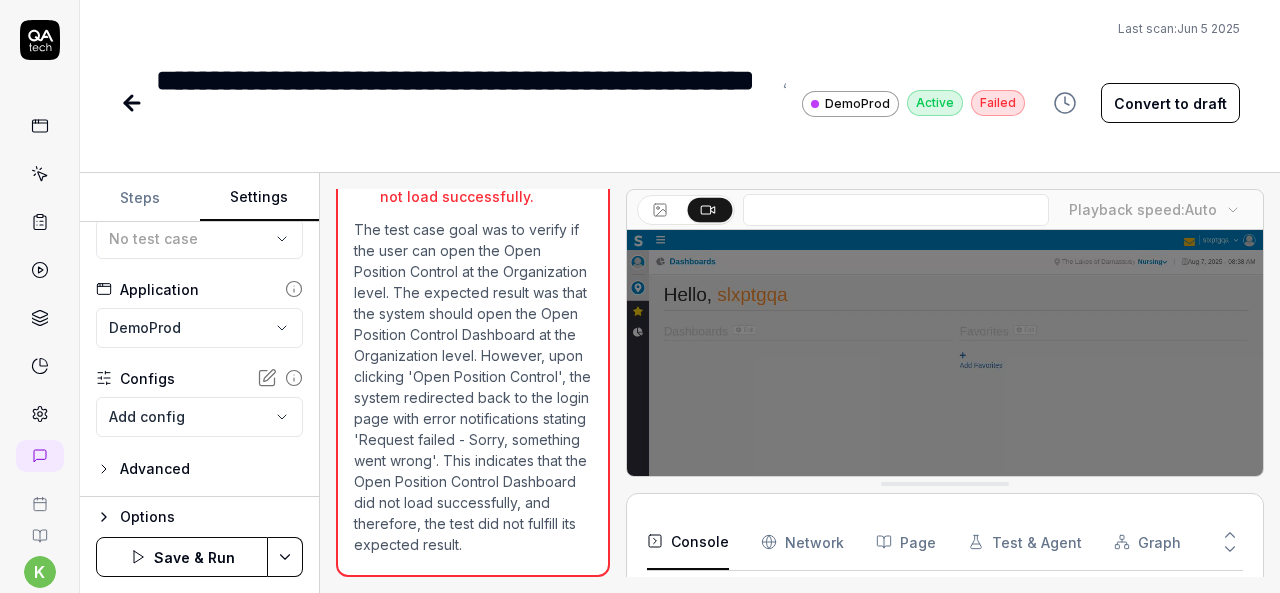 scroll, scrollTop: 136, scrollLeft: 0, axis: vertical 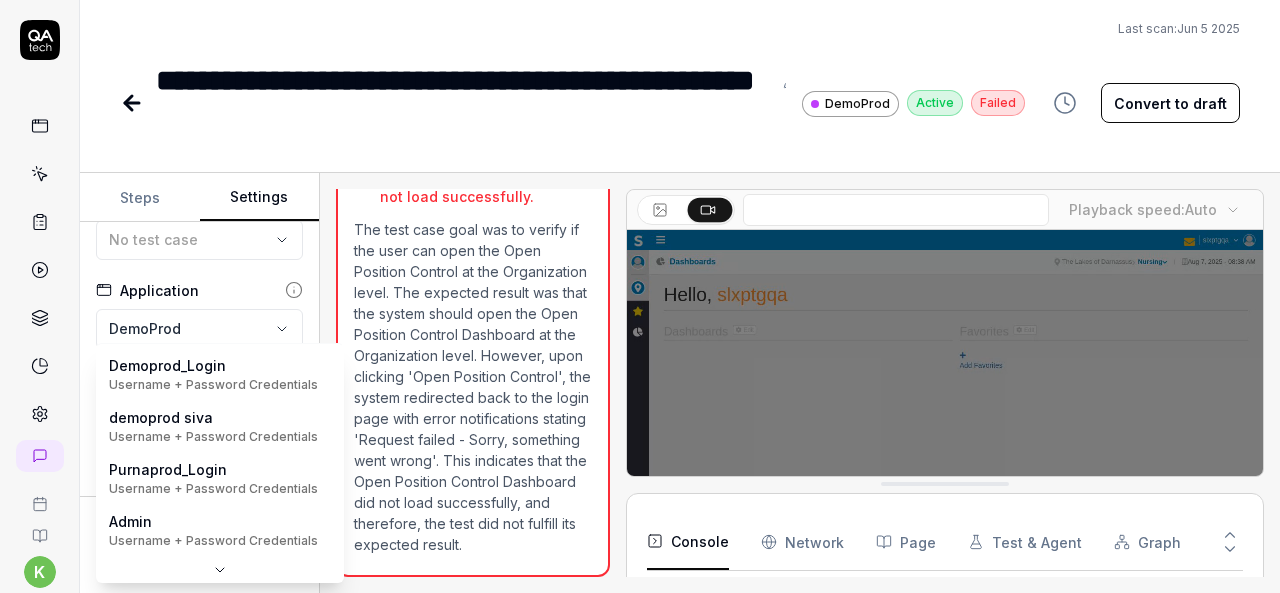 click on "**********" at bounding box center [640, 296] 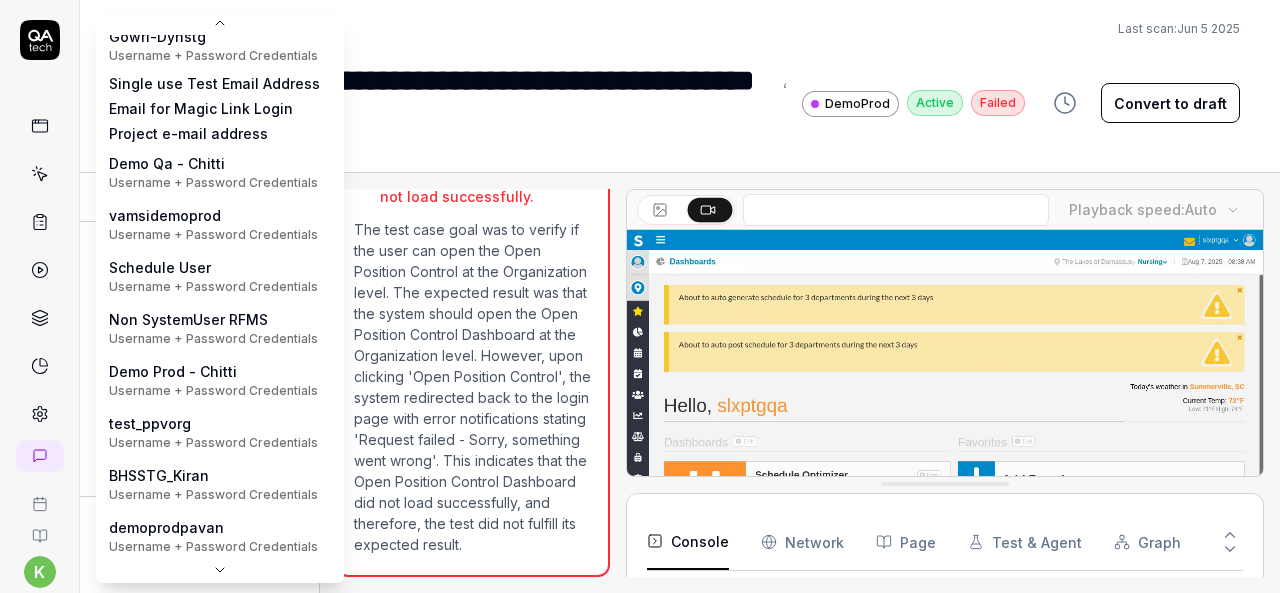 scroll, scrollTop: 331, scrollLeft: 0, axis: vertical 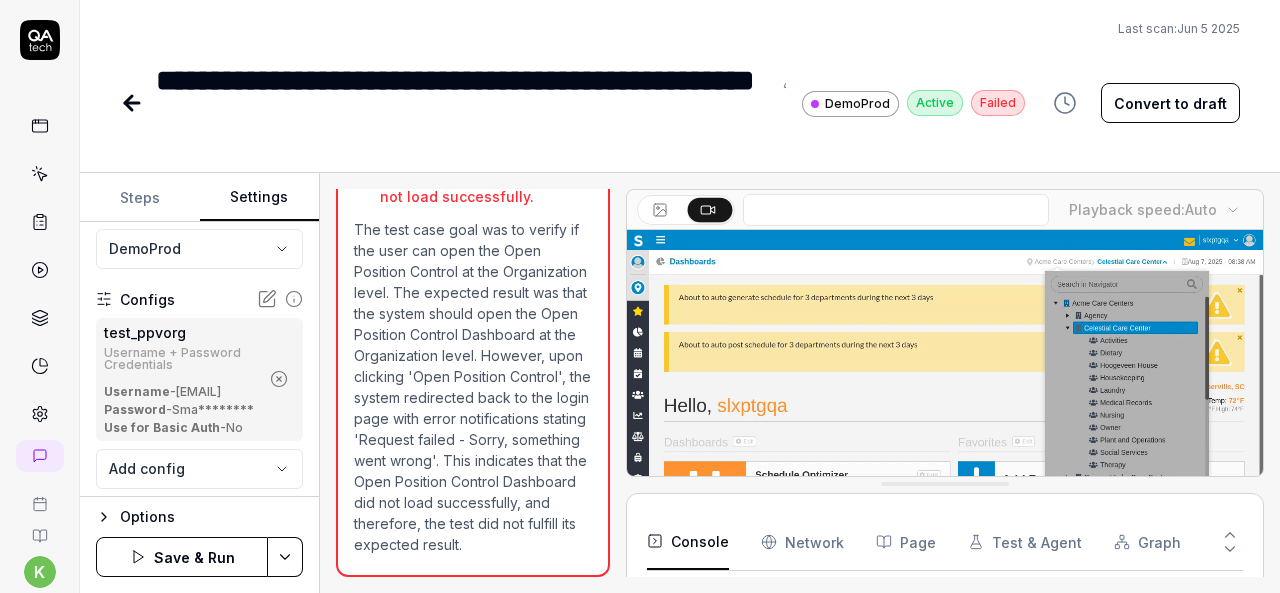 click on "**********" at bounding box center [640, 296] 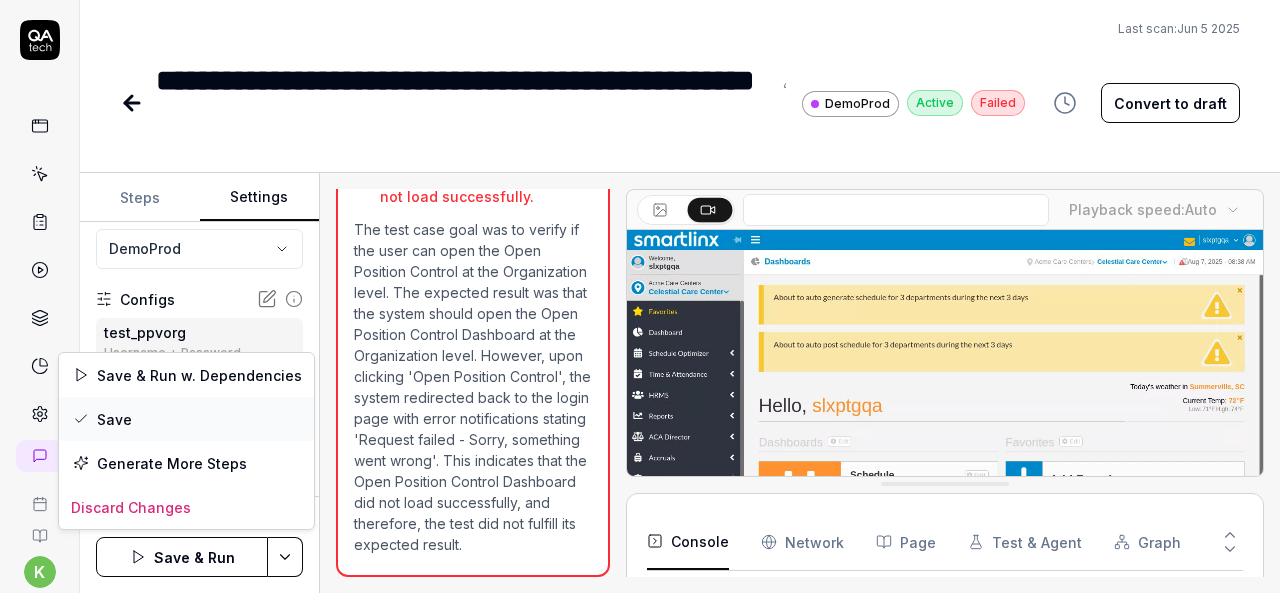 click on "Save" at bounding box center (186, 419) 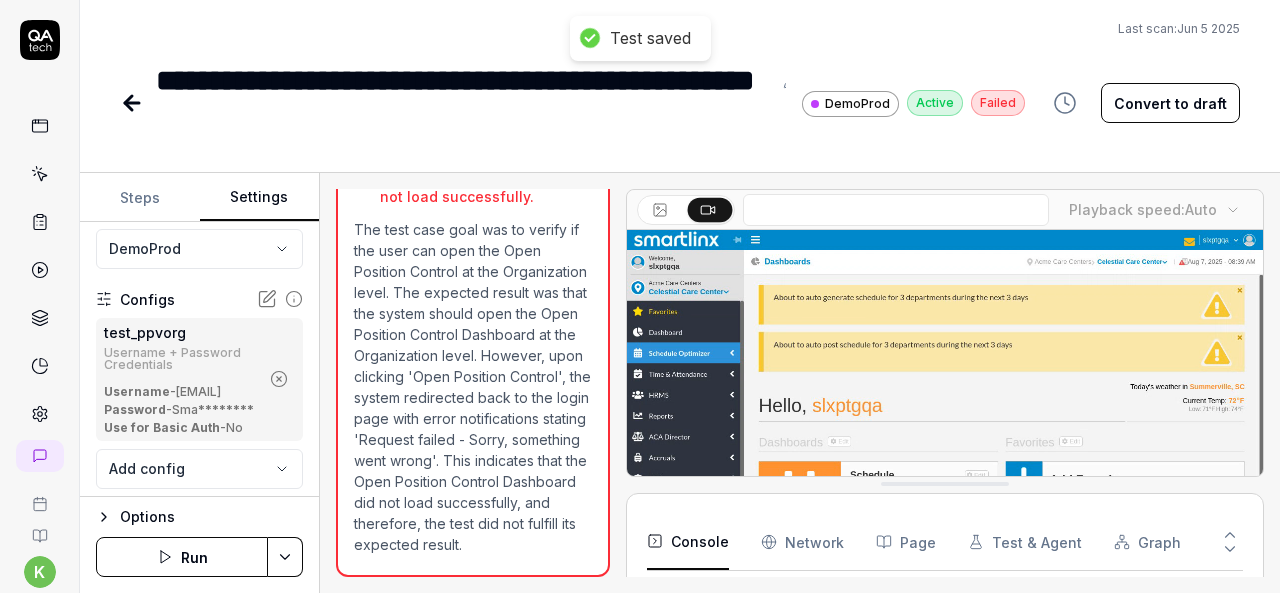 click 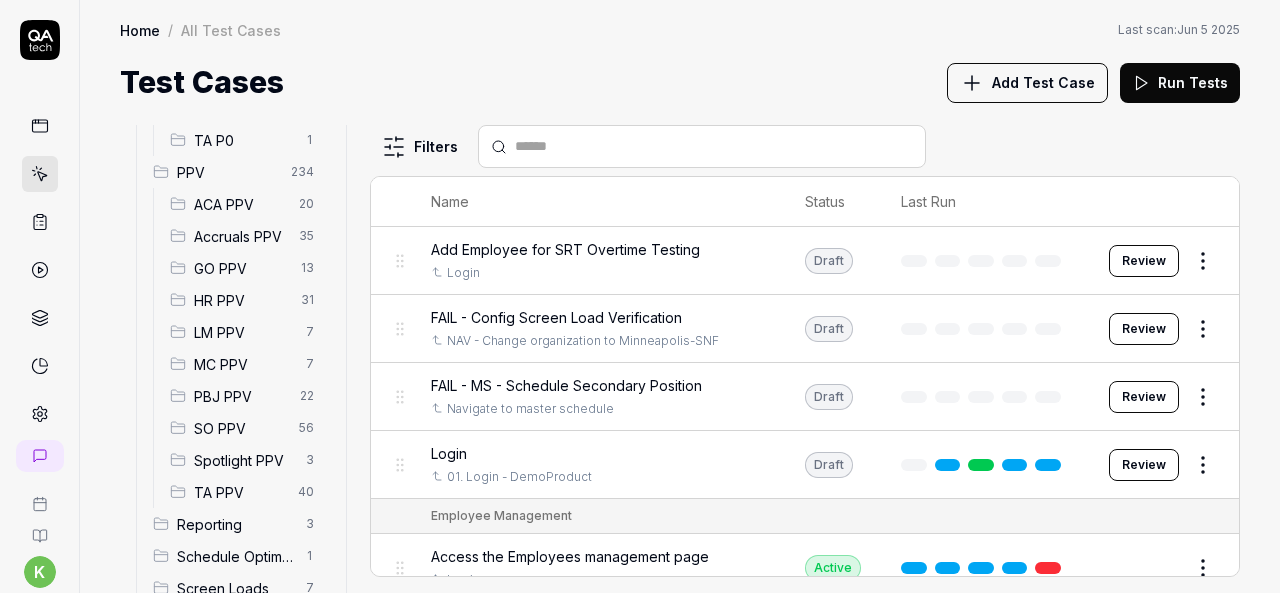 scroll, scrollTop: 522, scrollLeft: 0, axis: vertical 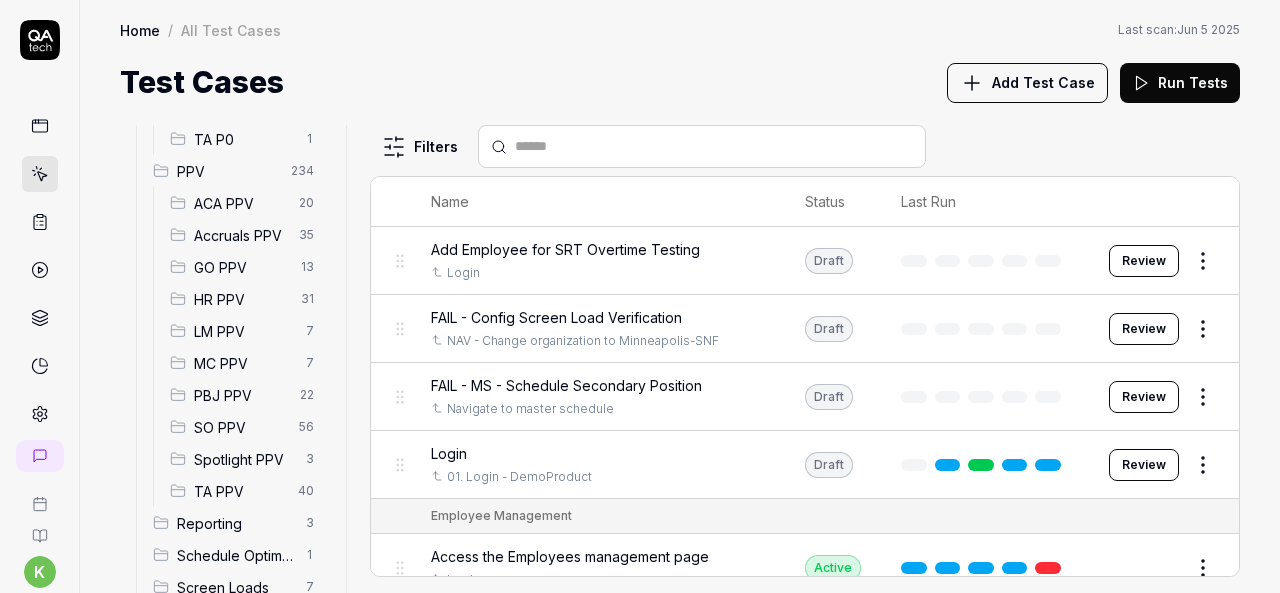 click on "SO PPV" at bounding box center (240, 427) 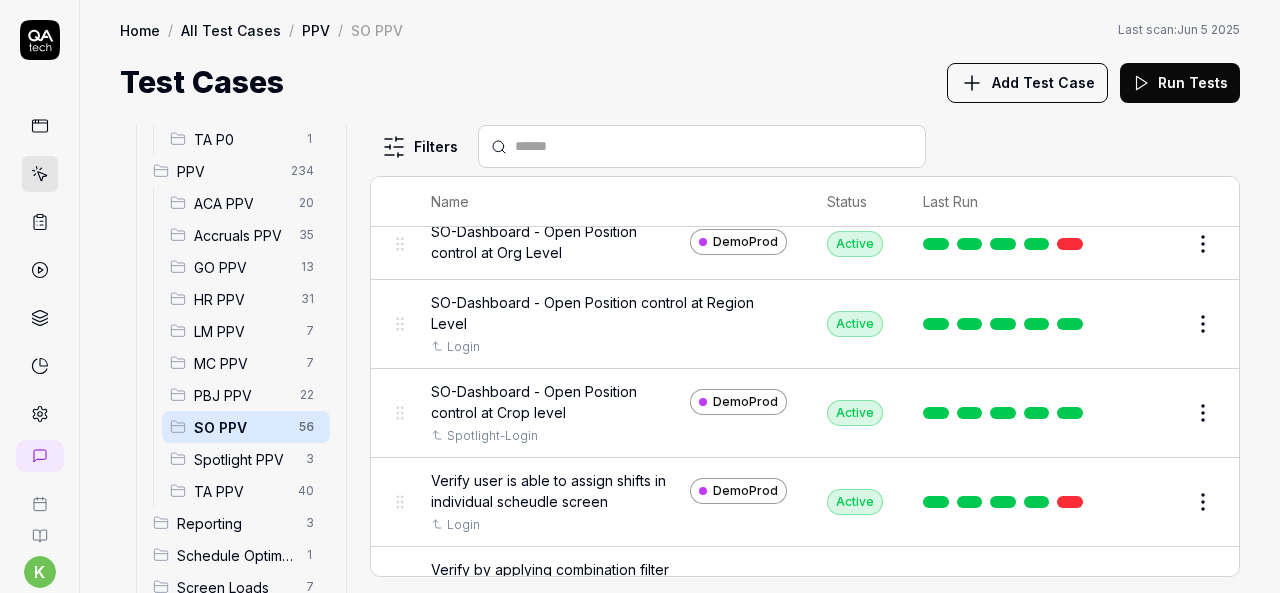 scroll, scrollTop: 909, scrollLeft: 0, axis: vertical 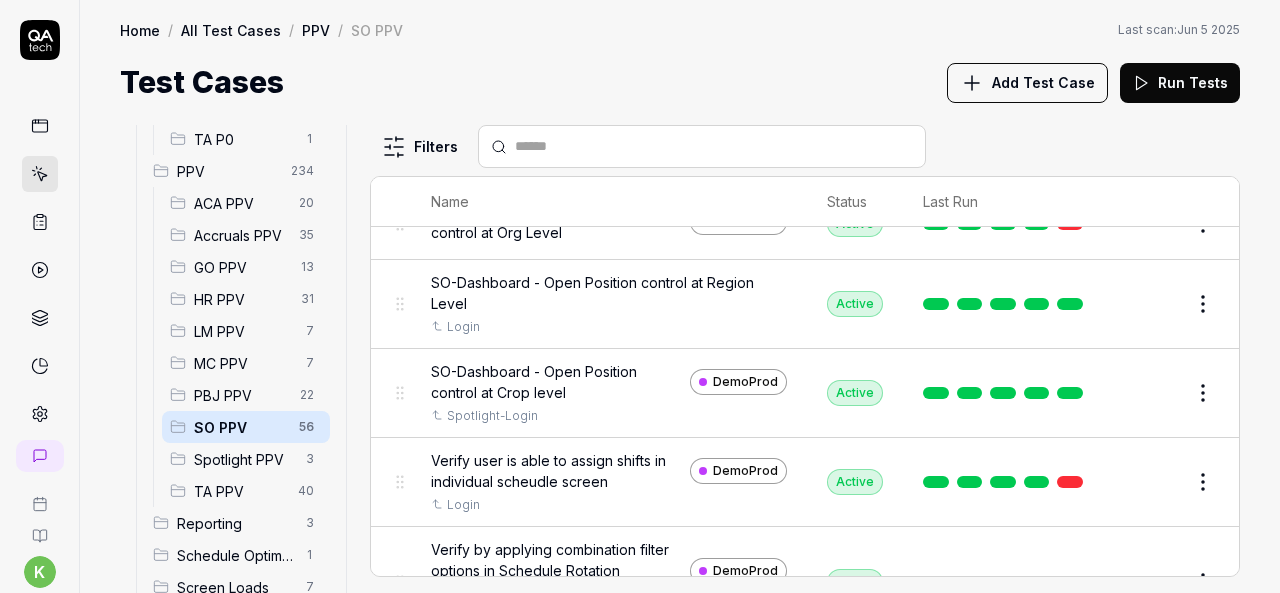 click on "Edit" at bounding box center (1155, 393) 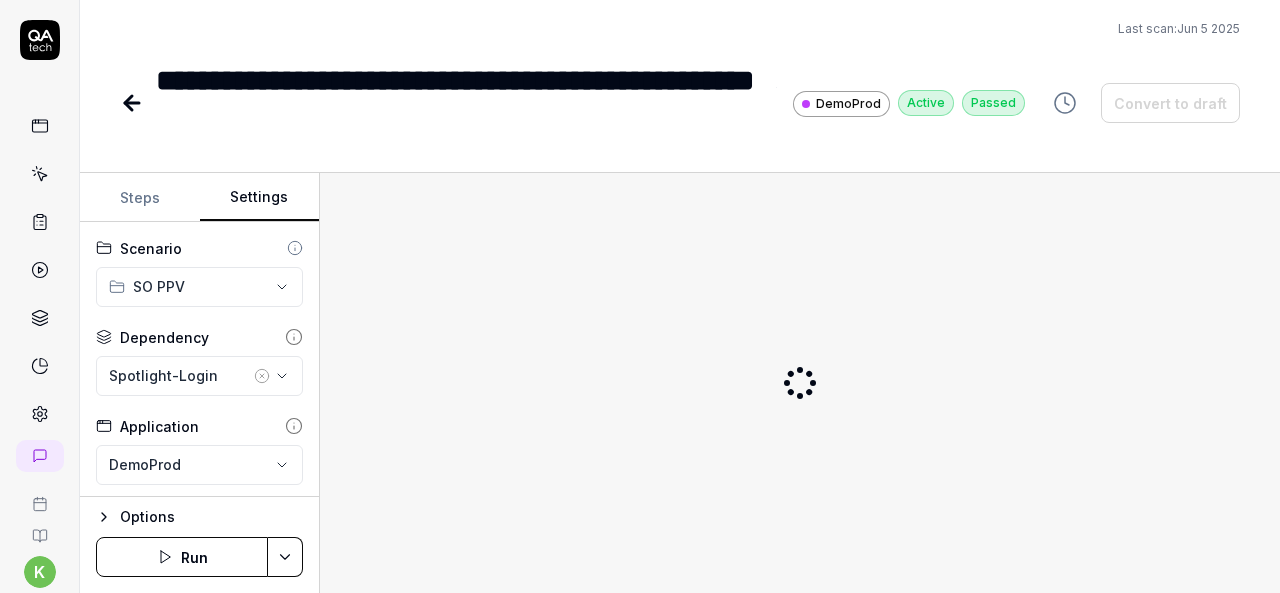 click on "Settings" at bounding box center (260, 198) 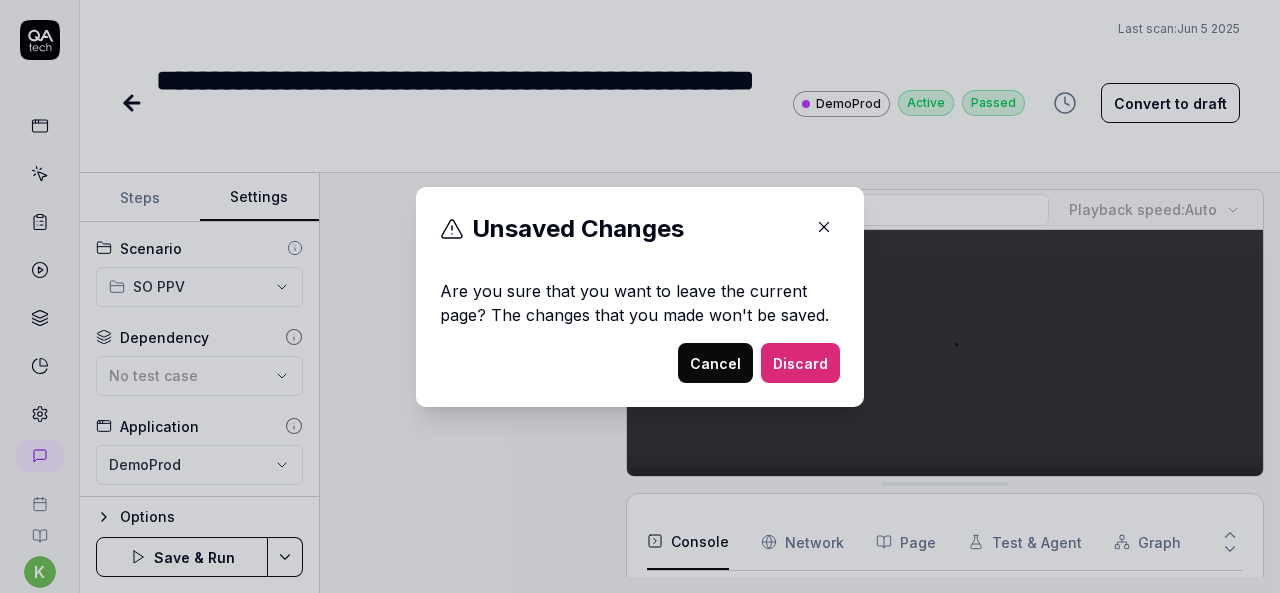 scroll, scrollTop: 97, scrollLeft: 0, axis: vertical 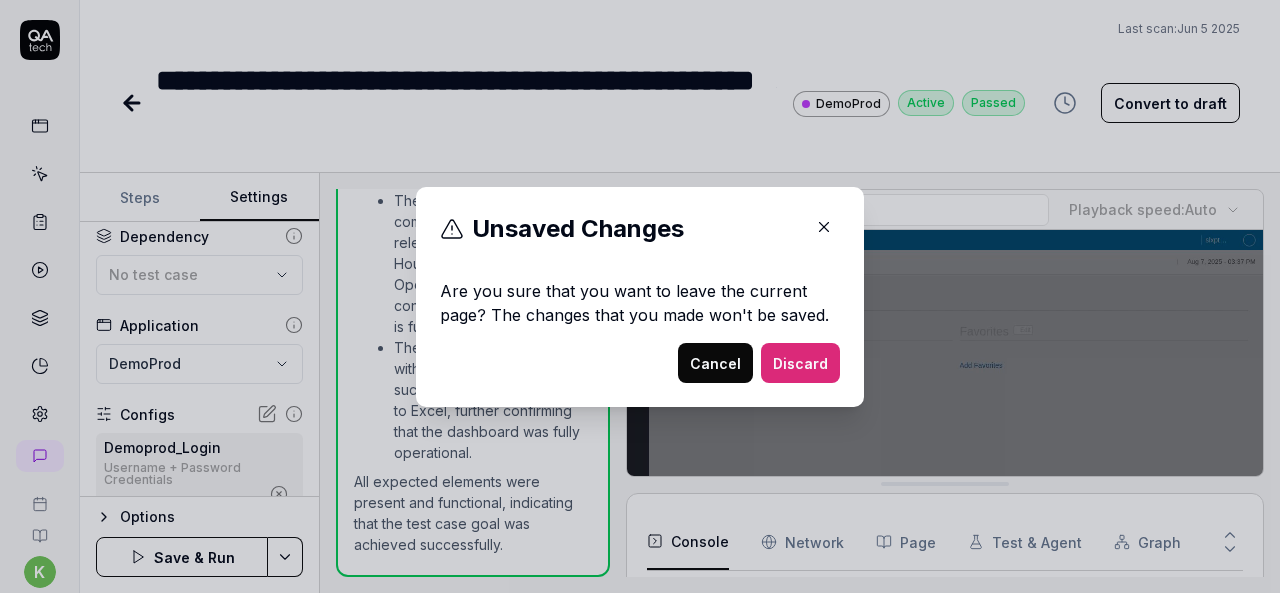 click on "Cancel" at bounding box center [715, 363] 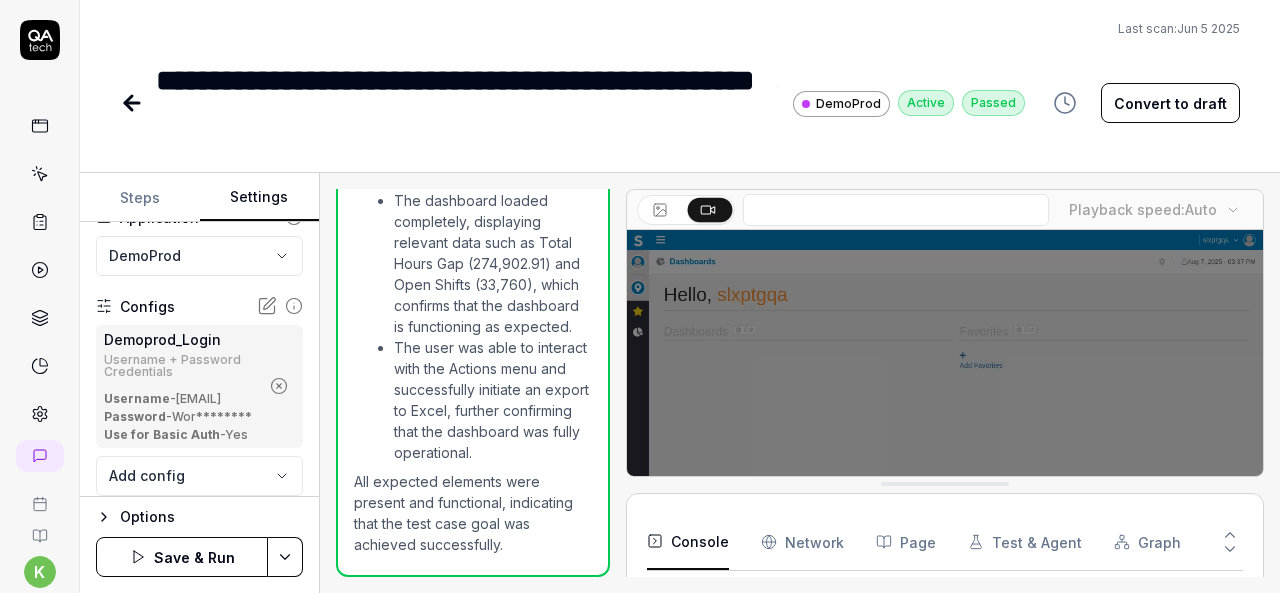 scroll, scrollTop: 211, scrollLeft: 0, axis: vertical 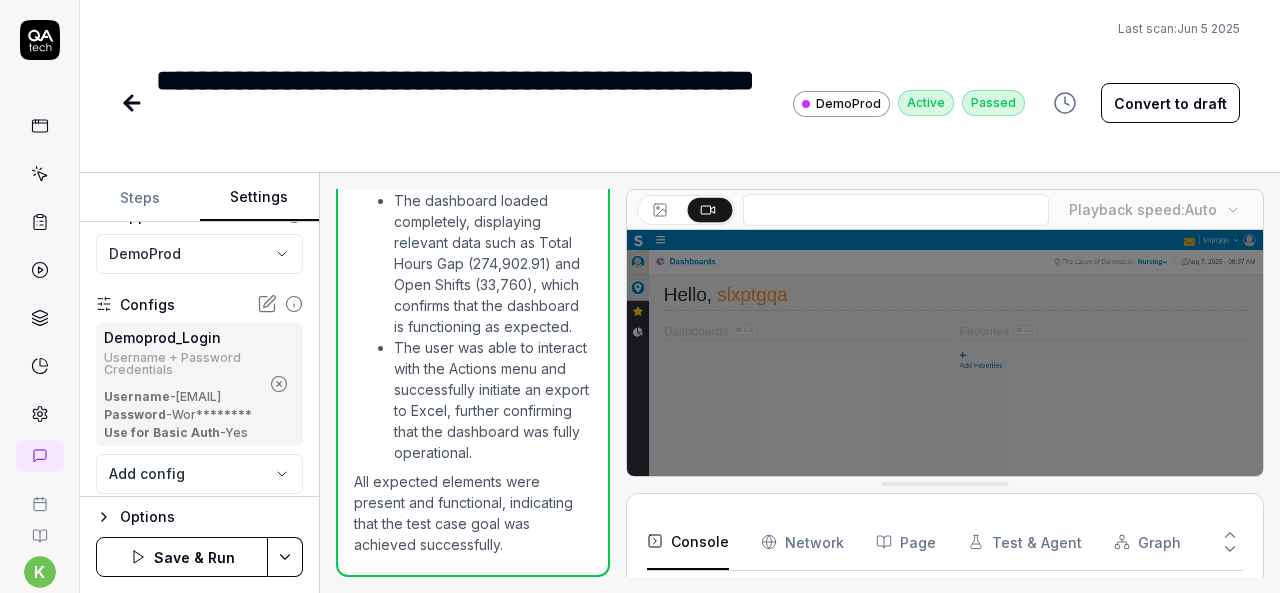 click 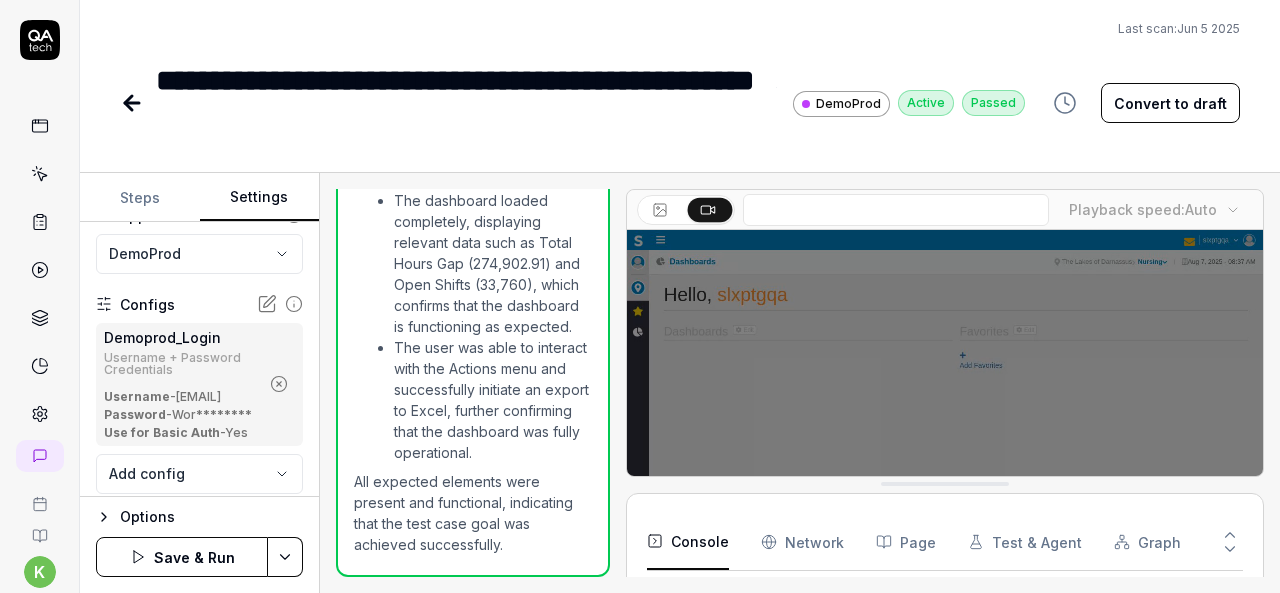 scroll, scrollTop: 136, scrollLeft: 0, axis: vertical 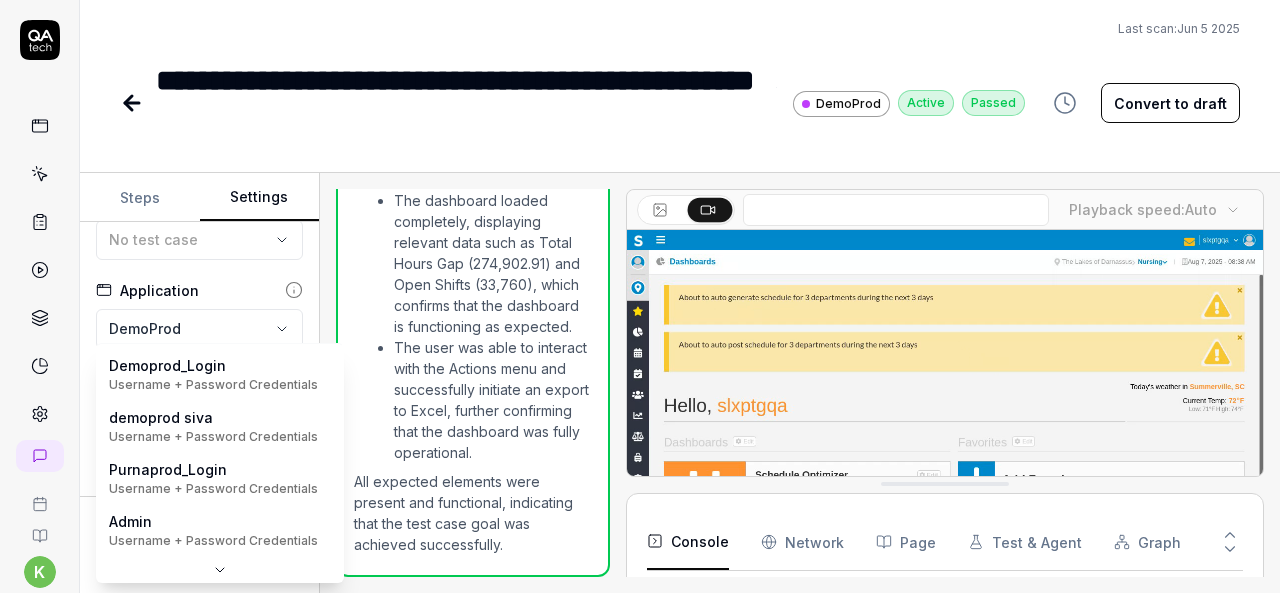 click on "**********" at bounding box center [640, 296] 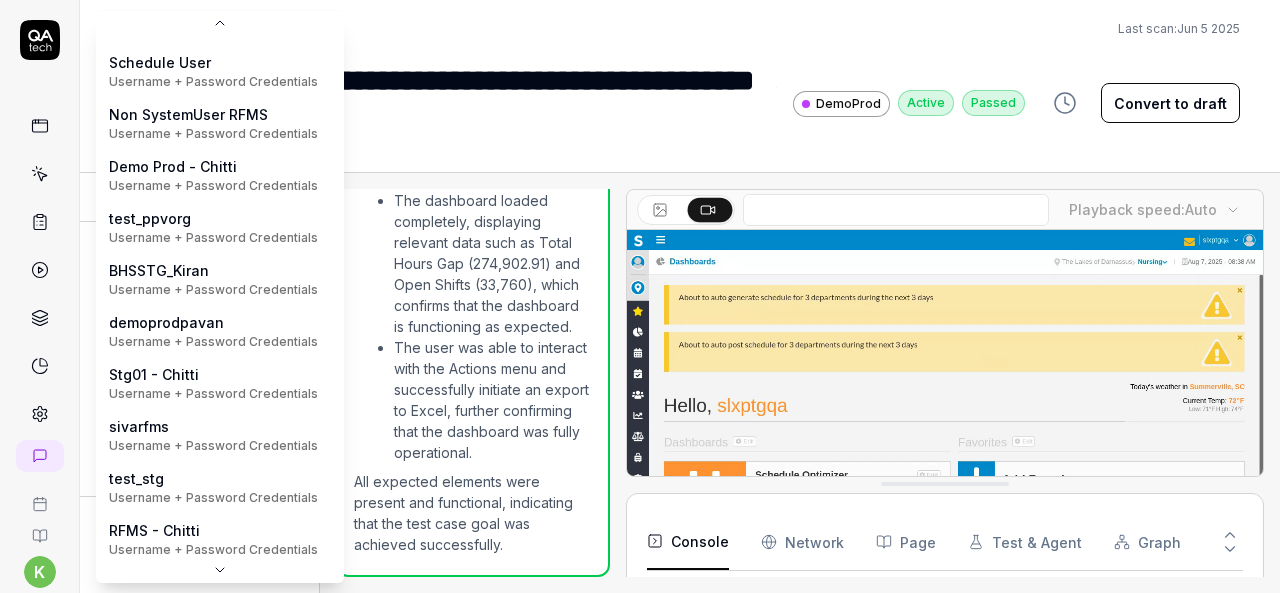 scroll, scrollTop: 538, scrollLeft: 0, axis: vertical 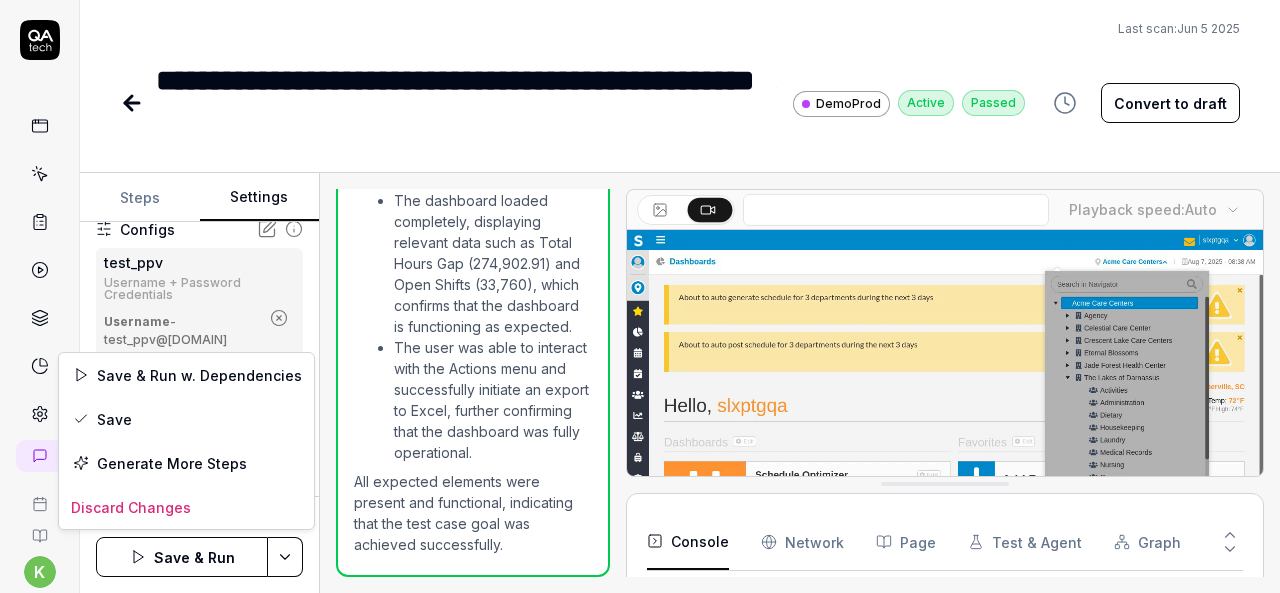 click on "**********" at bounding box center [640, 296] 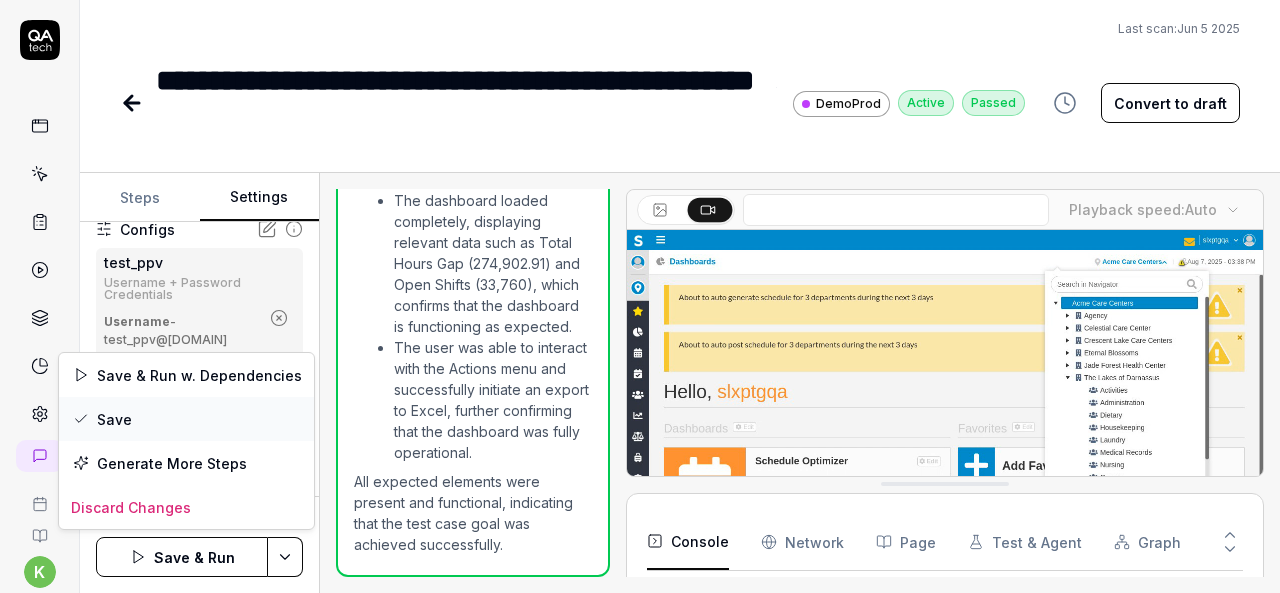 click on "Save" at bounding box center [186, 419] 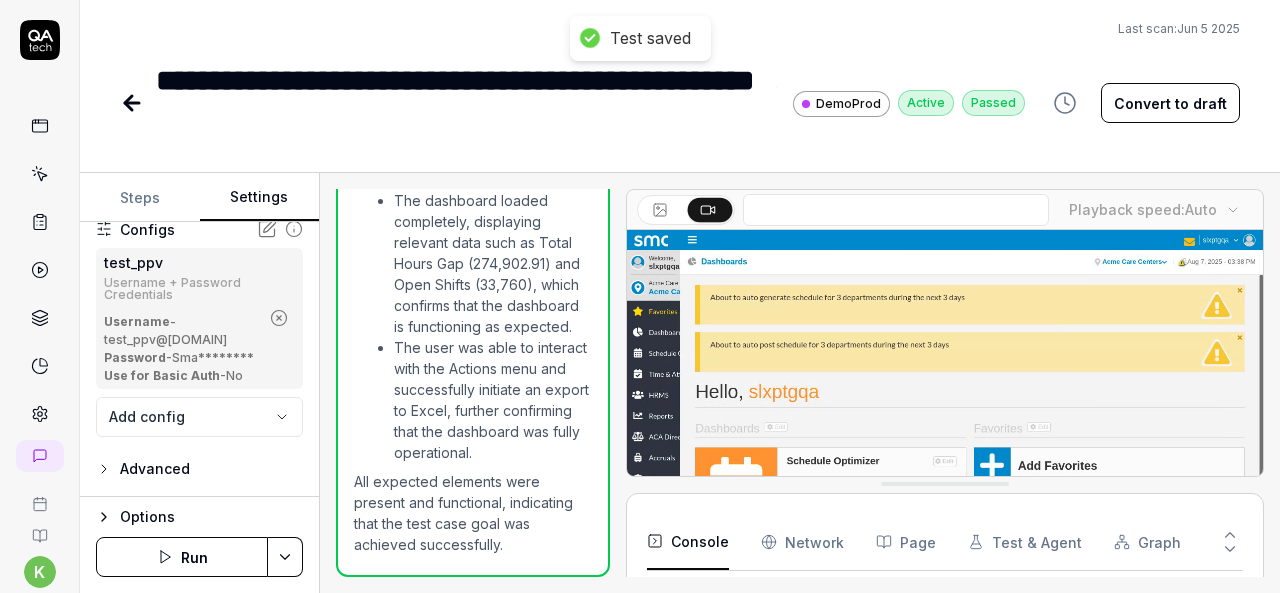 click 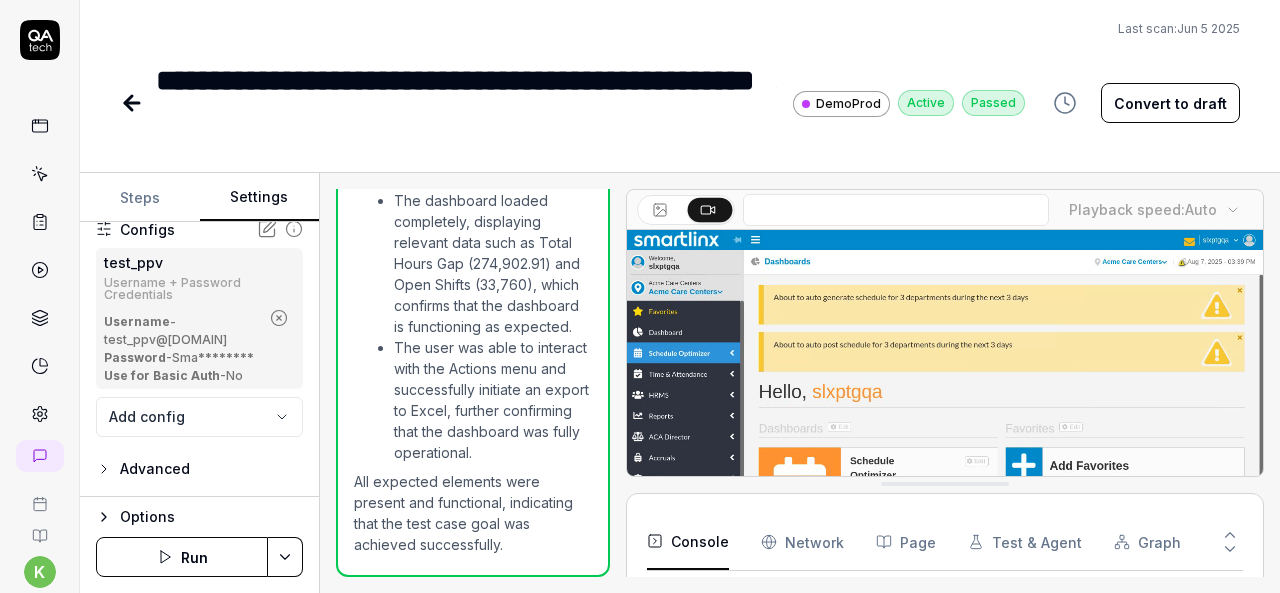 click 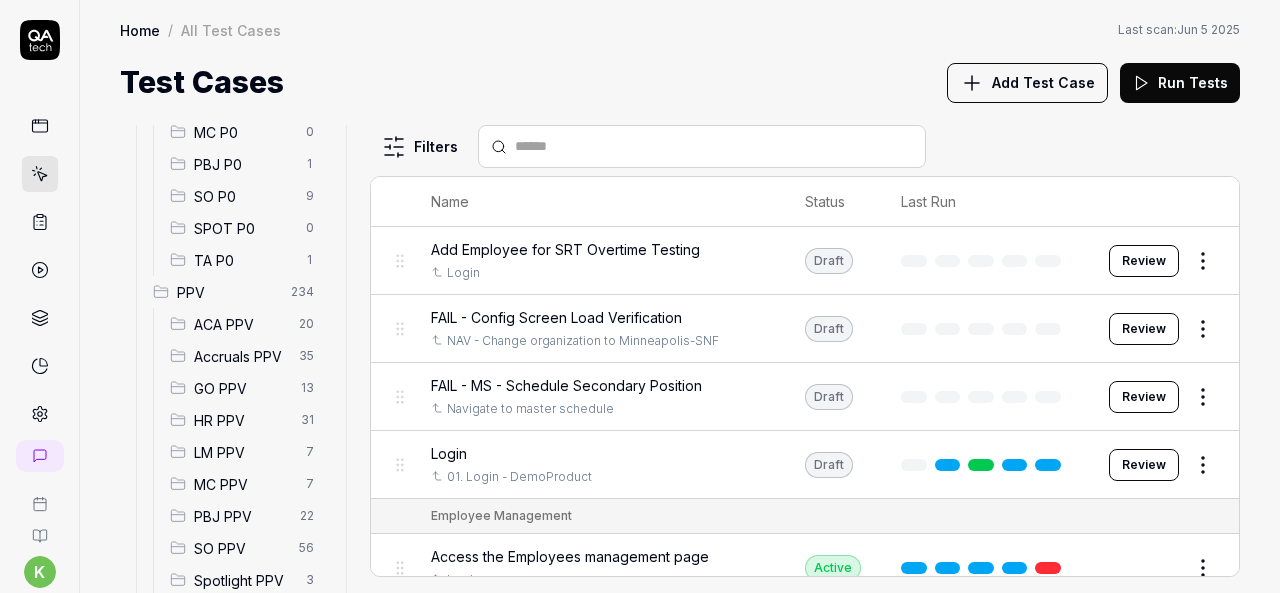 click on "MC PPV" at bounding box center [244, 484] 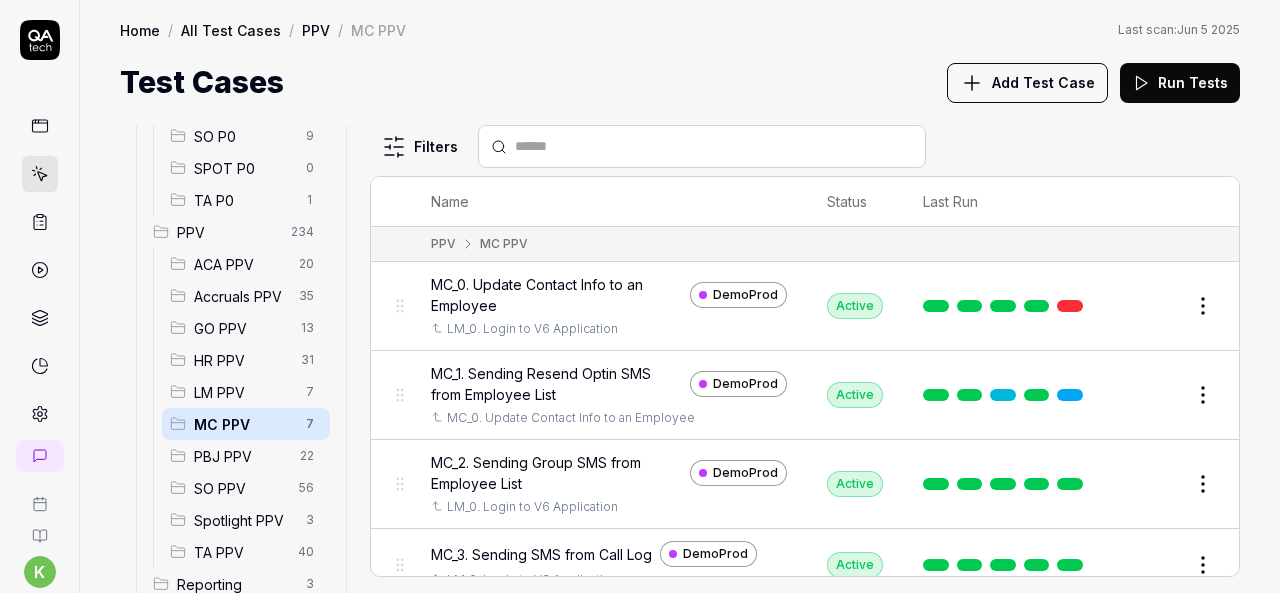 scroll, scrollTop: 479, scrollLeft: 0, axis: vertical 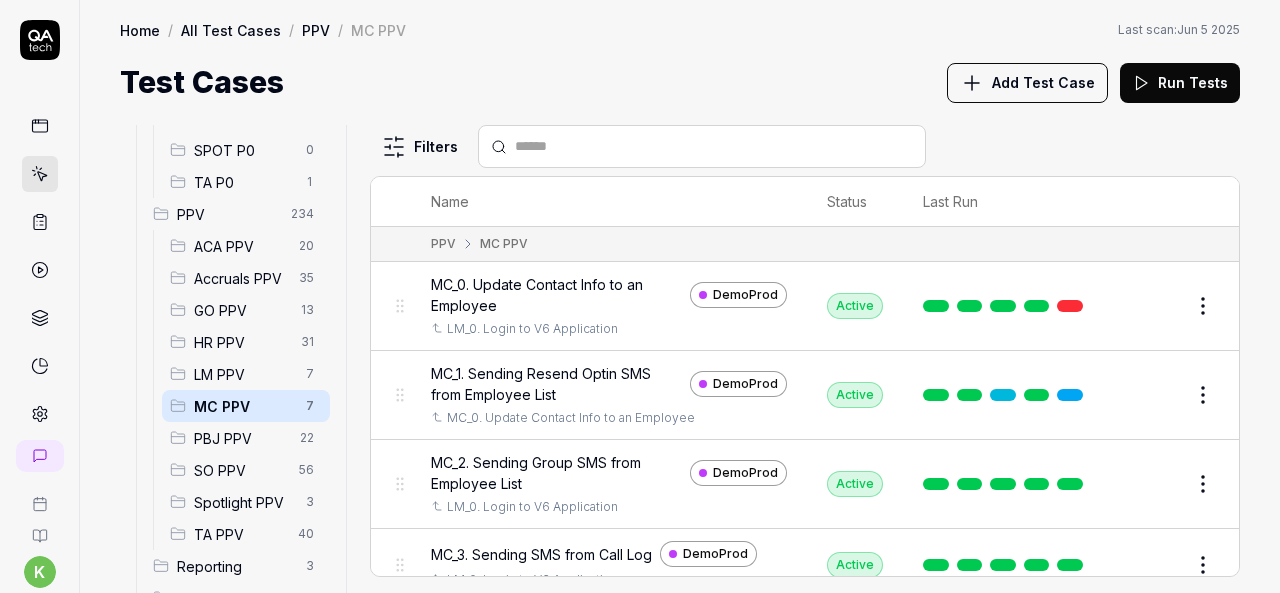 click on "SO PPV" at bounding box center (240, 470) 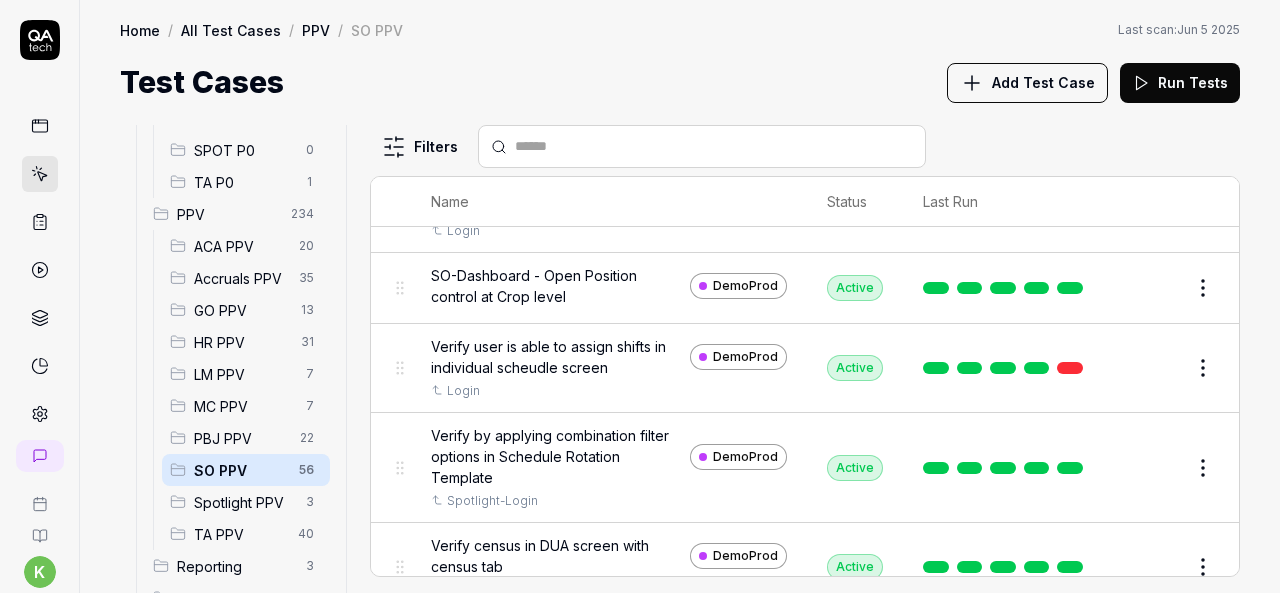 scroll, scrollTop: 1011, scrollLeft: 0, axis: vertical 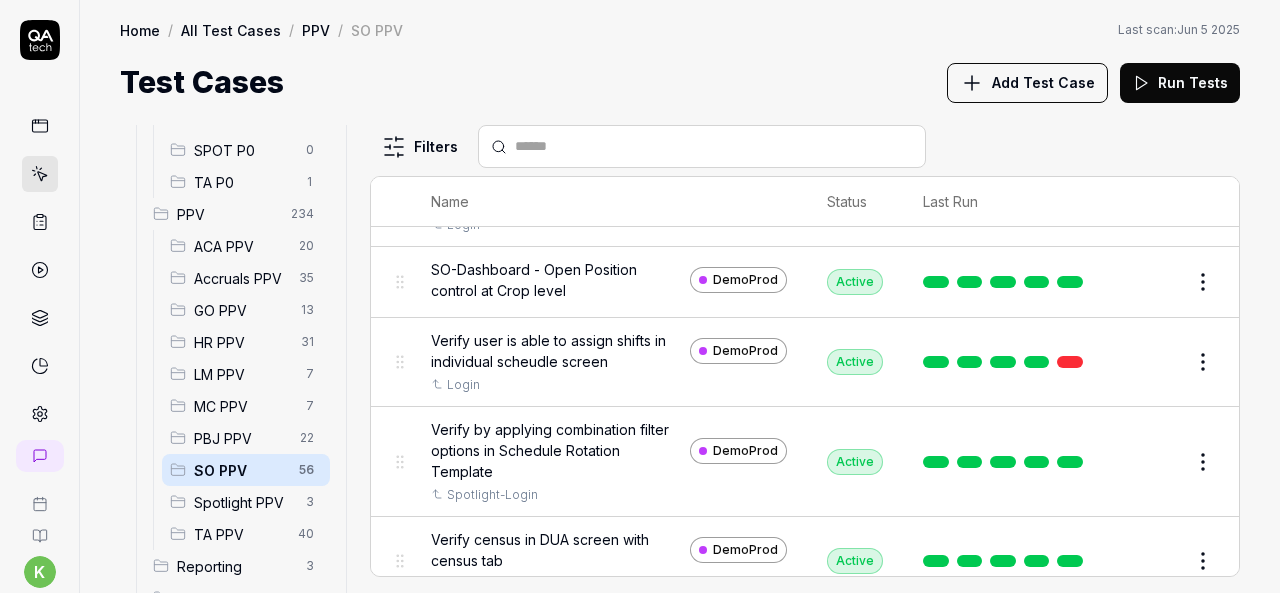 click on "Edit" at bounding box center (1155, 362) 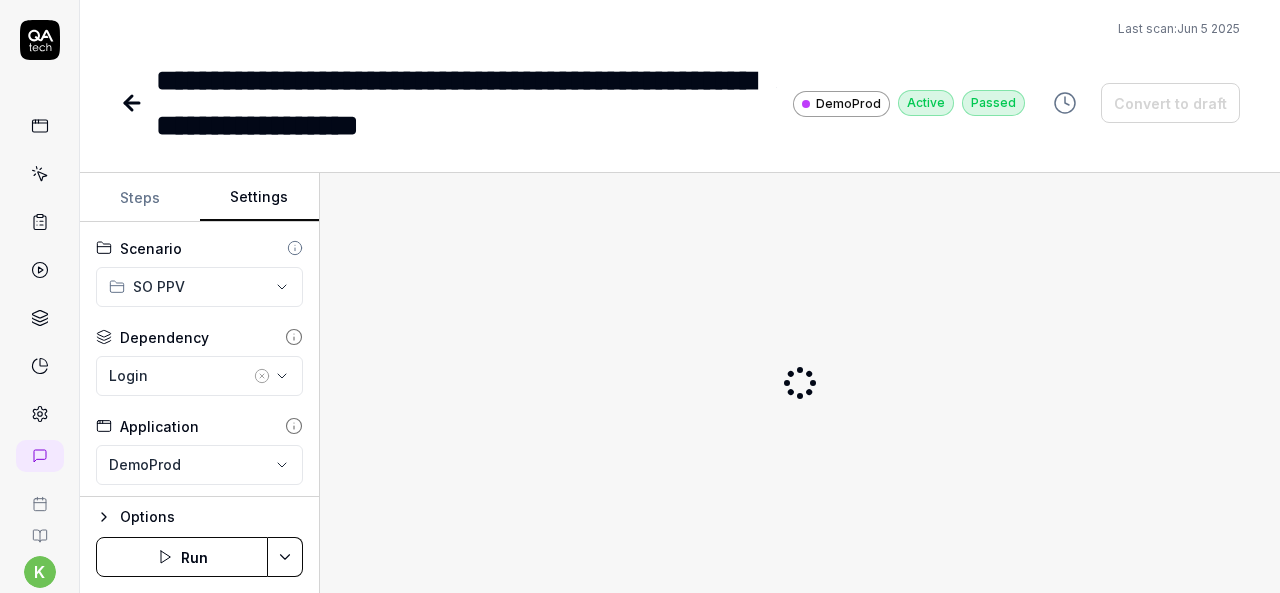 click on "Settings" at bounding box center [260, 198] 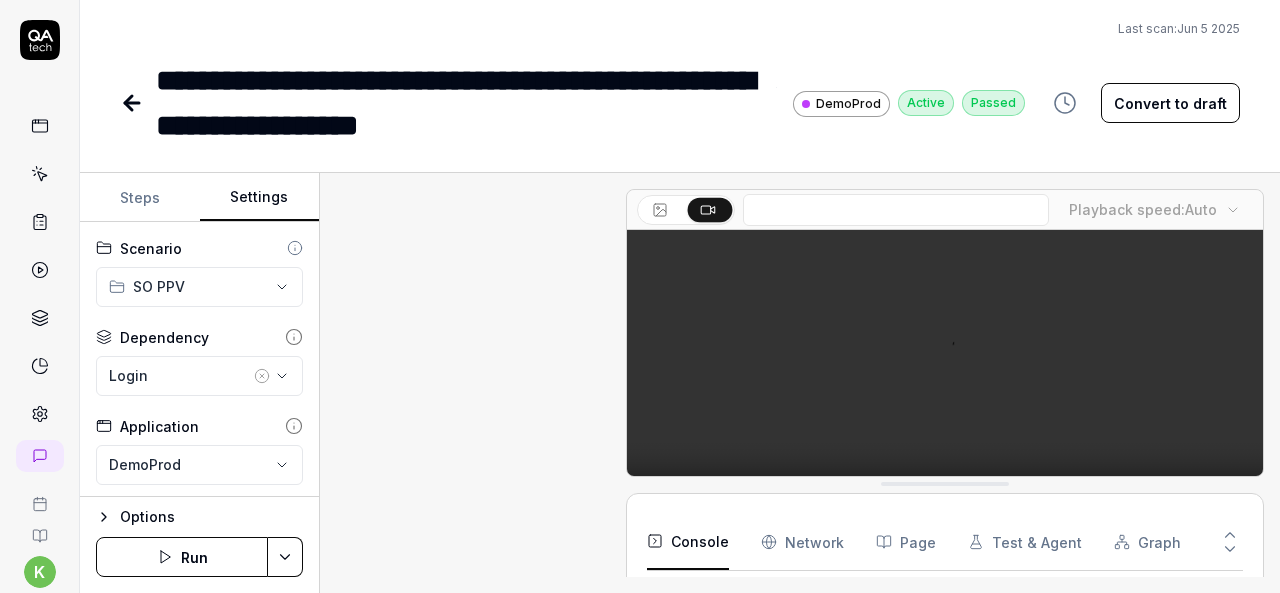 scroll, scrollTop: 2251, scrollLeft: 0, axis: vertical 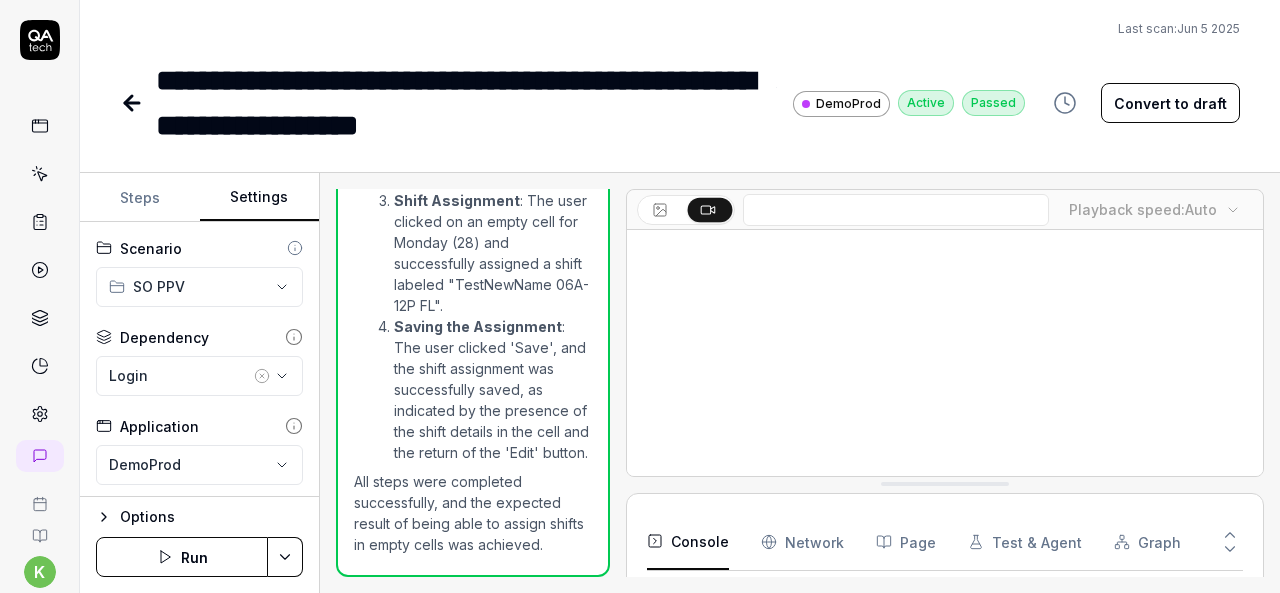 click 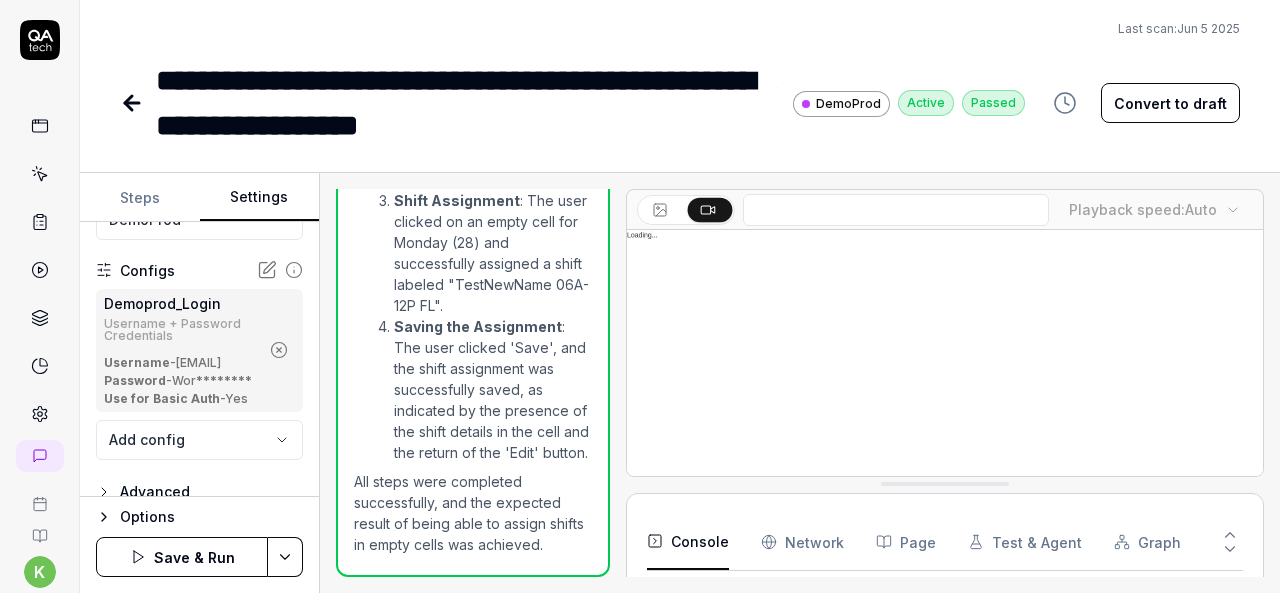 scroll, scrollTop: 263, scrollLeft: 0, axis: vertical 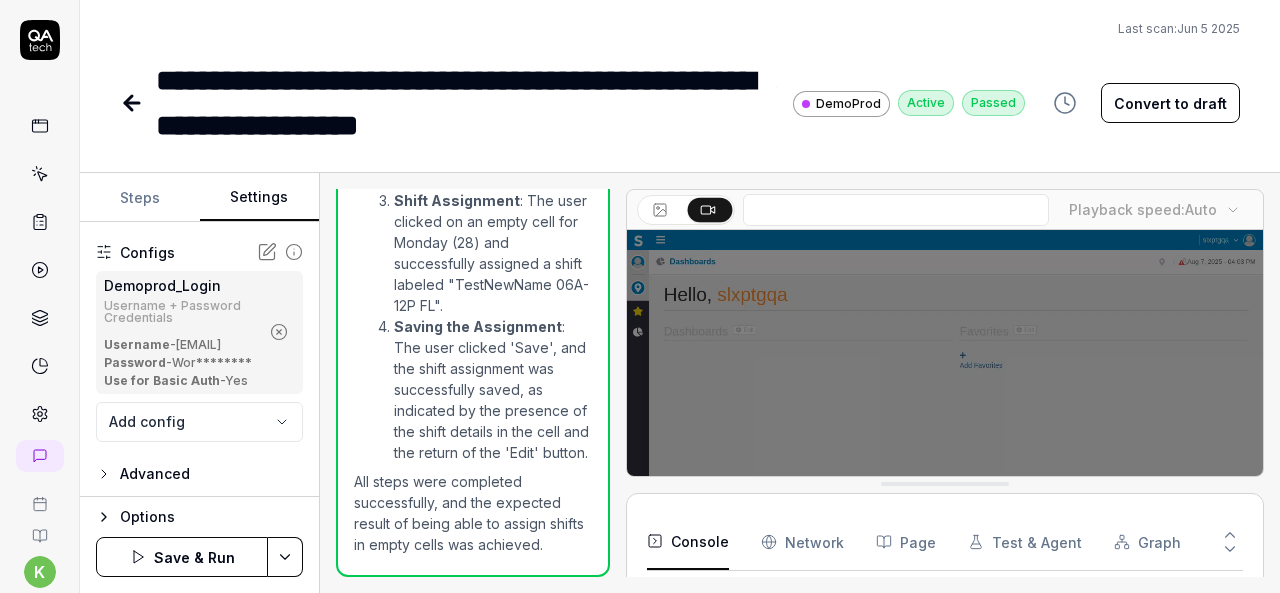 click 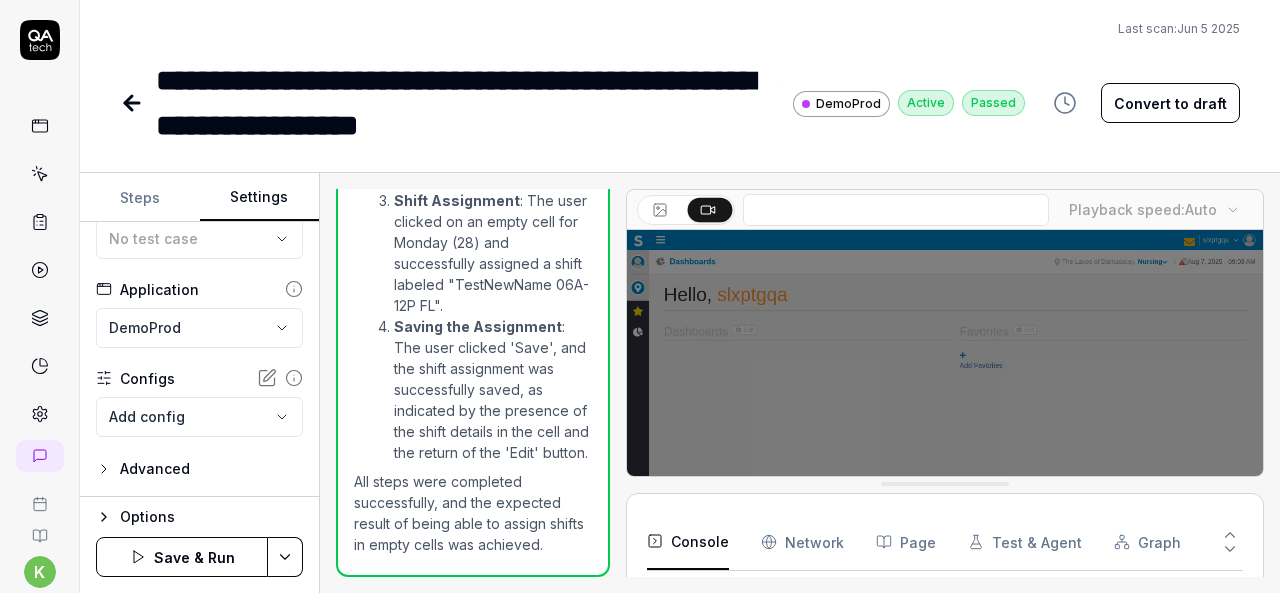 scroll, scrollTop: 136, scrollLeft: 0, axis: vertical 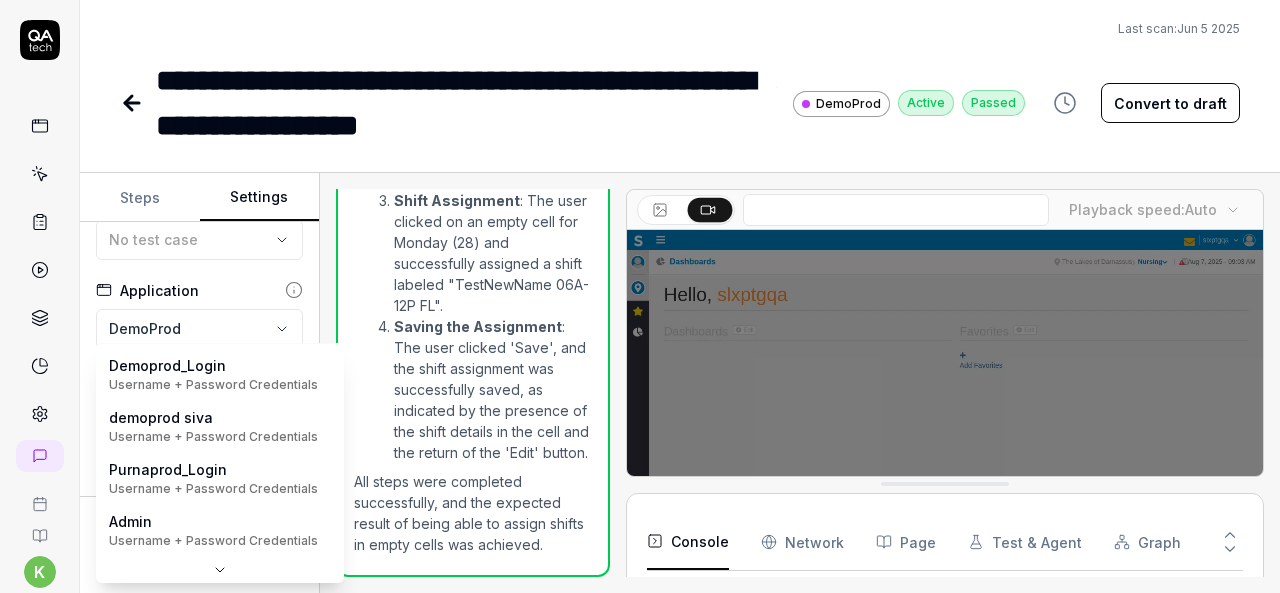 click on "**********" at bounding box center (640, 296) 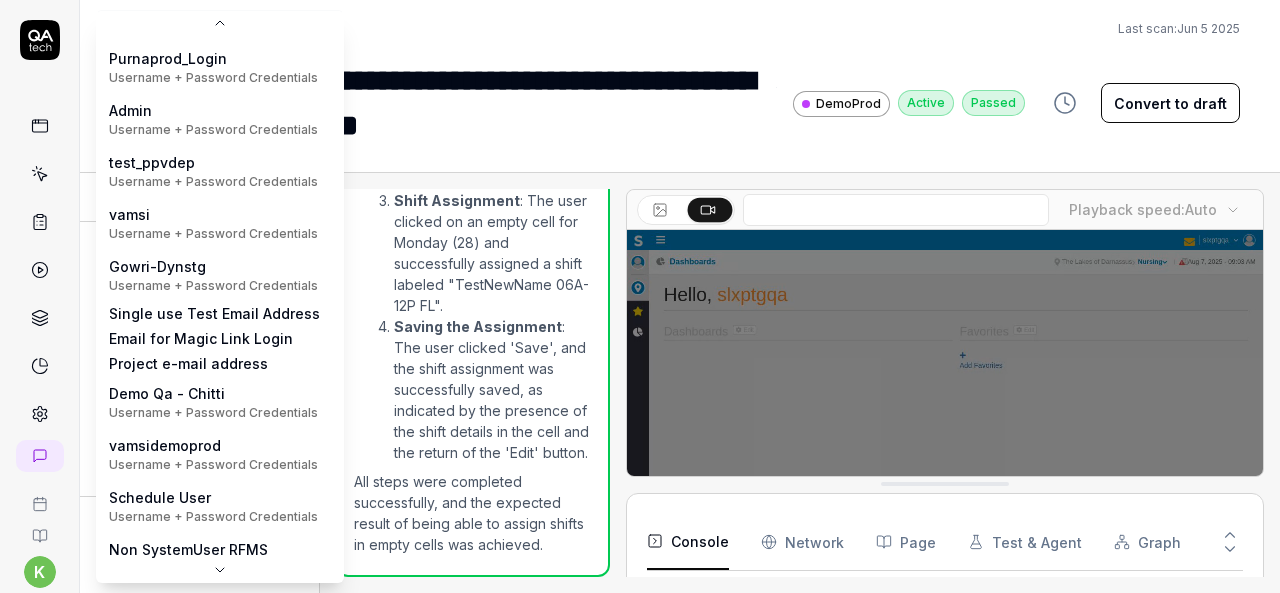 scroll, scrollTop: 101, scrollLeft: 0, axis: vertical 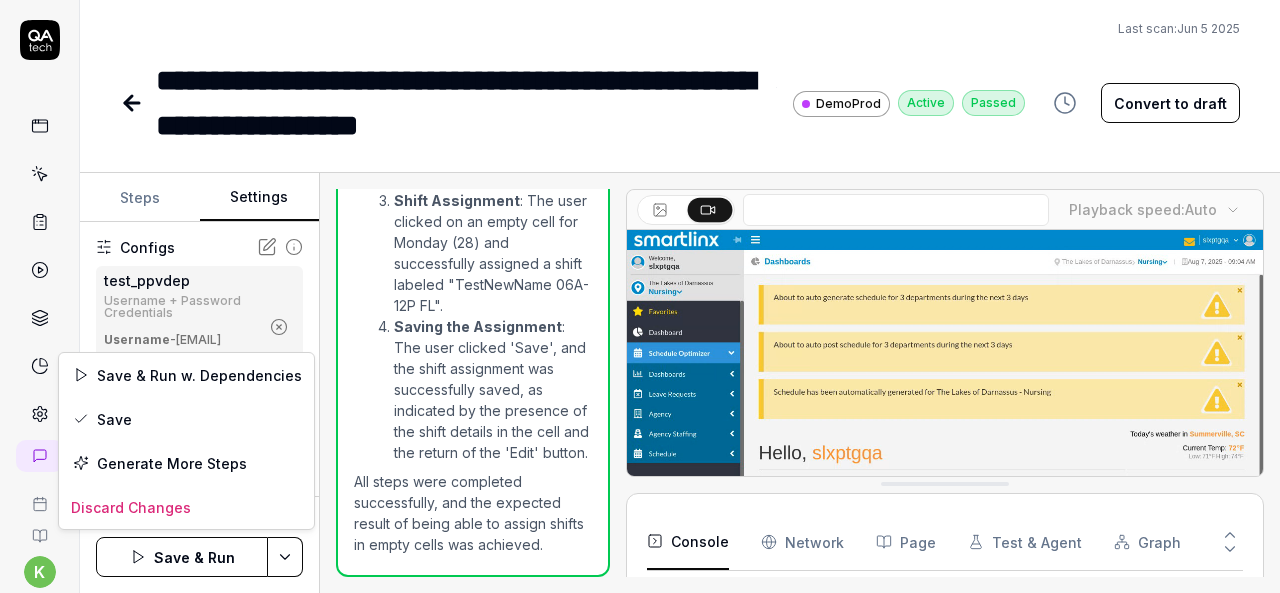 click on "**********" at bounding box center [640, 296] 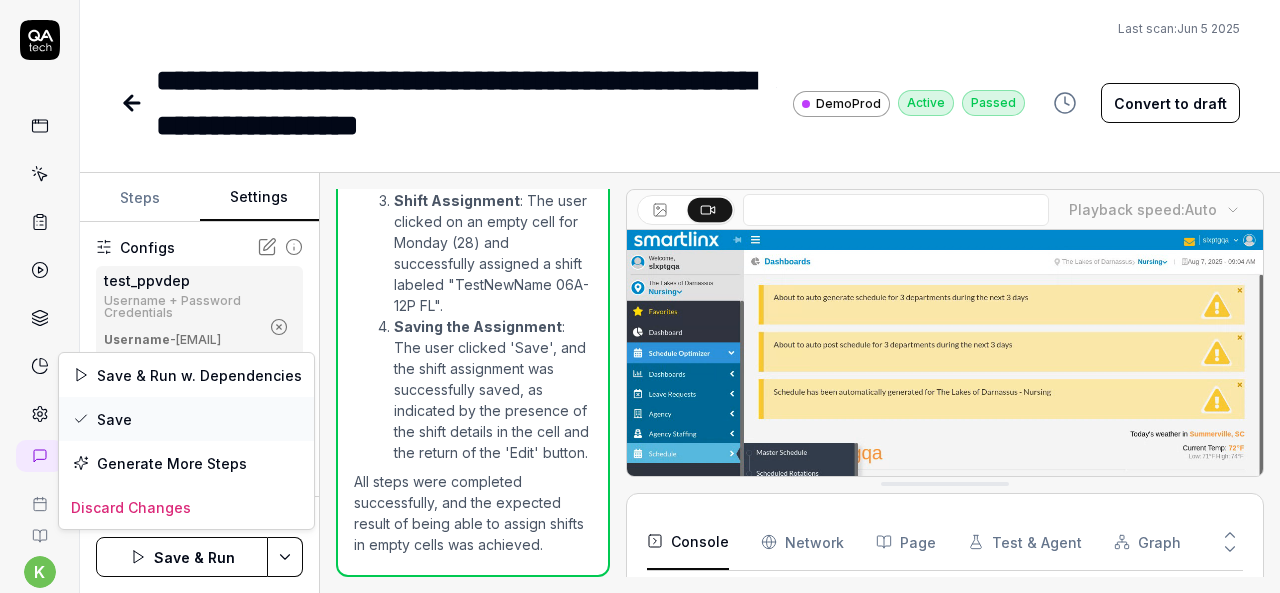 click on "Save" at bounding box center [186, 419] 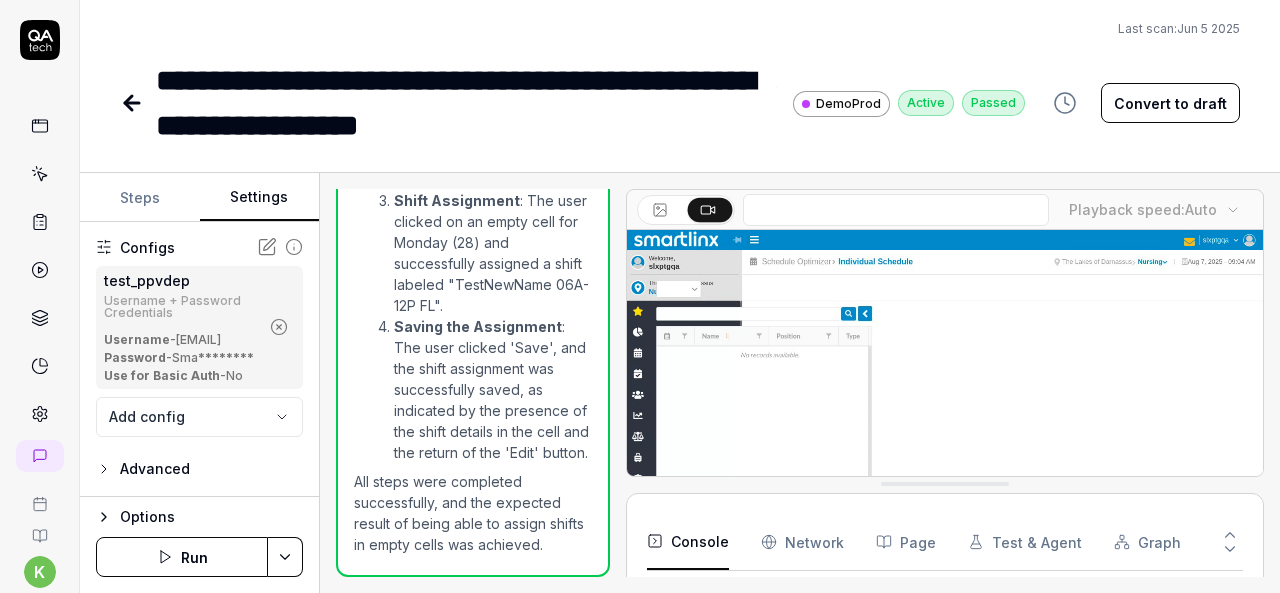 click 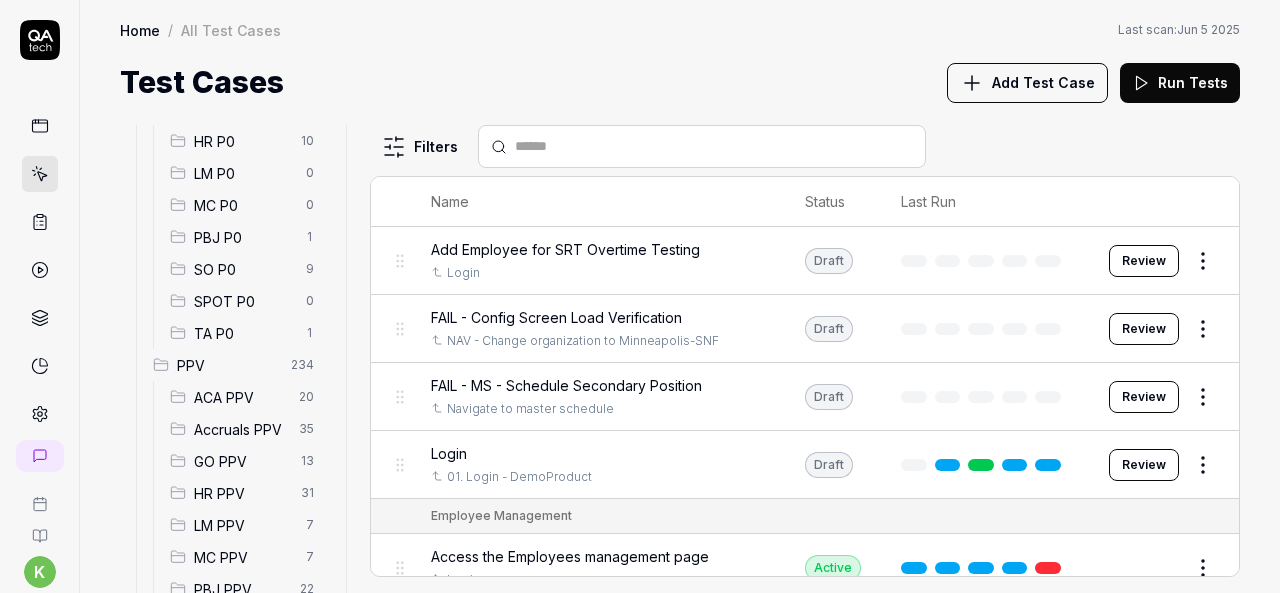 scroll, scrollTop: 514, scrollLeft: 0, axis: vertical 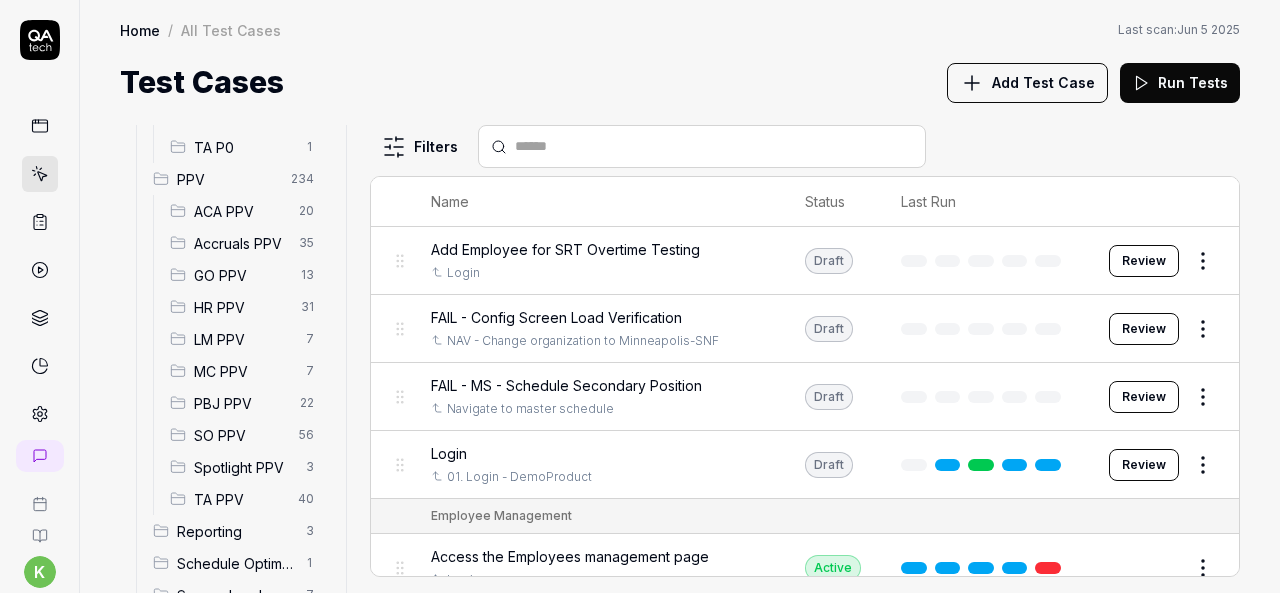 click on "SO PPV" at bounding box center (240, 435) 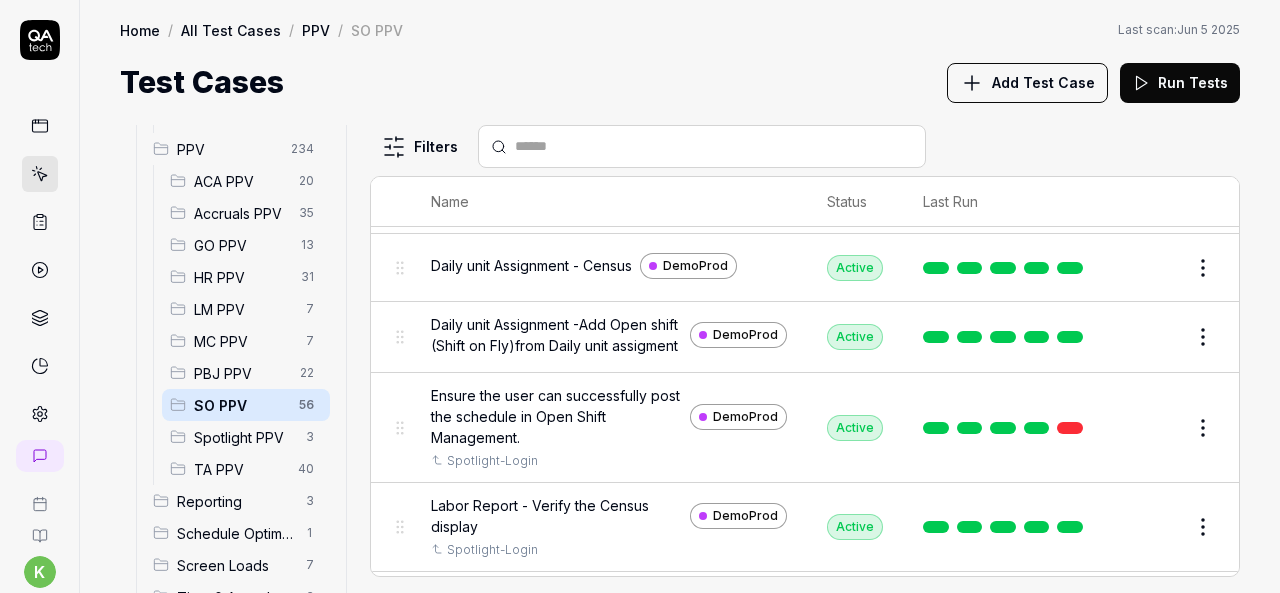 scroll, scrollTop: 195, scrollLeft: 0, axis: vertical 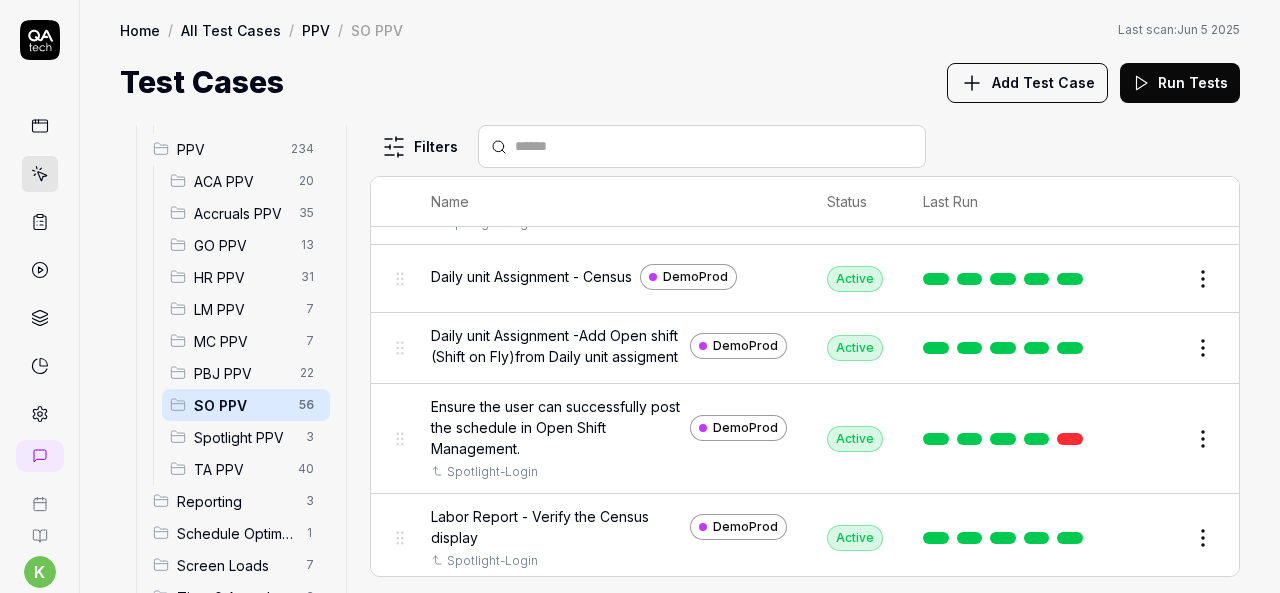 click on "Edit" at bounding box center (1155, 439) 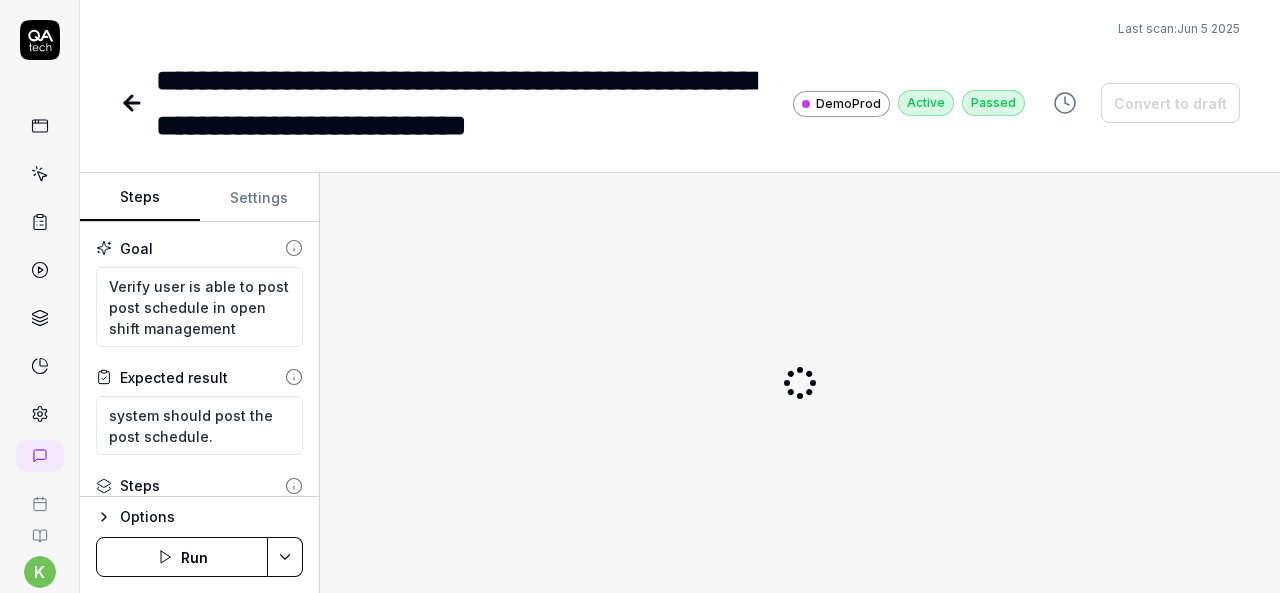type on "*" 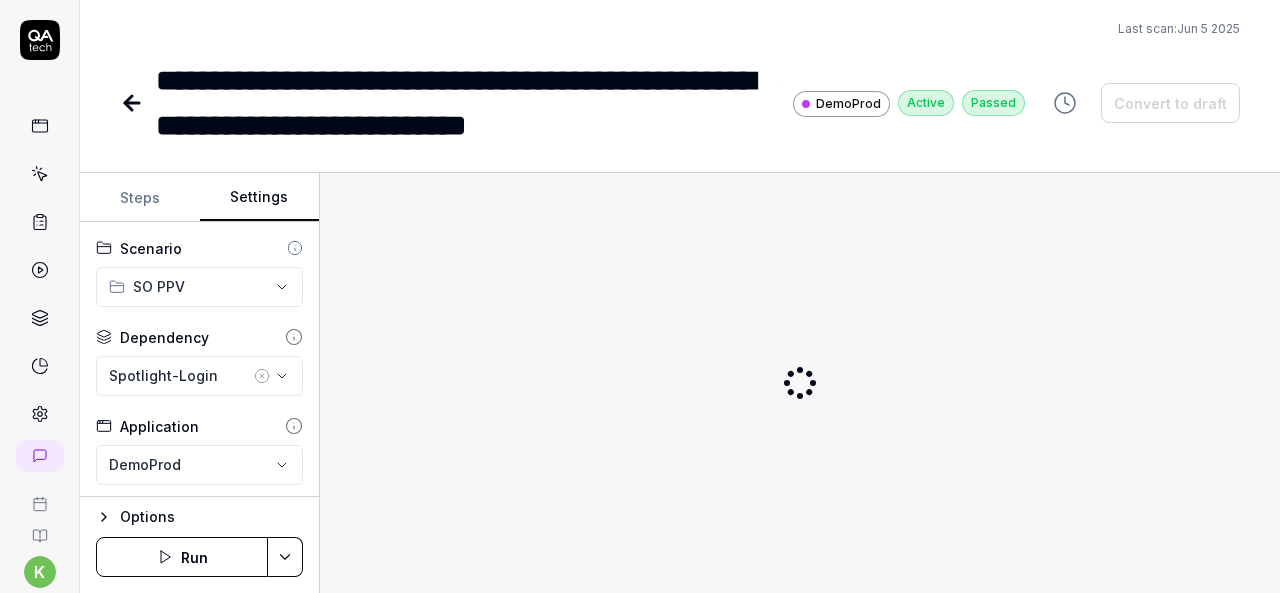click on "Settings" at bounding box center (260, 198) 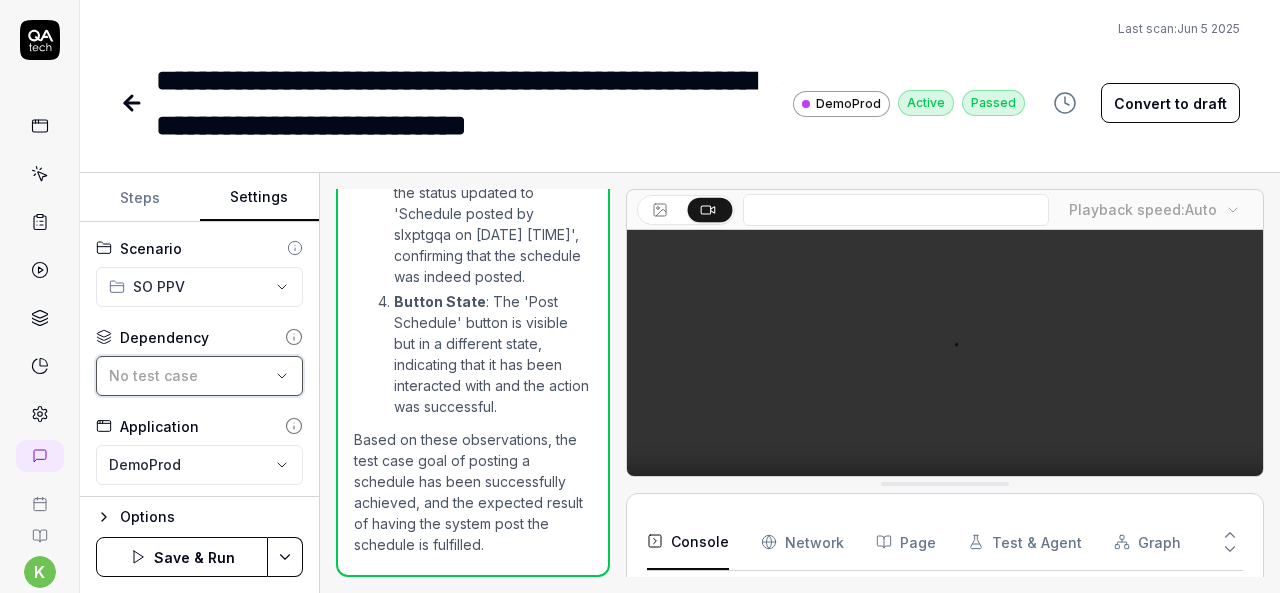scroll, scrollTop: 1829, scrollLeft: 0, axis: vertical 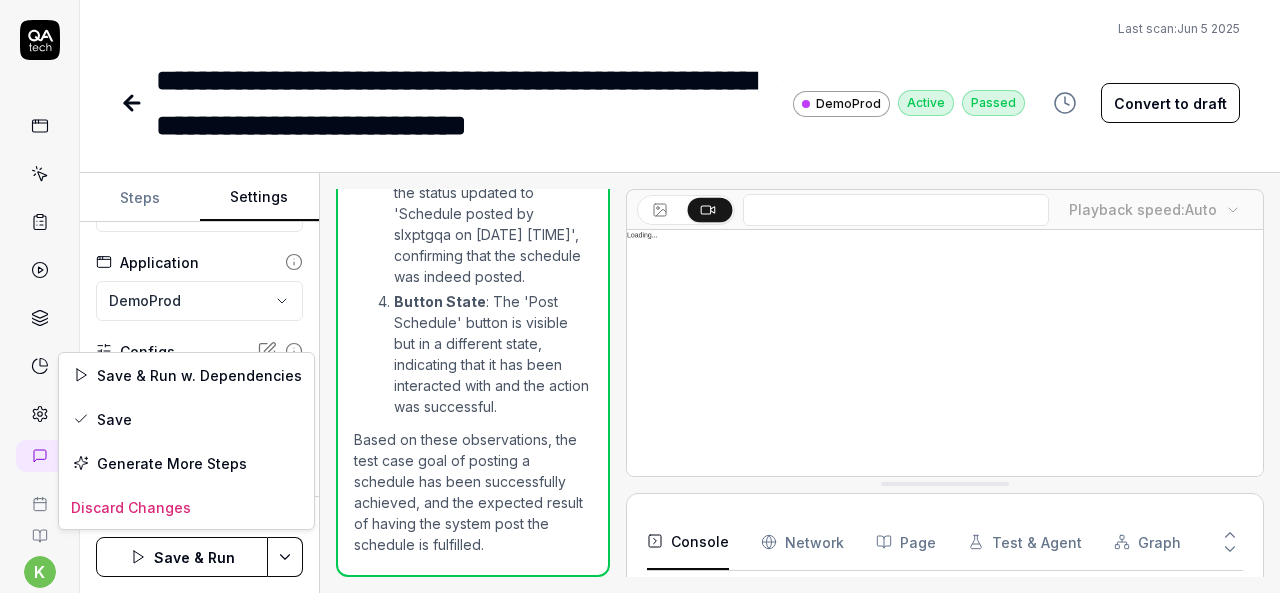 click on "**********" at bounding box center [640, 296] 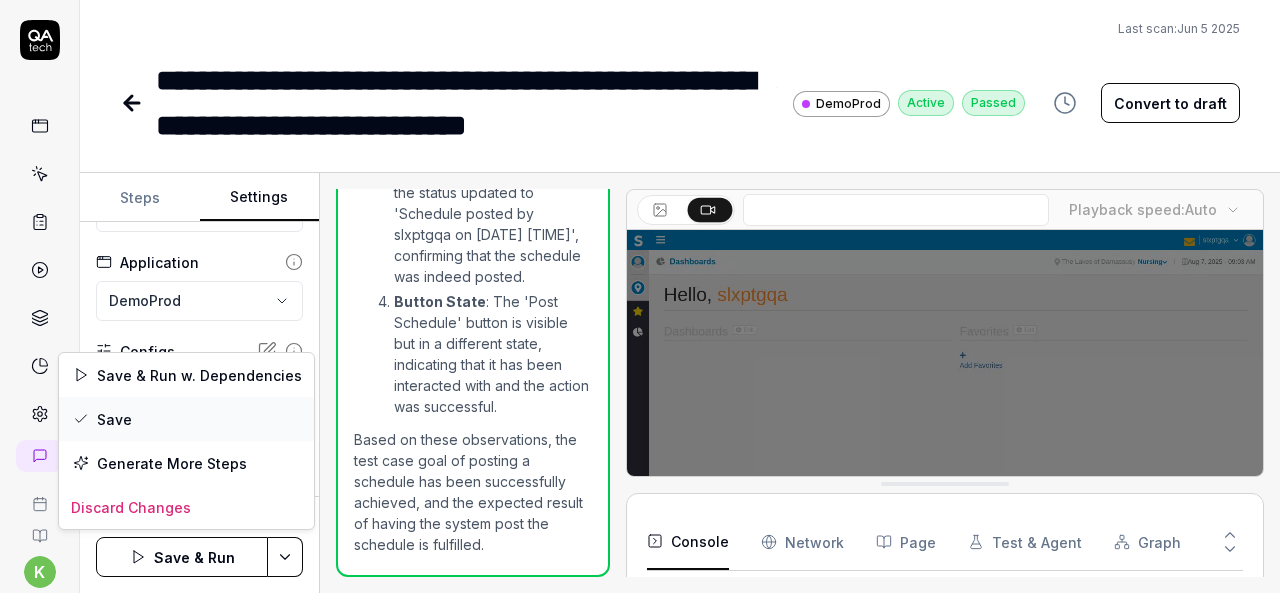 click on "Save" at bounding box center (186, 419) 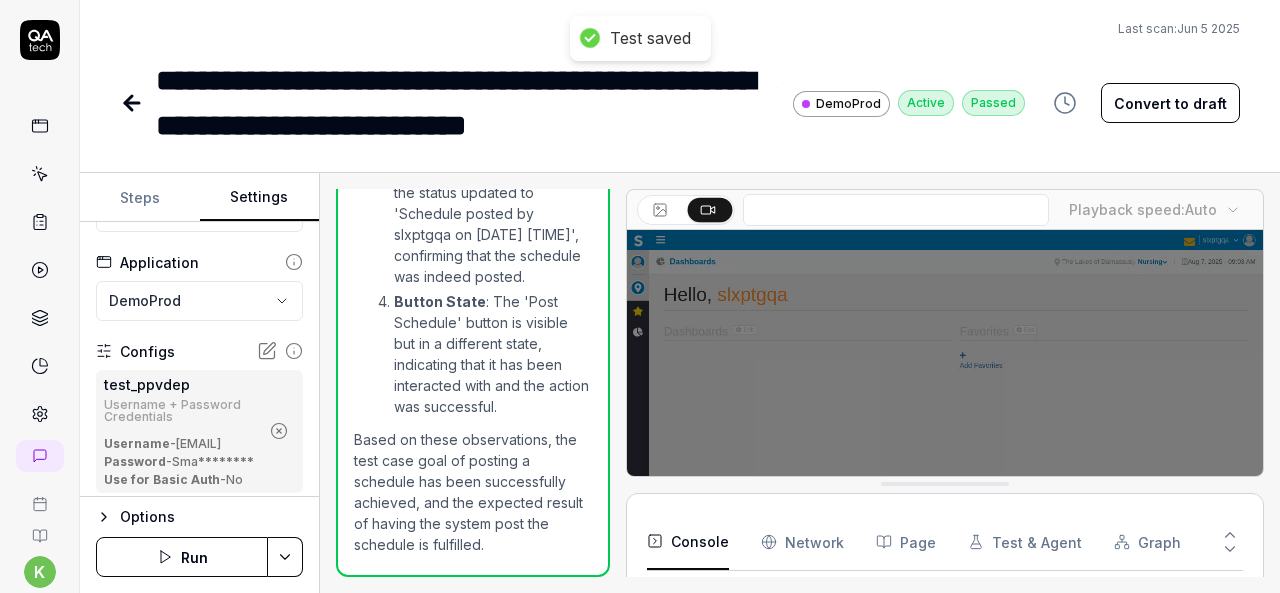 click 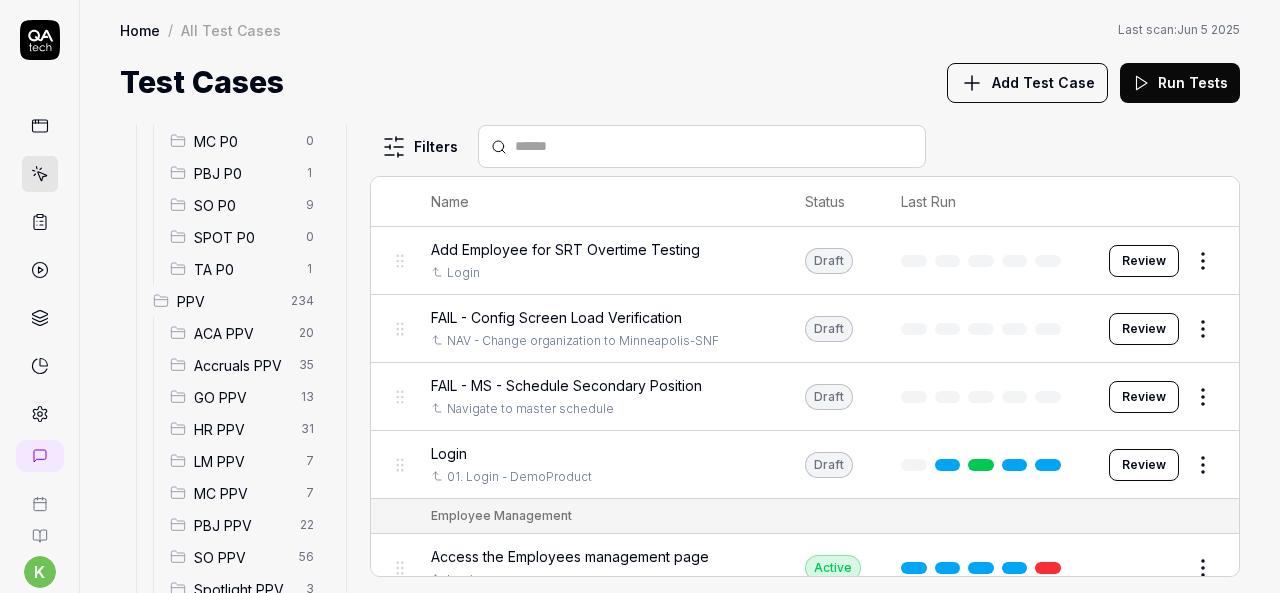 scroll, scrollTop: 418, scrollLeft: 0, axis: vertical 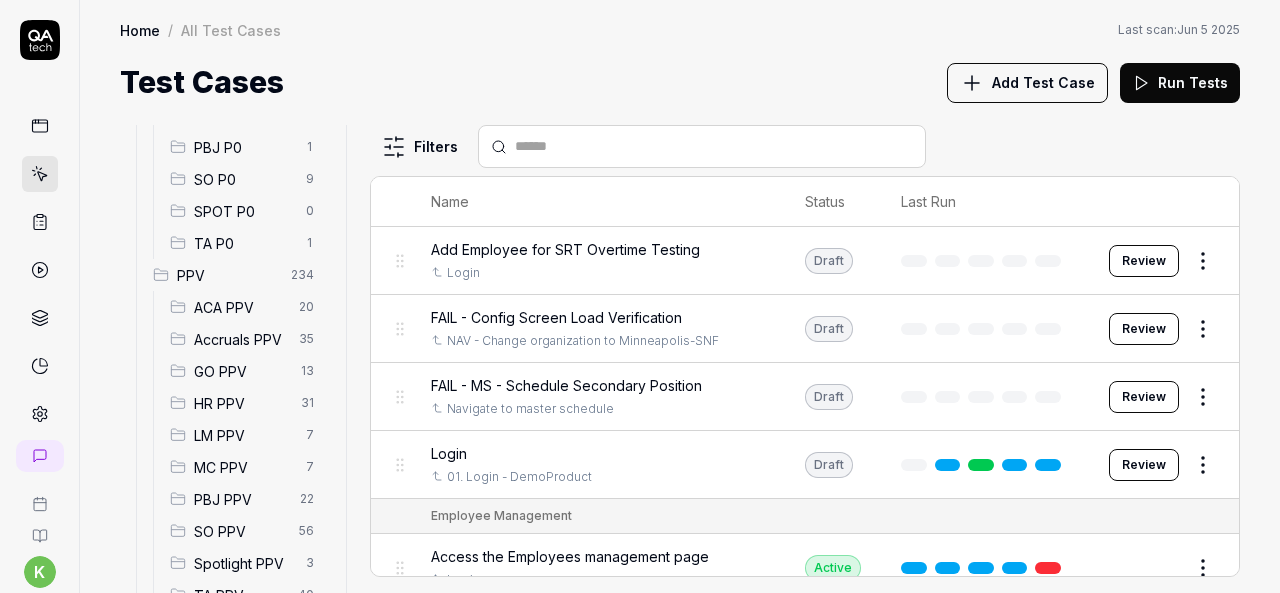 click on "HR PPV" at bounding box center [241, 403] 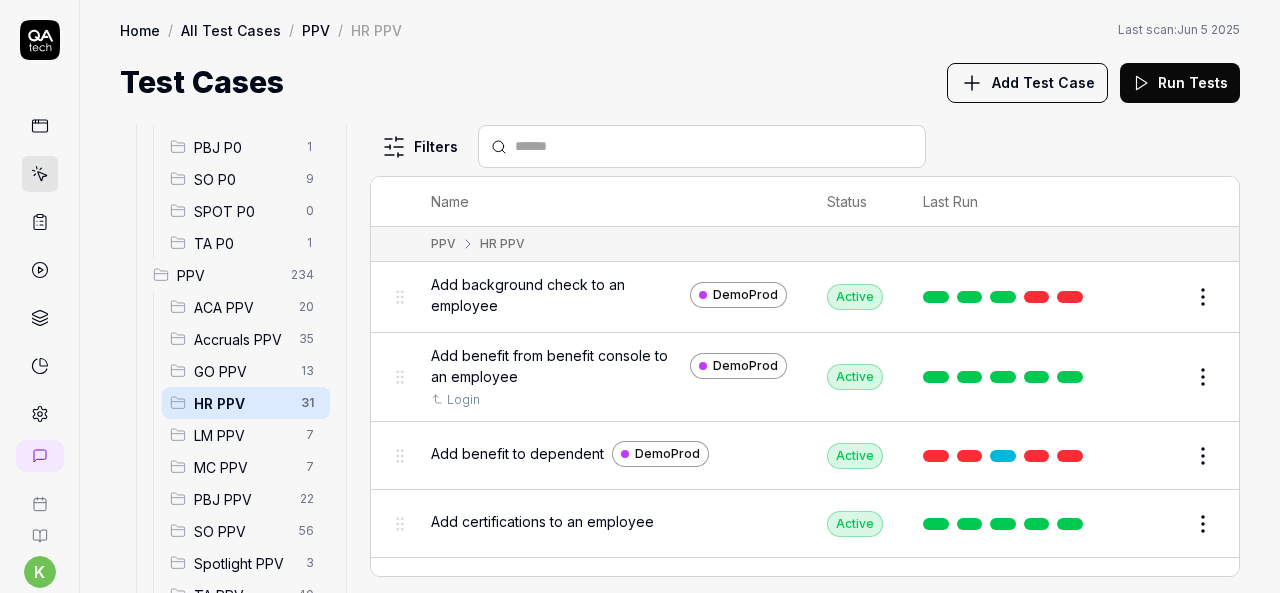 scroll, scrollTop: 419, scrollLeft: 0, axis: vertical 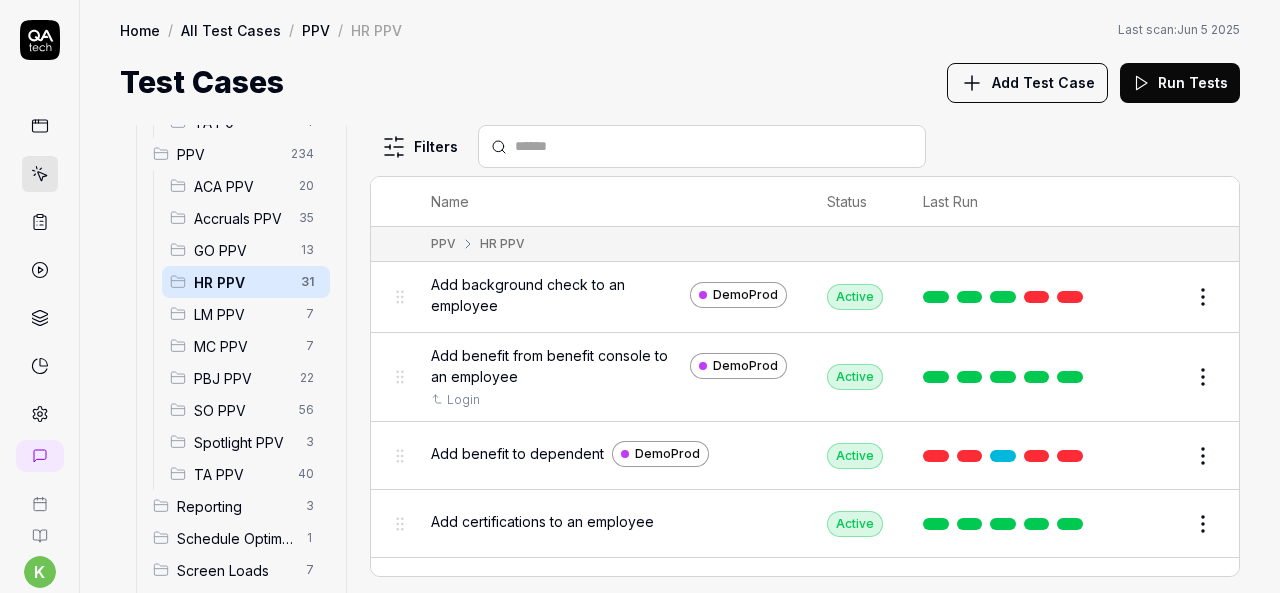 drag, startPoint x: 0, startPoint y: 0, endPoint x: 251, endPoint y: 407, distance: 478.1736 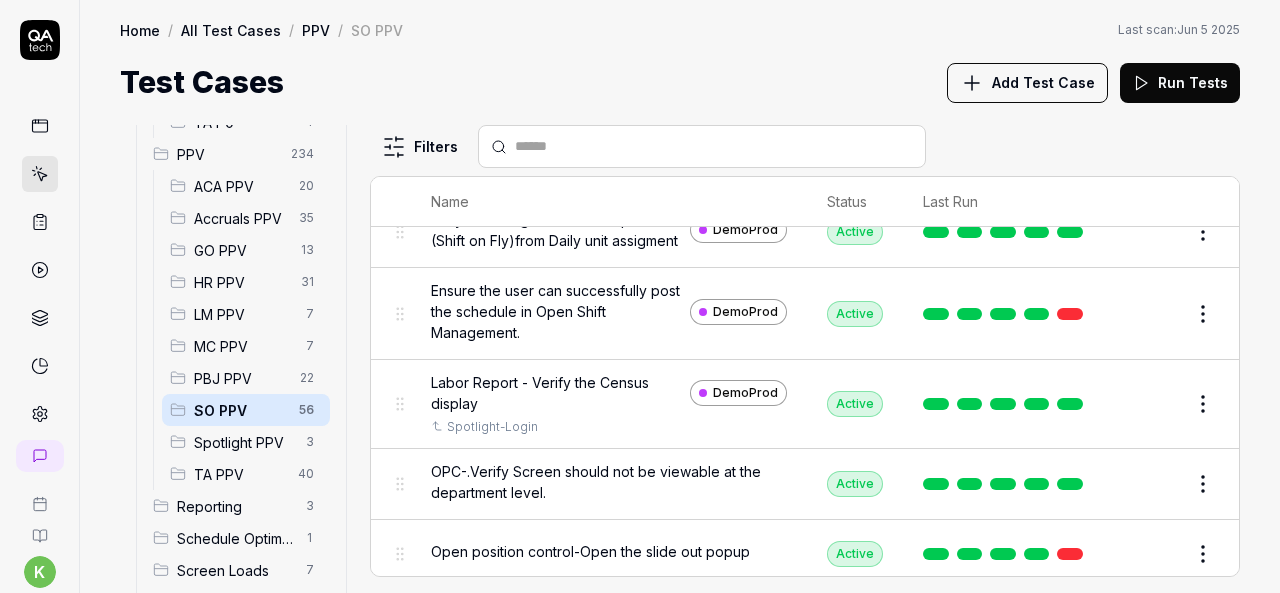 scroll, scrollTop: 319, scrollLeft: 0, axis: vertical 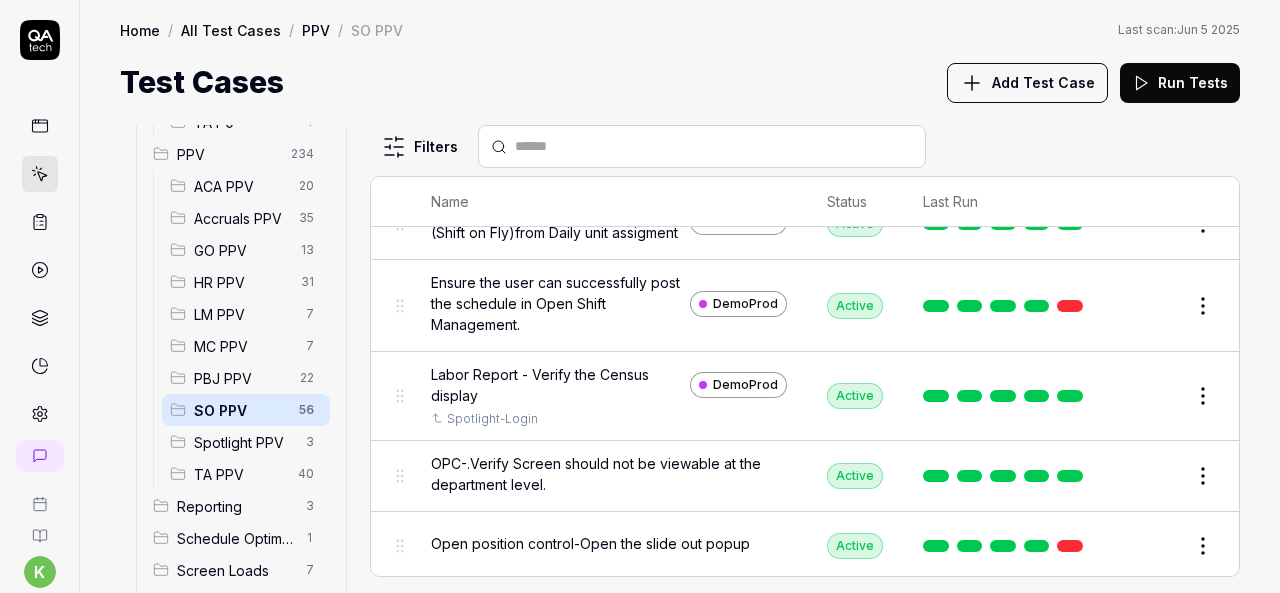 click on "Edit" at bounding box center (1155, 396) 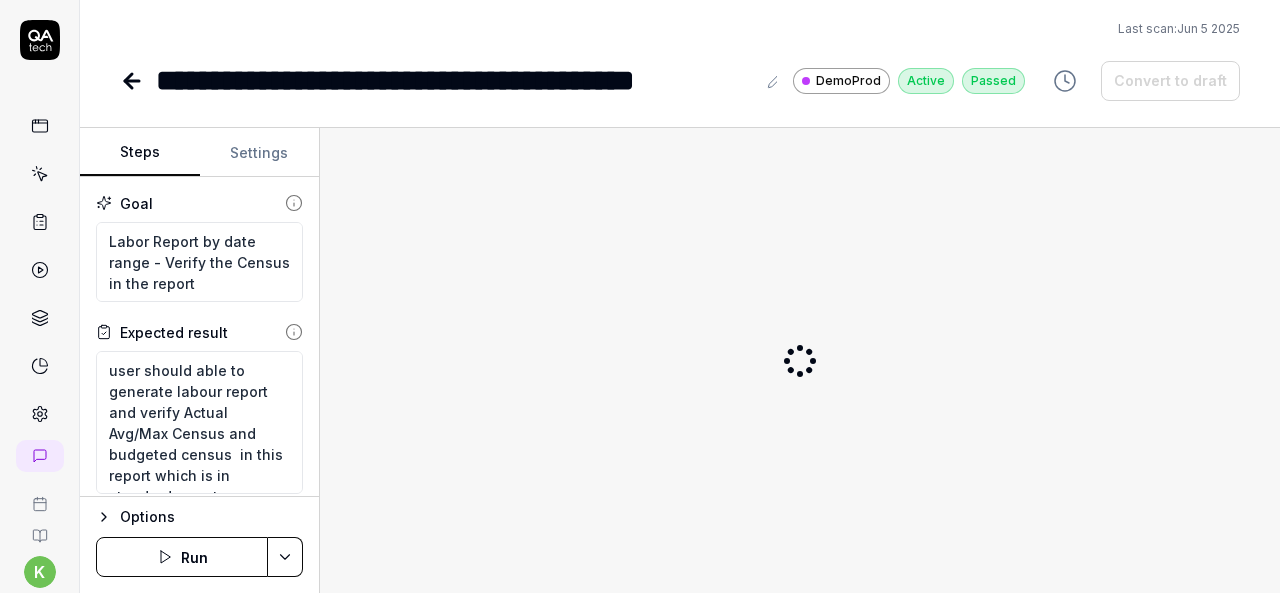 click on "Settings" at bounding box center [260, 153] 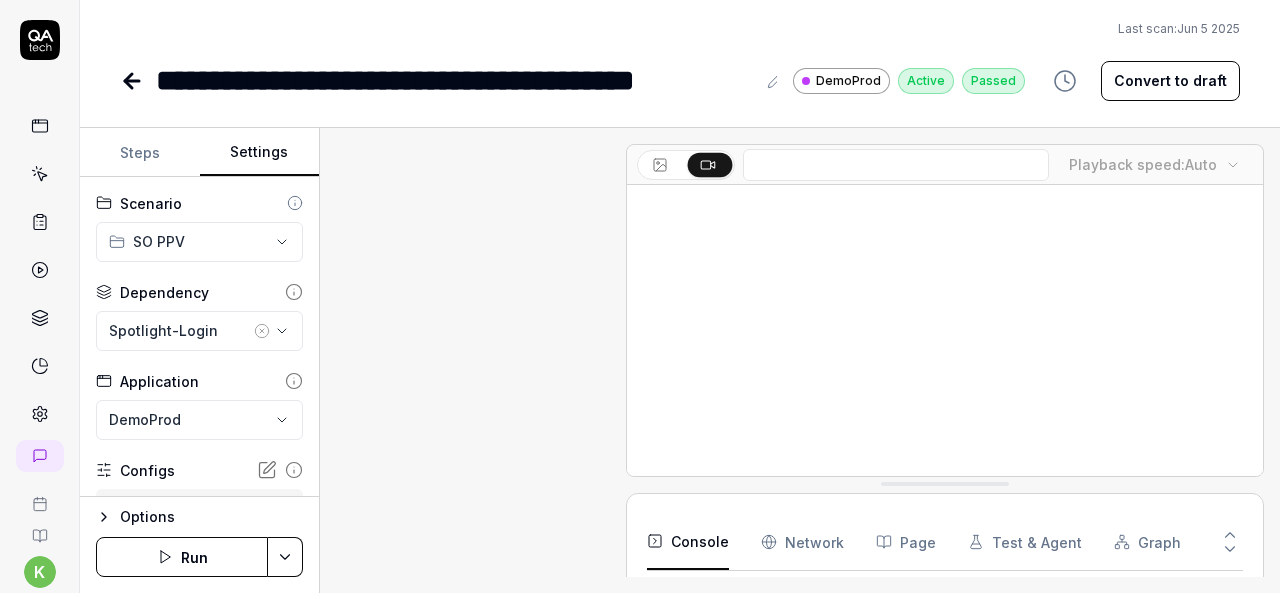 click 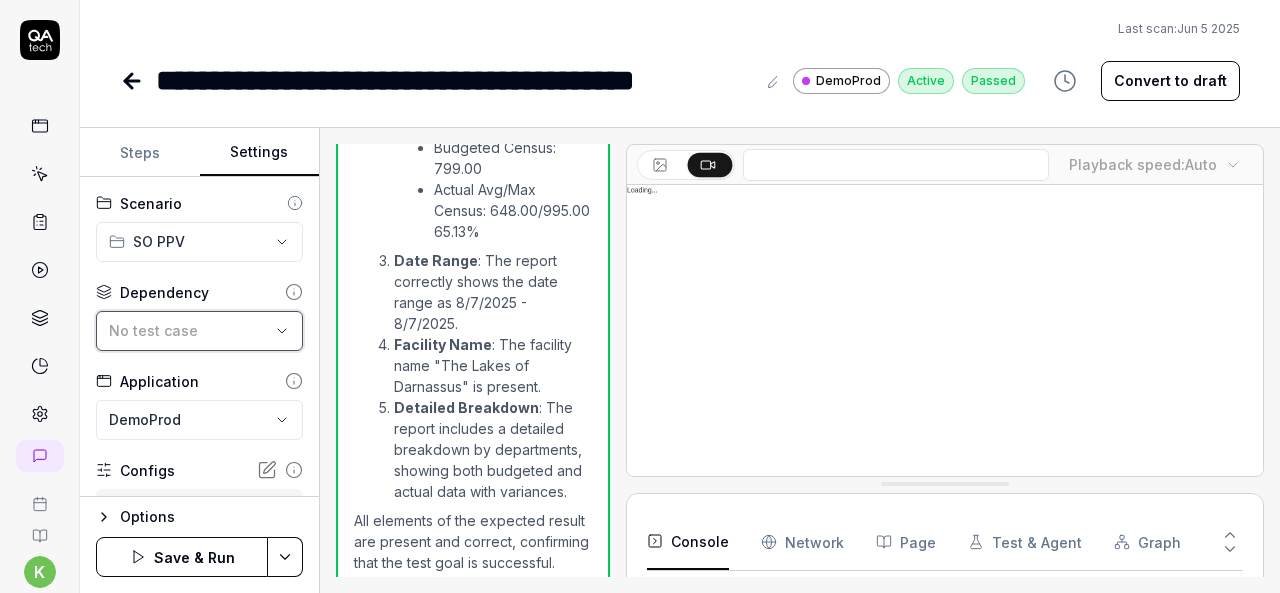 scroll, scrollTop: 1438, scrollLeft: 0, axis: vertical 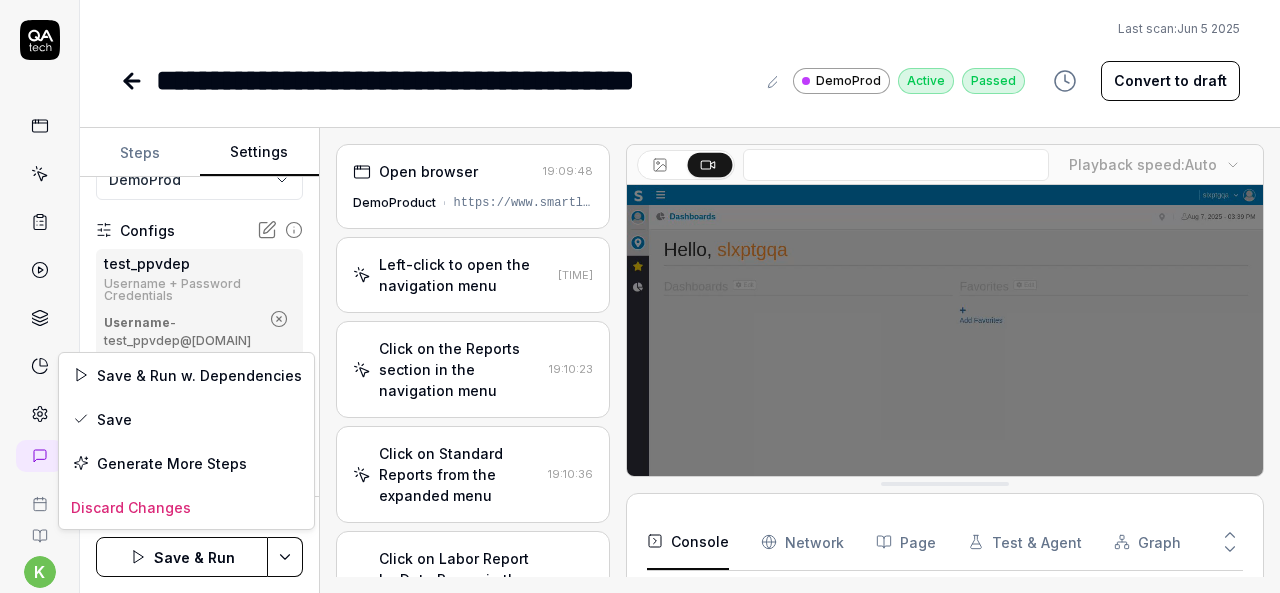 click on "**********" at bounding box center [640, 296] 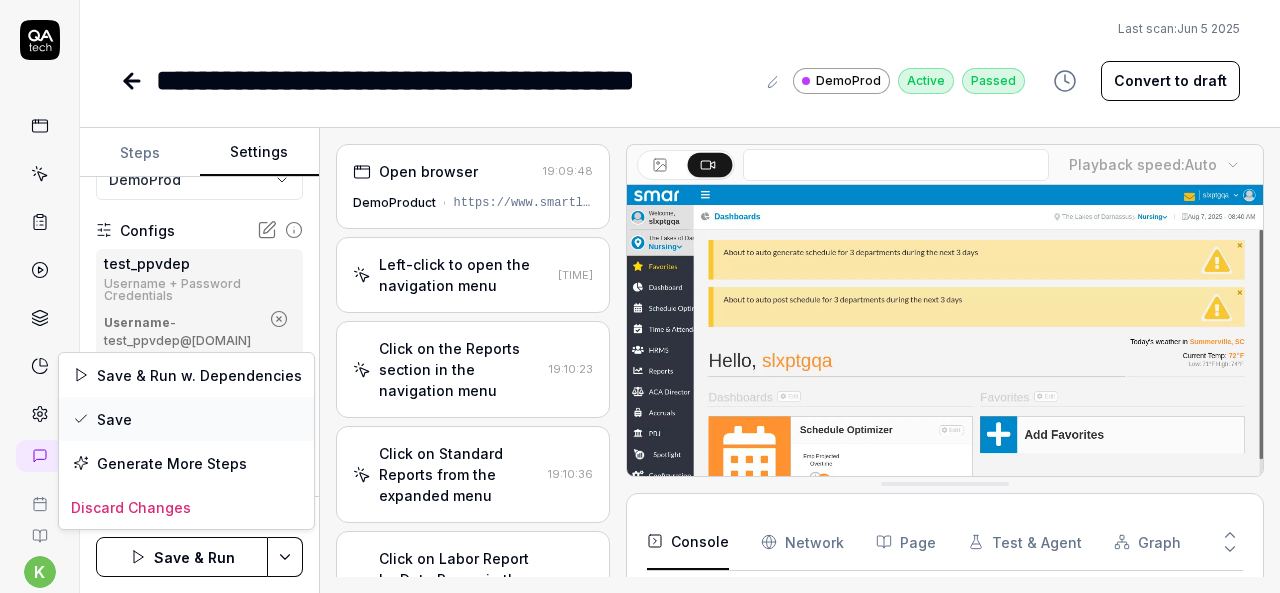 click on "Save" at bounding box center [186, 419] 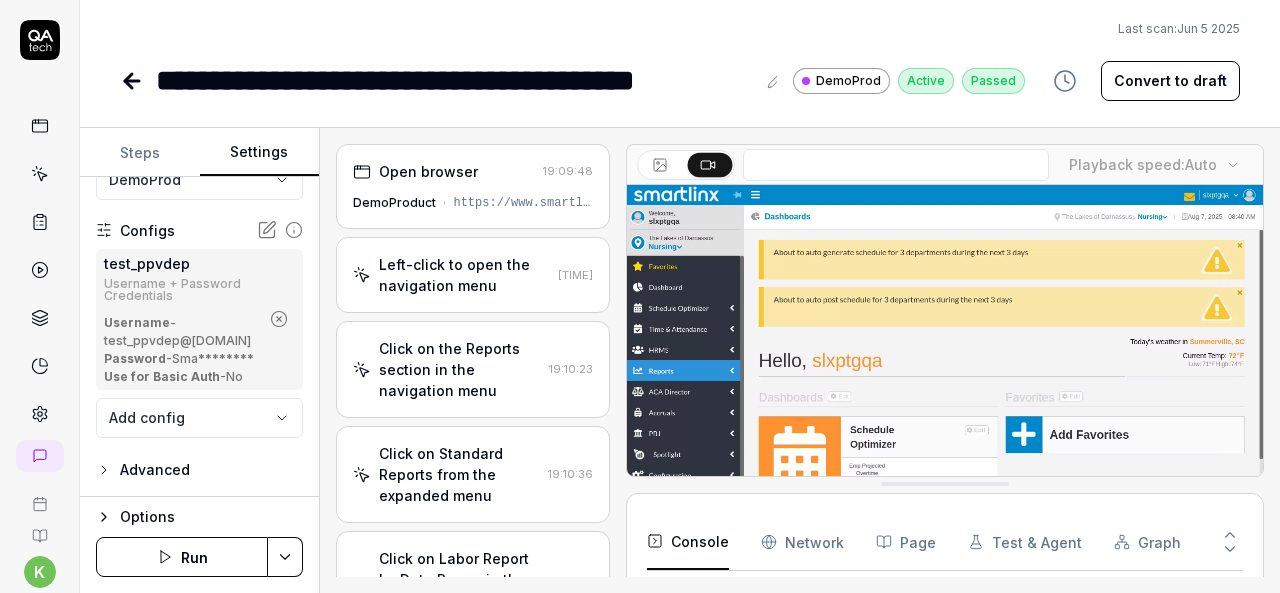 click at bounding box center (134, 81) 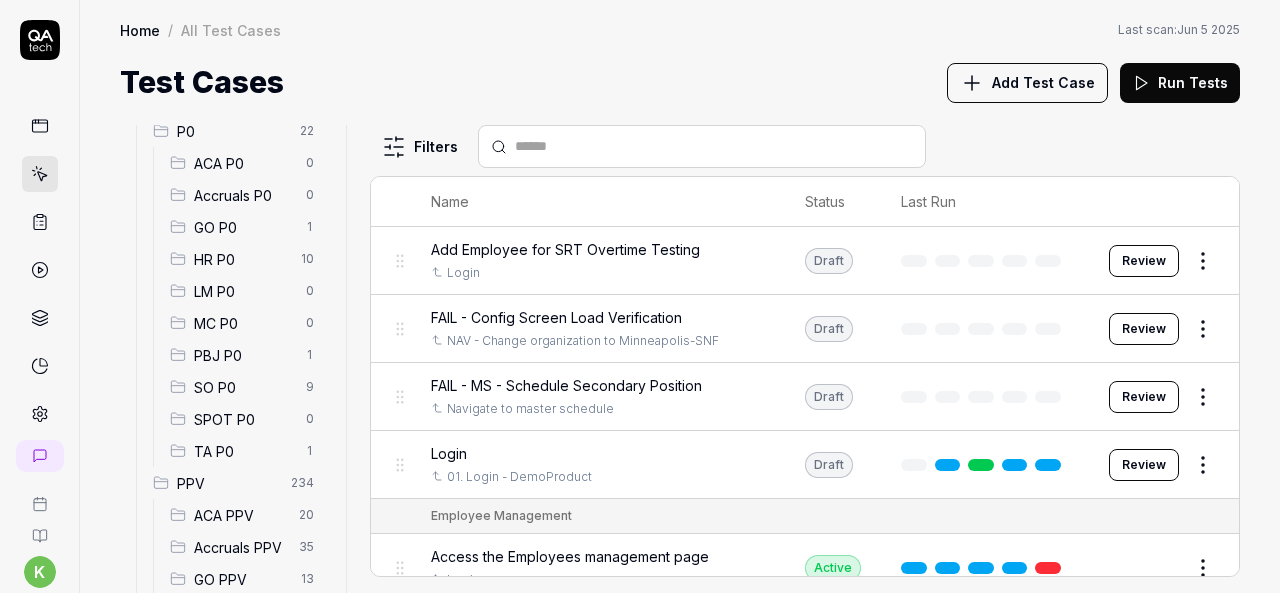 scroll, scrollTop: 214, scrollLeft: 0, axis: vertical 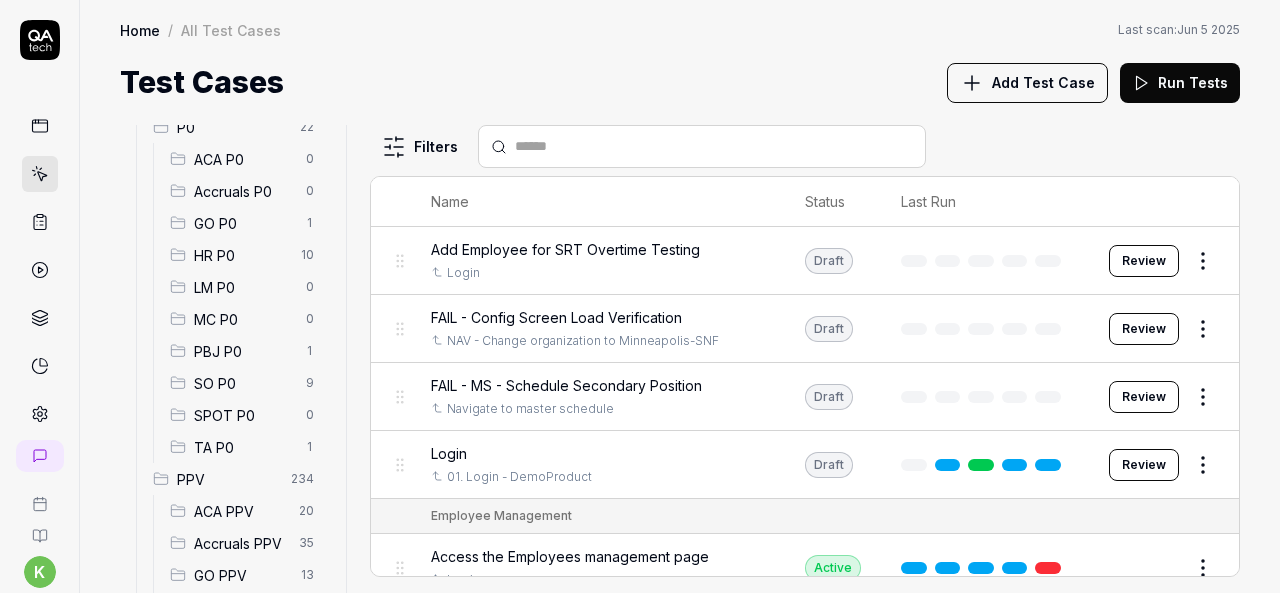 click on "SO P0" at bounding box center (244, 383) 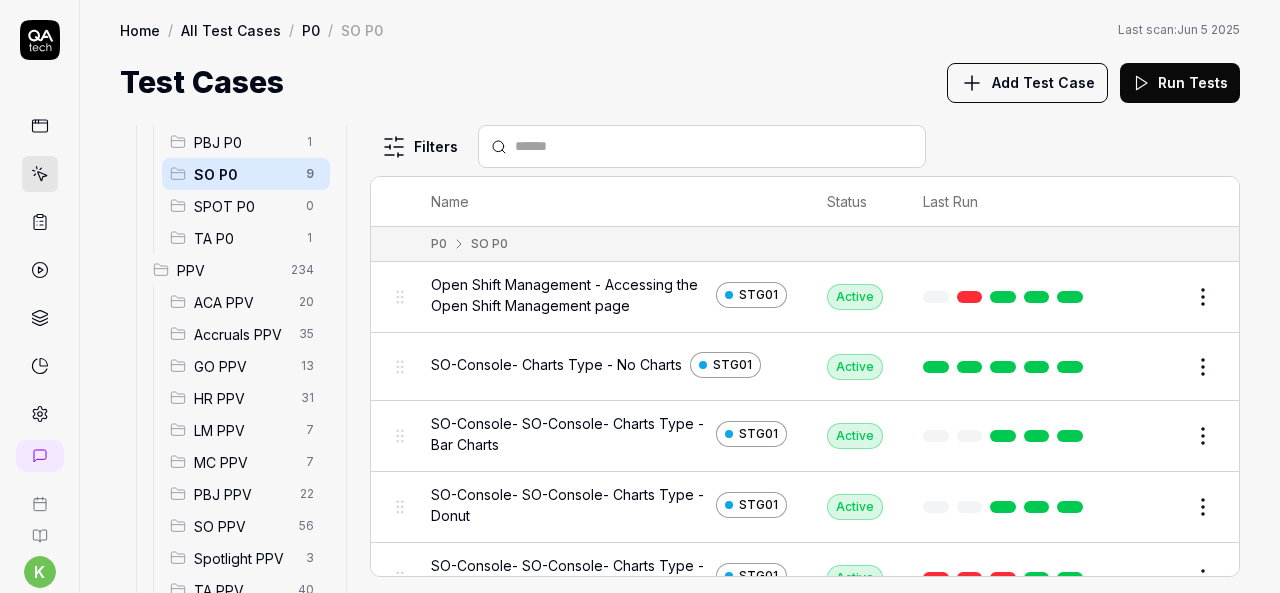 scroll, scrollTop: 425, scrollLeft: 0, axis: vertical 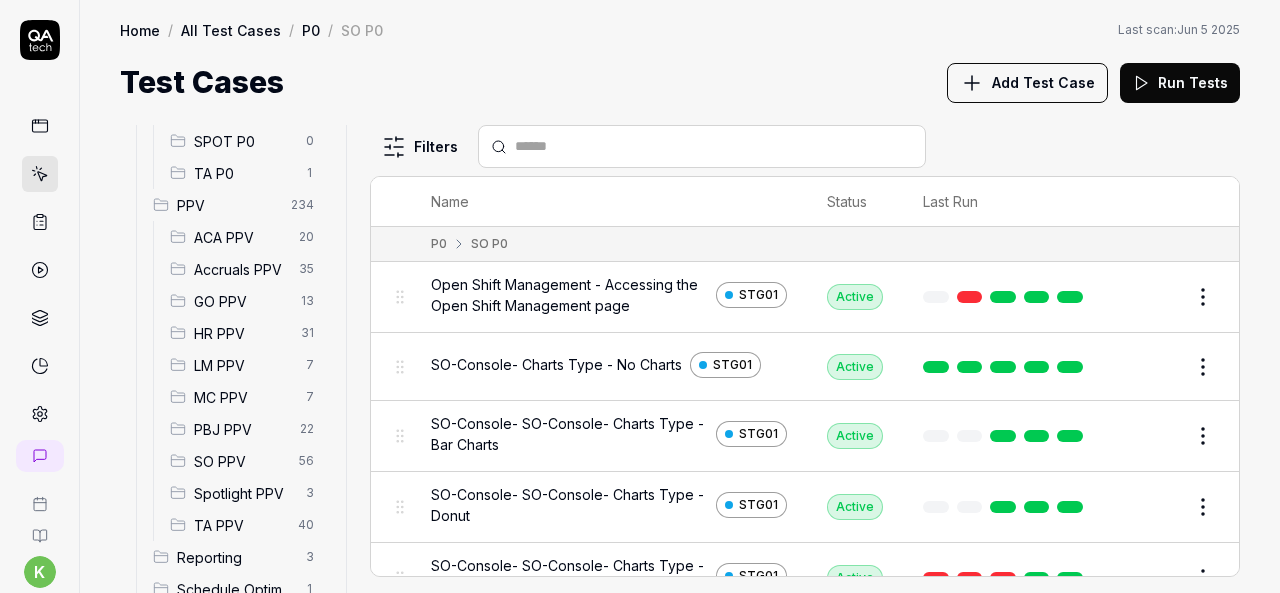 click on "SO PPV" at bounding box center (240, 461) 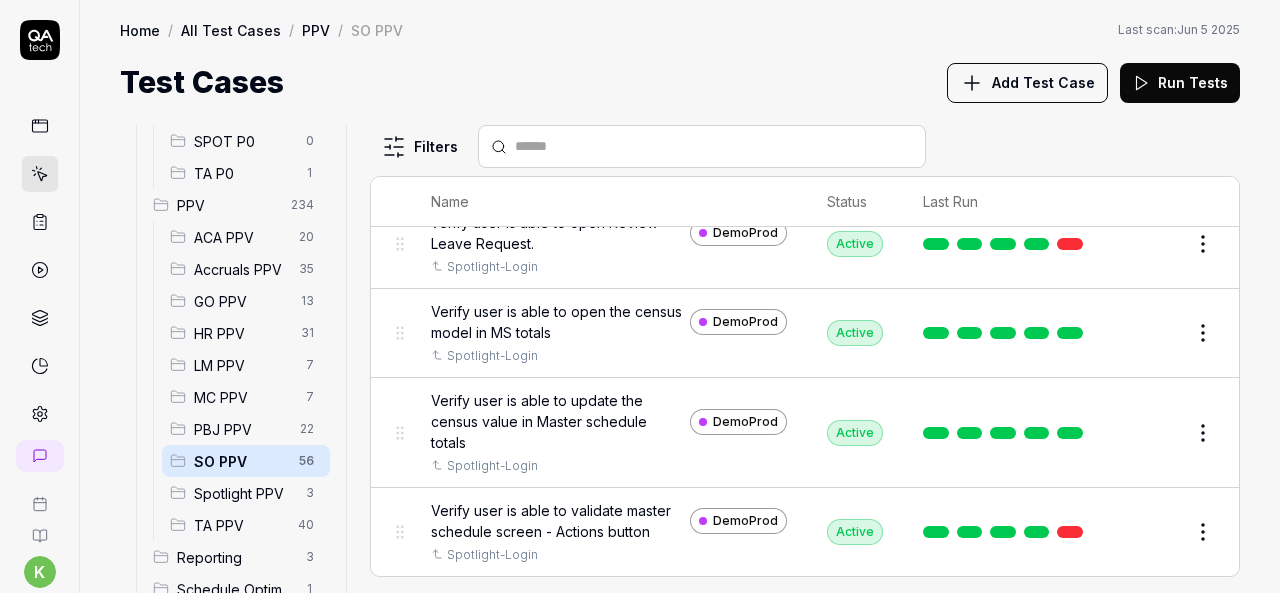 scroll, scrollTop: 4402, scrollLeft: 0, axis: vertical 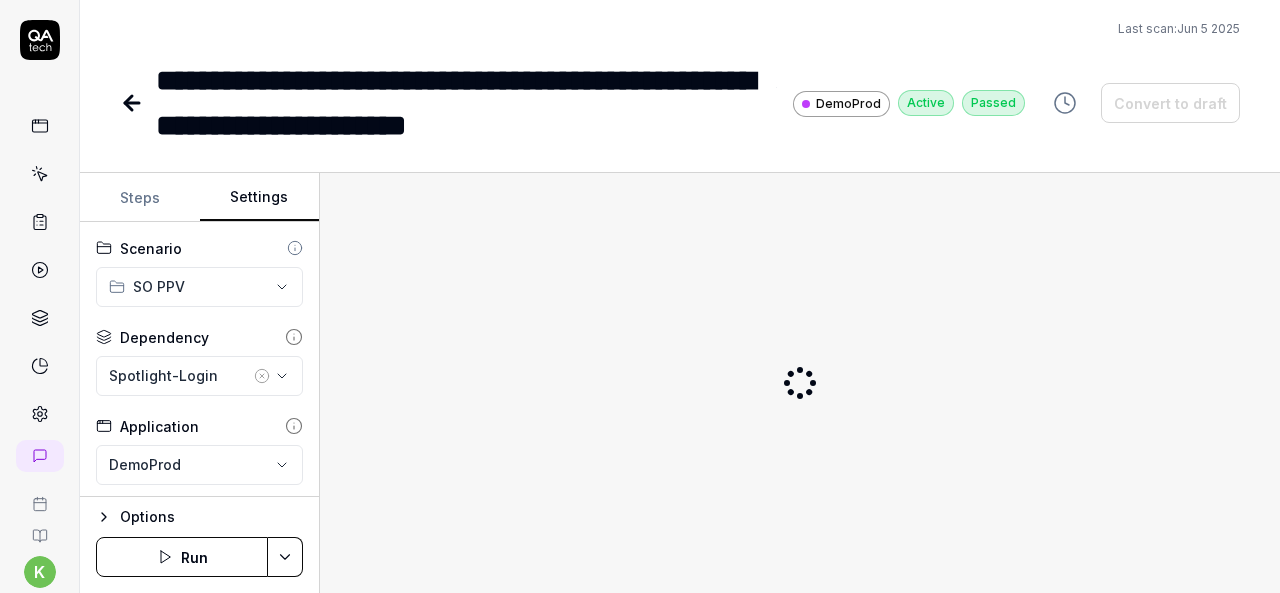 click on "Settings" at bounding box center [260, 198] 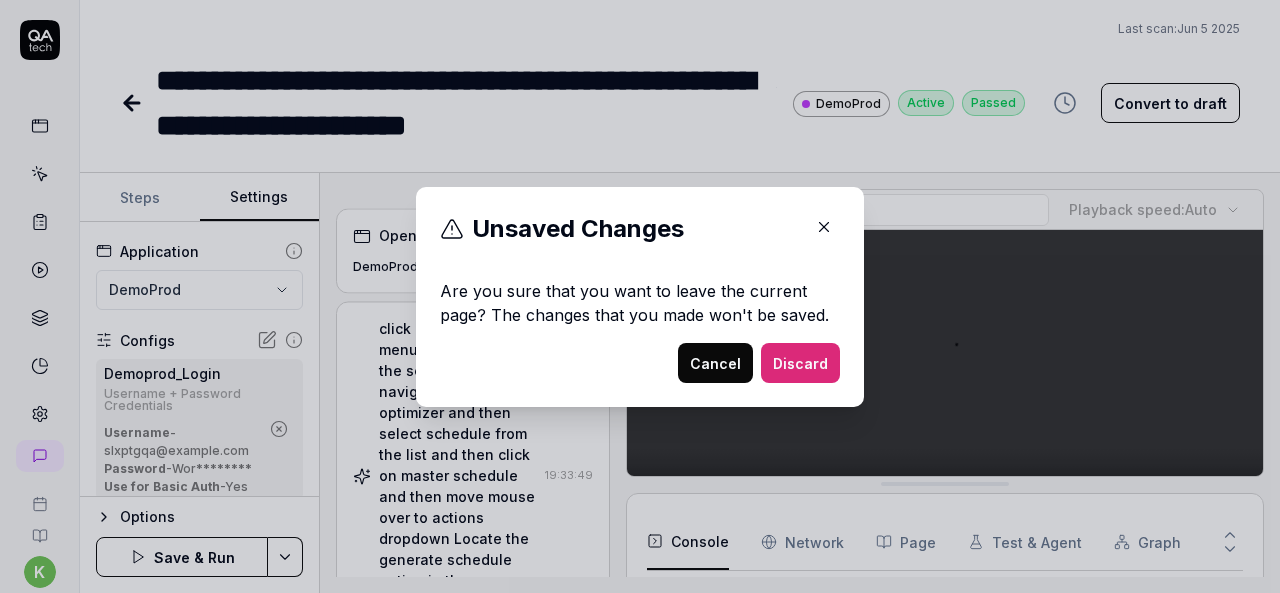 scroll, scrollTop: 181, scrollLeft: 0, axis: vertical 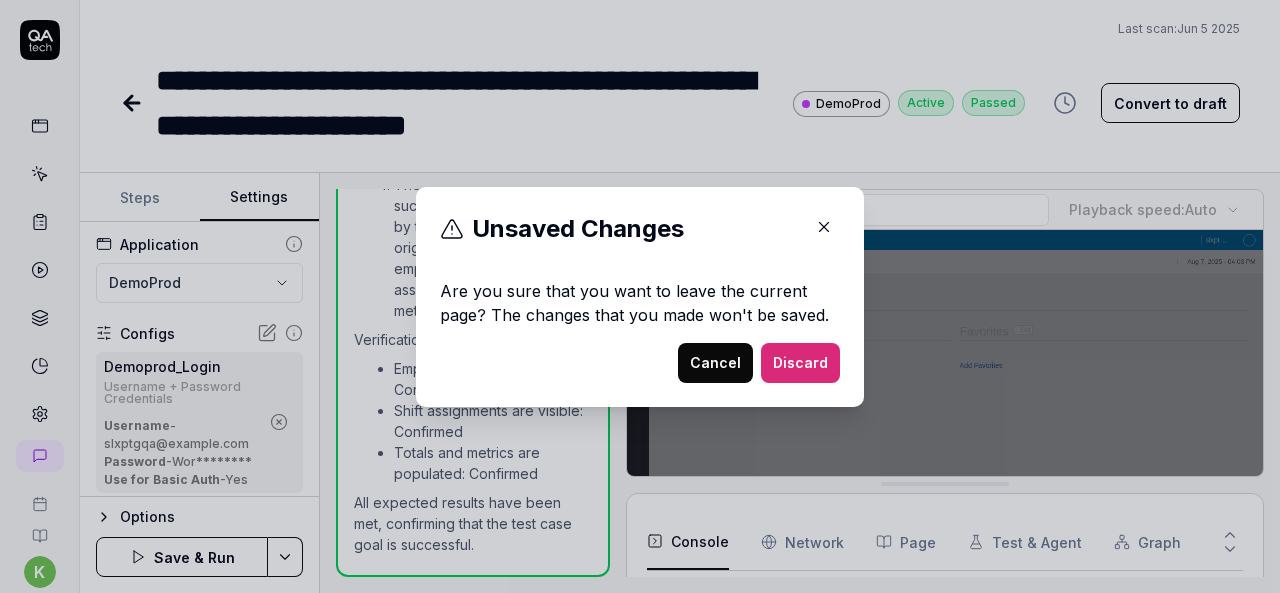 click 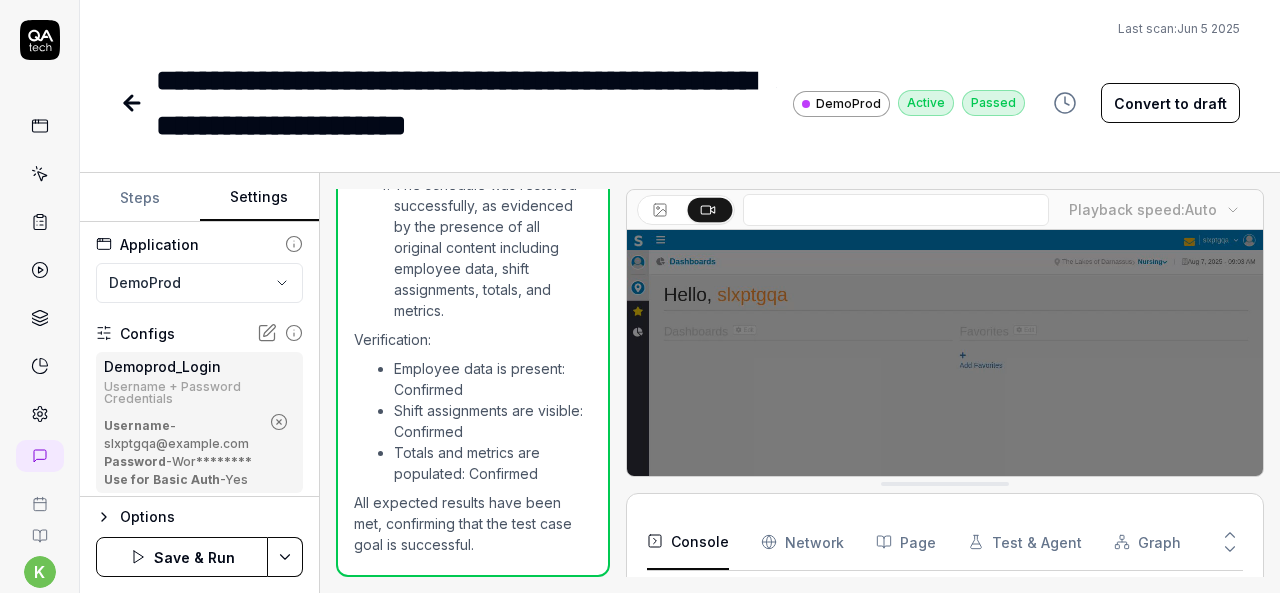 click 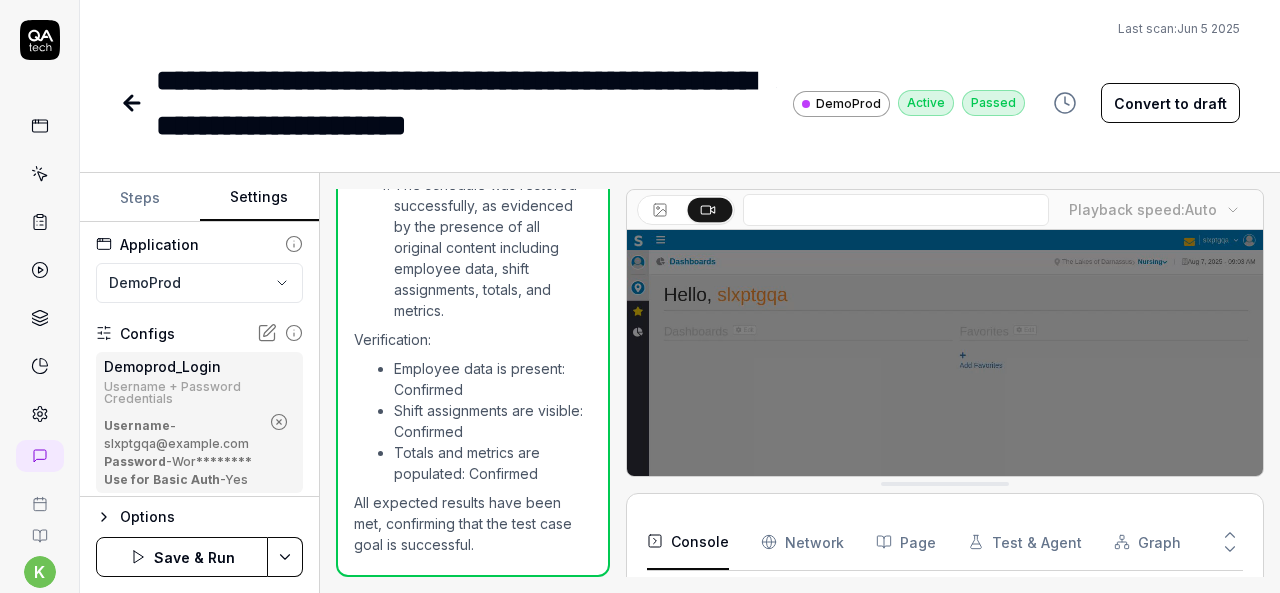 scroll, scrollTop: 136, scrollLeft: 0, axis: vertical 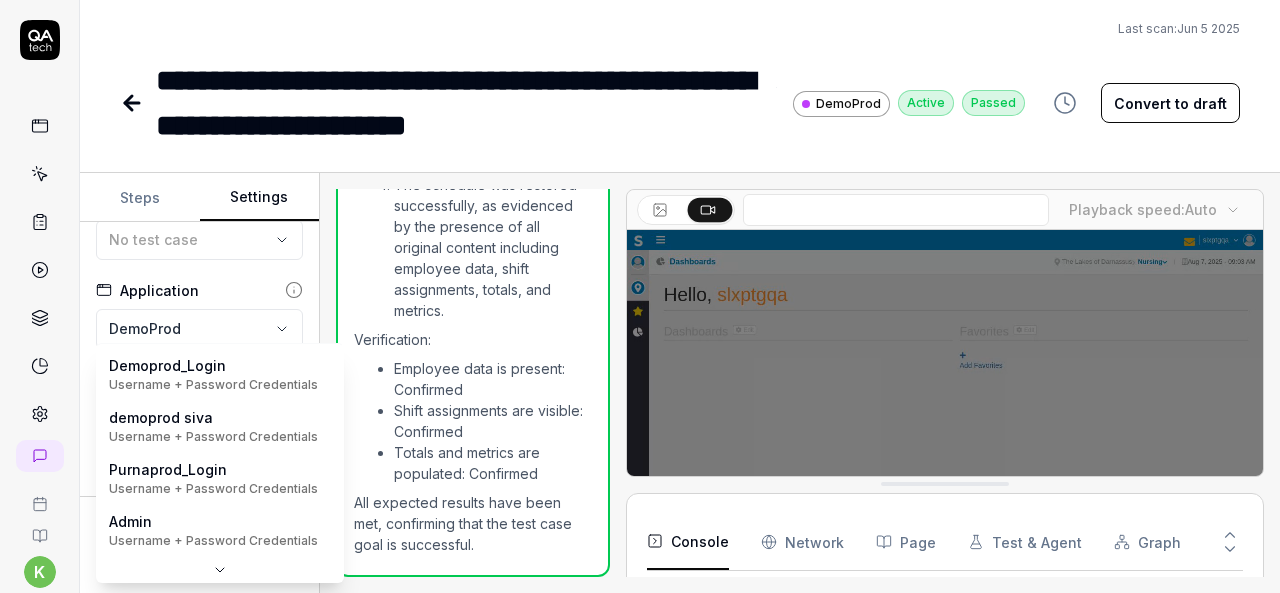 click on "**********" at bounding box center [640, 296] 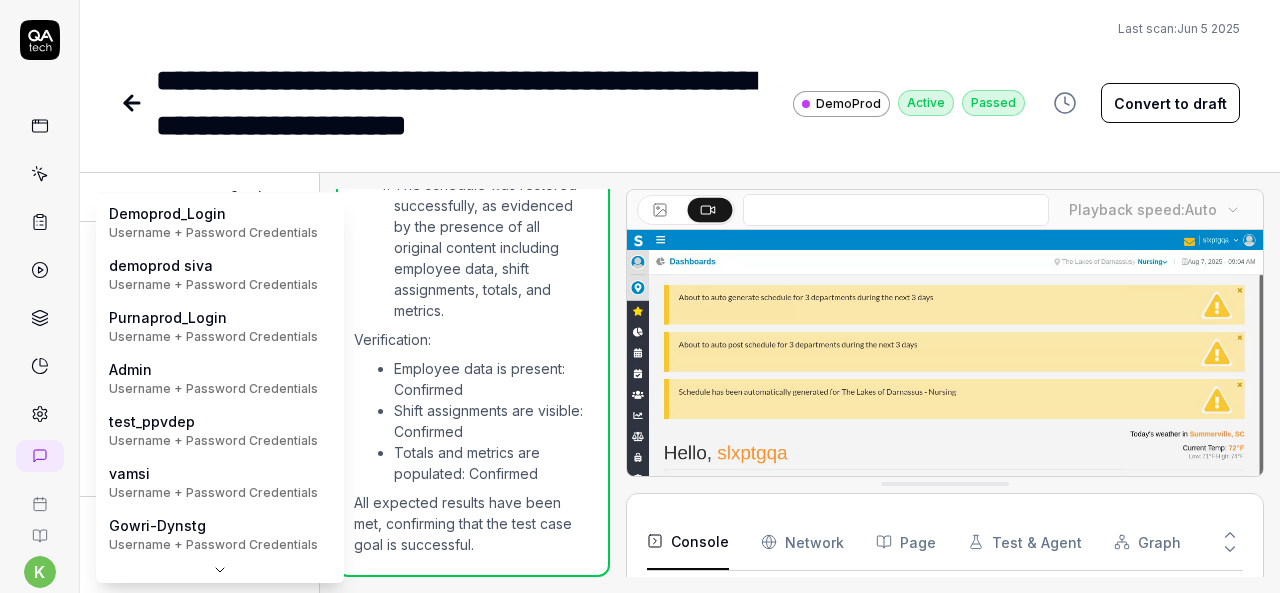 scroll, scrollTop: 0, scrollLeft: 0, axis: both 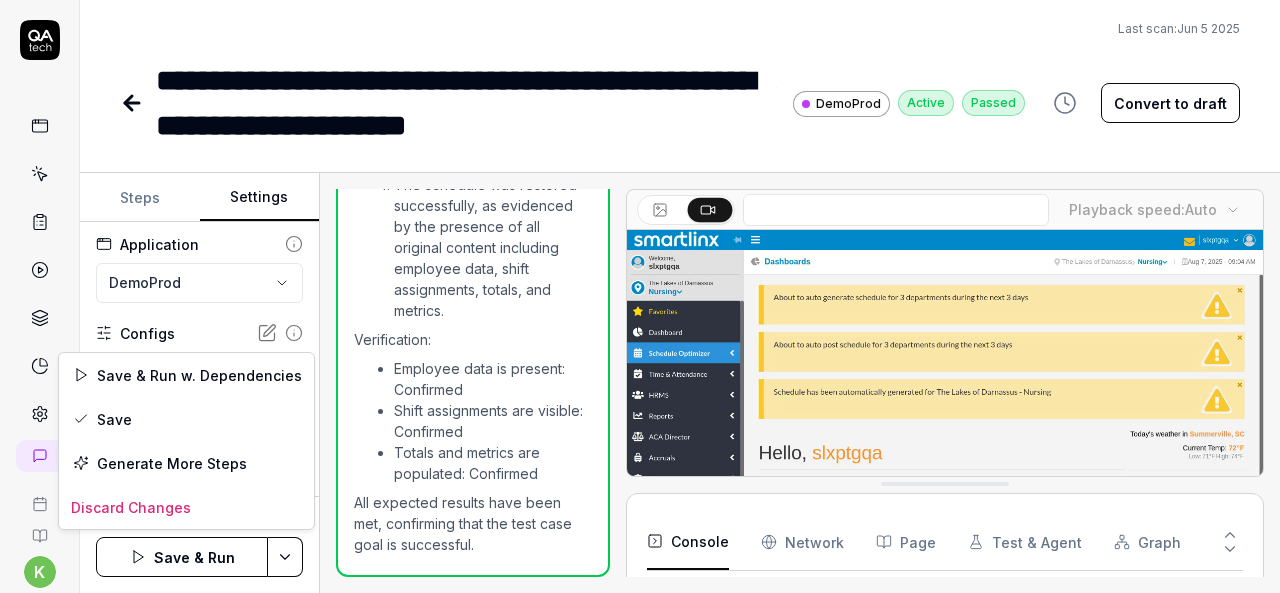 click on "**********" at bounding box center (640, 296) 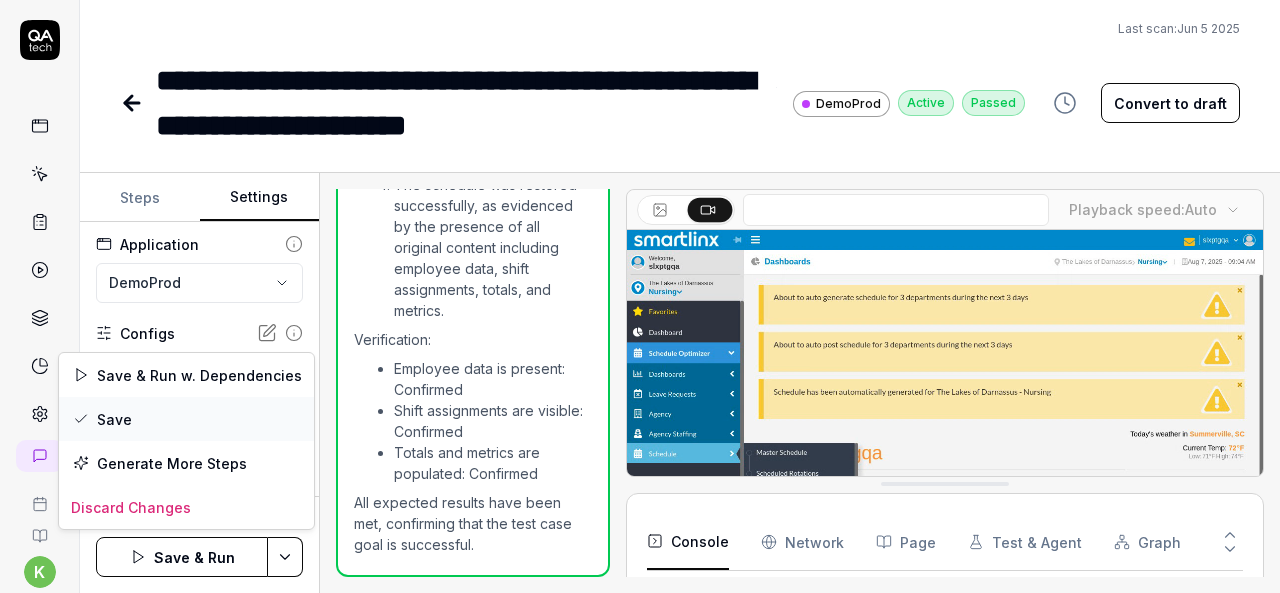click on "Save" at bounding box center [186, 419] 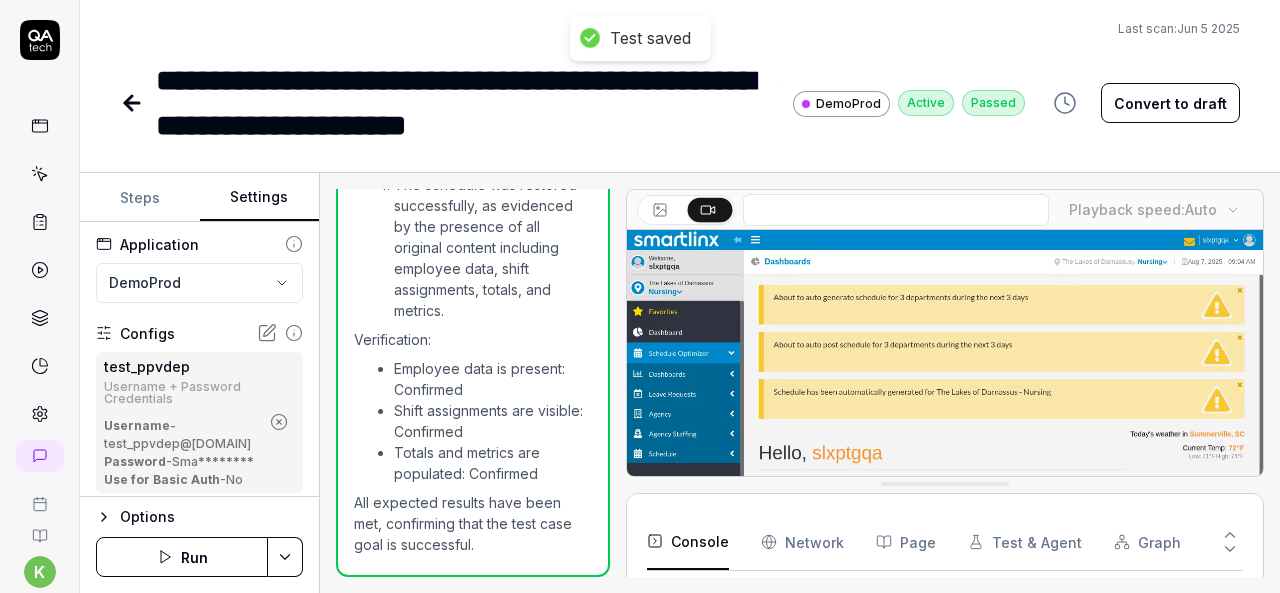 click 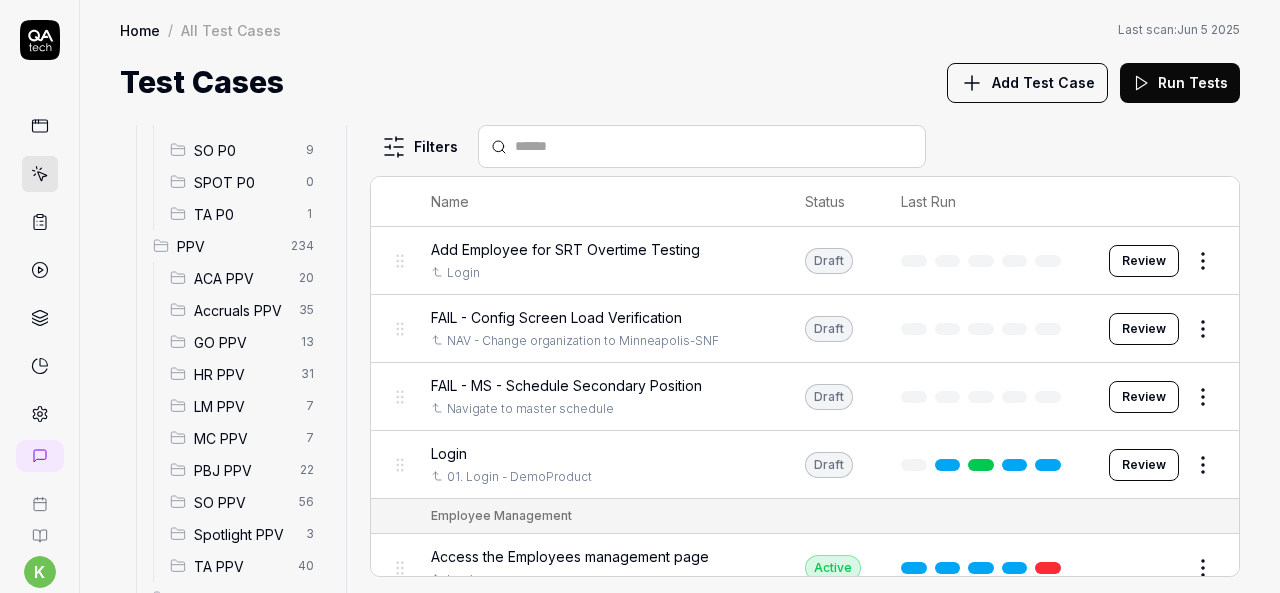 scroll, scrollTop: 595, scrollLeft: 0, axis: vertical 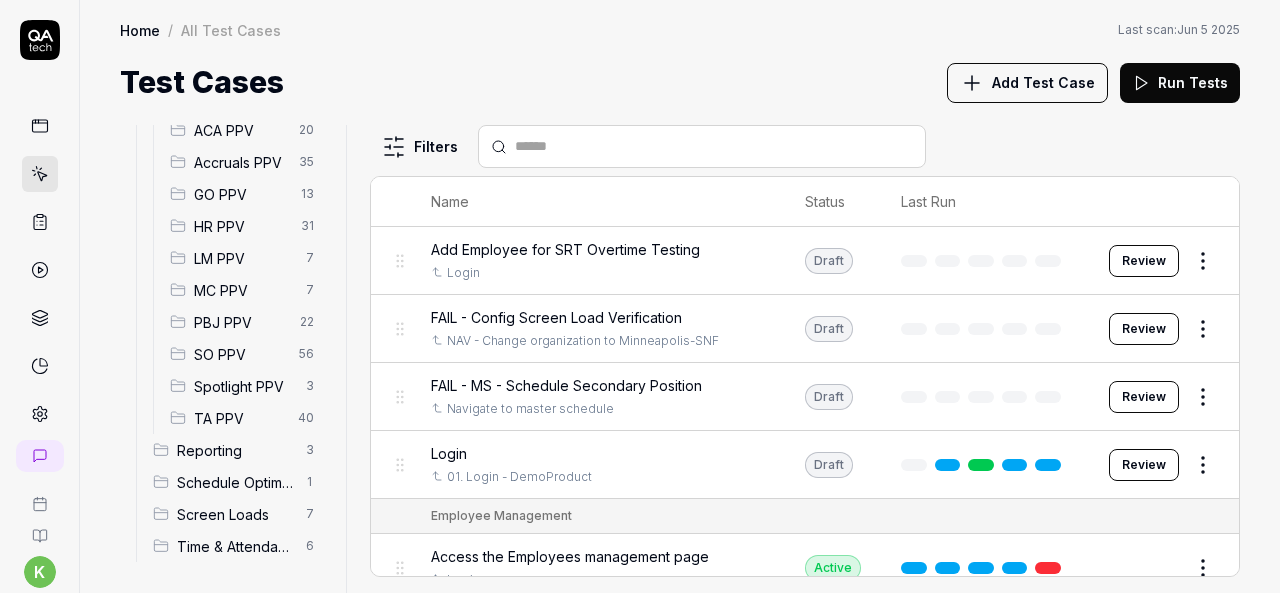 click on "SO PPV" at bounding box center (240, 354) 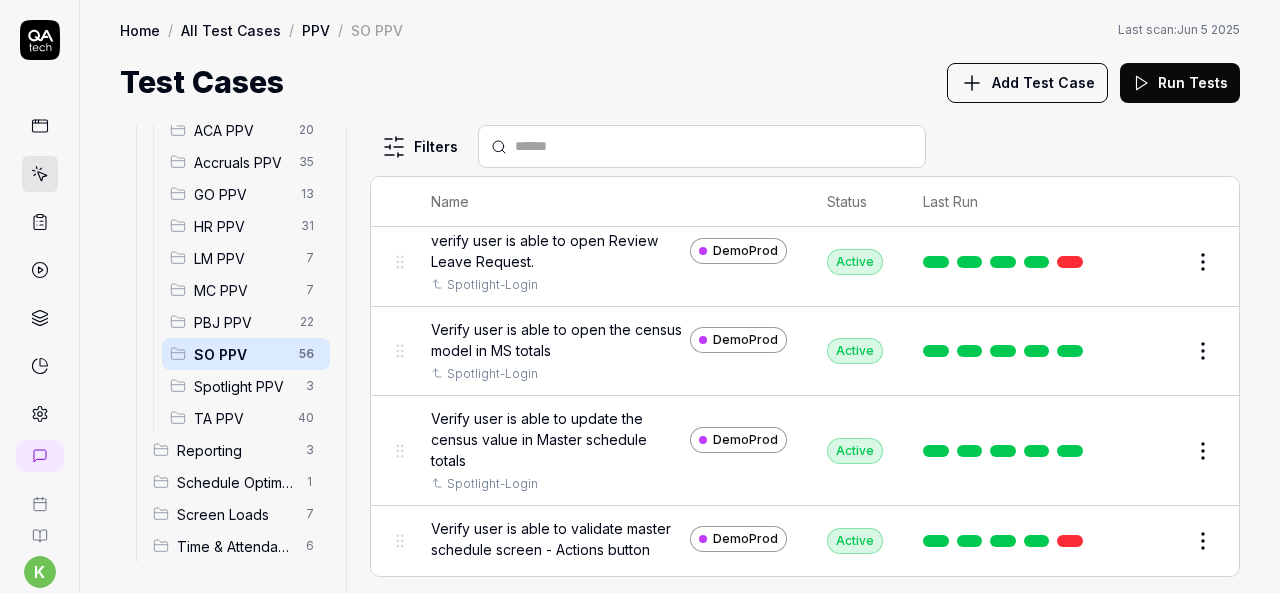 scroll, scrollTop: 4384, scrollLeft: 0, axis: vertical 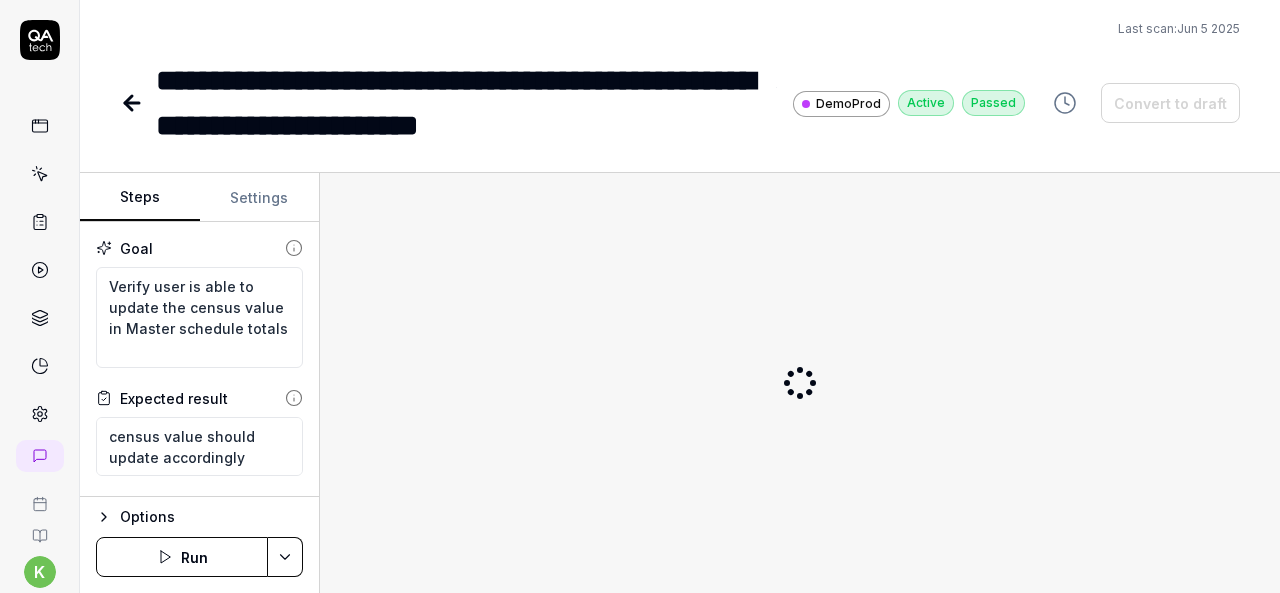 click on "Settings" at bounding box center (260, 198) 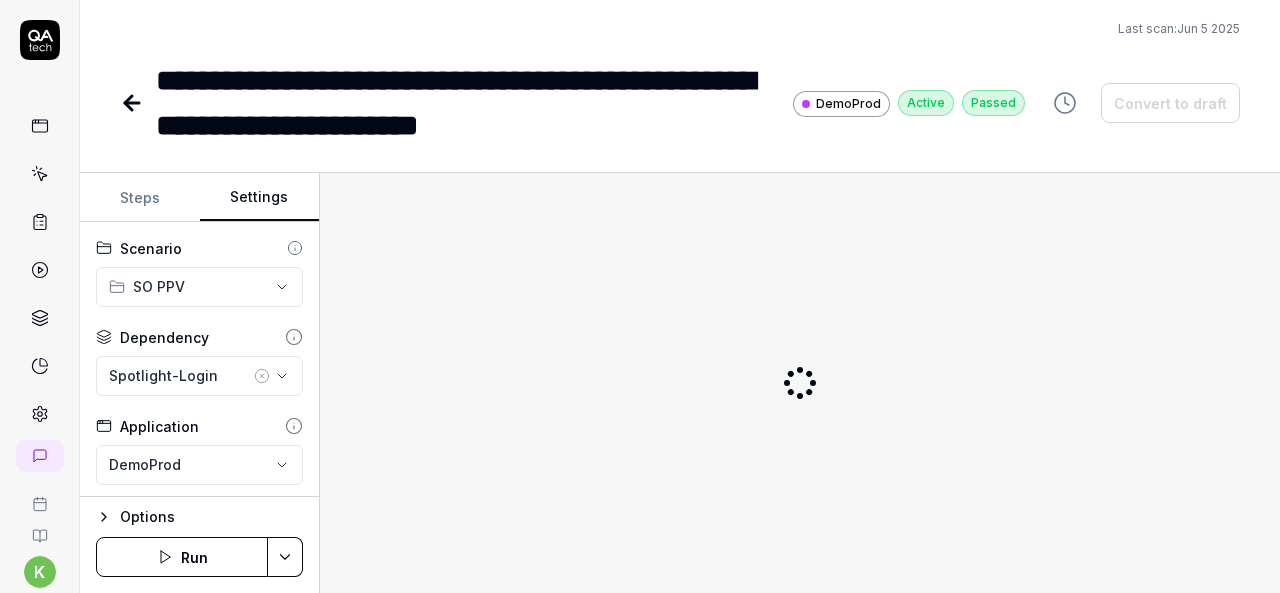 click 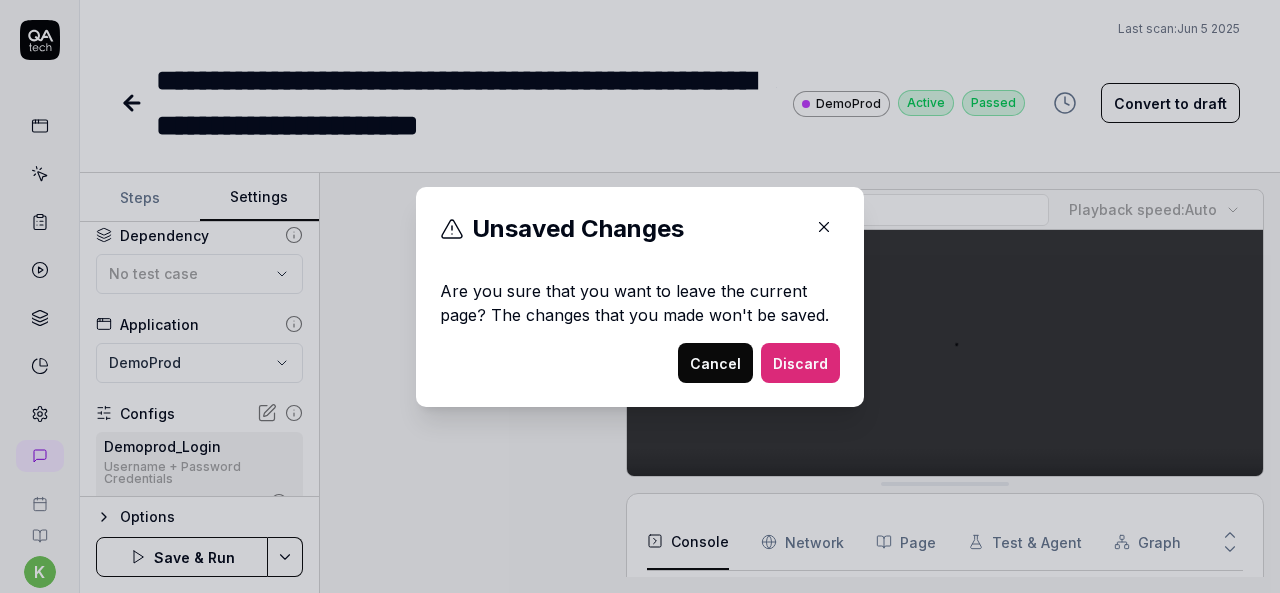 scroll, scrollTop: 124, scrollLeft: 0, axis: vertical 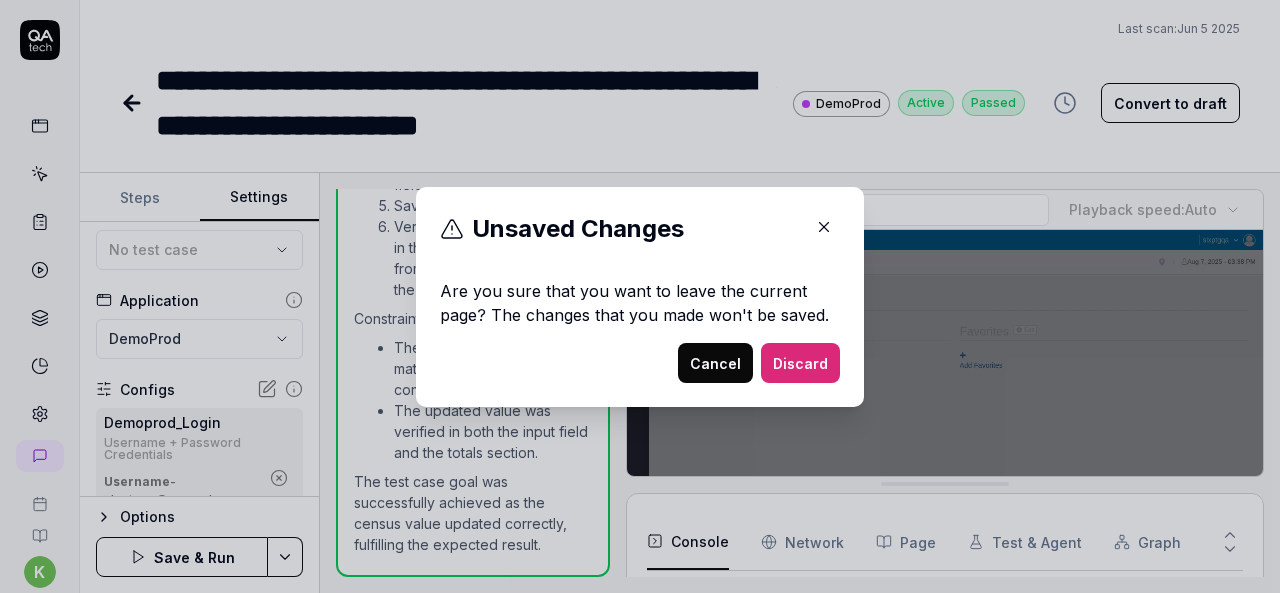 click at bounding box center (824, 227) 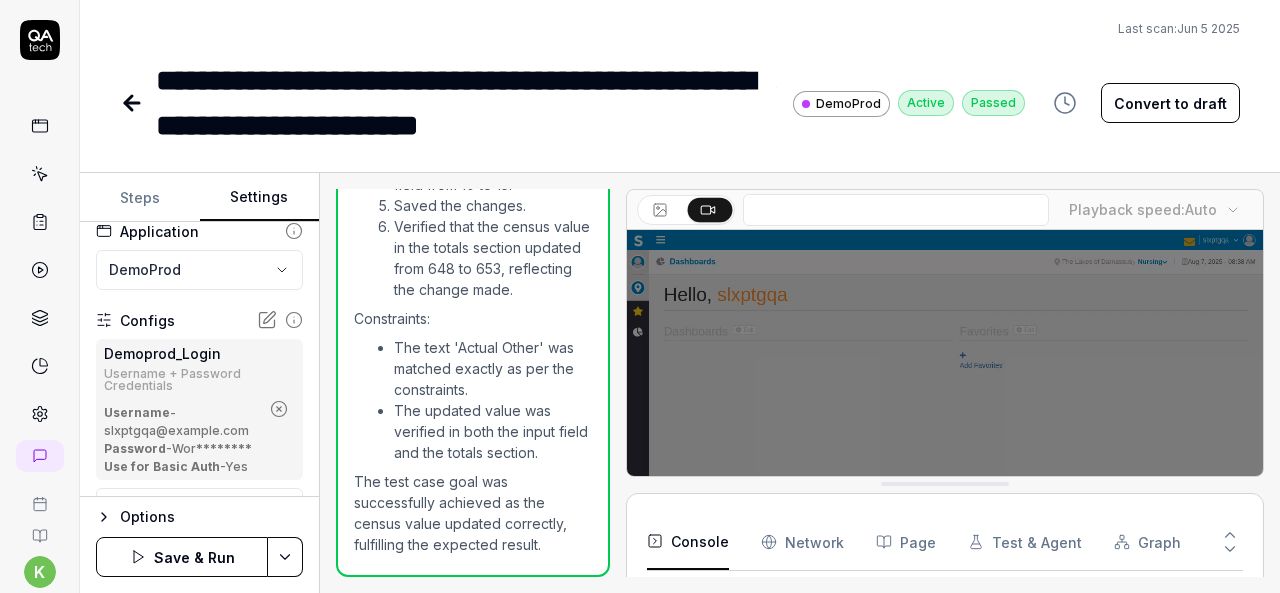 scroll, scrollTop: 198, scrollLeft: 0, axis: vertical 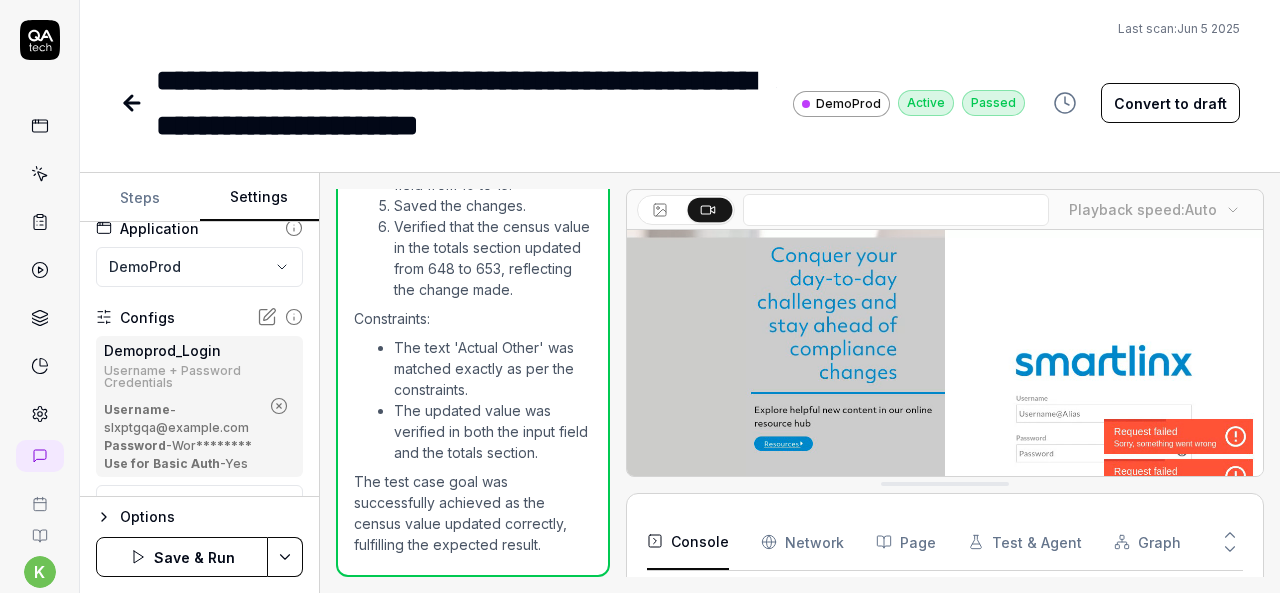 click 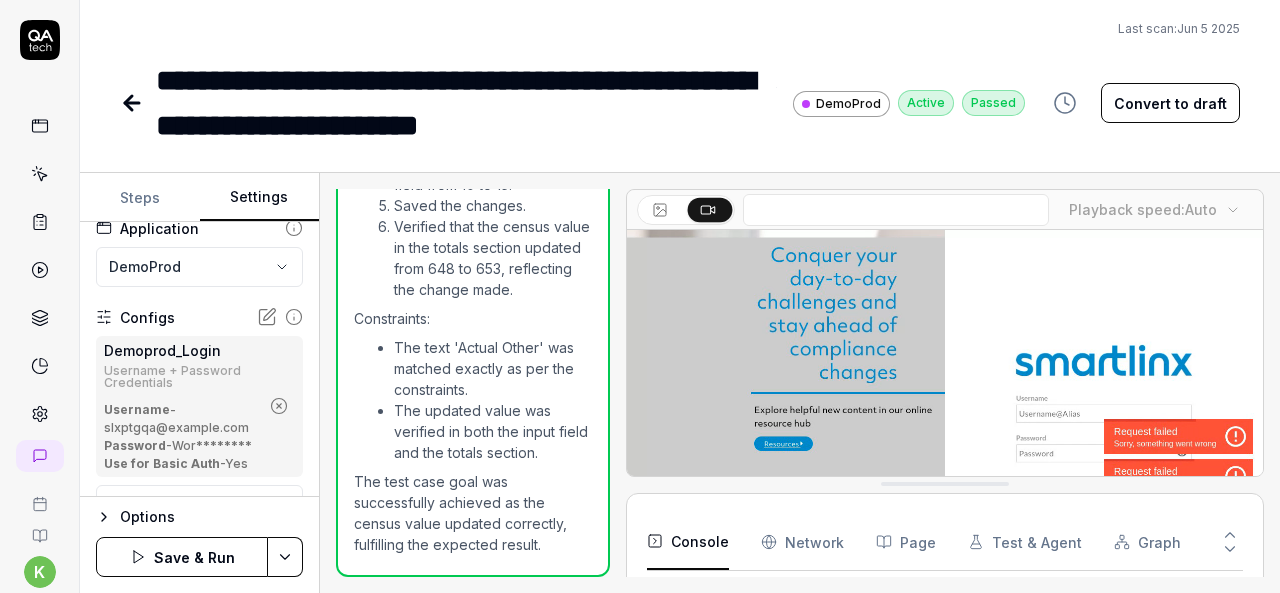scroll, scrollTop: 136, scrollLeft: 0, axis: vertical 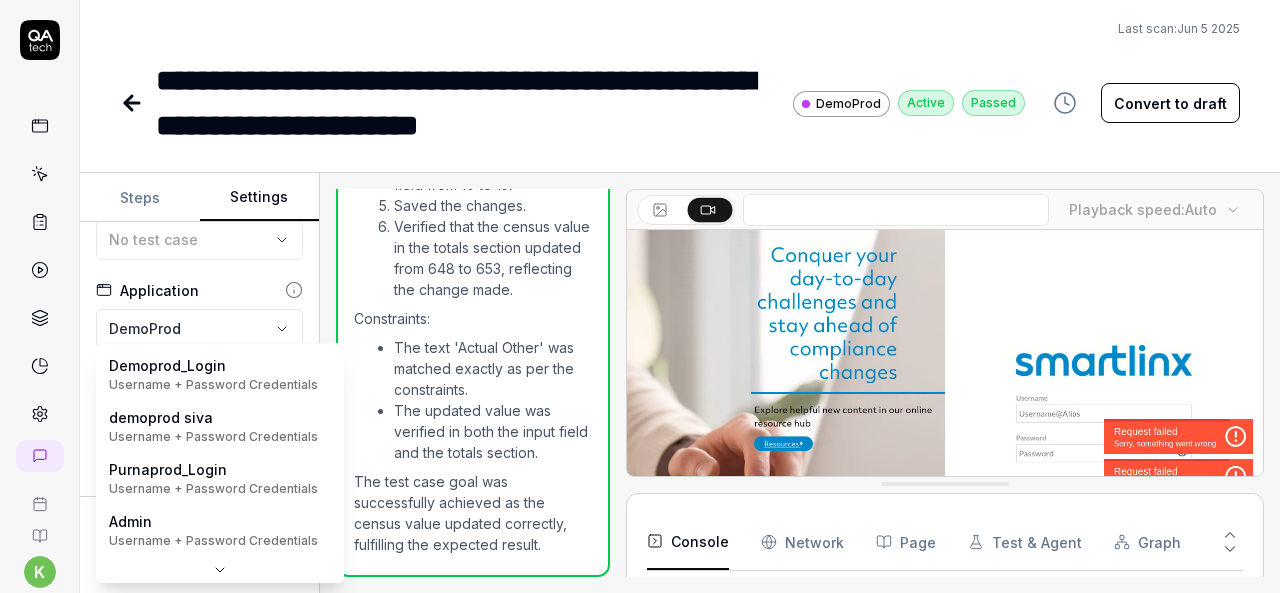 click on "**********" at bounding box center [640, 296] 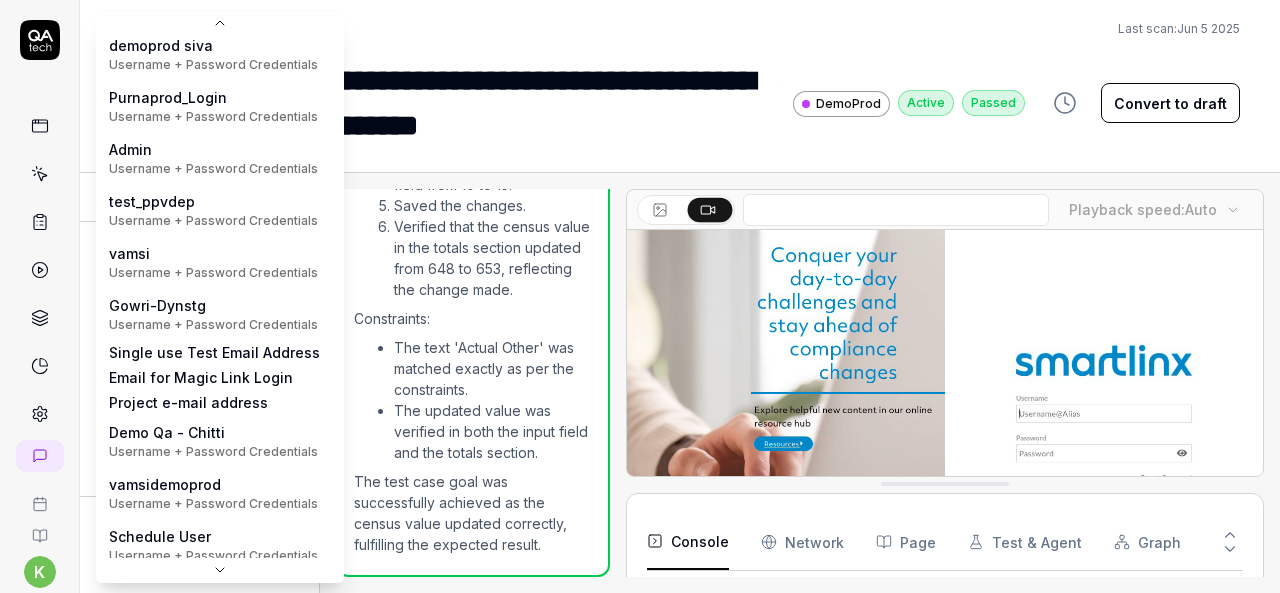 scroll, scrollTop: 64, scrollLeft: 0, axis: vertical 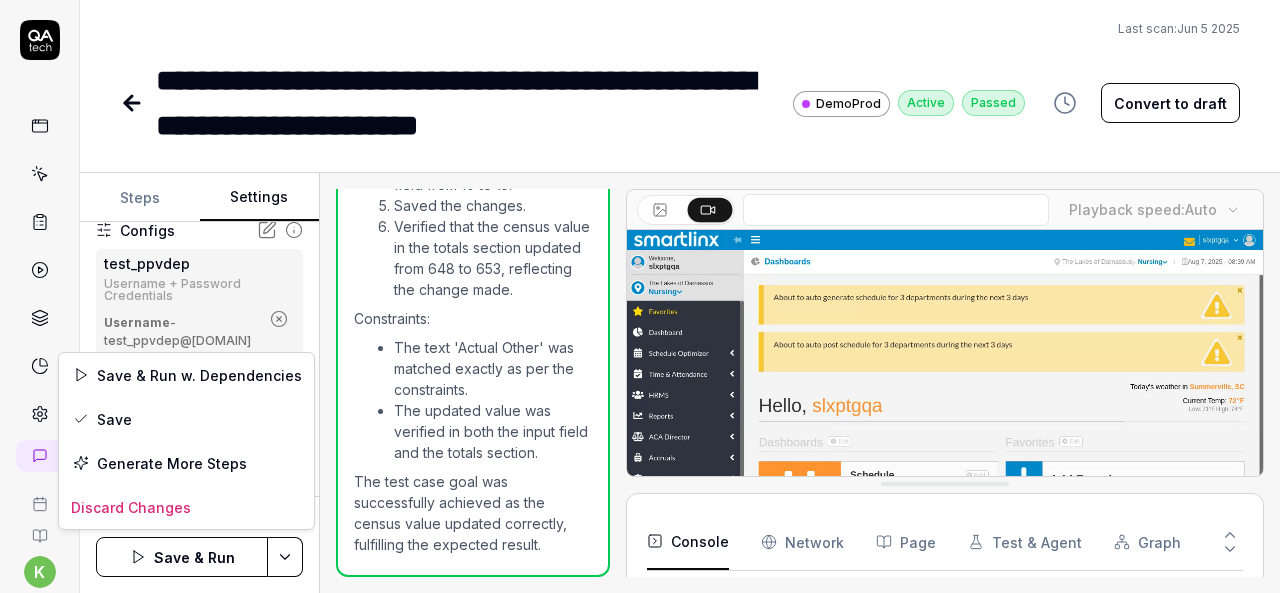 click on "**********" at bounding box center [640, 296] 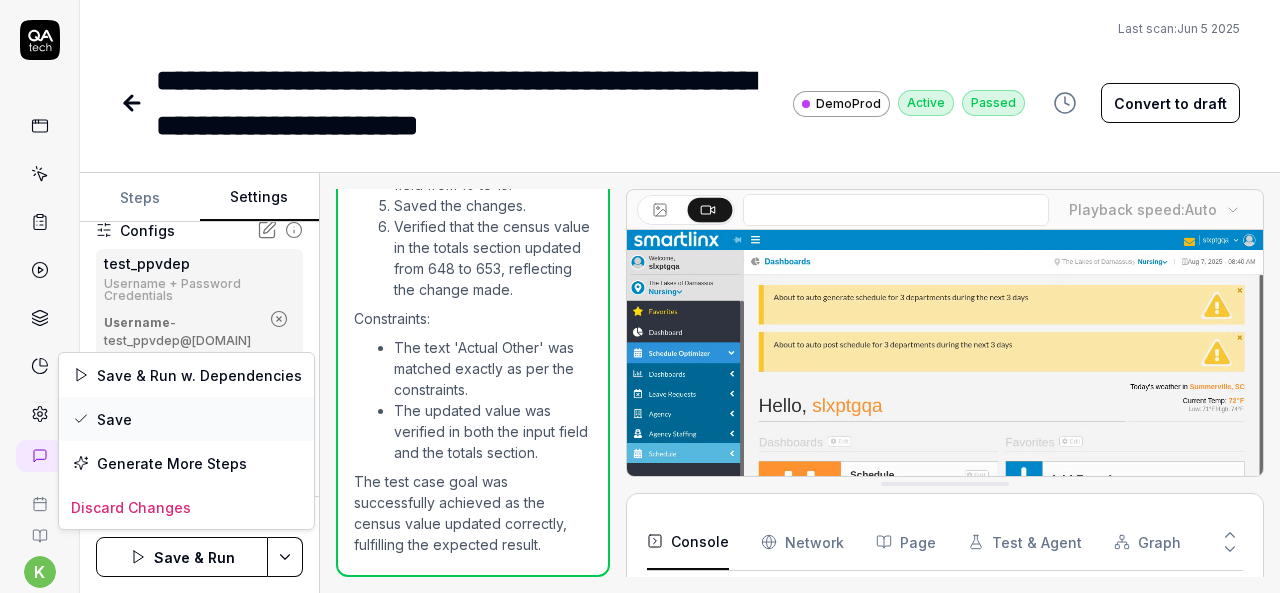 click on "Save" at bounding box center (186, 419) 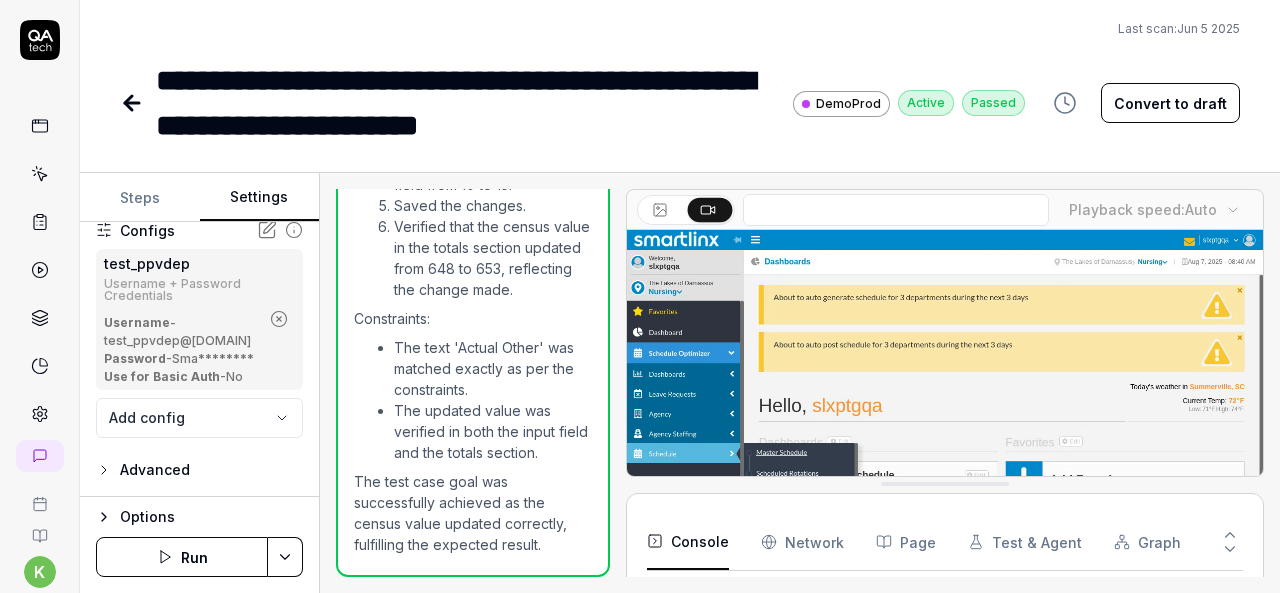 click 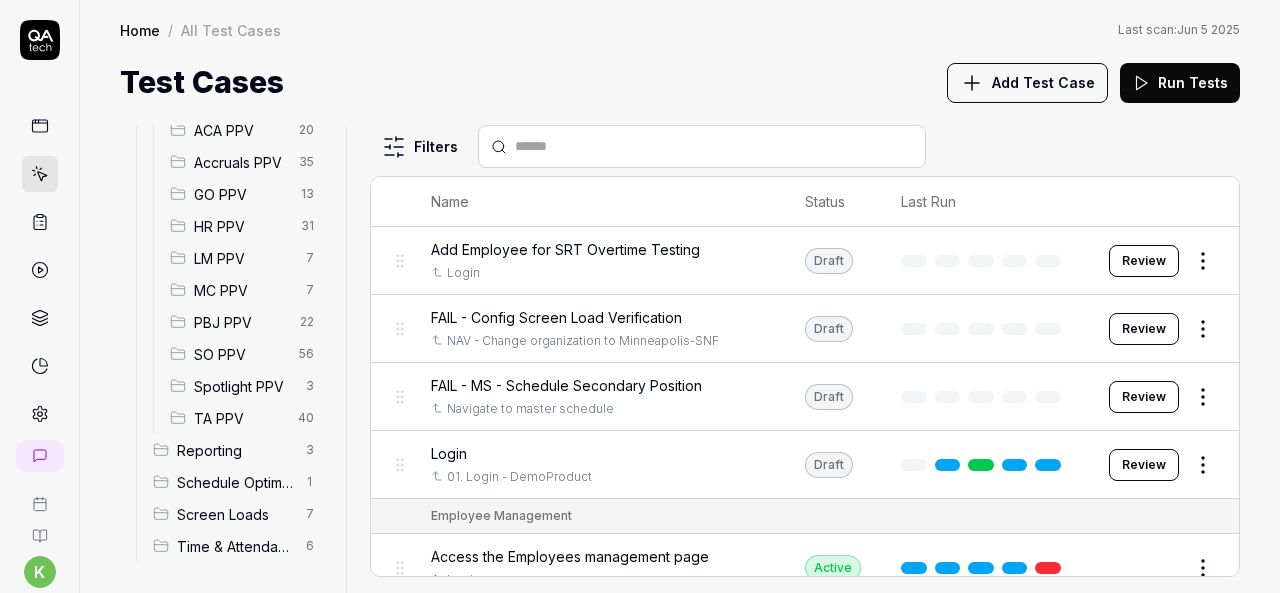 scroll, scrollTop: 584, scrollLeft: 0, axis: vertical 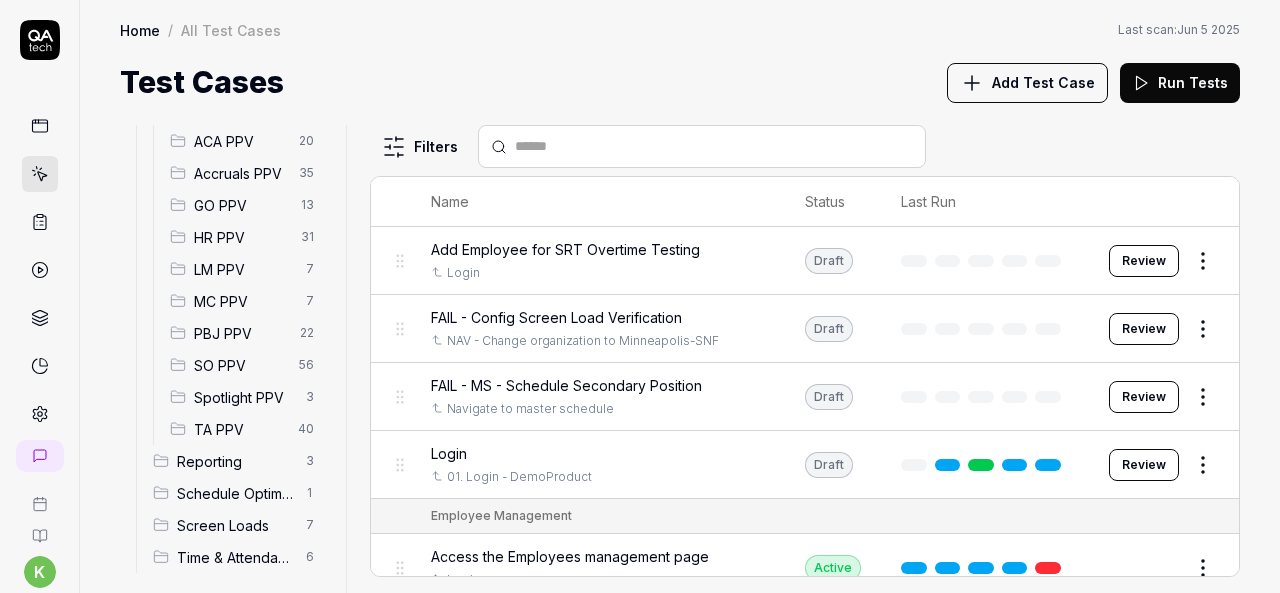 click on "SO PPV" at bounding box center [240, 365] 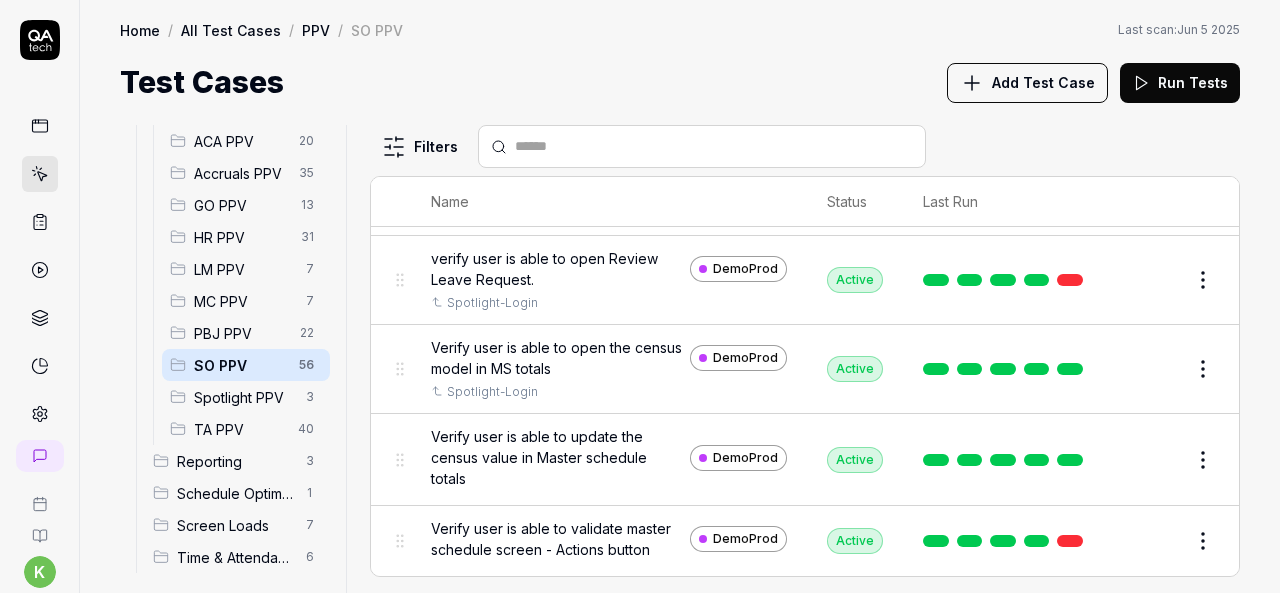 scroll, scrollTop: 4366, scrollLeft: 0, axis: vertical 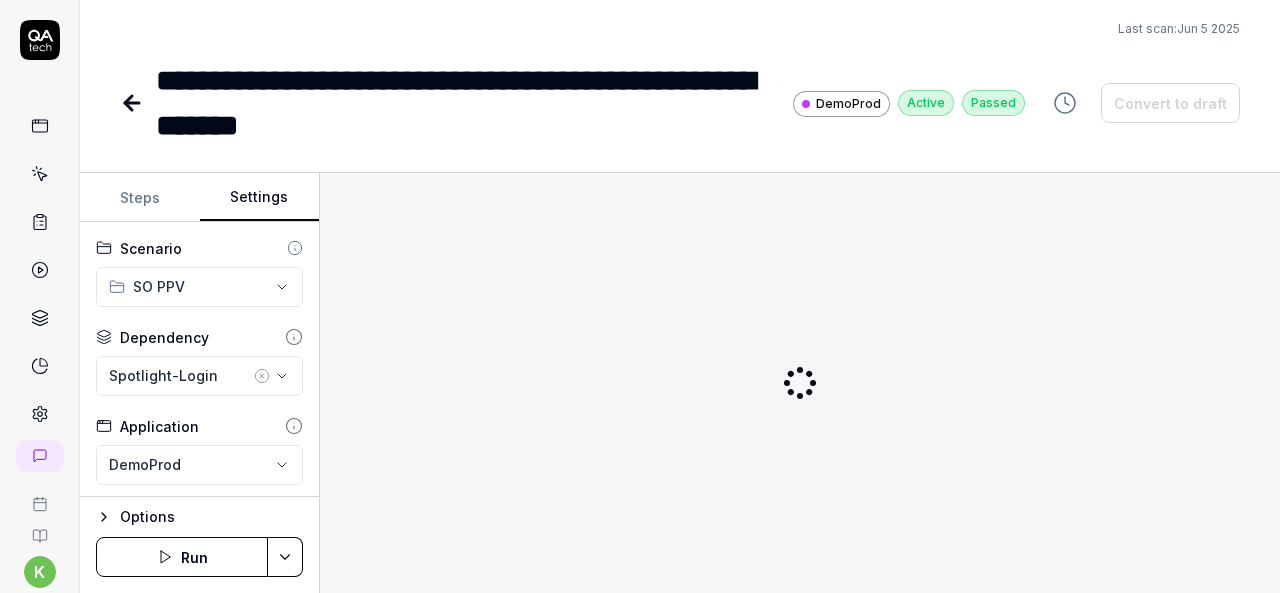 click on "Settings" at bounding box center (260, 198) 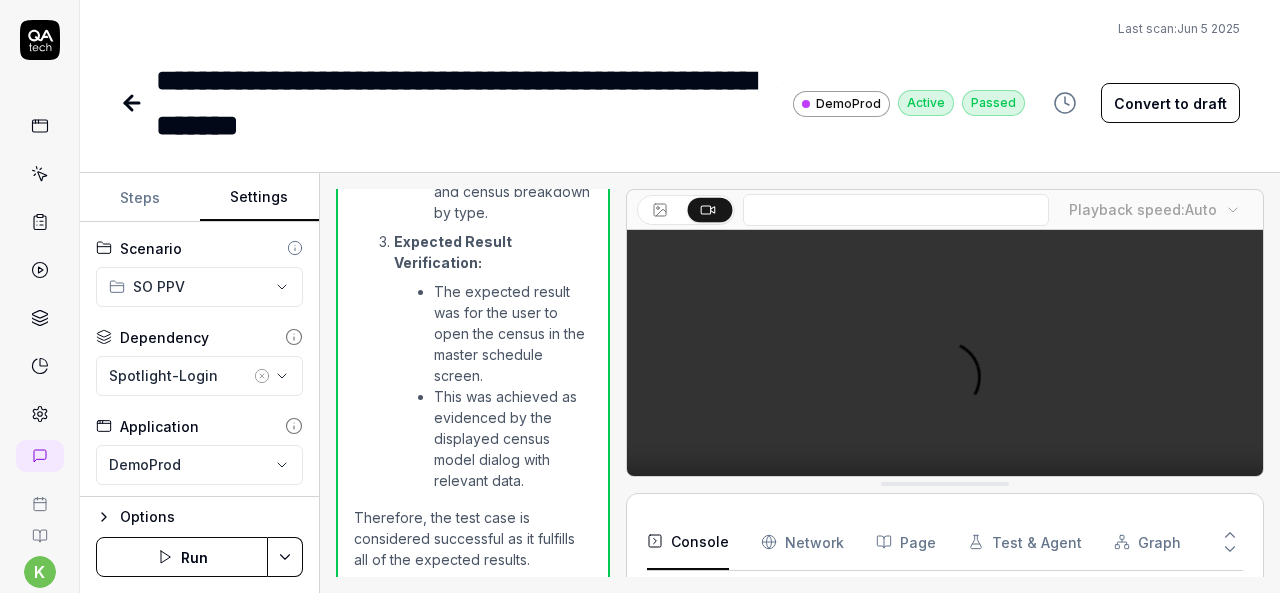 scroll, scrollTop: 2108, scrollLeft: 0, axis: vertical 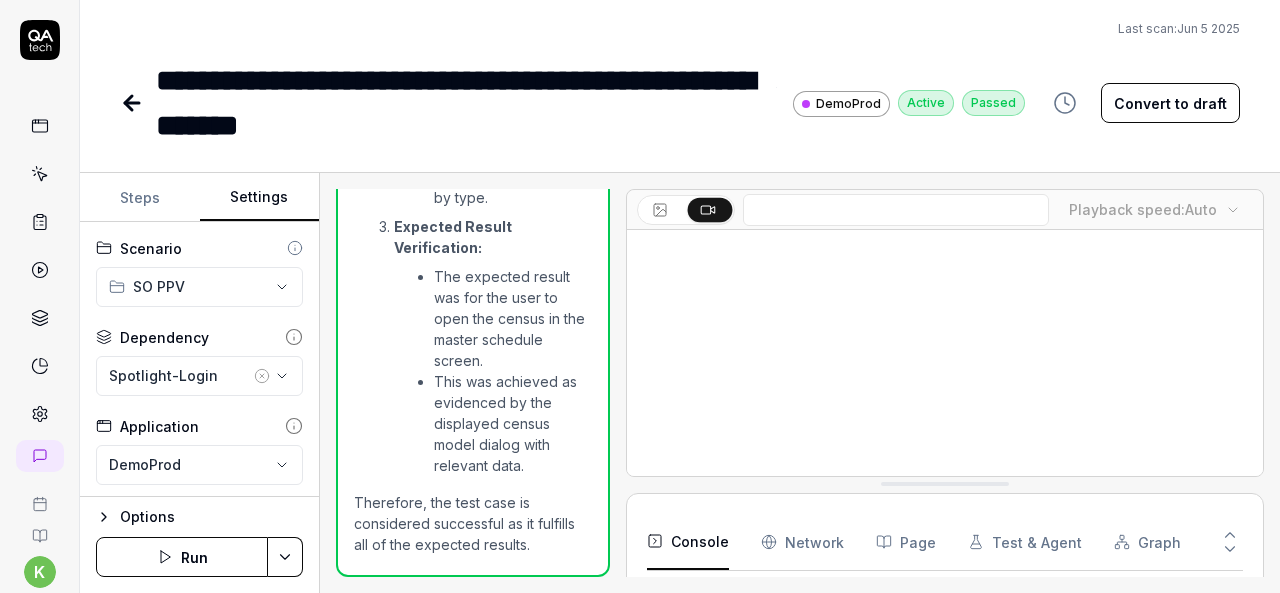 click 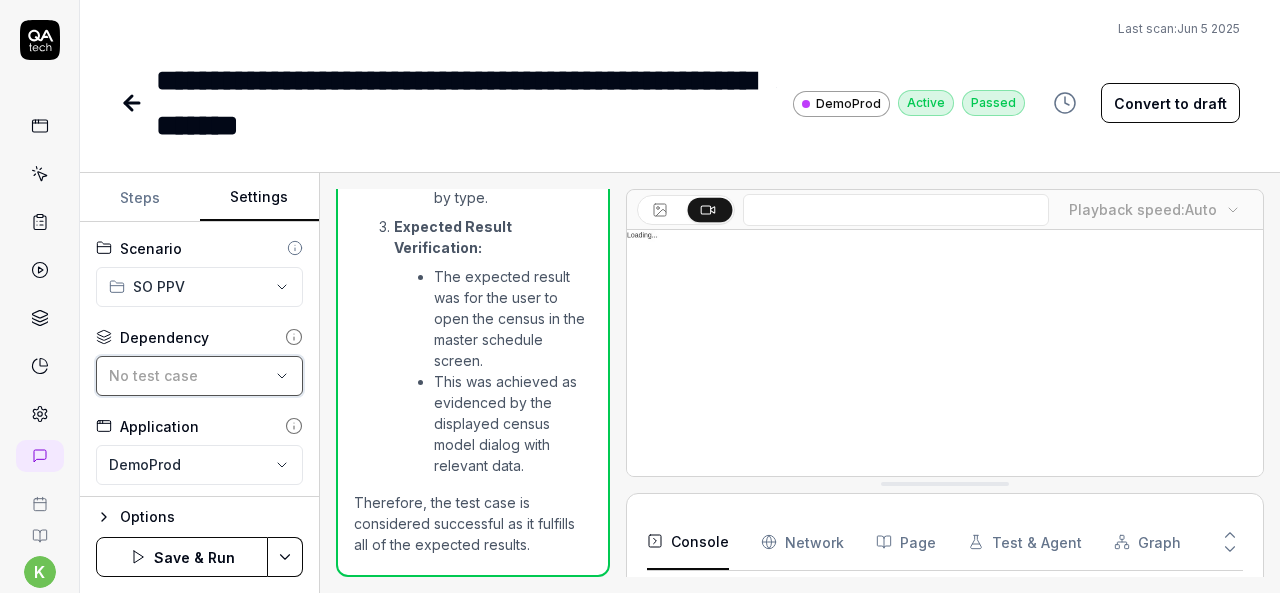 scroll, scrollTop: 301, scrollLeft: 0, axis: vertical 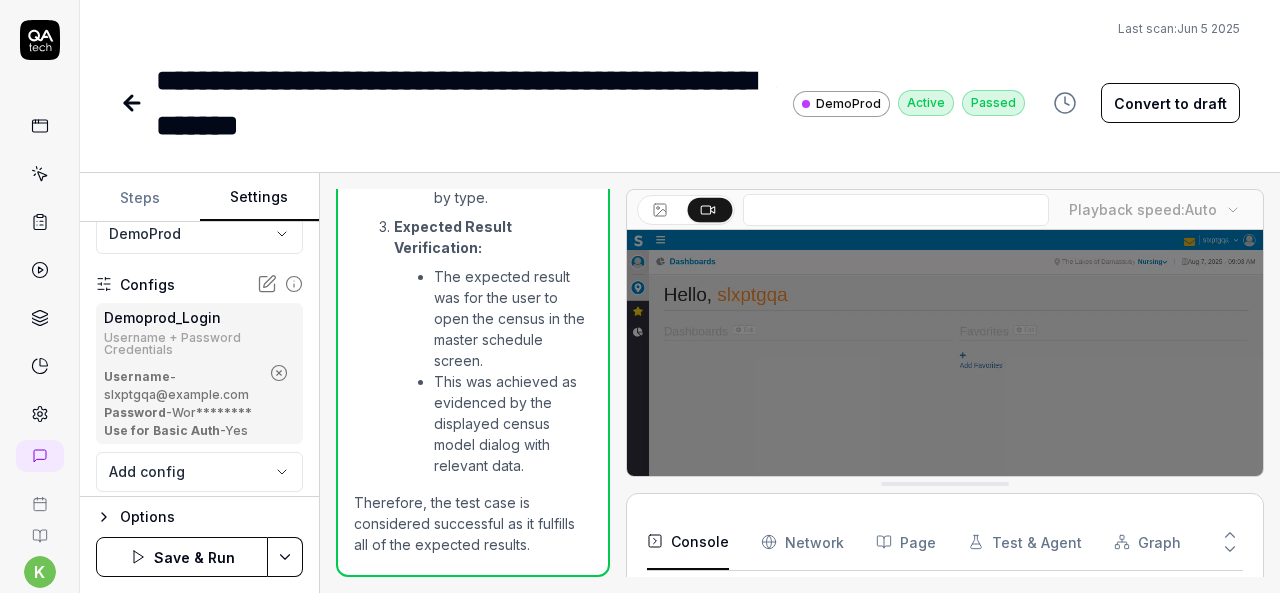 click 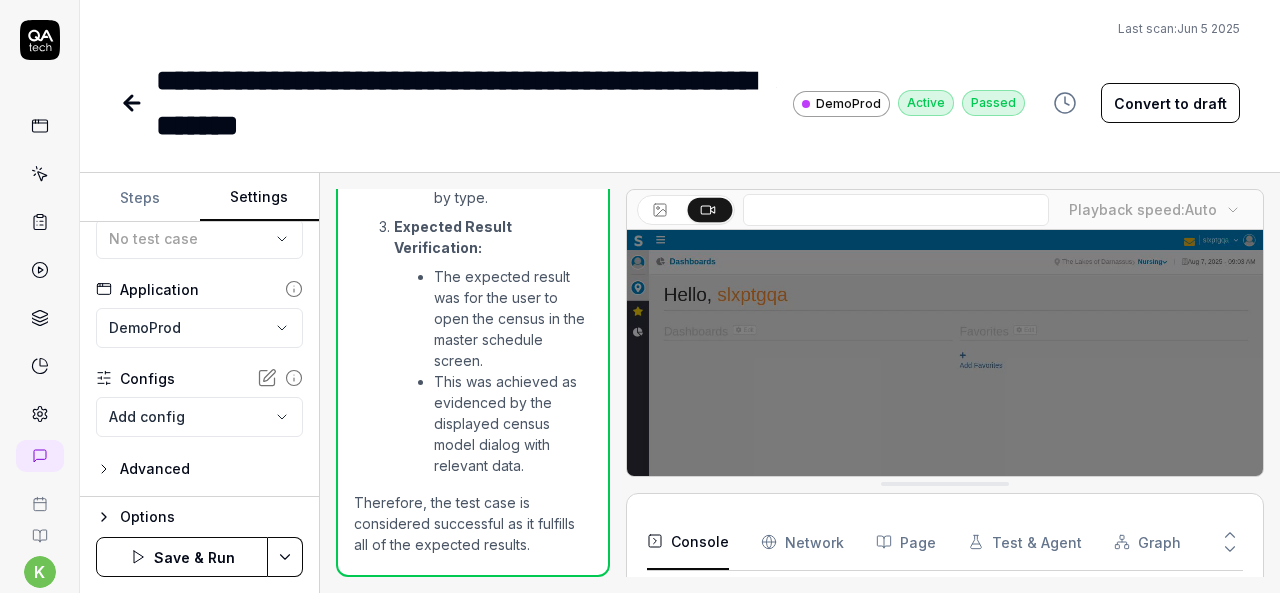 scroll, scrollTop: 136, scrollLeft: 0, axis: vertical 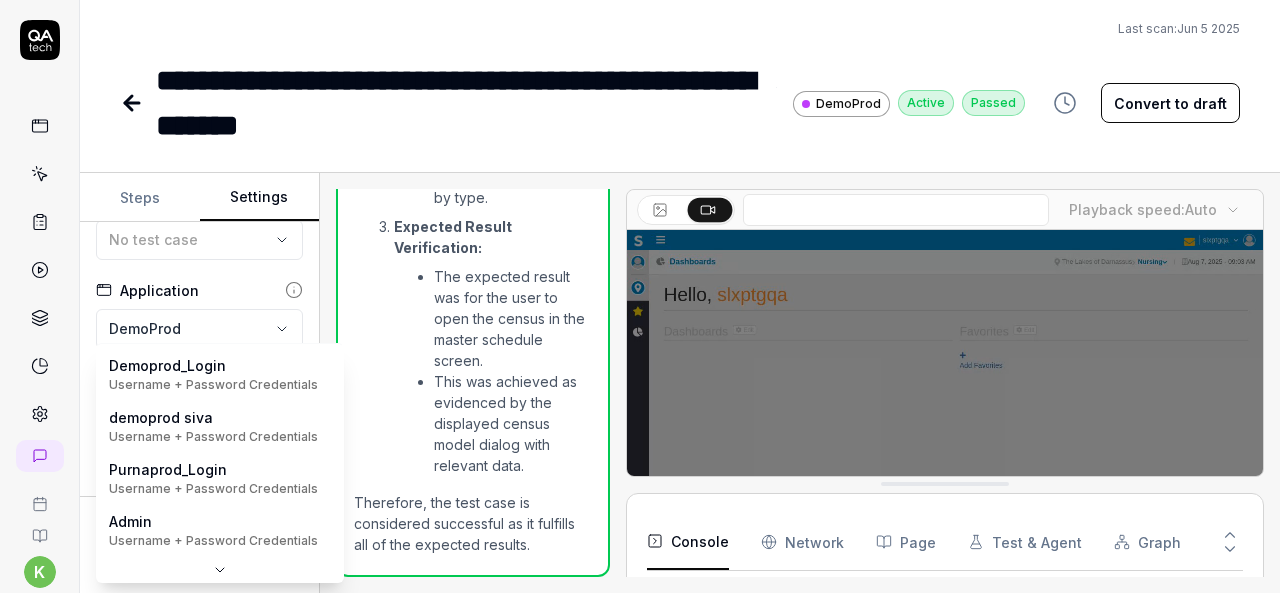 click on "**********" at bounding box center (640, 296) 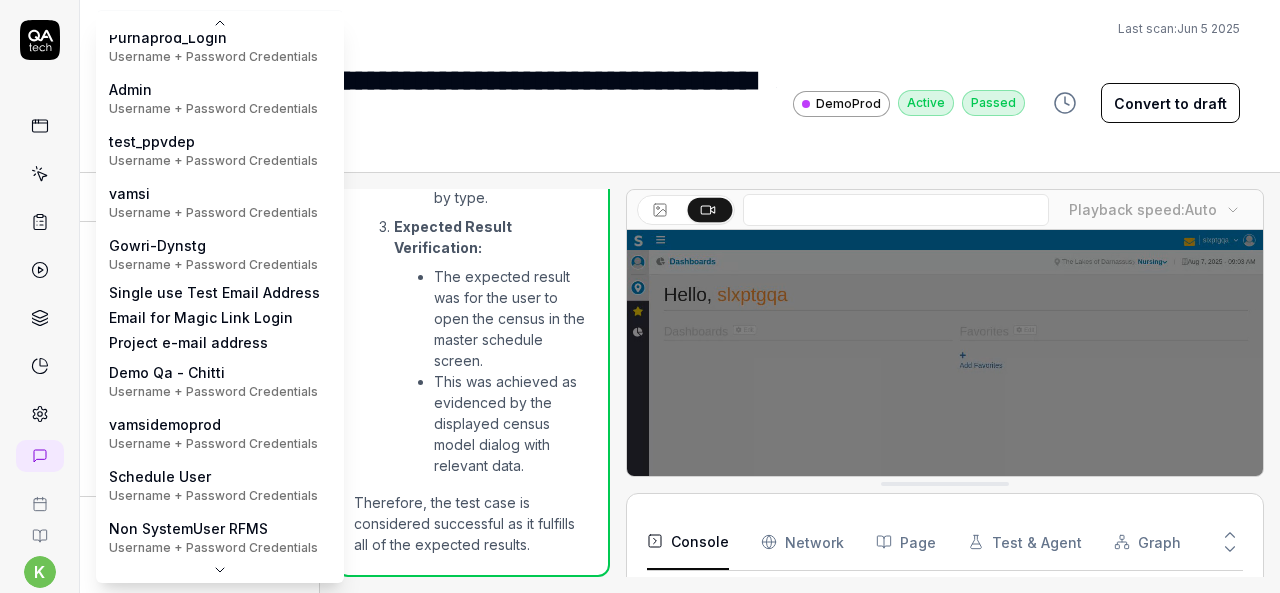 scroll, scrollTop: 0, scrollLeft: 0, axis: both 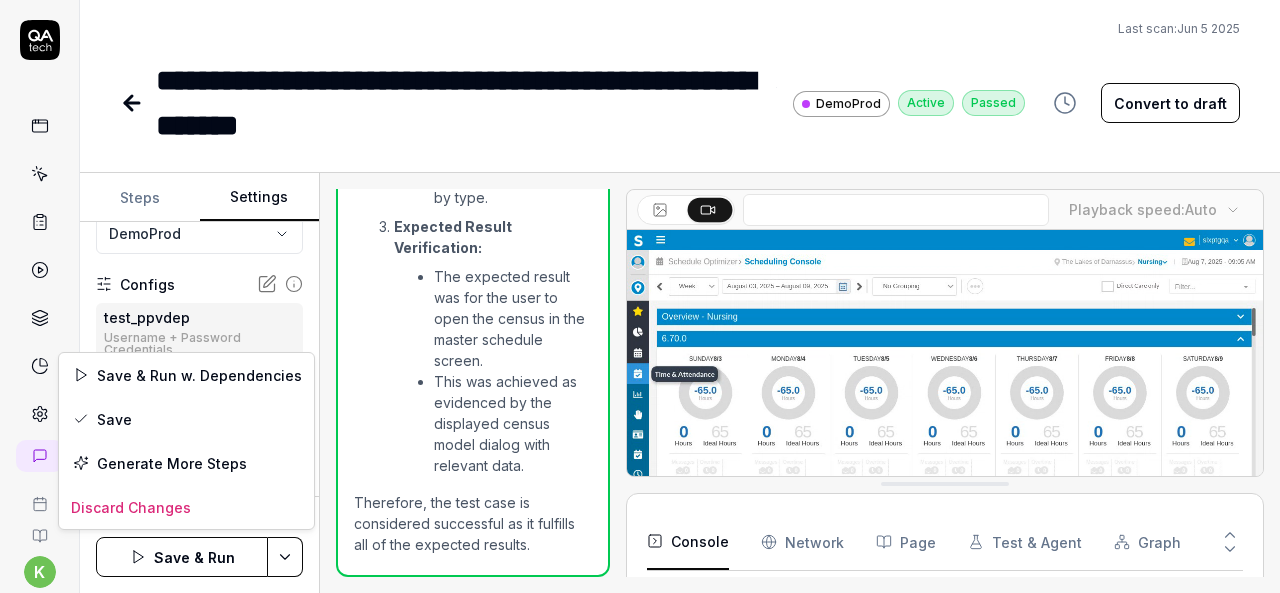 click on "**********" at bounding box center [640, 296] 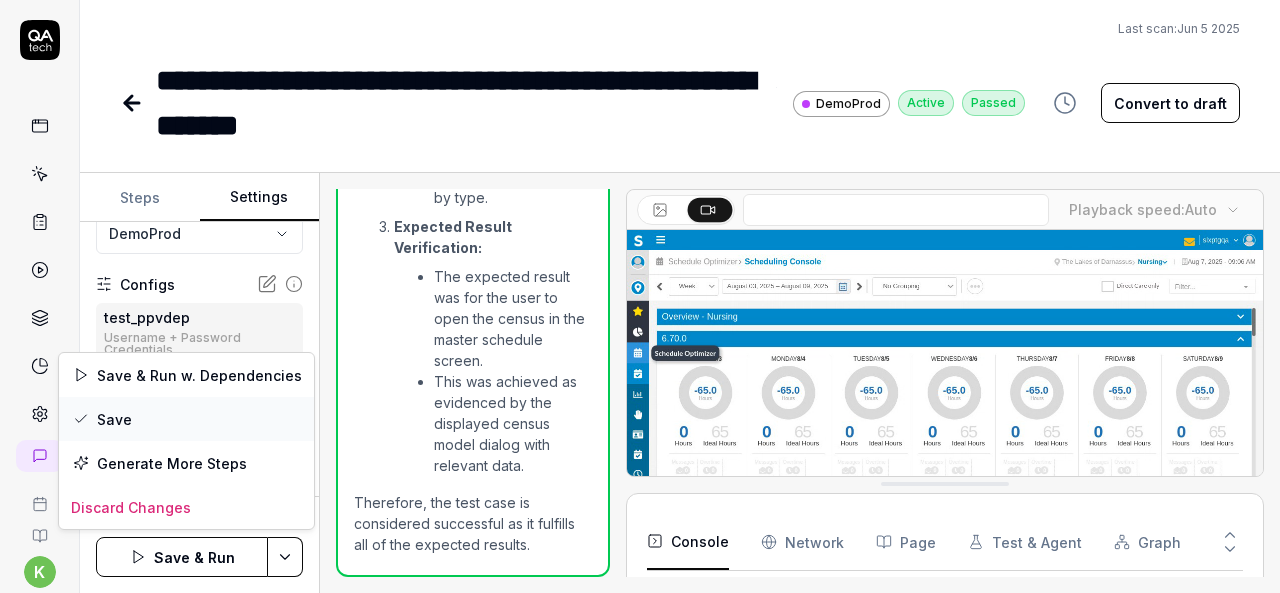 click on "Save" at bounding box center [186, 419] 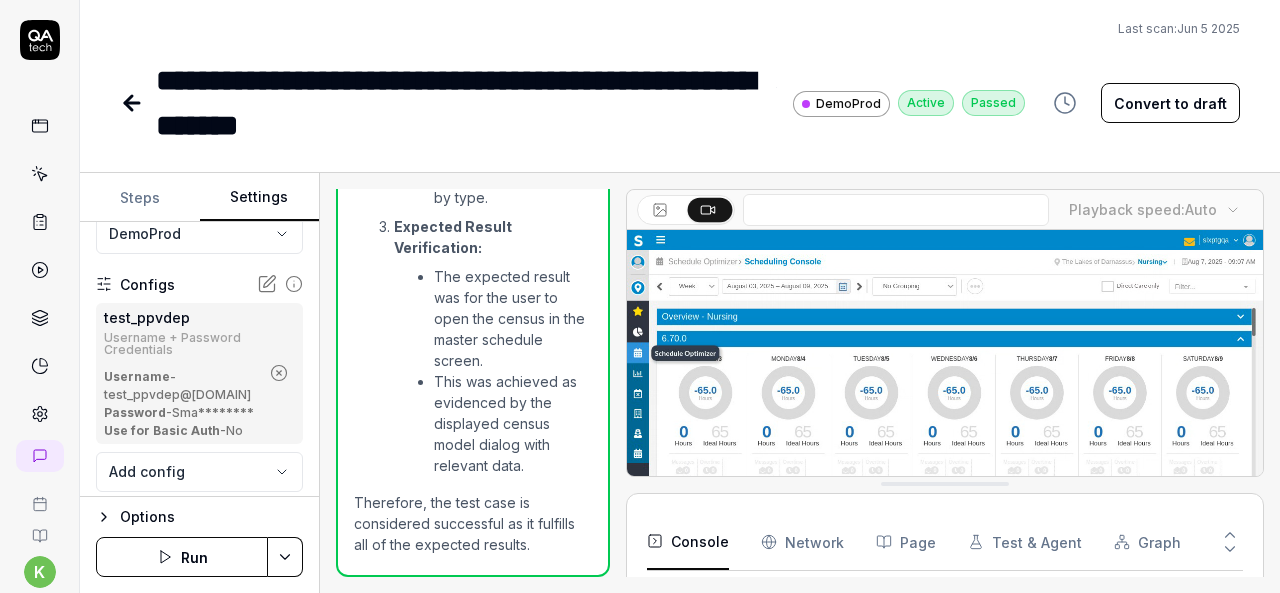 click 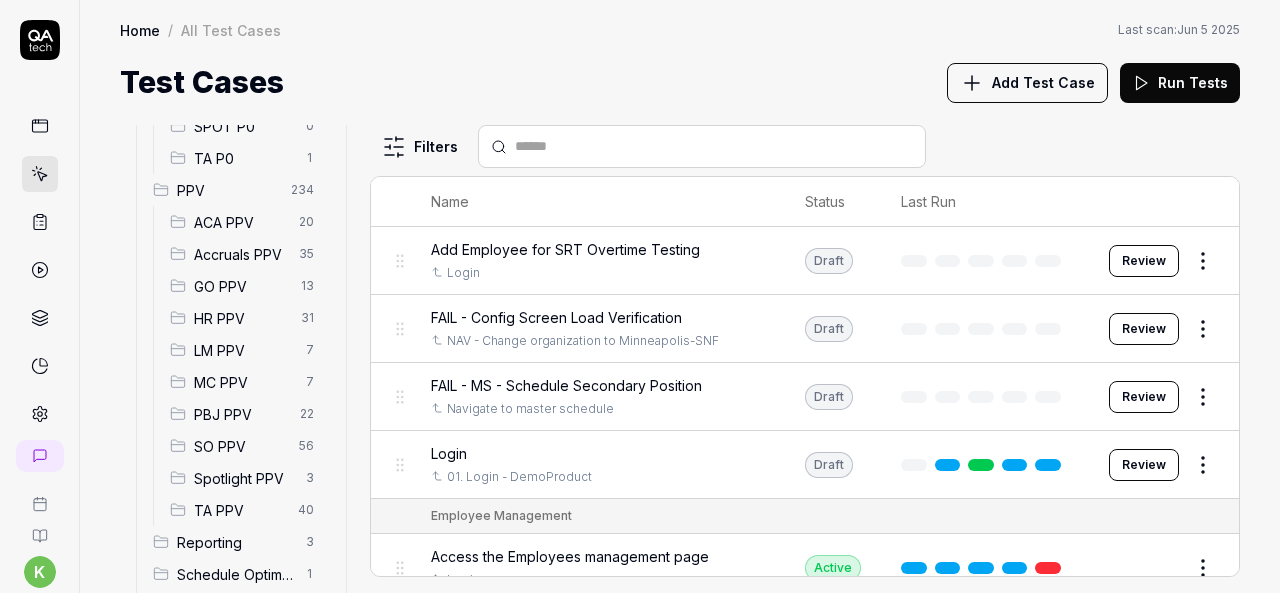 scroll, scrollTop: 561, scrollLeft: 0, axis: vertical 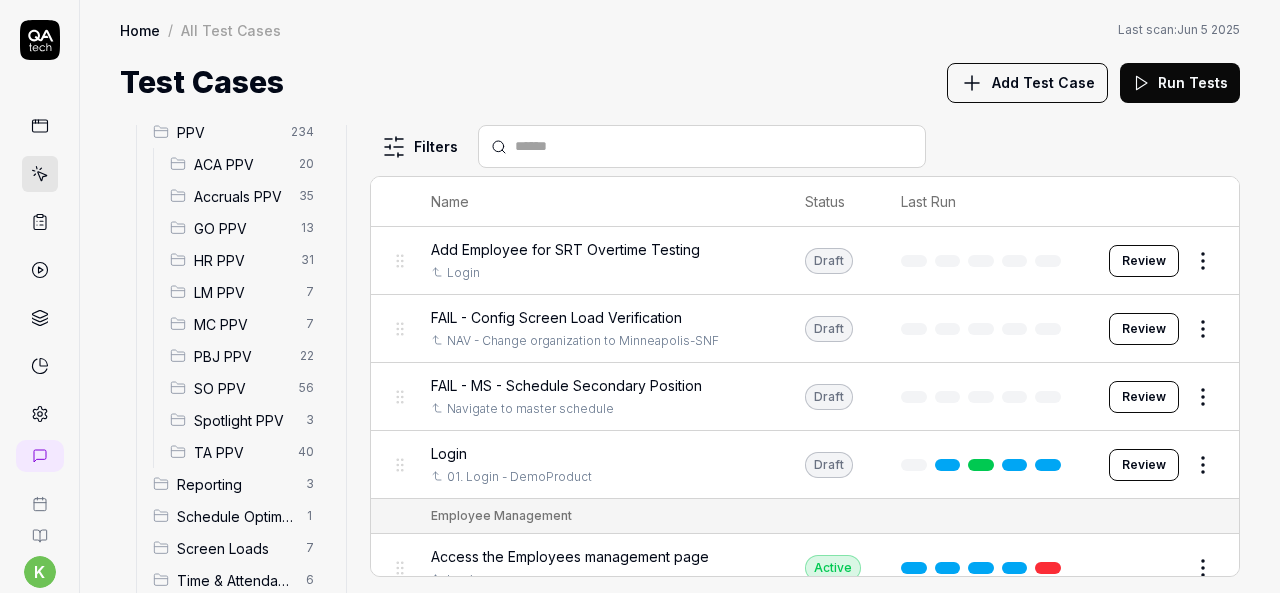 click on "SO PPV" at bounding box center [240, 388] 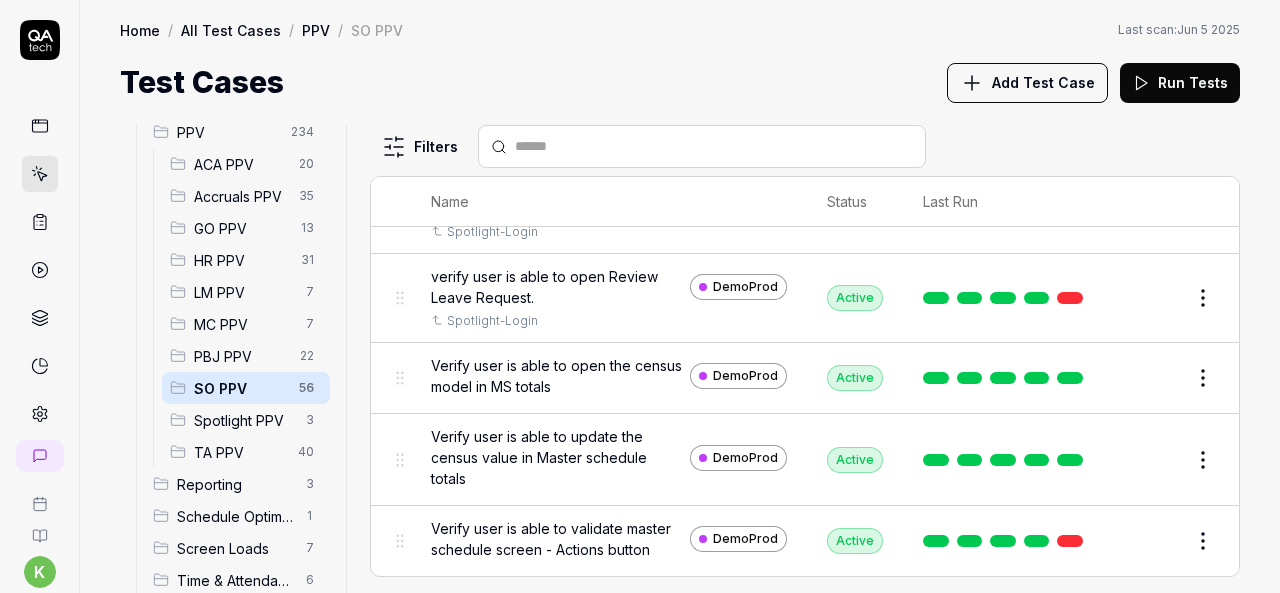 scroll, scrollTop: 4222, scrollLeft: 0, axis: vertical 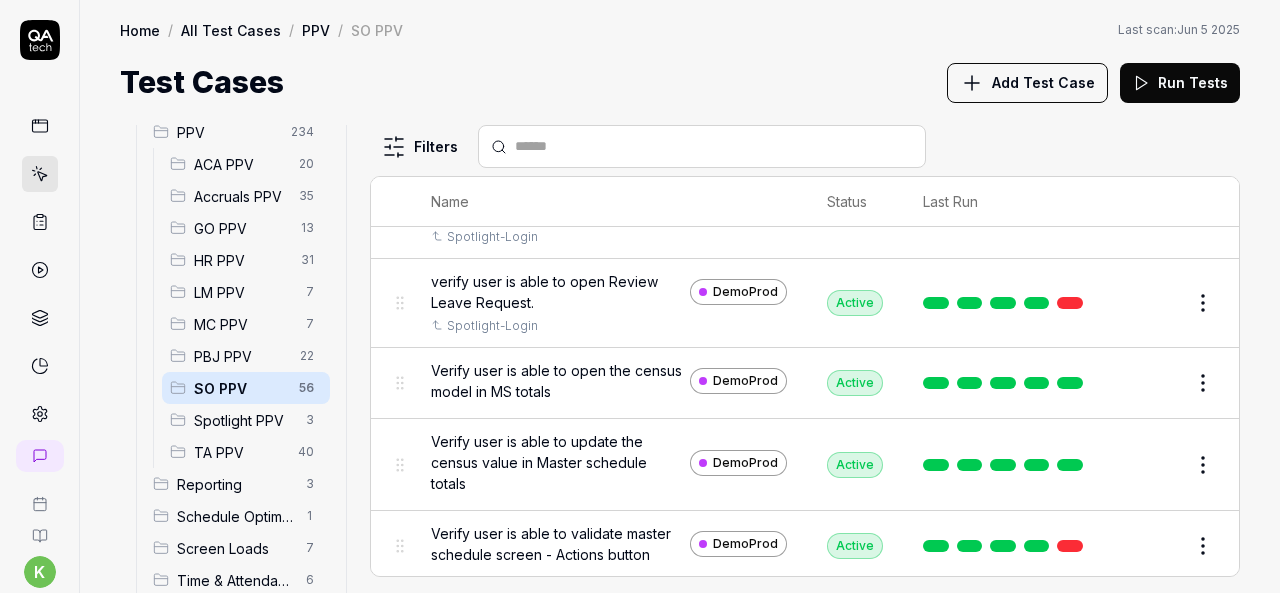 click on "Edit" at bounding box center [1155, 303] 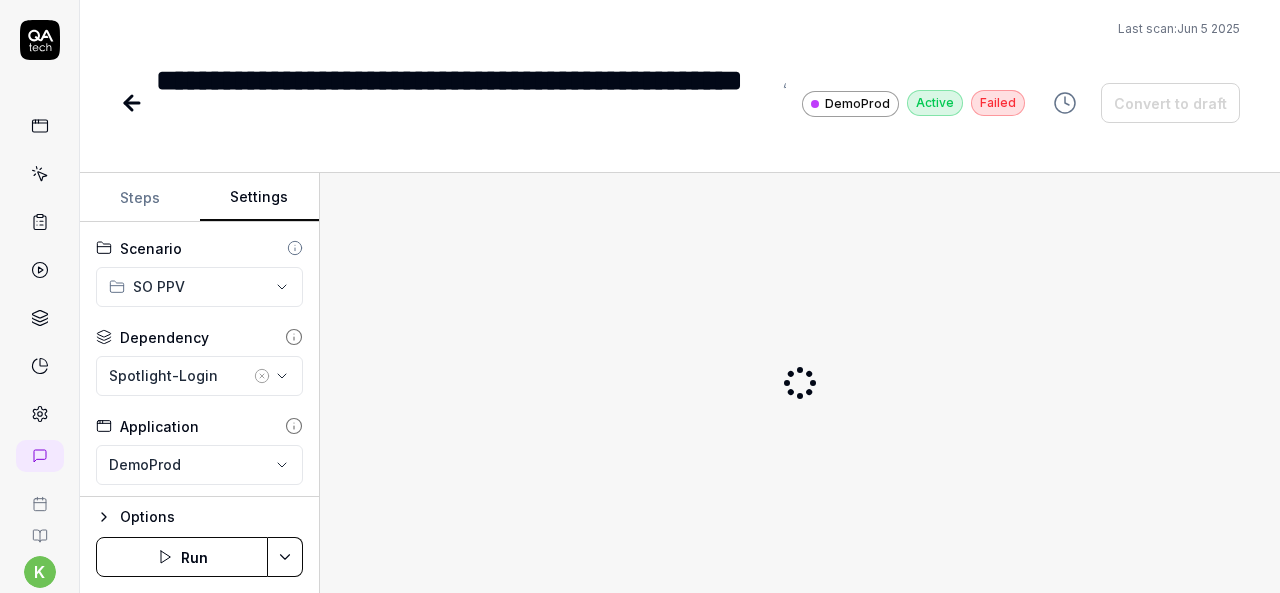 click on "Settings" at bounding box center (260, 198) 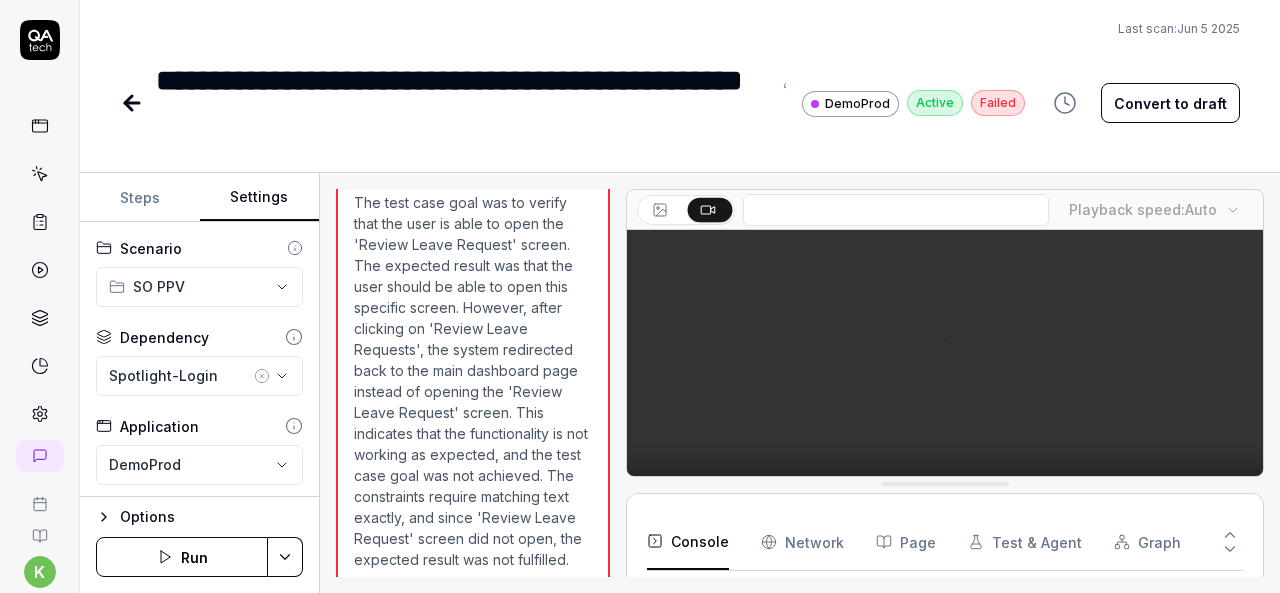 scroll, scrollTop: 1572, scrollLeft: 0, axis: vertical 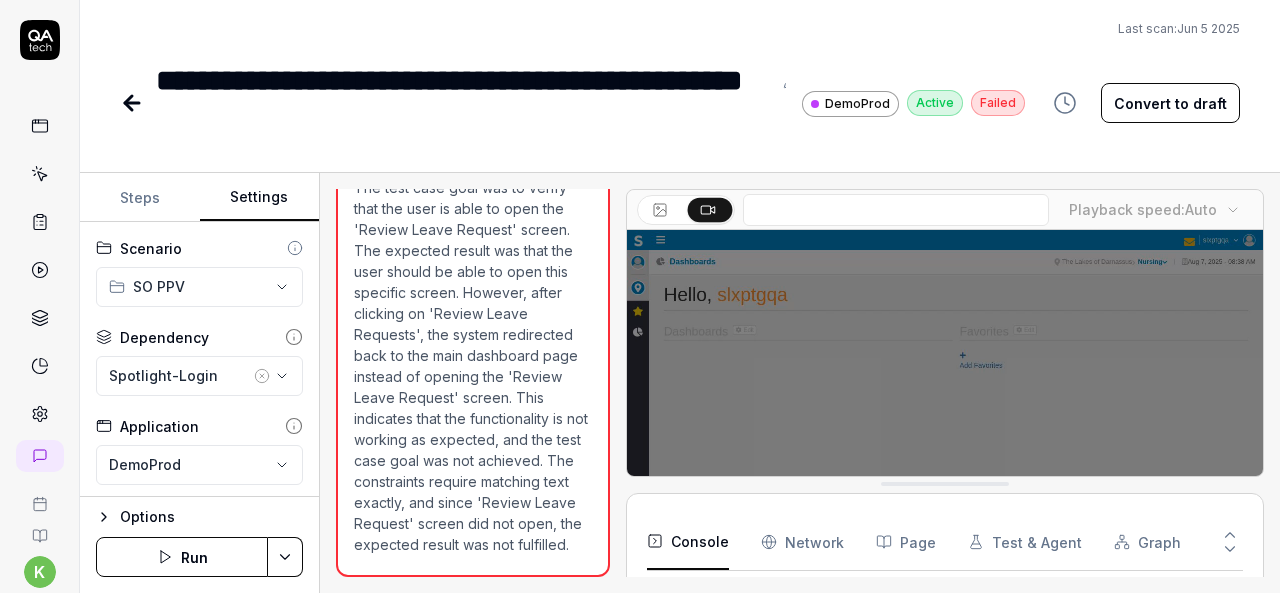 click at bounding box center (134, 103) 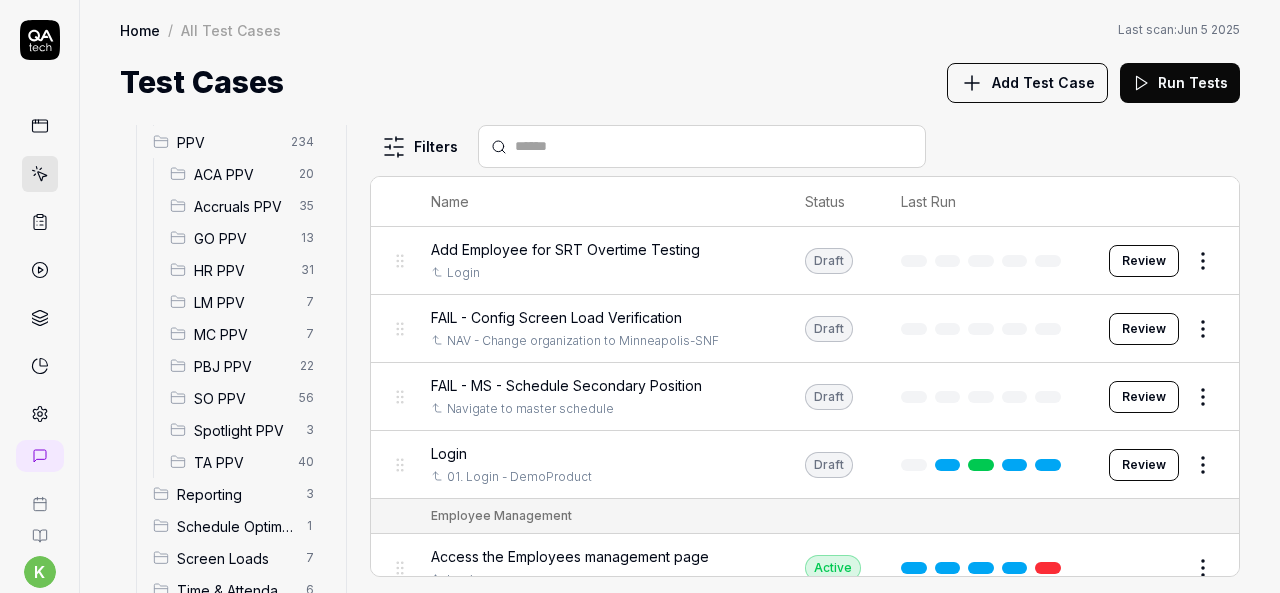 scroll, scrollTop: 595, scrollLeft: 0, axis: vertical 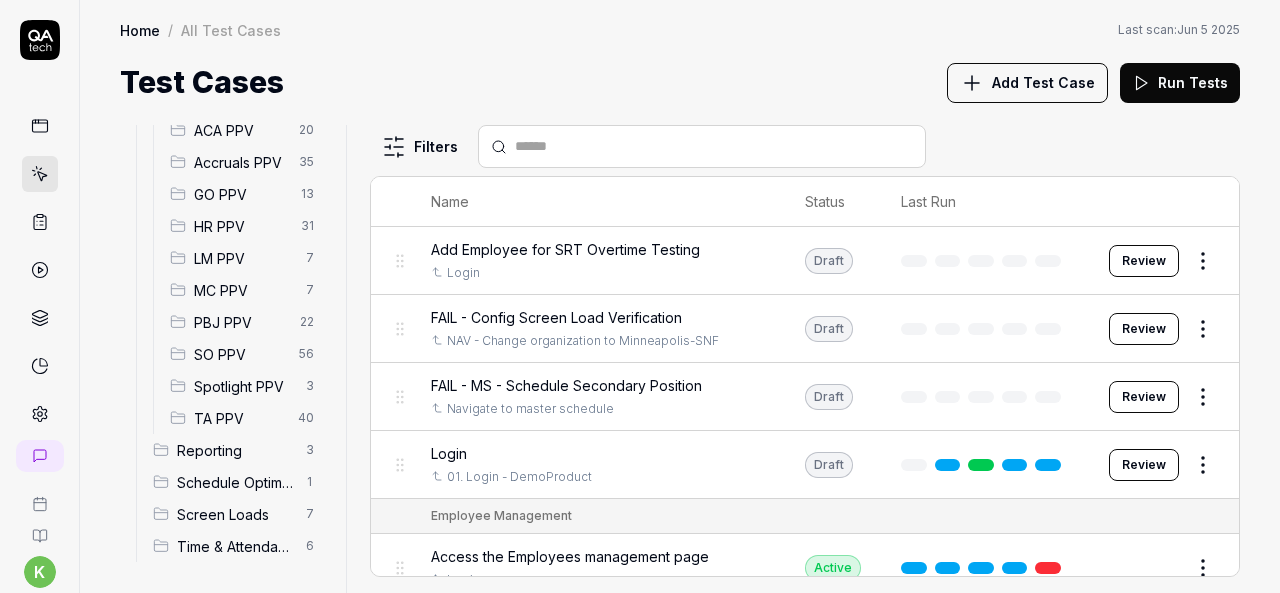 click on "SO PPV" at bounding box center [240, 354] 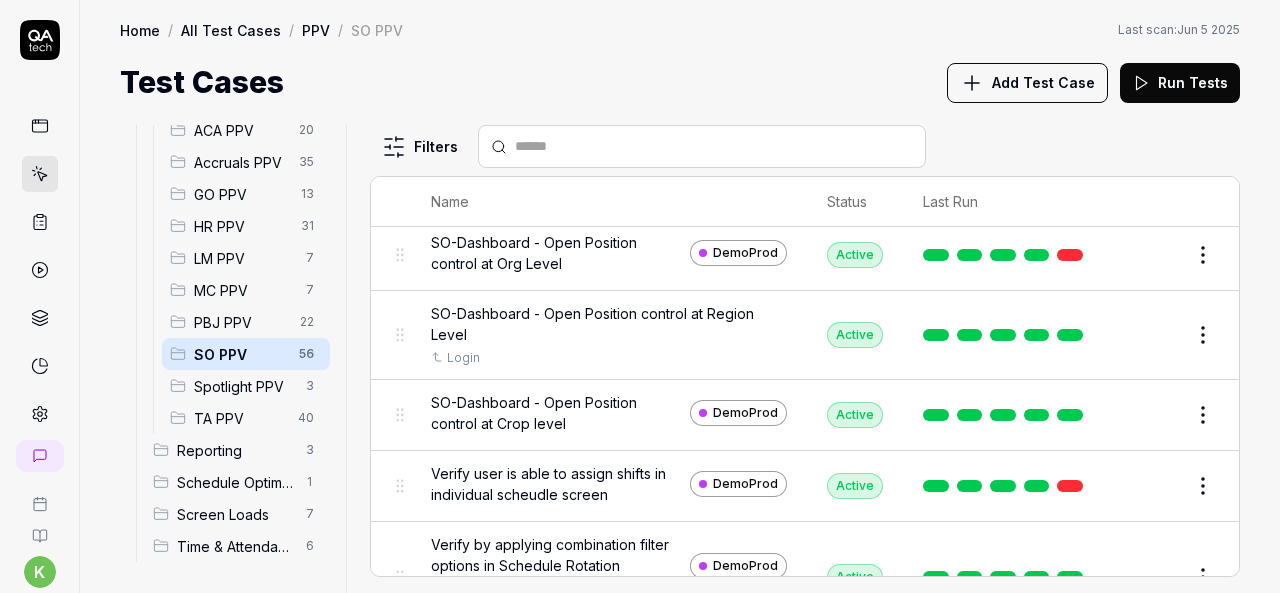 scroll, scrollTop: 843, scrollLeft: 0, axis: vertical 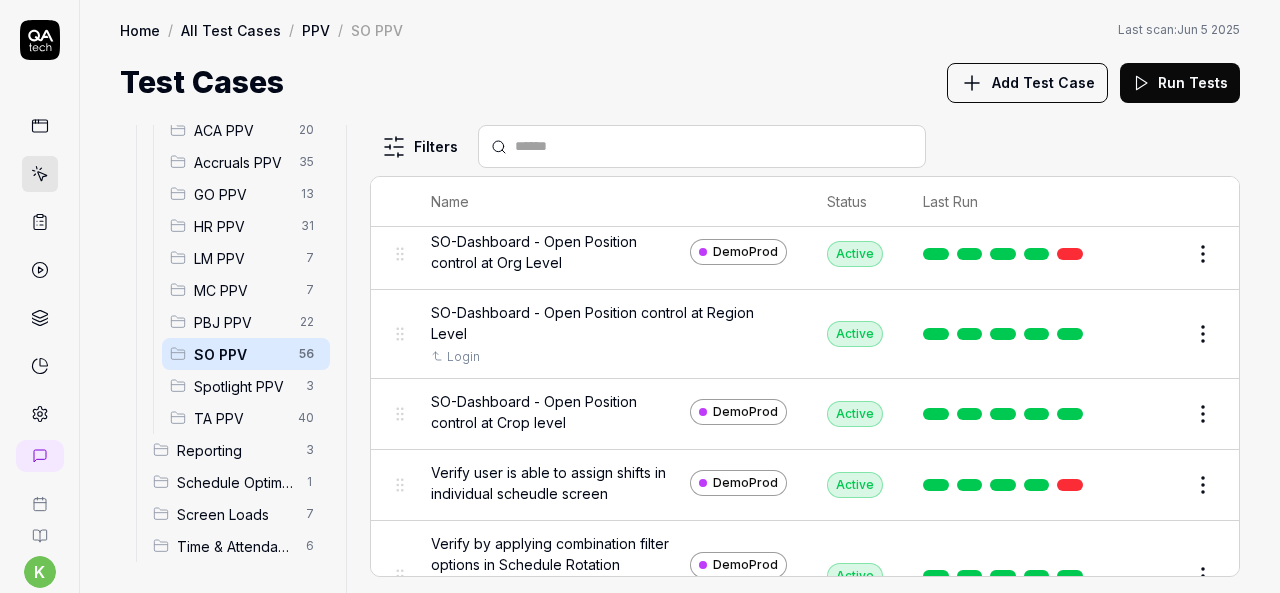 click on "Edit" at bounding box center [1155, 334] 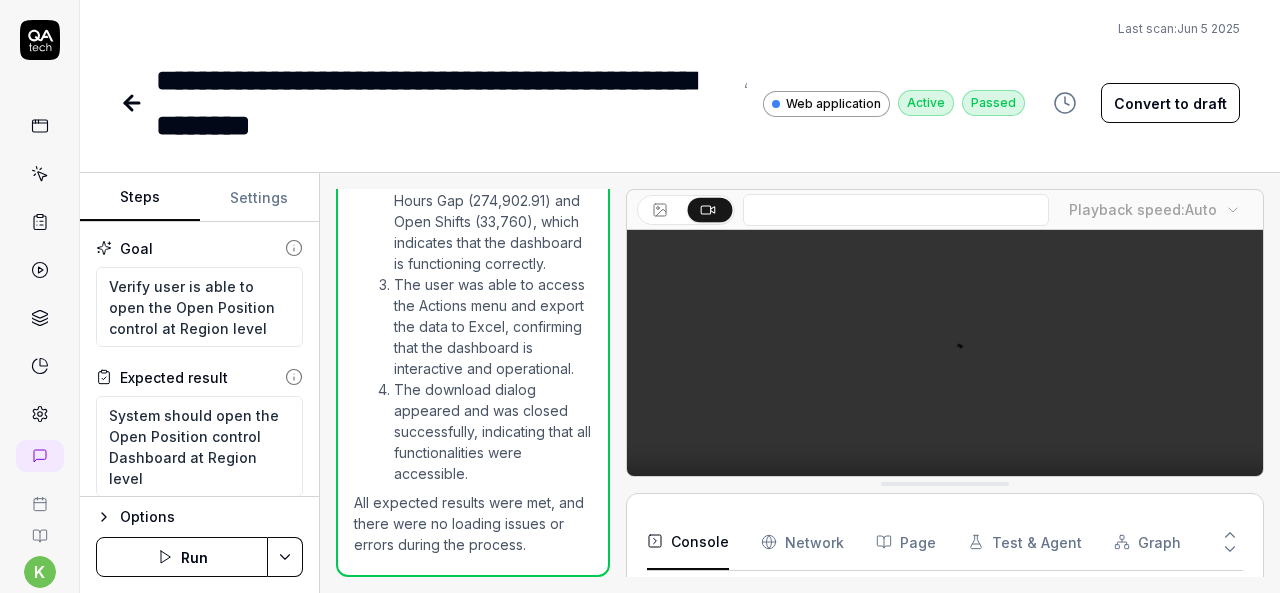 scroll, scrollTop: 1963, scrollLeft: 0, axis: vertical 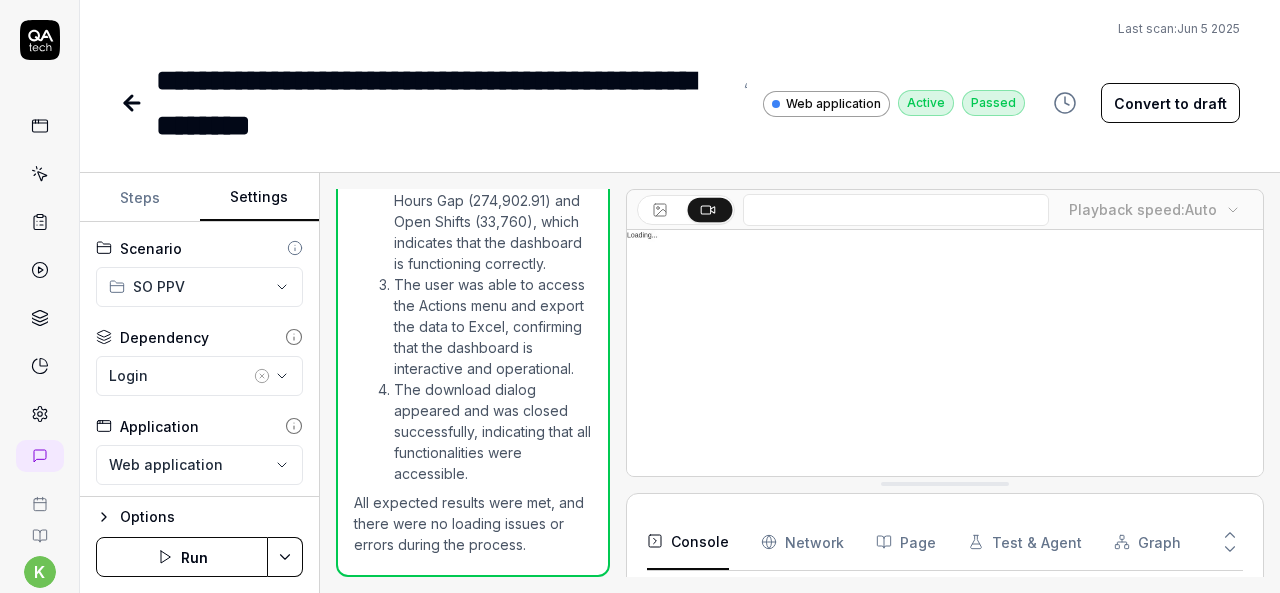 click on "Settings" at bounding box center [260, 198] 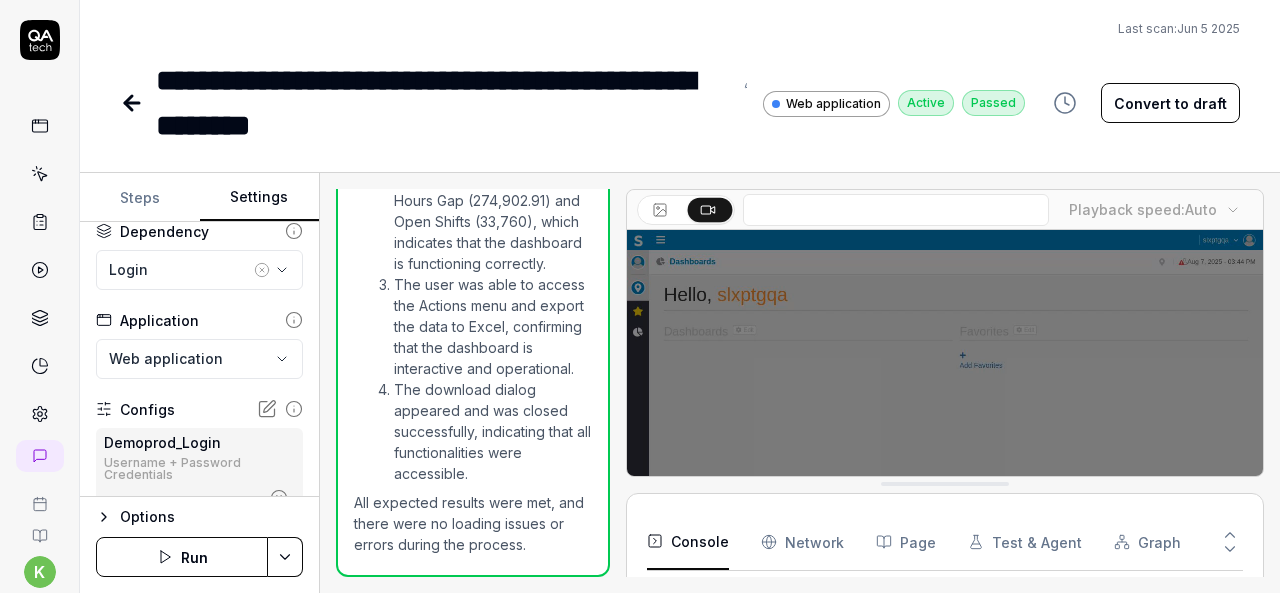 scroll, scrollTop: 105, scrollLeft: 0, axis: vertical 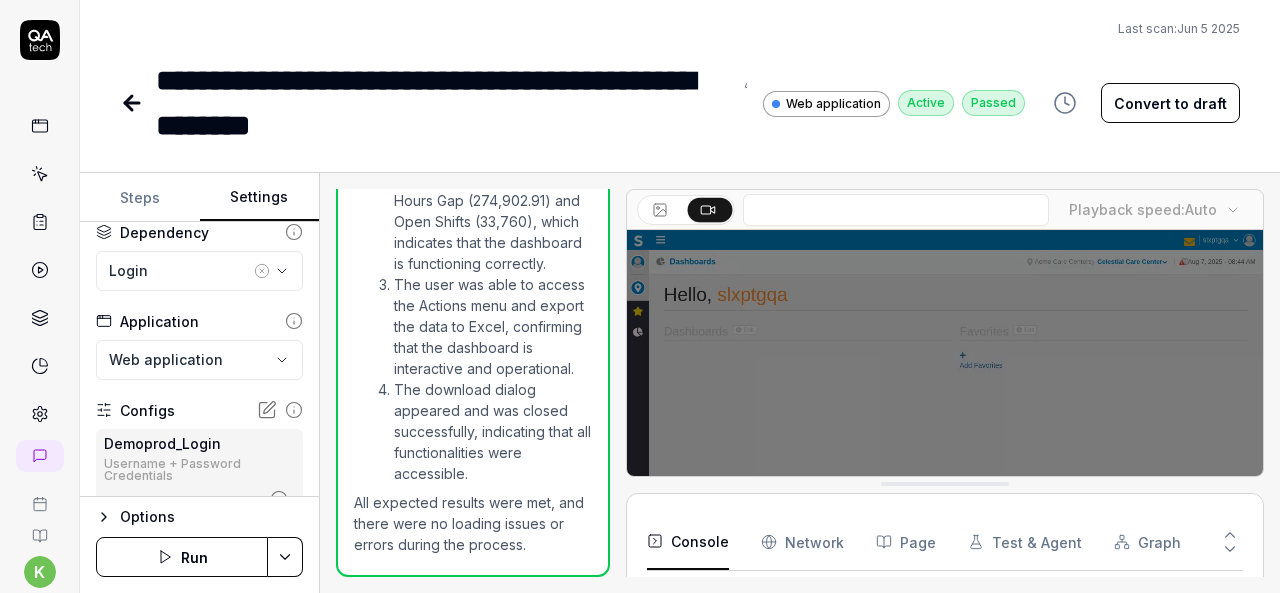 click 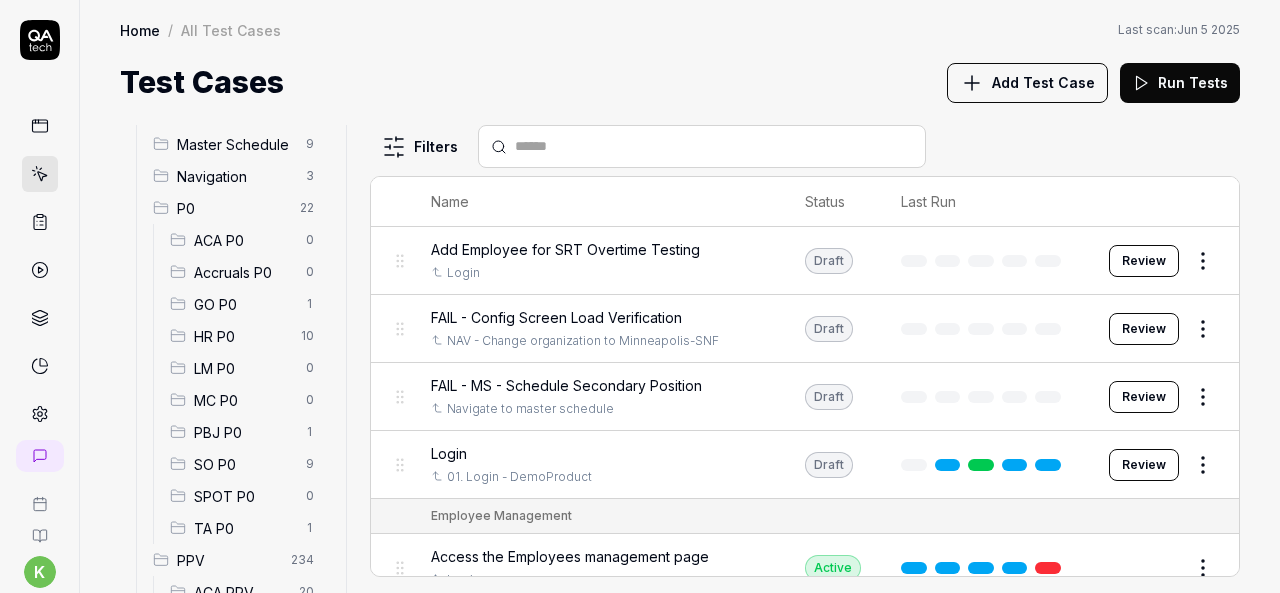 scroll, scrollTop: 134, scrollLeft: 0, axis: vertical 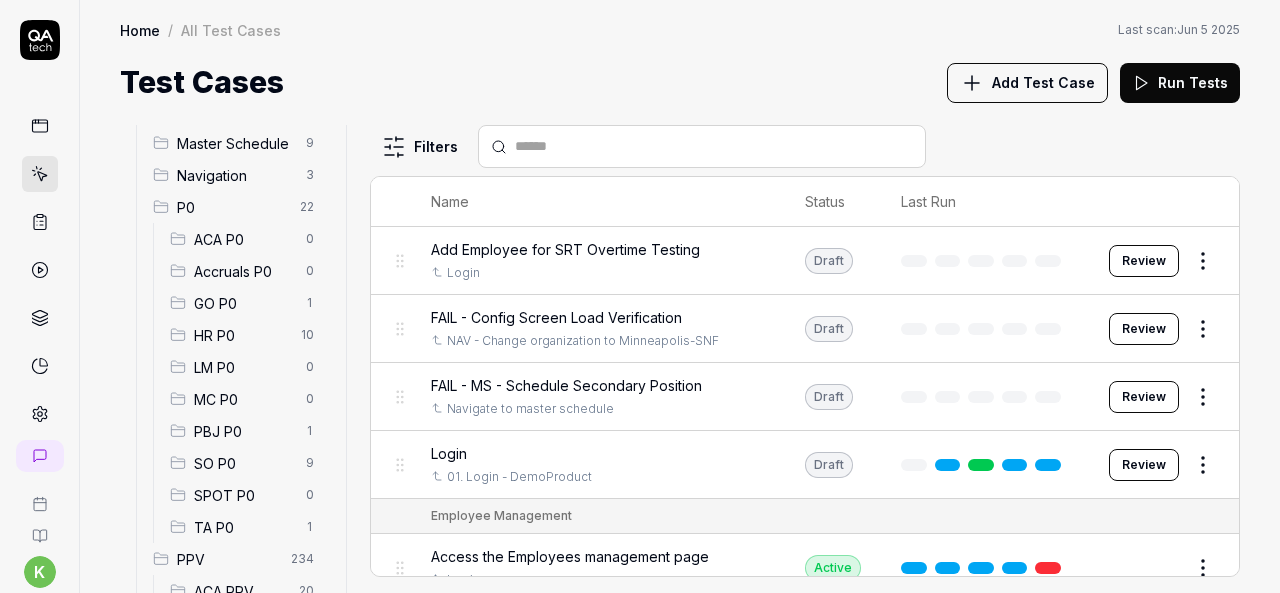 click on "SO P0" at bounding box center [244, 463] 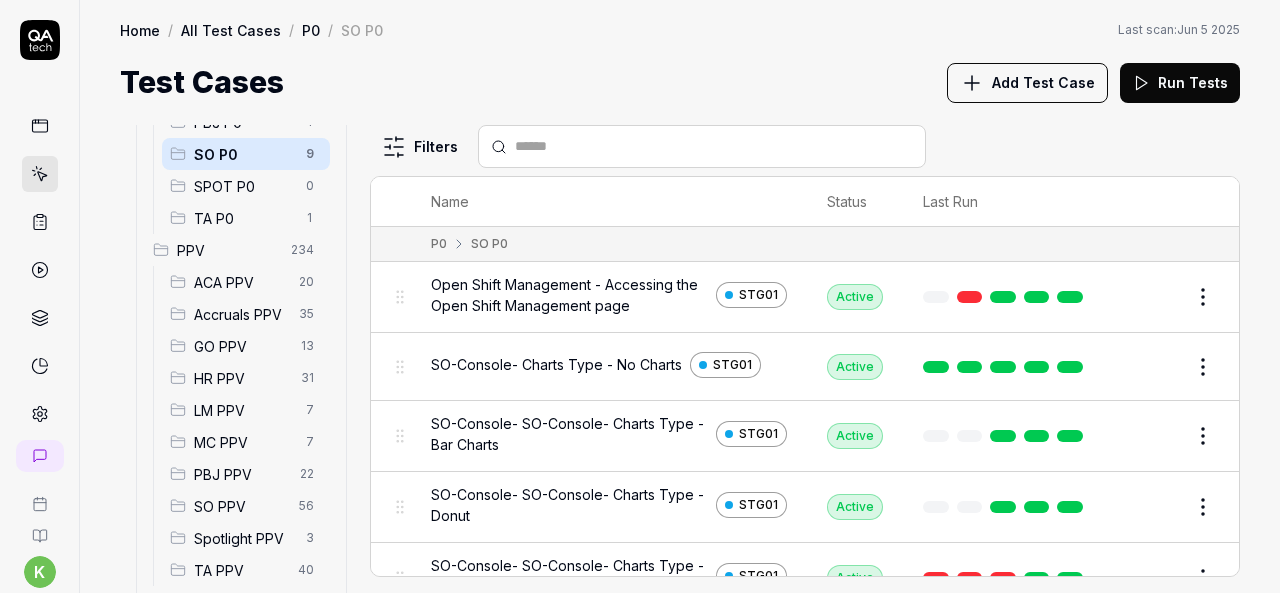 scroll, scrollTop: 444, scrollLeft: 0, axis: vertical 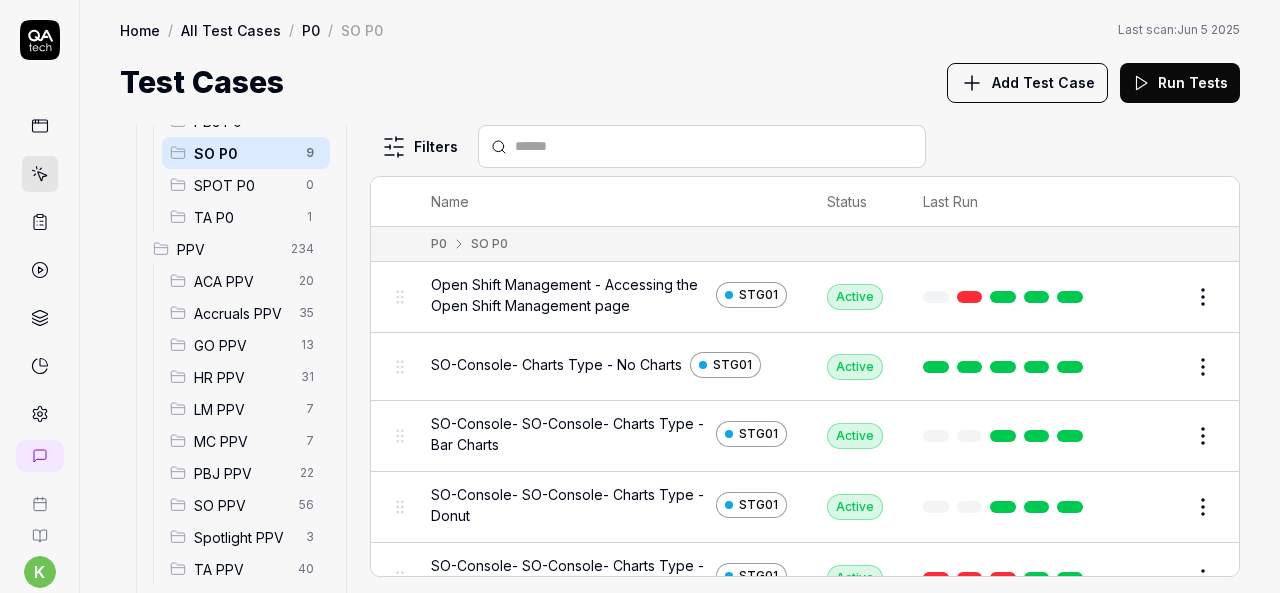 click on "SO PPV" at bounding box center [240, 505] 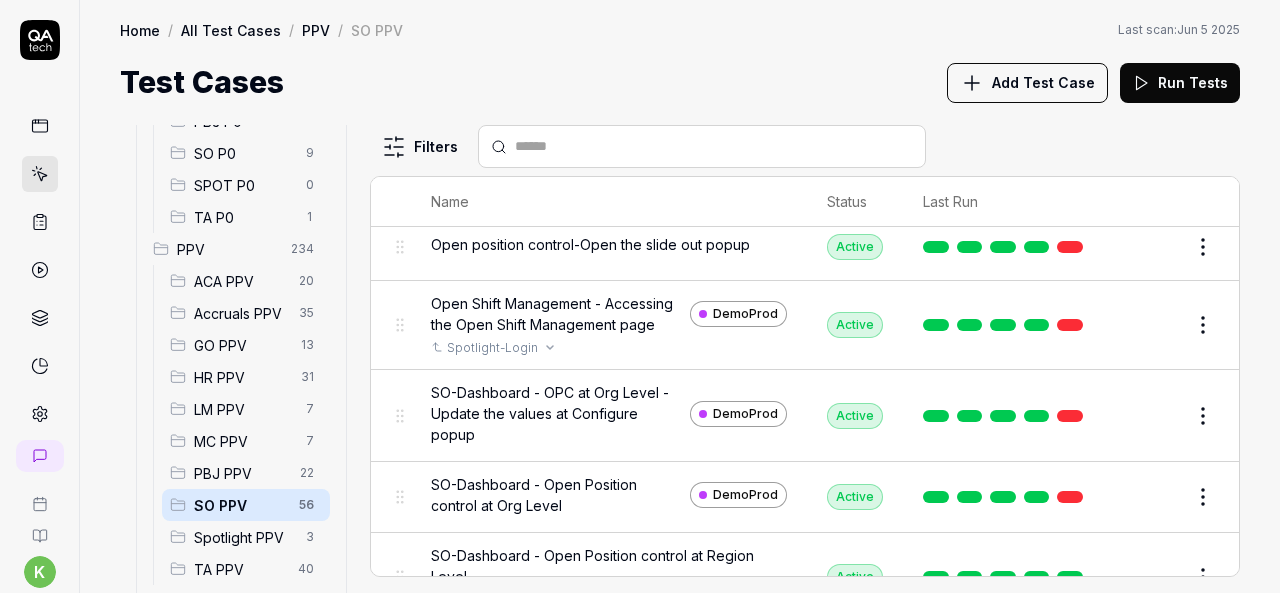 scroll, scrollTop: 606, scrollLeft: 0, axis: vertical 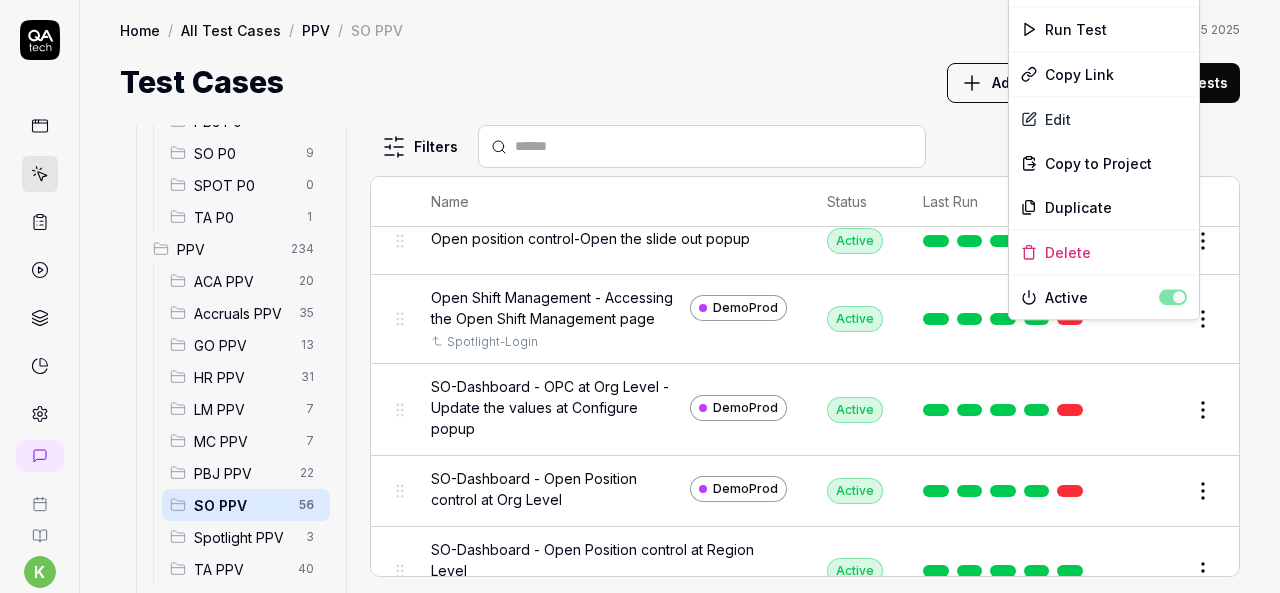 click on "k S Home / All Test Cases / PPV / SO PPV Home / All Test Cases / PPV / SO PPV Last scan:  Jun 5 2025 Test Cases Add Test Case Run Tests All Test Cases 307 Employee Management 10 Login 7 Logout 1 Master Schedule 9 Navigation 3 P0 22 ACA P0 0 Accruals P0 0 GO P0 1 HR P0 10 LM P0 0 MC P0 0 PBJ P0 1 SO P0 9 SPOT P0 0 TA P0 1 PPV 234 ACA PPV 20 Accruals PPV 35 GO PPV 13 HR PPV 31 LM PPV 7 MC PPV 7 PBJ PPV 22 SO PPV 56 Spotlight PPV 3 TA PPV 40 Reporting 3 Schedule Optimizer 1 Screen Loads 7 Time & Attendance 6 Filters Name Status Last Run PPV SO PPV Compare number of open shifts between ms and osm DemoProd Spotlight-Login Active Edit Daily Attendance Report - Verify the positions under settings DemoProd Spotlight-Login Active Edit Daily unit Assignment - Census DemoProd Active Edit Daily unit Assignment -Add Open shift (Shift on Fly)from Daily unit assigment DemoProd Active Edit Ensure the user can successfully post the schedule in Open Shift Management. DemoProd Active Edit DemoProd Active Edit Active Edit Active" at bounding box center [640, 296] 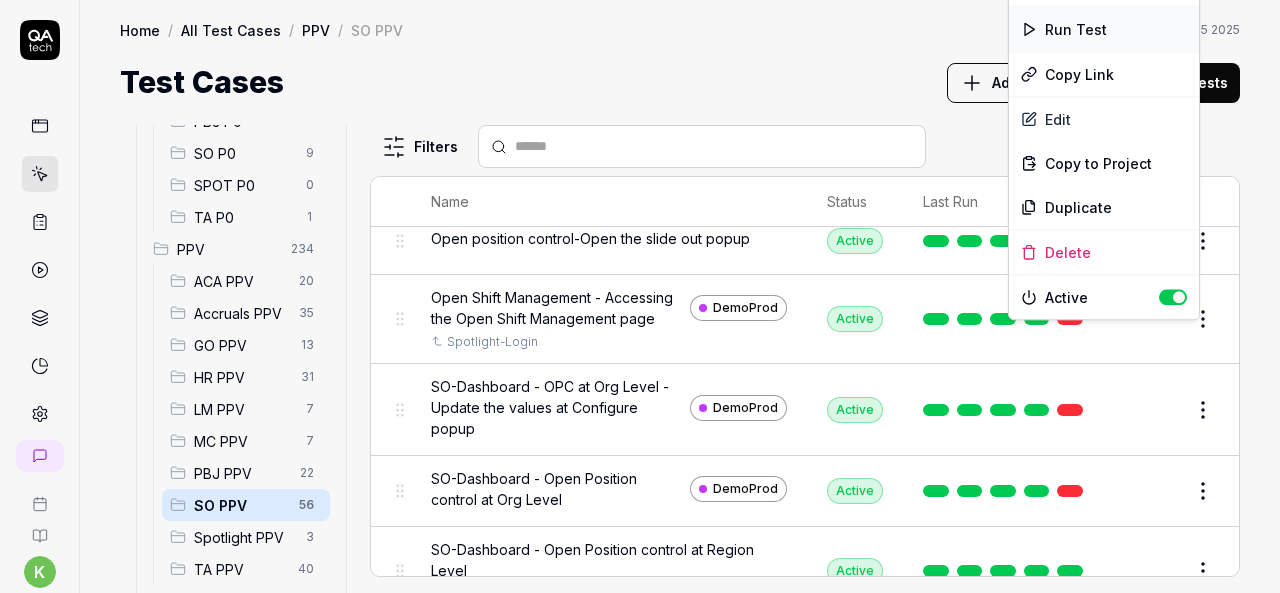 click on "Run Test" at bounding box center [1104, 29] 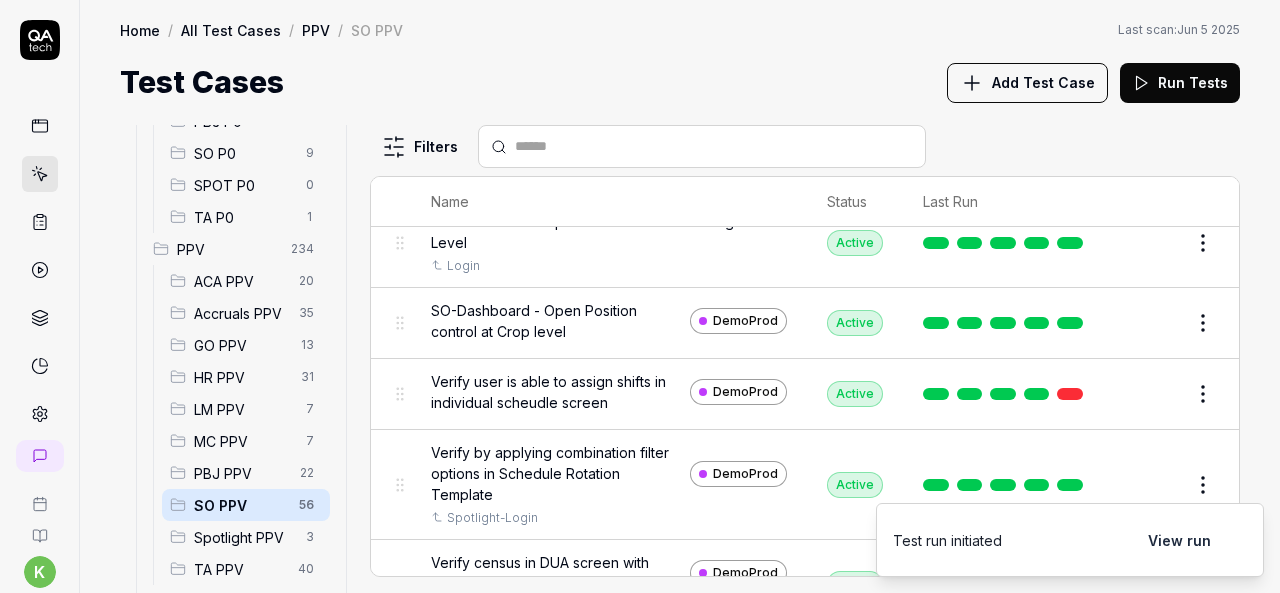 scroll, scrollTop: 938, scrollLeft: 0, axis: vertical 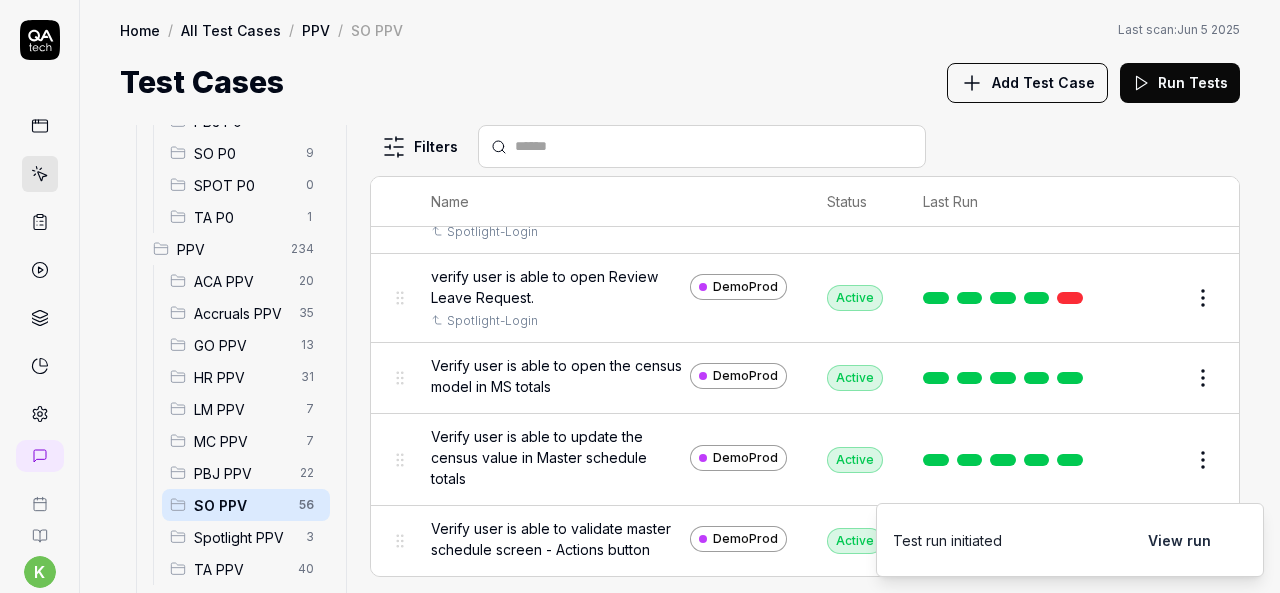 click on "Edit" at bounding box center (1155, 298) 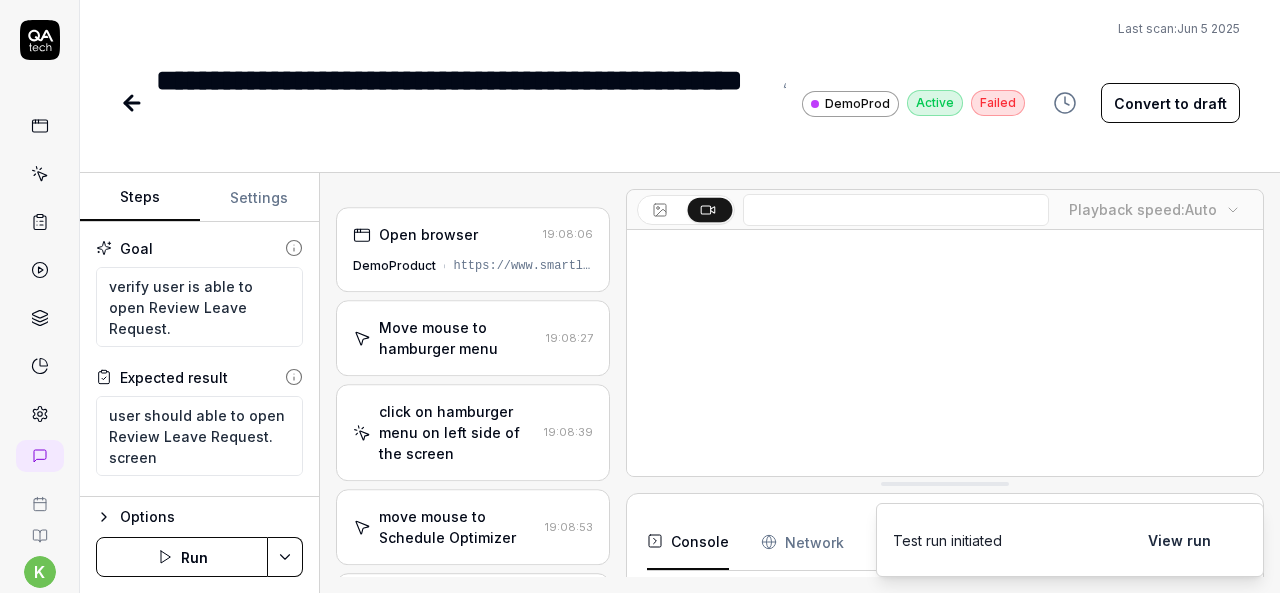 scroll, scrollTop: 602, scrollLeft: 0, axis: vertical 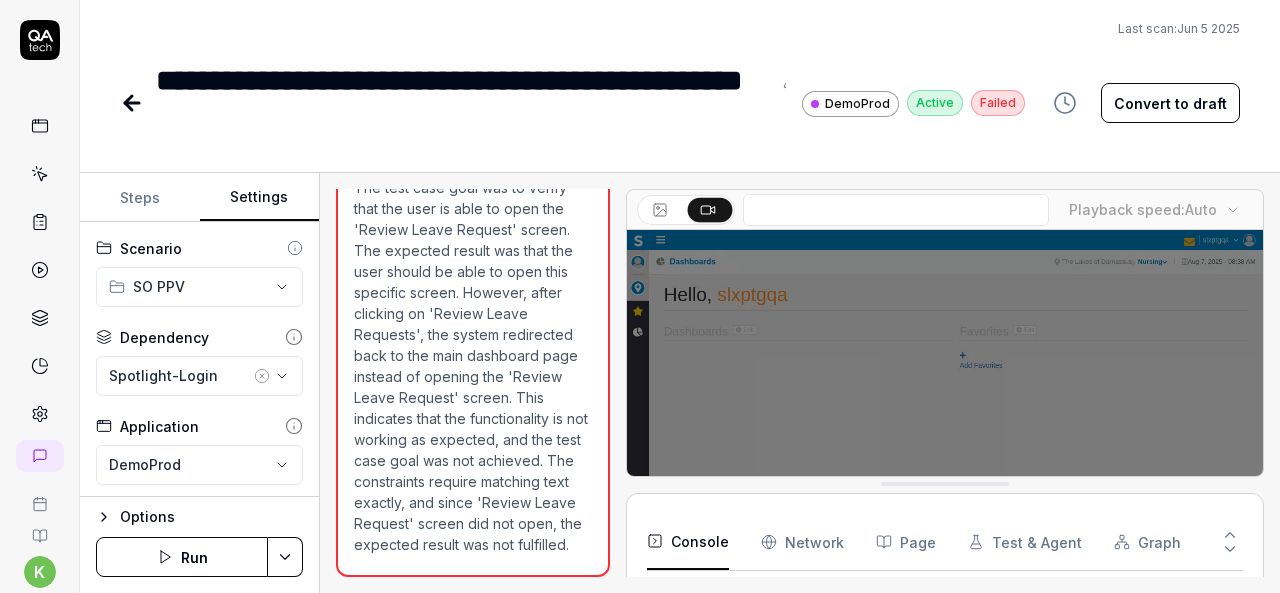 click on "Settings" at bounding box center [260, 198] 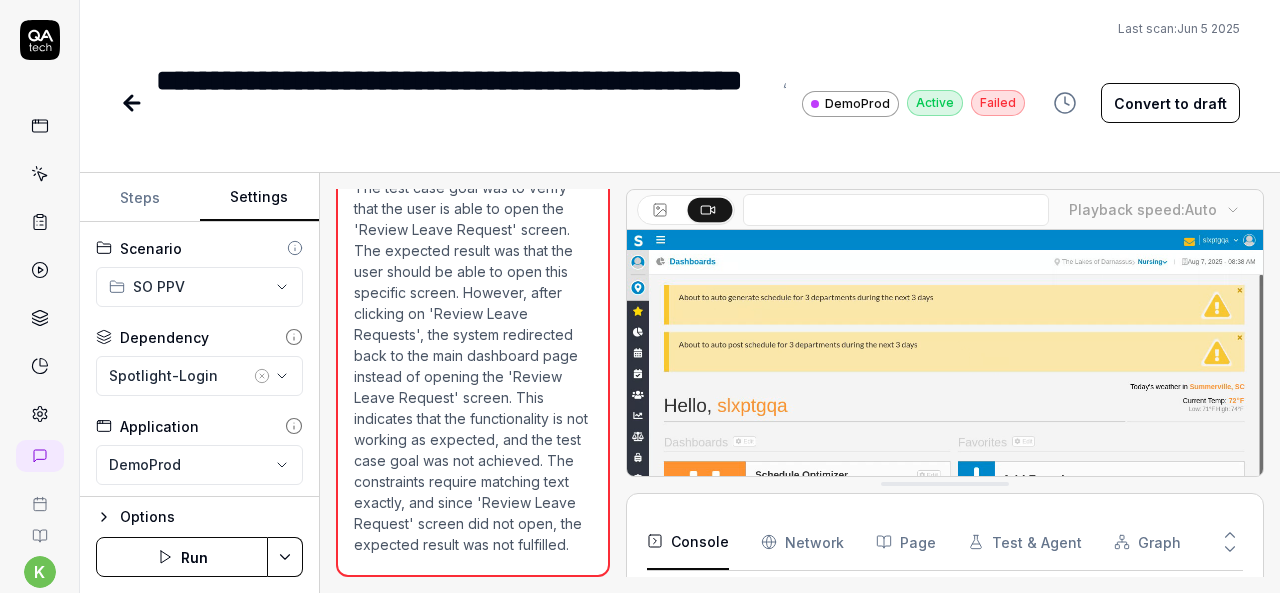 click 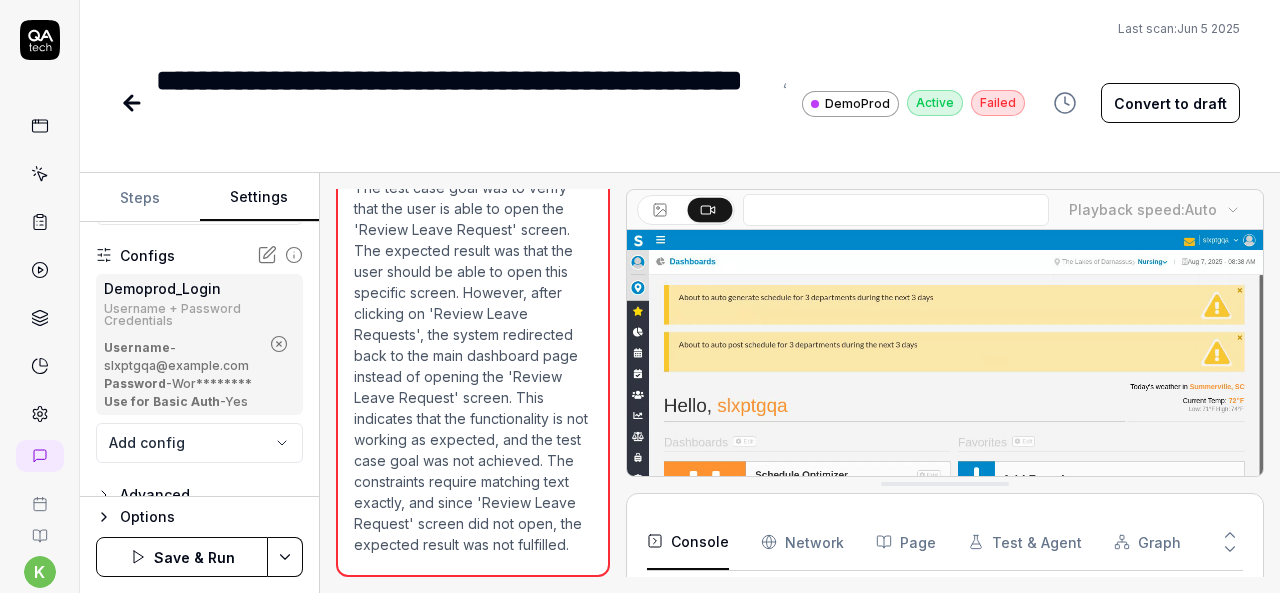 scroll, scrollTop: 261, scrollLeft: 0, axis: vertical 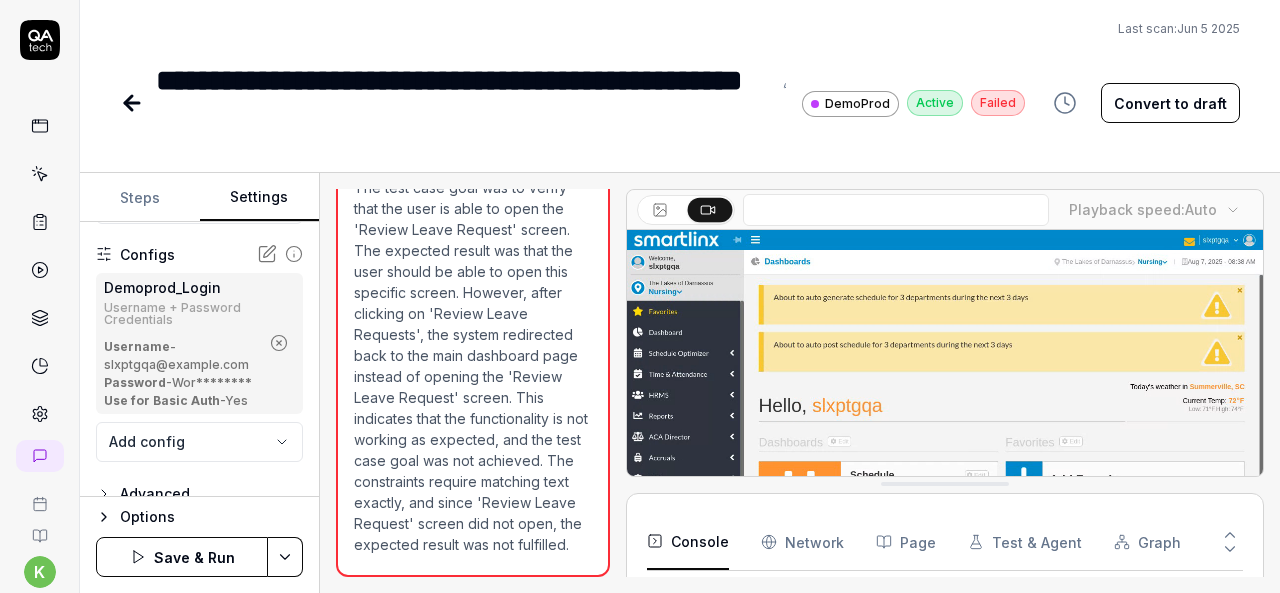 click 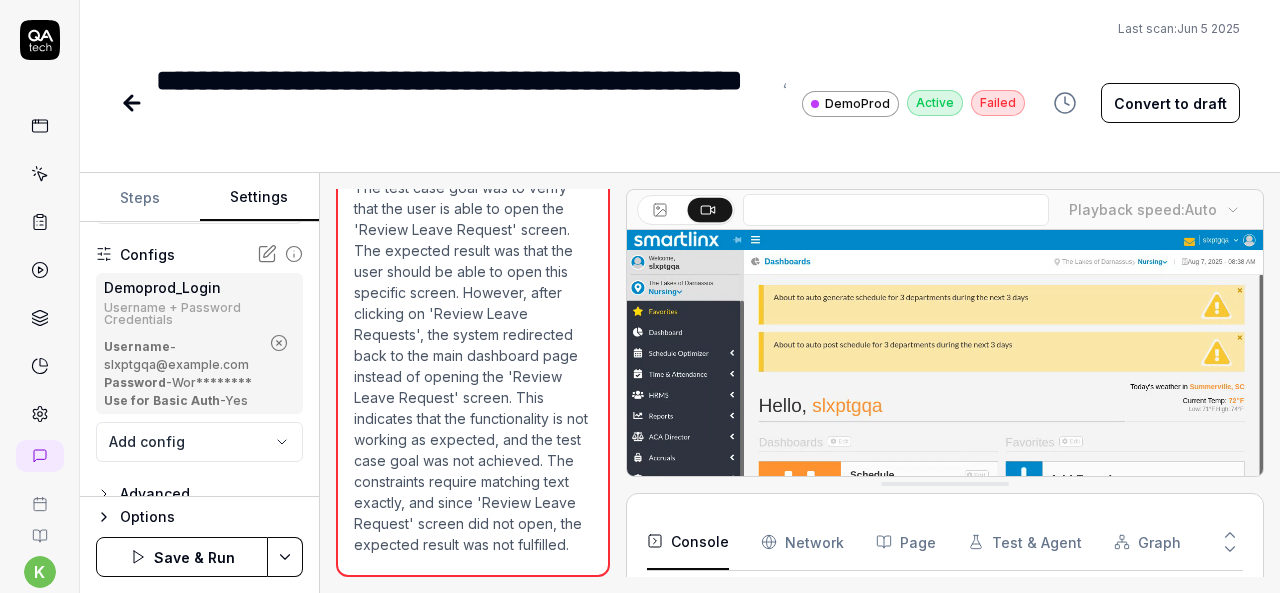 scroll, scrollTop: 136, scrollLeft: 0, axis: vertical 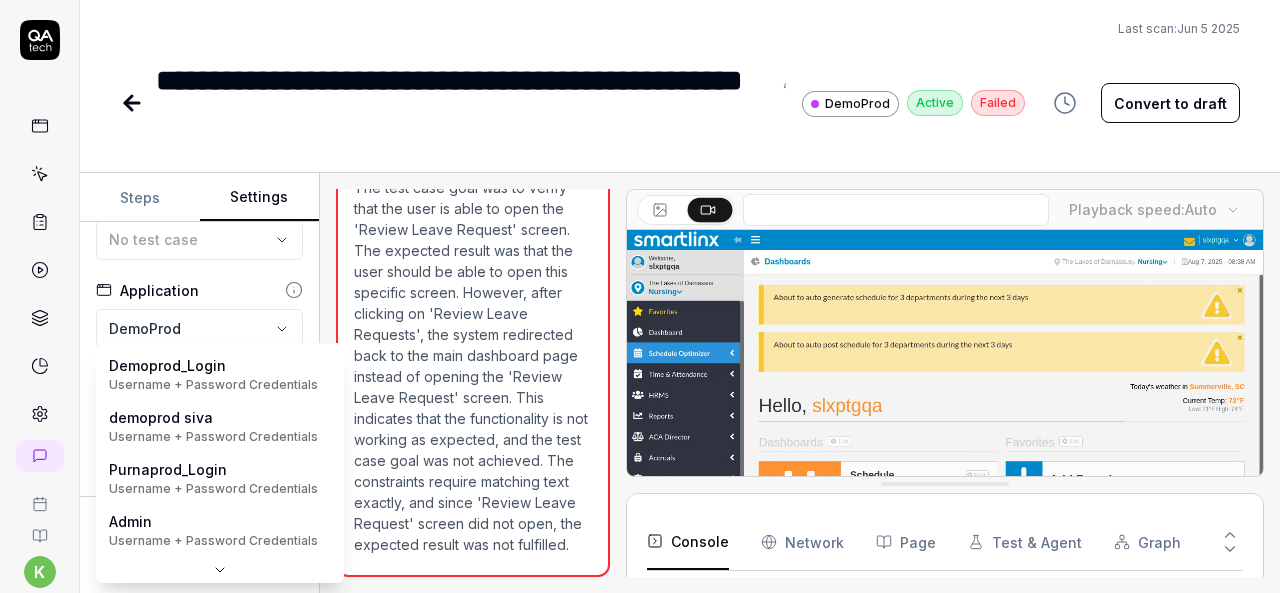 click on "**********" at bounding box center [640, 296] 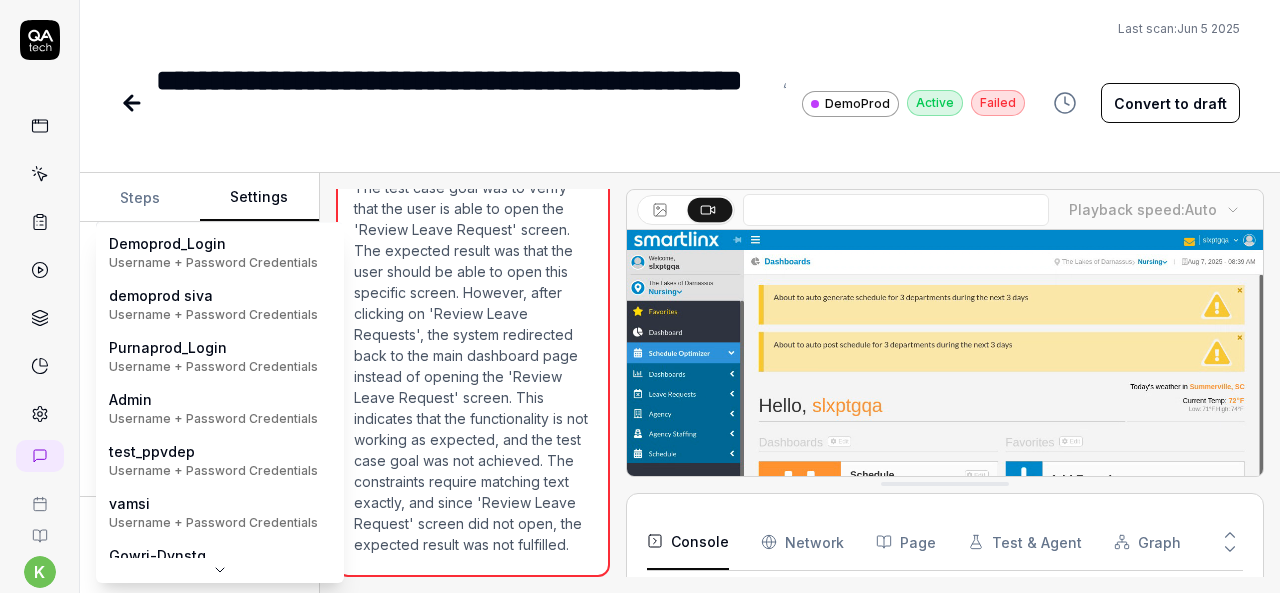 scroll, scrollTop: 0, scrollLeft: 0, axis: both 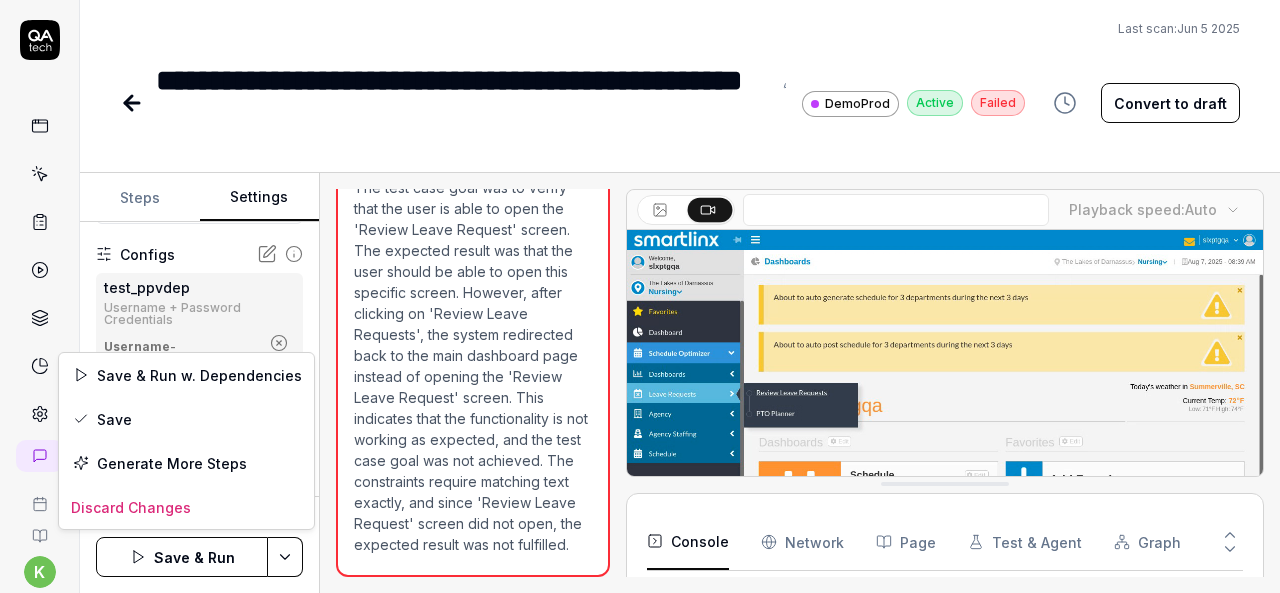 click on "**********" at bounding box center [640, 296] 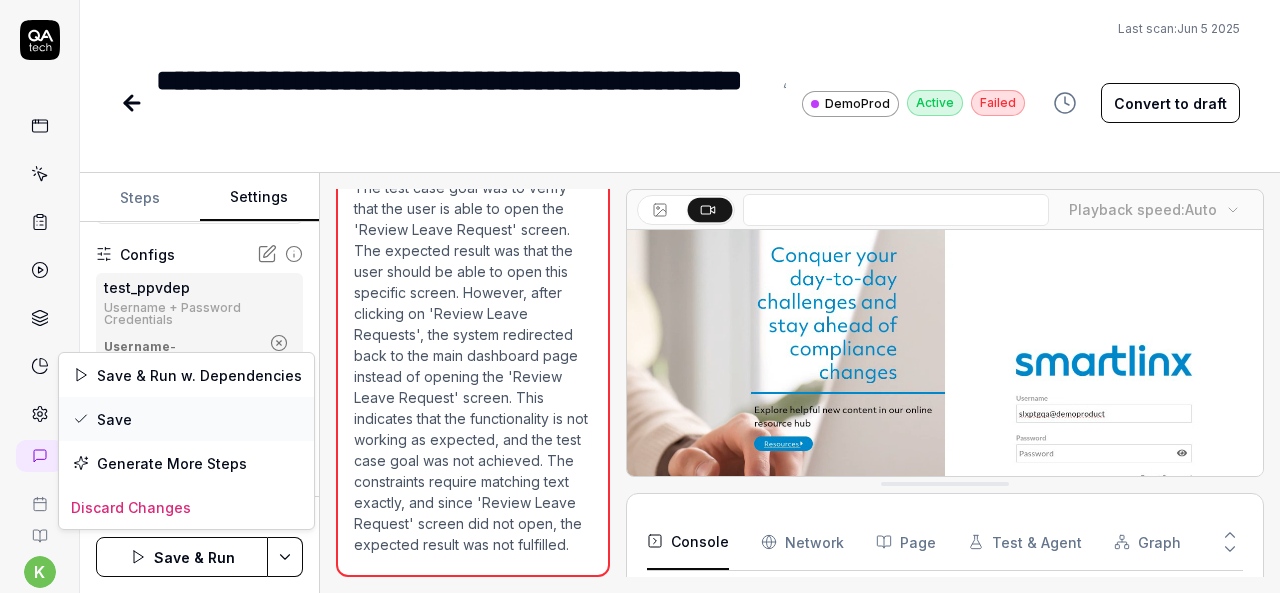 click on "Save" at bounding box center [186, 419] 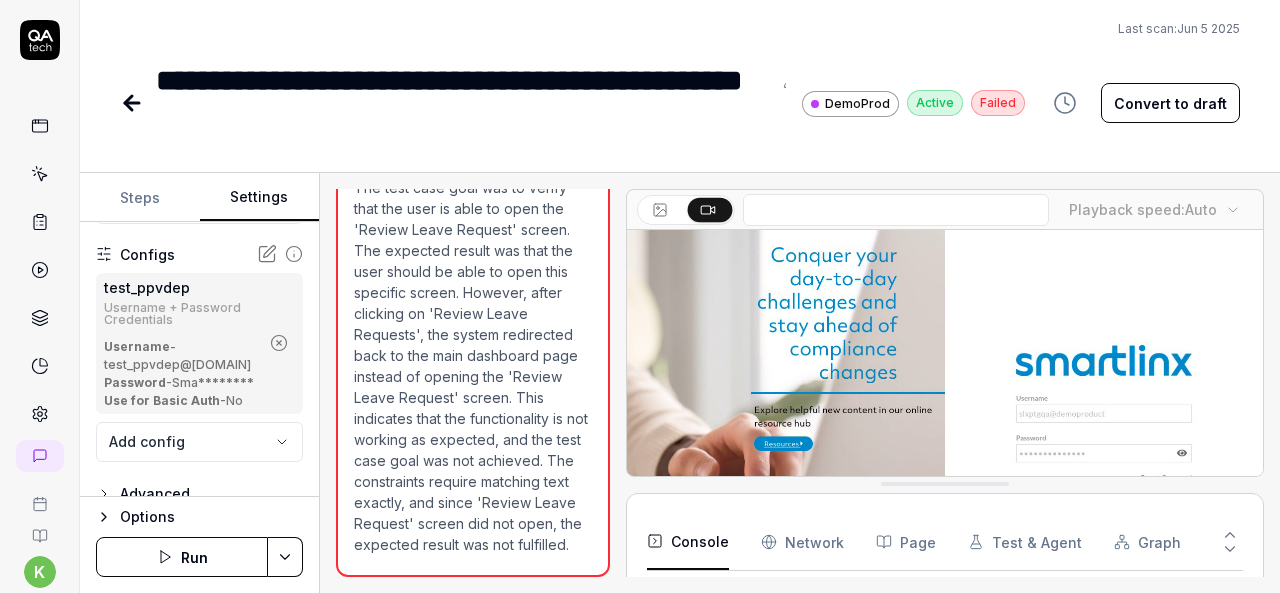 click 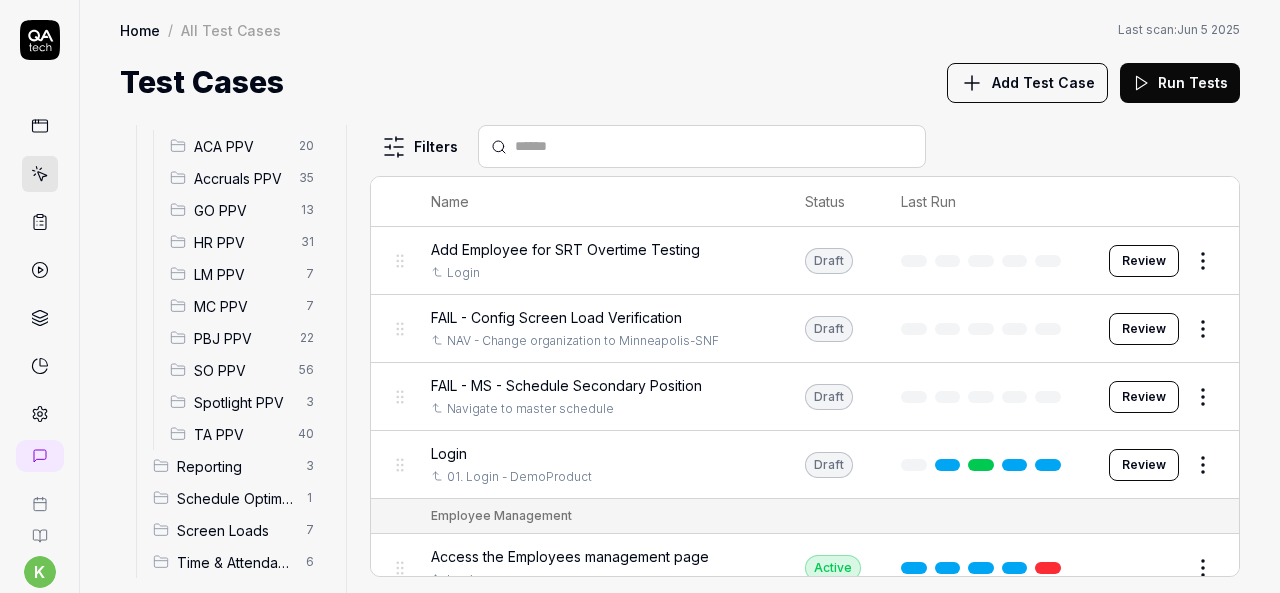 scroll, scrollTop: 595, scrollLeft: 0, axis: vertical 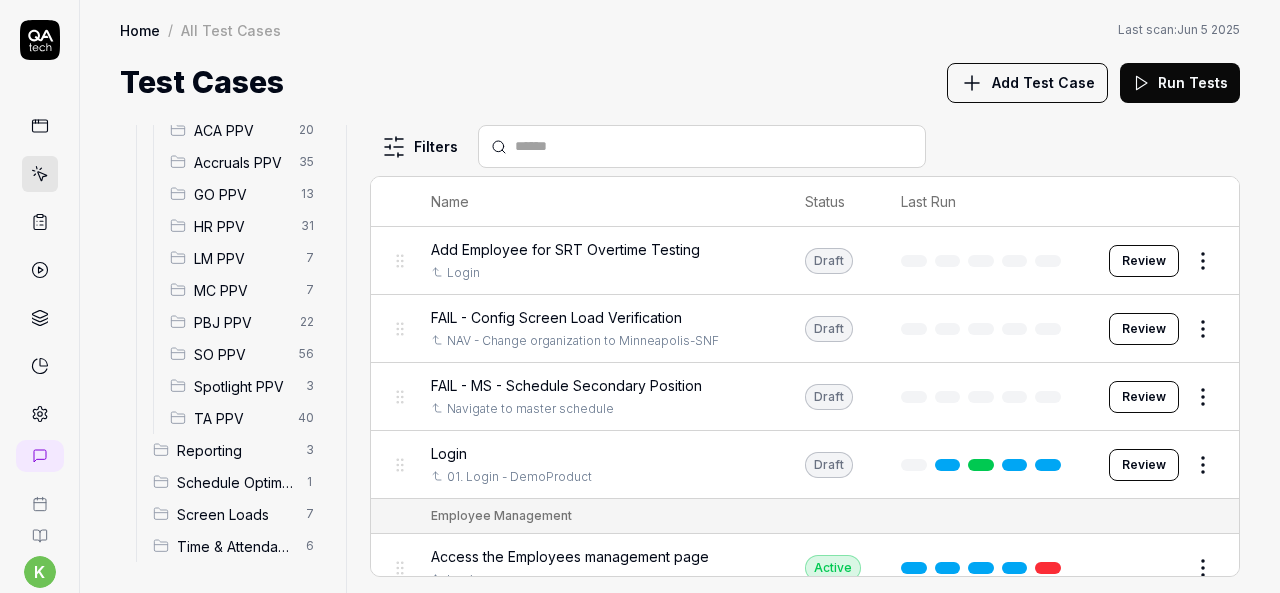 click on "SO PPV" at bounding box center (240, 354) 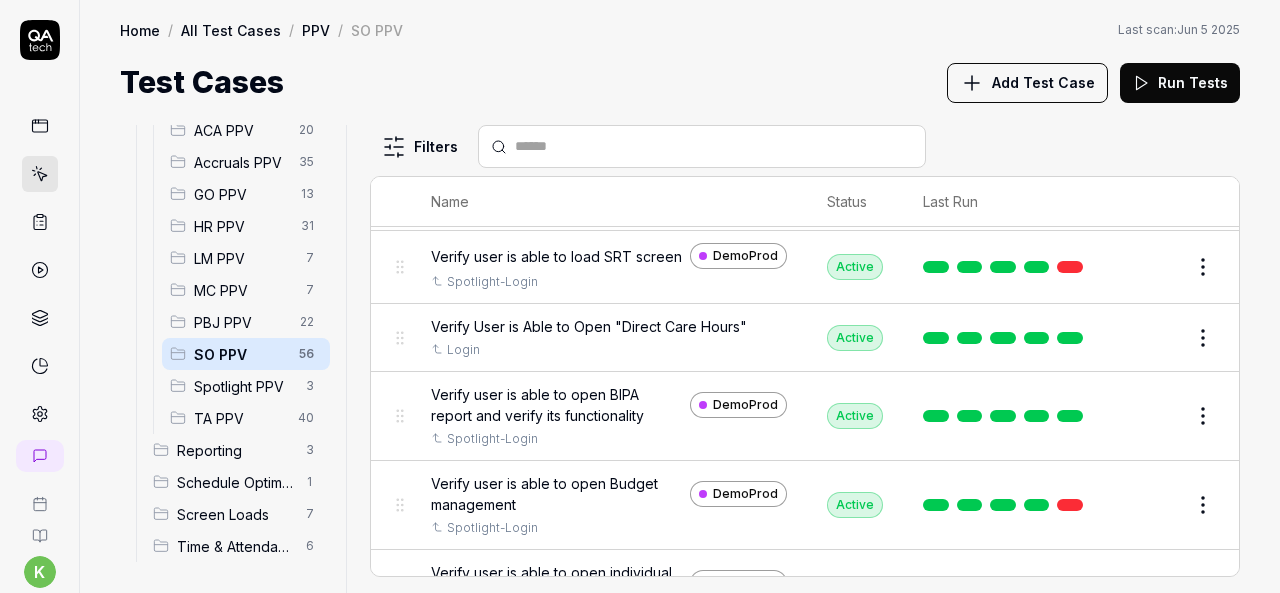 scroll, scrollTop: 3836, scrollLeft: 0, axis: vertical 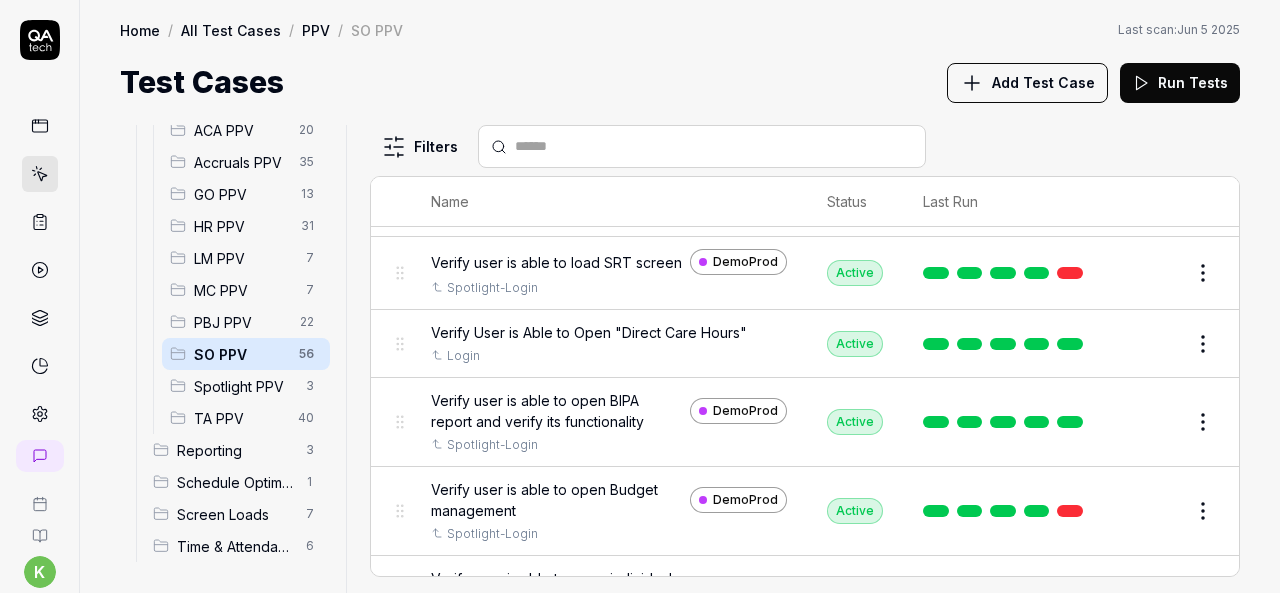 click on "Edit" at bounding box center [1155, 203] 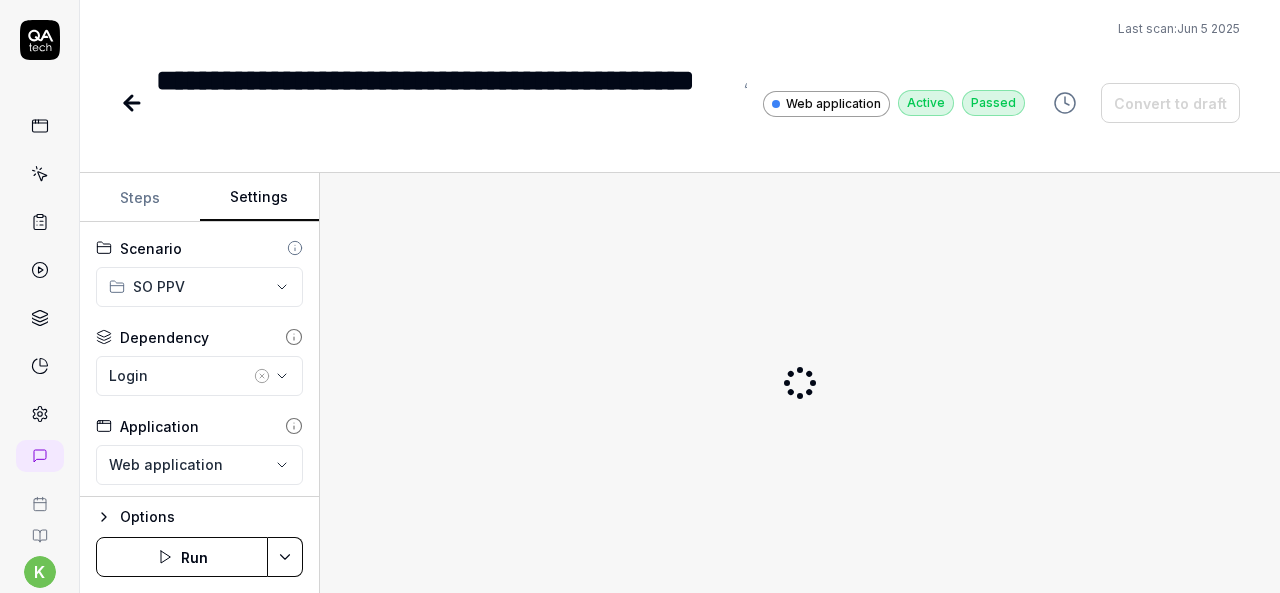 click on "Settings" at bounding box center [260, 198] 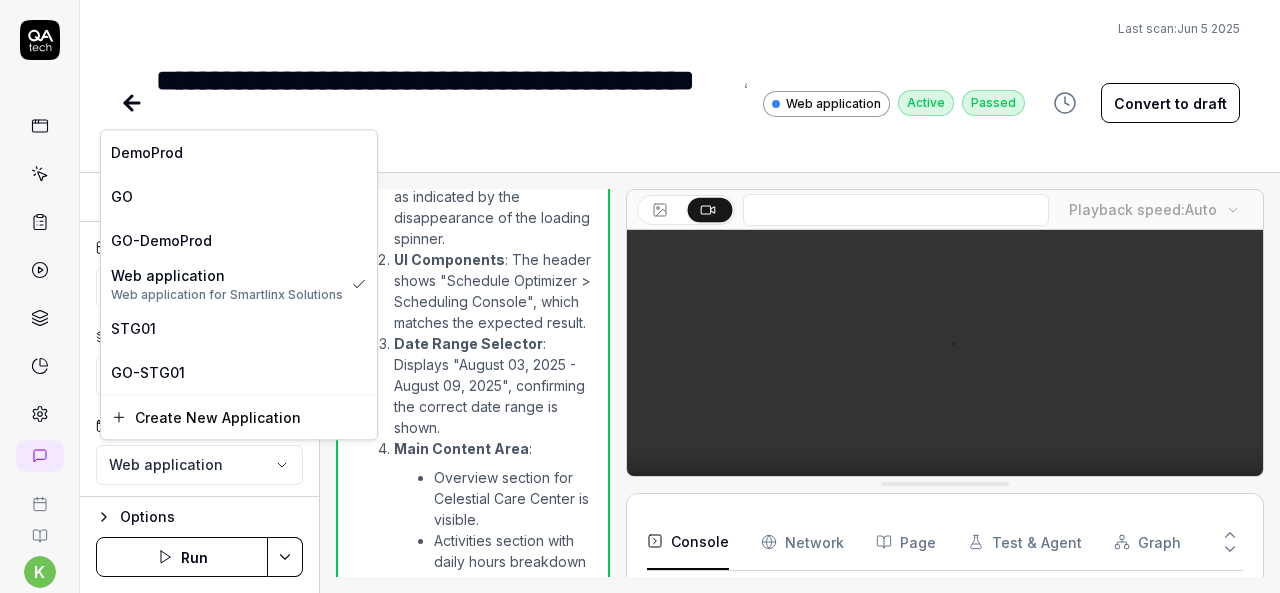 scroll, scrollTop: 1251, scrollLeft: 0, axis: vertical 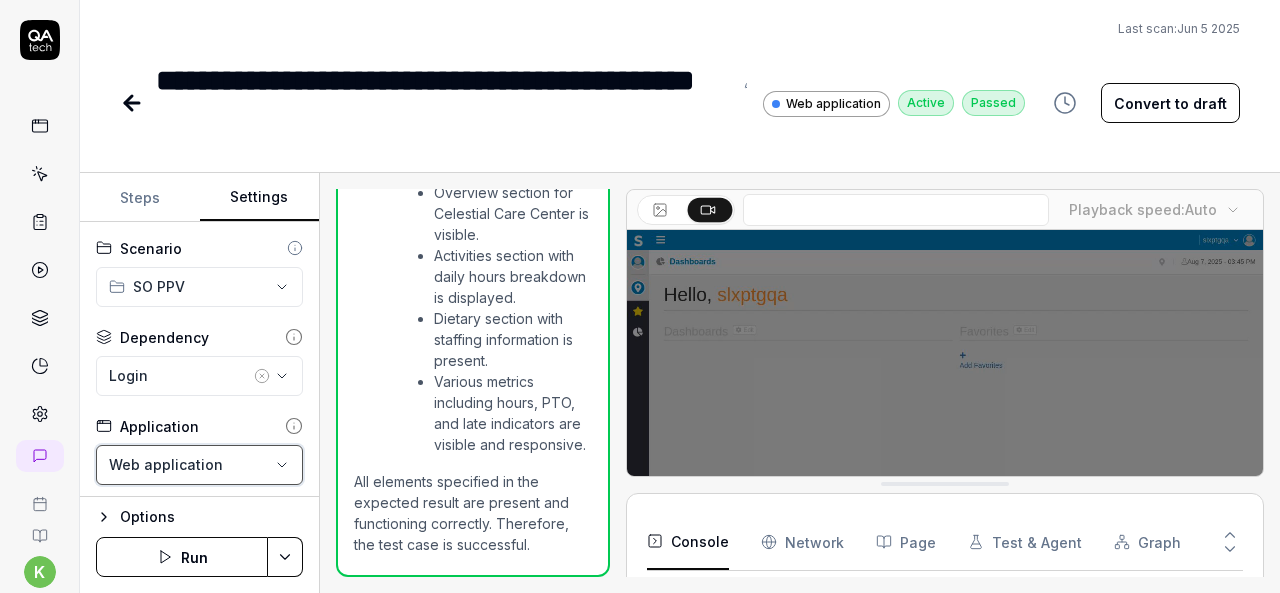 click on "**********" at bounding box center (640, 296) 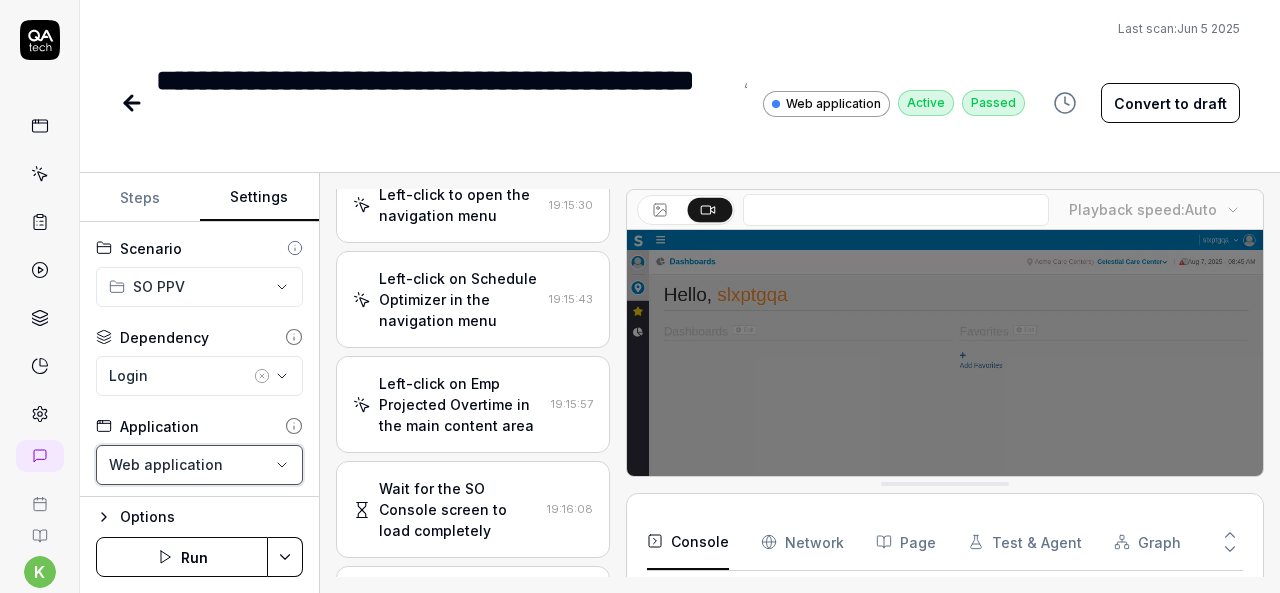 scroll, scrollTop: 0, scrollLeft: 0, axis: both 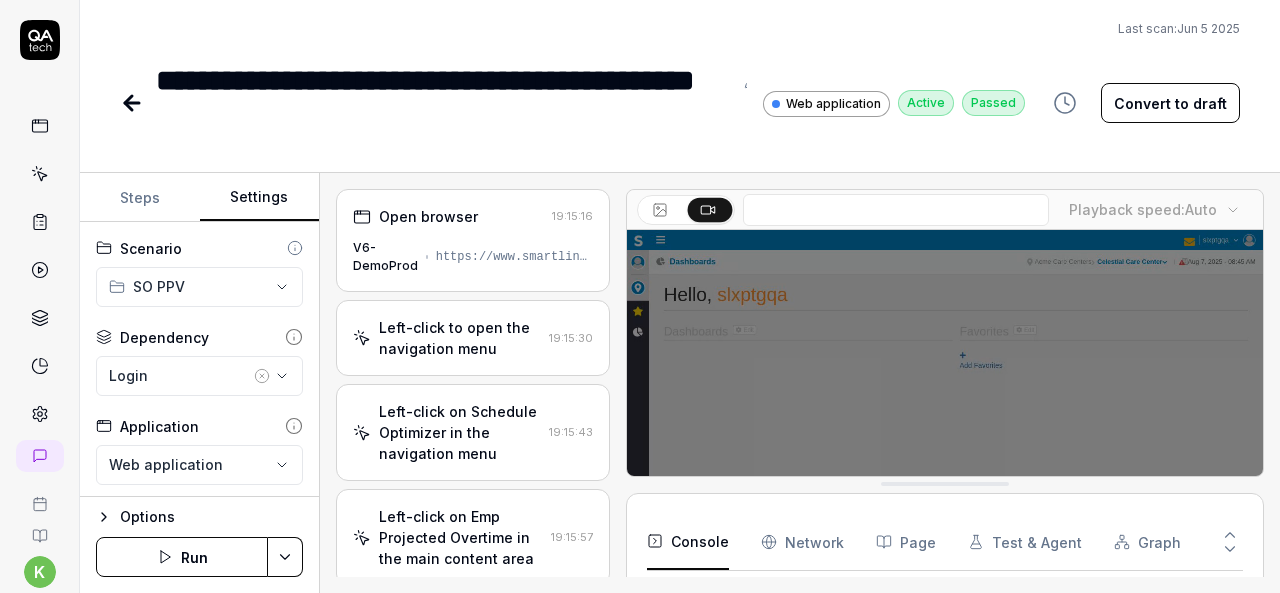 click 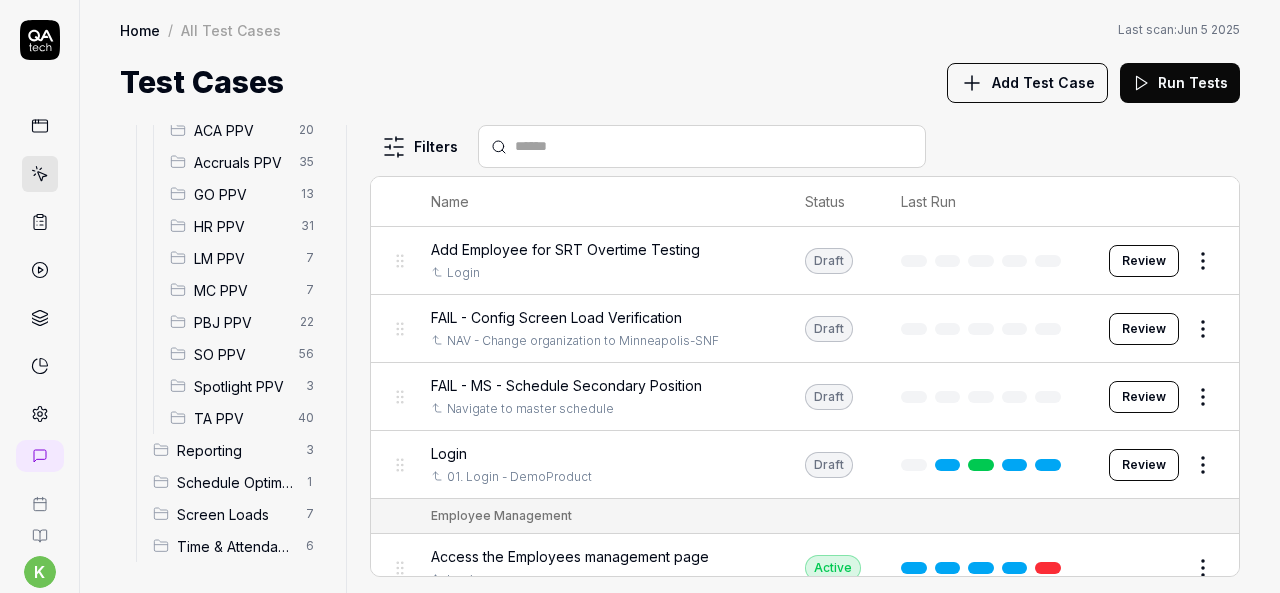scroll, scrollTop: 595, scrollLeft: 0, axis: vertical 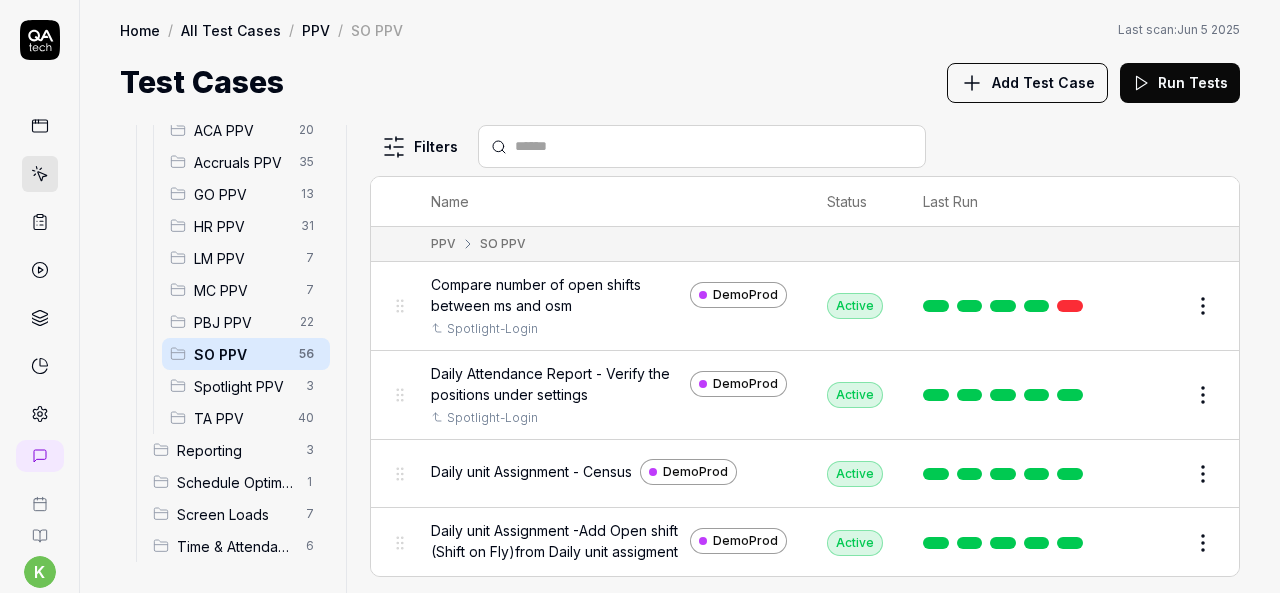click on "SO PPV" at bounding box center [240, 354] 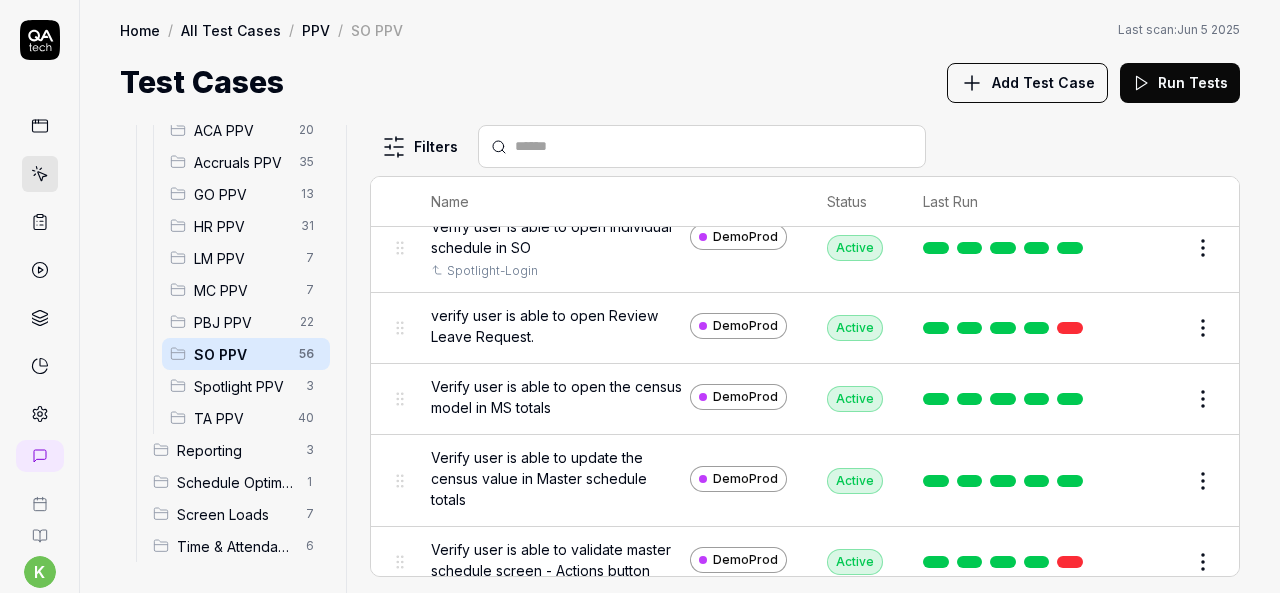 scroll, scrollTop: 4170, scrollLeft: 0, axis: vertical 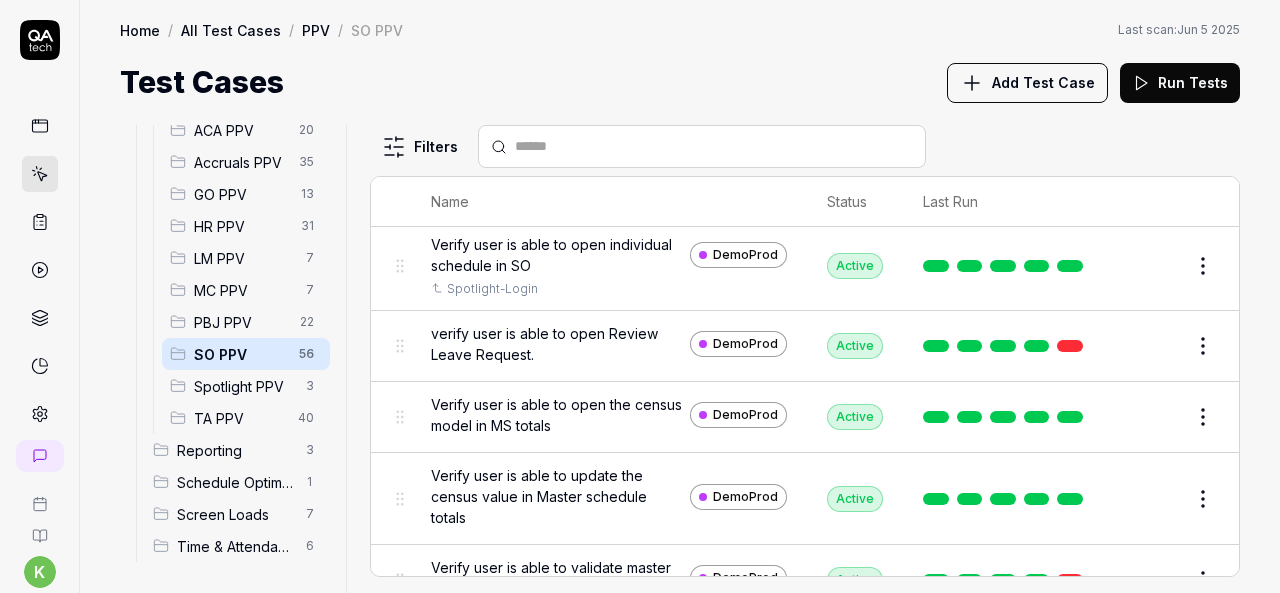 click on "Edit" at bounding box center (1155, 266) 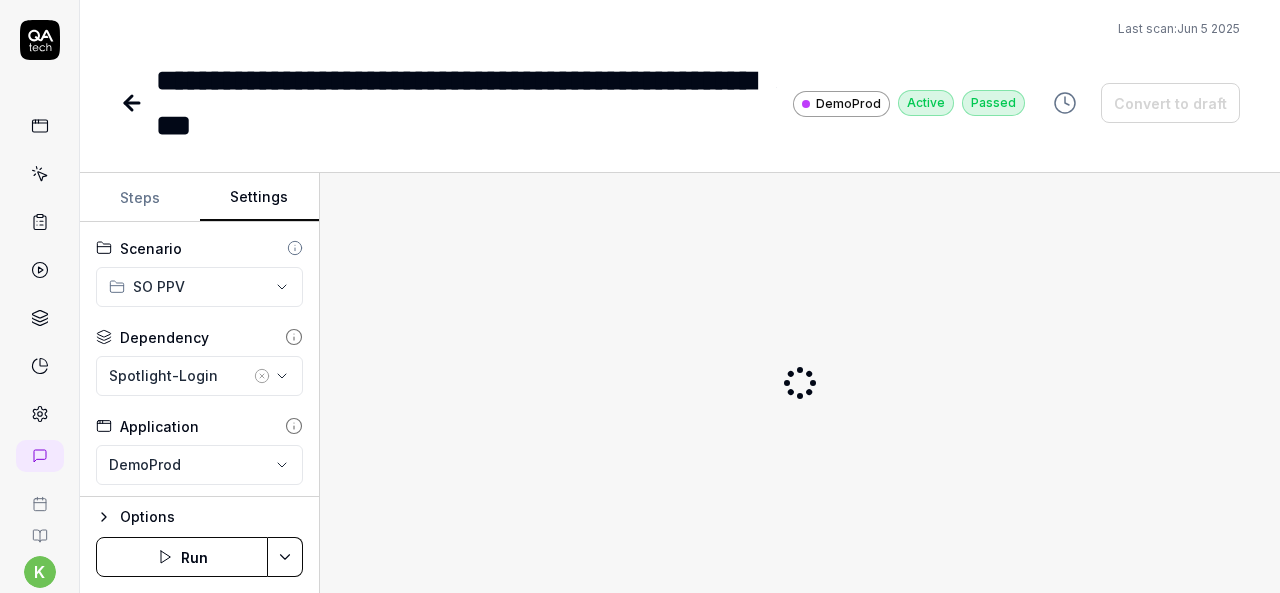 click on "Settings" at bounding box center (260, 198) 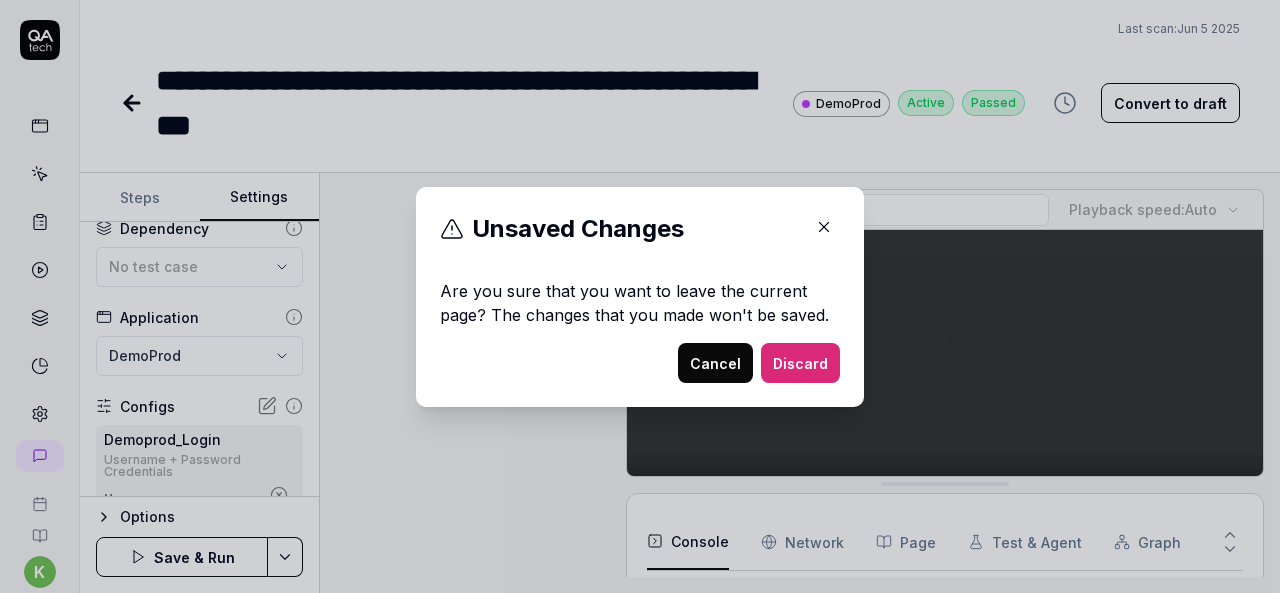 scroll, scrollTop: 175, scrollLeft: 0, axis: vertical 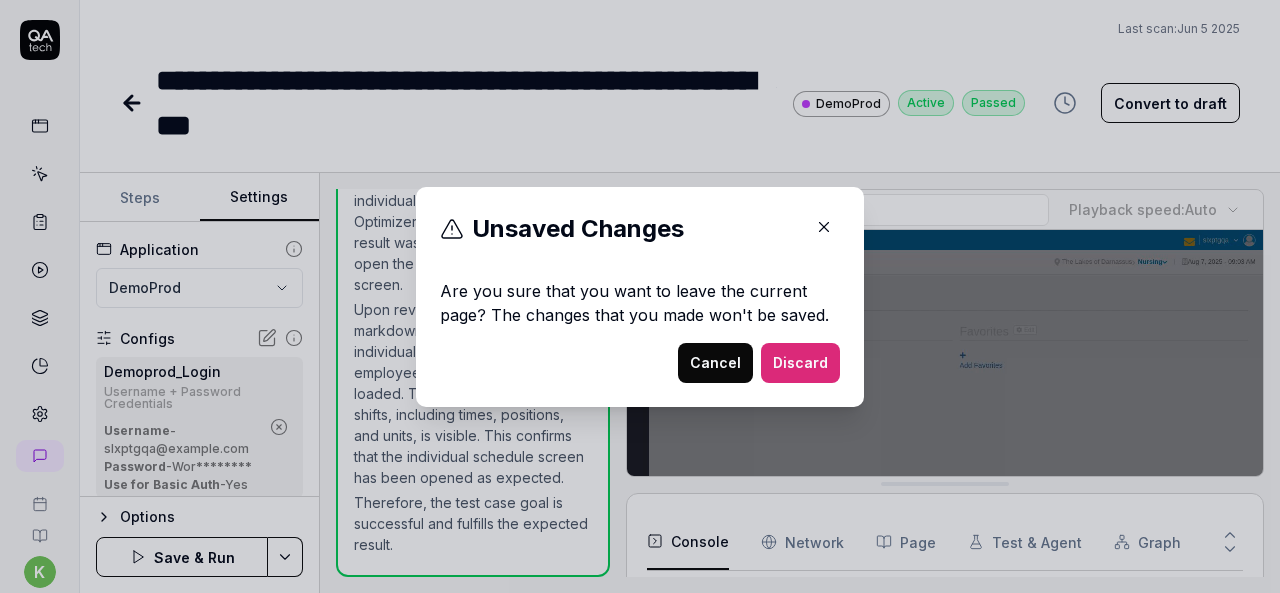 click on "Cancel" at bounding box center (715, 363) 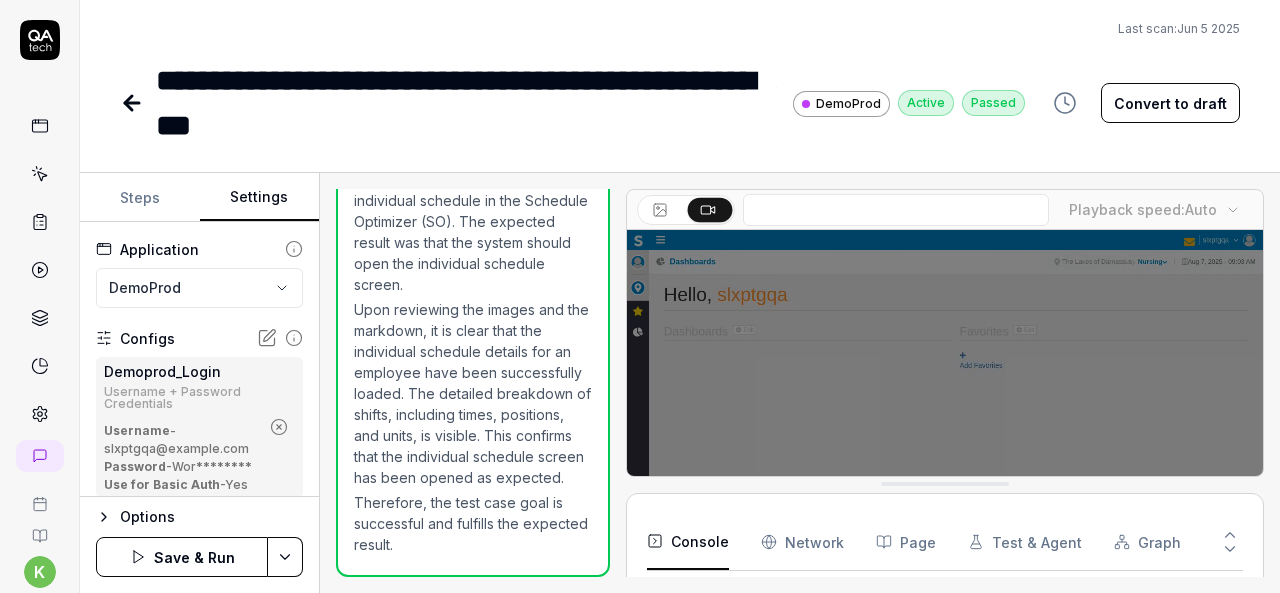 click on "Demoprod_Login Username + Password Credentials Username  -  slxptgqa@demoproduct Password  -  Wor******** Use for Basic Auth  -  Yes" at bounding box center [199, 427] 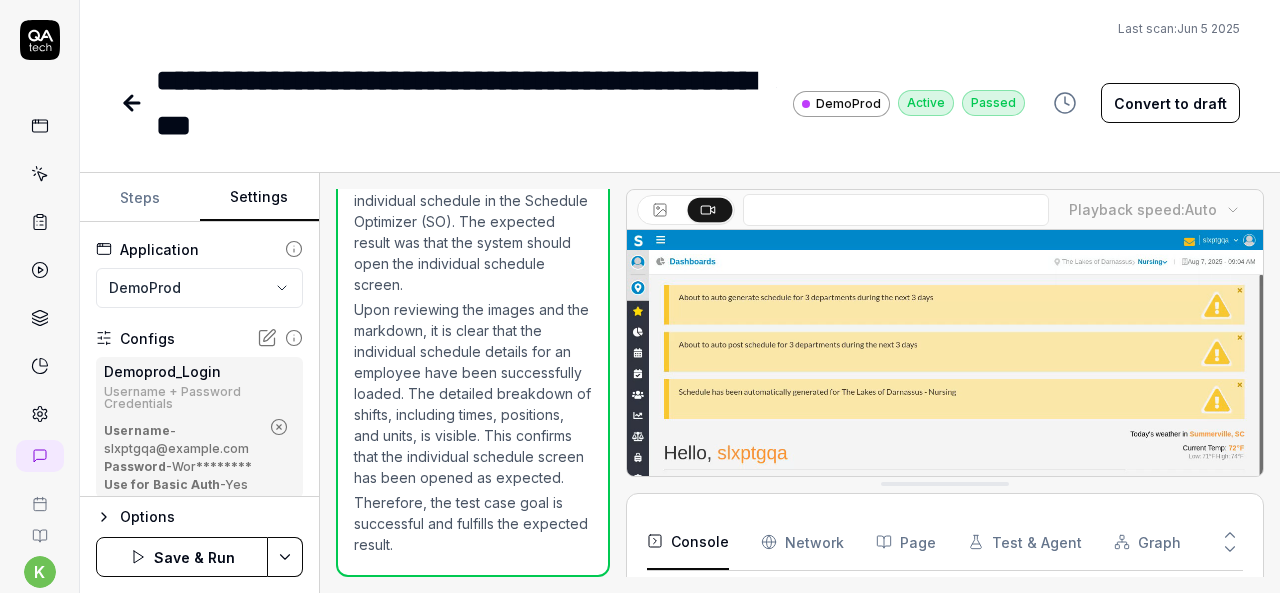 click 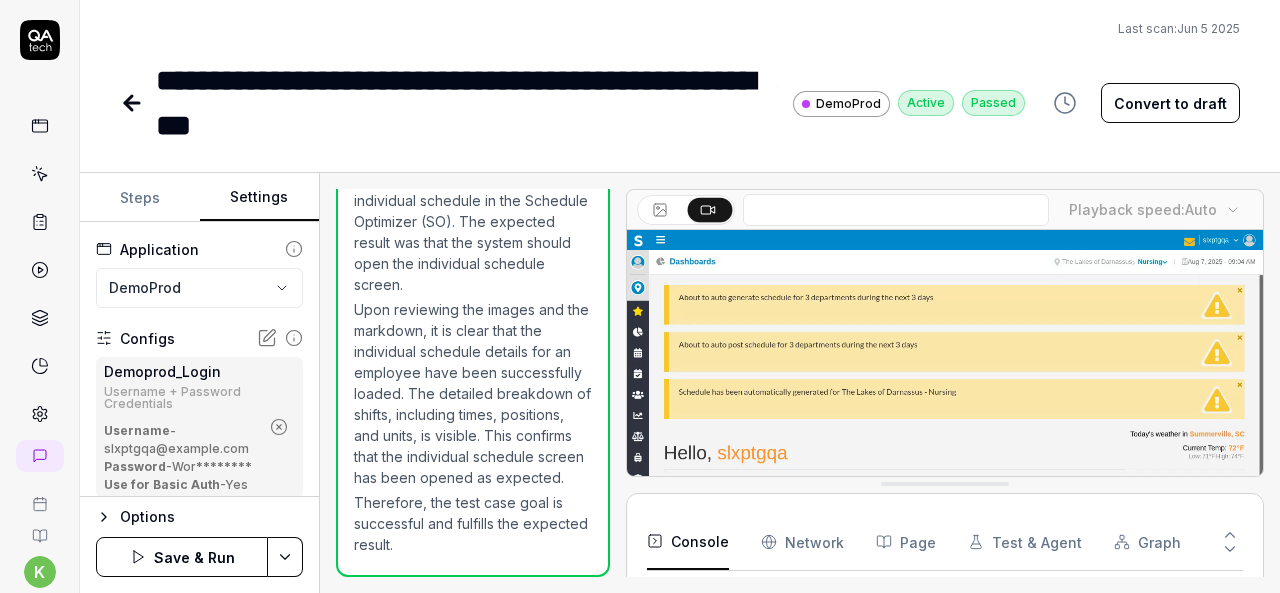 scroll, scrollTop: 136, scrollLeft: 0, axis: vertical 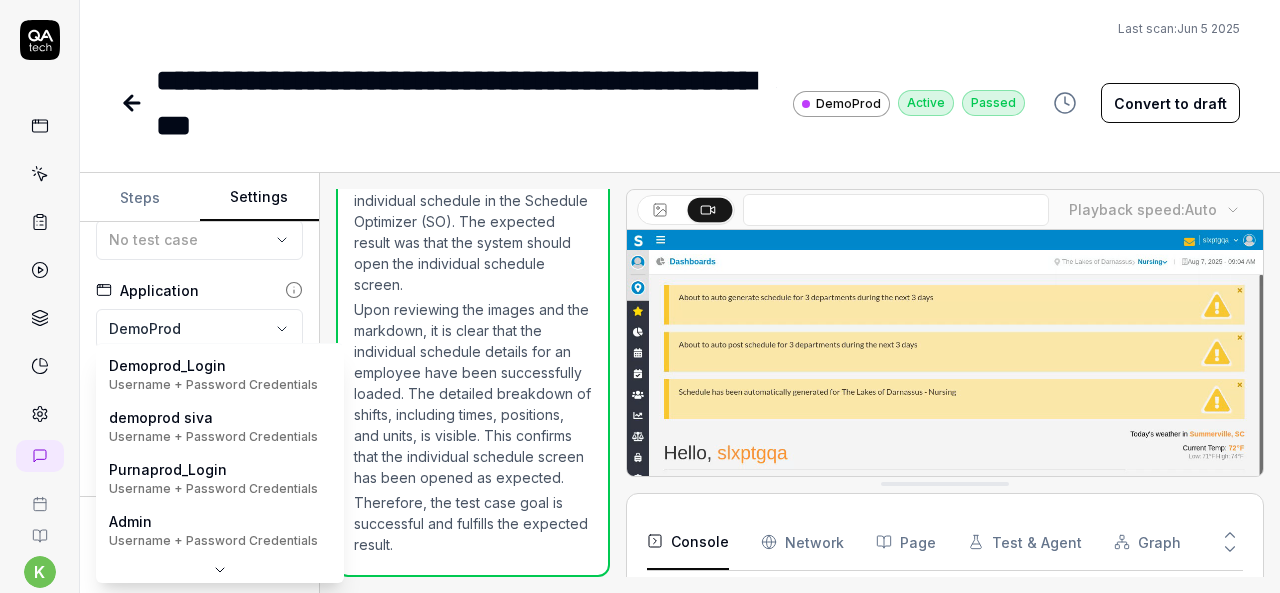 click on "**********" at bounding box center (640, 296) 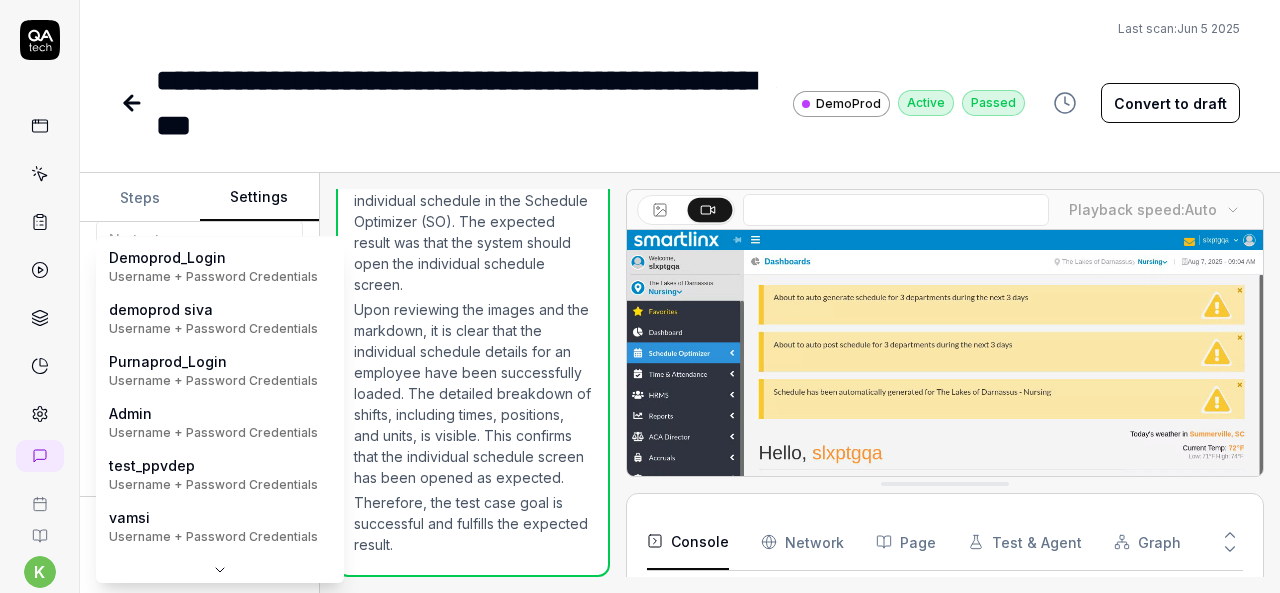 scroll, scrollTop: 0, scrollLeft: 0, axis: both 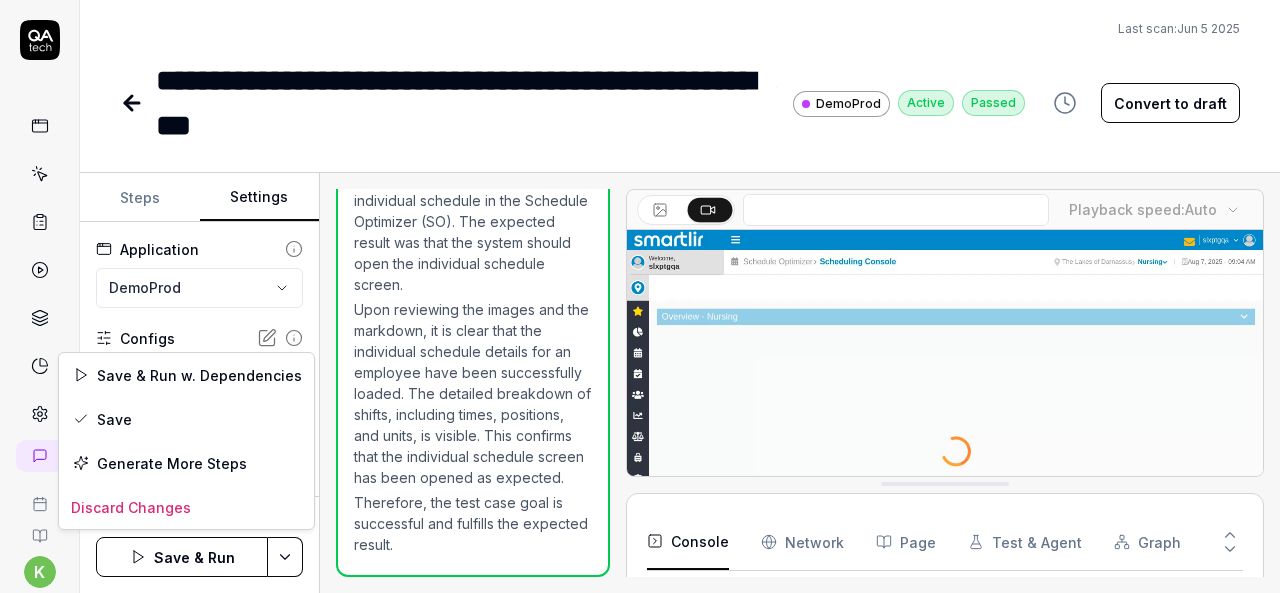 click on "**********" at bounding box center (640, 296) 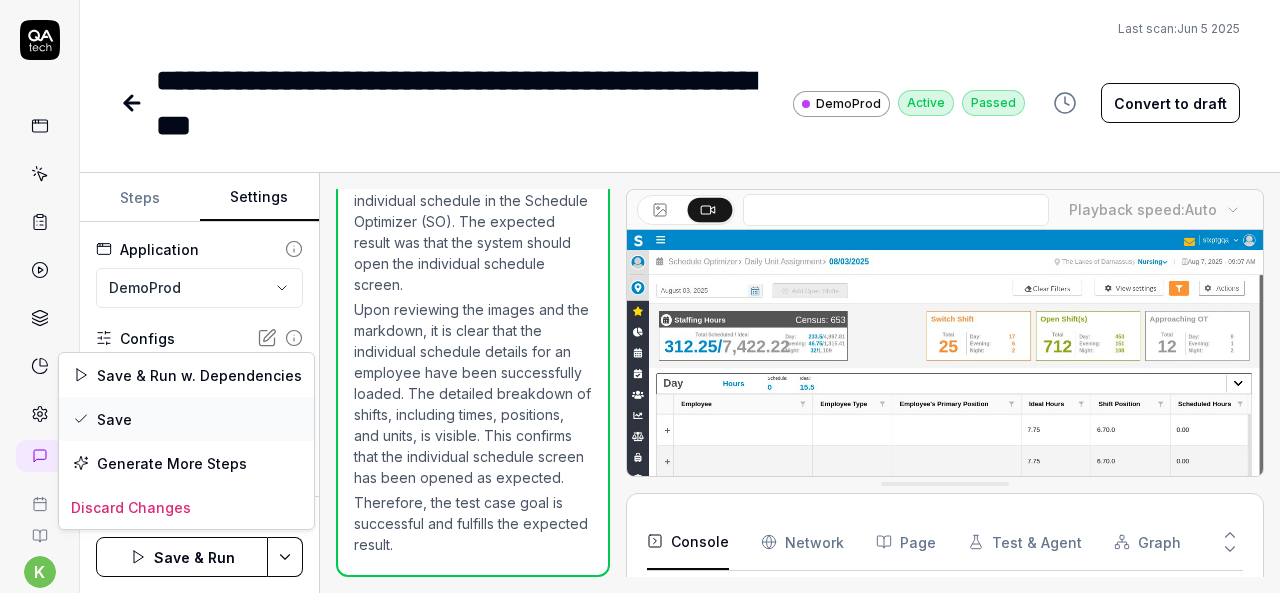 click on "Save" at bounding box center (186, 419) 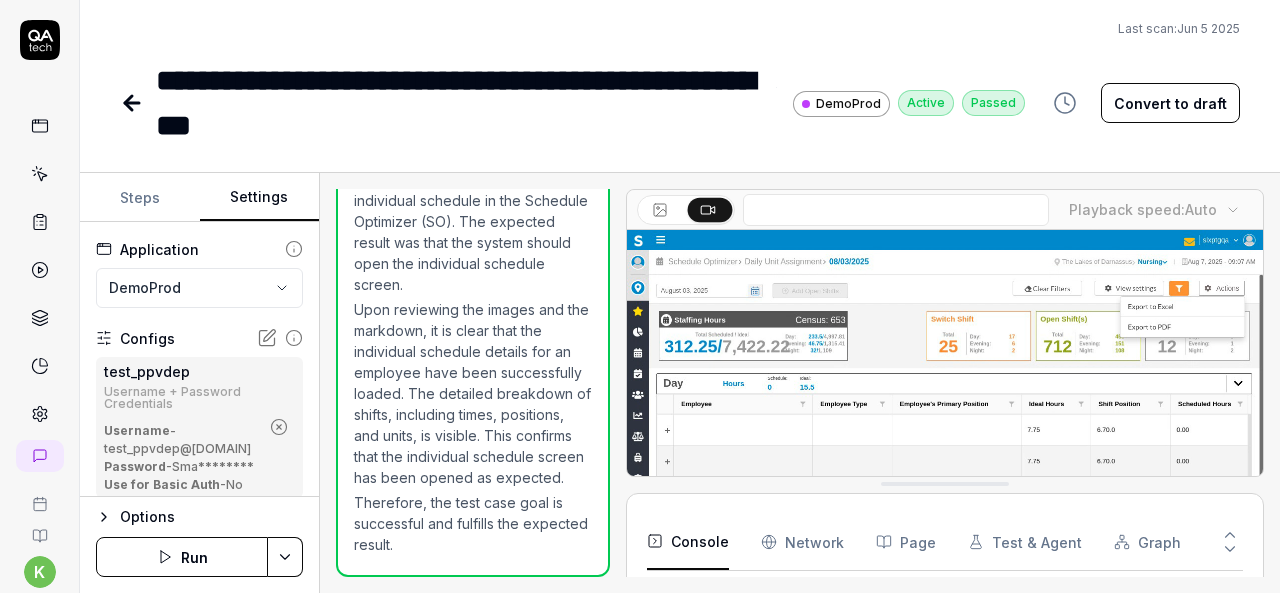 click 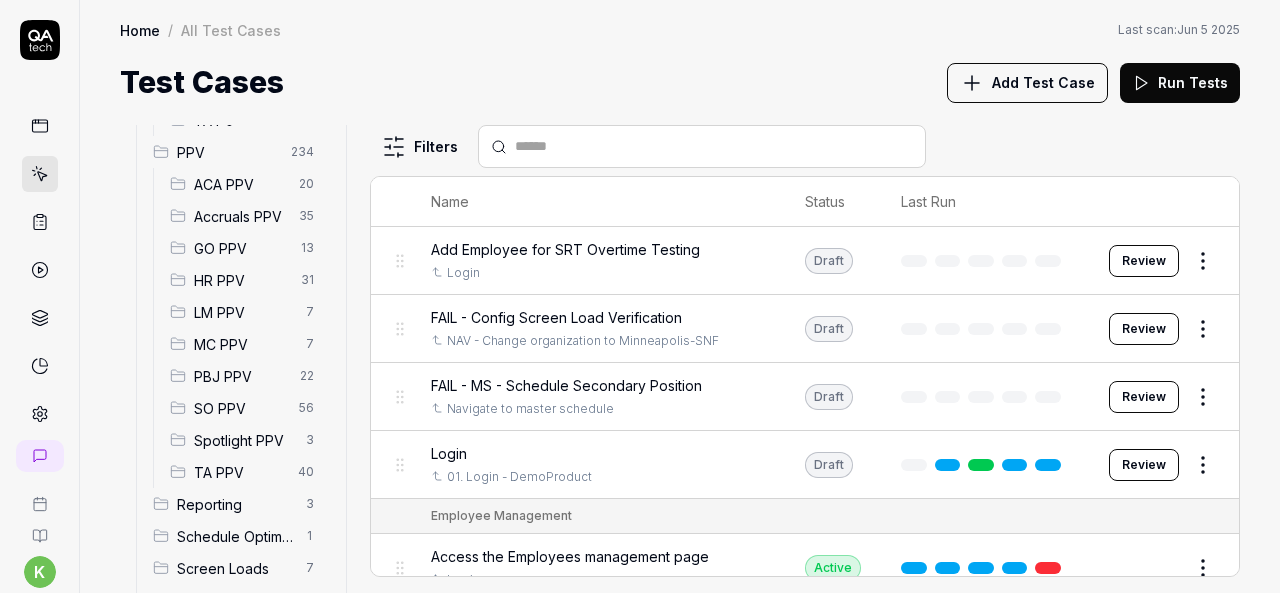 scroll, scrollTop: 558, scrollLeft: 0, axis: vertical 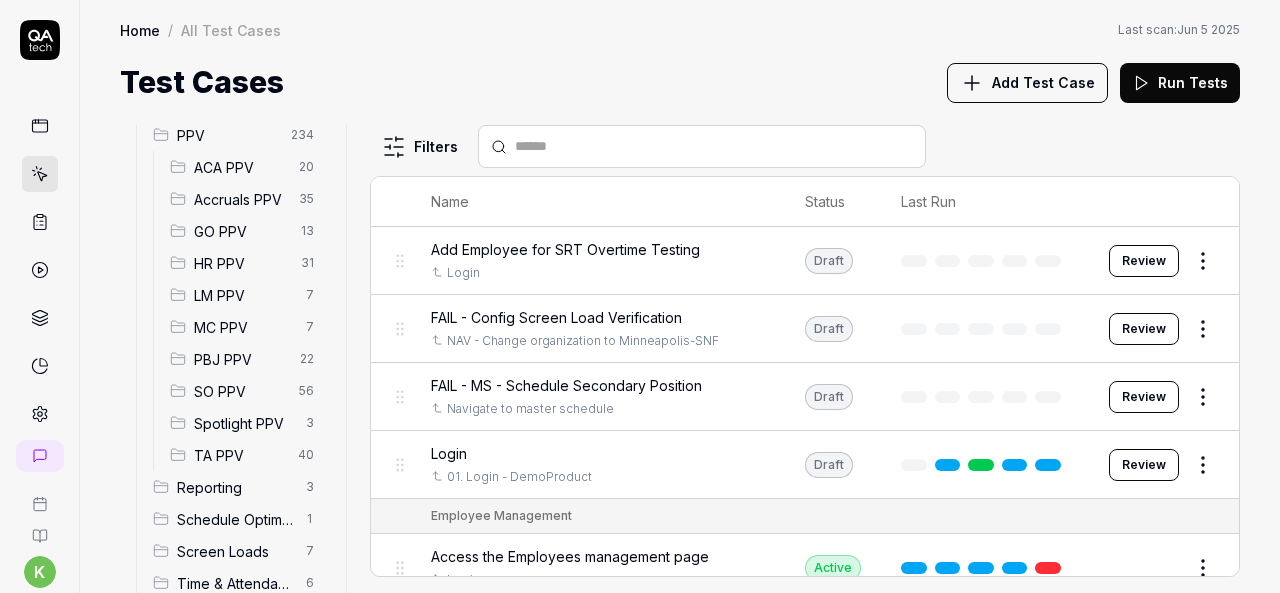 click on "SO PPV" at bounding box center (240, 391) 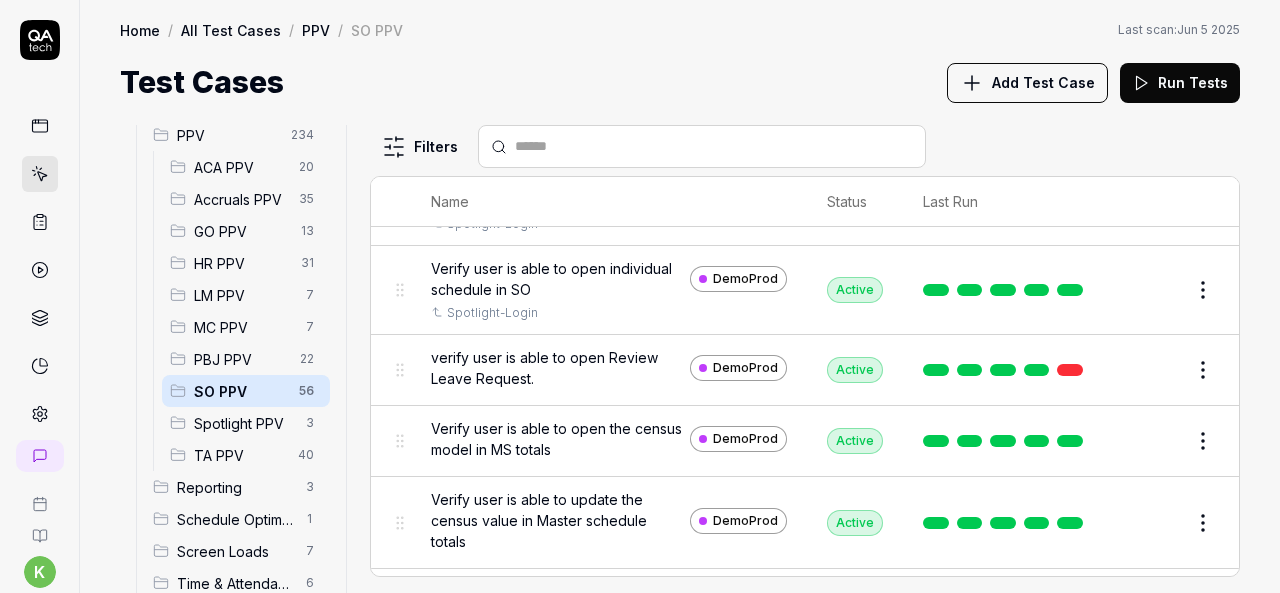 scroll, scrollTop: 4130, scrollLeft: 0, axis: vertical 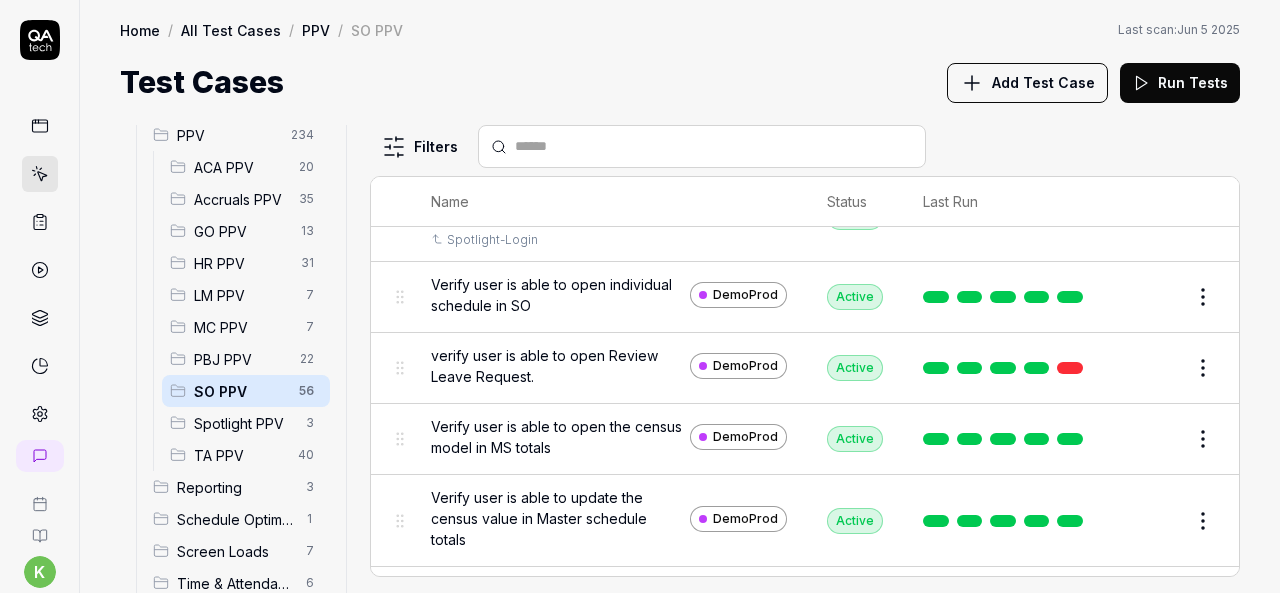 click on "Edit" at bounding box center [1155, 217] 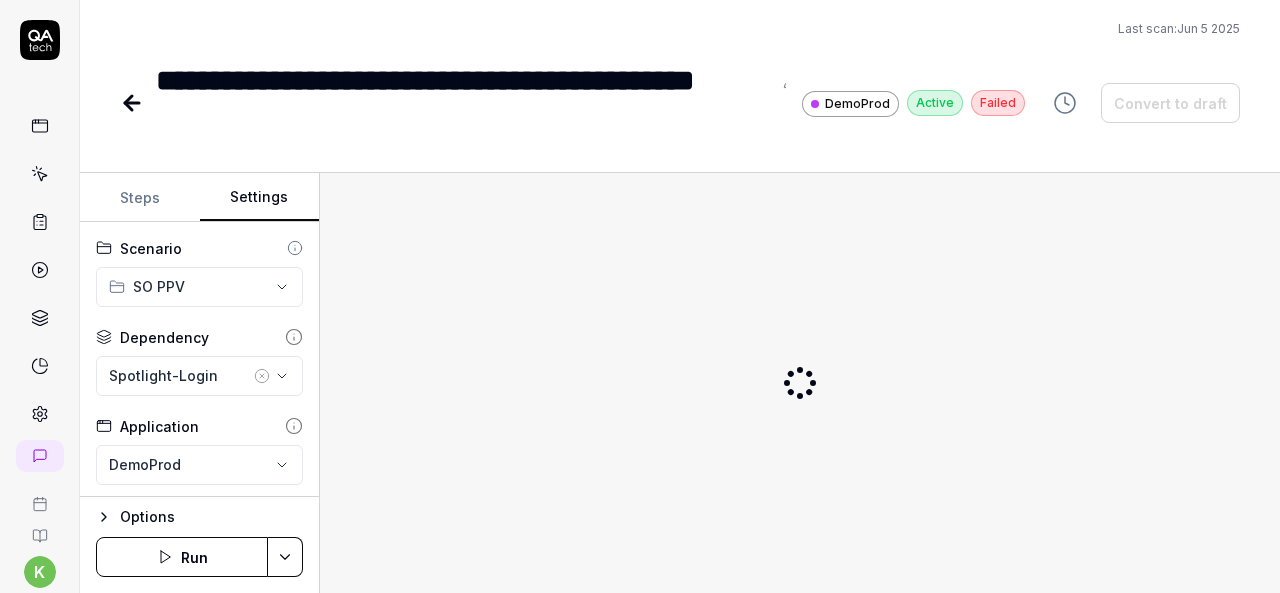 click on "Settings" at bounding box center [260, 198] 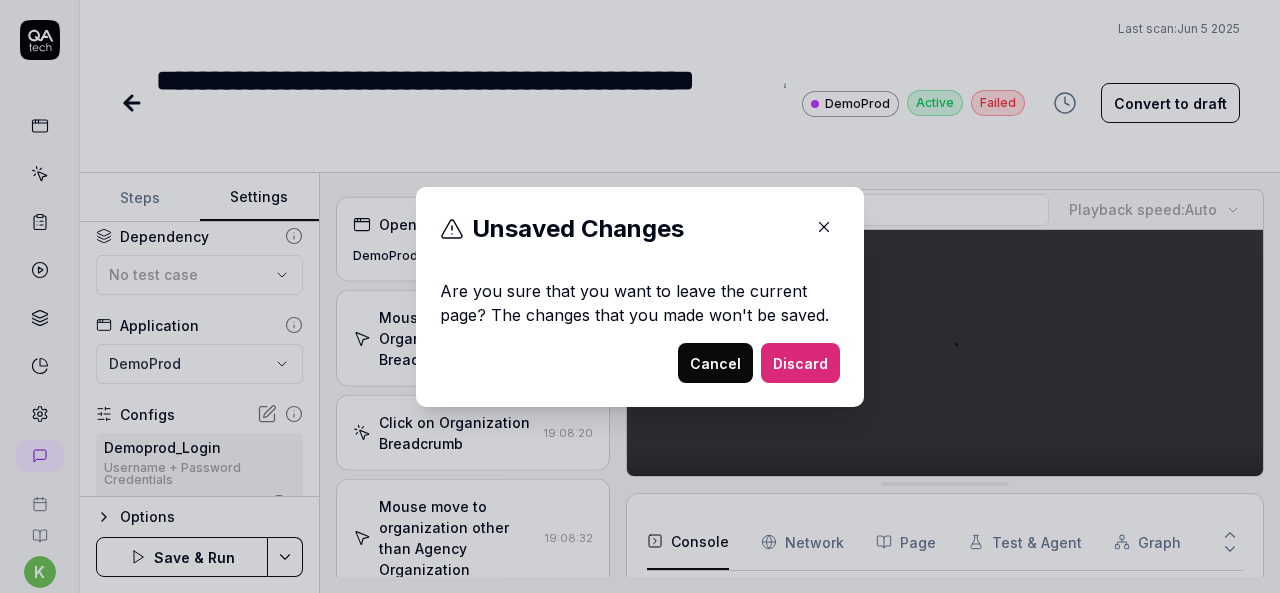 scroll, scrollTop: 161, scrollLeft: 0, axis: vertical 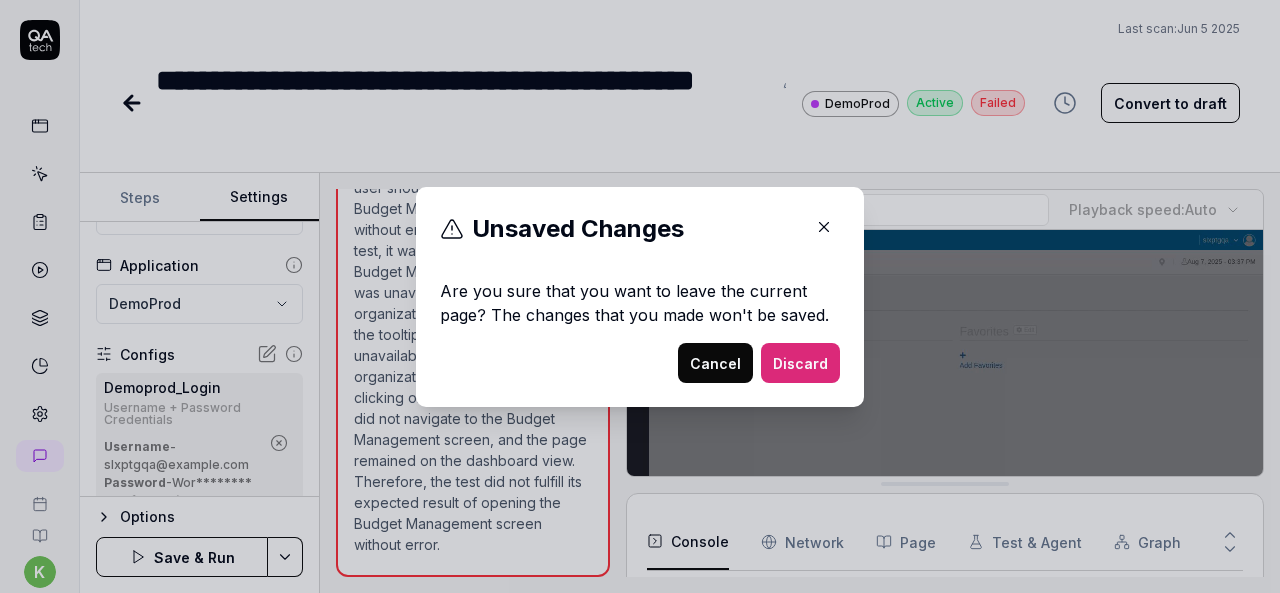 click on "Cancel" at bounding box center (715, 363) 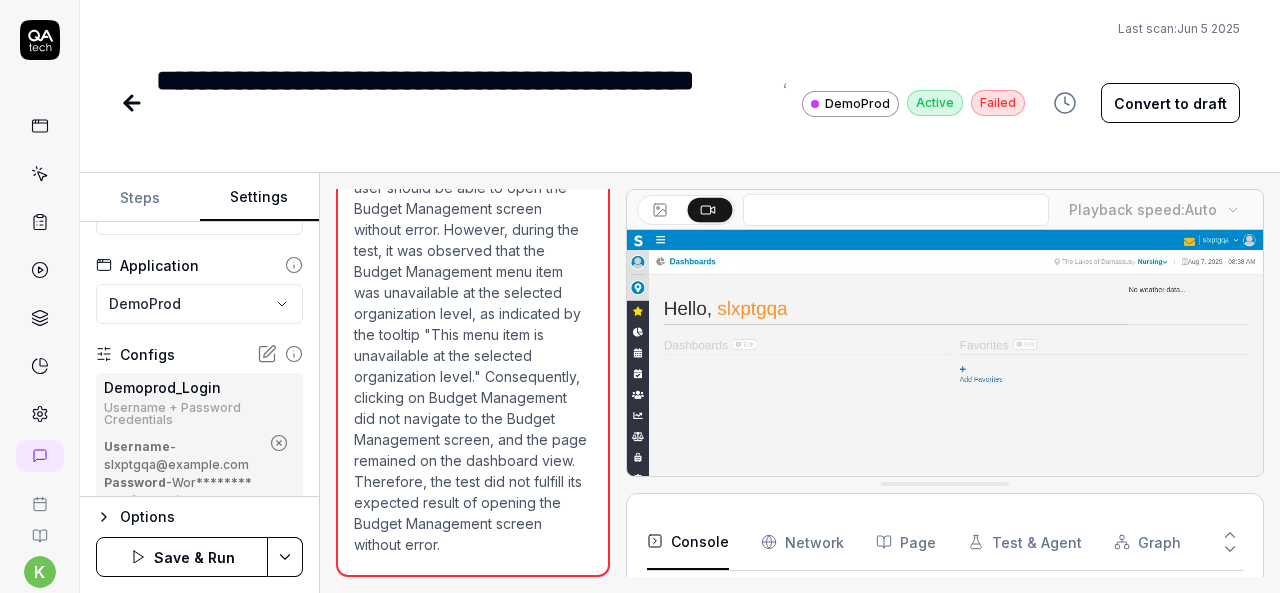 click 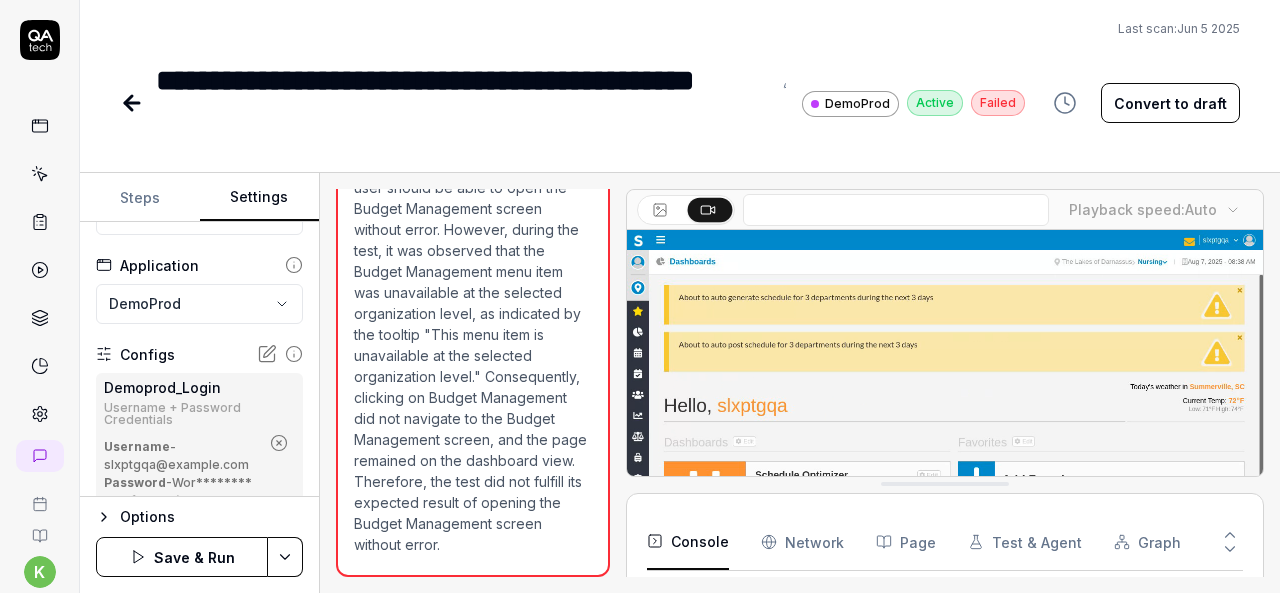scroll, scrollTop: 136, scrollLeft: 0, axis: vertical 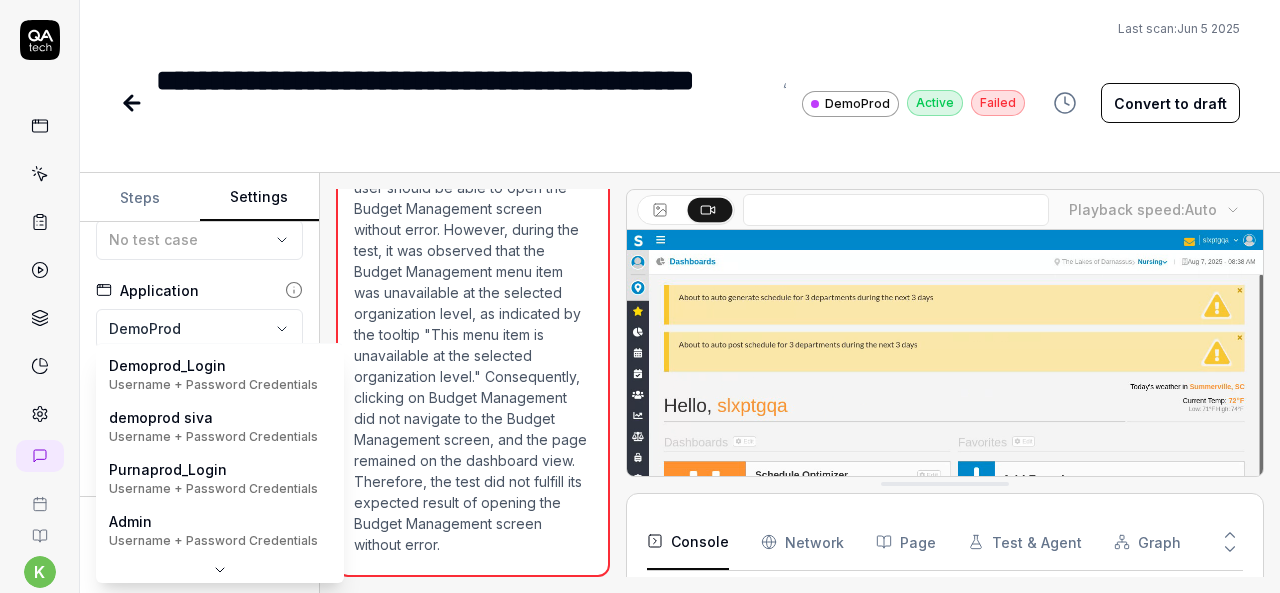 click on "**********" at bounding box center (640, 296) 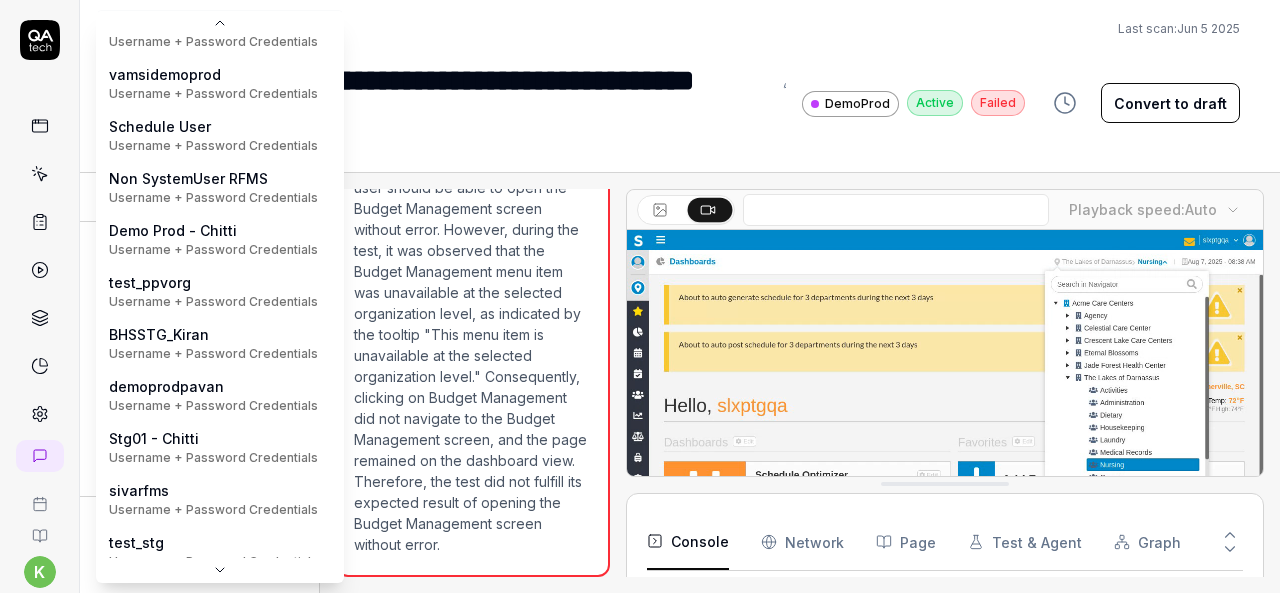 scroll, scrollTop: 476, scrollLeft: 0, axis: vertical 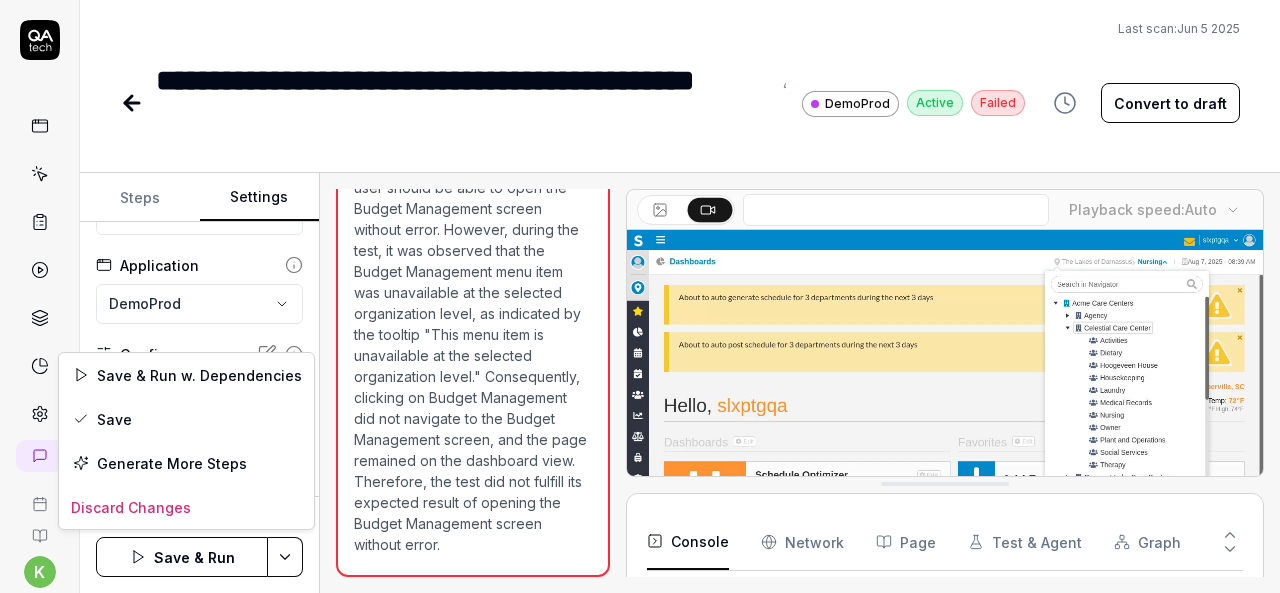 click on "**********" at bounding box center (640, 296) 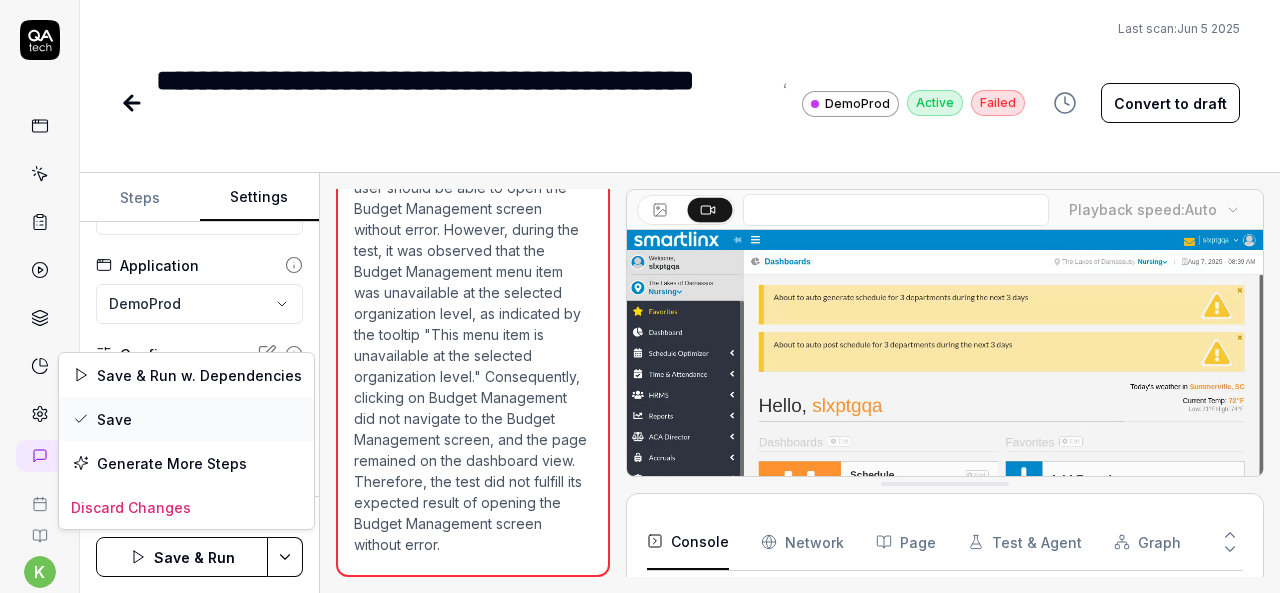 click on "Save" at bounding box center (186, 419) 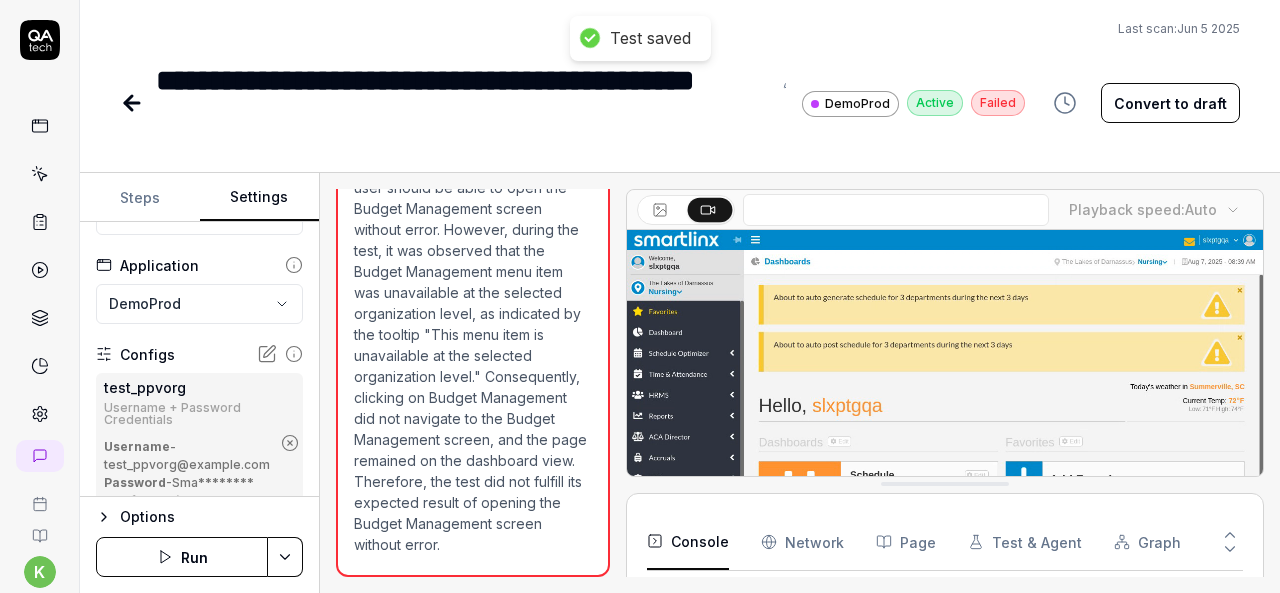 click 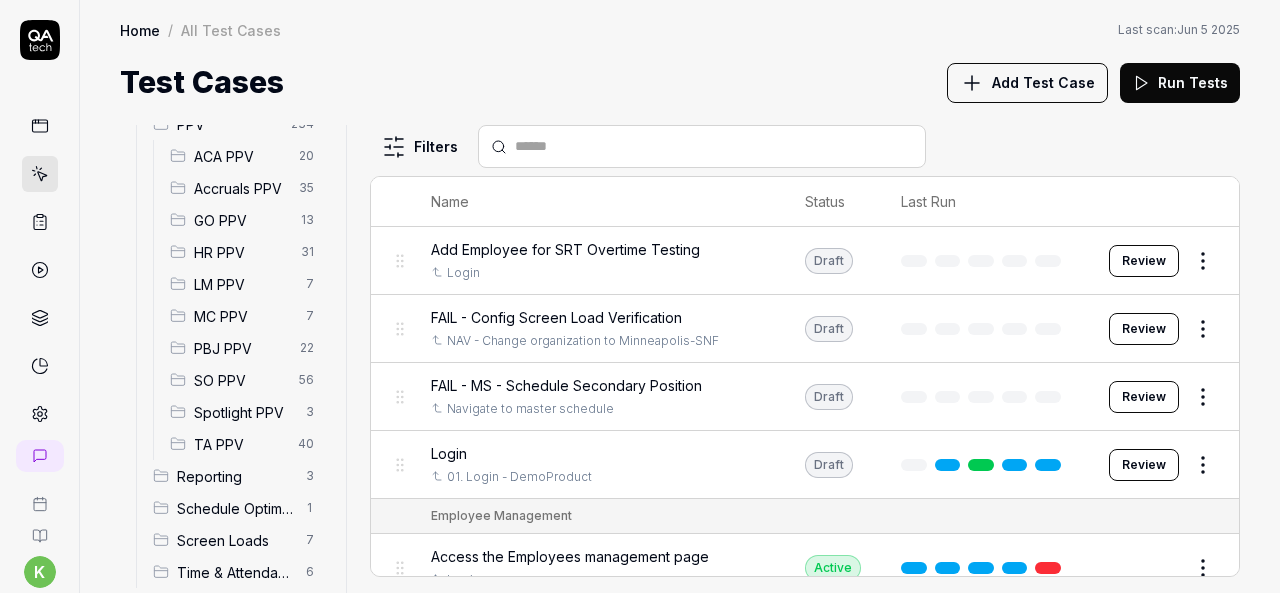 scroll, scrollTop: 568, scrollLeft: 0, axis: vertical 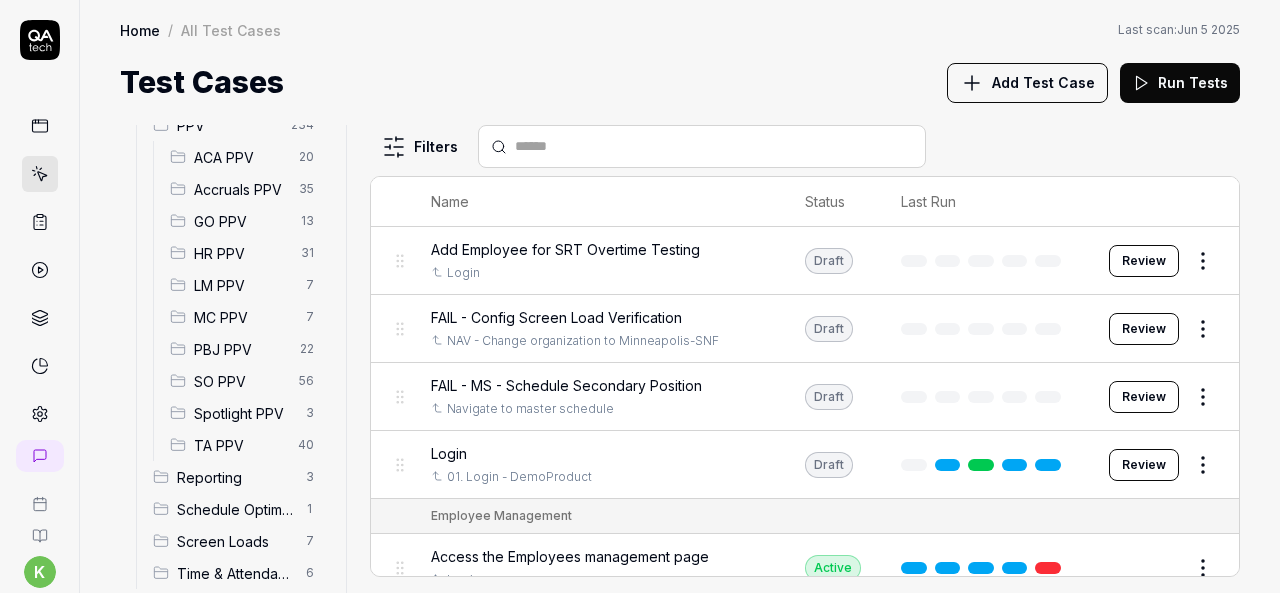 click on "SO PPV 56" at bounding box center [246, 381] 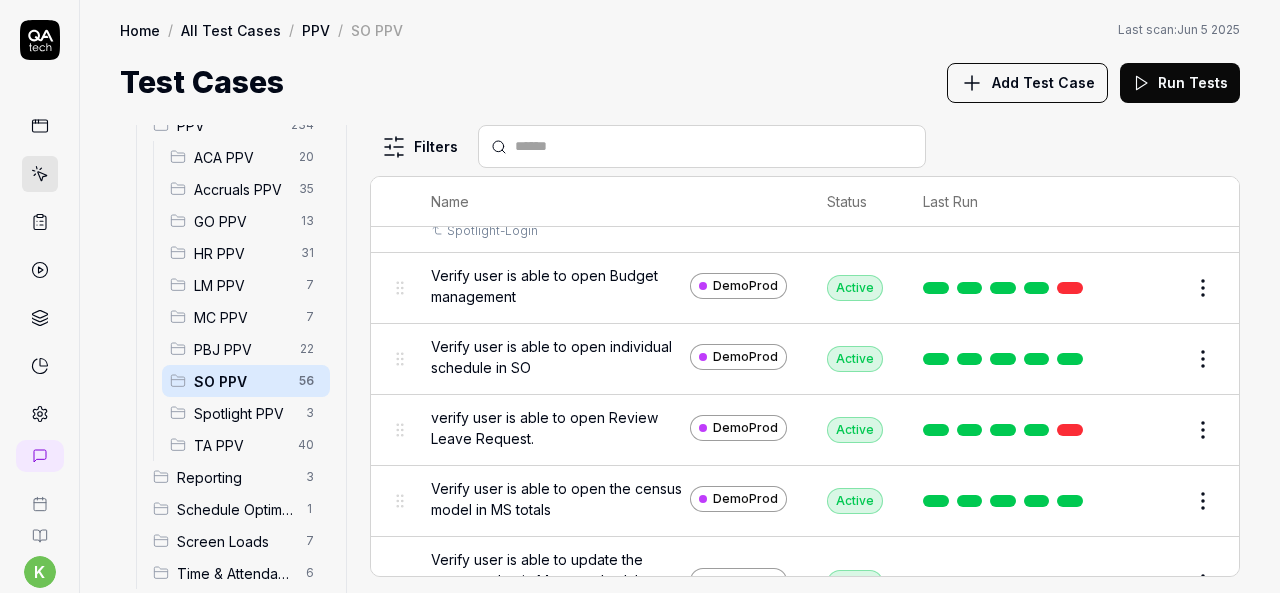 scroll, scrollTop: 3926, scrollLeft: 0, axis: vertical 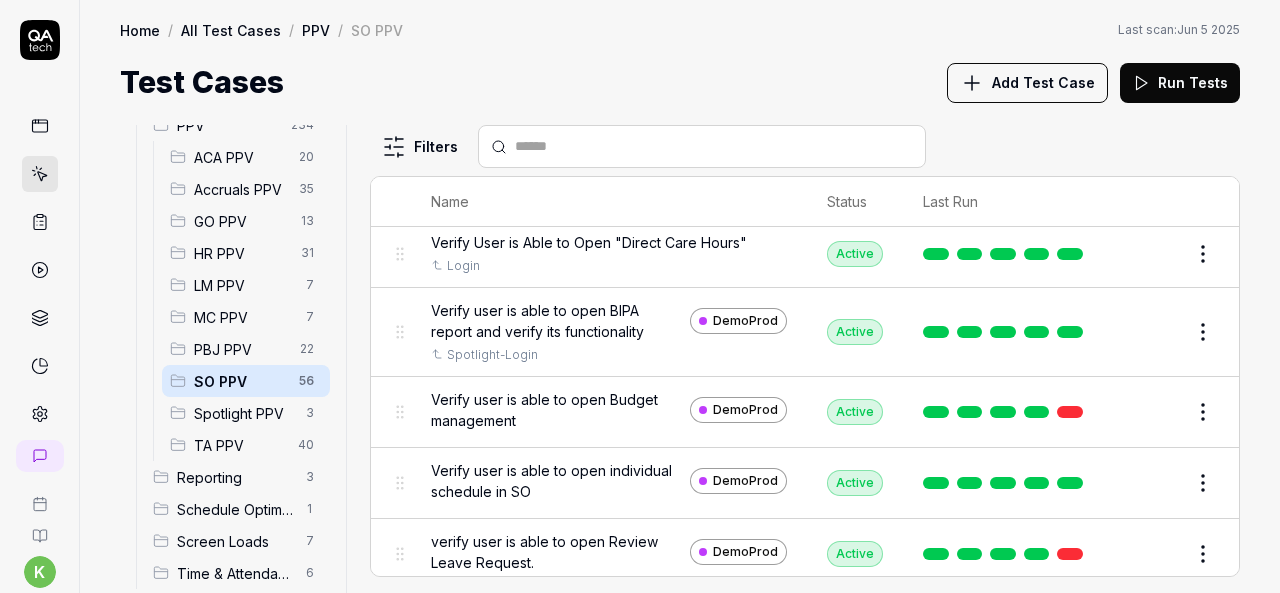 click on "Edit" at bounding box center [1155, 332] 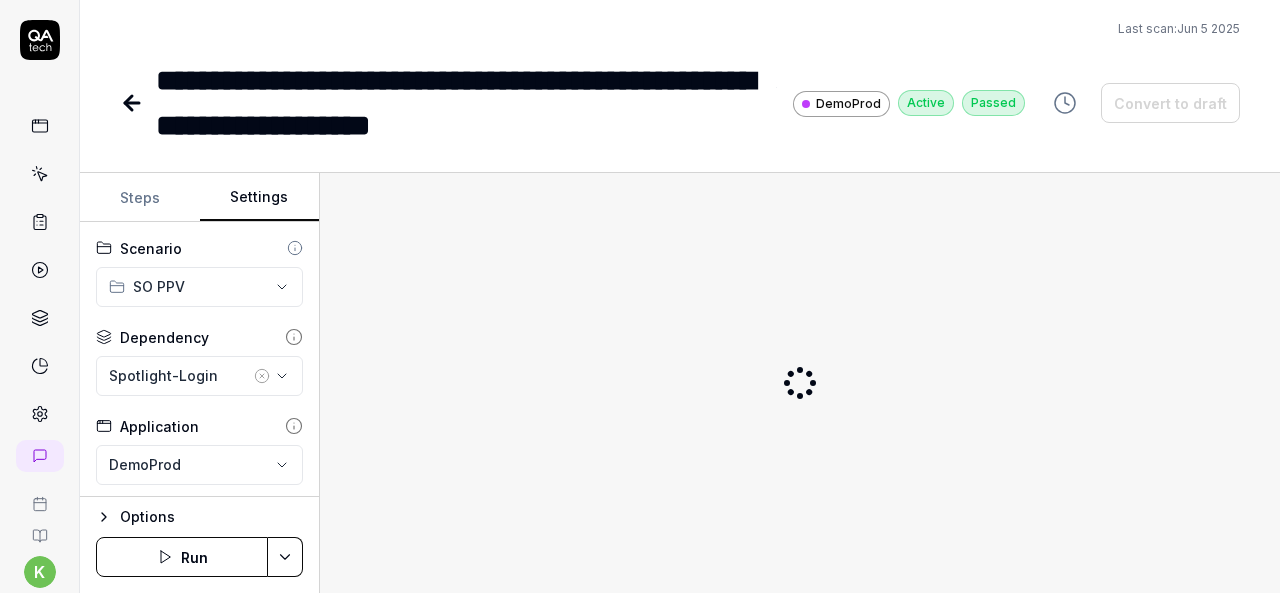 click on "Settings" at bounding box center (260, 198) 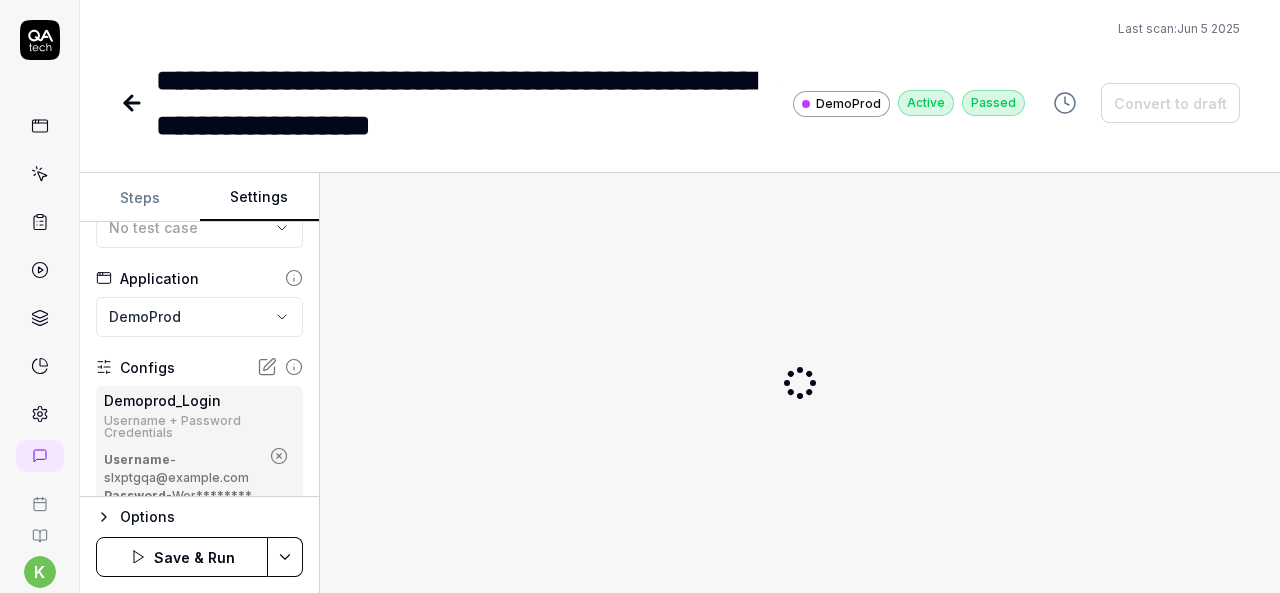 scroll, scrollTop: 183, scrollLeft: 0, axis: vertical 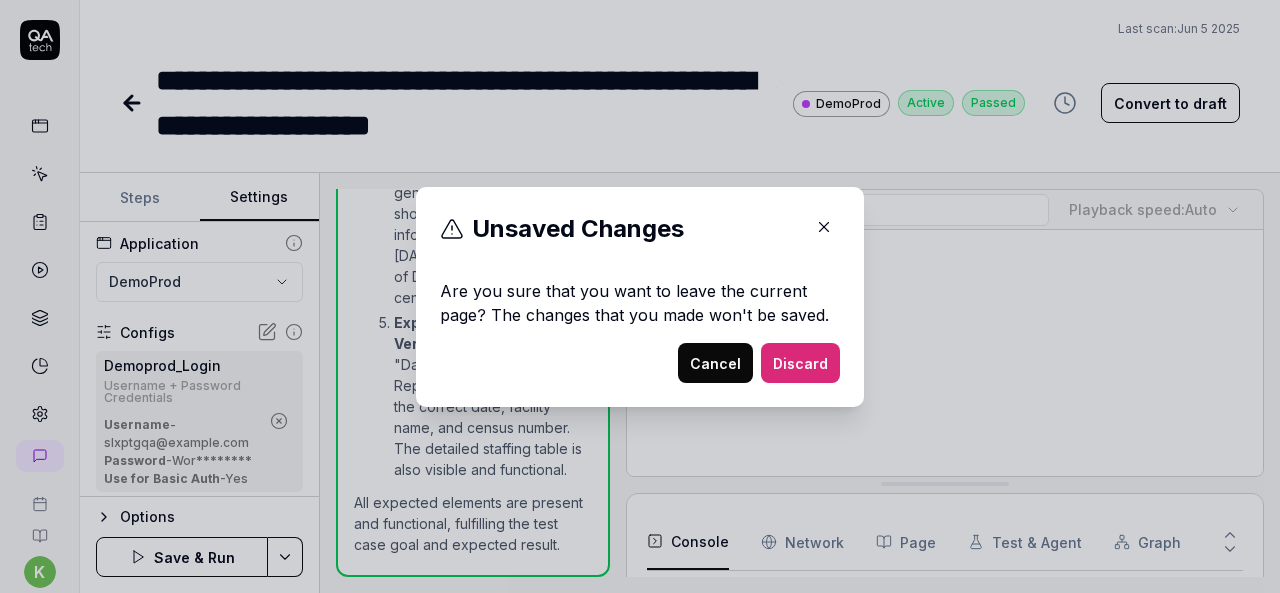 click on "Cancel" at bounding box center [715, 363] 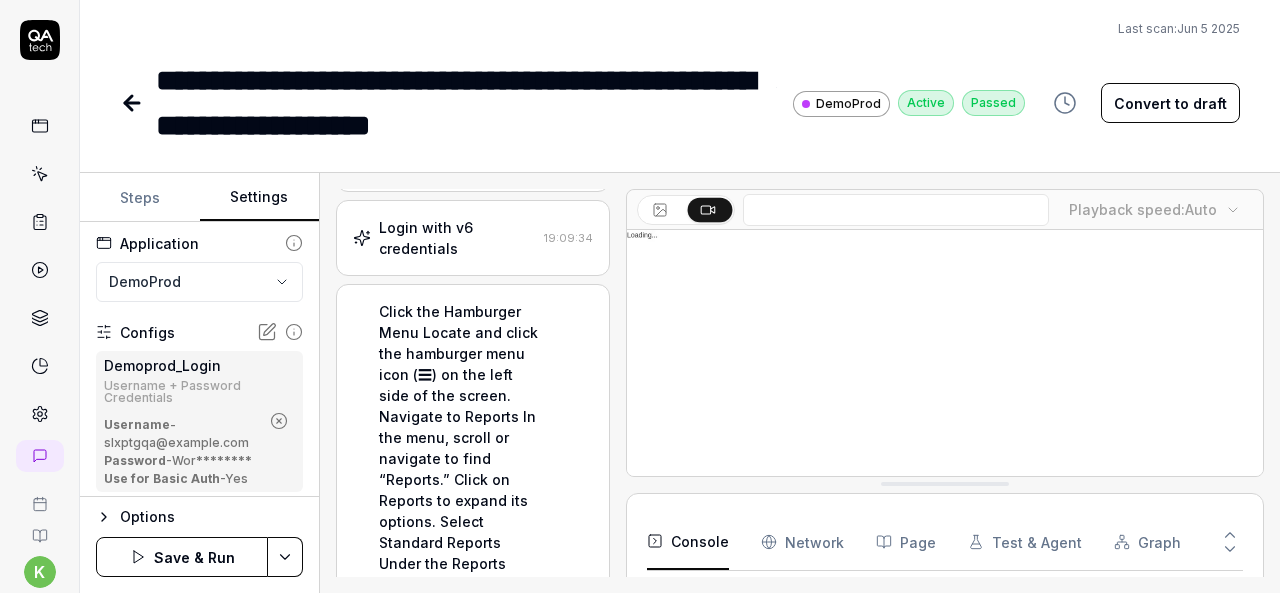 scroll, scrollTop: 0, scrollLeft: 0, axis: both 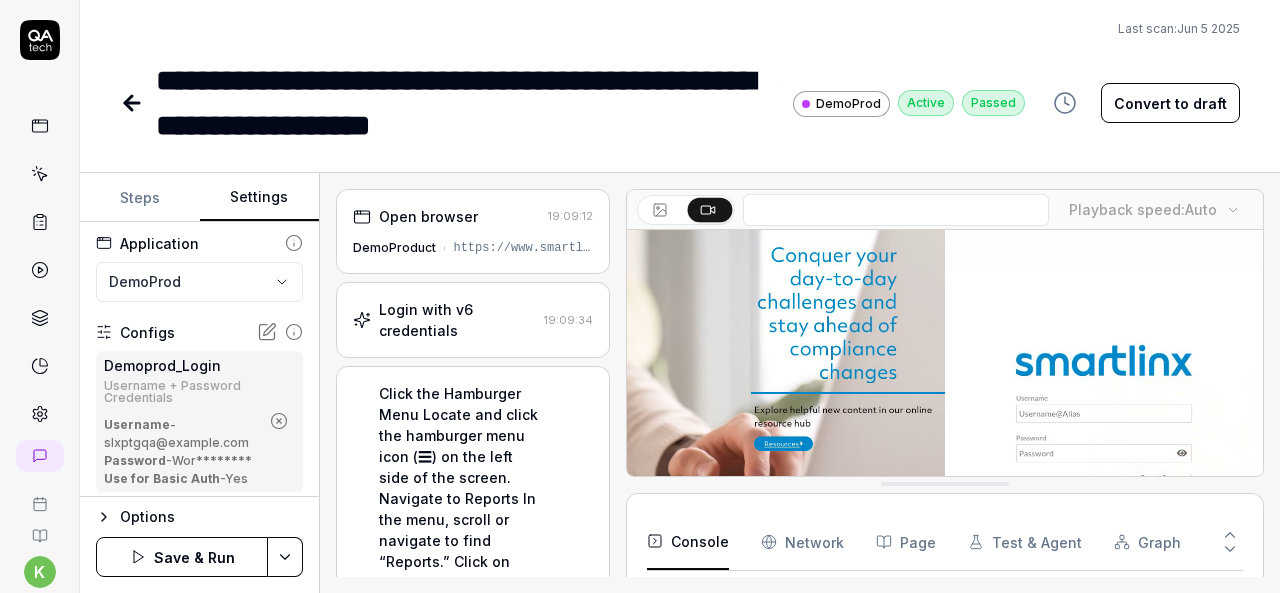 click 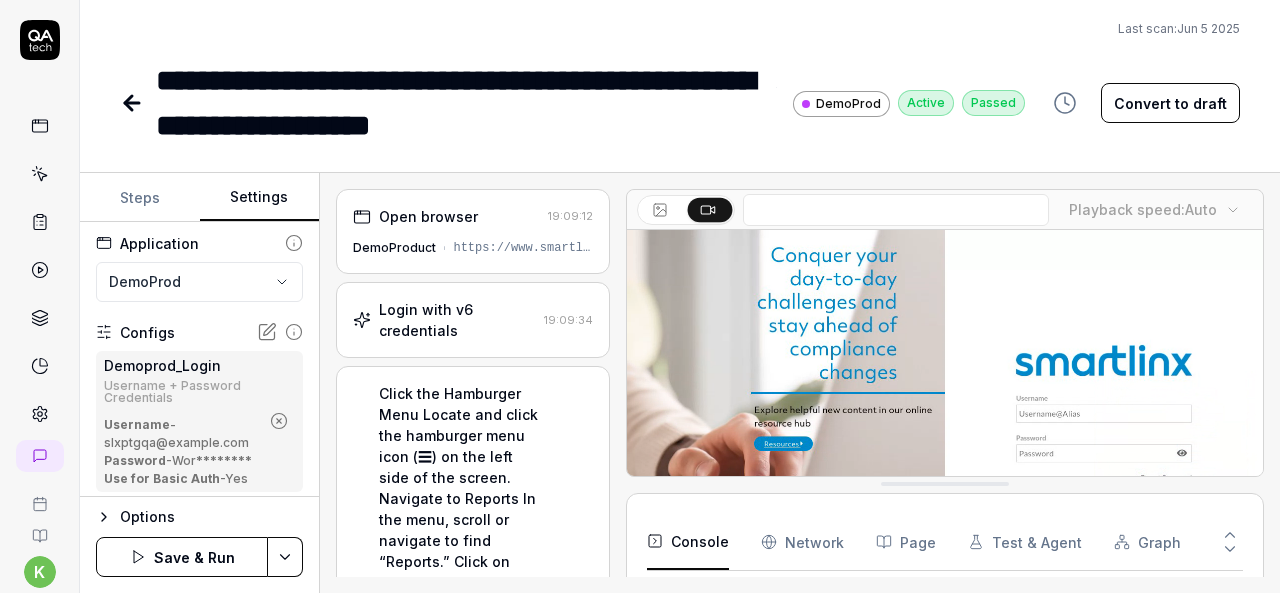 scroll, scrollTop: 136, scrollLeft: 0, axis: vertical 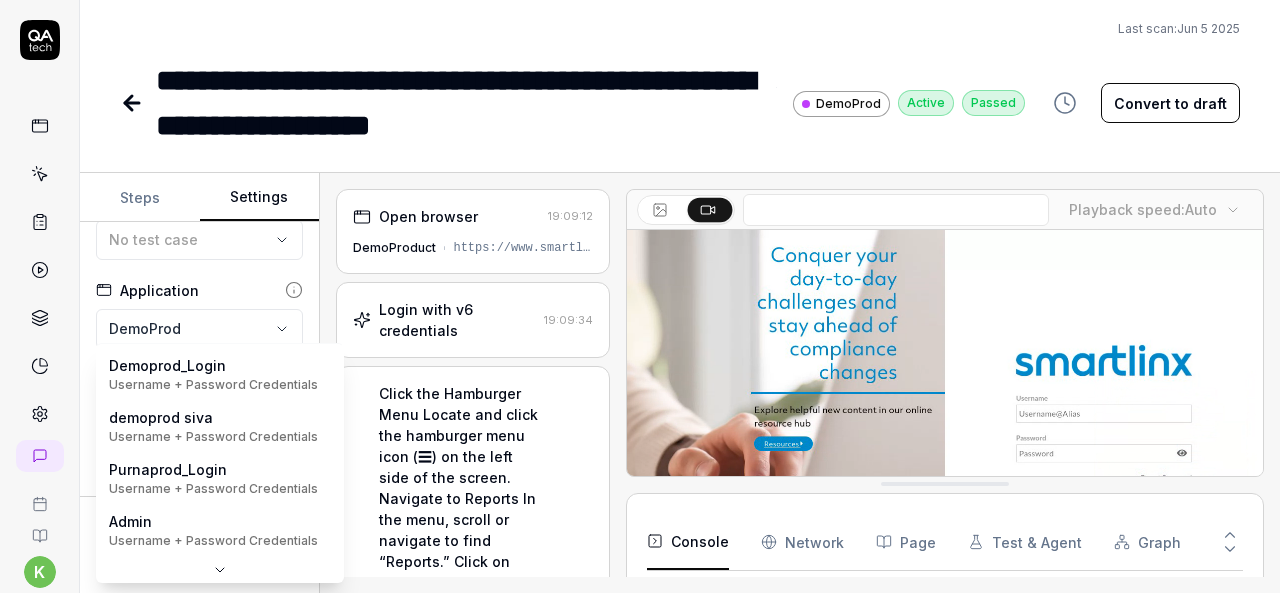 click on "**********" at bounding box center [640, 296] 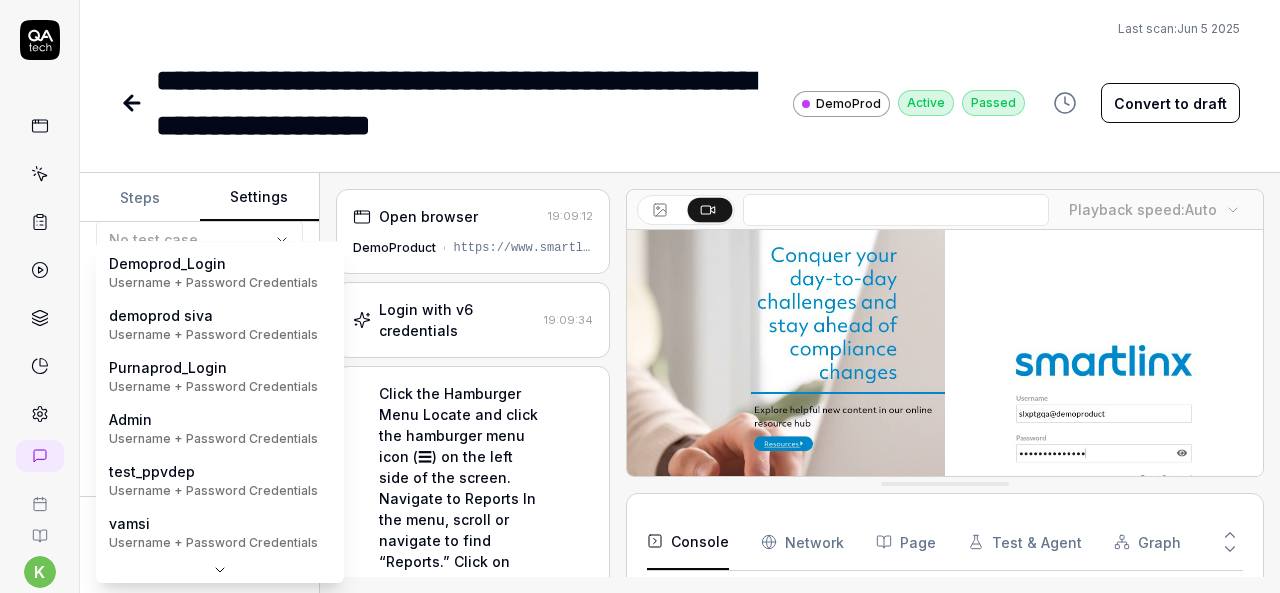 scroll, scrollTop: 0, scrollLeft: 0, axis: both 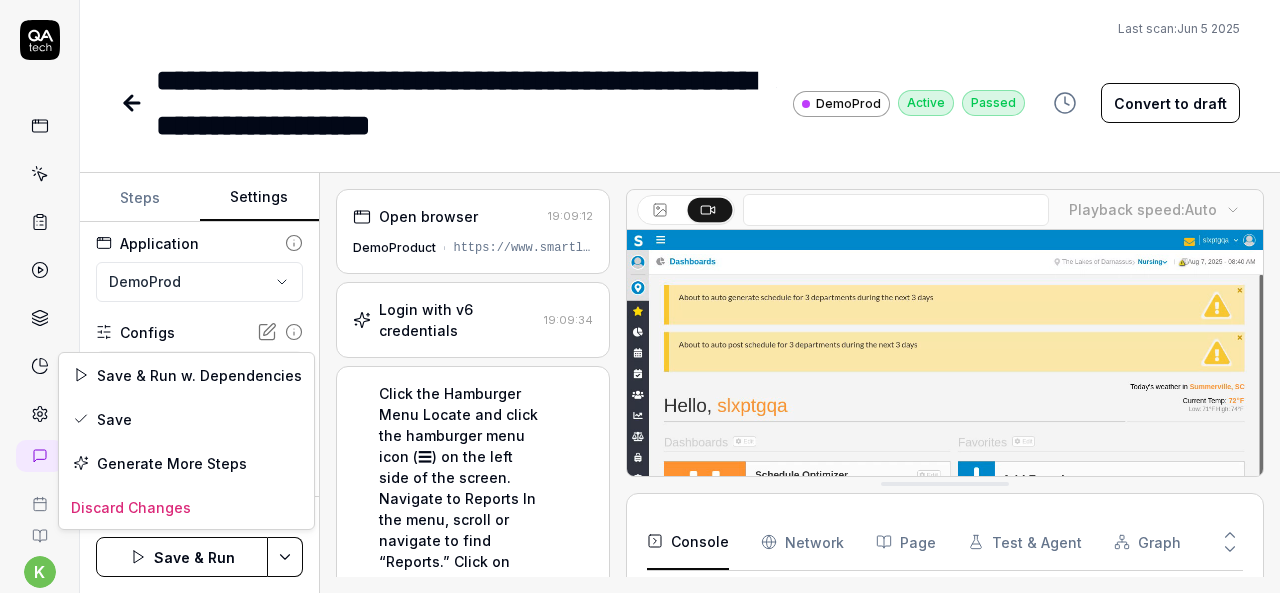 click on "**********" at bounding box center [640, 296] 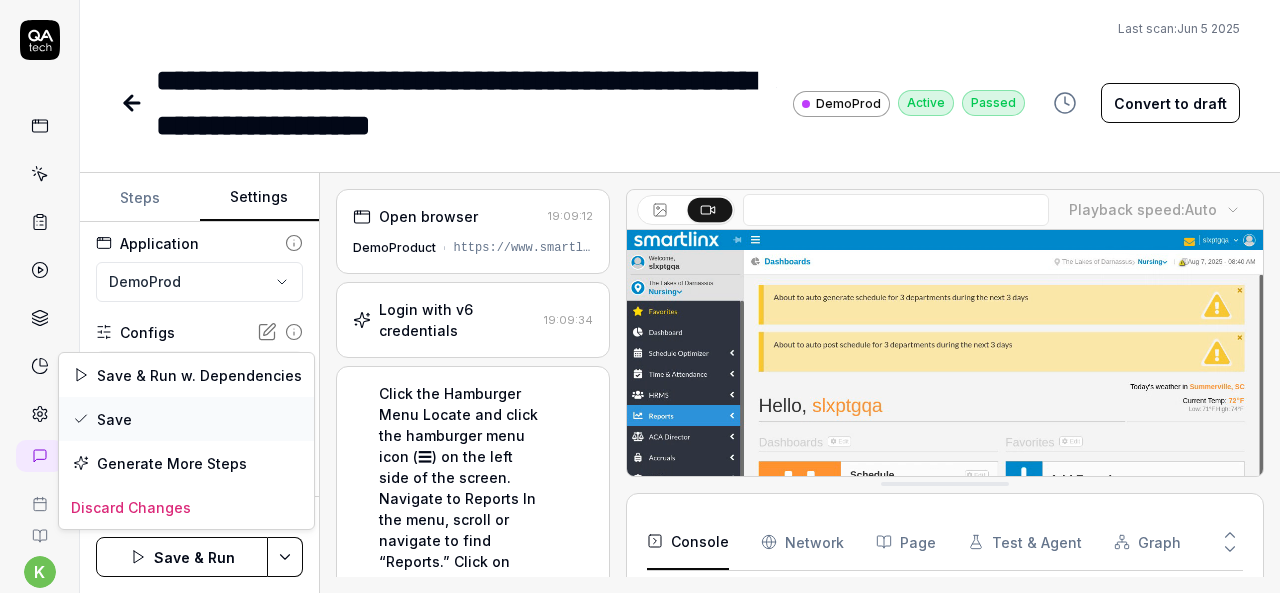 click on "Save" at bounding box center (186, 419) 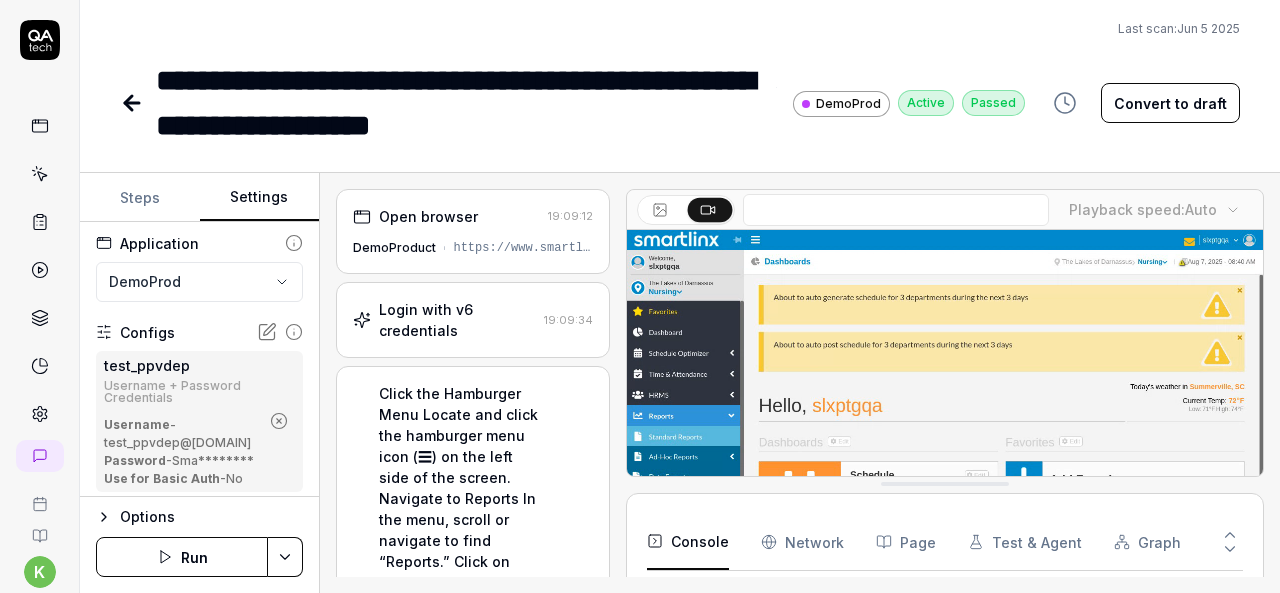 click 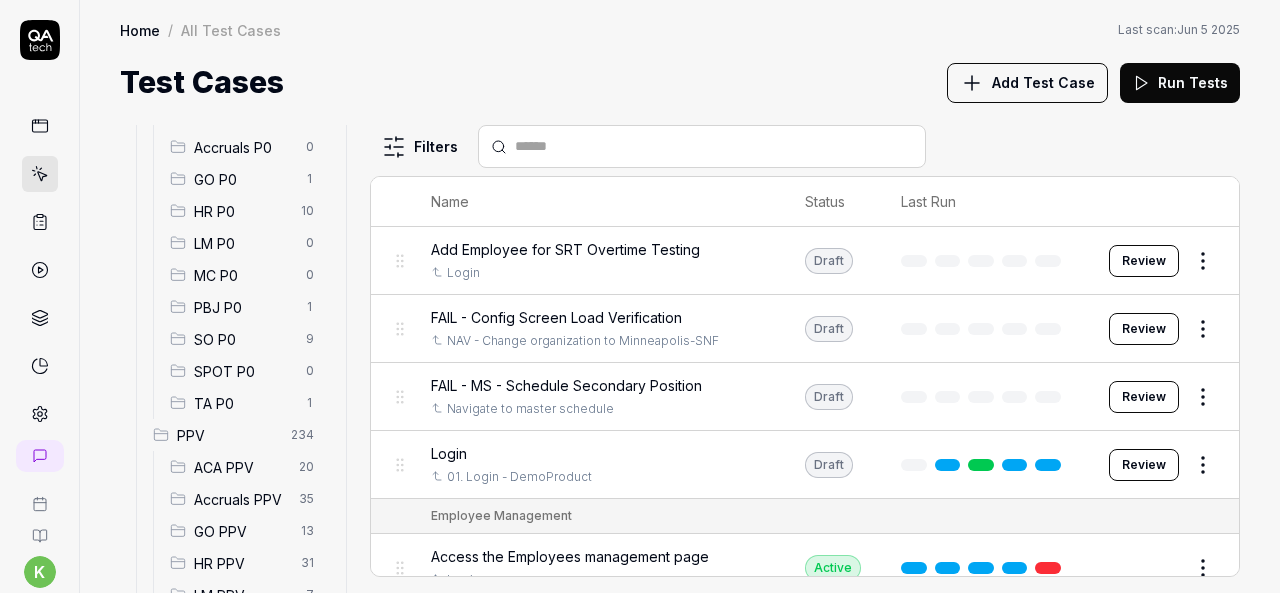 scroll, scrollTop: 436, scrollLeft: 0, axis: vertical 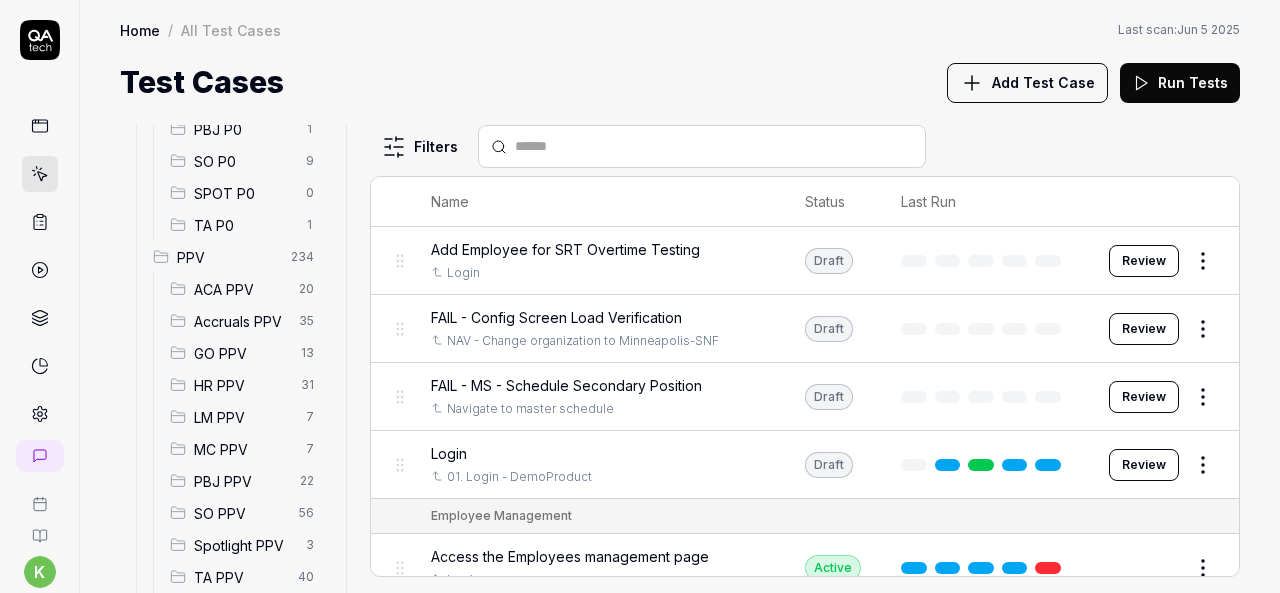 click on "SO PPV" at bounding box center [240, 513] 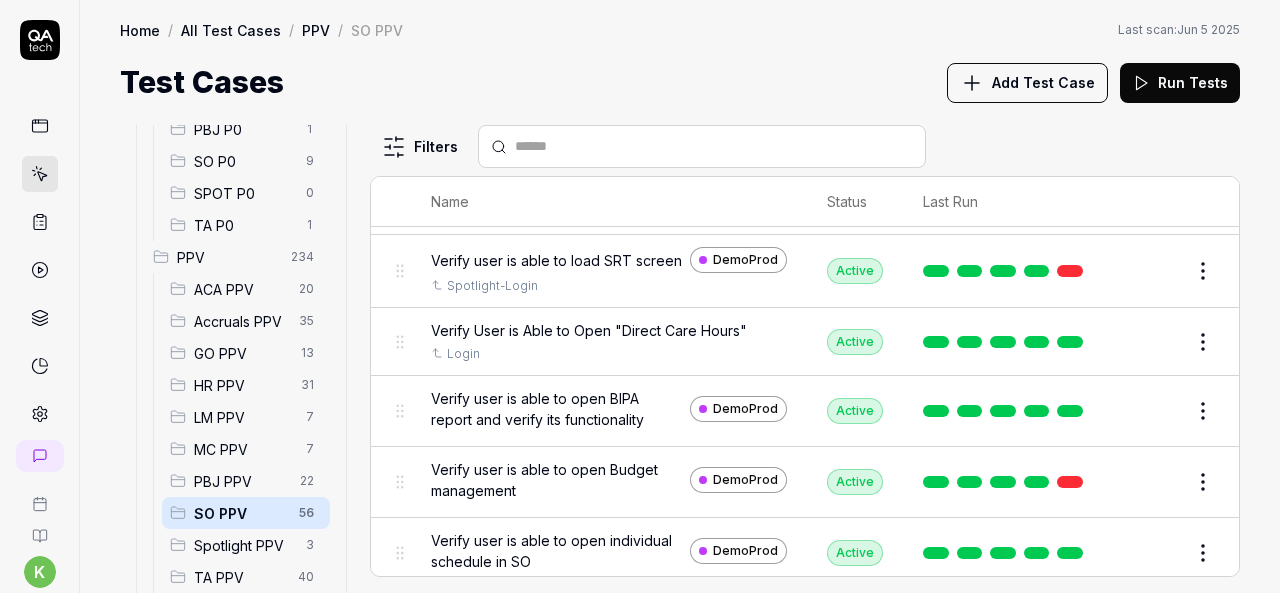 scroll, scrollTop: 3850, scrollLeft: 0, axis: vertical 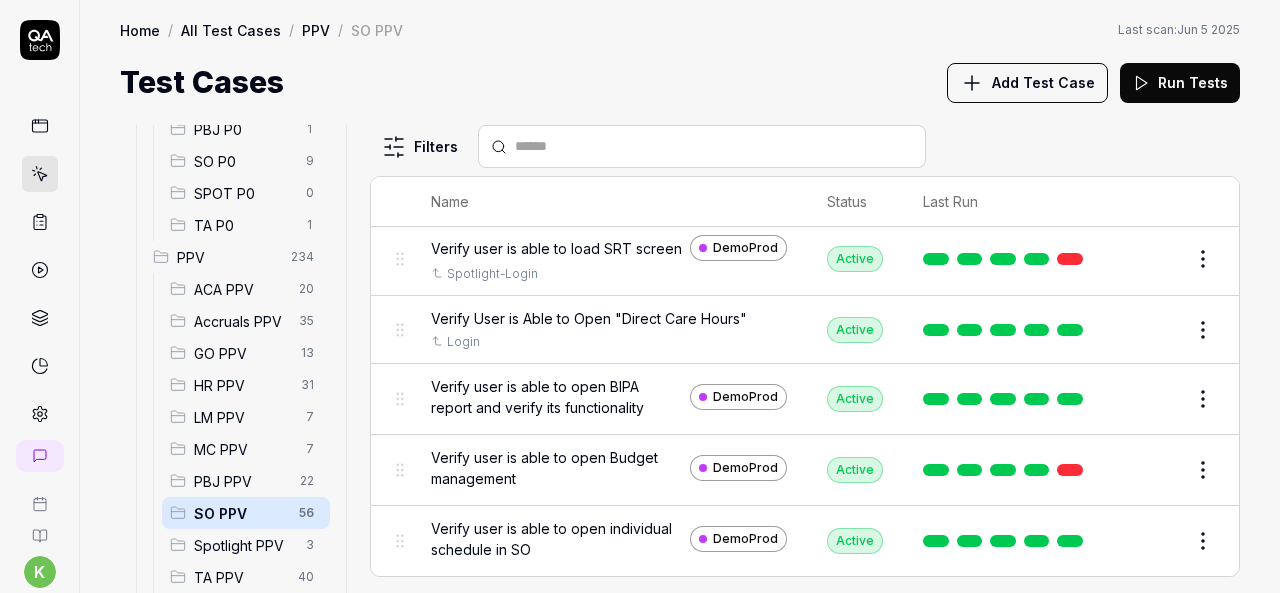 click on "Edit" at bounding box center (1155, 330) 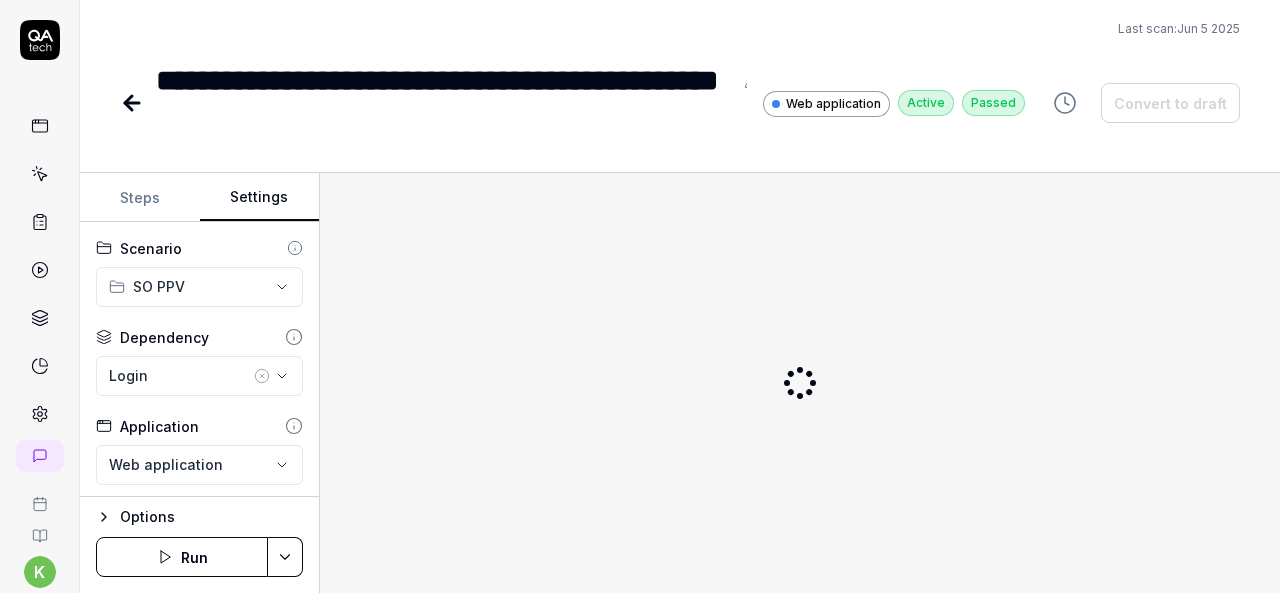 click on "Settings" at bounding box center (260, 198) 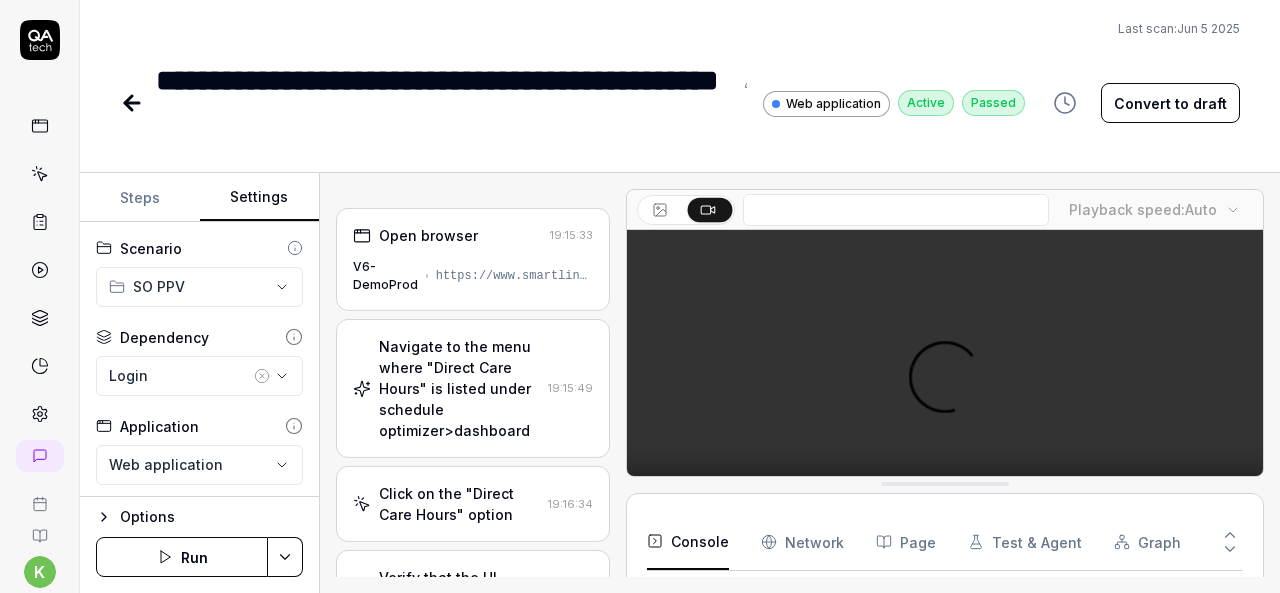 click 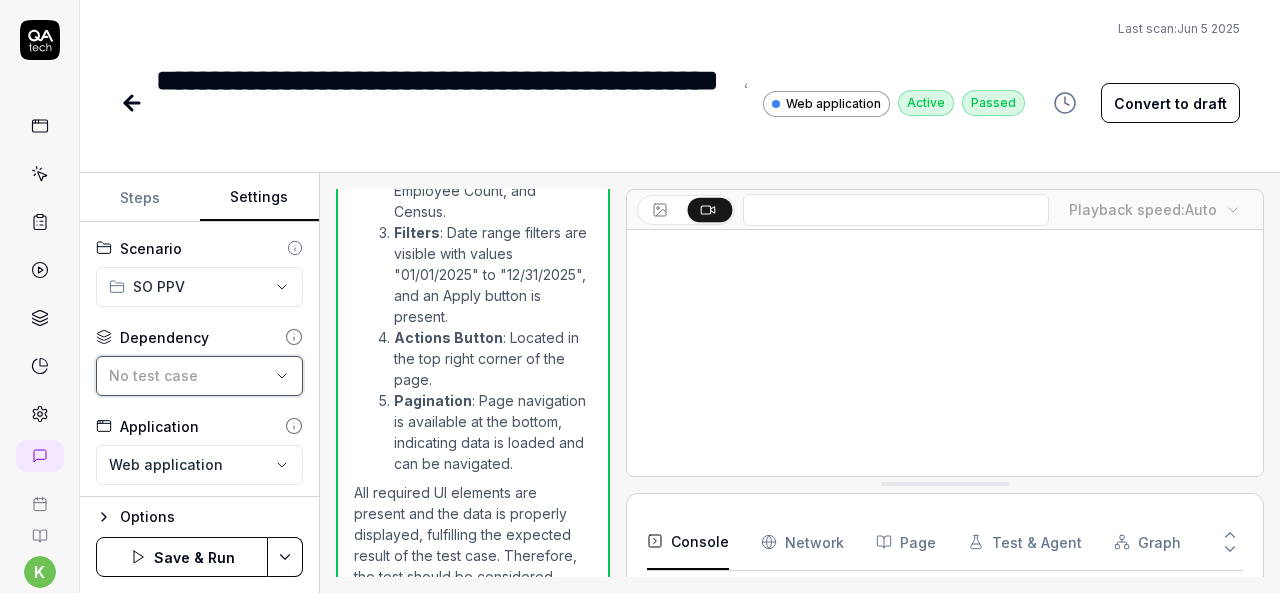 scroll, scrollTop: 1198, scrollLeft: 0, axis: vertical 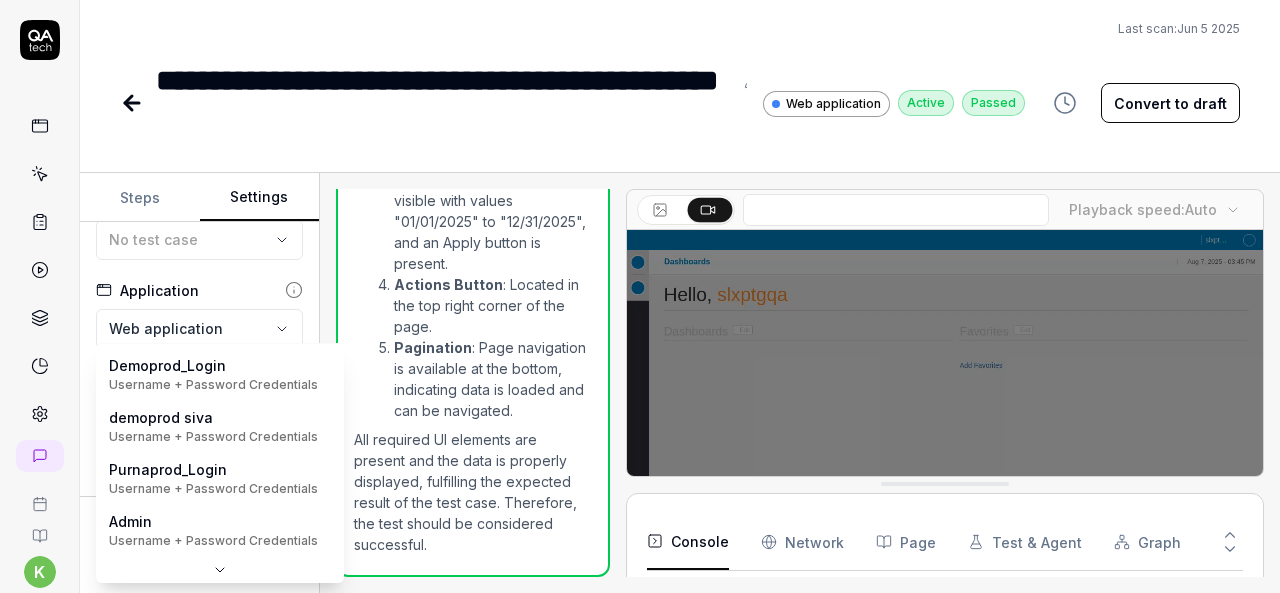 click on "**********" at bounding box center [640, 296] 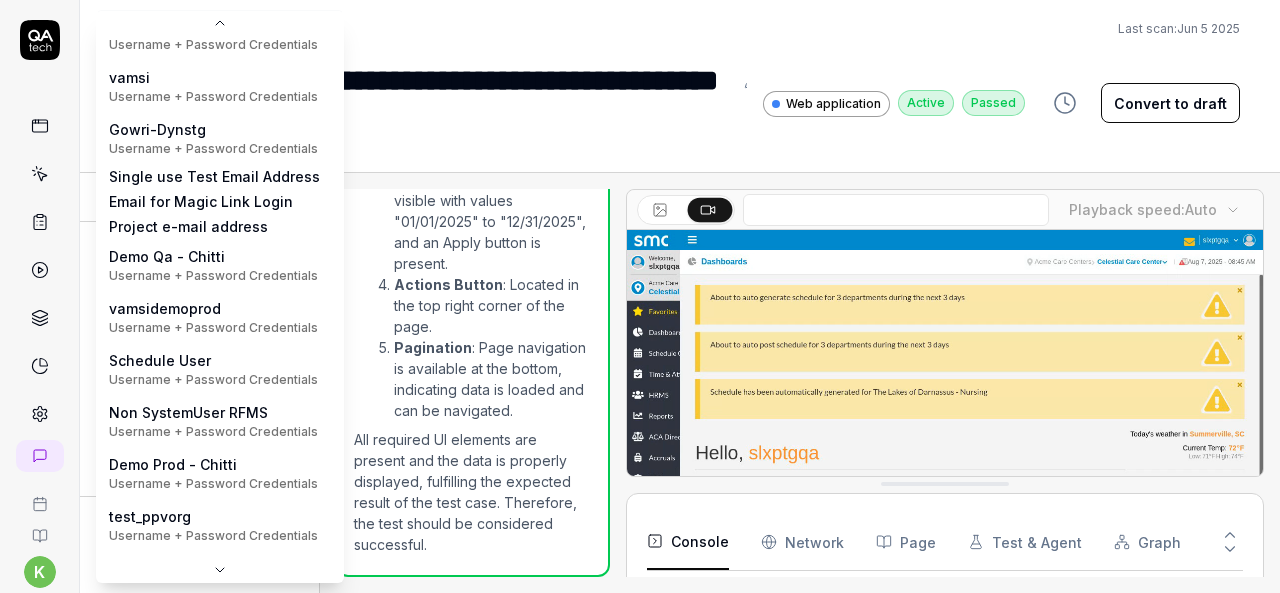 scroll, scrollTop: 249, scrollLeft: 0, axis: vertical 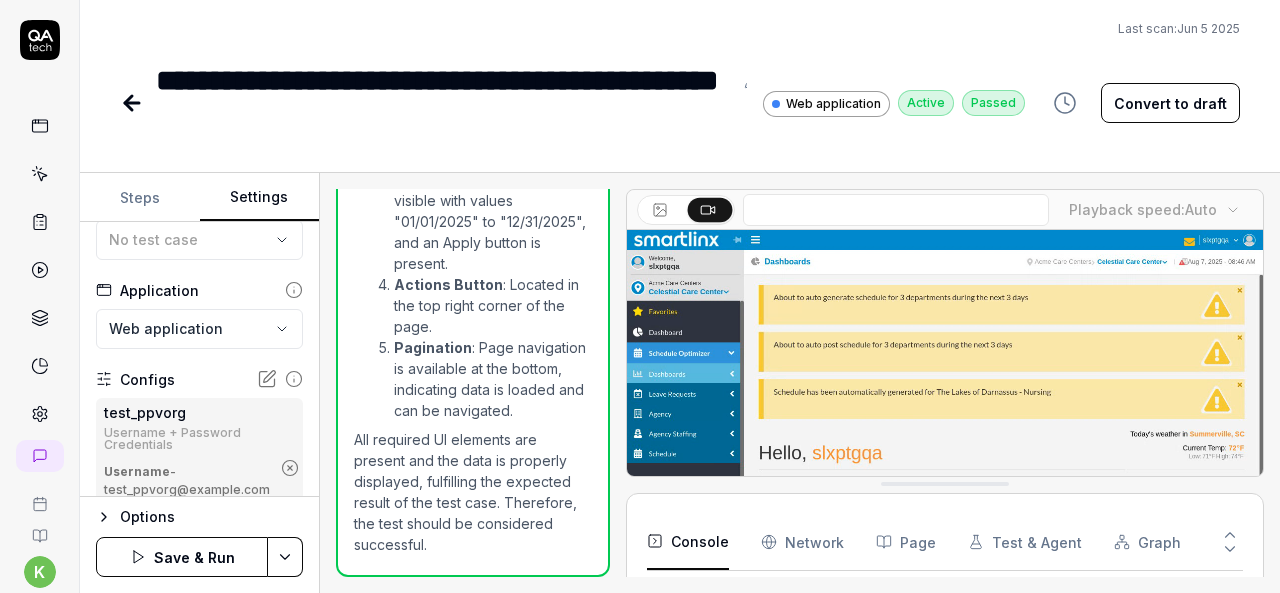 click on "**********" at bounding box center [640, 296] 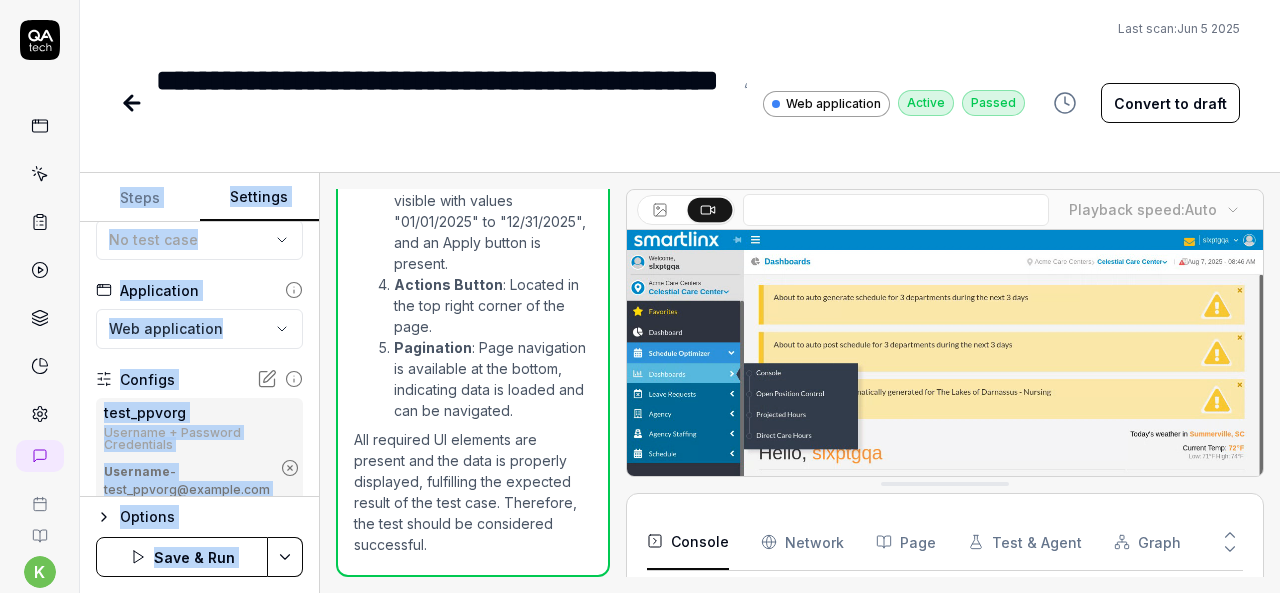 click on "**********" at bounding box center [640, 296] 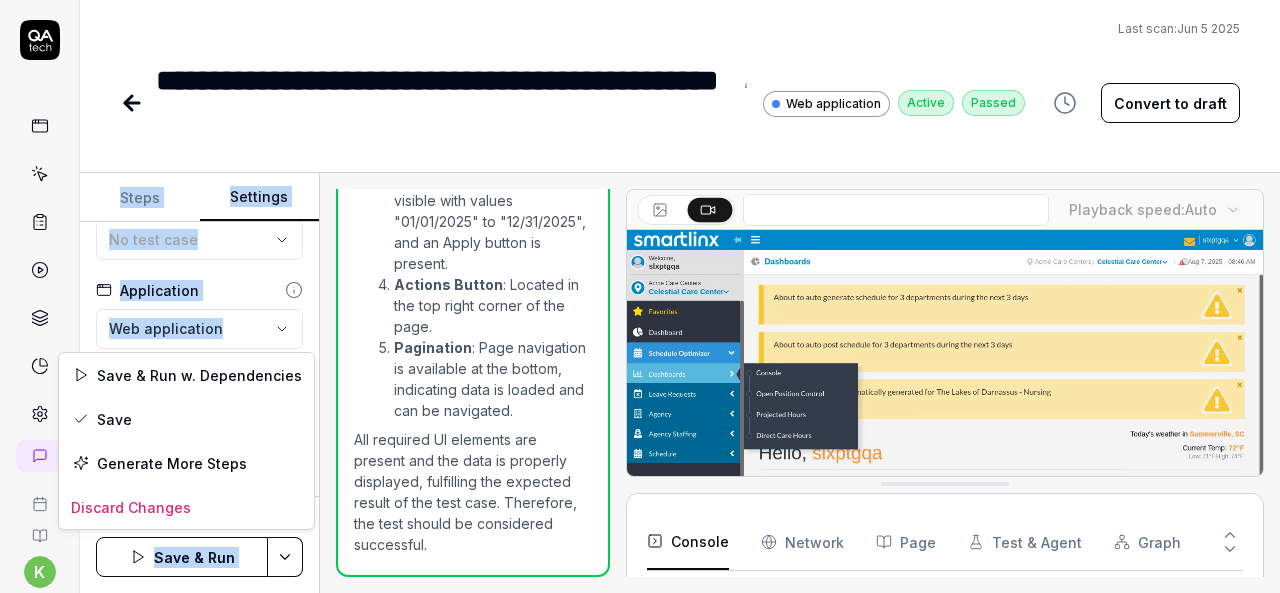 click on "**********" at bounding box center [640, 296] 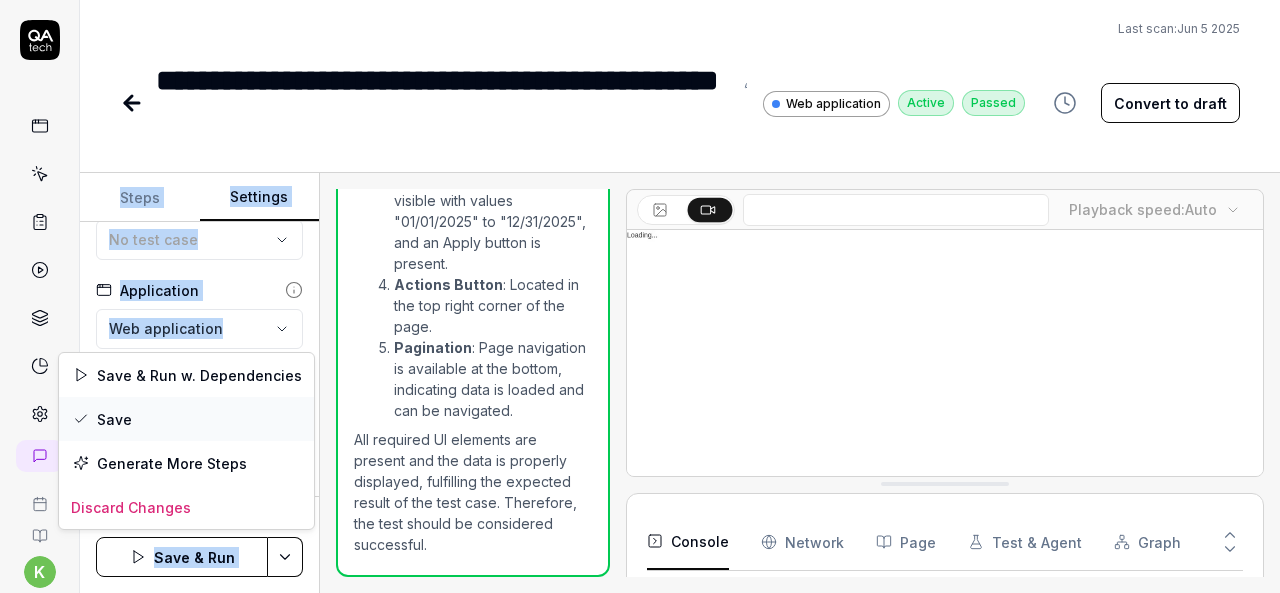 click on "Save" at bounding box center [186, 419] 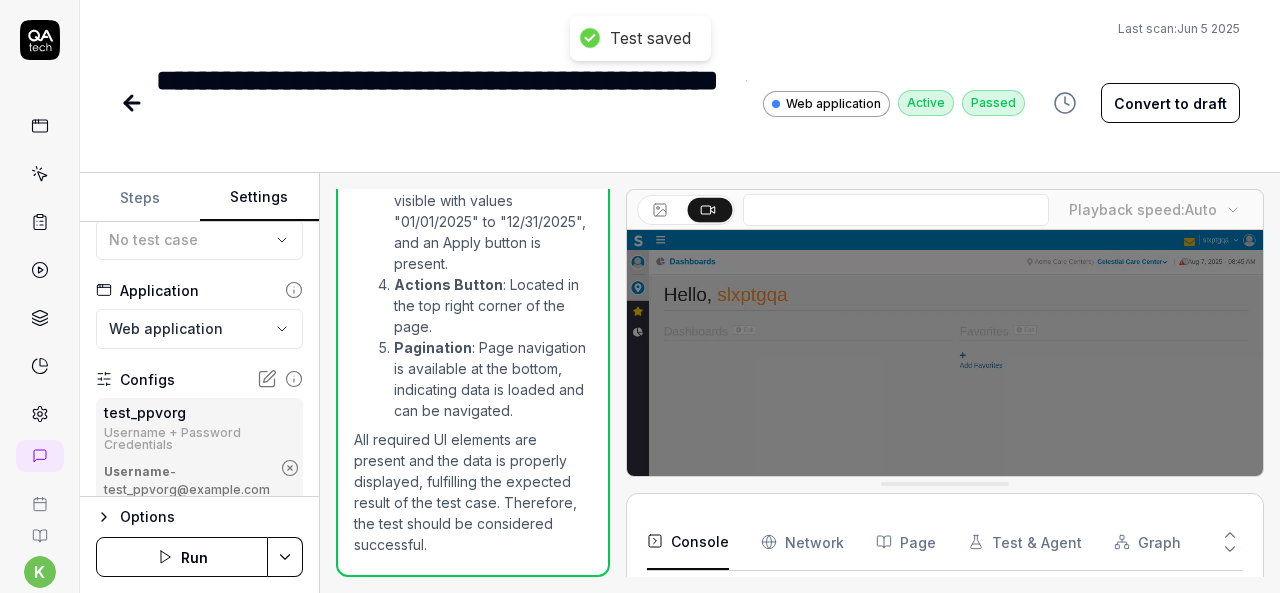 click on "**********" at bounding box center (444, 103) 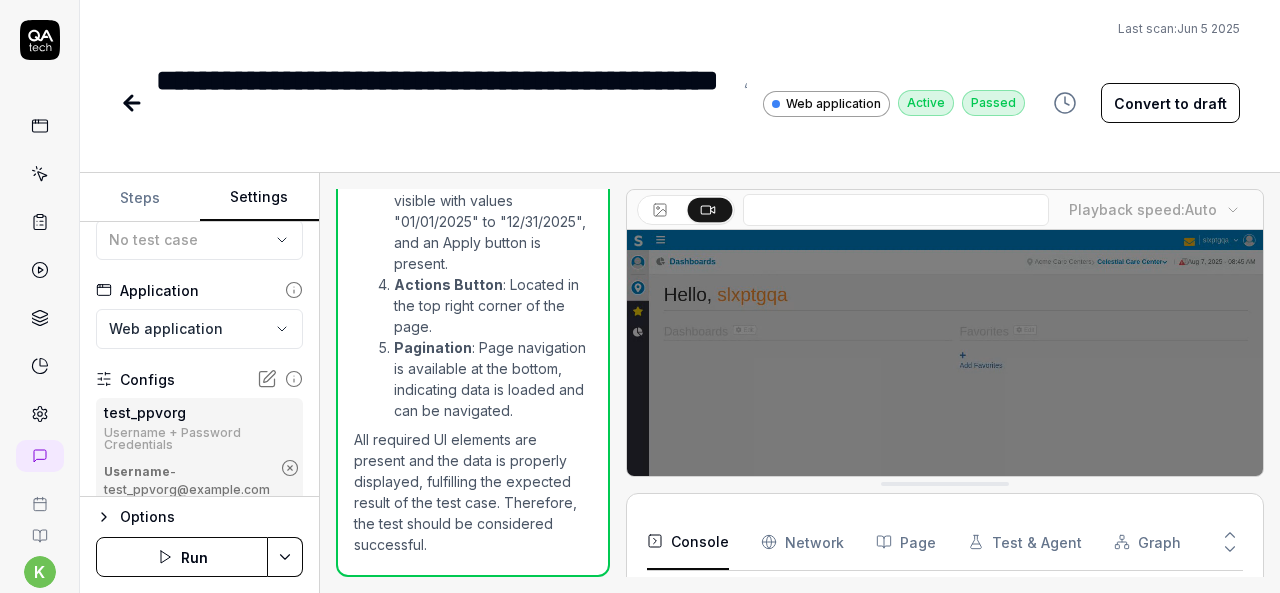click on "**********" at bounding box center [680, 74] 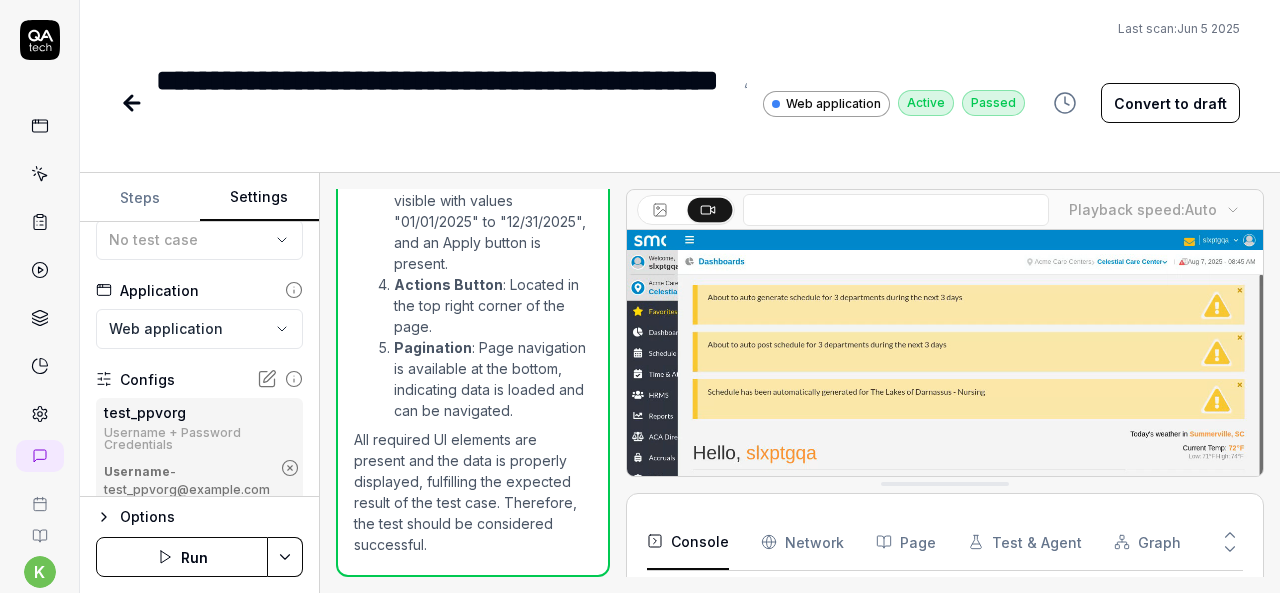click 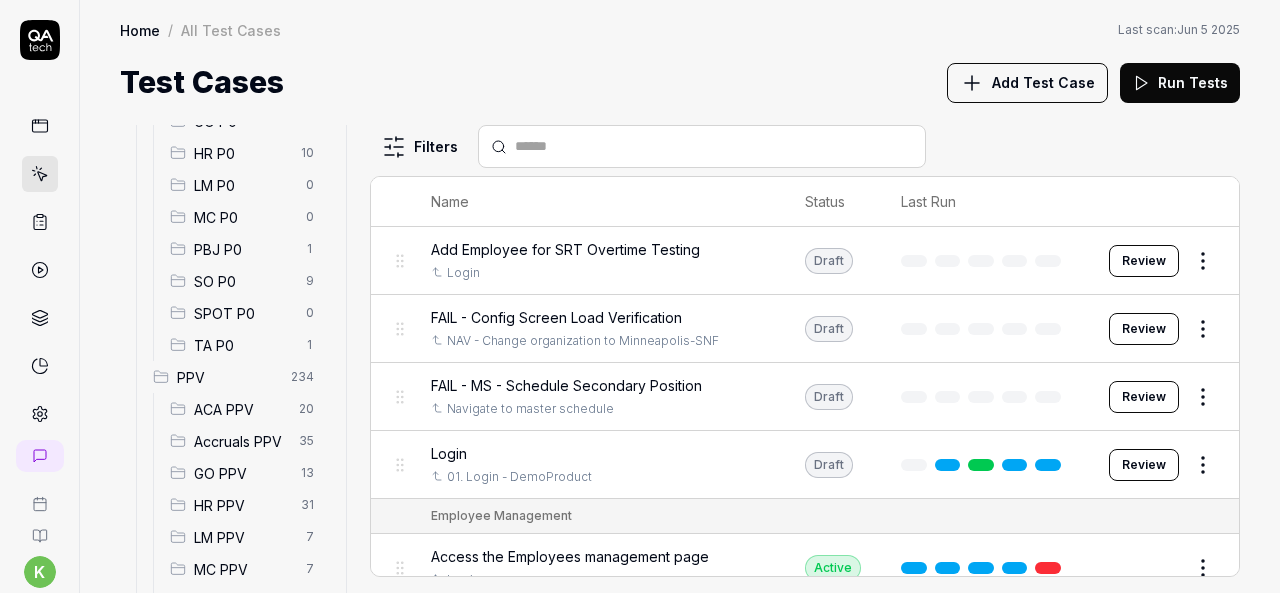 scroll, scrollTop: 590, scrollLeft: 0, axis: vertical 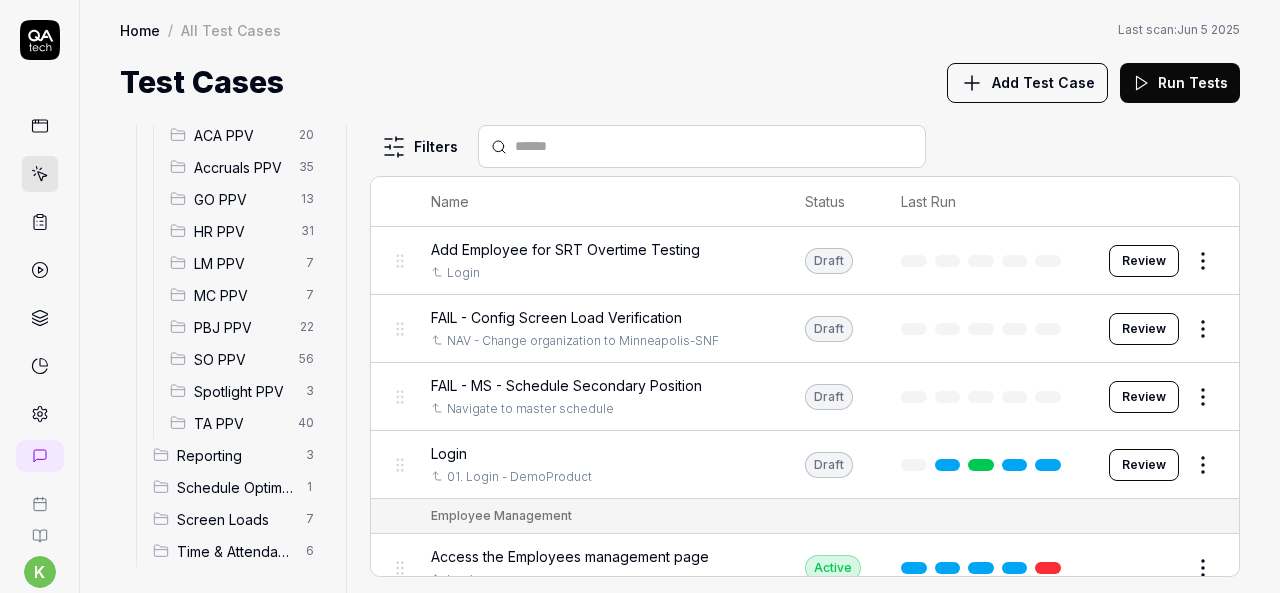 click on "SO PPV" at bounding box center (240, 359) 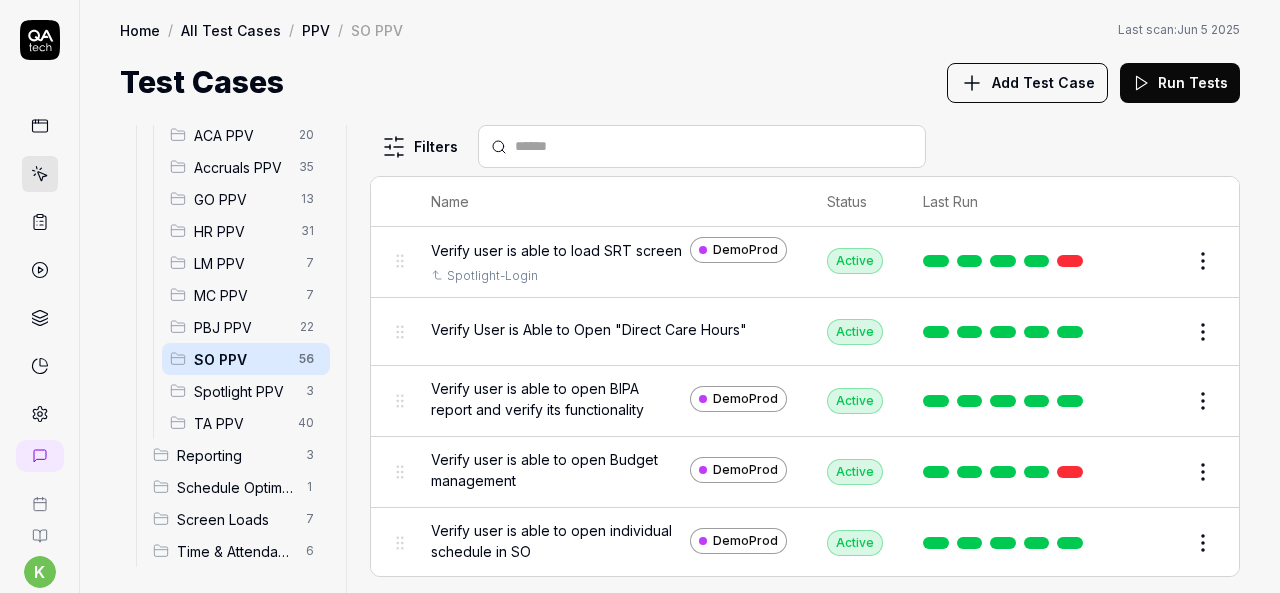 scroll, scrollTop: 3842, scrollLeft: 0, axis: vertical 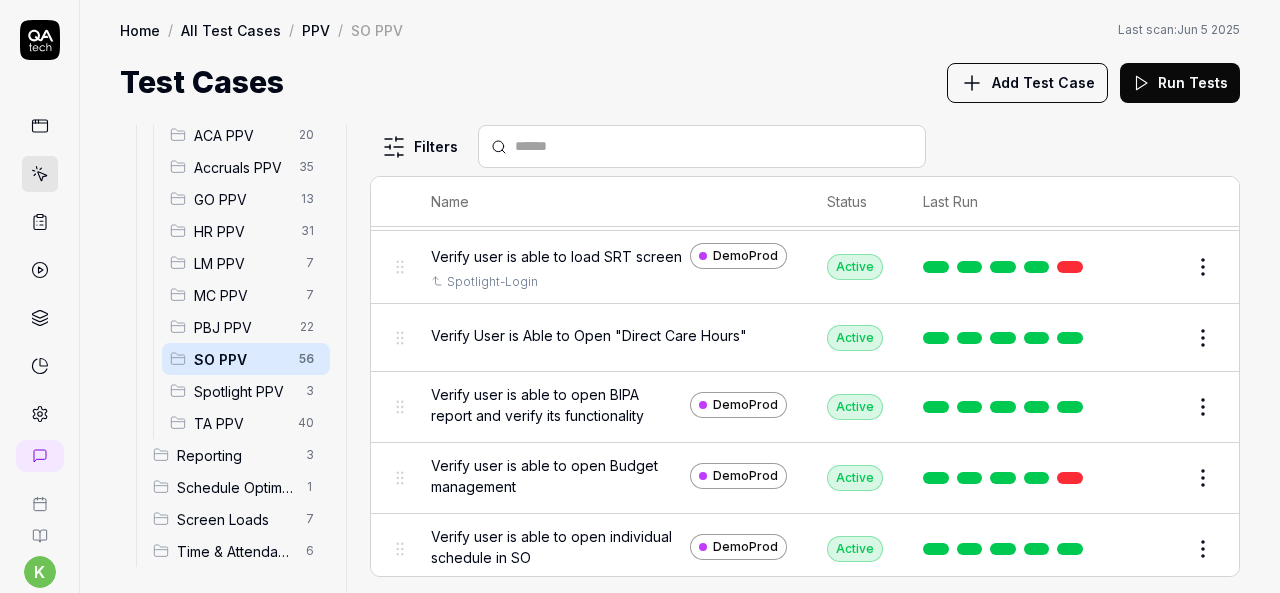 click on "Edit" at bounding box center [1155, 267] 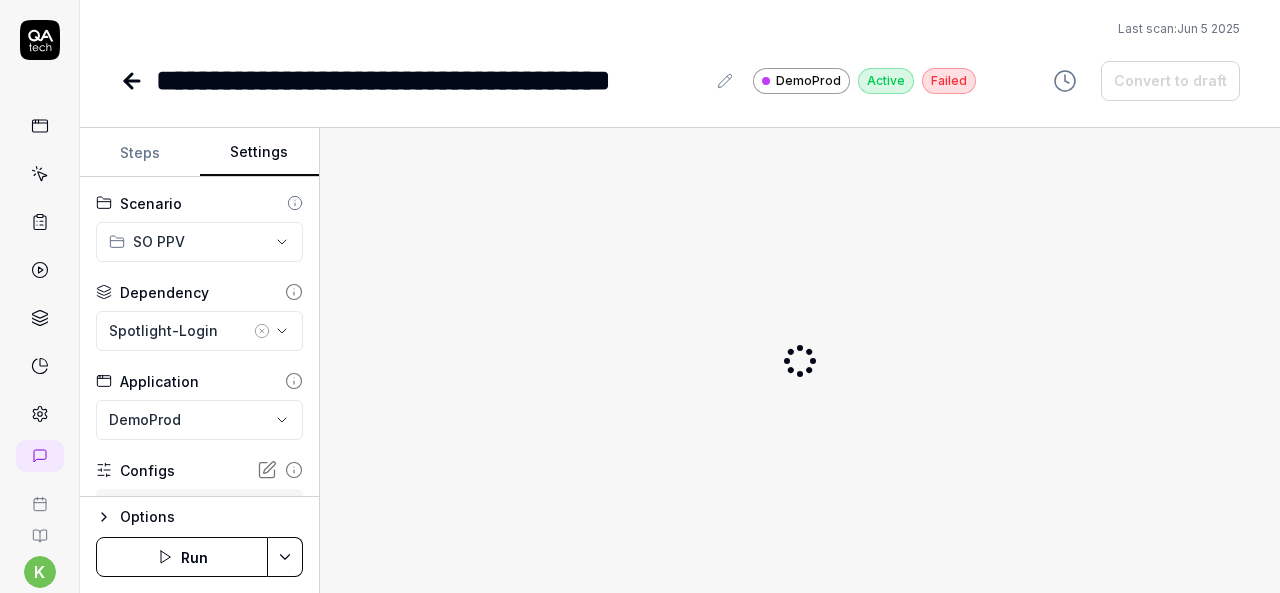 click on "Settings" at bounding box center (260, 153) 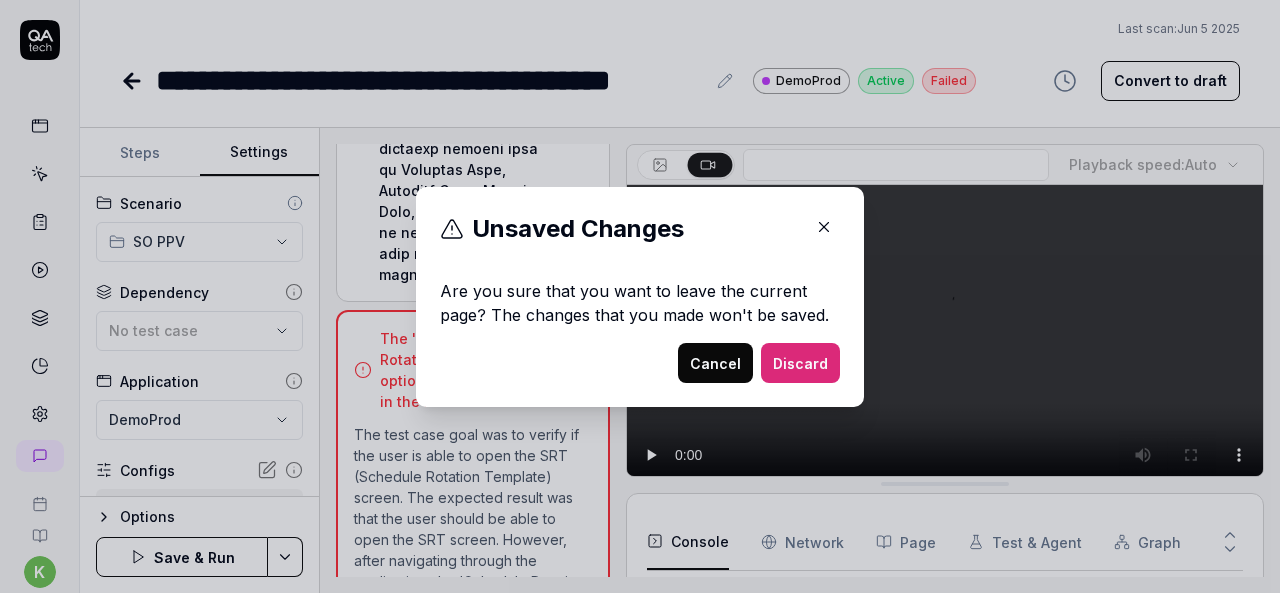 scroll, scrollTop: 1830, scrollLeft: 0, axis: vertical 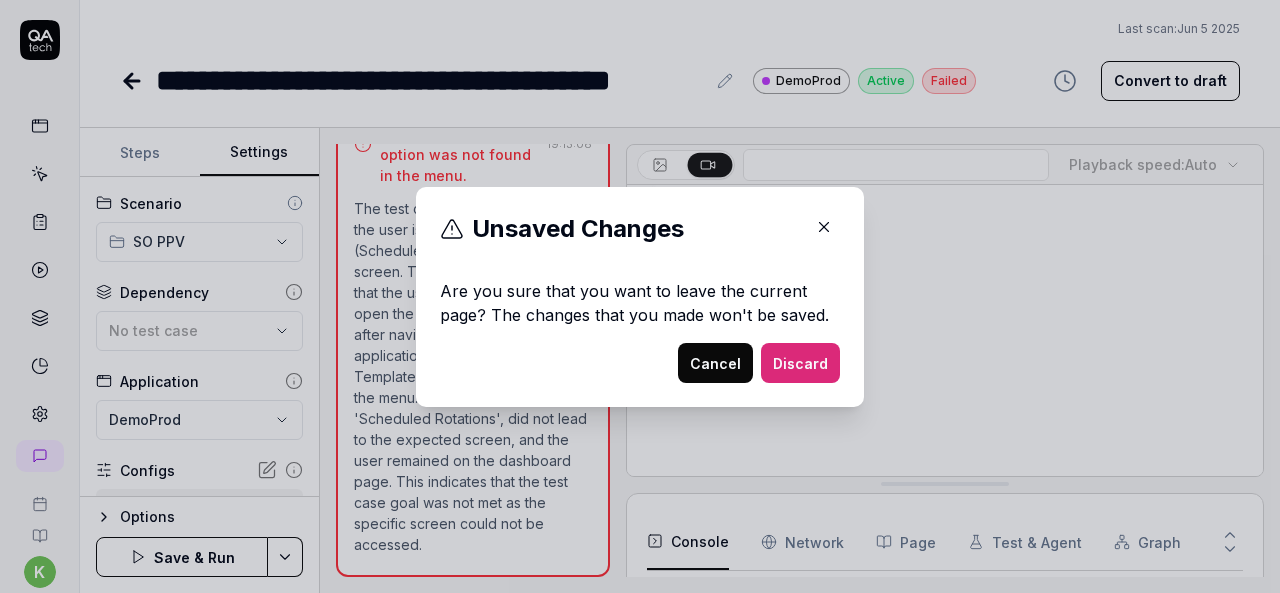 click on "Cancel" at bounding box center [715, 363] 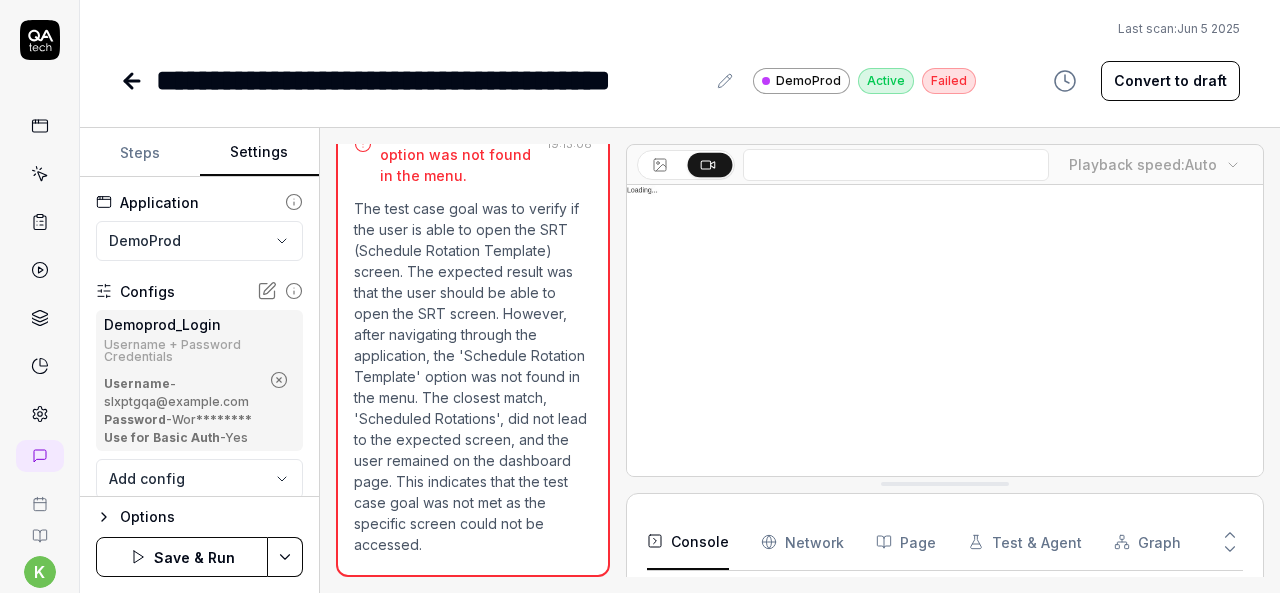 scroll, scrollTop: 215, scrollLeft: 0, axis: vertical 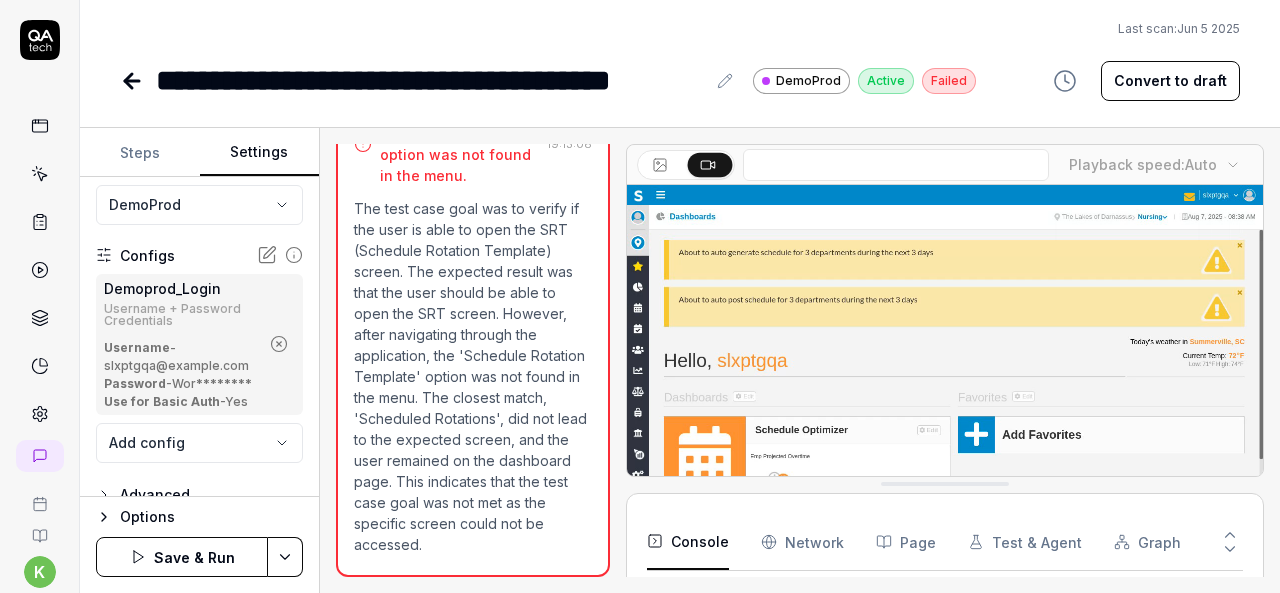 click 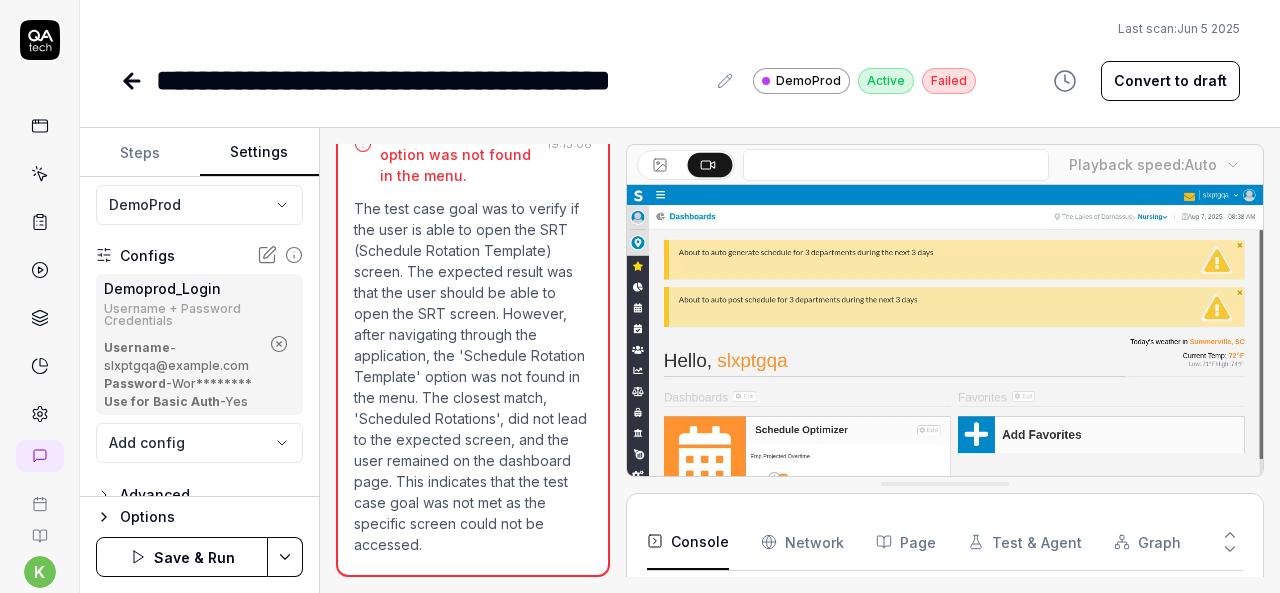scroll, scrollTop: 91, scrollLeft: 0, axis: vertical 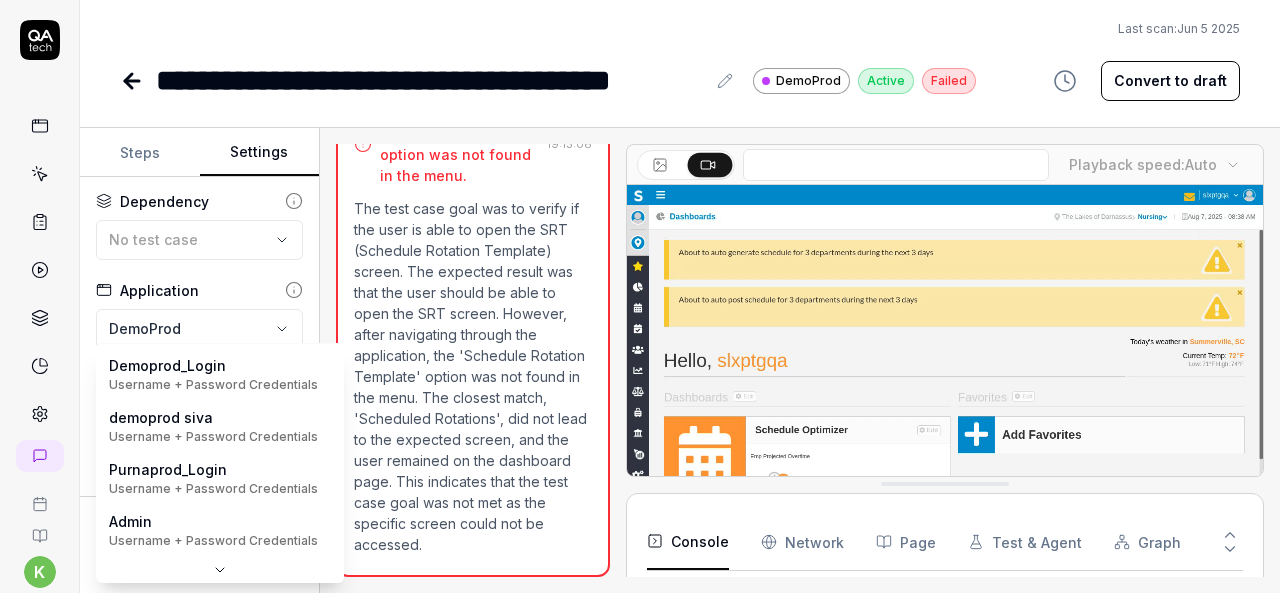 click on "**********" at bounding box center [640, 296] 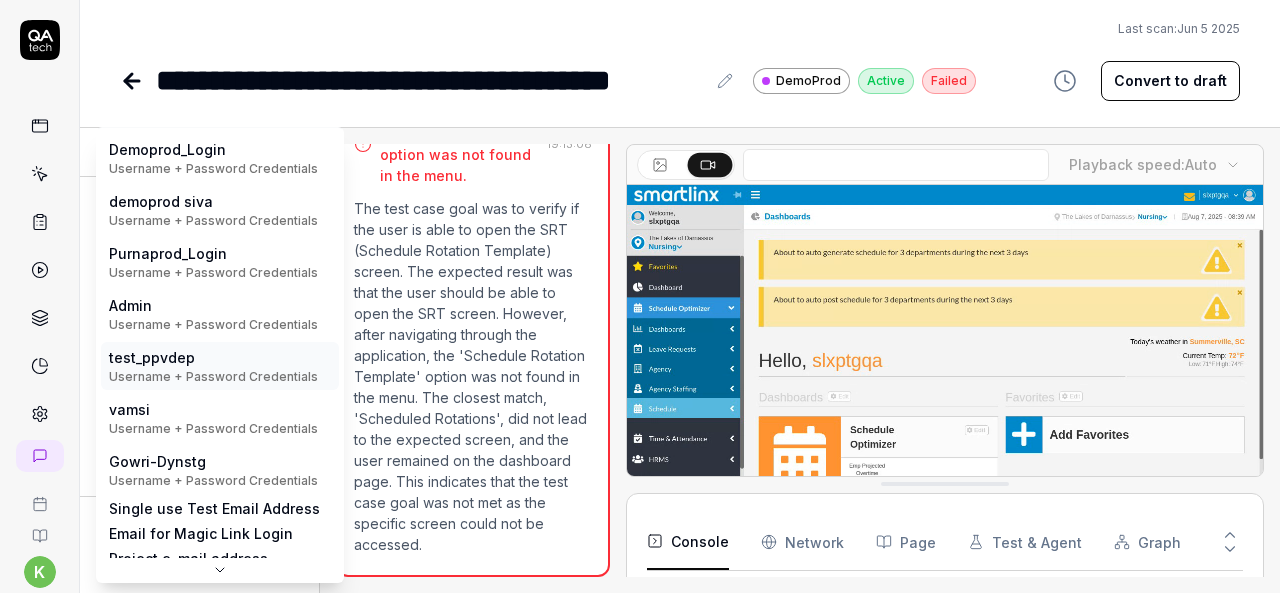 scroll, scrollTop: 0, scrollLeft: 0, axis: both 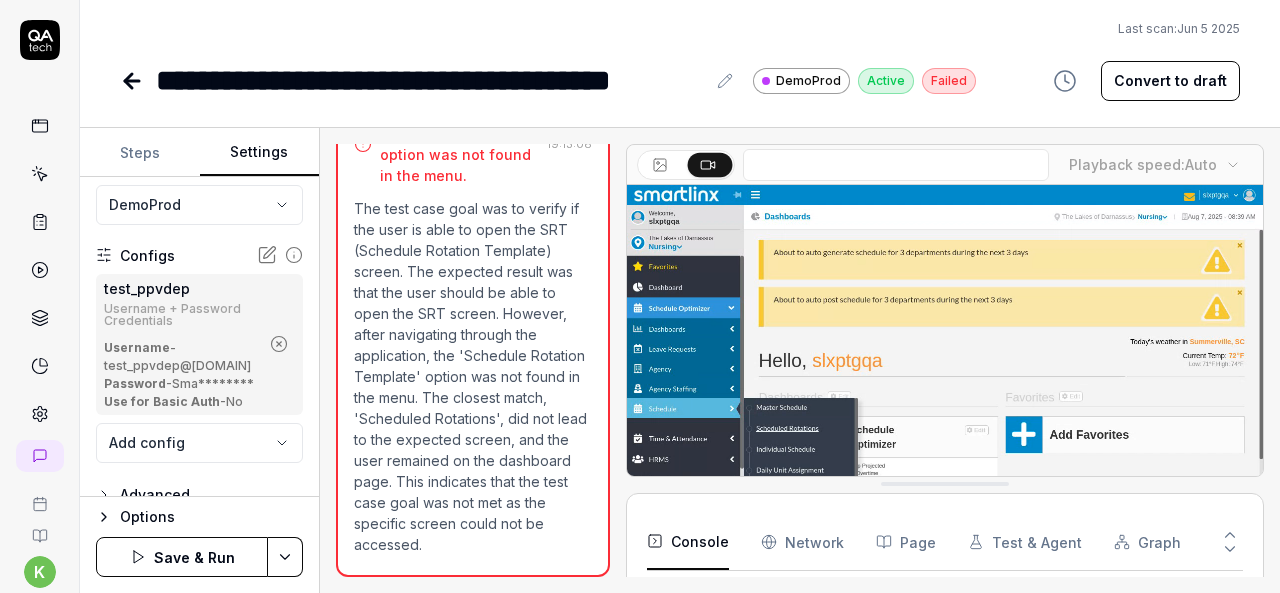 click on "**********" at bounding box center [640, 296] 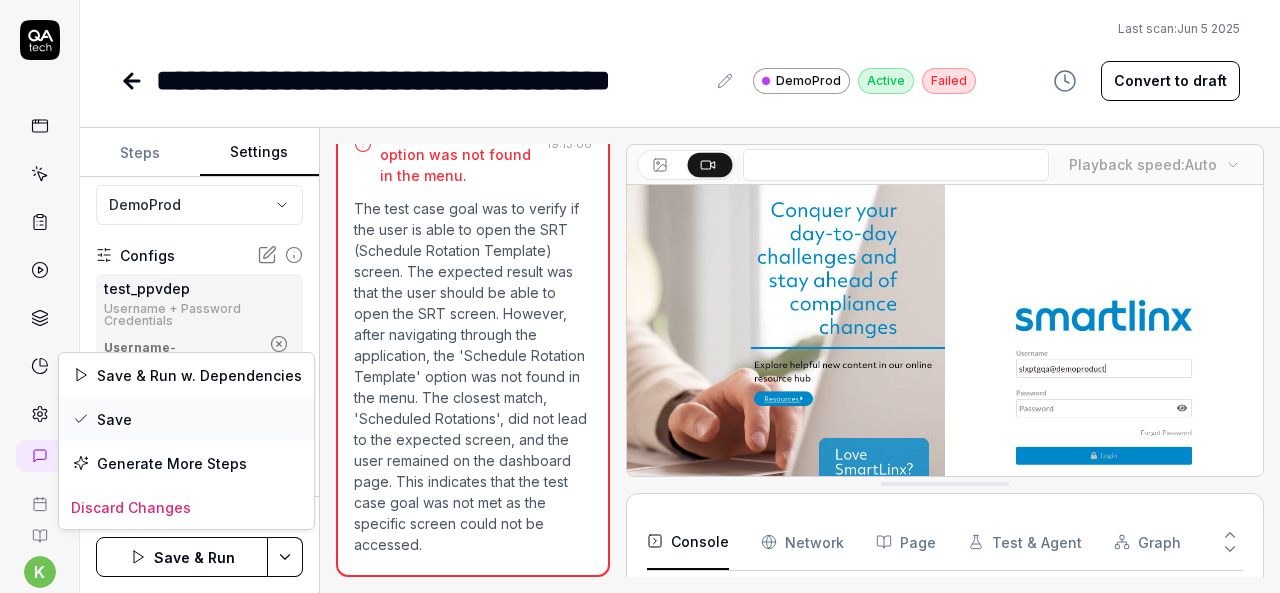 click on "Save" at bounding box center (186, 419) 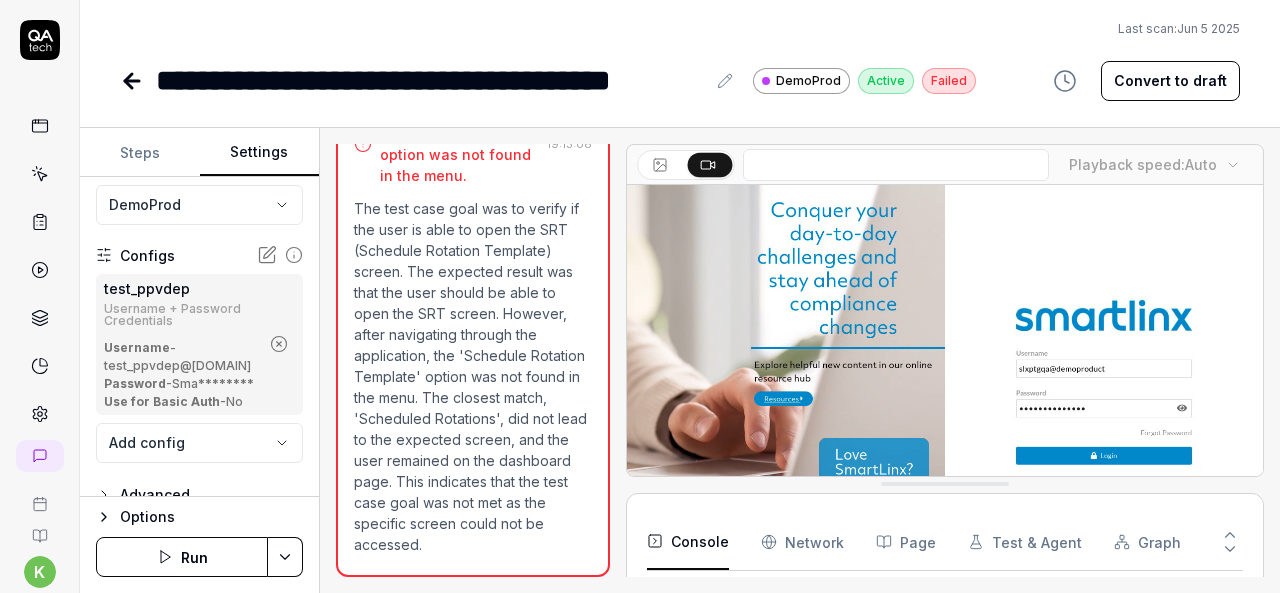 click 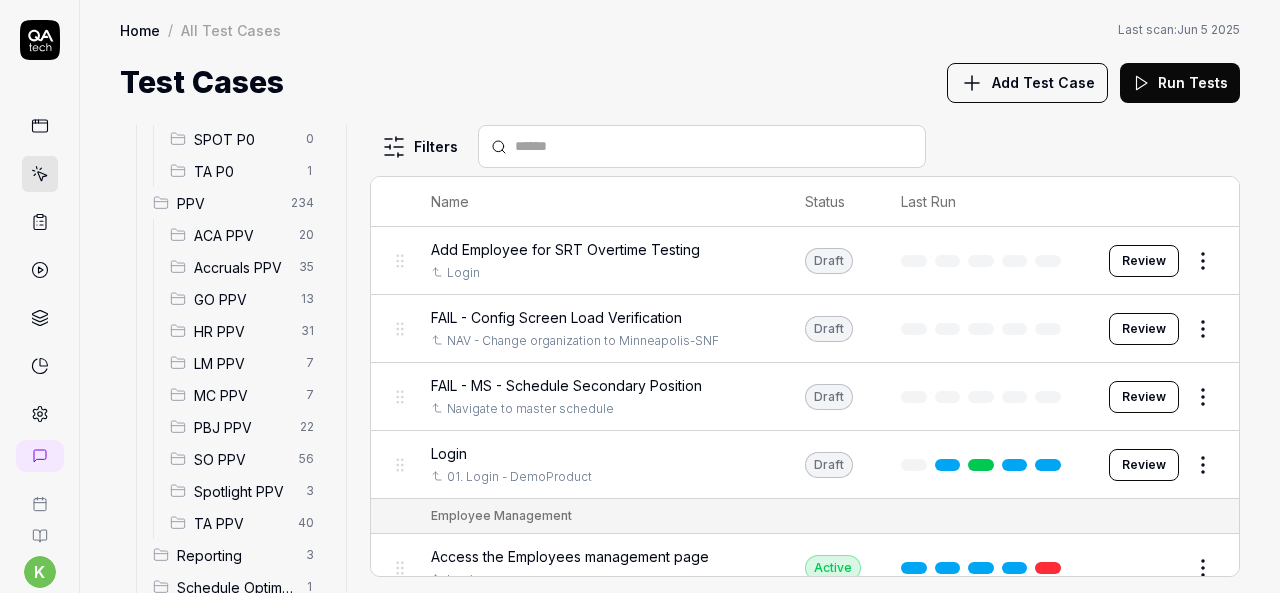 scroll, scrollTop: 595, scrollLeft: 0, axis: vertical 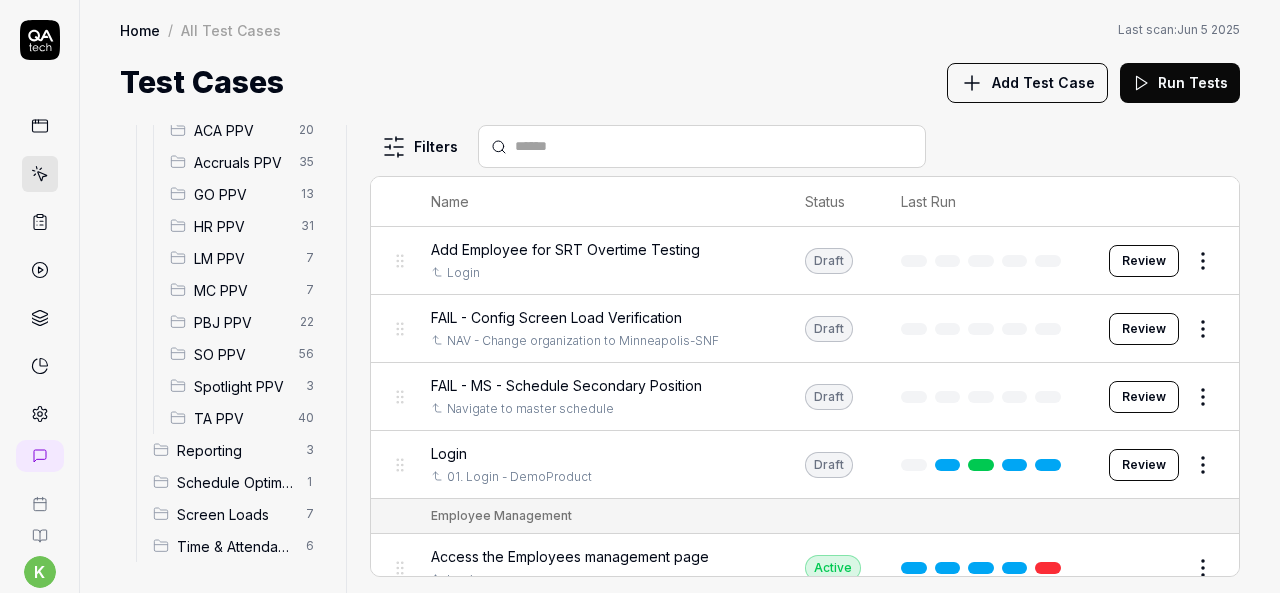 click on "SO PPV 56" at bounding box center [246, 354] 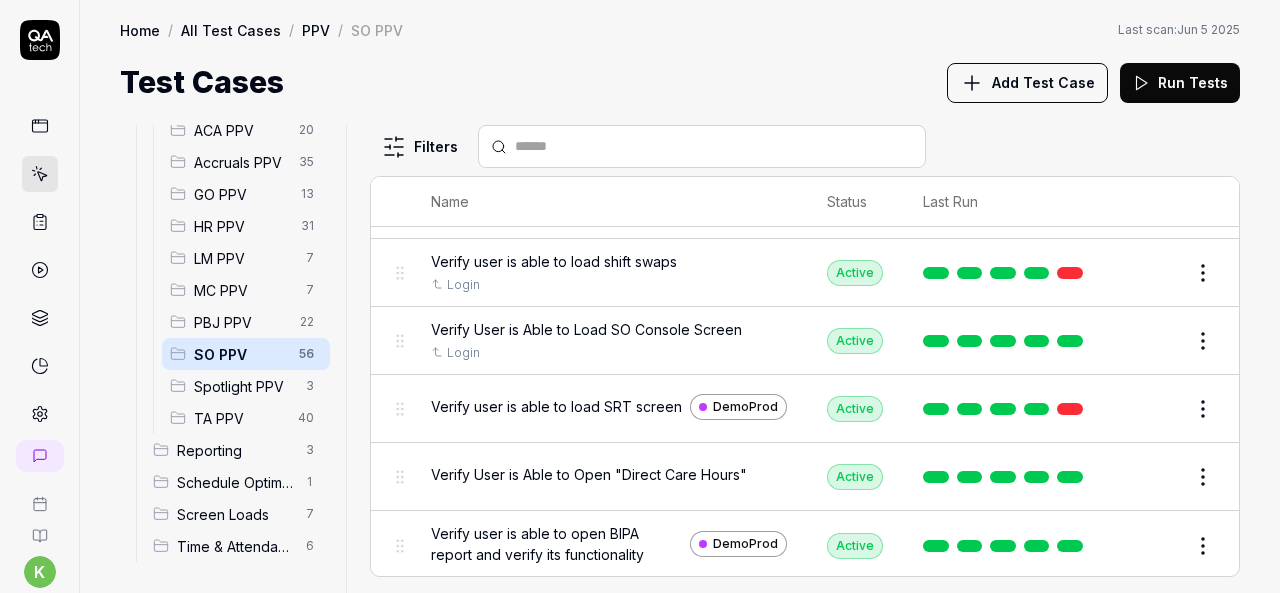 scroll, scrollTop: 3678, scrollLeft: 0, axis: vertical 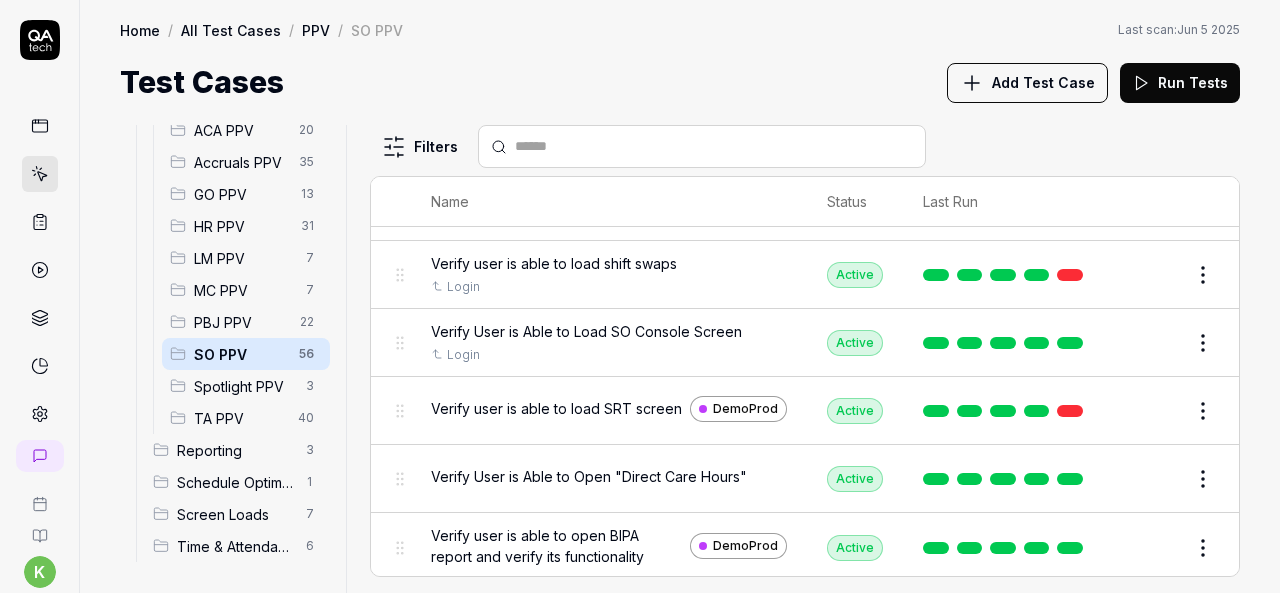 click on "Edit" at bounding box center (1155, 343) 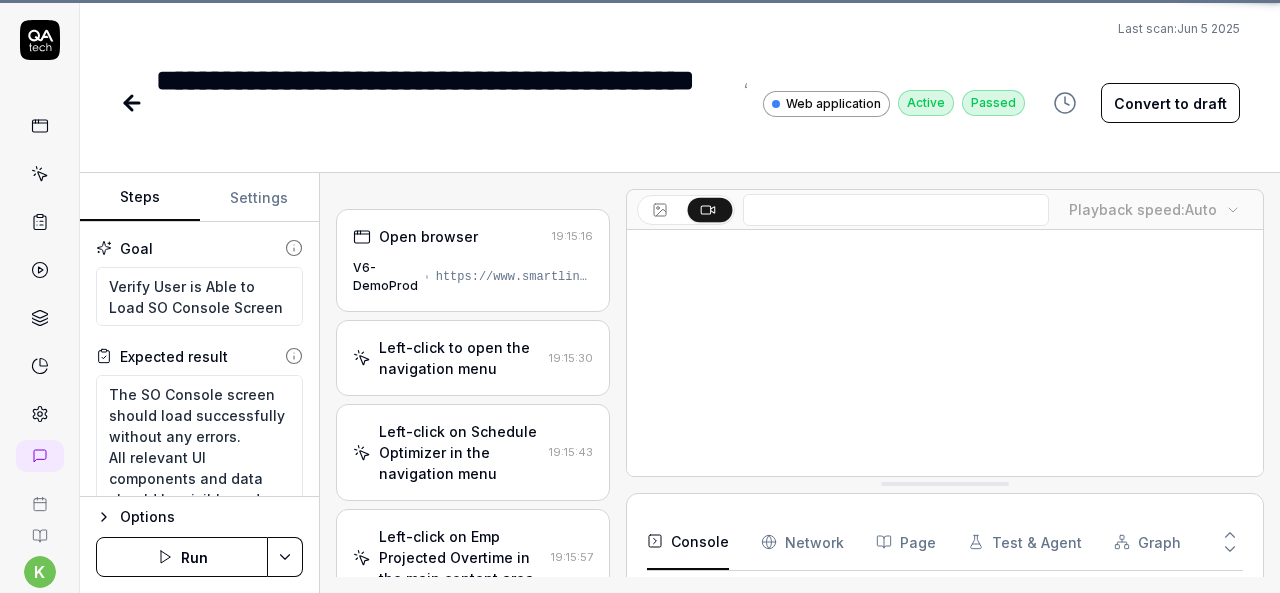 scroll, scrollTop: 130, scrollLeft: 0, axis: vertical 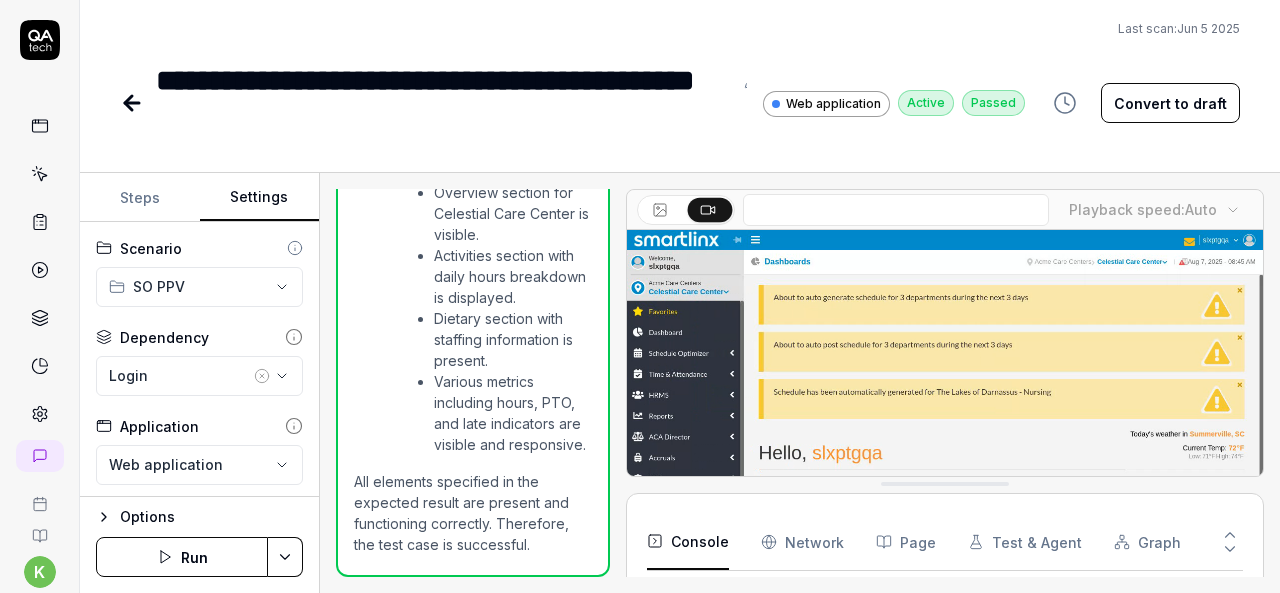 click on "Settings" at bounding box center (260, 198) 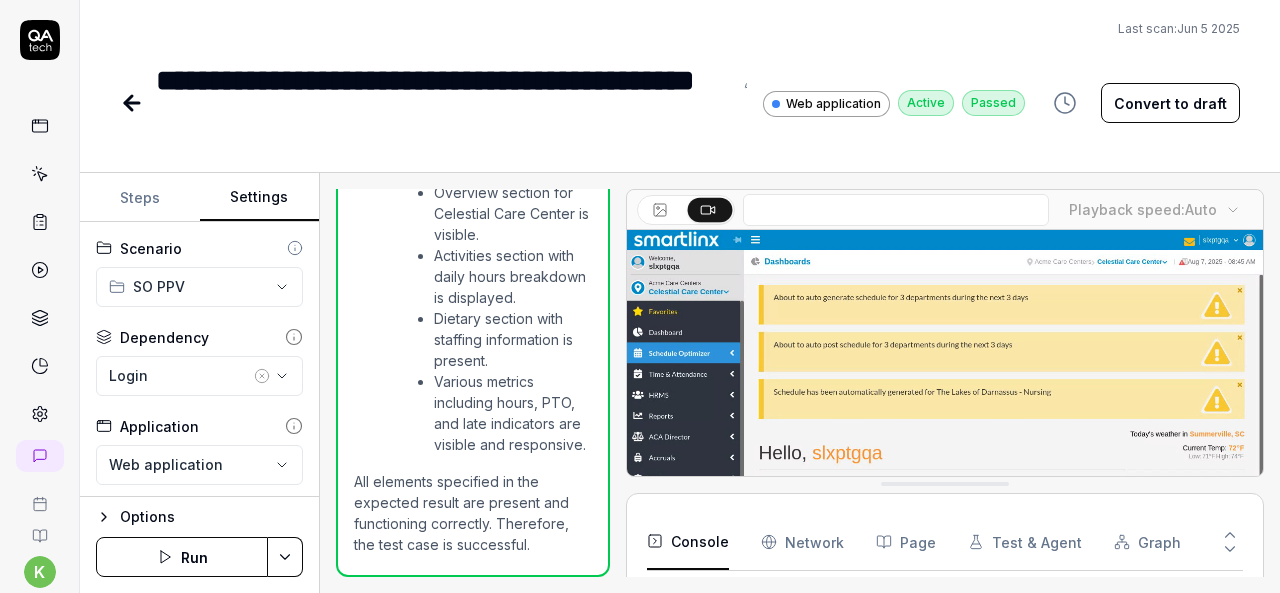 click 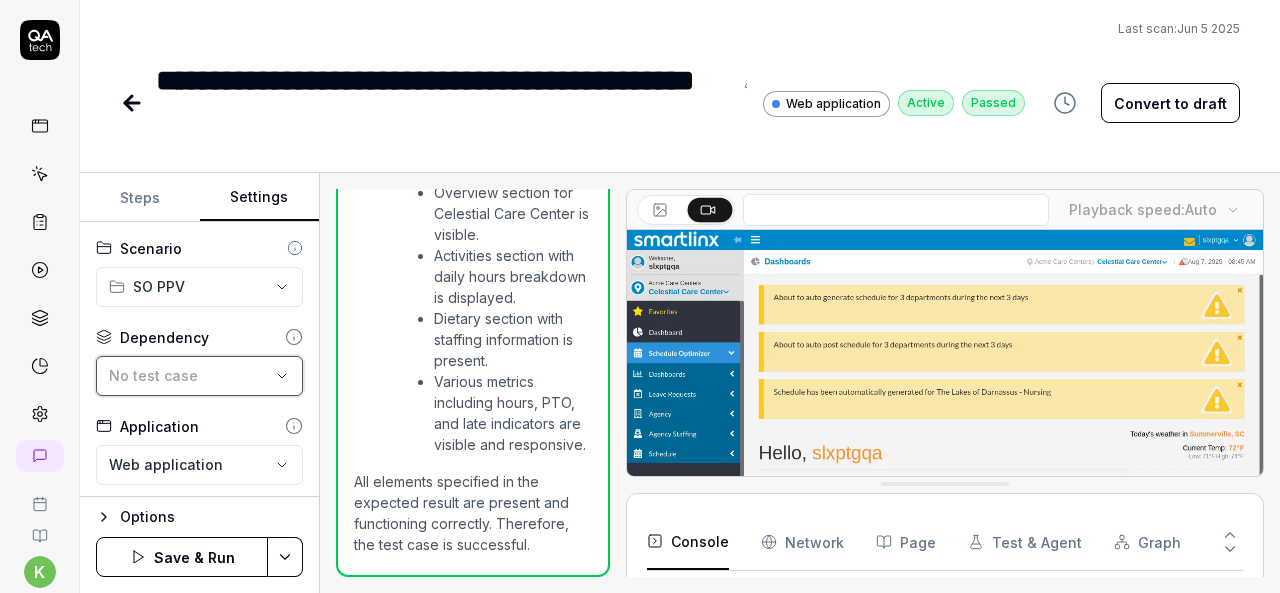 scroll, scrollTop: 136, scrollLeft: 0, axis: vertical 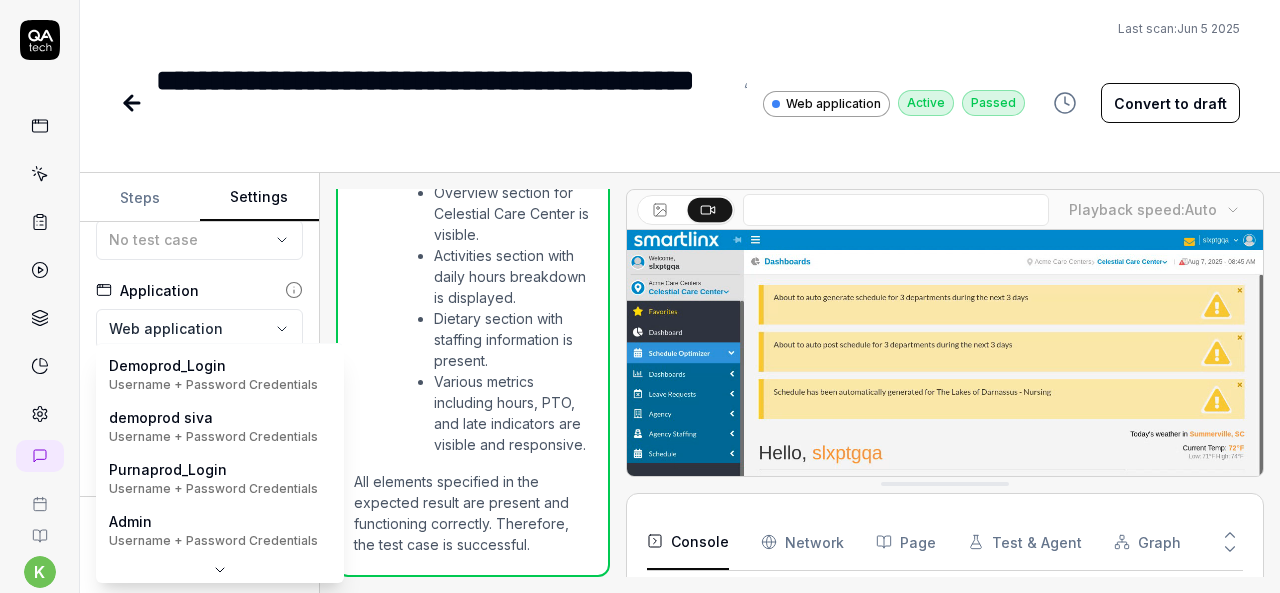 click on "**********" at bounding box center (640, 296) 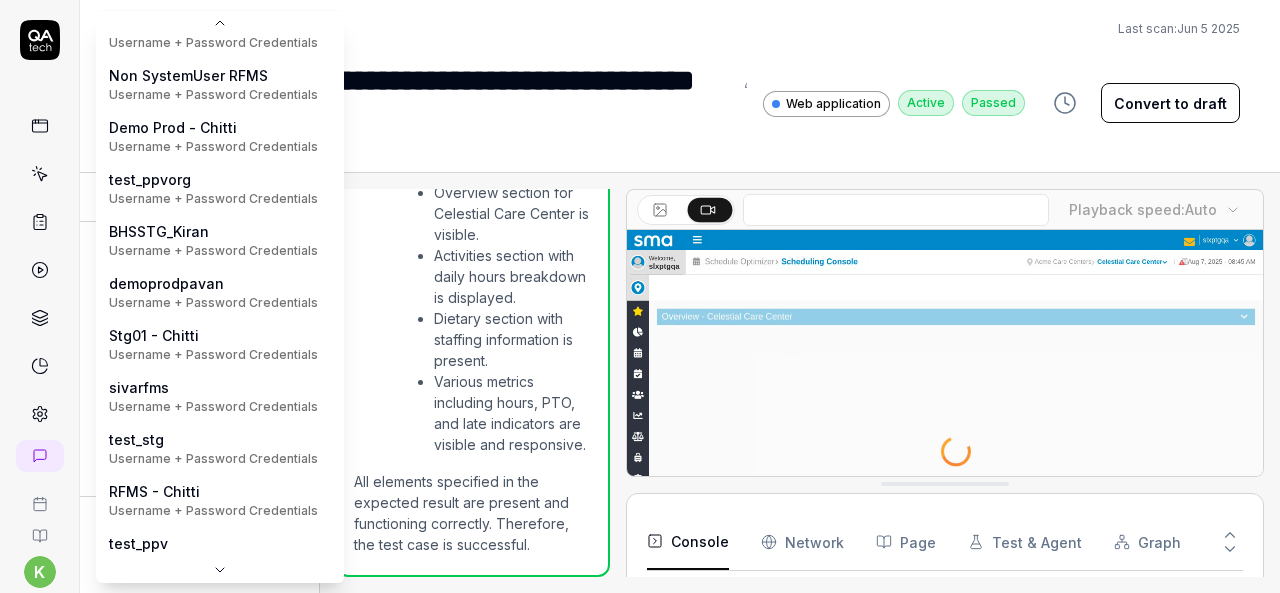 scroll, scrollTop: 579, scrollLeft: 0, axis: vertical 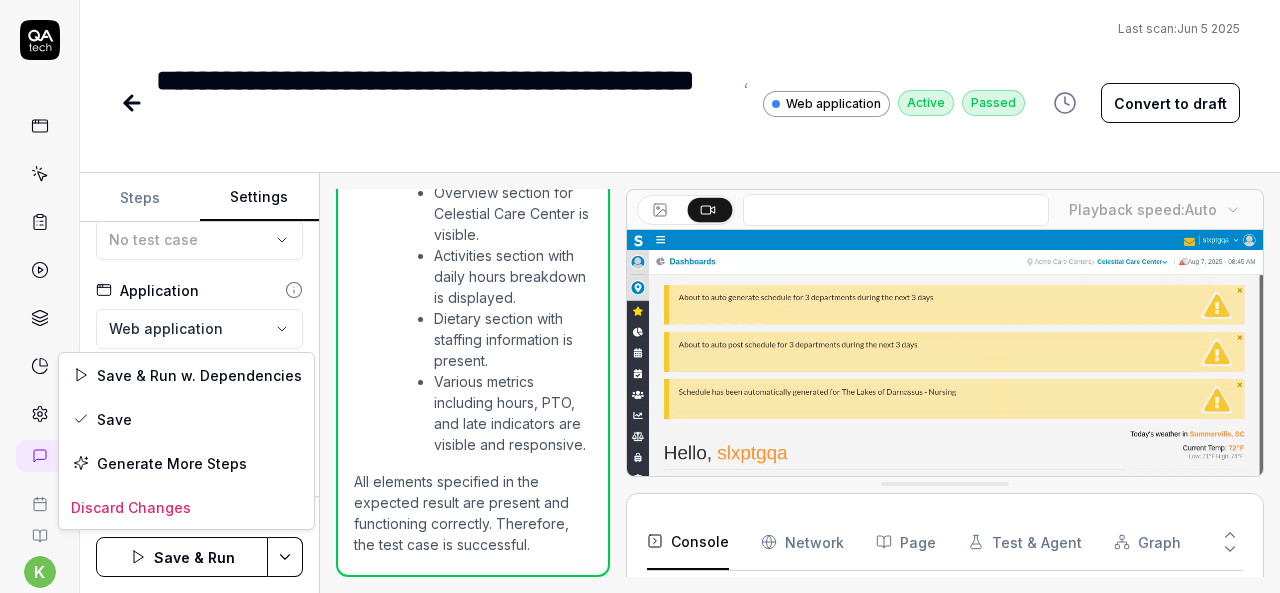 click on "**********" at bounding box center [640, 296] 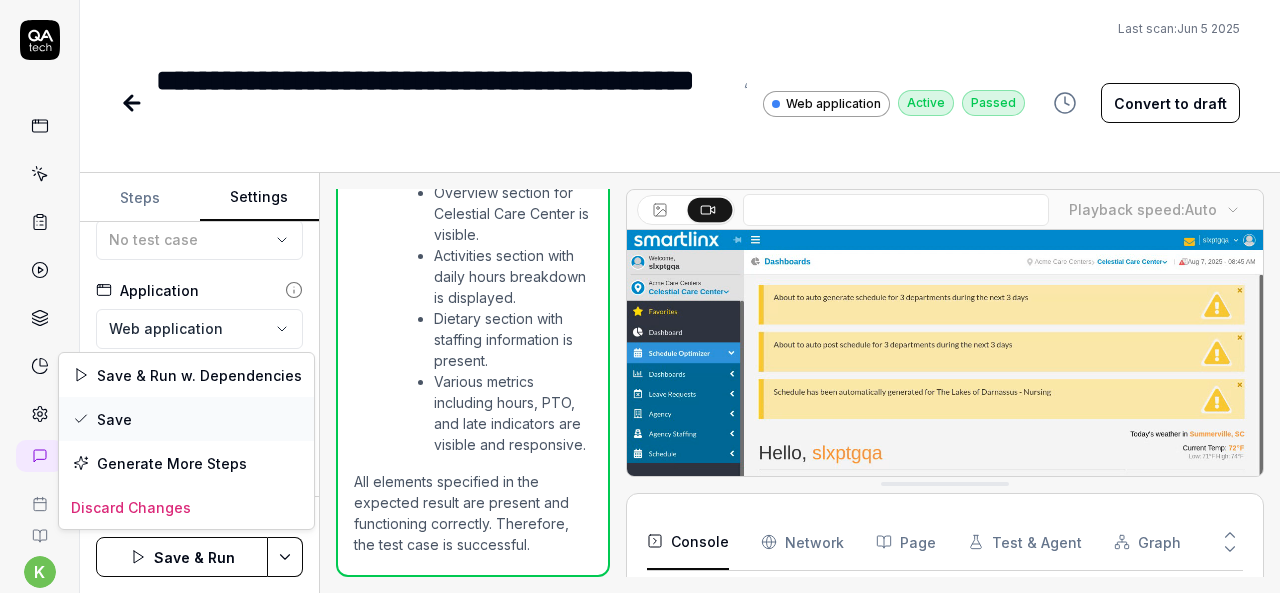 click on "Save" at bounding box center [186, 419] 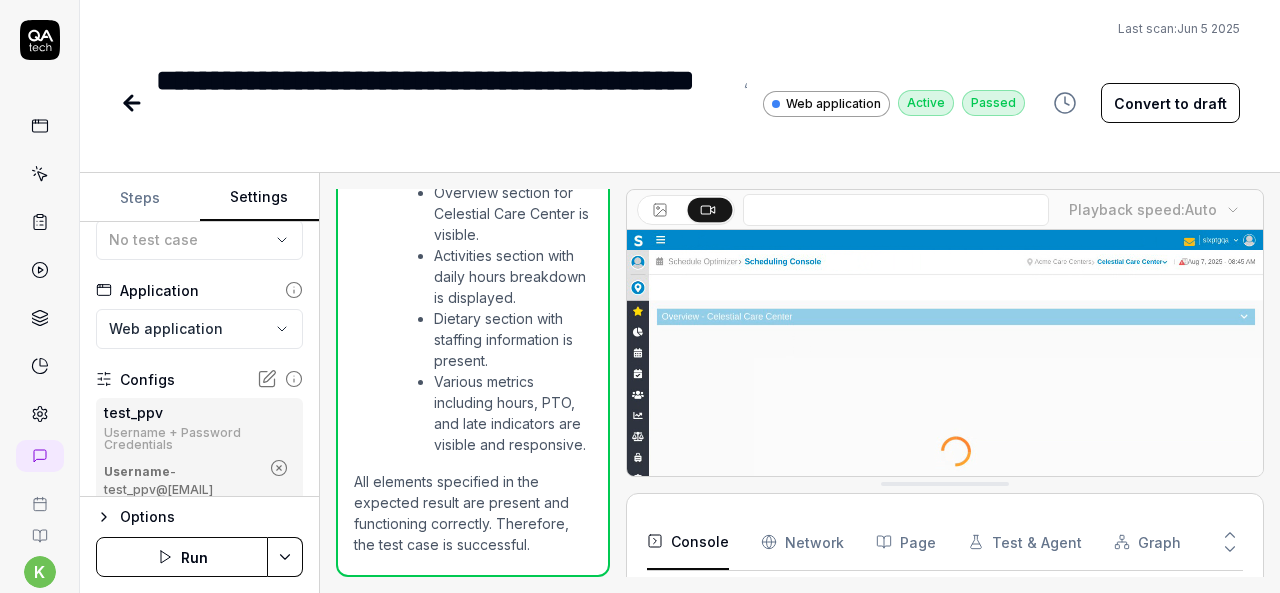 click 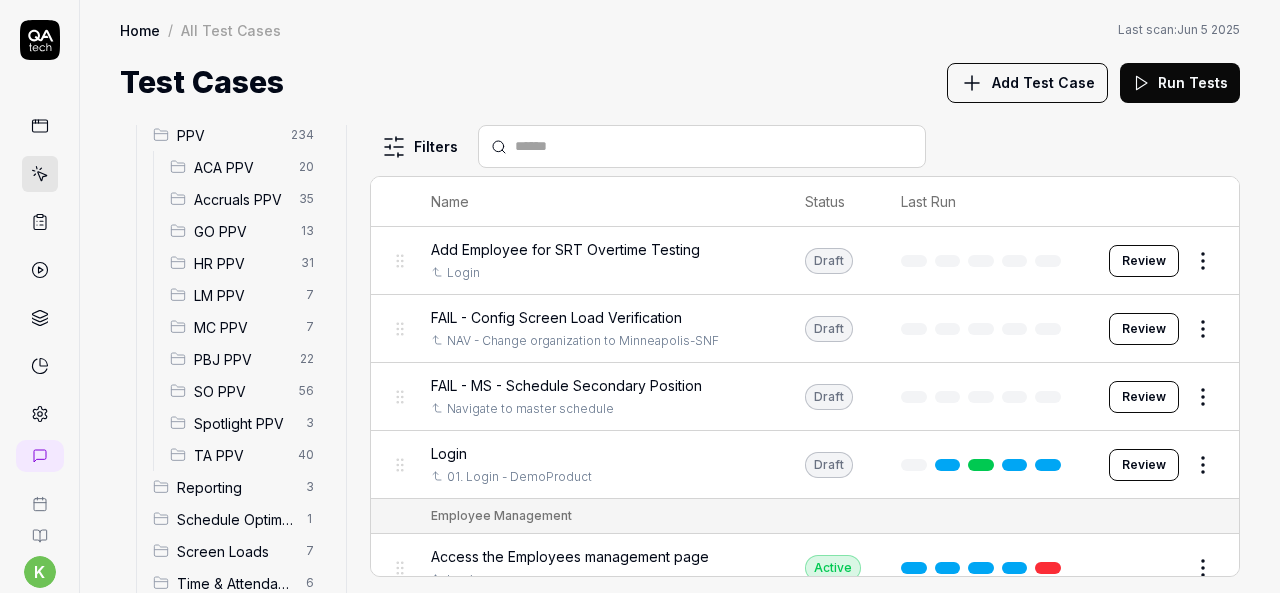 scroll, scrollTop: 595, scrollLeft: 0, axis: vertical 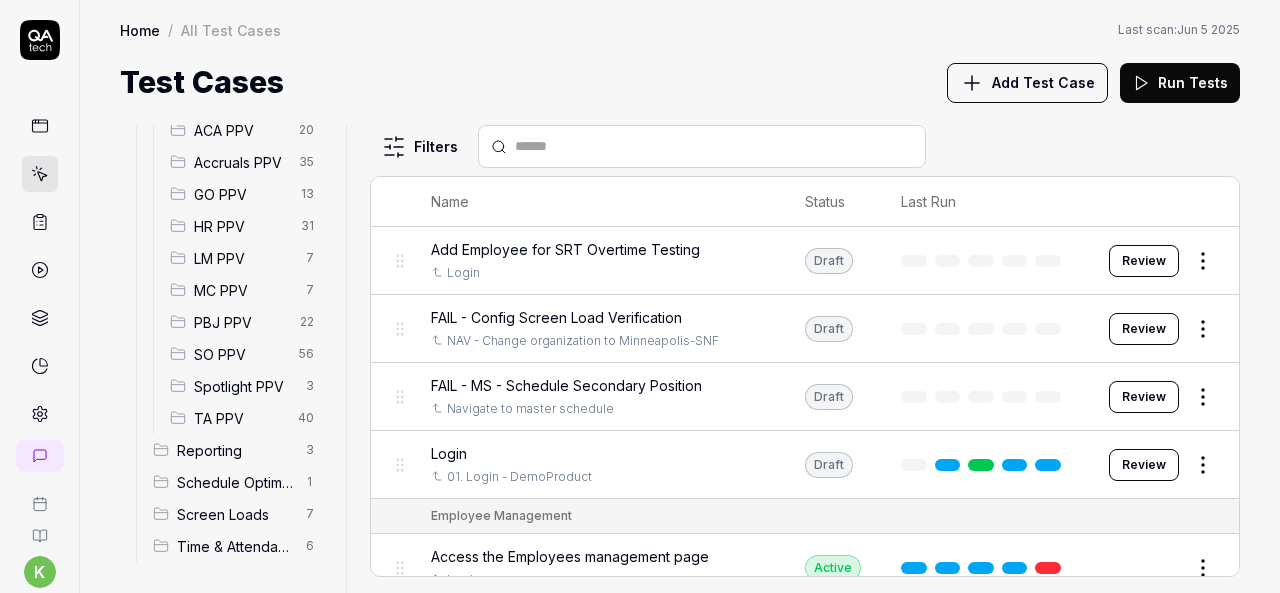 click on "SO PPV 56" at bounding box center [246, 354] 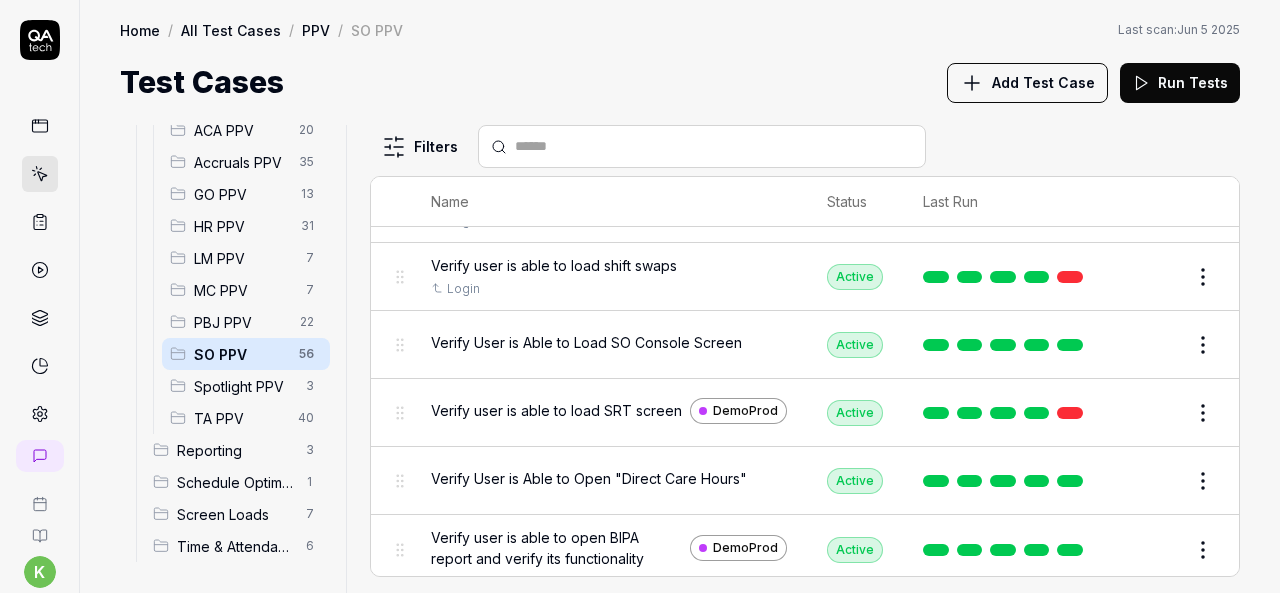 scroll, scrollTop: 3598, scrollLeft: 0, axis: vertical 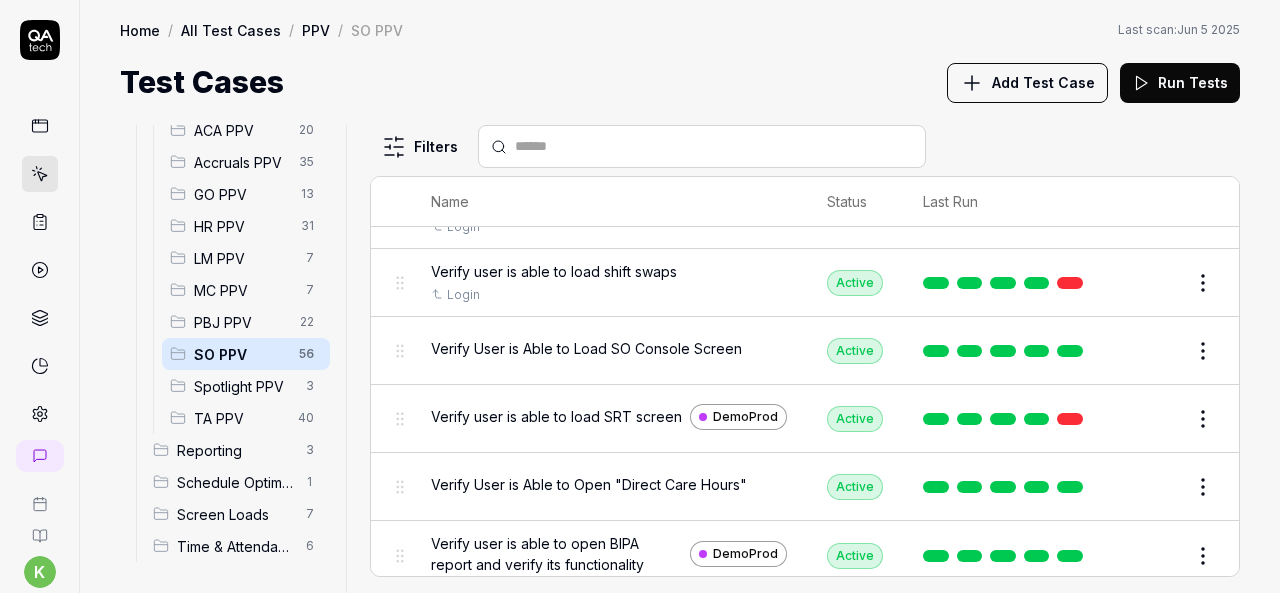 click on "Edit" at bounding box center [1155, 283] 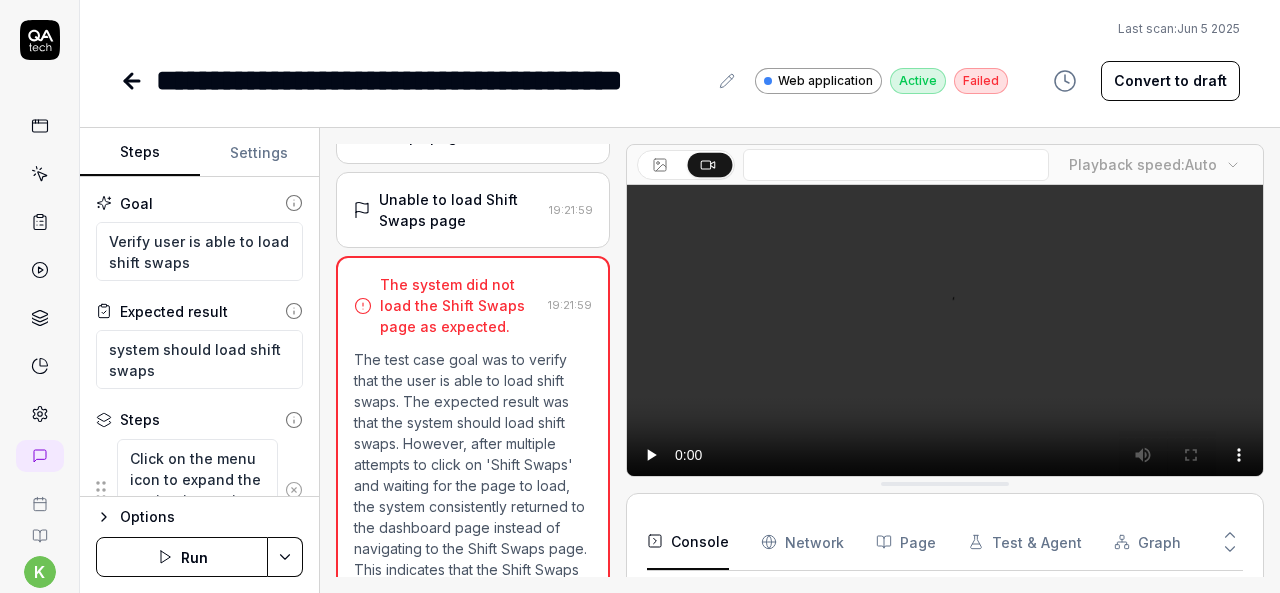 scroll, scrollTop: 2191, scrollLeft: 0, axis: vertical 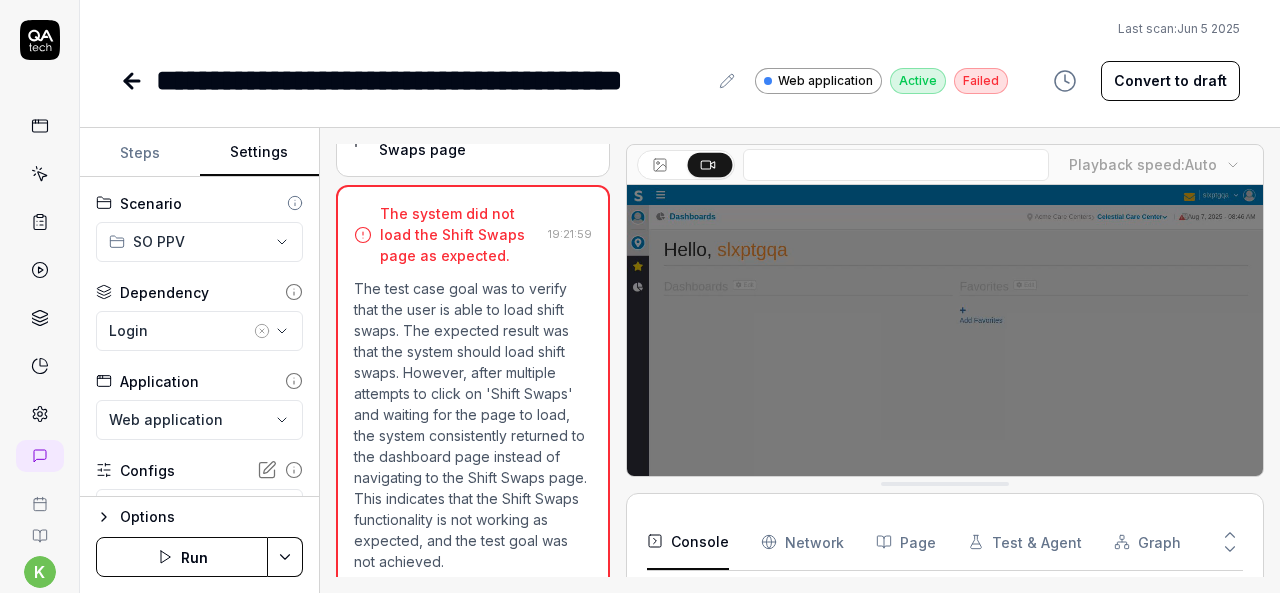 click on "Settings" at bounding box center [260, 153] 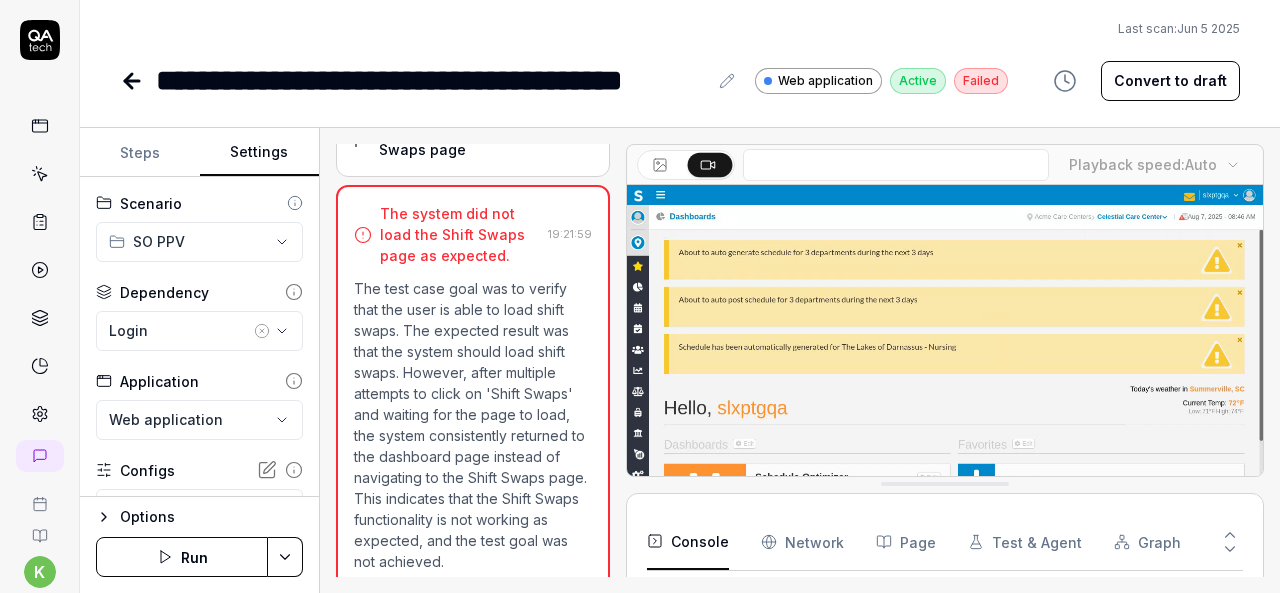 click 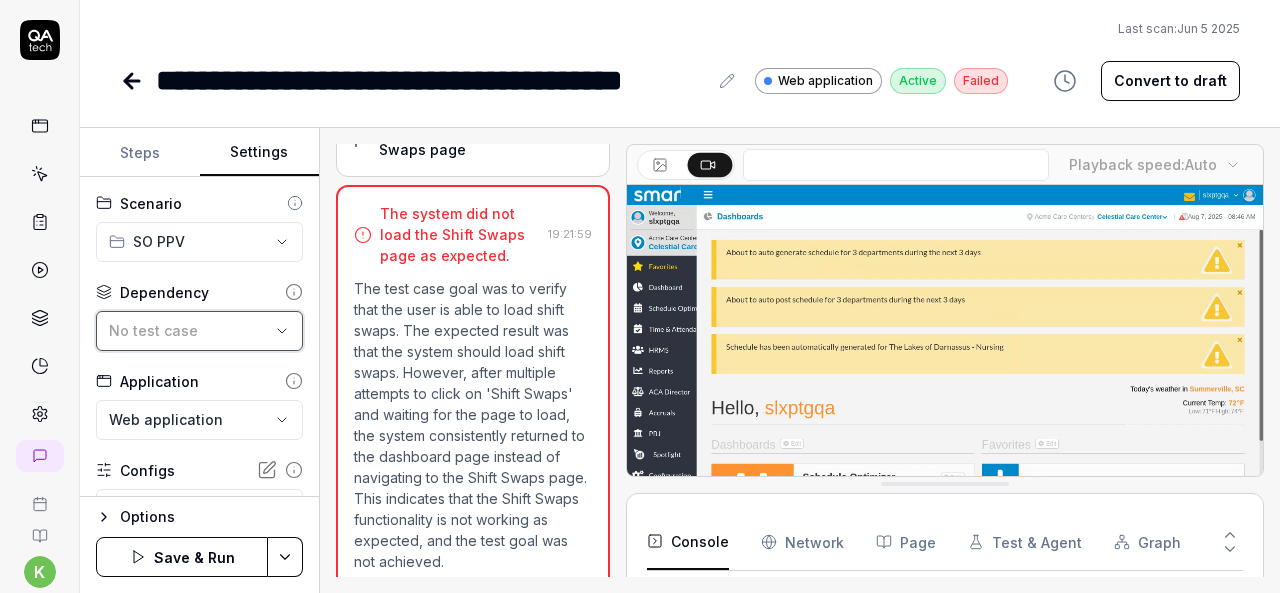 scroll, scrollTop: 91, scrollLeft: 0, axis: vertical 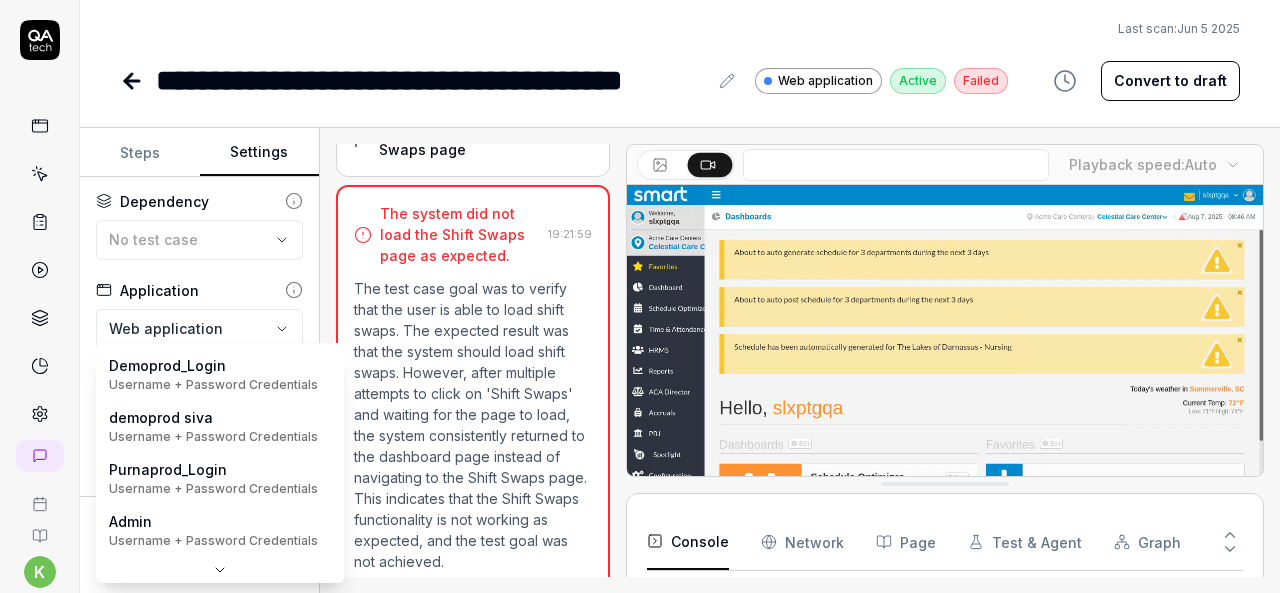 click on "**********" at bounding box center (640, 296) 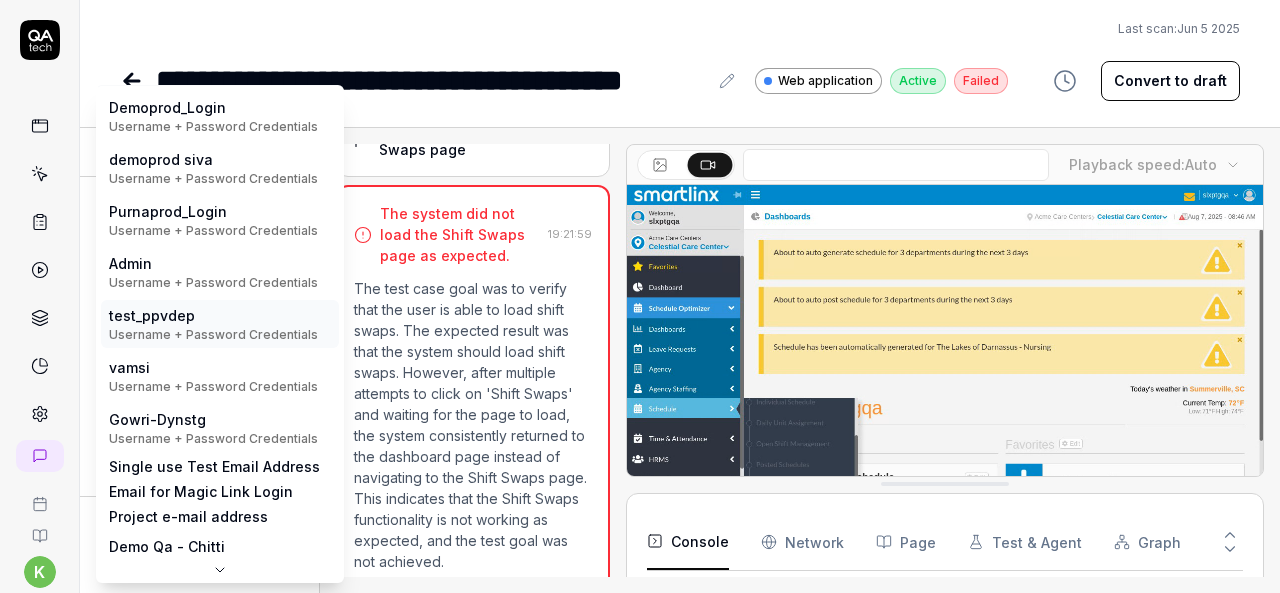 scroll, scrollTop: 0, scrollLeft: 0, axis: both 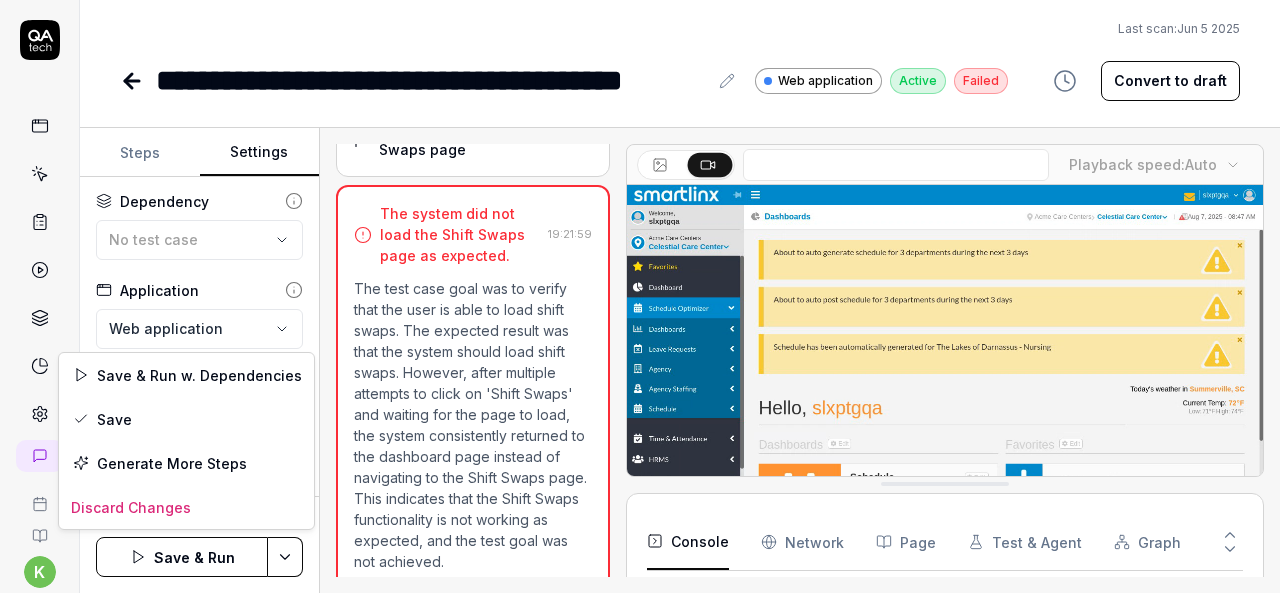 click on "**********" at bounding box center [640, 296] 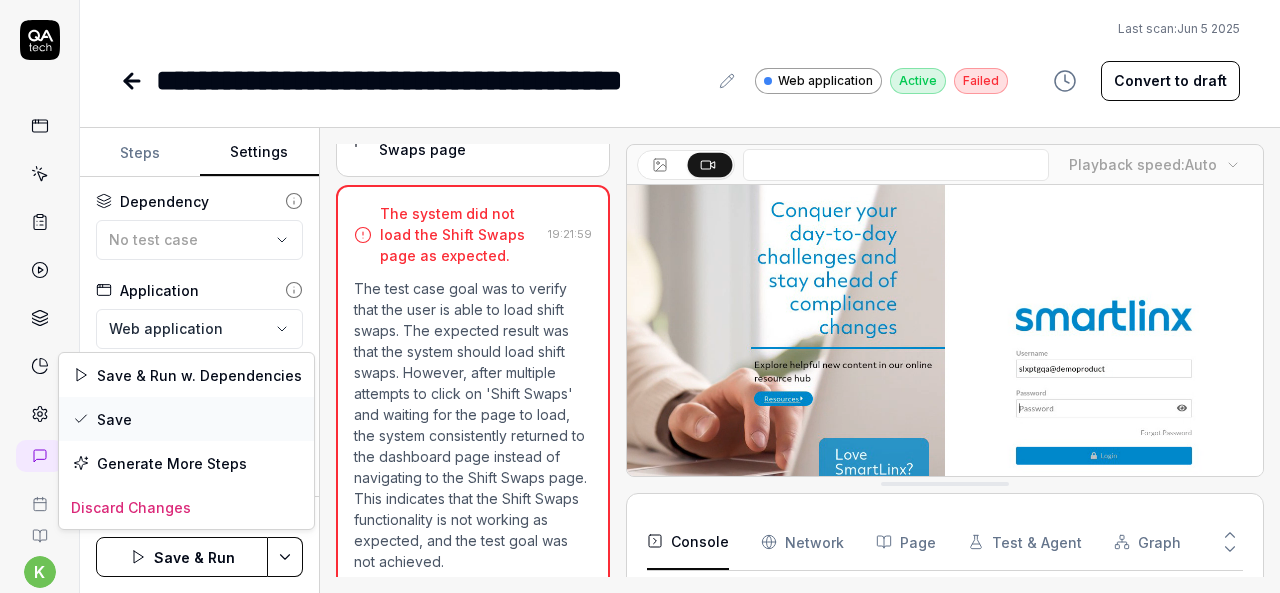 click on "Save" at bounding box center [186, 419] 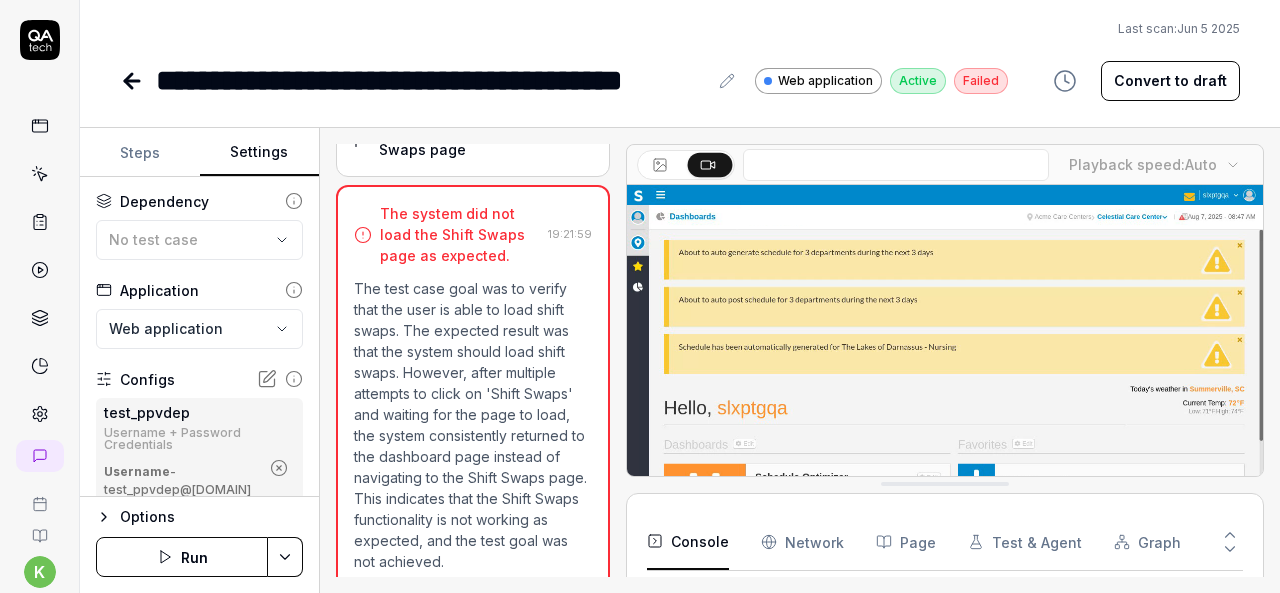 click 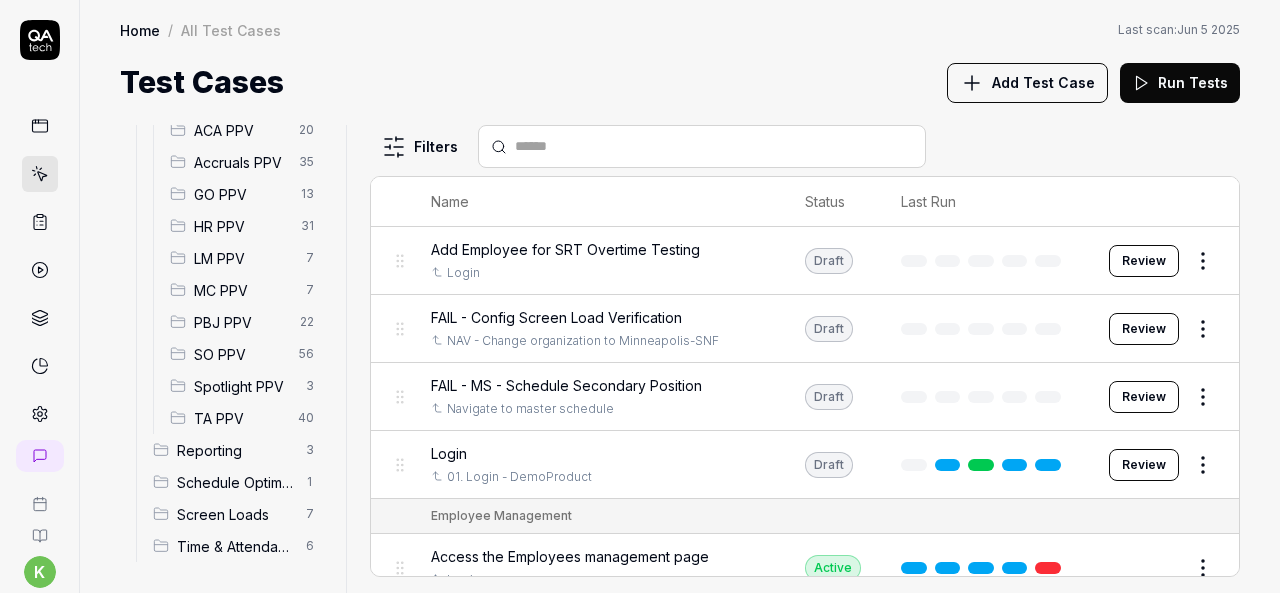 scroll, scrollTop: 594, scrollLeft: 0, axis: vertical 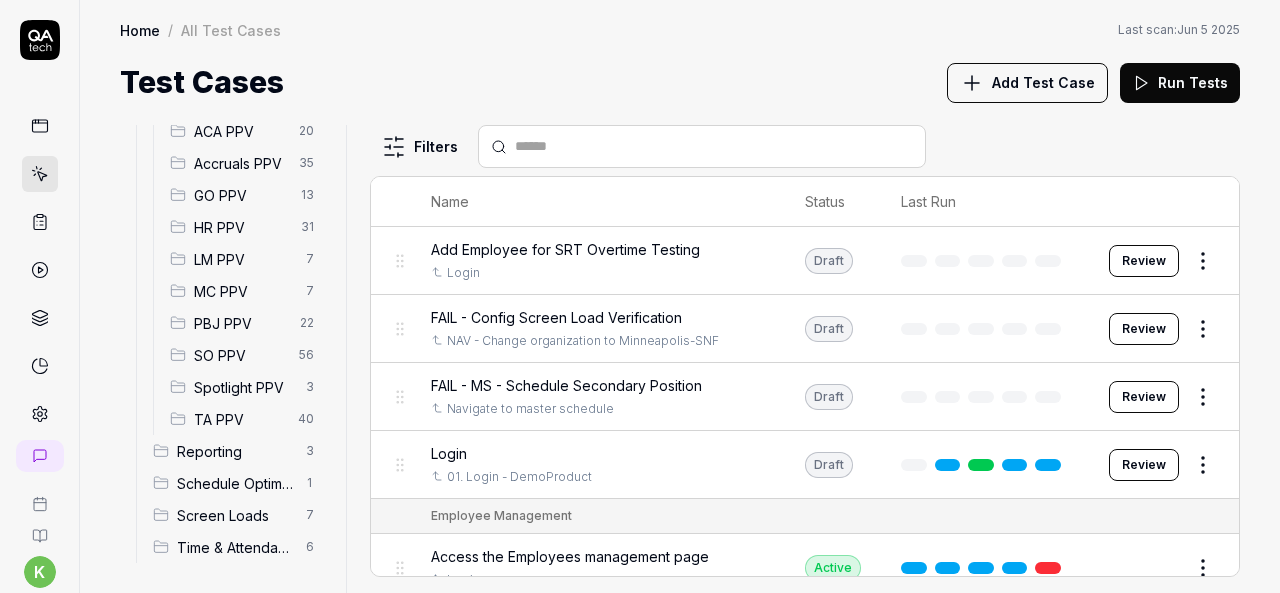 click on "SO PPV" at bounding box center (240, 355) 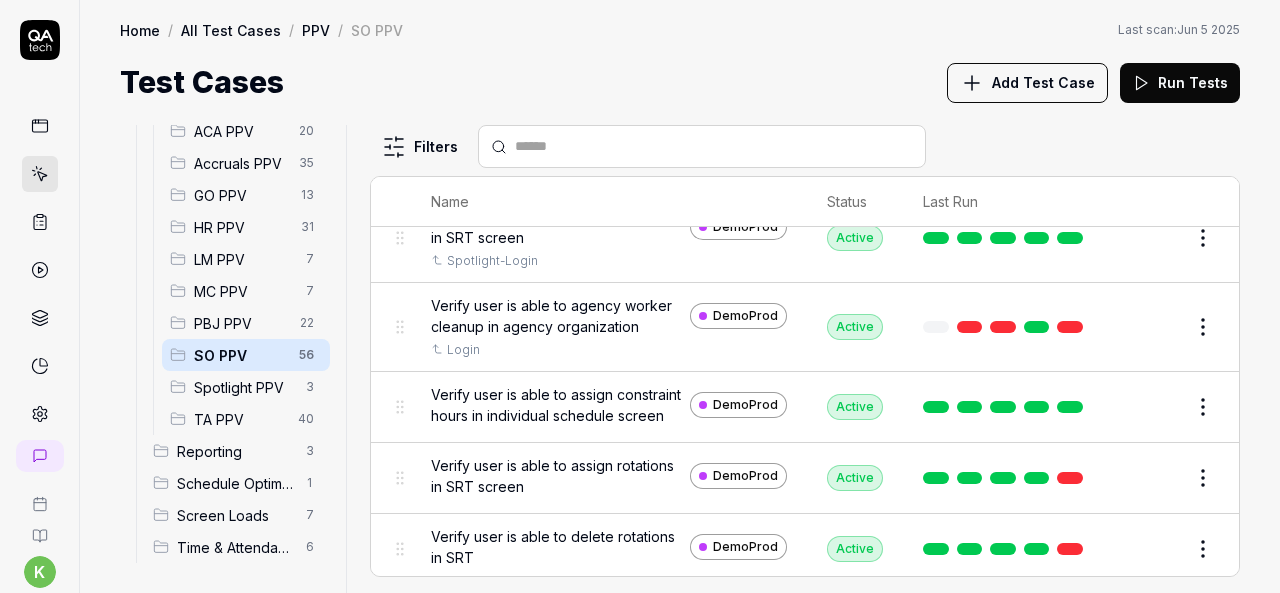 scroll, scrollTop: 2479, scrollLeft: 0, axis: vertical 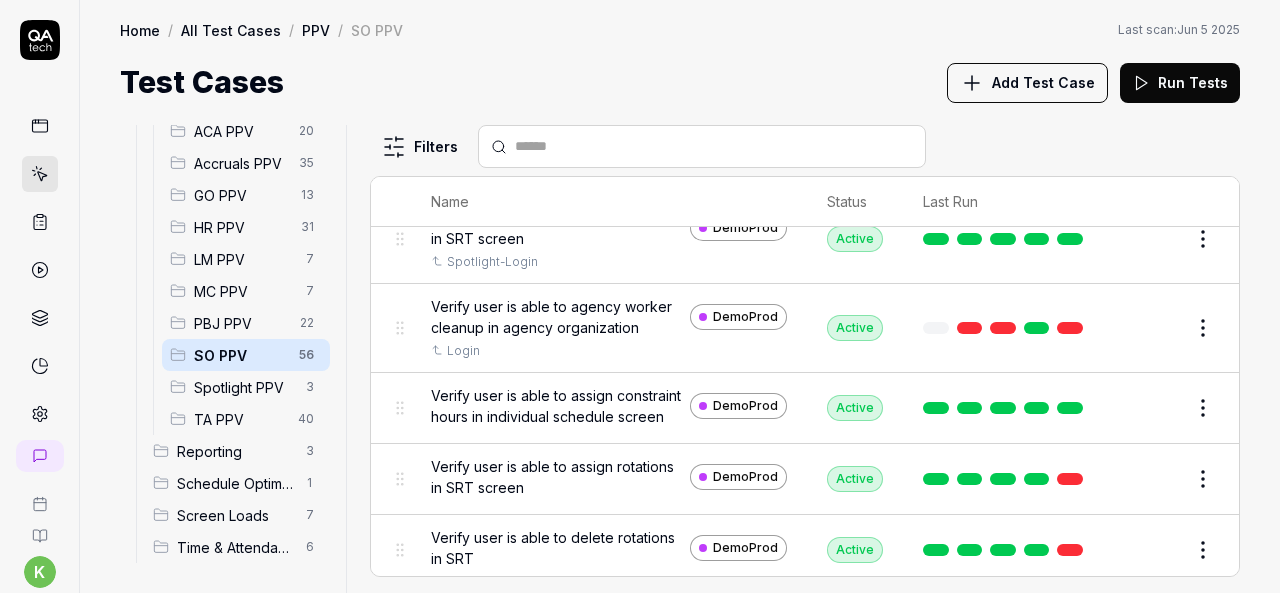 click on "Edit" at bounding box center [1155, 328] 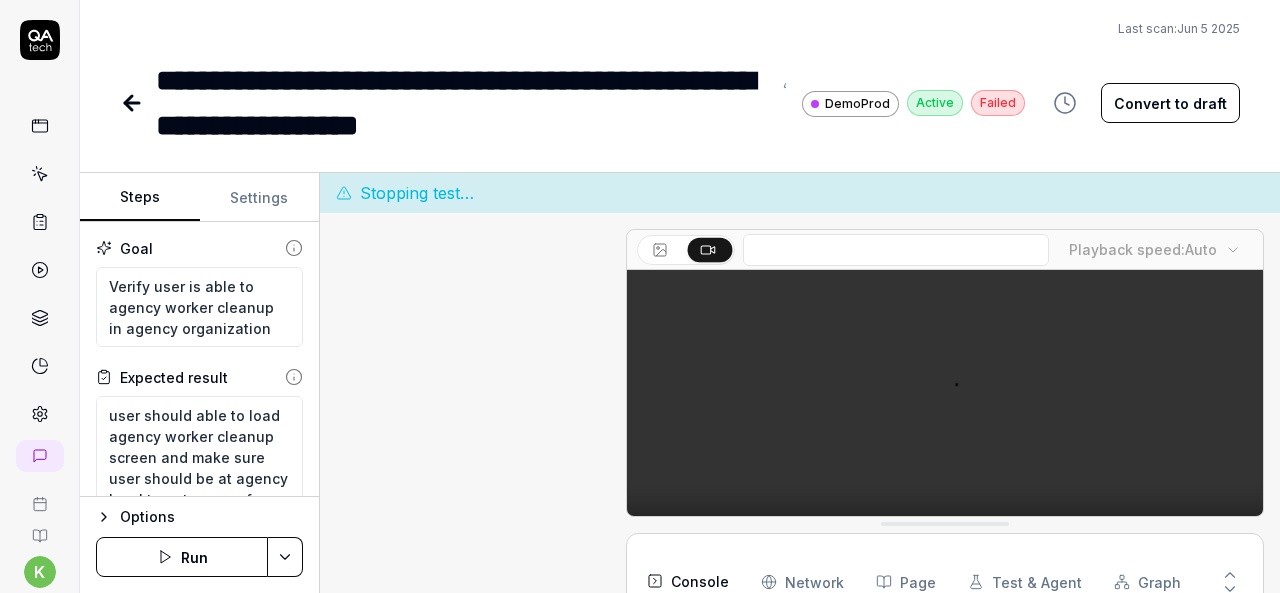 scroll, scrollTop: 3906, scrollLeft: 0, axis: vertical 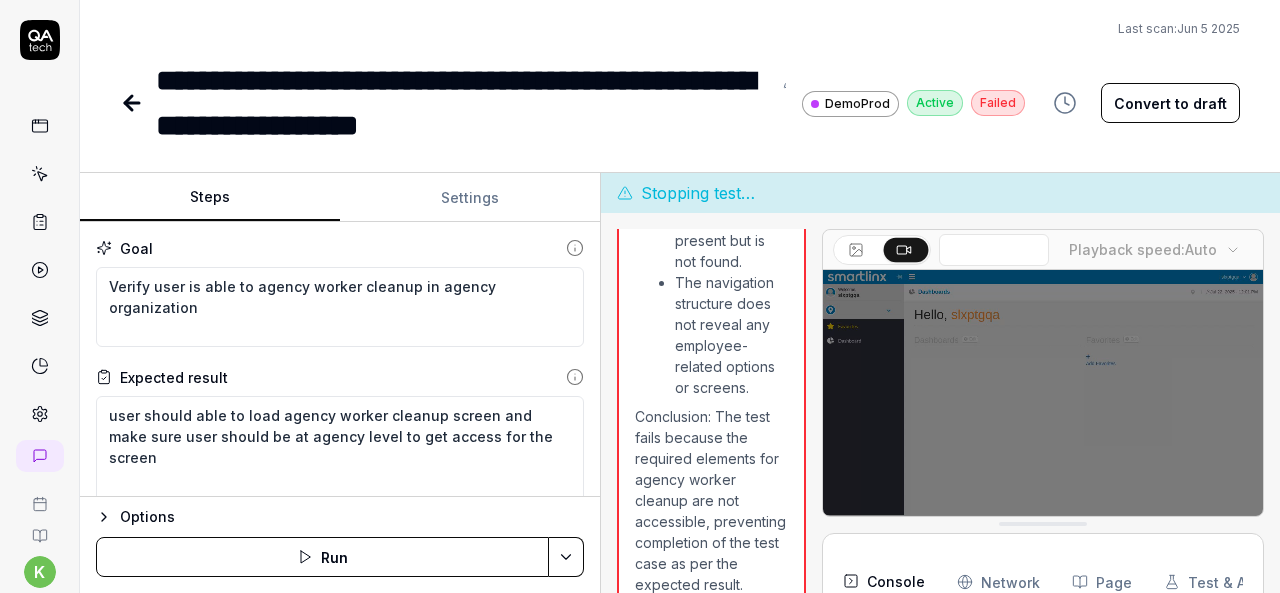 click on "Steps Settings Goal Verify user is able to agency worker cleanup in agency organization Expected result user should able to load agency worker cleanup screen and make sure user should be at agency level to get access for the screen Steps move mouse to organization tree and select agency move cursor to organization tree structure and then select agency from the list
and then navigate to employee and click on employee list
and then click on basic information dropdown from the dropdown select agency worker cleanup
verify user is able to load agency worker cleanup screen.
To pick up a draggable item, press the space bar.
While dragging, use the arrow keys to move the item.
Press space again to drop the item in its new position, or press escape to cancel.
Options Run Stopping test… Open browser 15:31:06 DemoProduct https://www.smartlinx6.com/ move mouse to organization tree and select agency  15:31:21 Scrolling navigation menu 15:32:23 Continuing to scroll navigation menu 15:32:34 15:32:48" at bounding box center (680, 383) 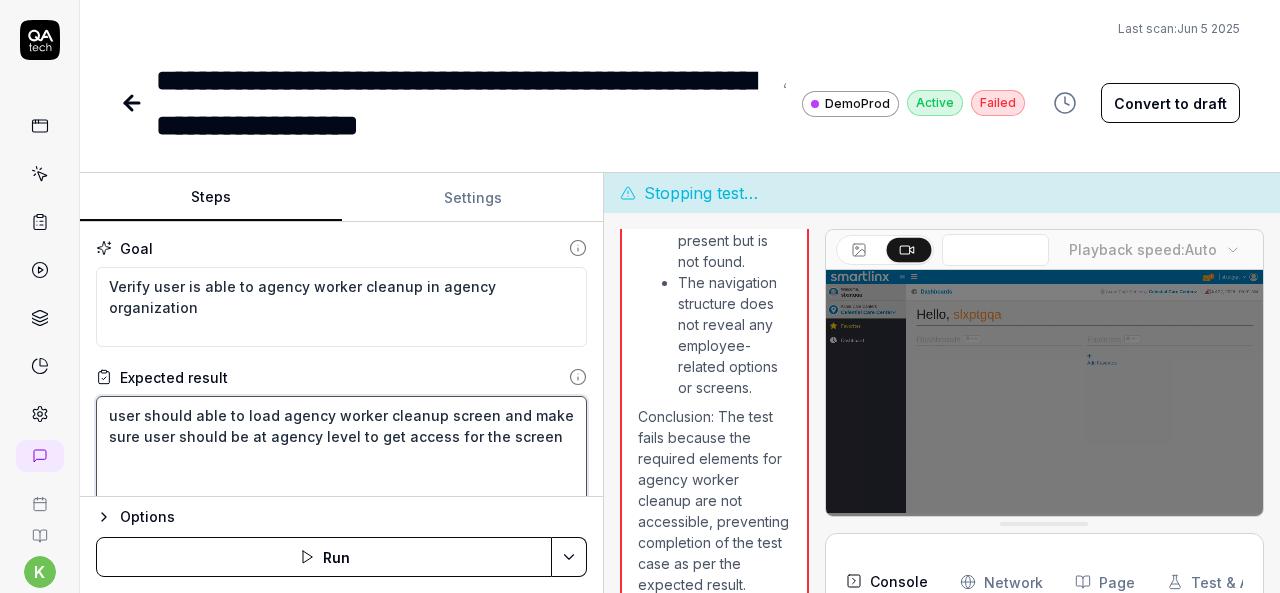 click on "user should able to load agency worker cleanup screen and make sure user should be at agency level to get access for the screen" at bounding box center [341, 467] 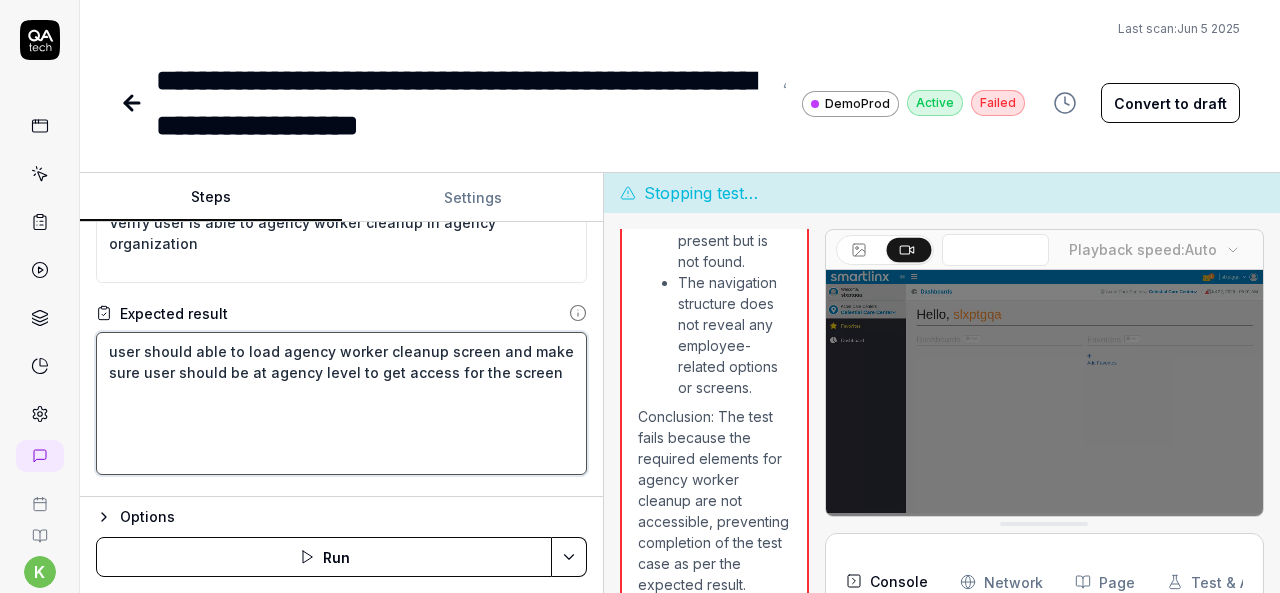 scroll, scrollTop: 0, scrollLeft: 0, axis: both 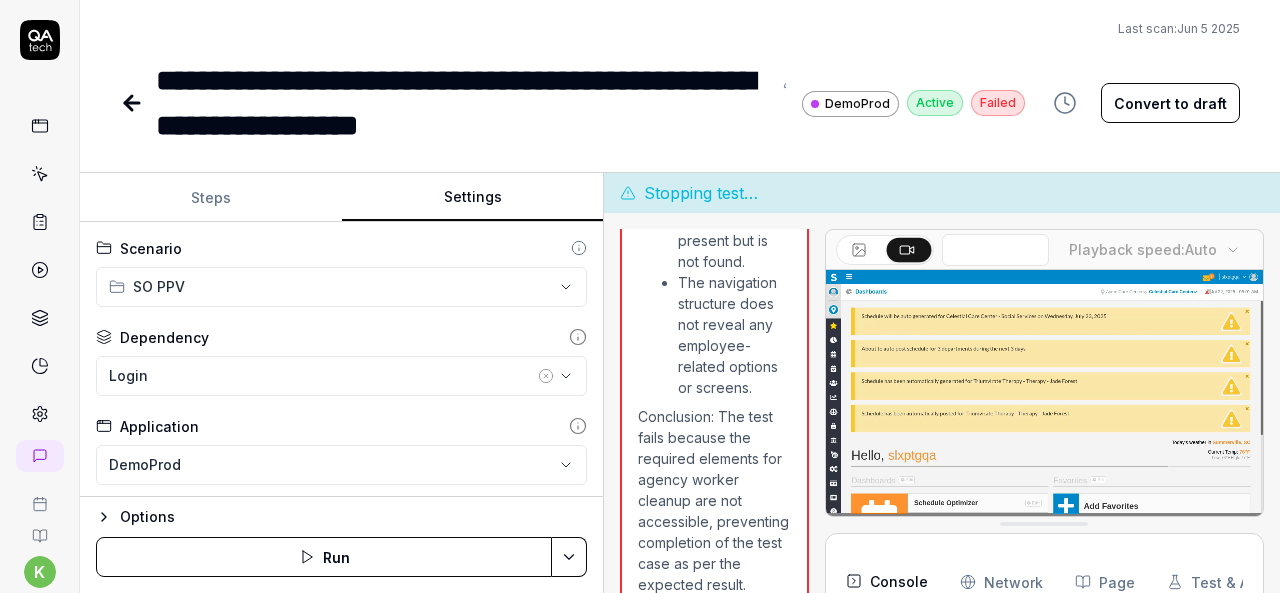 click on "Settings" at bounding box center [473, 198] 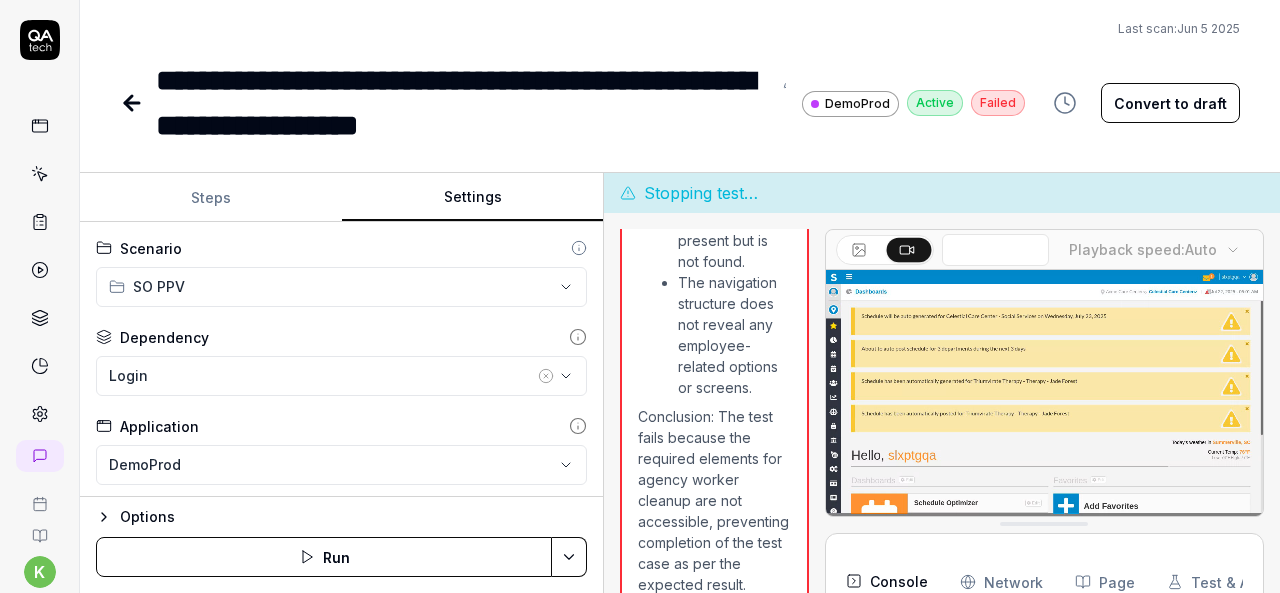 click 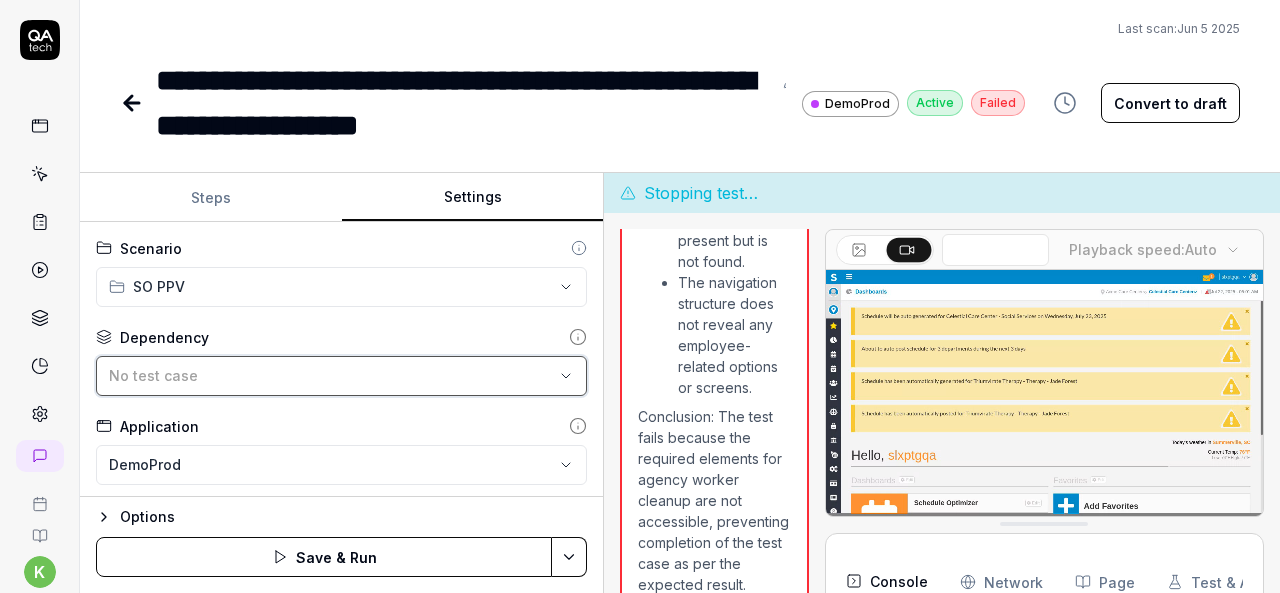 scroll, scrollTop: 228, scrollLeft: 0, axis: vertical 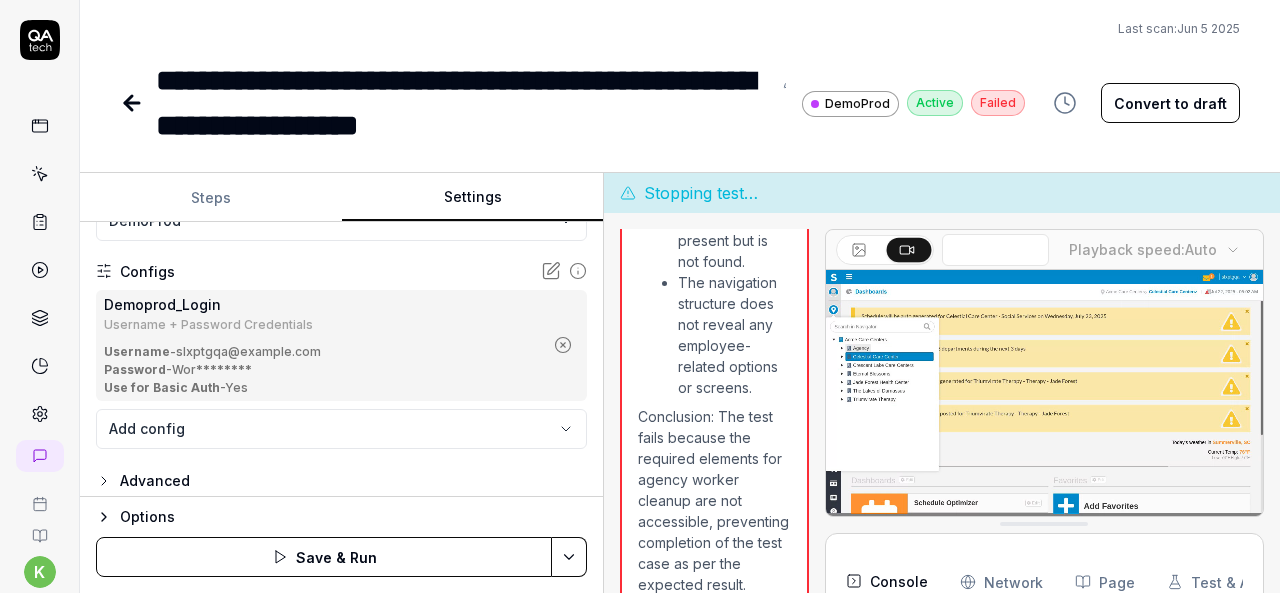 click 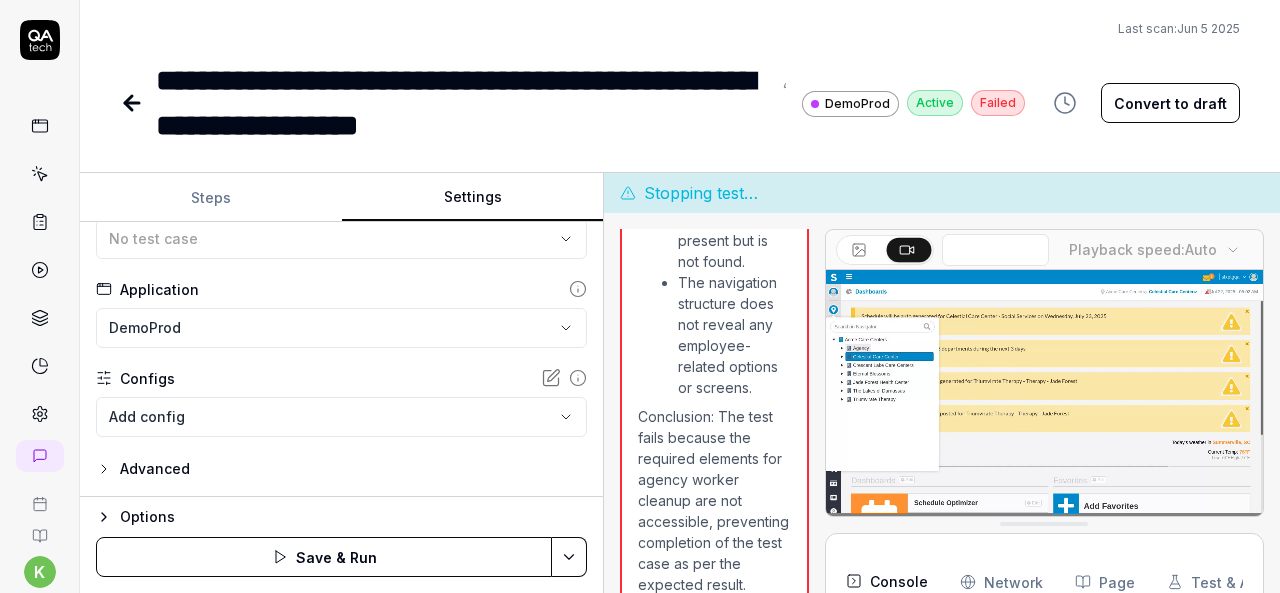 scroll, scrollTop: 136, scrollLeft: 0, axis: vertical 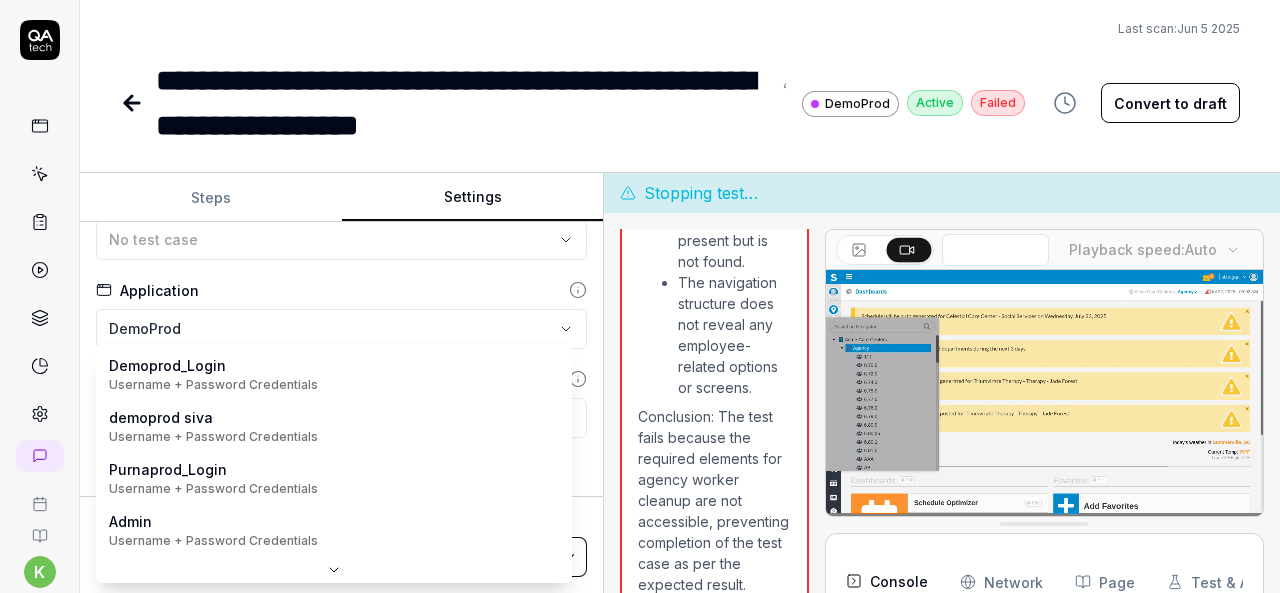 click on "**********" at bounding box center [640, 296] 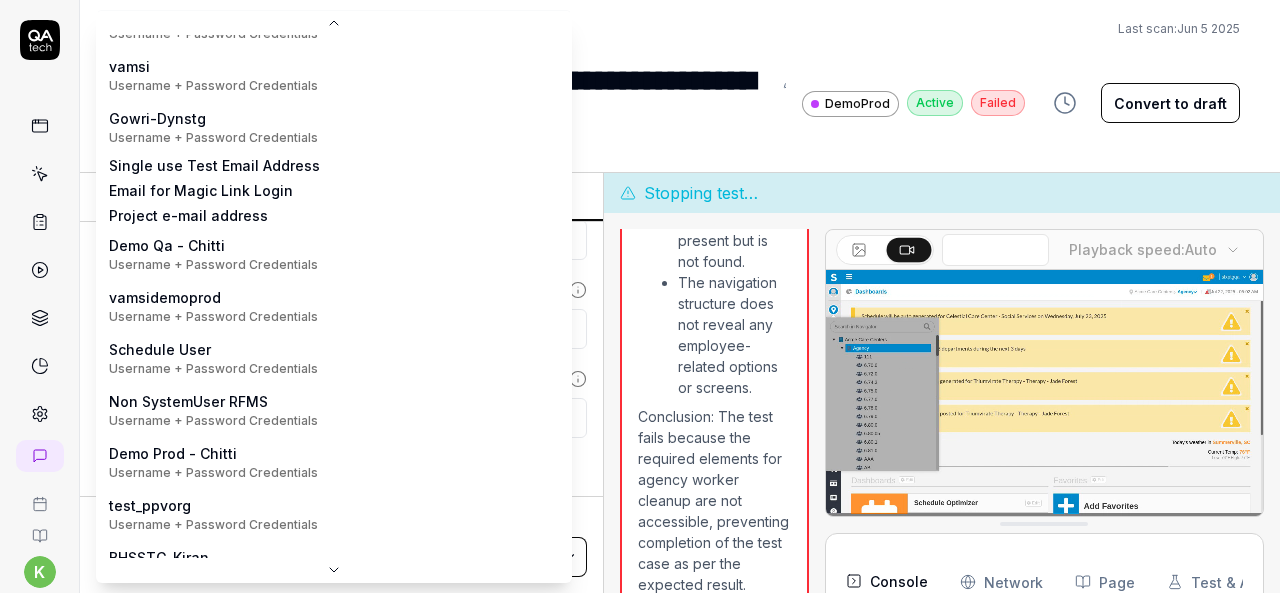 scroll, scrollTop: 256, scrollLeft: 0, axis: vertical 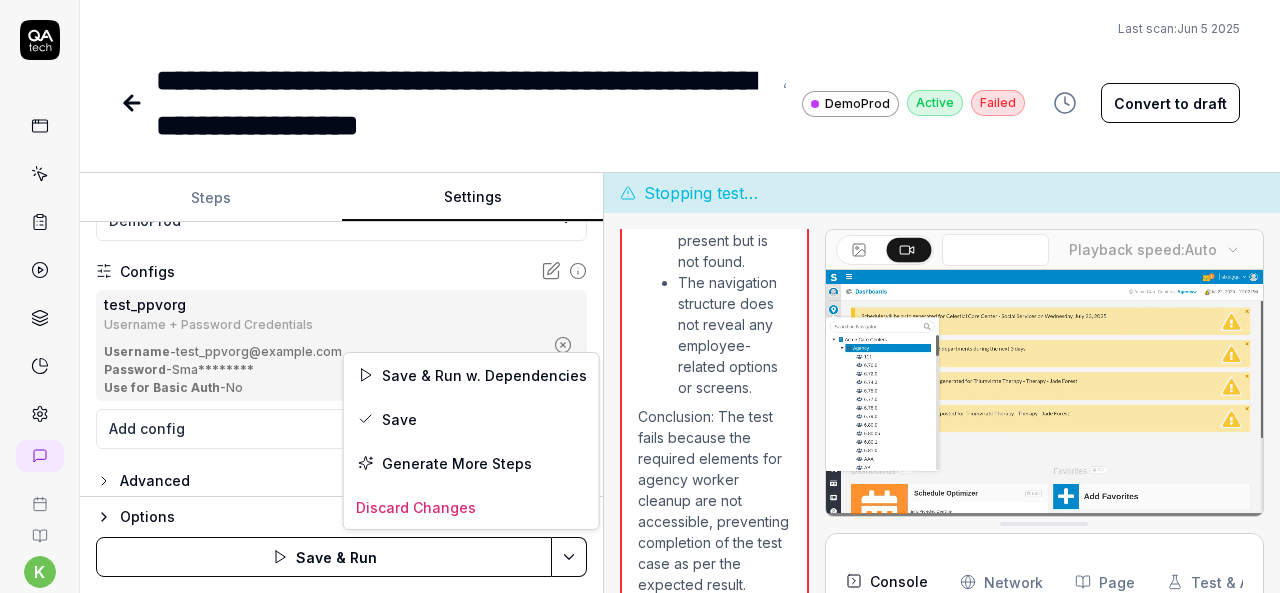 click on "**********" at bounding box center [640, 296] 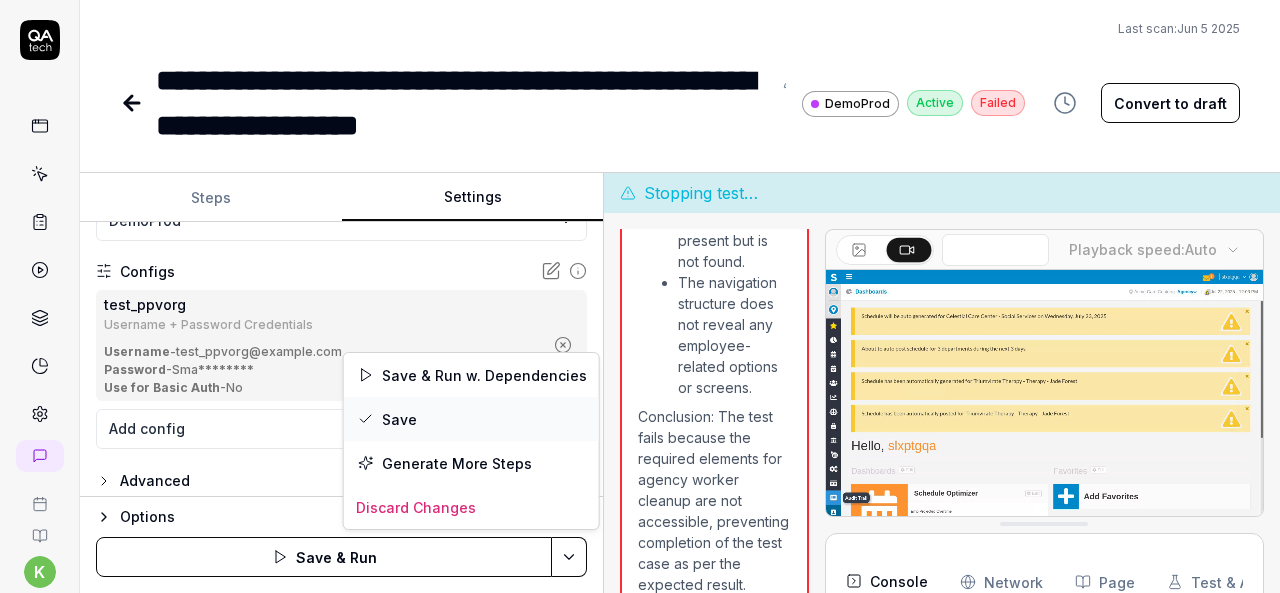 click on "Save" at bounding box center (471, 419) 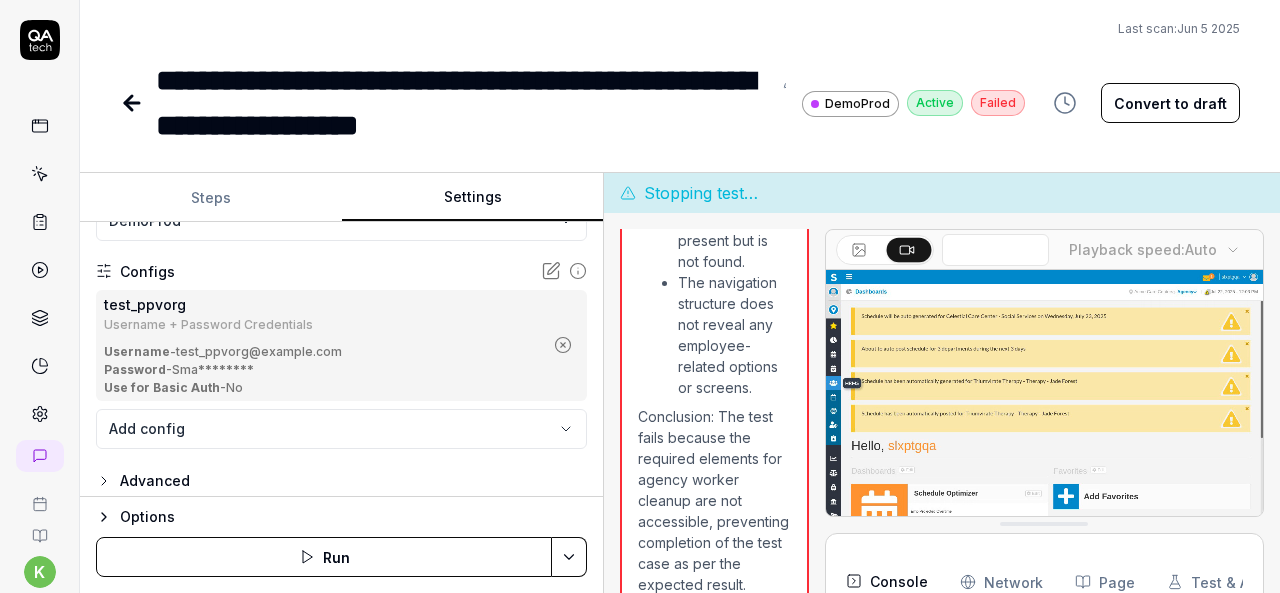 click 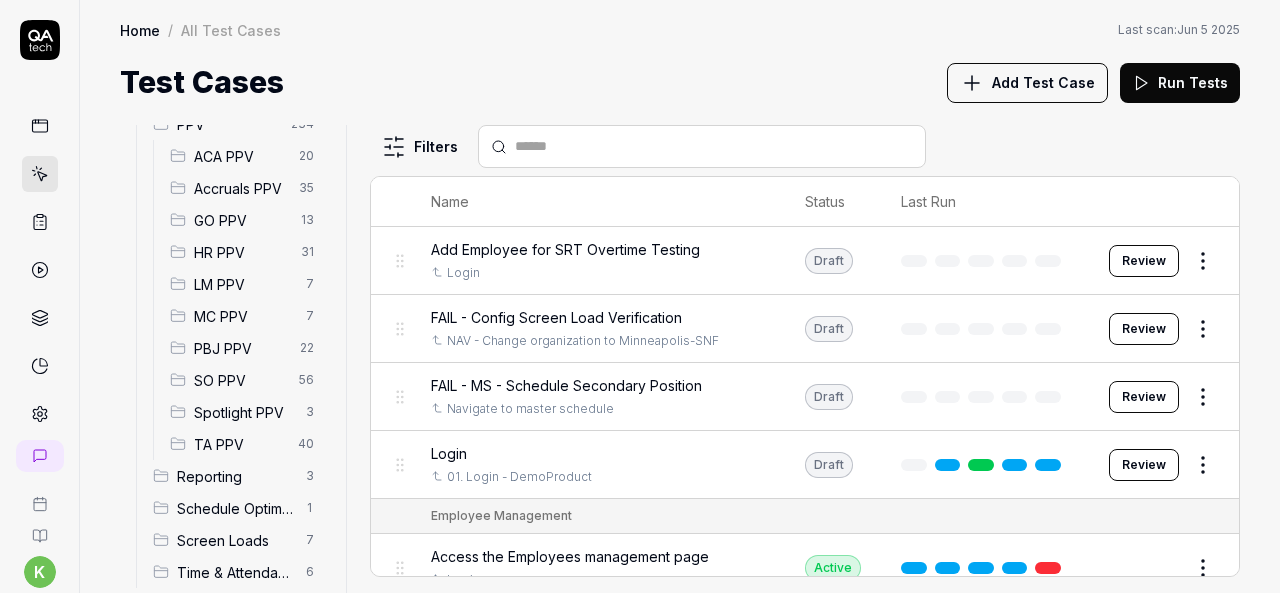 scroll, scrollTop: 595, scrollLeft: 0, axis: vertical 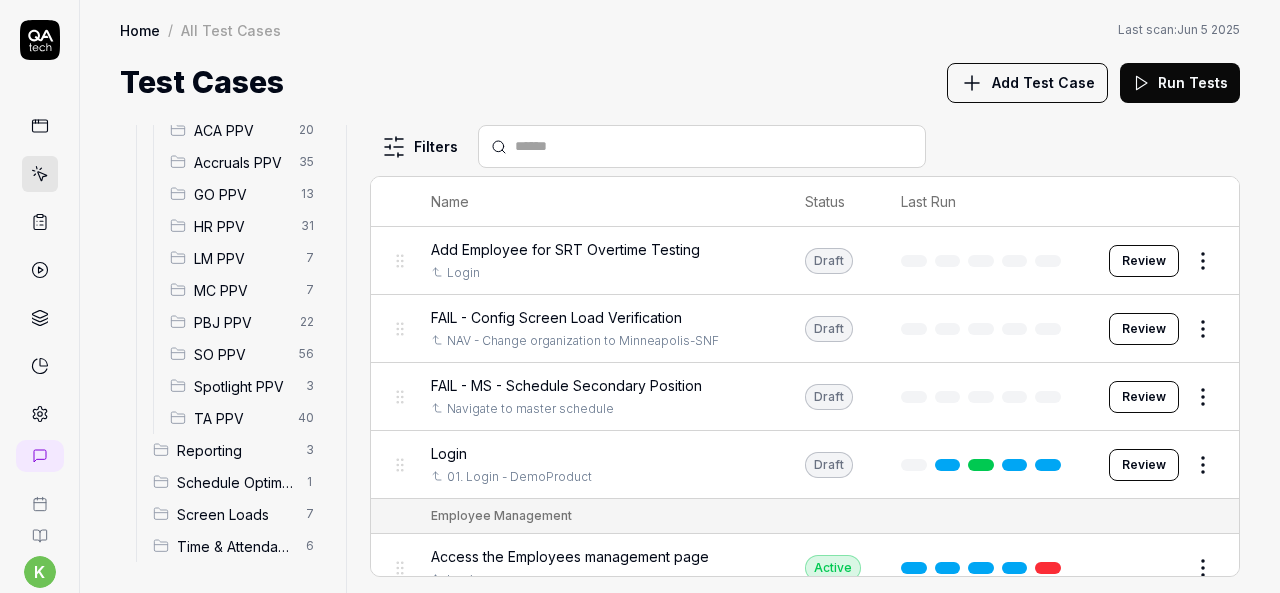 click on "SO PPV" at bounding box center (240, 354) 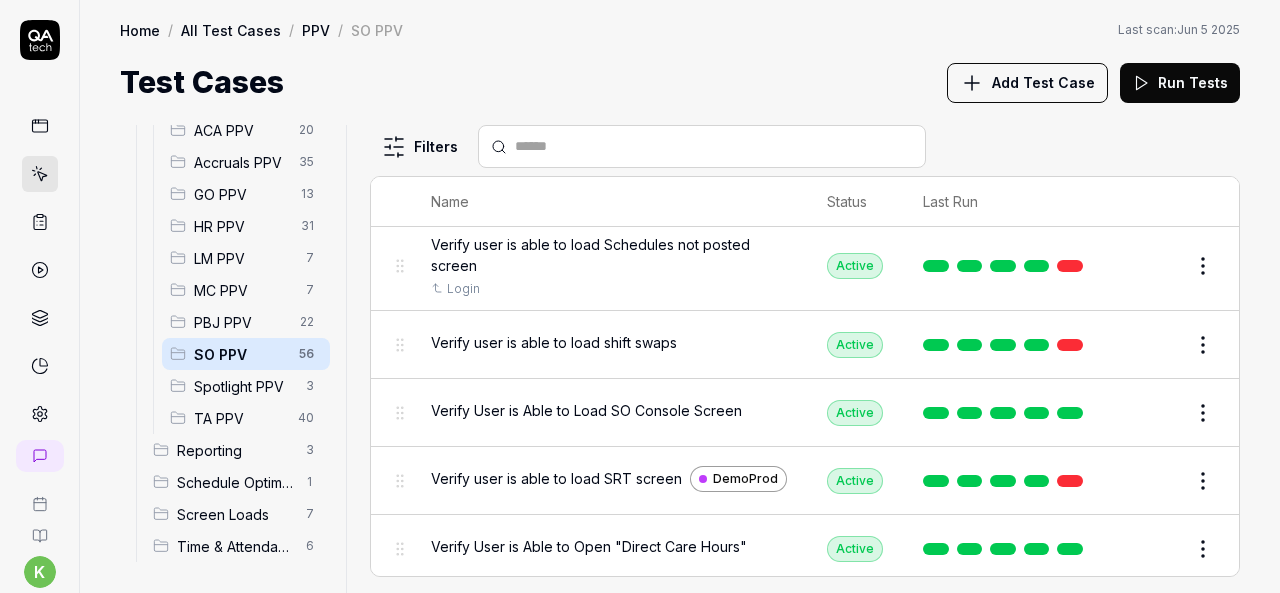 scroll, scrollTop: 3484, scrollLeft: 0, axis: vertical 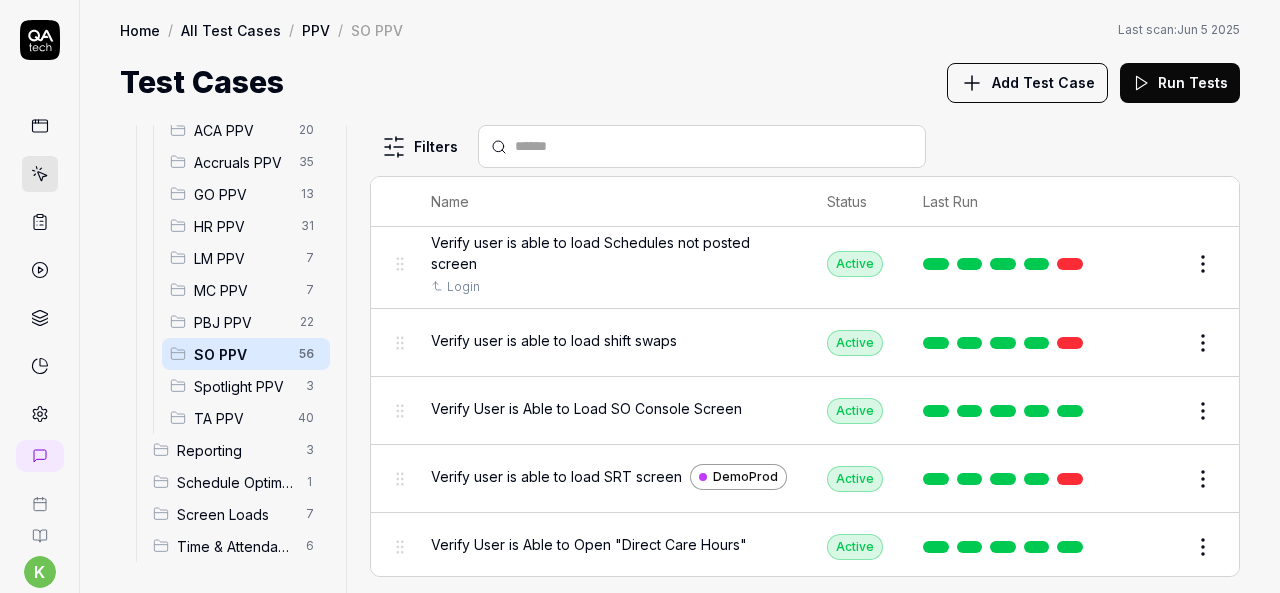 click on "Edit" at bounding box center (1155, 264) 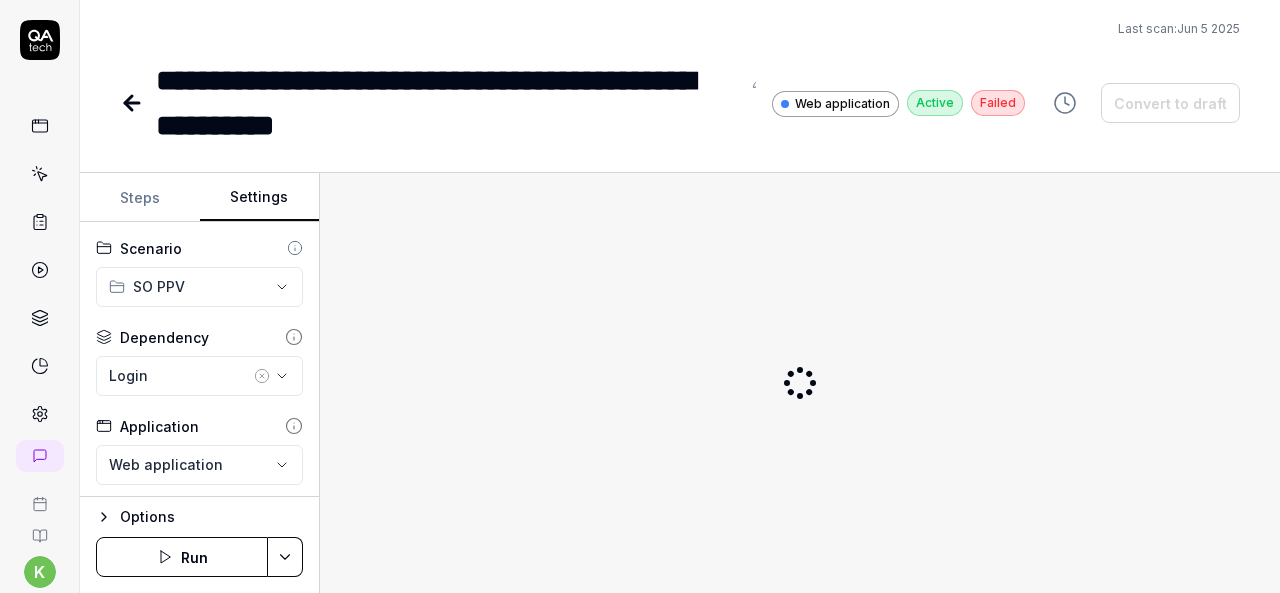 click on "Settings" at bounding box center [260, 198] 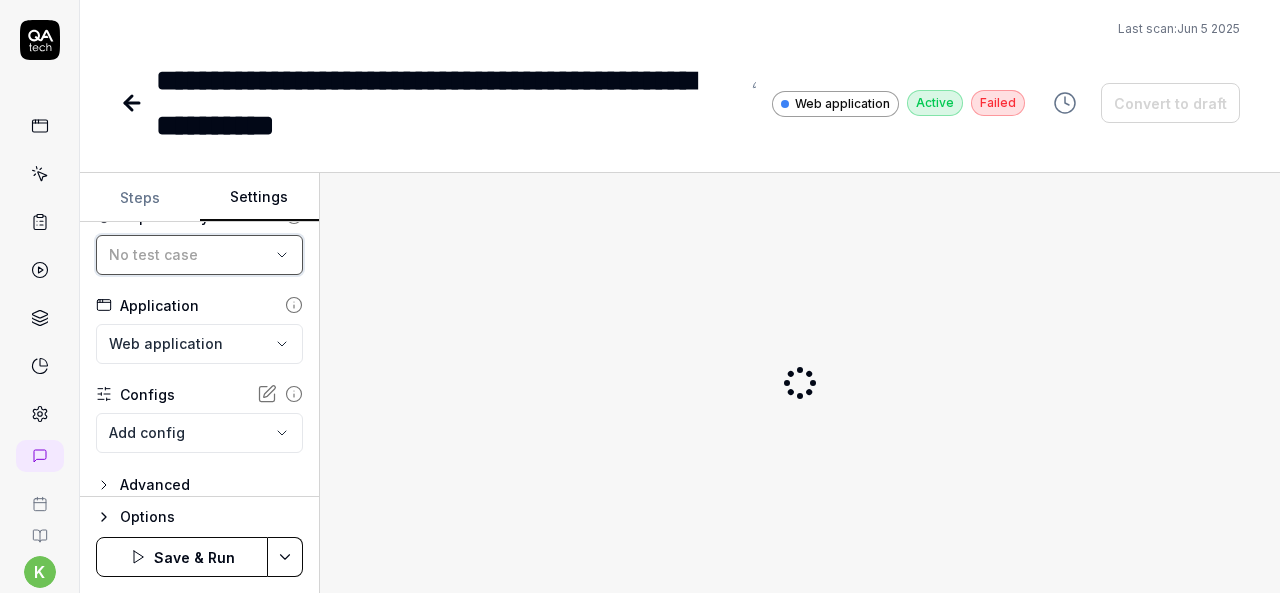 scroll, scrollTop: 136, scrollLeft: 0, axis: vertical 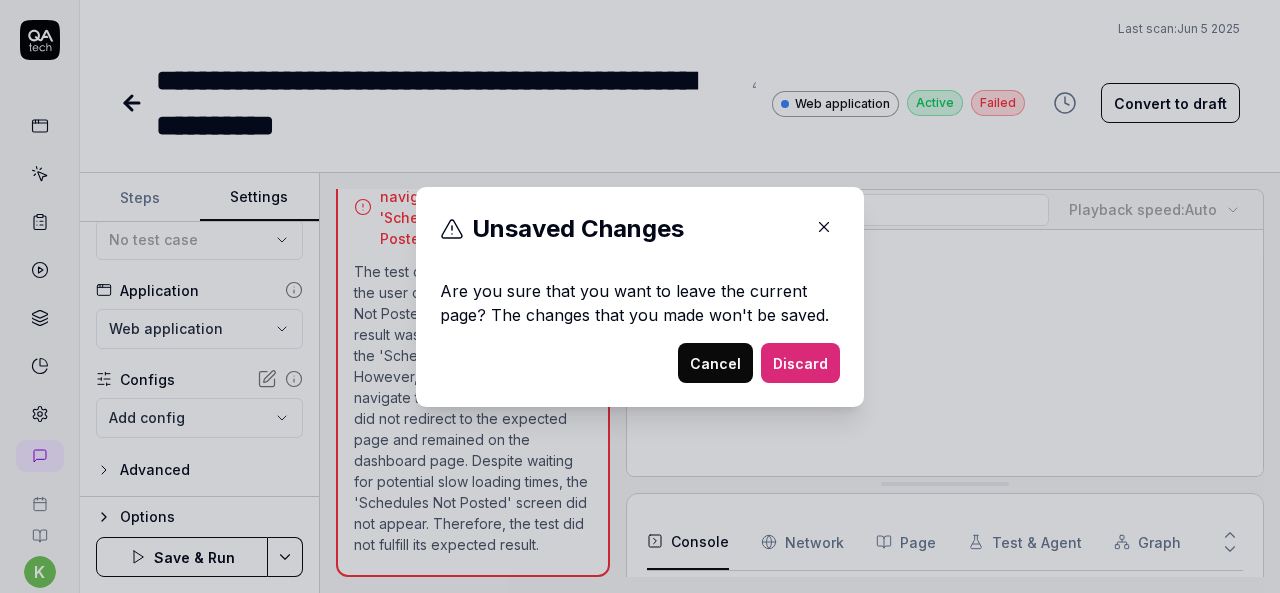 click on "Cancel" at bounding box center [715, 363] 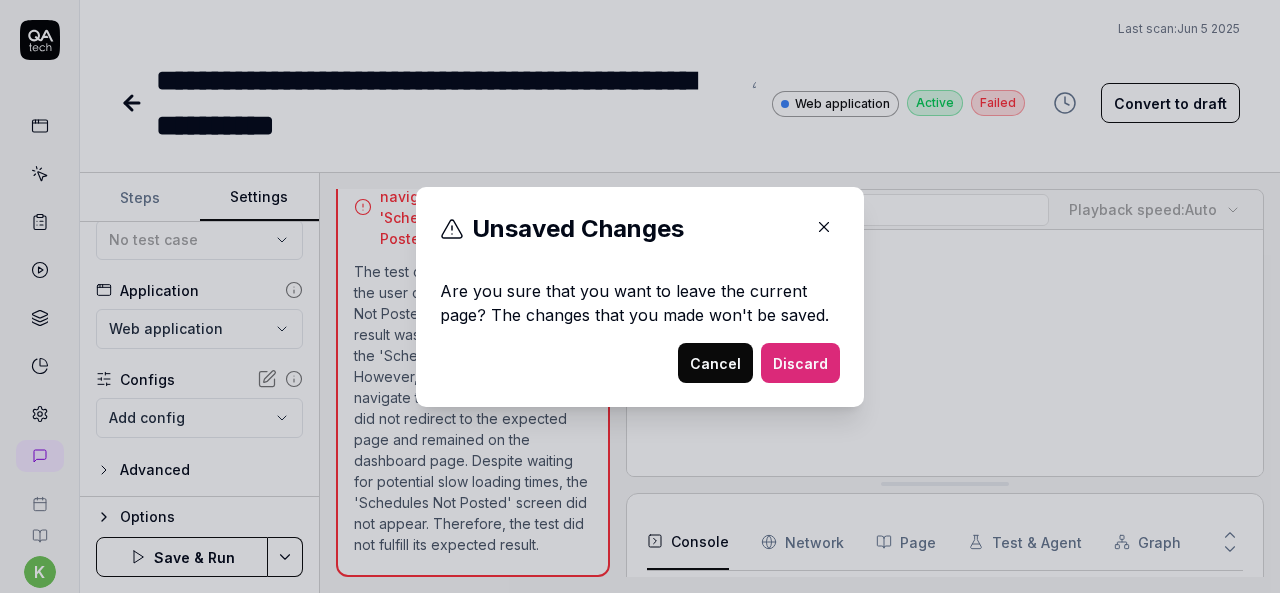 scroll, scrollTop: 1219, scrollLeft: 0, axis: vertical 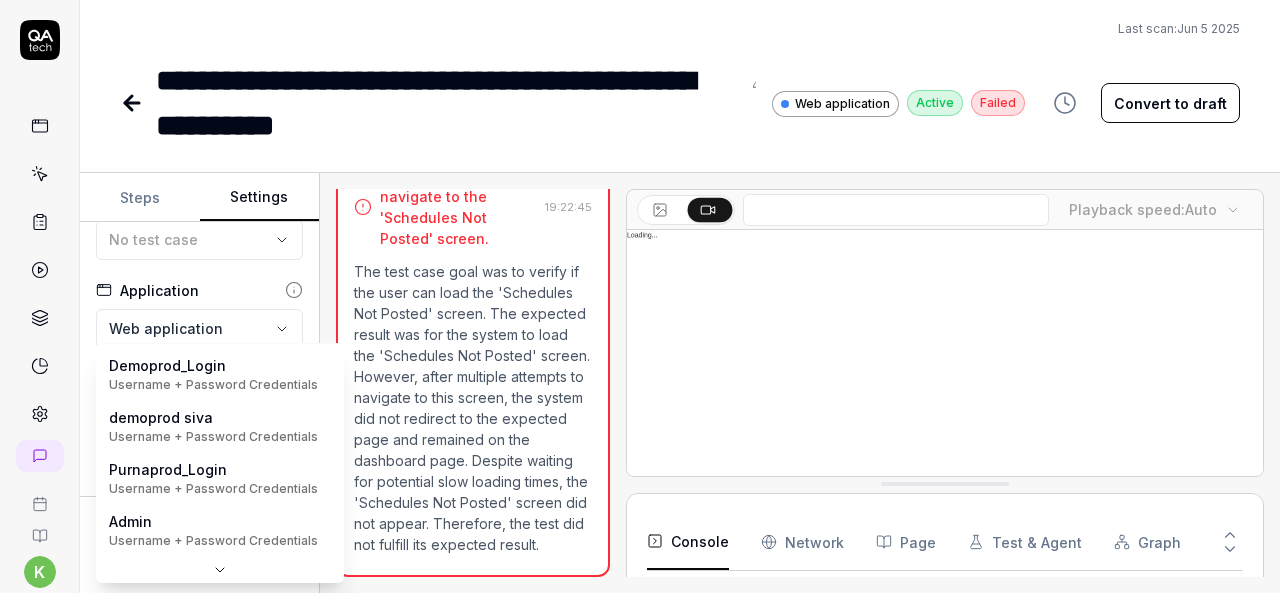 click on "**********" at bounding box center [640, 296] 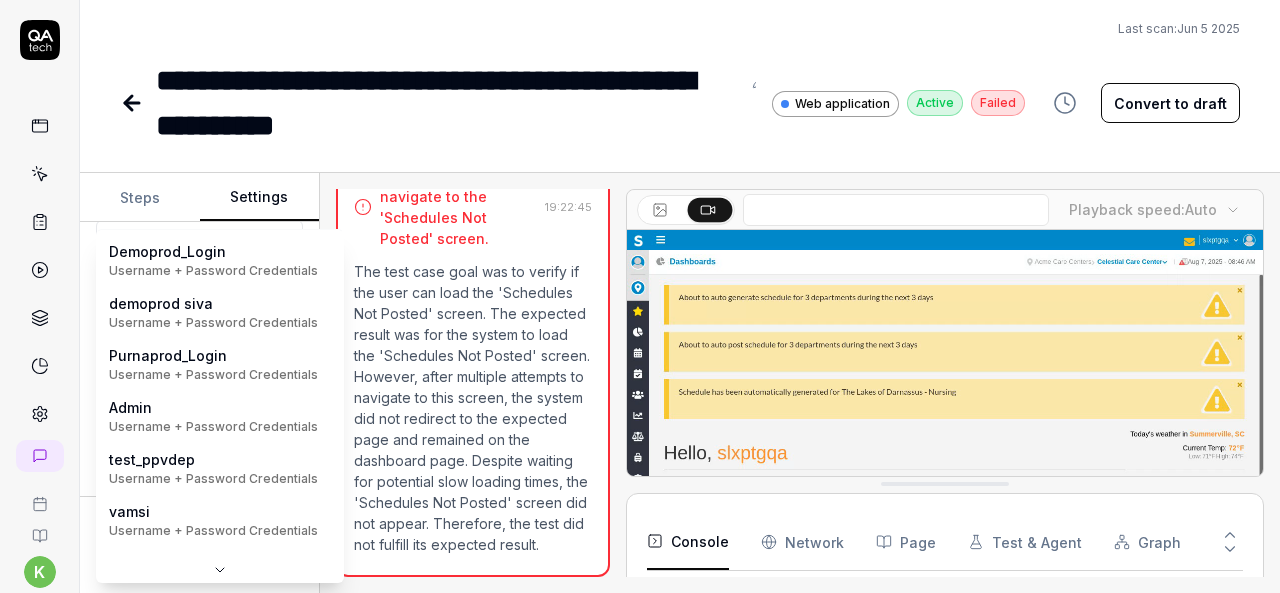 scroll, scrollTop: 0, scrollLeft: 0, axis: both 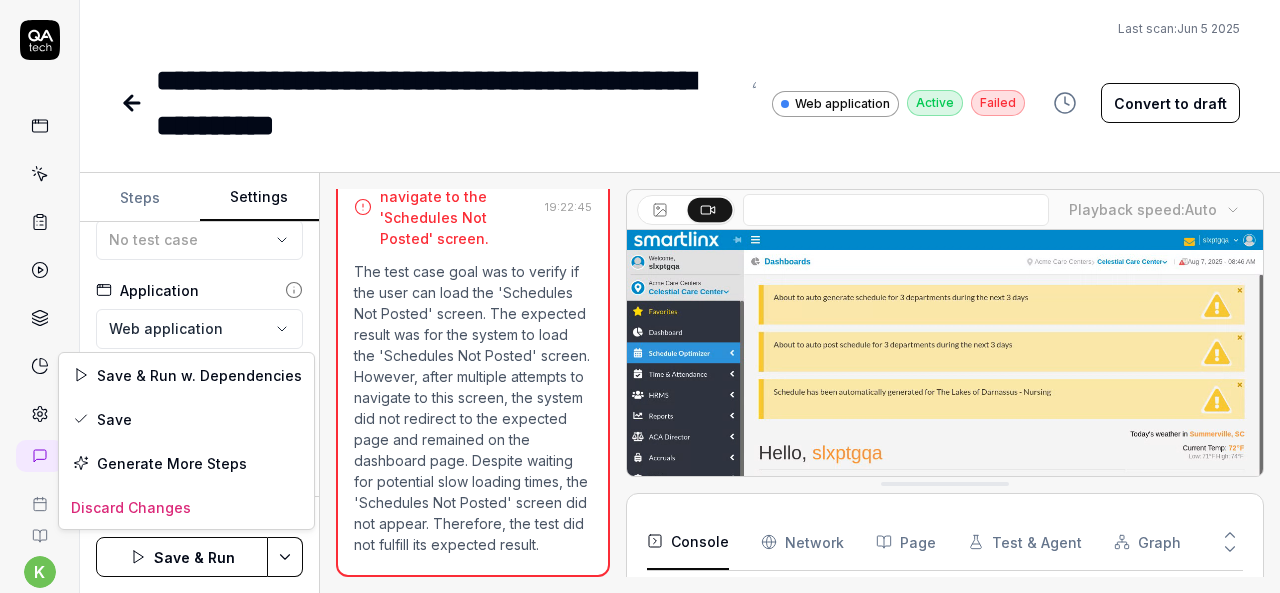 click on "**********" at bounding box center (640, 296) 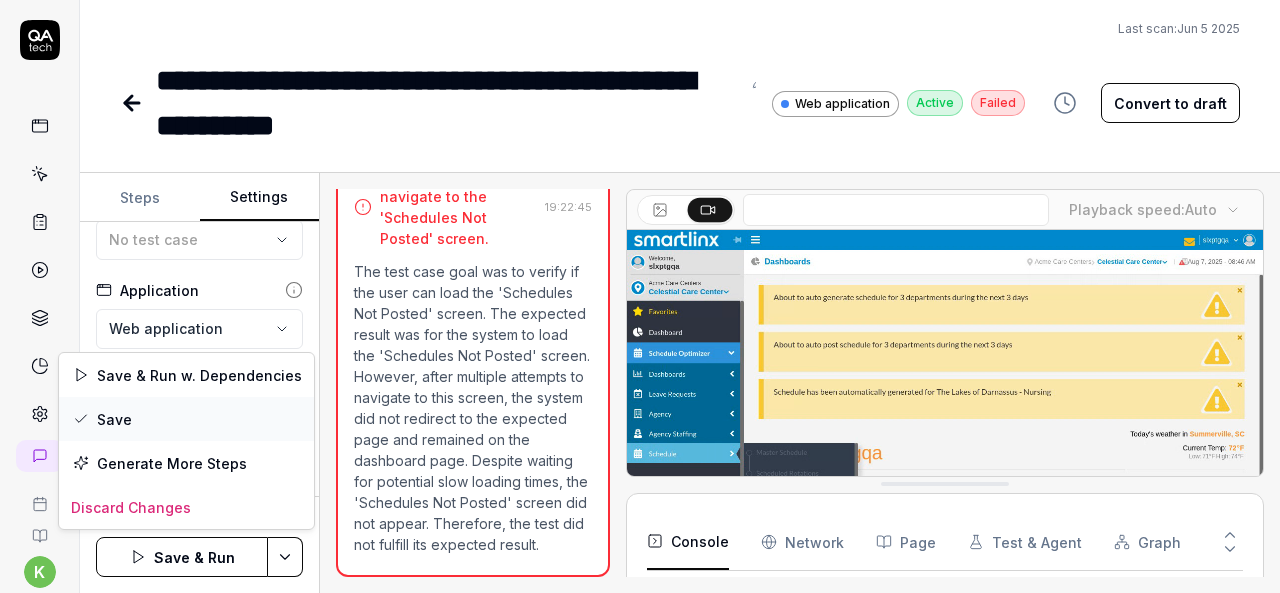 click on "Save" at bounding box center (186, 419) 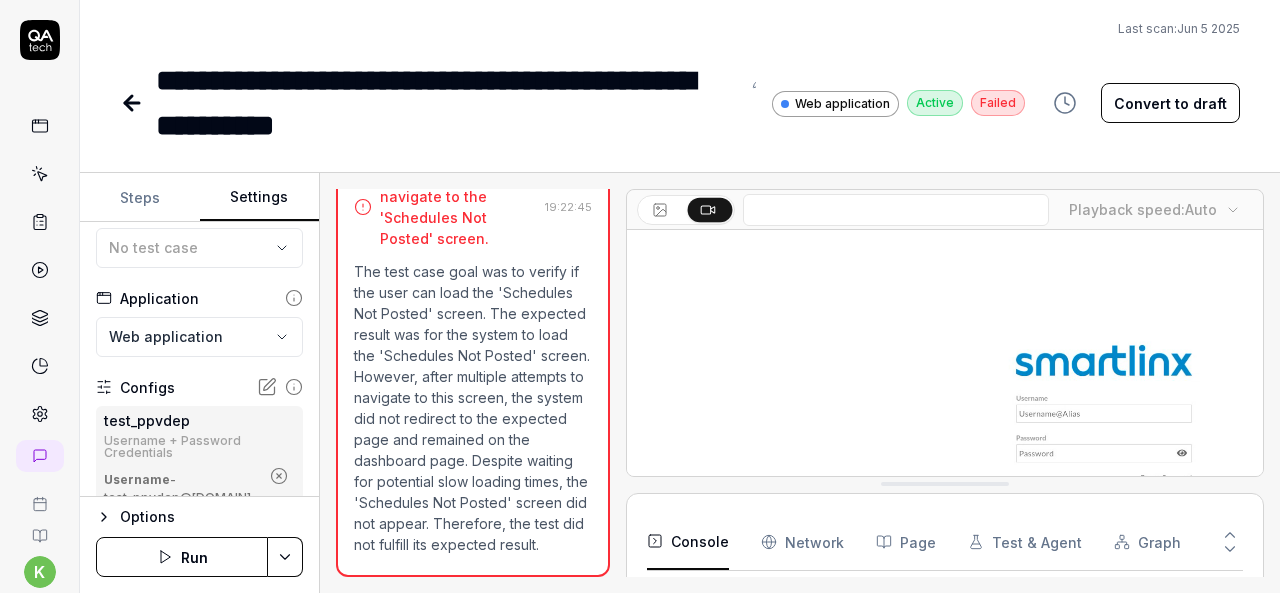 scroll, scrollTop: 127, scrollLeft: 0, axis: vertical 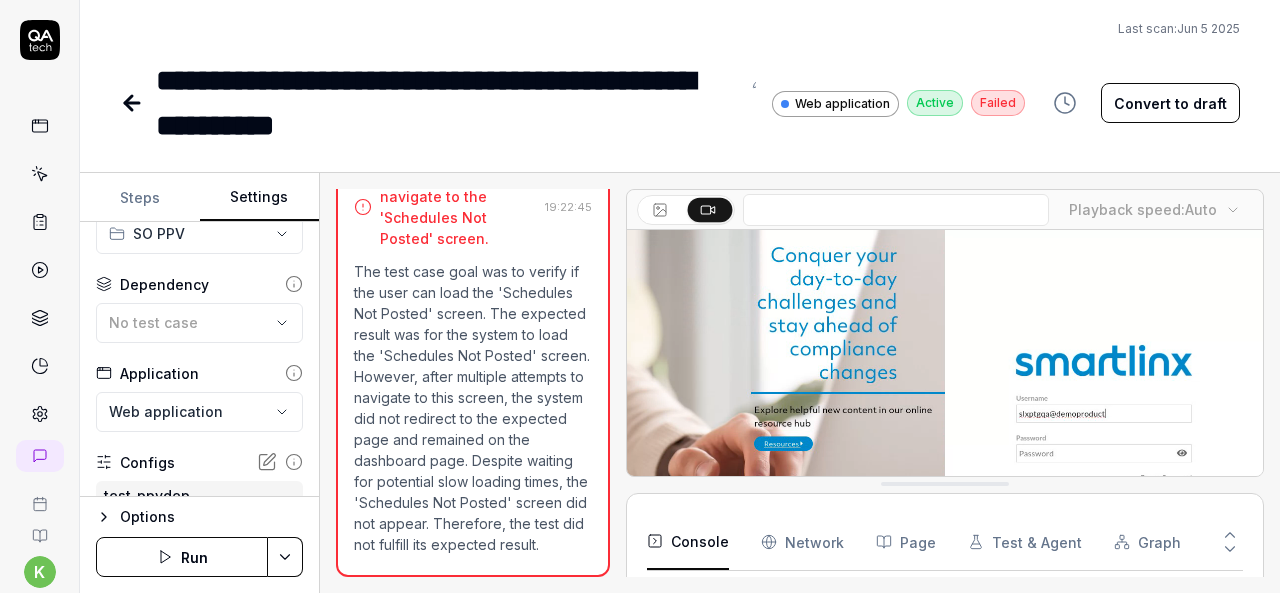 click 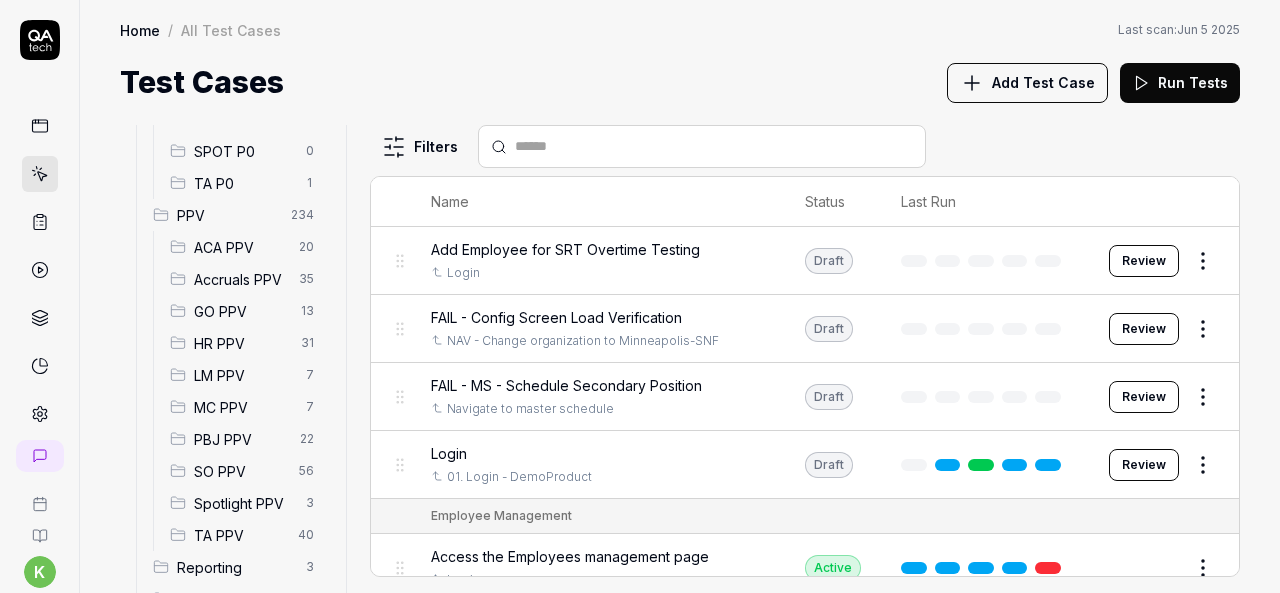 scroll, scrollTop: 550, scrollLeft: 0, axis: vertical 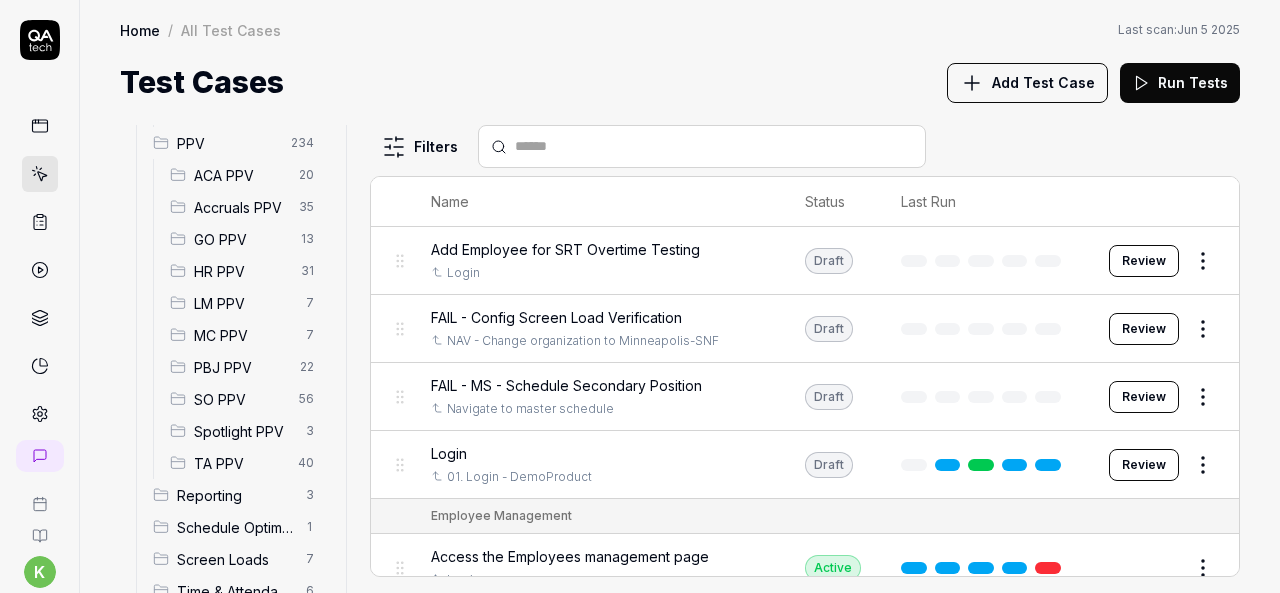 click on "PBJ PPV" at bounding box center [241, 367] 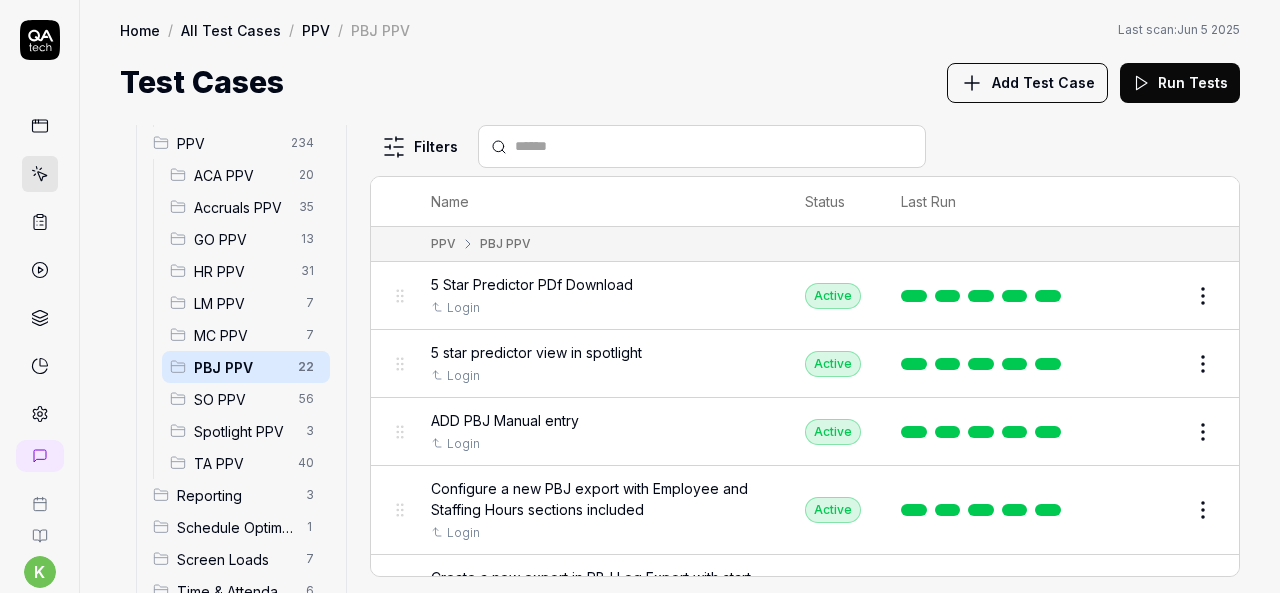 click on "SO PPV" at bounding box center [240, 399] 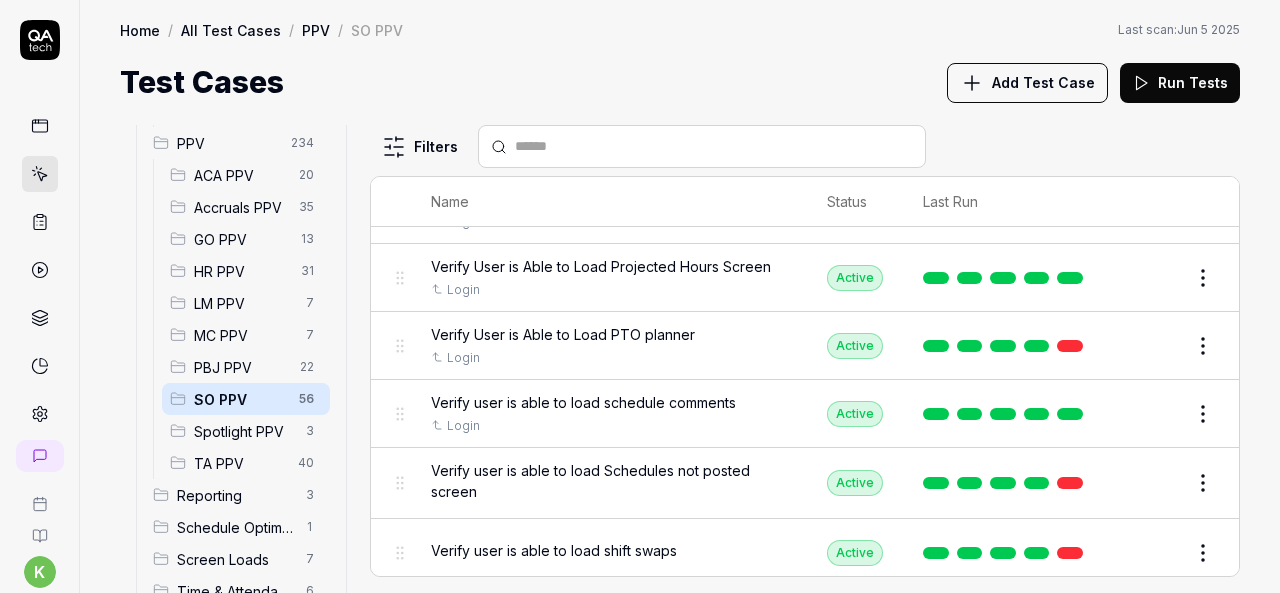 scroll, scrollTop: 3110, scrollLeft: 0, axis: vertical 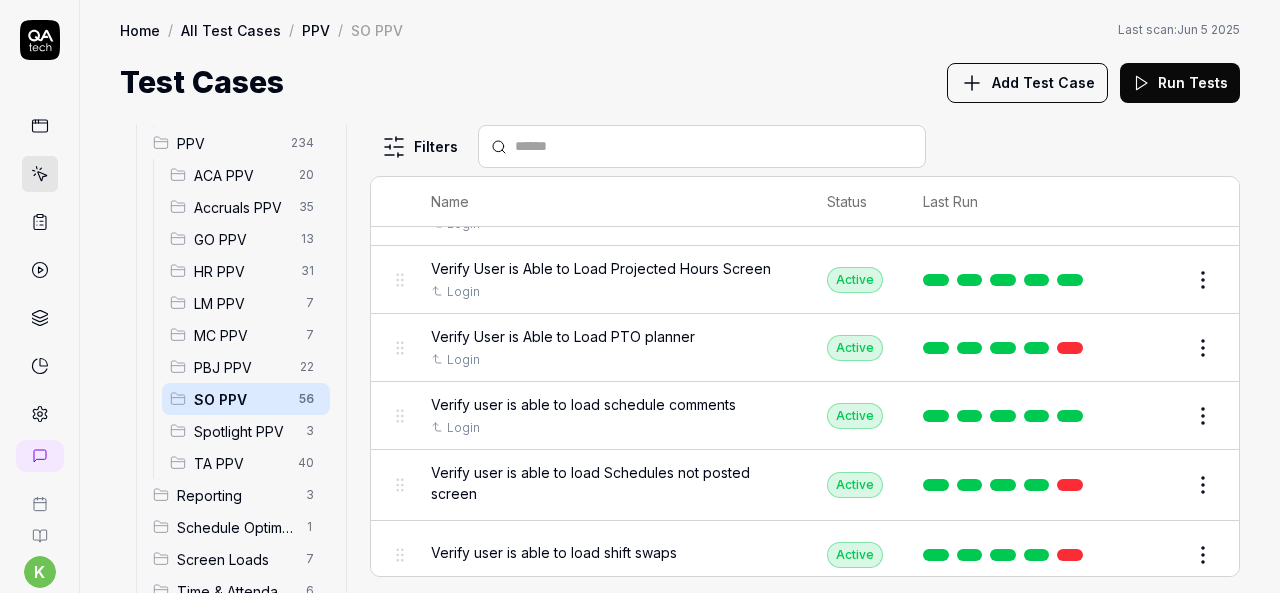 click on "Edit" at bounding box center (1155, 416) 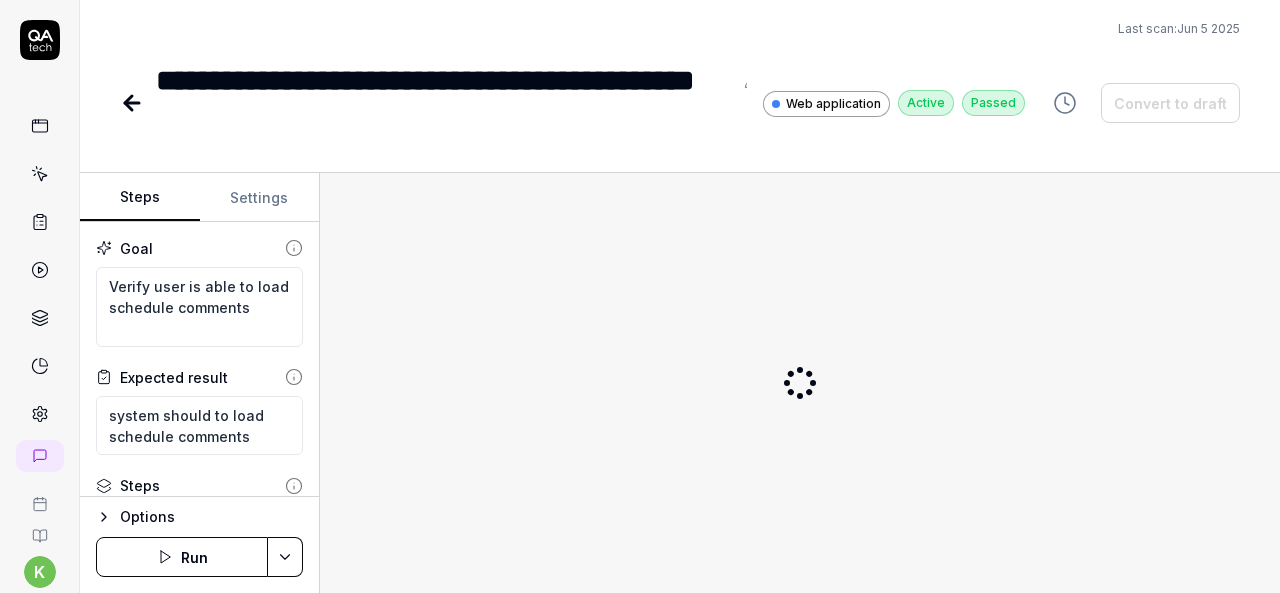 click on "Settings" at bounding box center [260, 198] 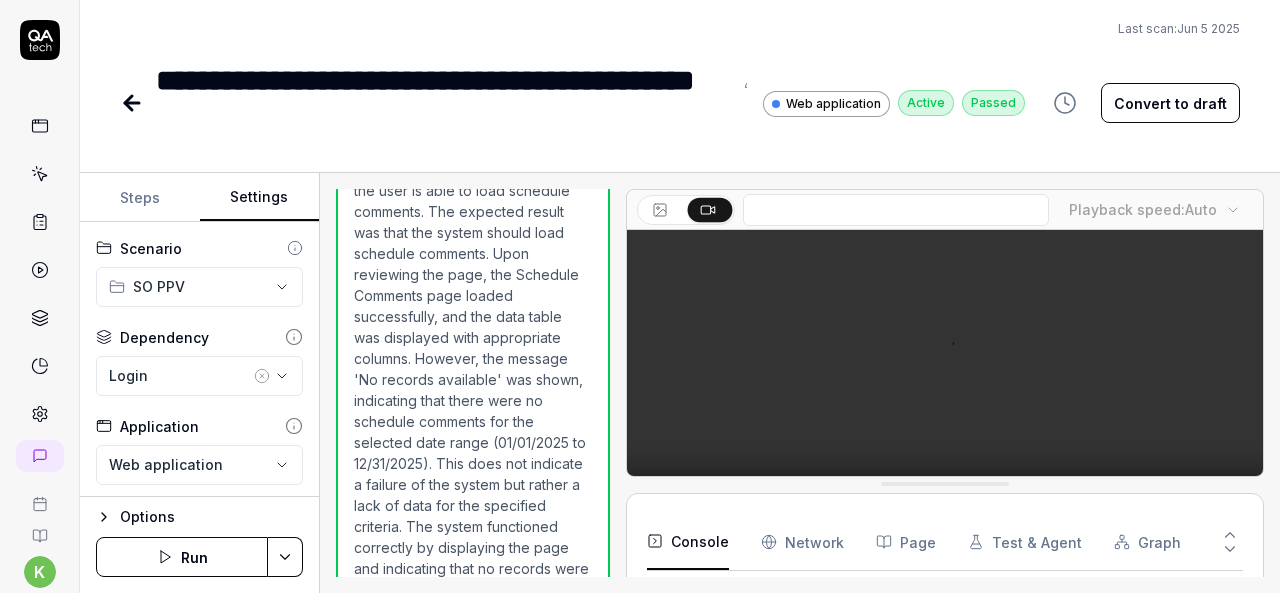 scroll, scrollTop: 2323, scrollLeft: 0, axis: vertical 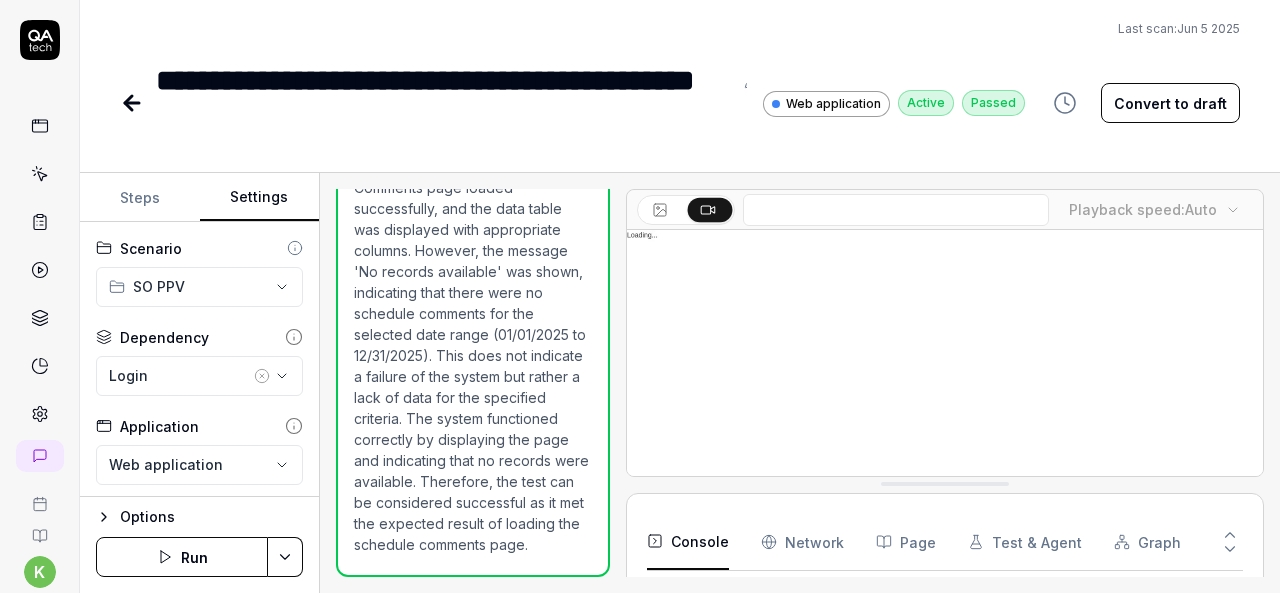 click 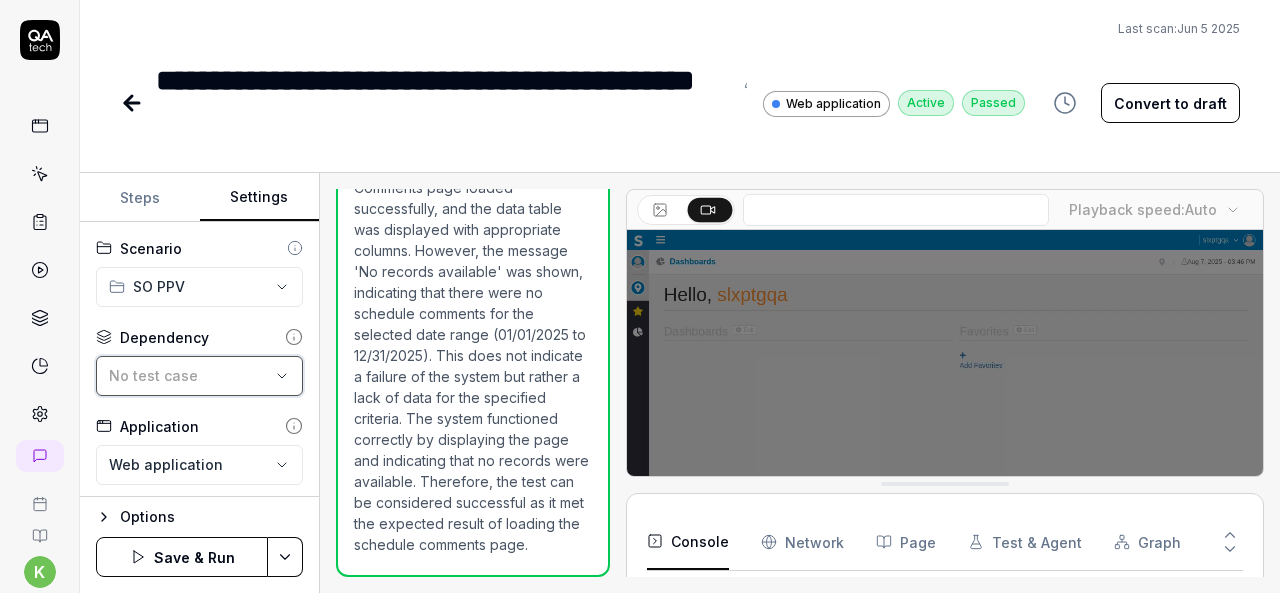 scroll, scrollTop: 136, scrollLeft: 0, axis: vertical 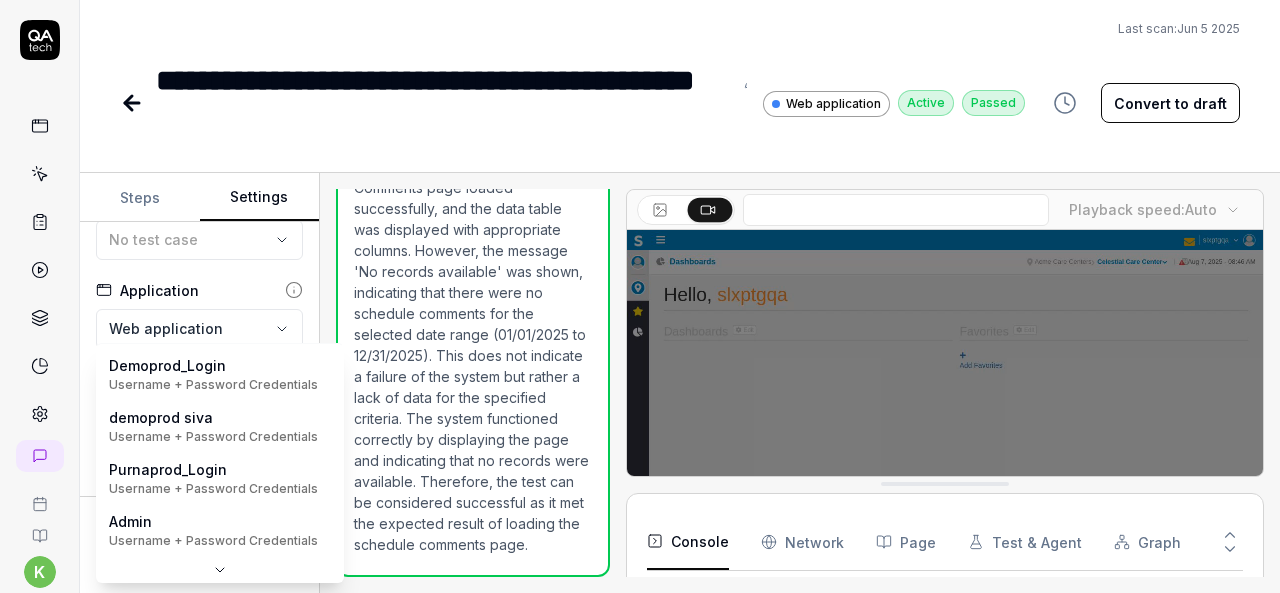 click on "**********" at bounding box center (640, 296) 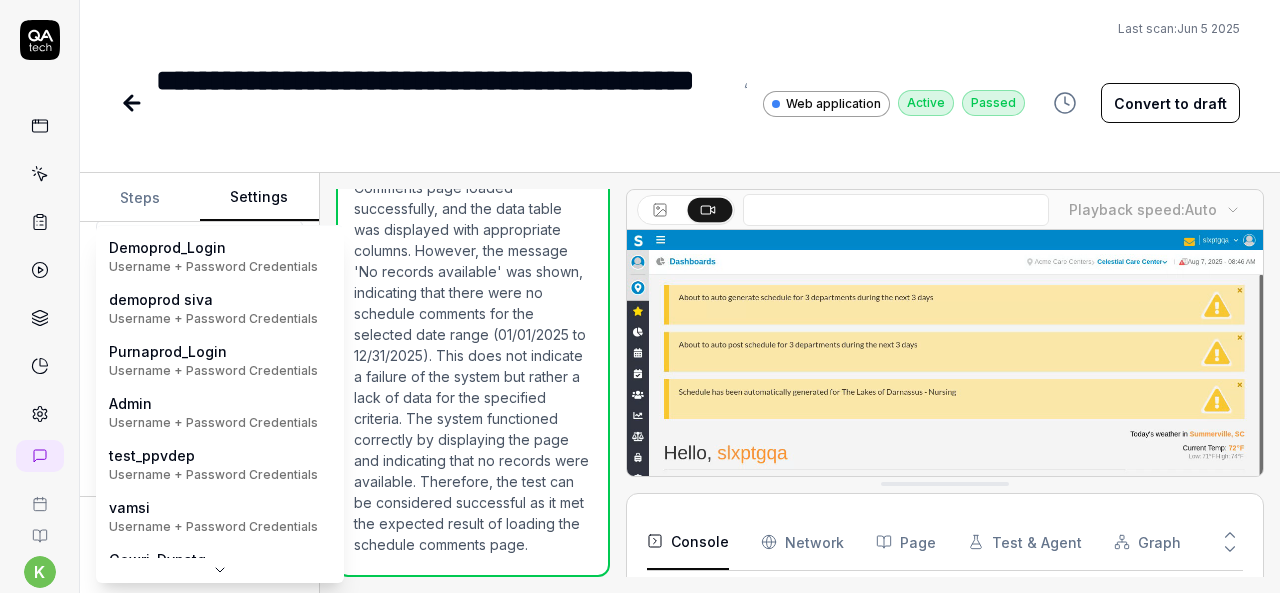 scroll, scrollTop: 0, scrollLeft: 0, axis: both 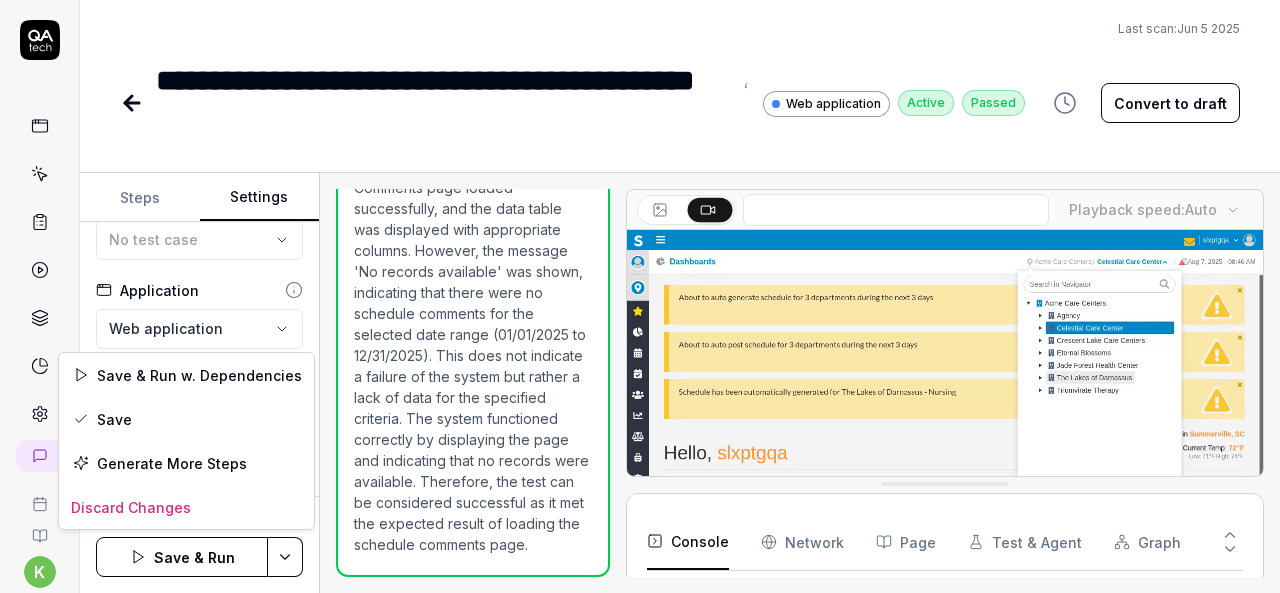 click on "**********" at bounding box center (640, 296) 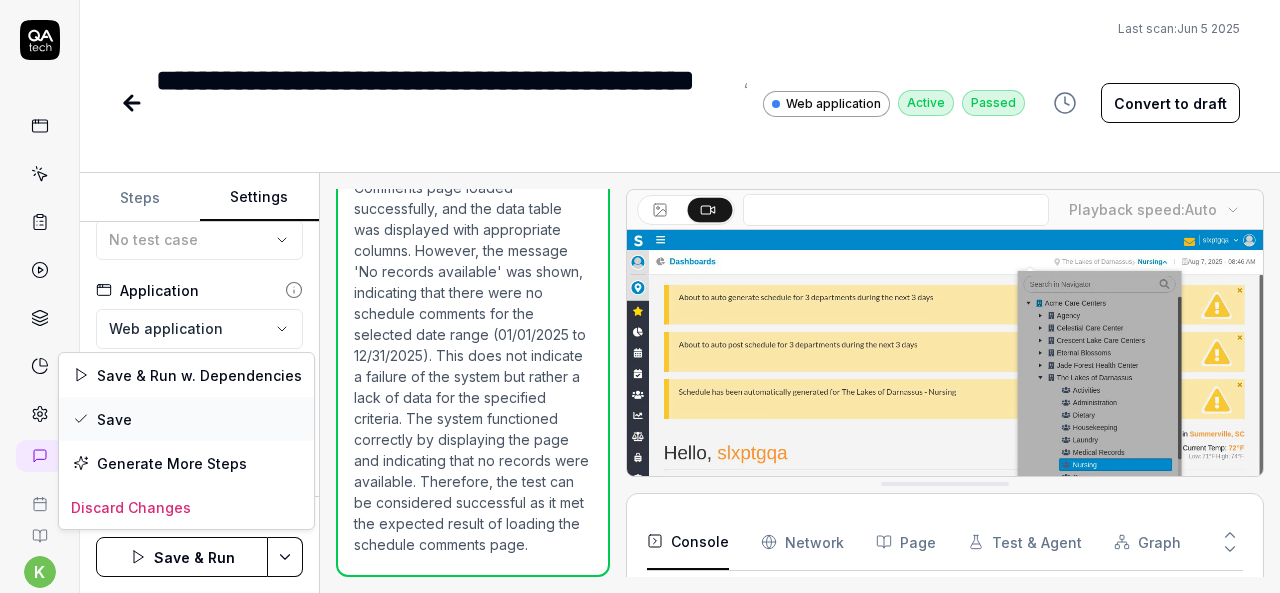 click on "Save" at bounding box center [186, 419] 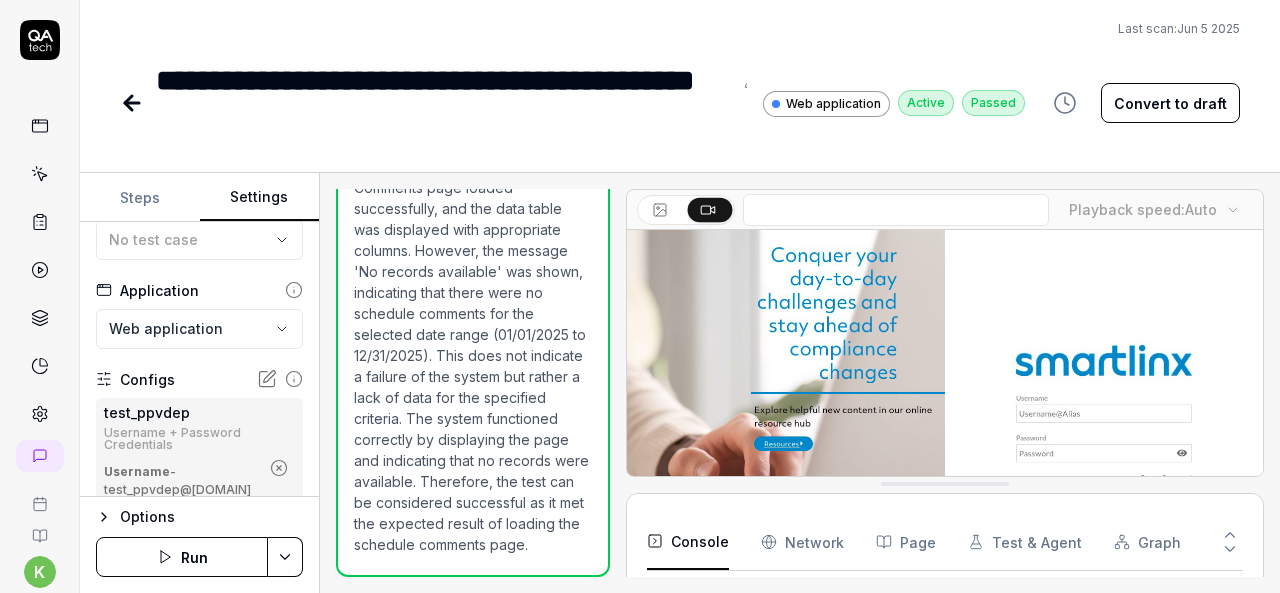click 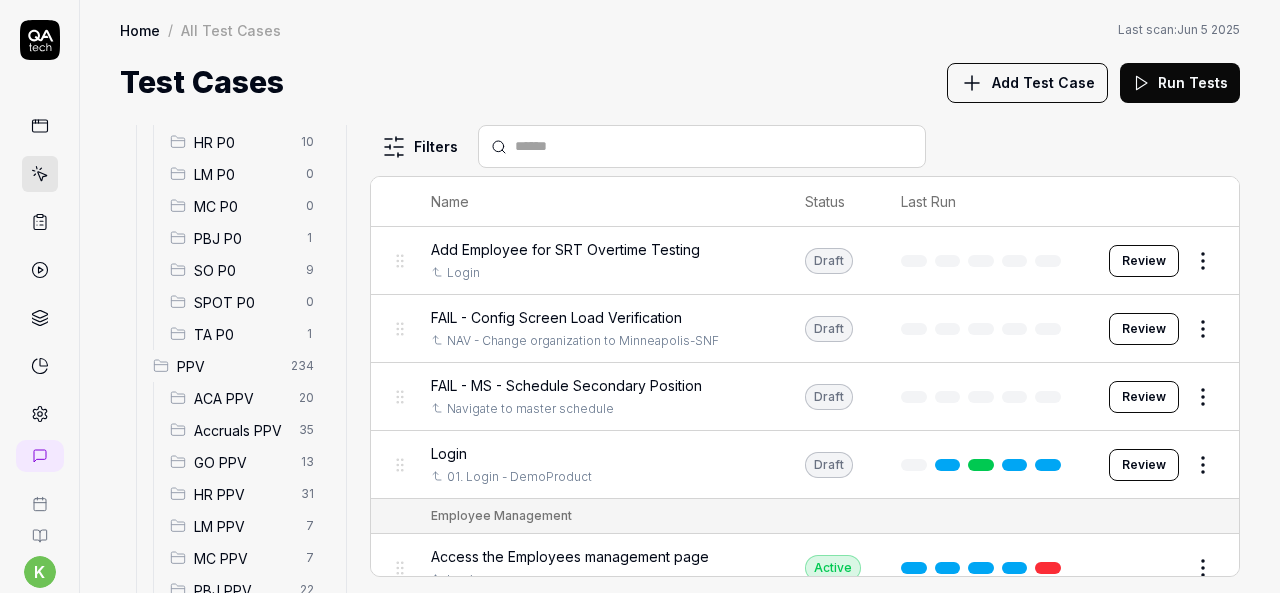 scroll, scrollTop: 530, scrollLeft: 0, axis: vertical 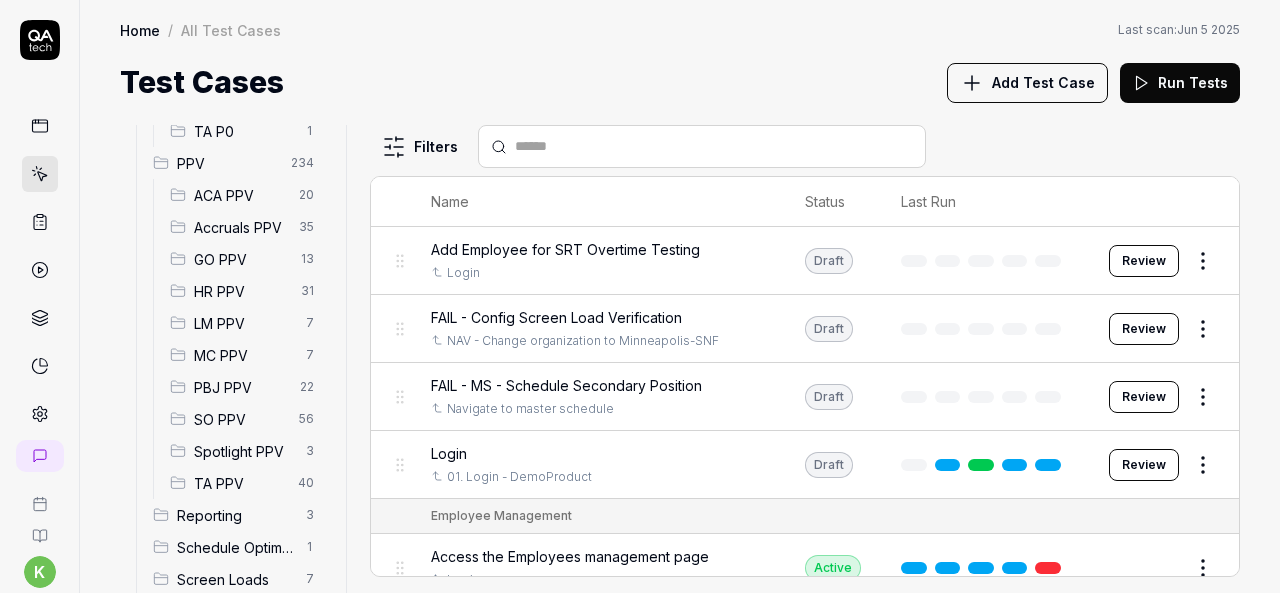 click on "SO PPV" at bounding box center [240, 419] 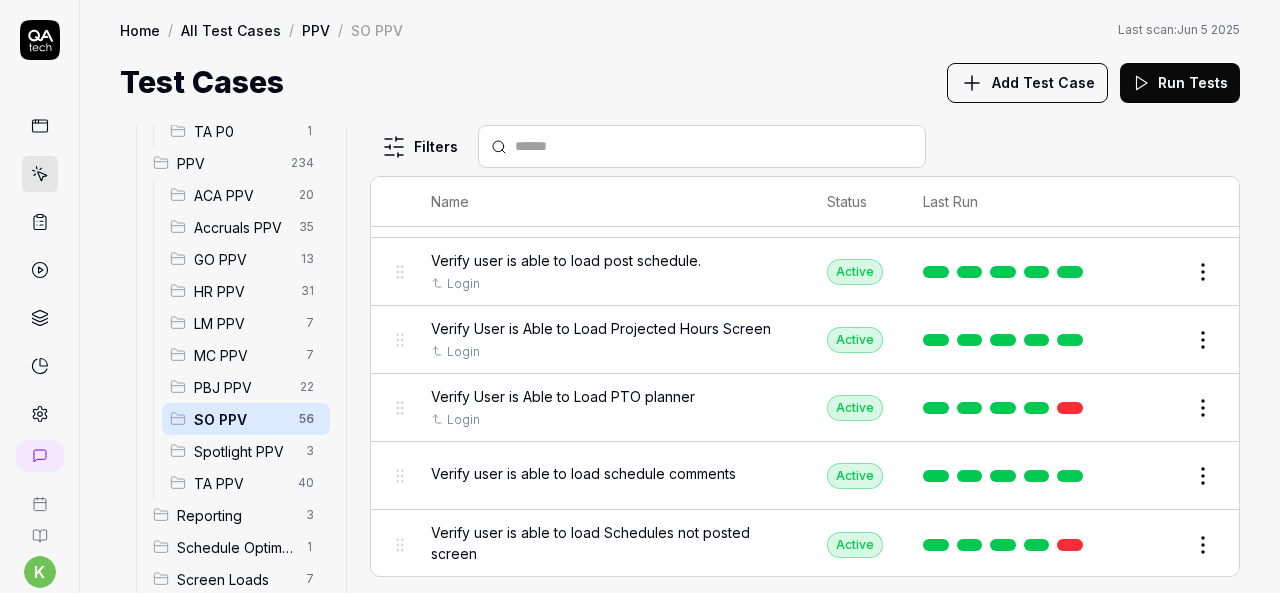 scroll, scrollTop: 3056, scrollLeft: 0, axis: vertical 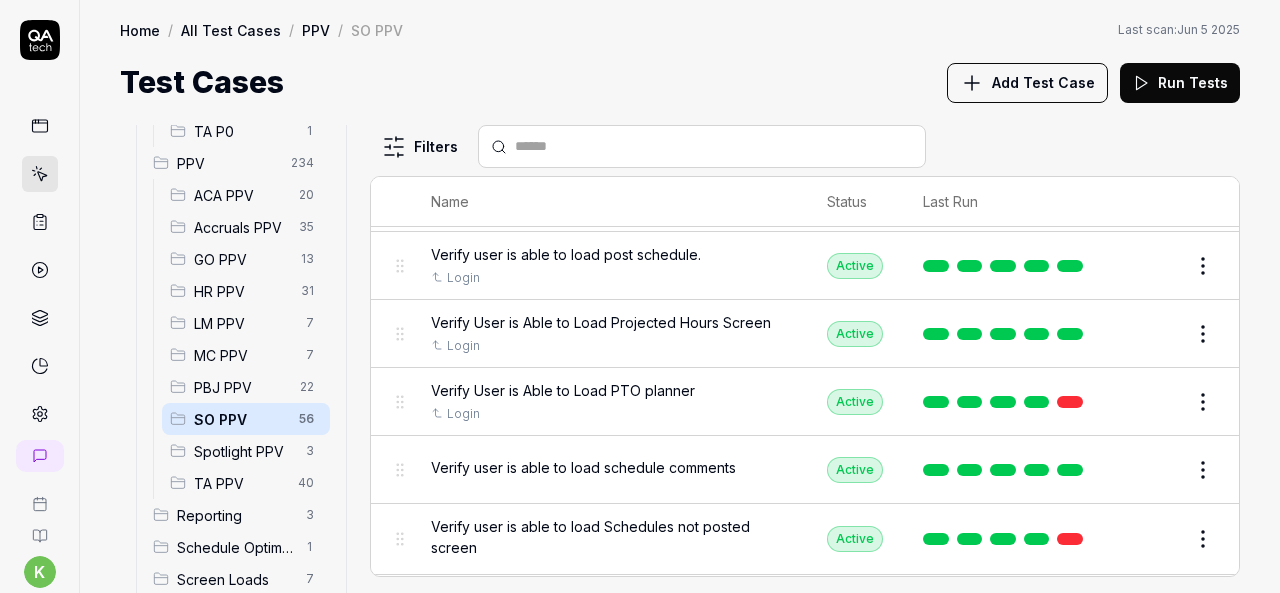 click on "Edit" at bounding box center (1155, 402) 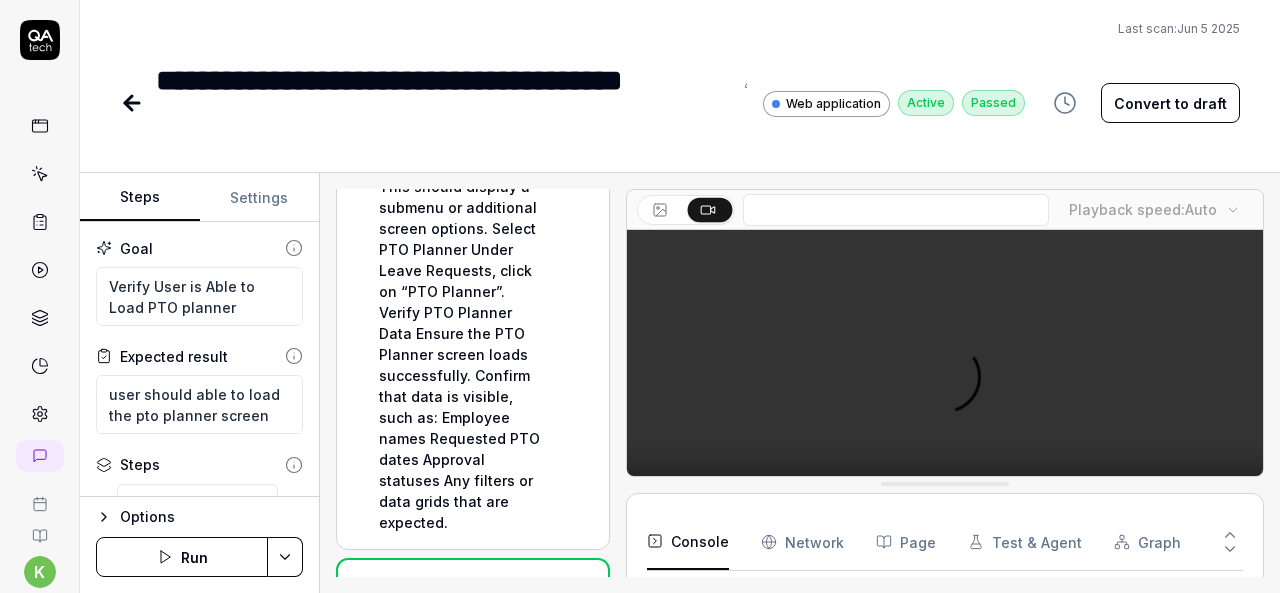 scroll, scrollTop: 11519, scrollLeft: 0, axis: vertical 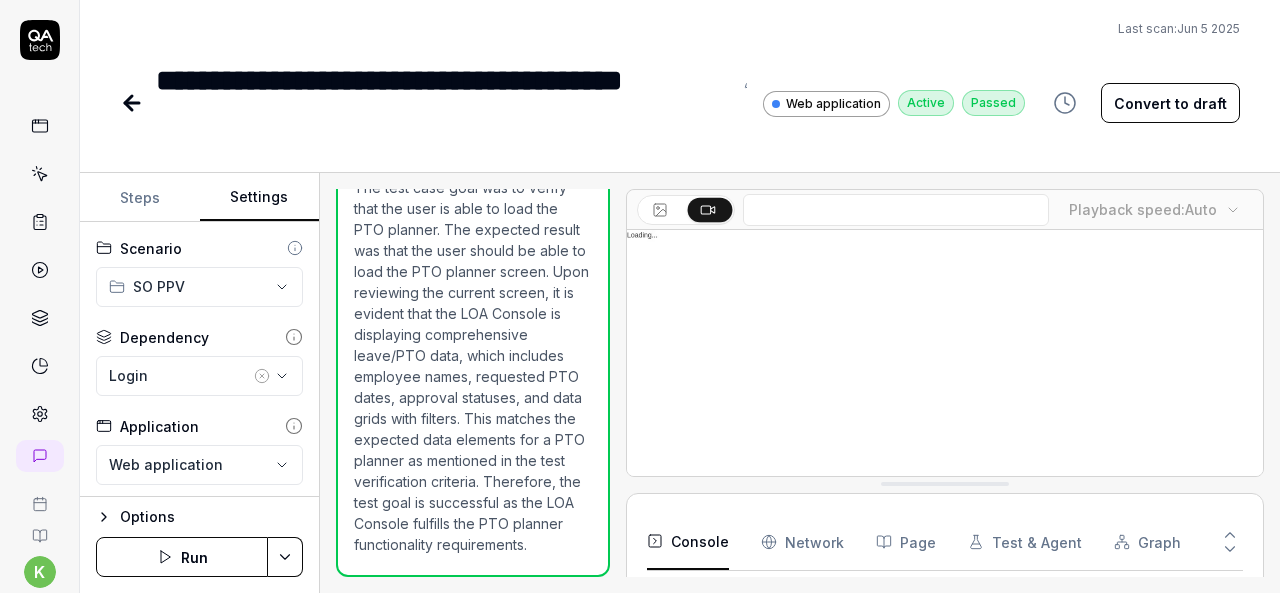 click on "Settings" at bounding box center (260, 198) 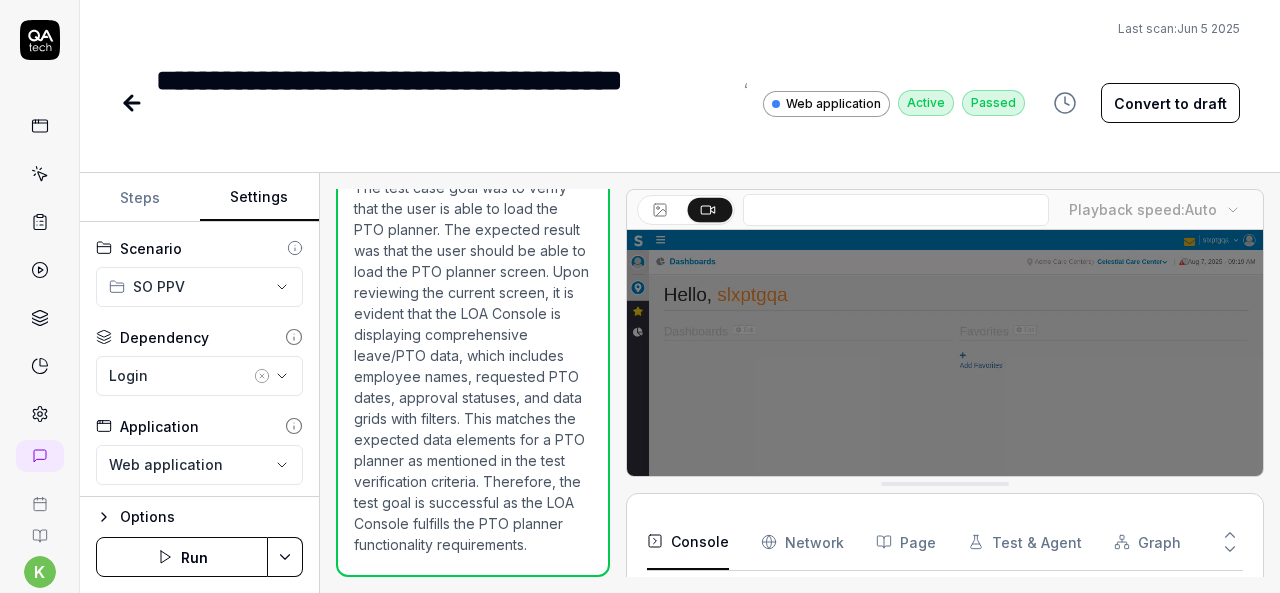 click 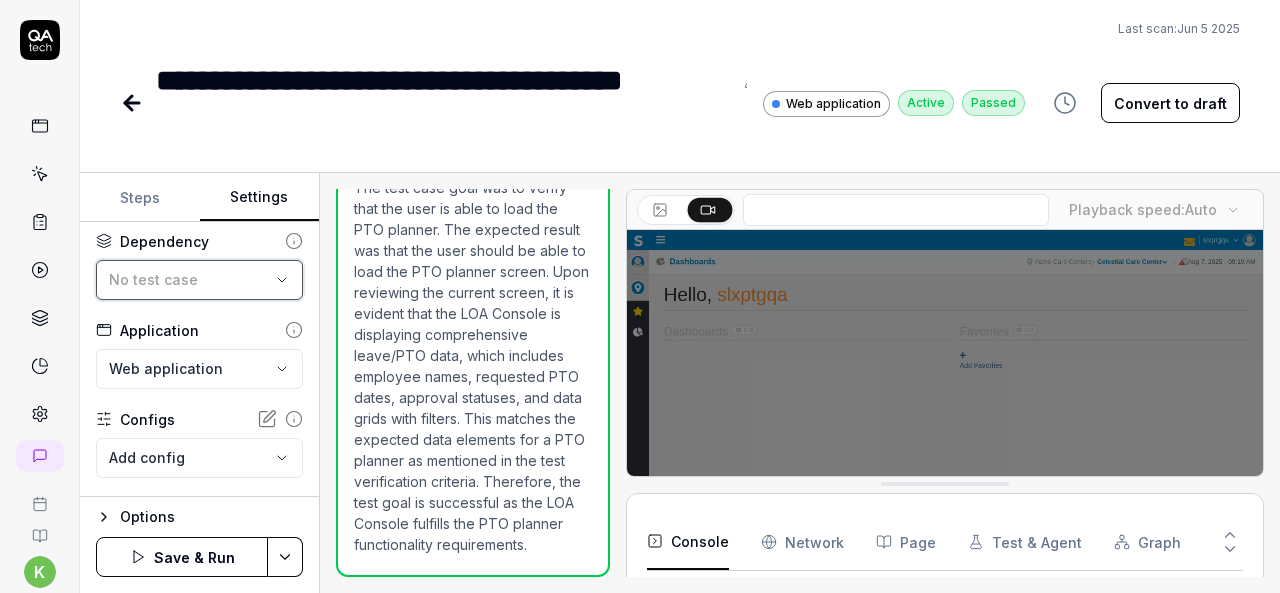 scroll, scrollTop: 136, scrollLeft: 0, axis: vertical 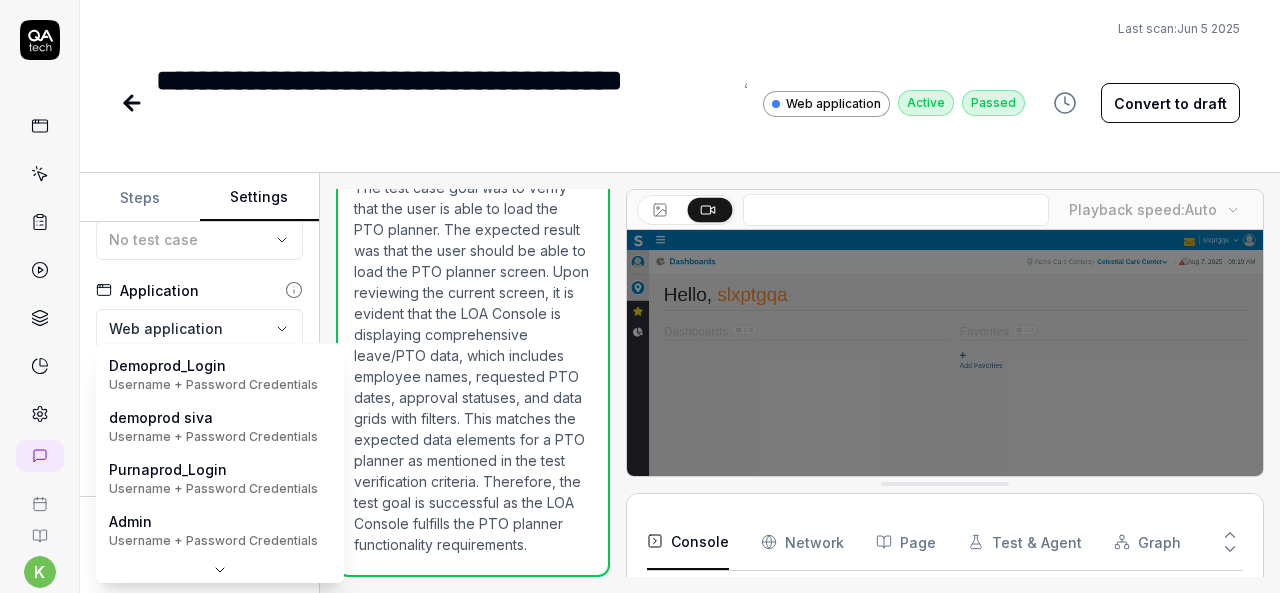 click on "**********" at bounding box center [640, 296] 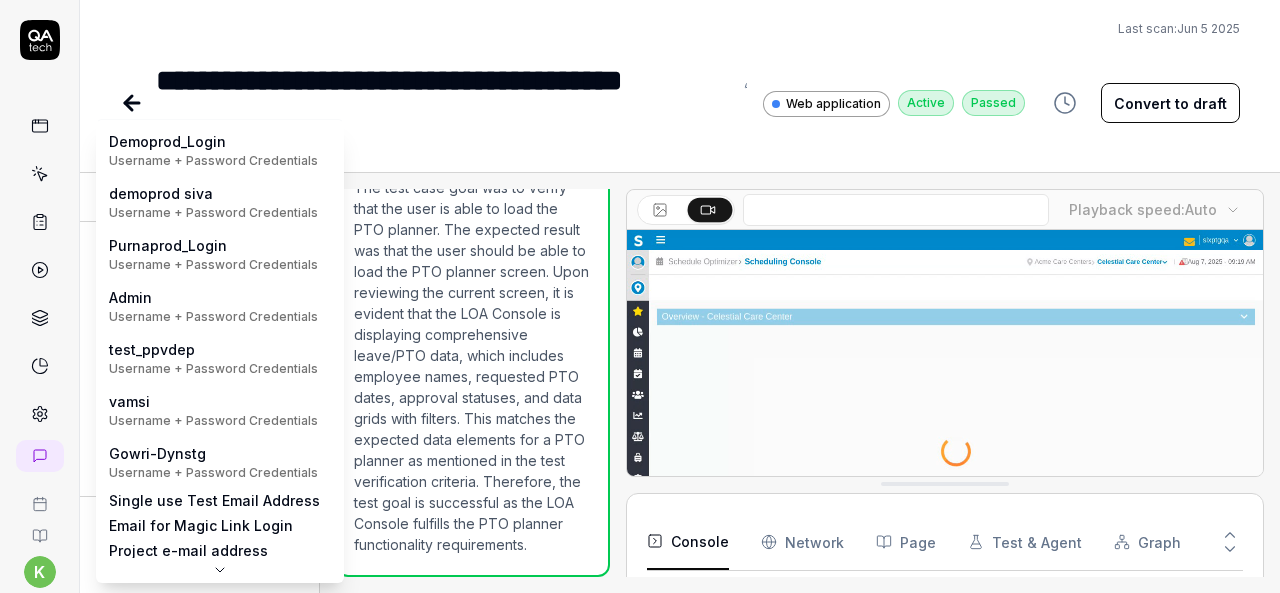 scroll, scrollTop: 0, scrollLeft: 0, axis: both 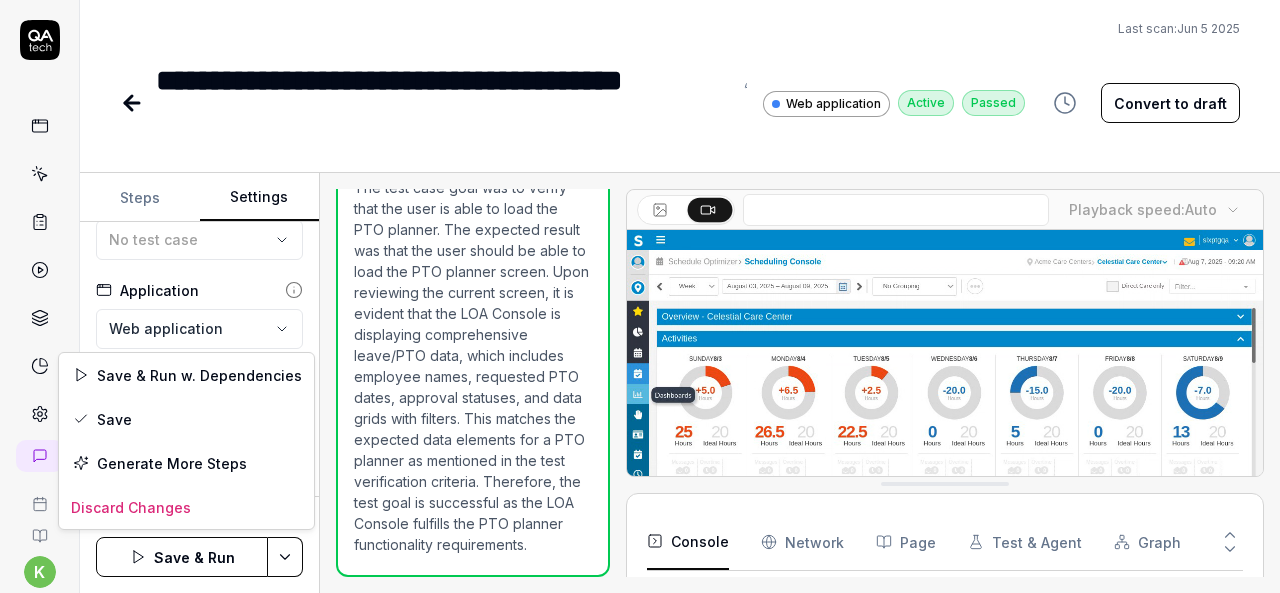 click on "**********" at bounding box center (640, 296) 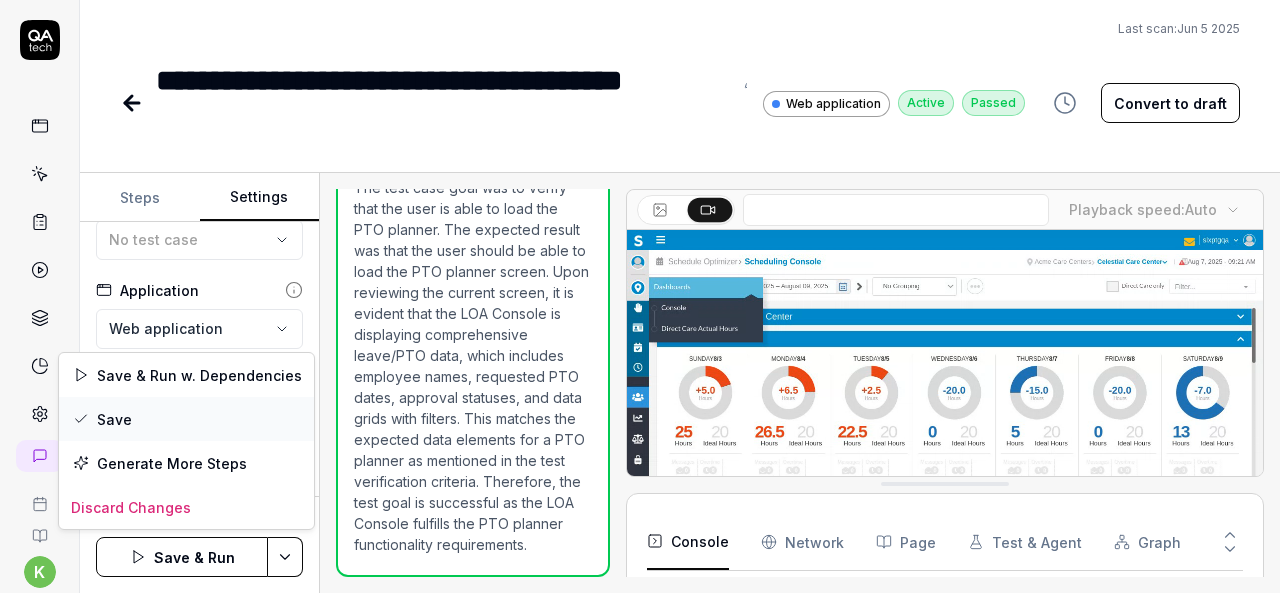 click on "Save" at bounding box center (186, 419) 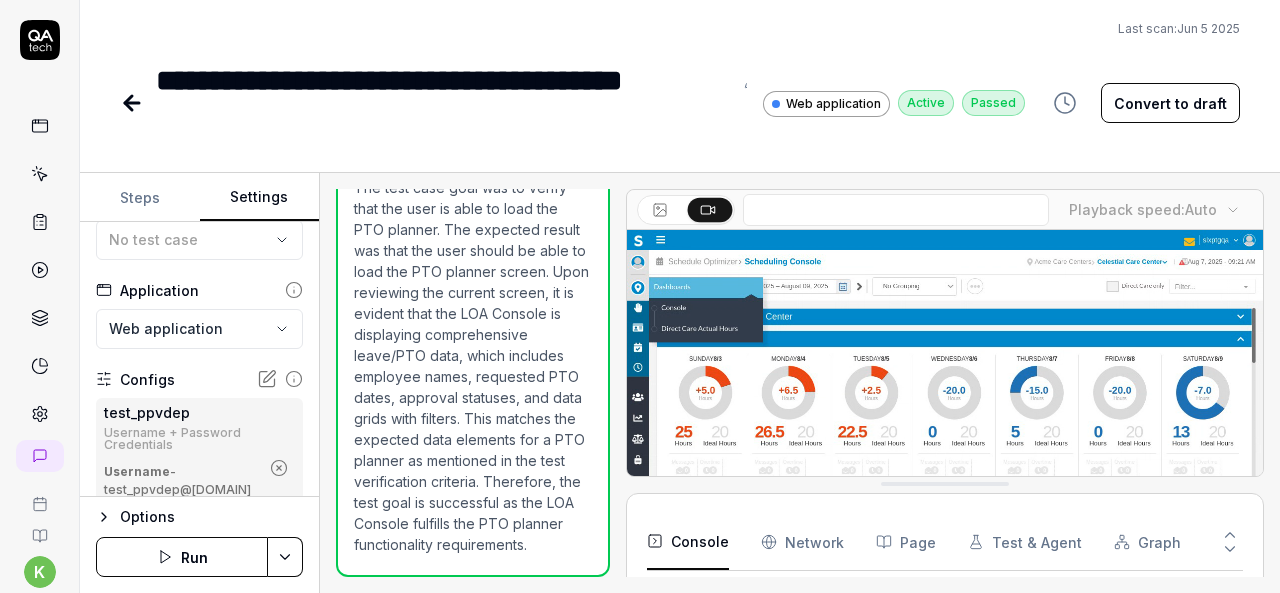 click 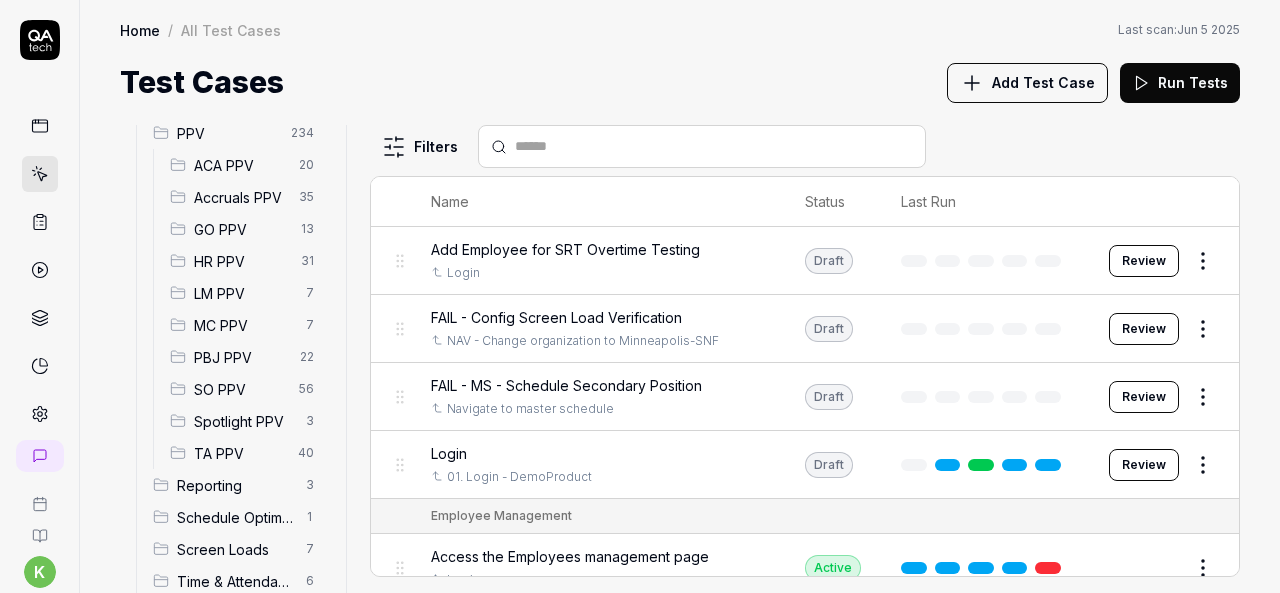 scroll, scrollTop: 568, scrollLeft: 0, axis: vertical 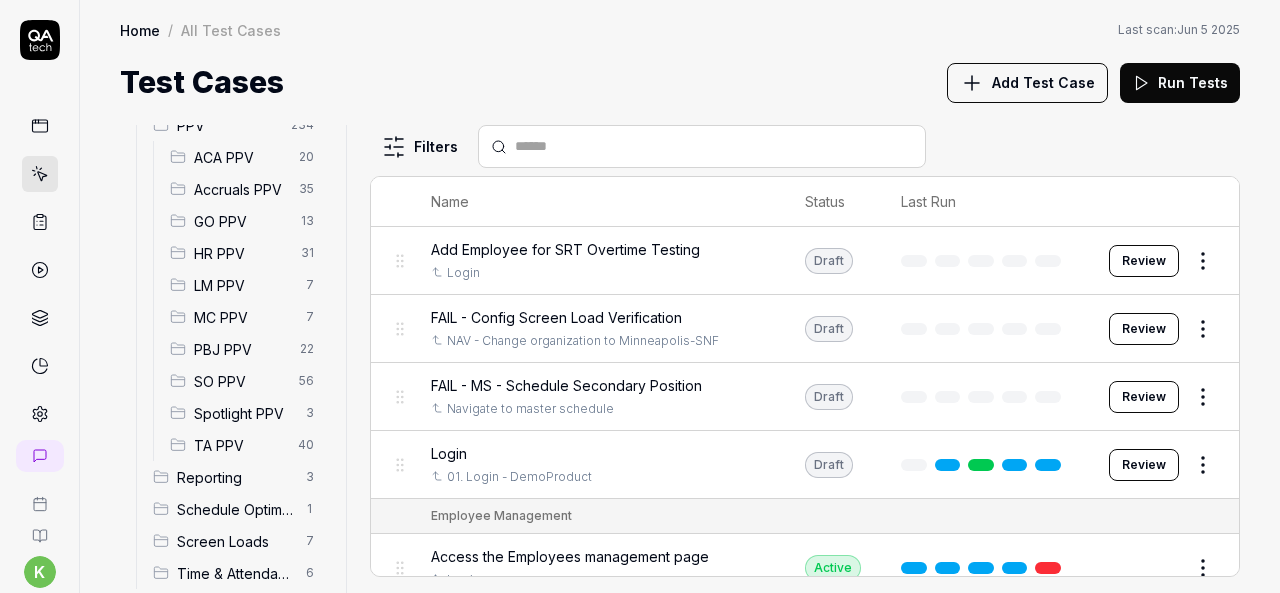 click on "SO PPV" at bounding box center (240, 381) 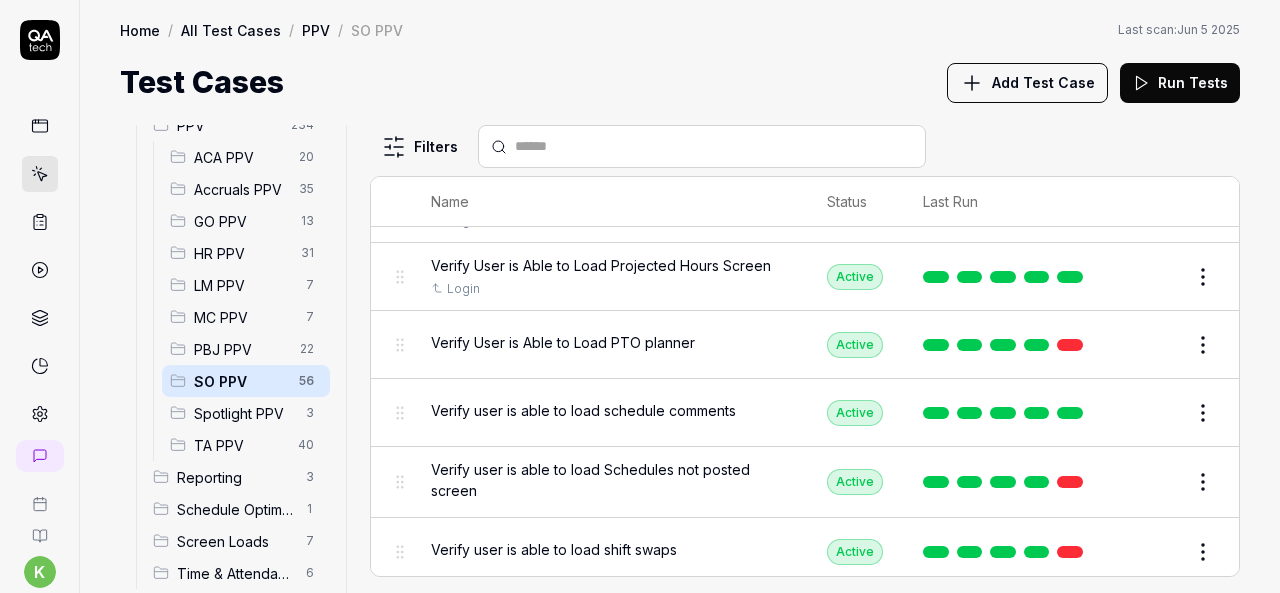 scroll, scrollTop: 3105, scrollLeft: 0, axis: vertical 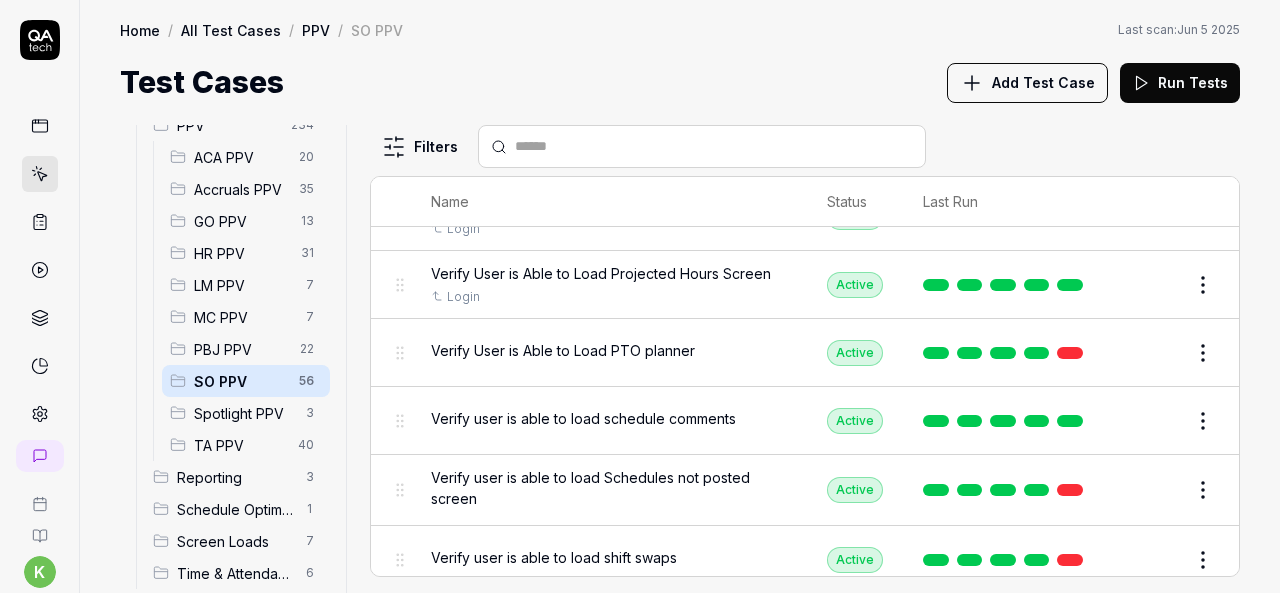 click on "Edit" at bounding box center [1155, 285] 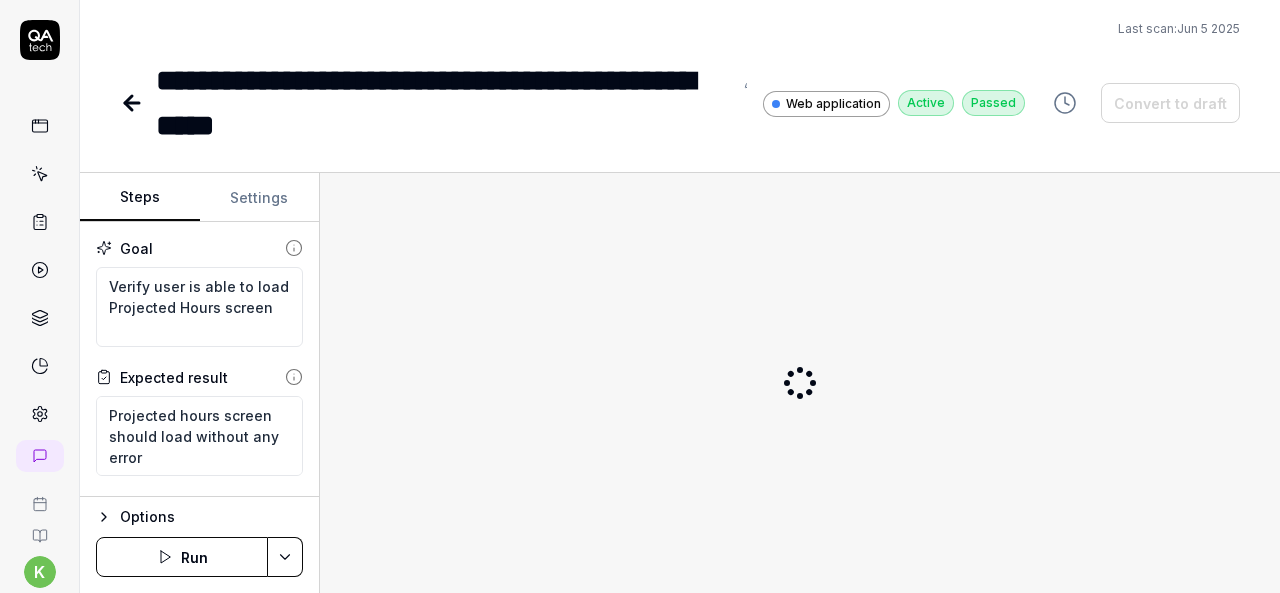 type on "*" 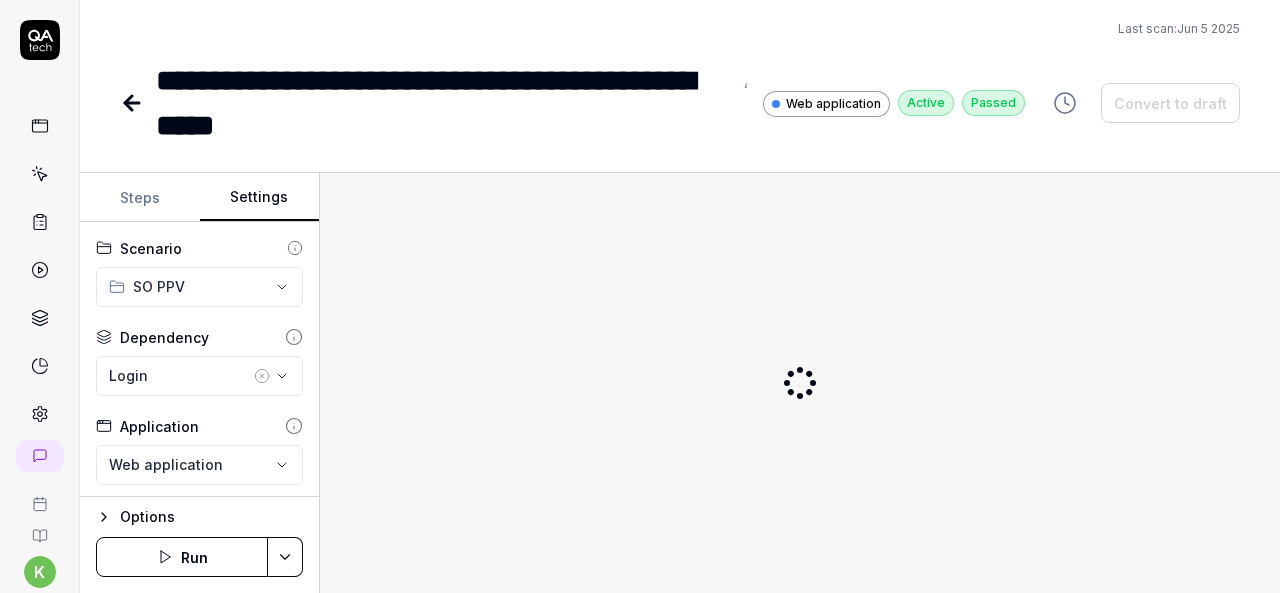 click on "Settings" at bounding box center [260, 198] 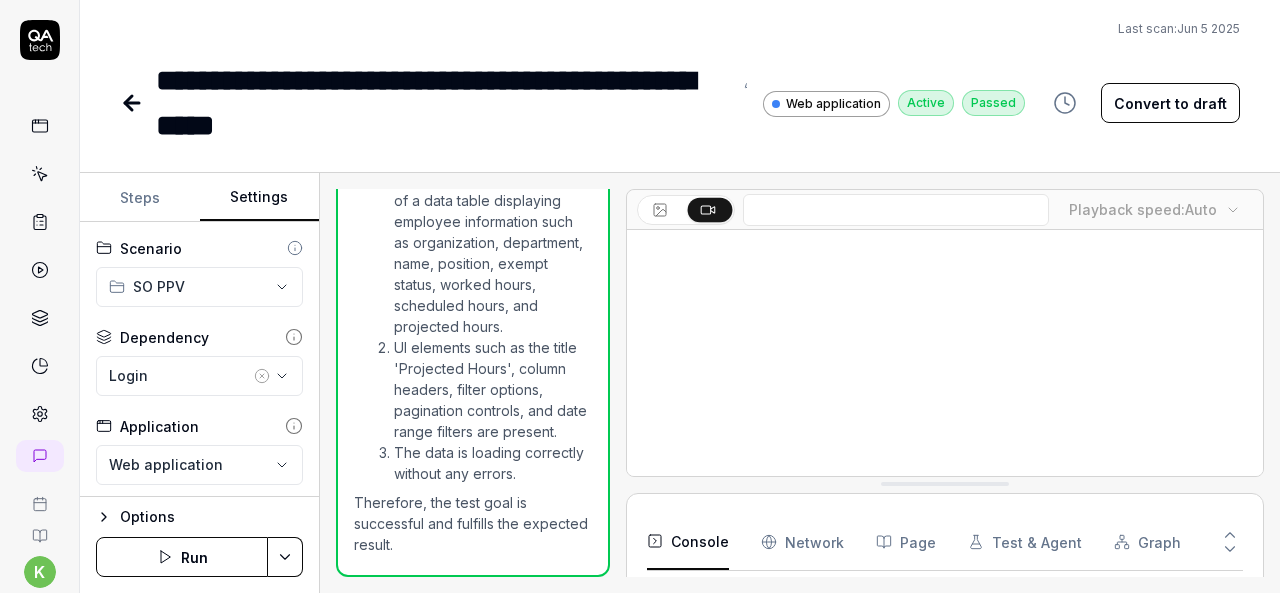 scroll, scrollTop: 884, scrollLeft: 0, axis: vertical 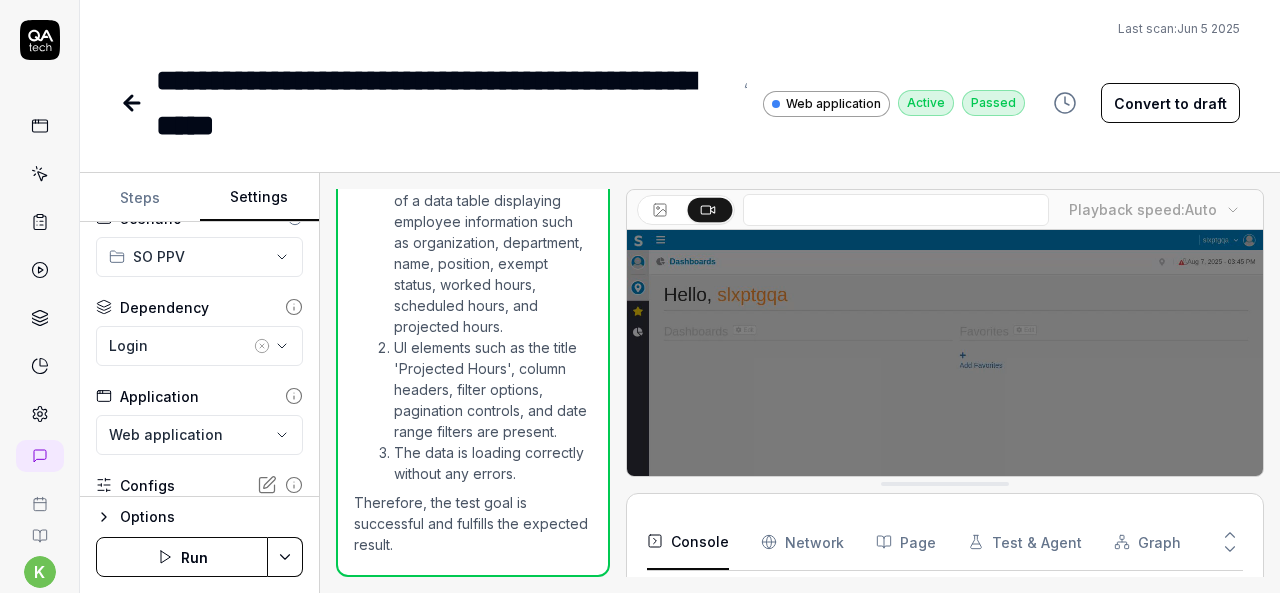 click 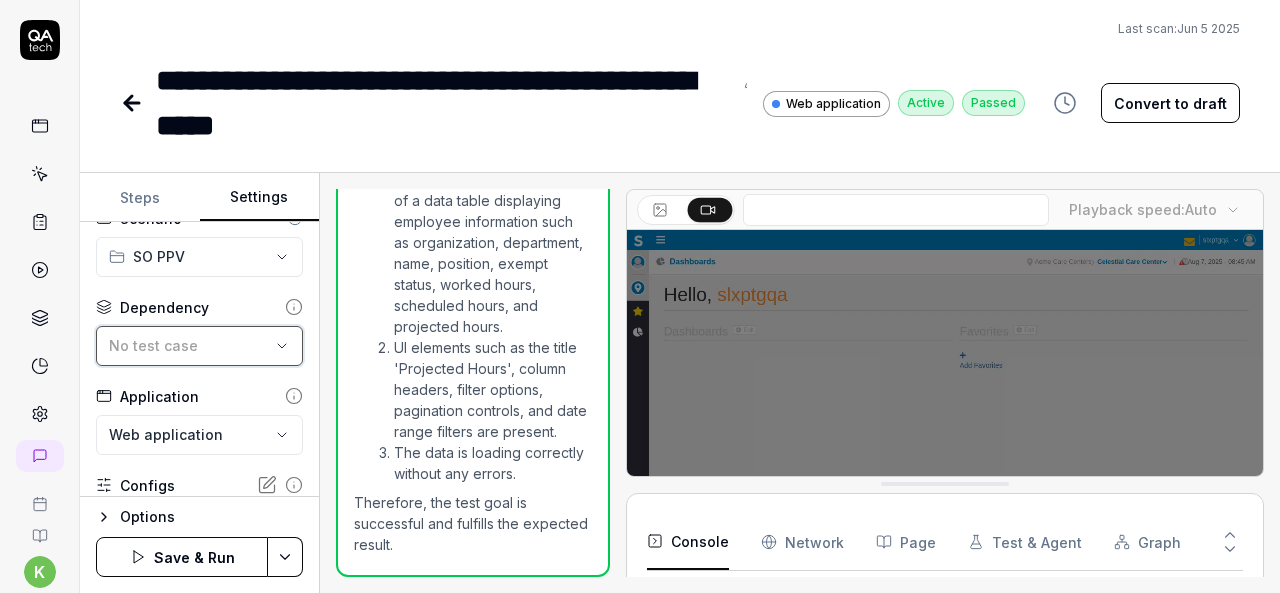 scroll, scrollTop: 136, scrollLeft: 0, axis: vertical 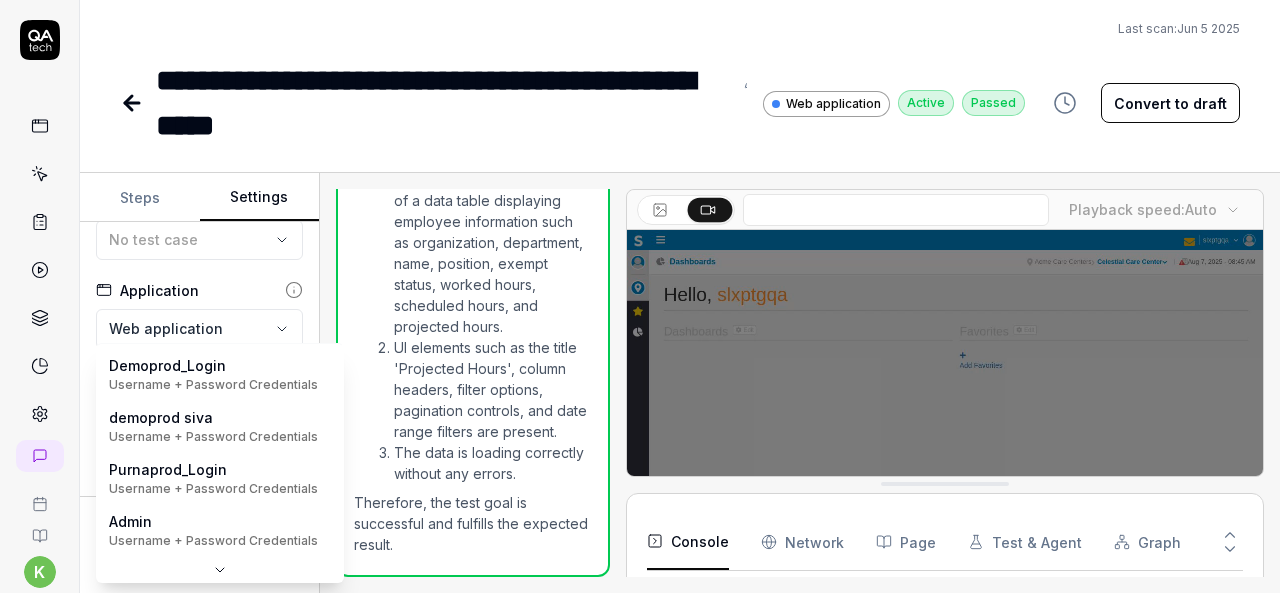 click on "**********" at bounding box center (640, 296) 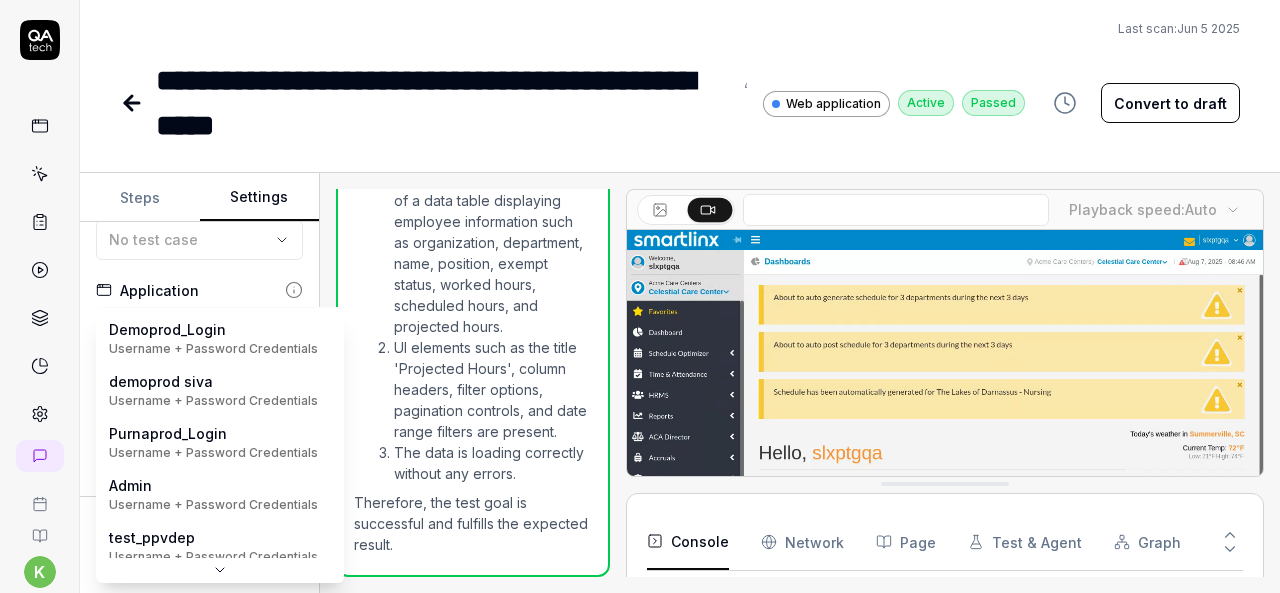 scroll, scrollTop: 0, scrollLeft: 0, axis: both 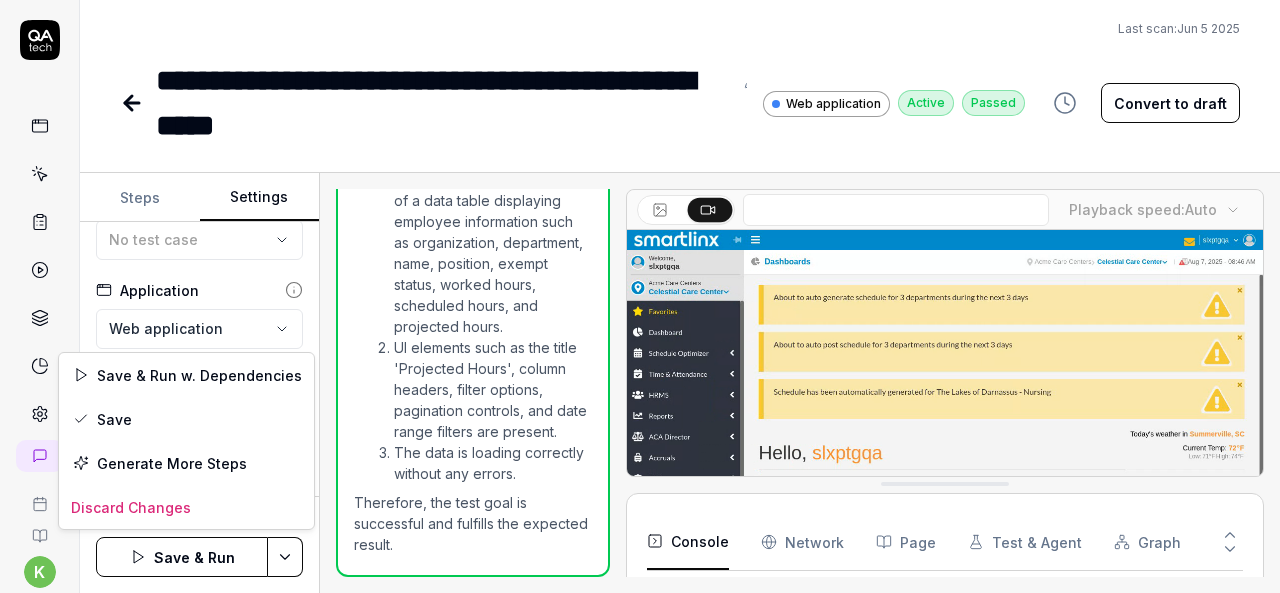 click on "**********" at bounding box center (640, 296) 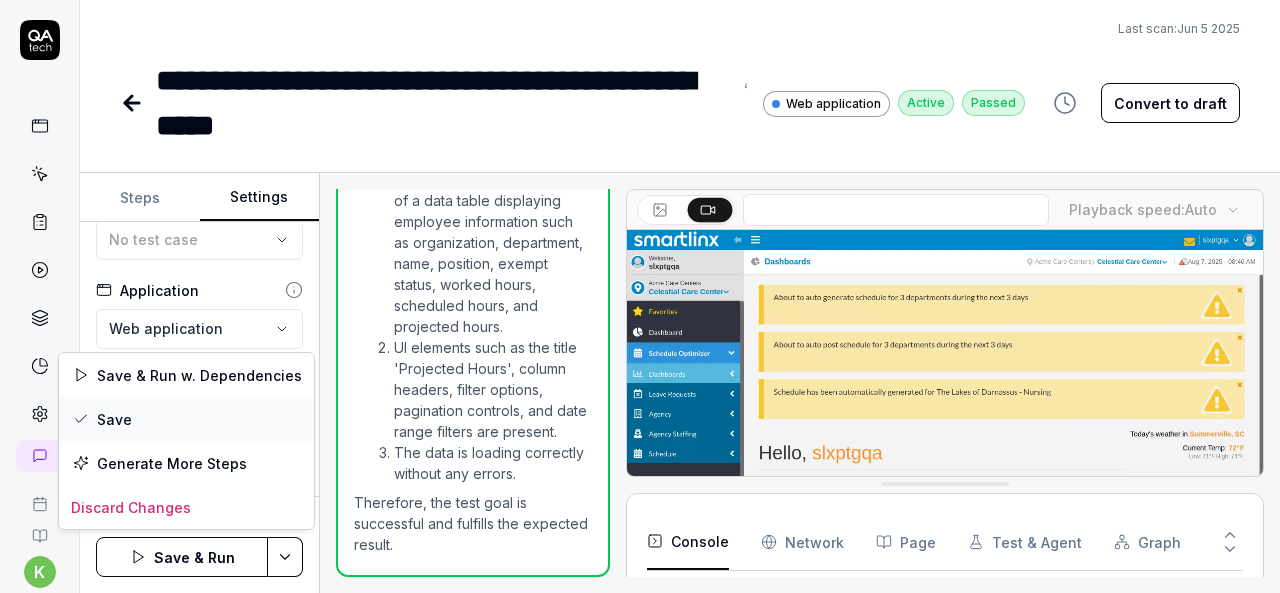 click on "Save" at bounding box center [186, 419] 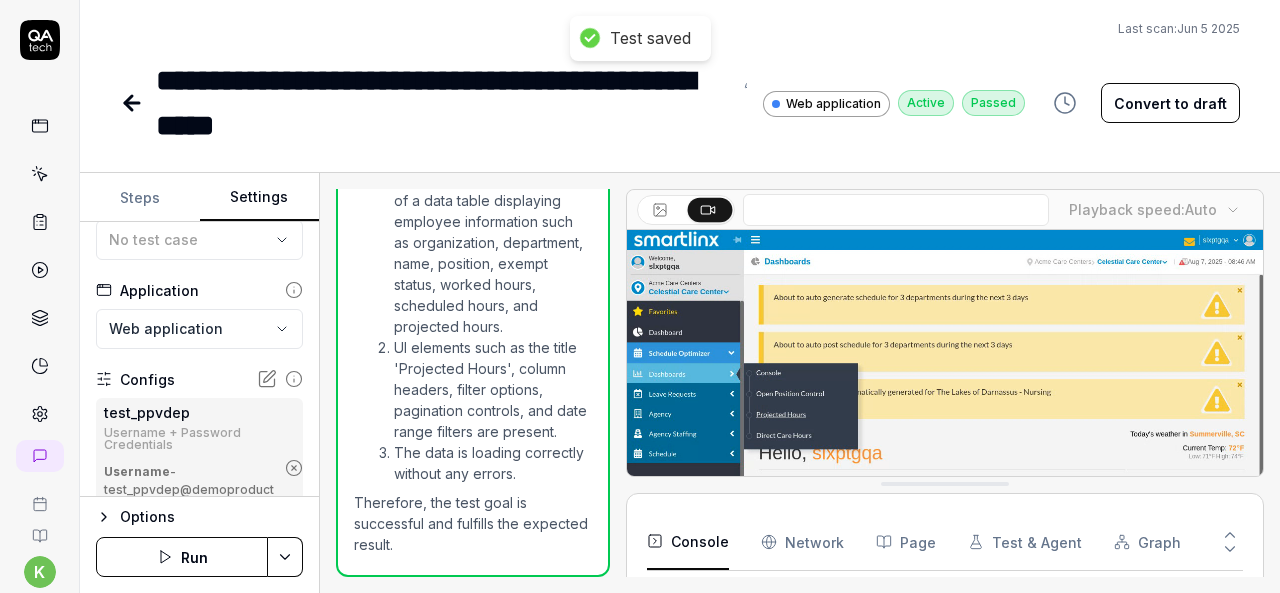 click 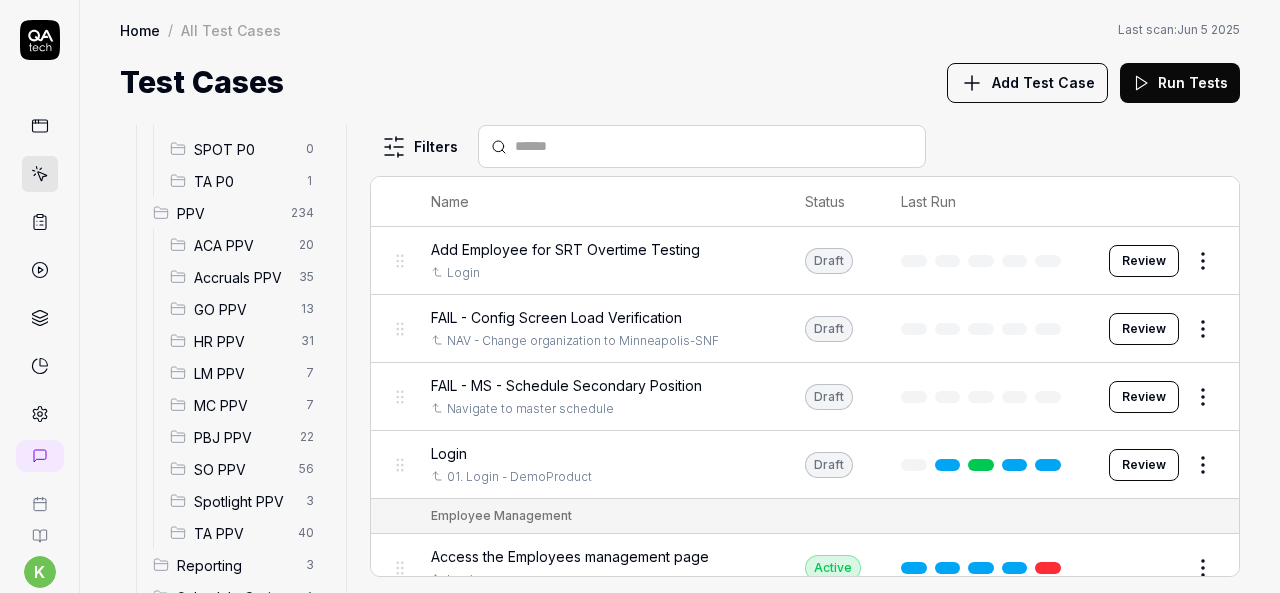 scroll, scrollTop: 484, scrollLeft: 0, axis: vertical 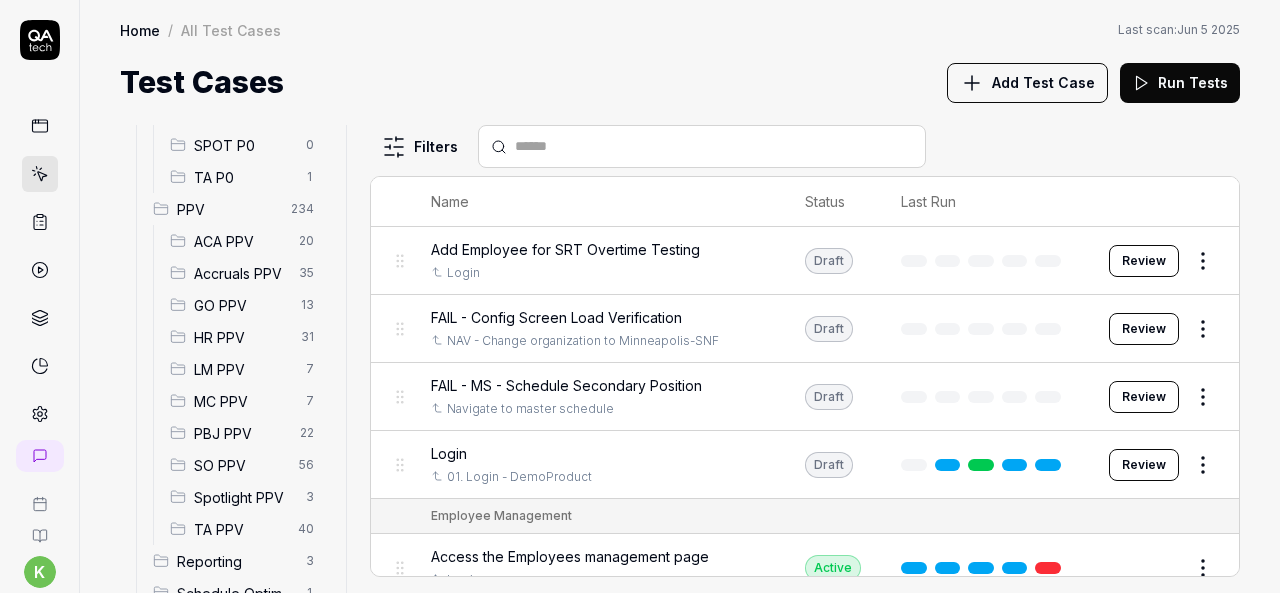 click on "SO PPV" at bounding box center [240, 465] 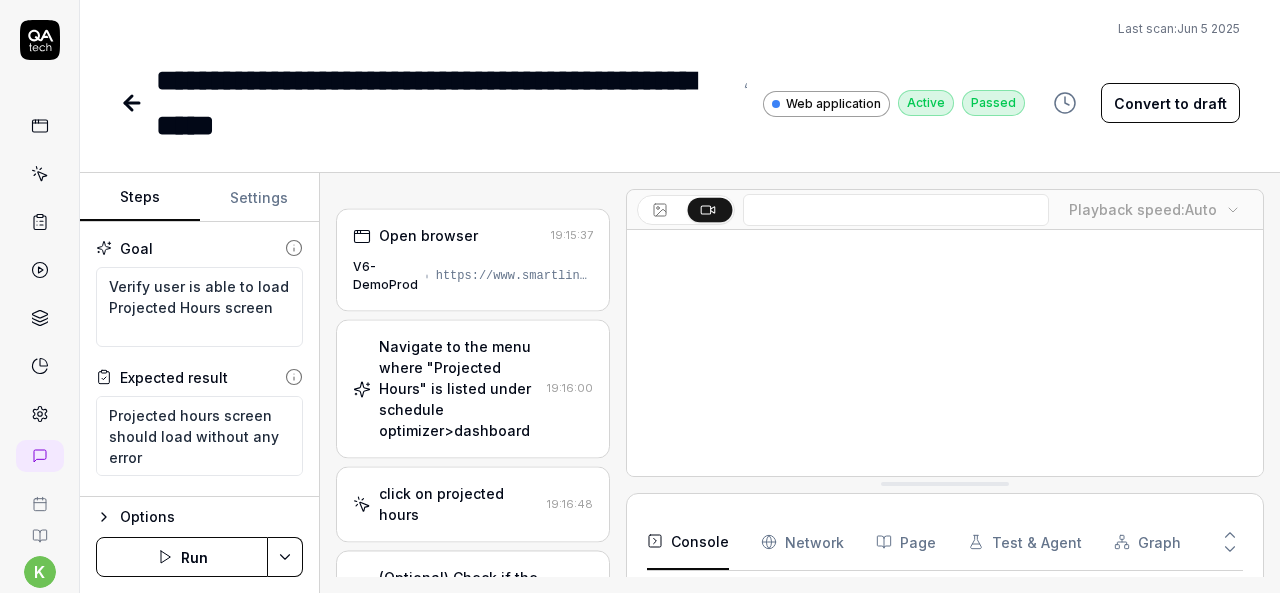 scroll, scrollTop: 168, scrollLeft: 0, axis: vertical 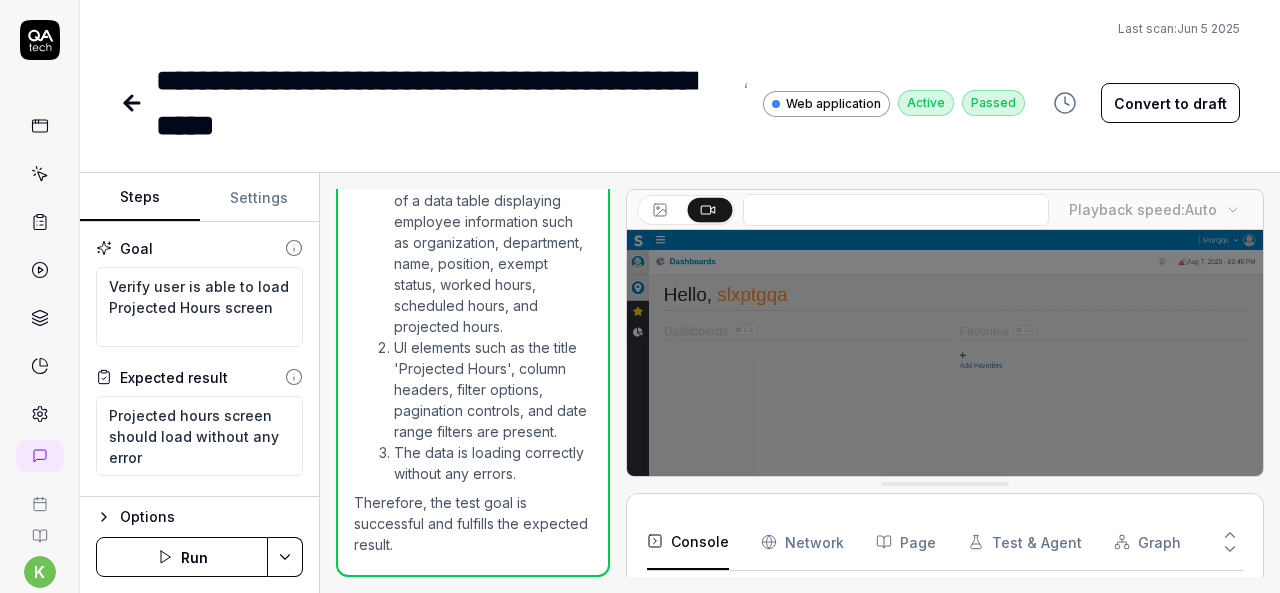 click 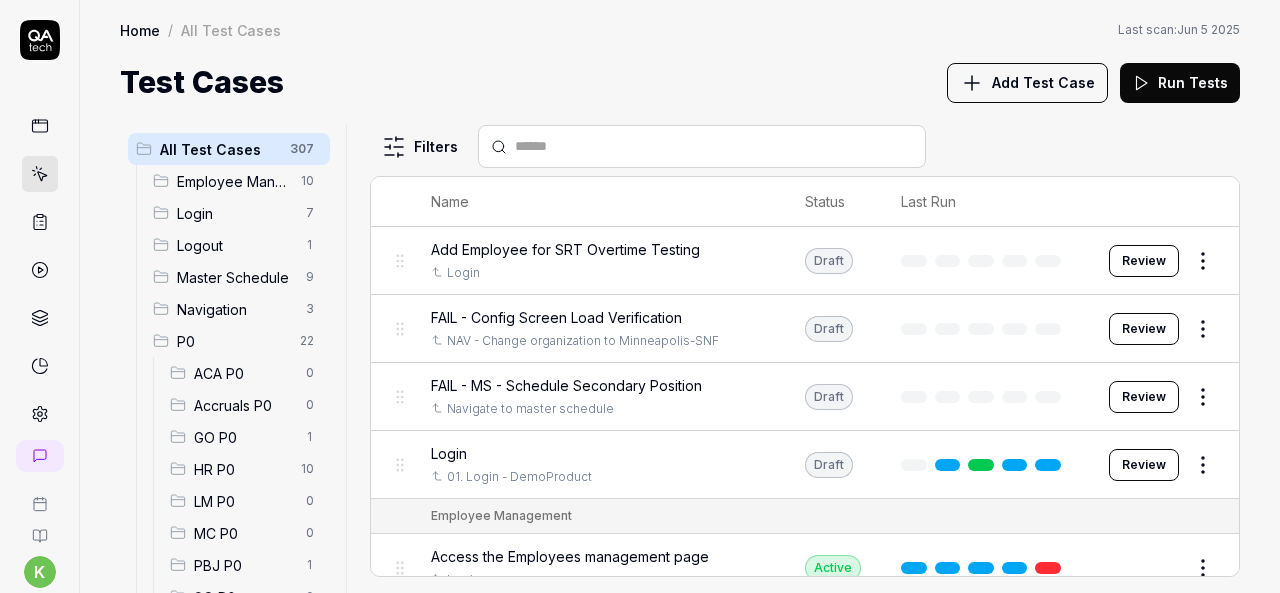 scroll, scrollTop: 168, scrollLeft: 0, axis: vertical 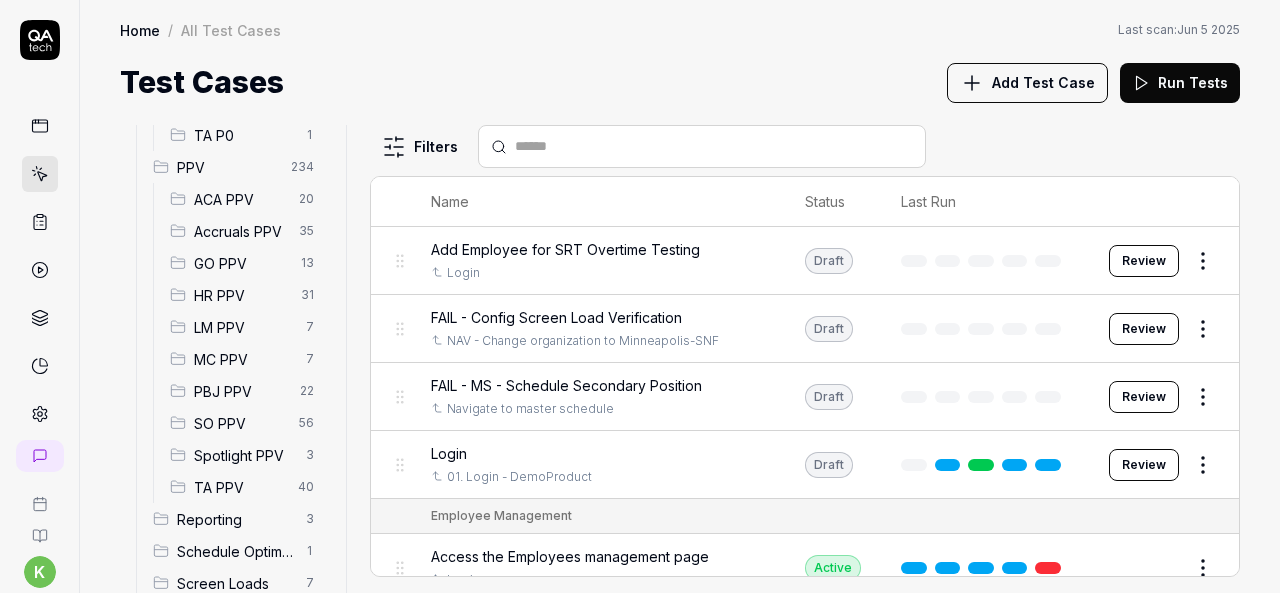 click on "Employee Management 10 Login 7 Logout 1 Master Schedule 9 Navigation 3 P0 22 ACA P0 0 Accruals P0 0 GO P0 1 HR P0 10 LM P0 0 MC P0 0 PBJ P0 1 SO P0 9 SPOT P0 0 TA P0 1 PPV 234 ACA PPV 20 Accruals PPV 35 GO PPV 13 HR PPV 31 LM PPV 7 MC PPV 7 PBJ PPV 22 SO PPV 56 Spotlight PPV 3 TA PPV 40 Reporting 3 Schedule Optimizer 1 Screen Loads 7 Time & Attendance 6" at bounding box center [233, 135] 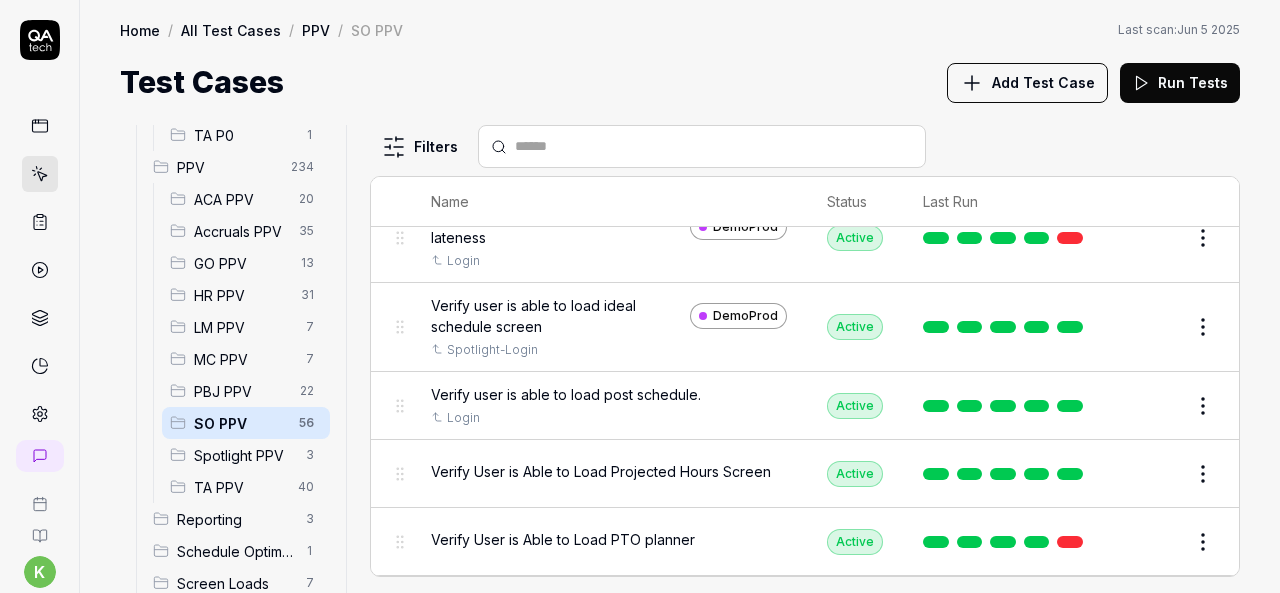 scroll, scrollTop: 2914, scrollLeft: 0, axis: vertical 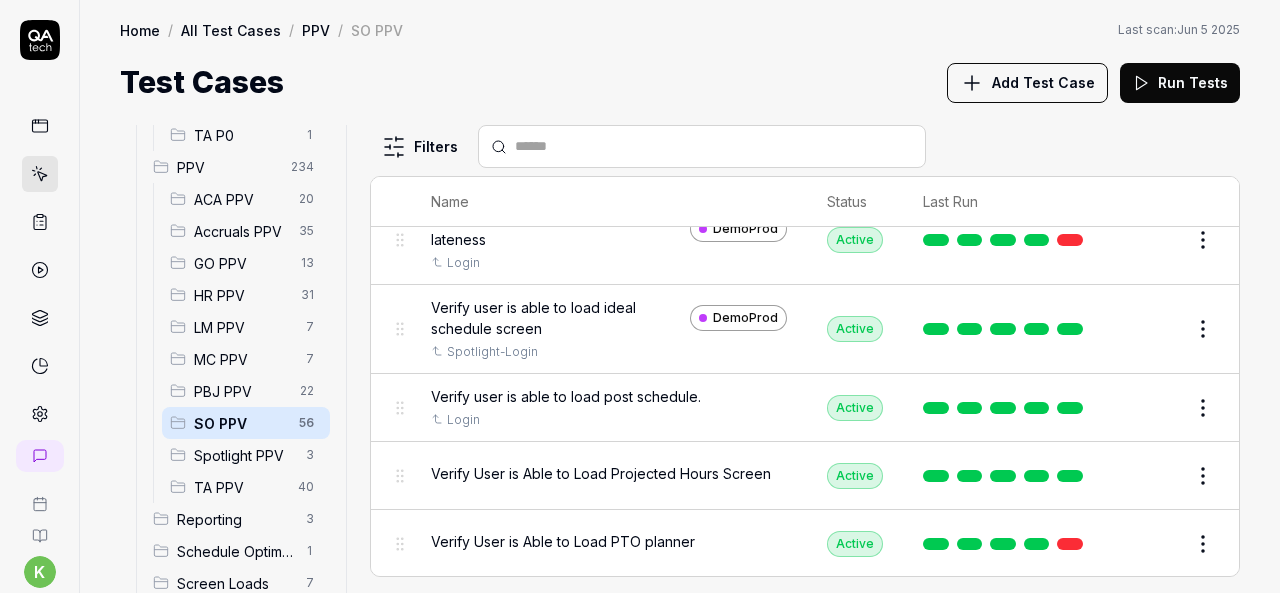 click on "Edit" at bounding box center [1155, 408] 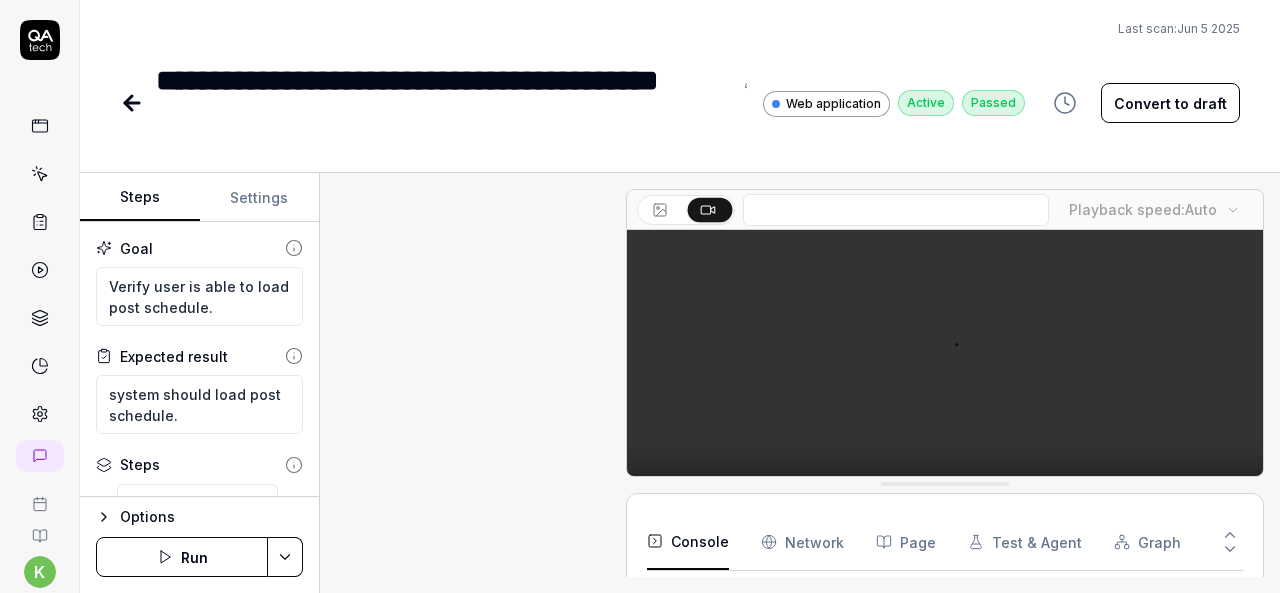 scroll, scrollTop: 634, scrollLeft: 0, axis: vertical 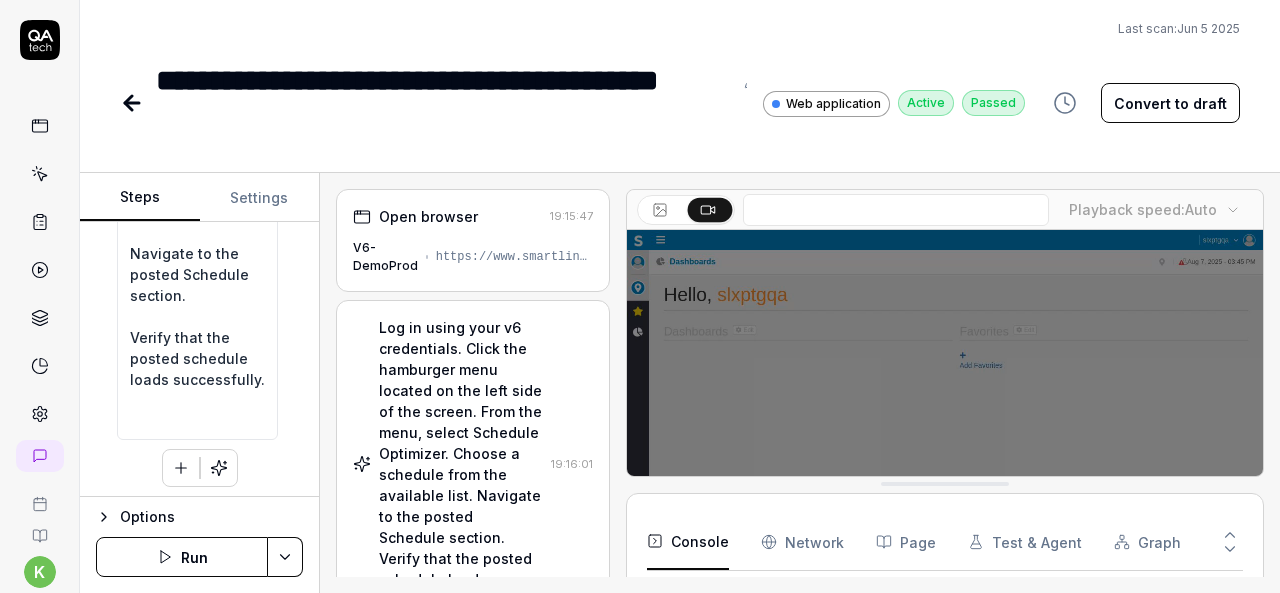 type on "*" 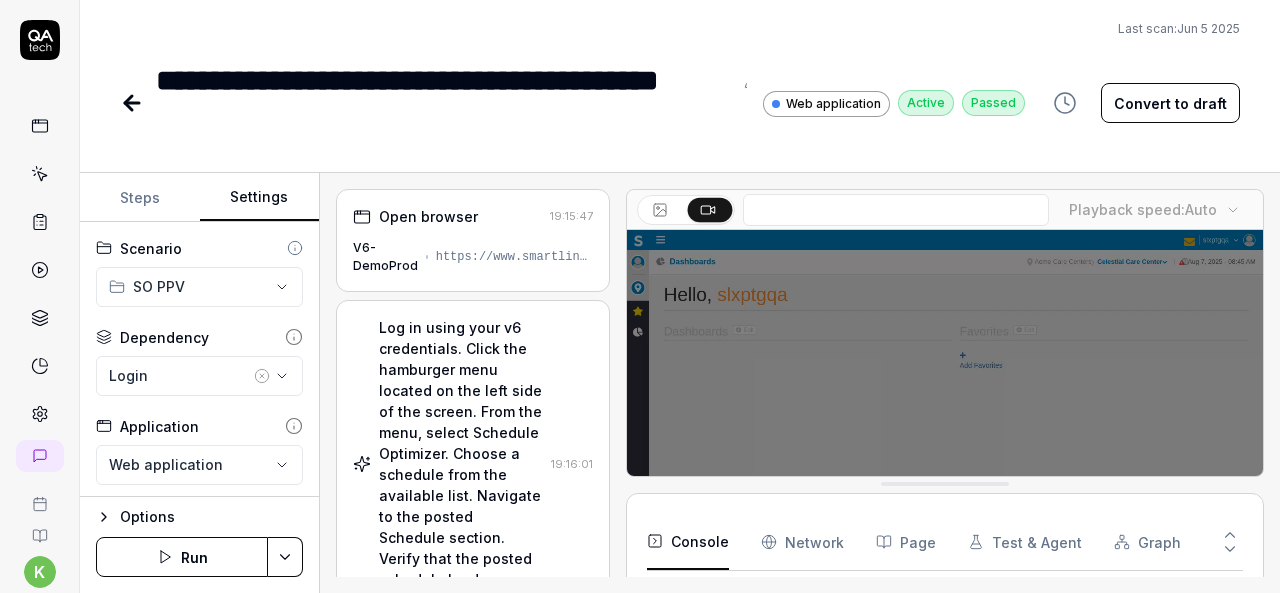 click on "Settings" at bounding box center (260, 198) 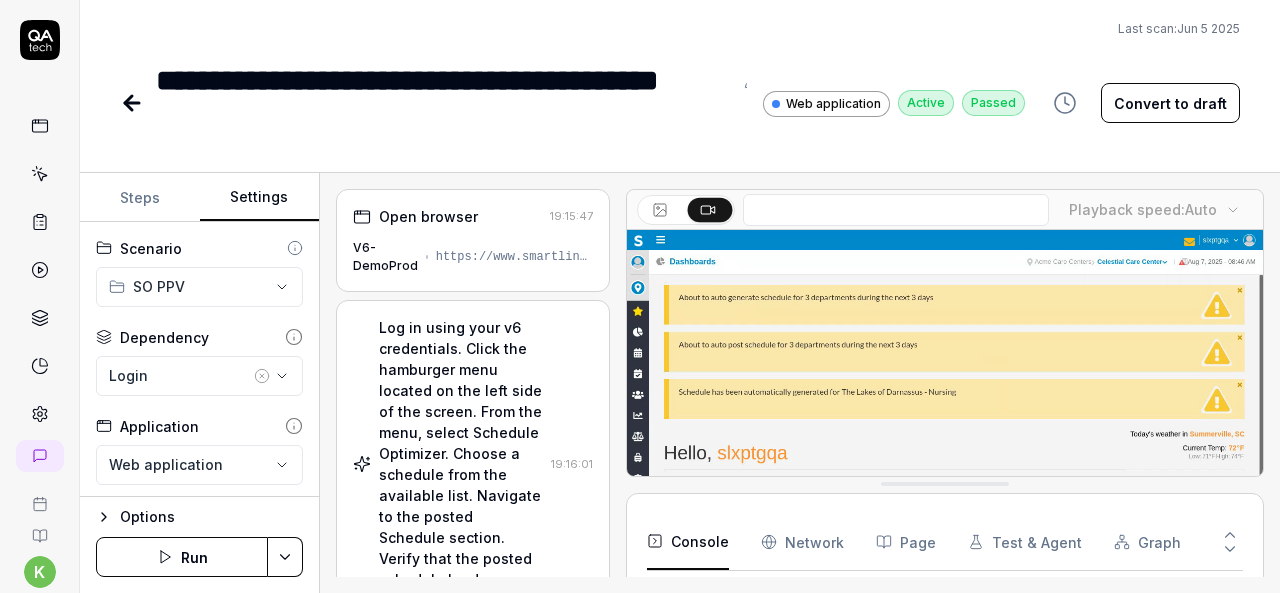 click 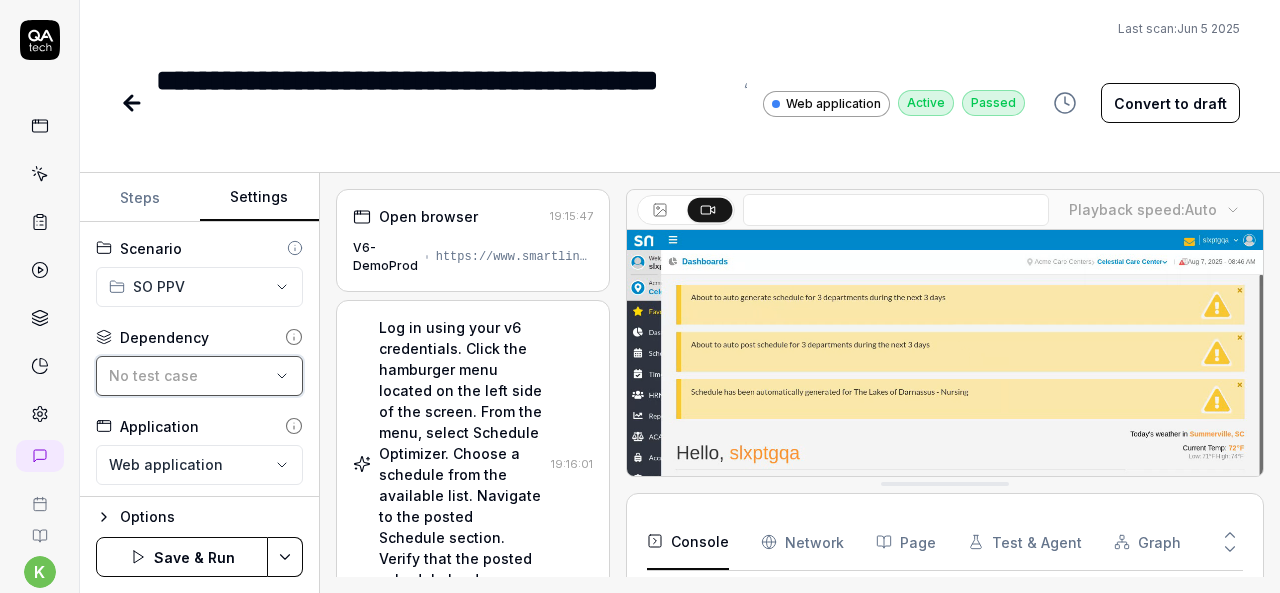 scroll, scrollTop: 136, scrollLeft: 0, axis: vertical 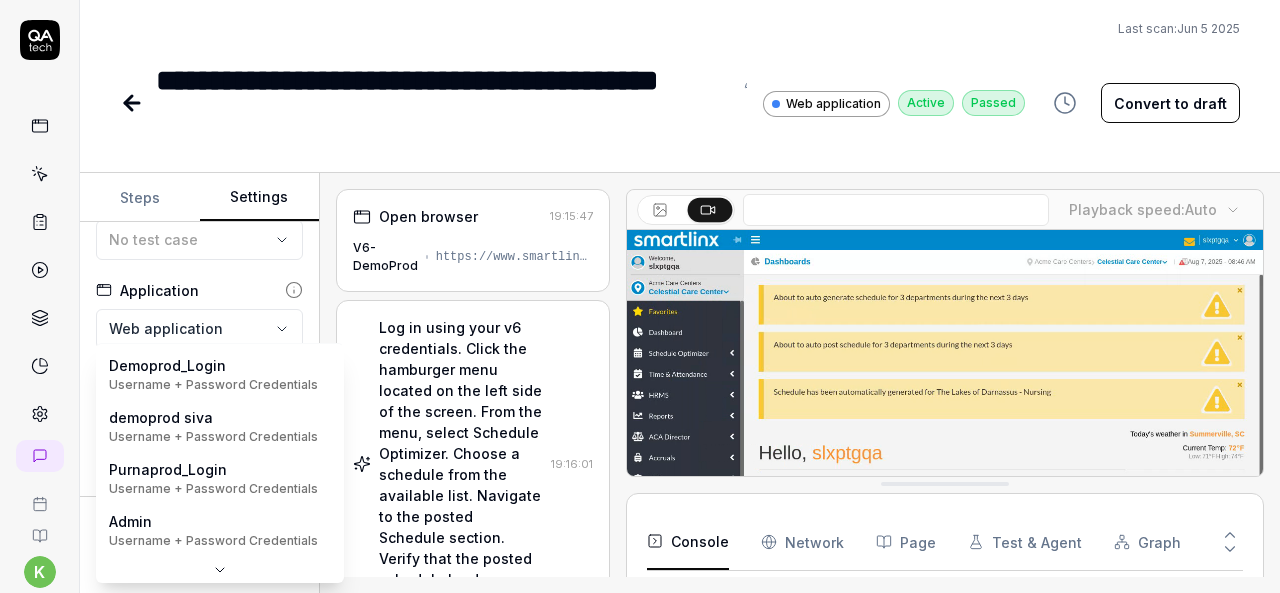 click on "**********" at bounding box center (640, 296) 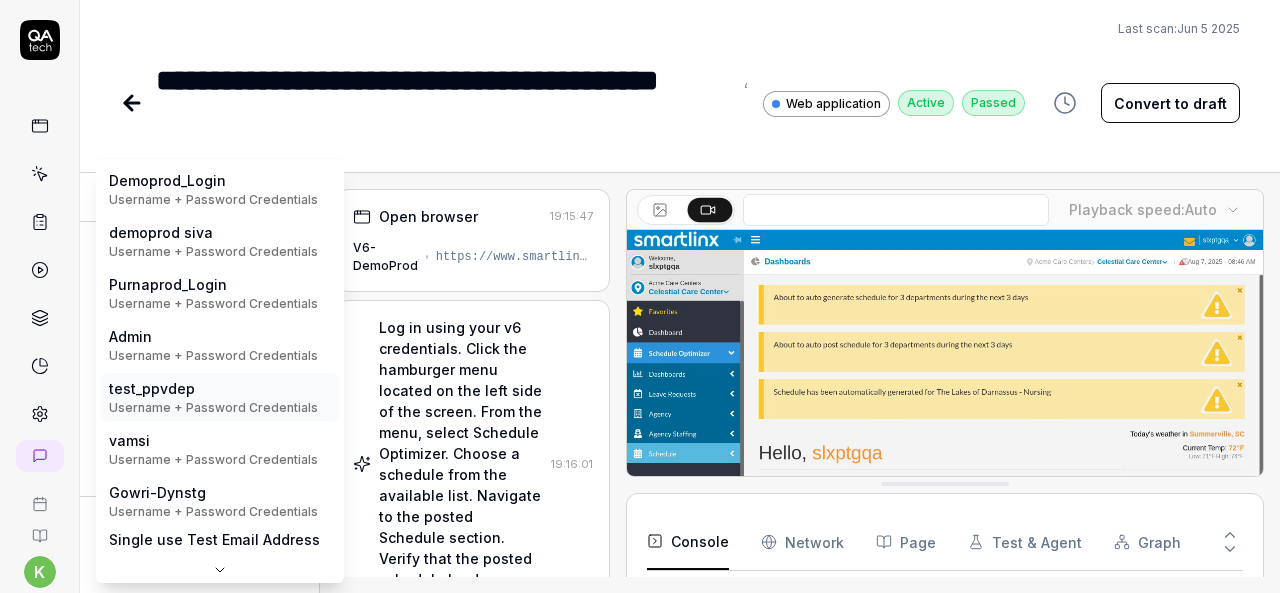 scroll, scrollTop: 0, scrollLeft: 0, axis: both 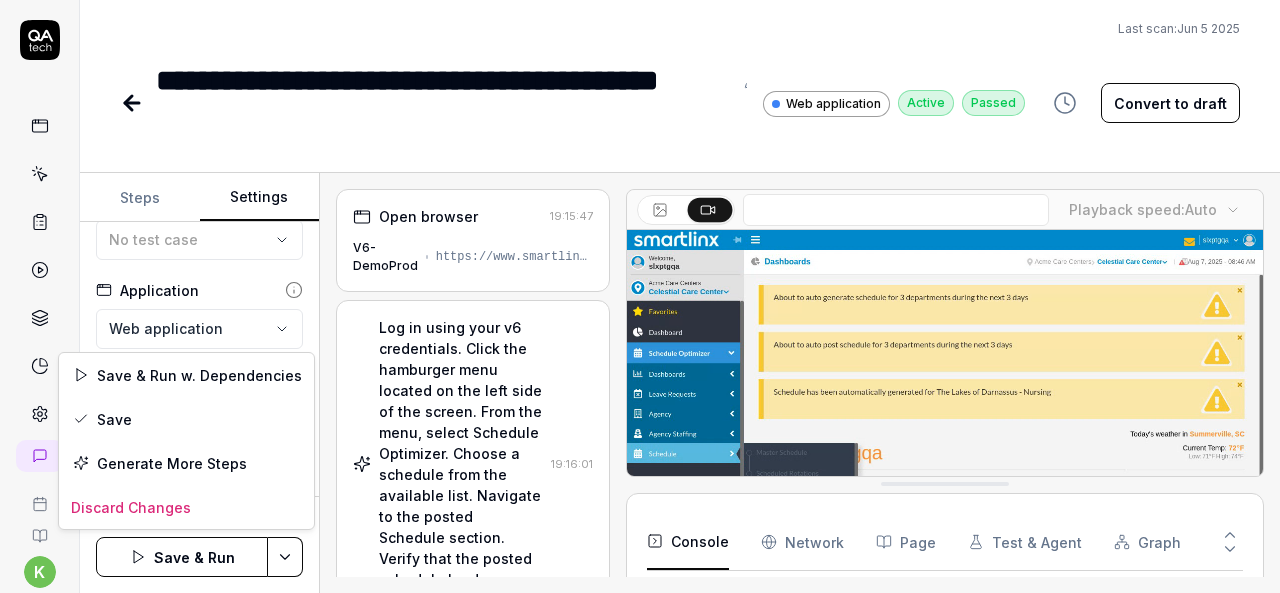 click on "**********" at bounding box center (640, 296) 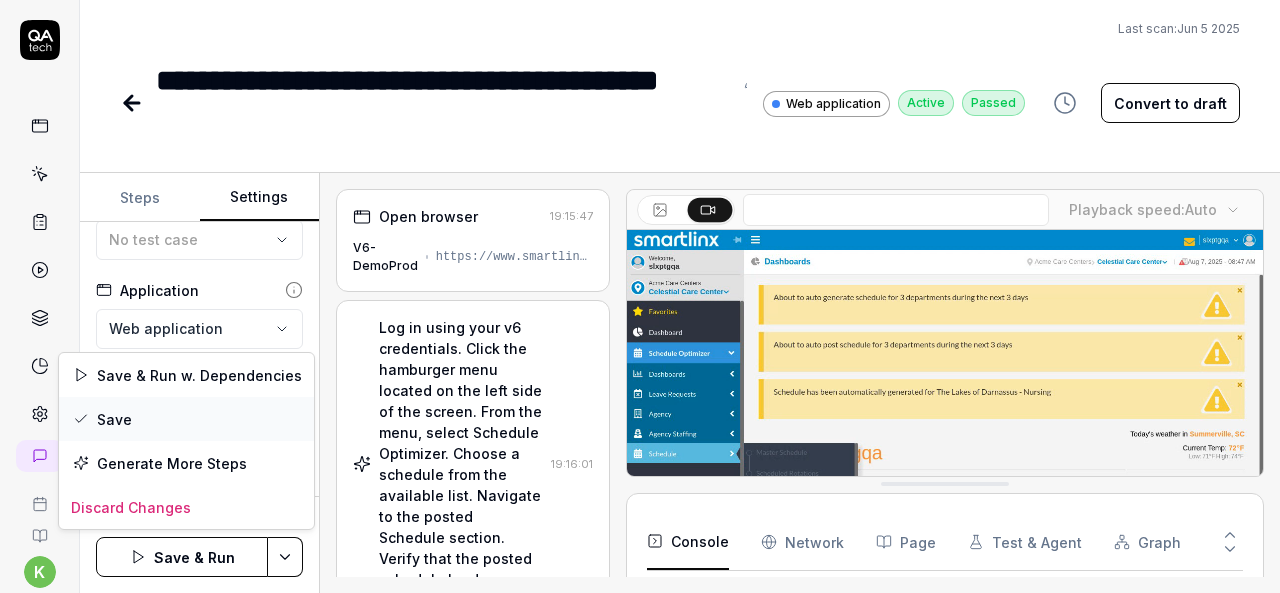 click on "Save" at bounding box center (186, 419) 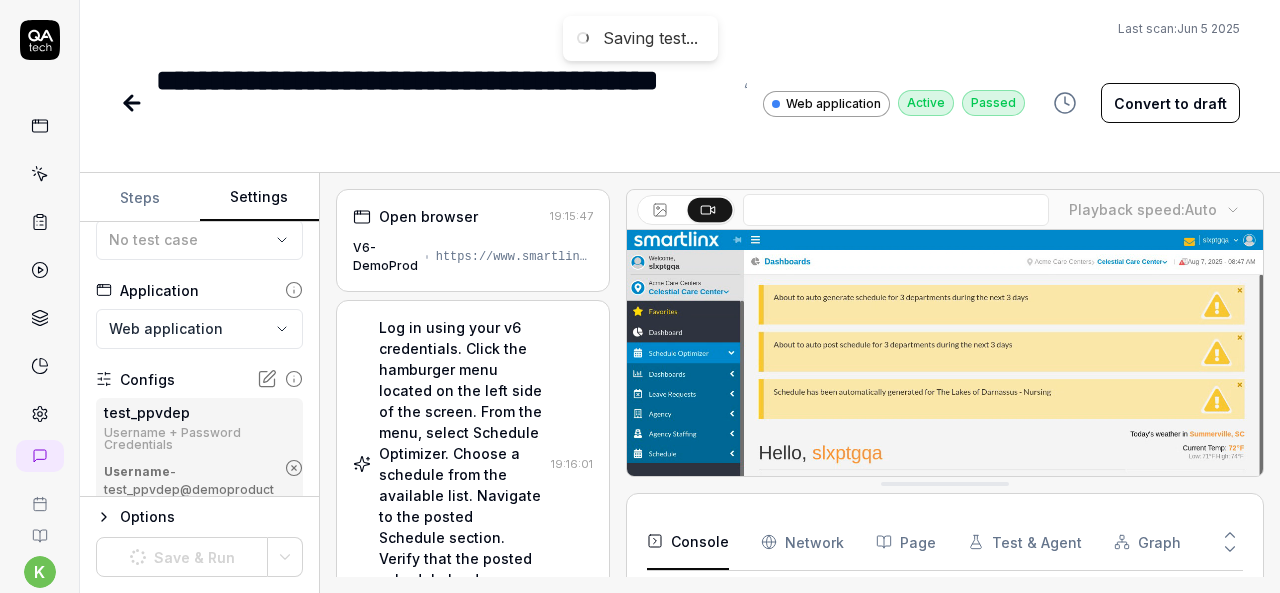 click 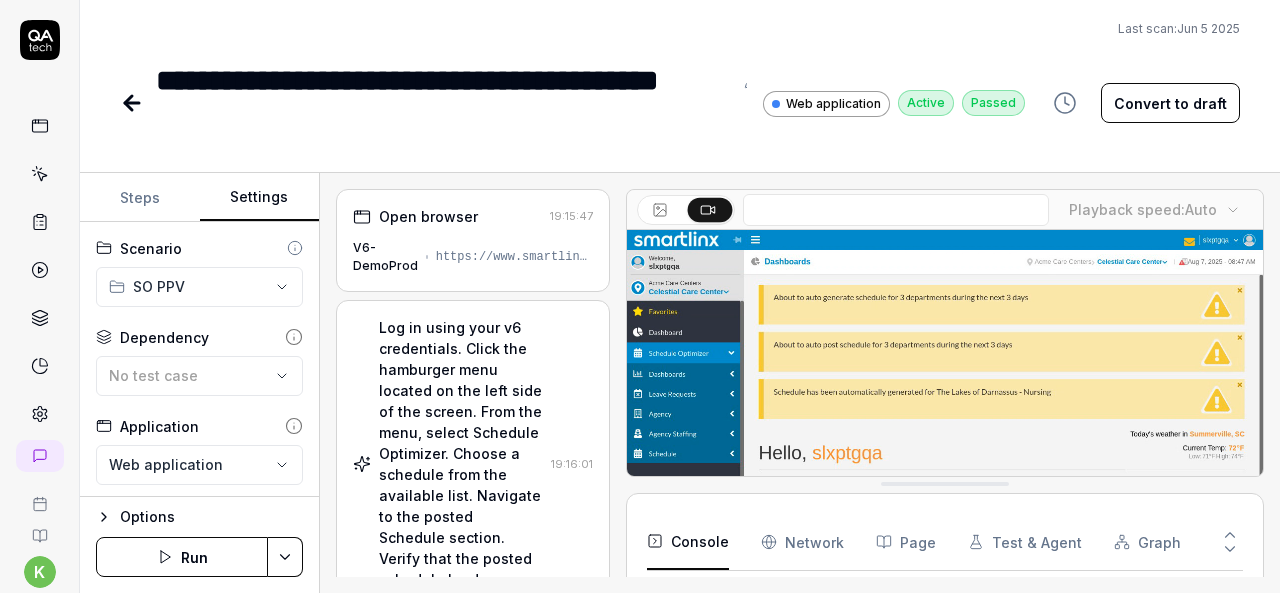 scroll, scrollTop: 285, scrollLeft: 0, axis: vertical 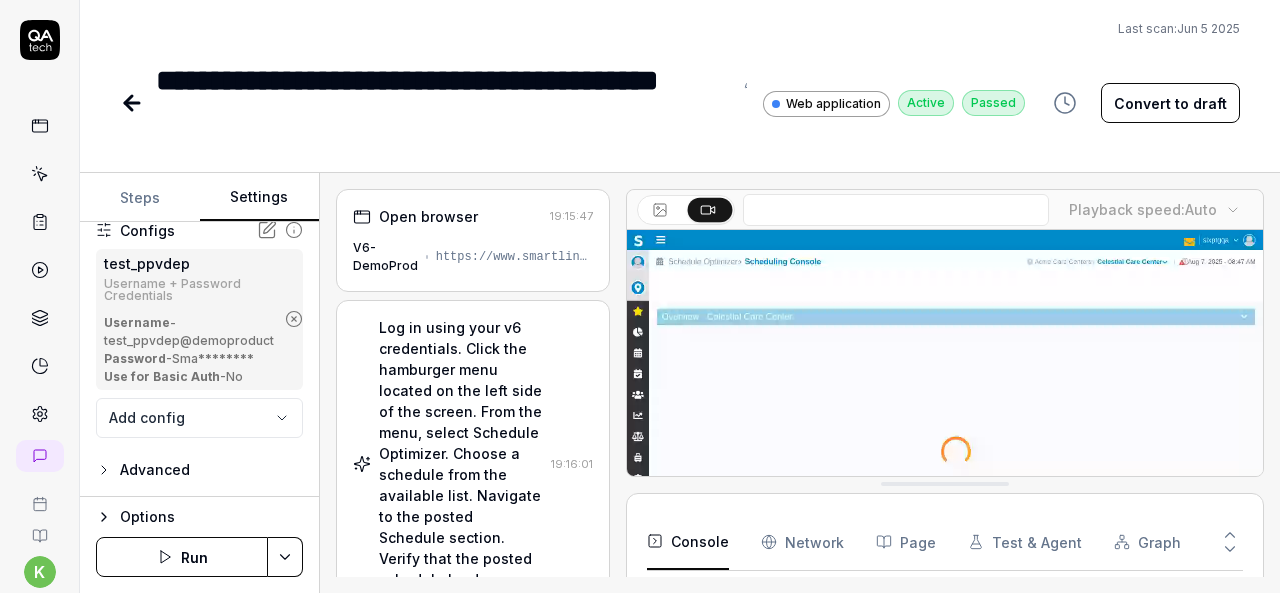 click 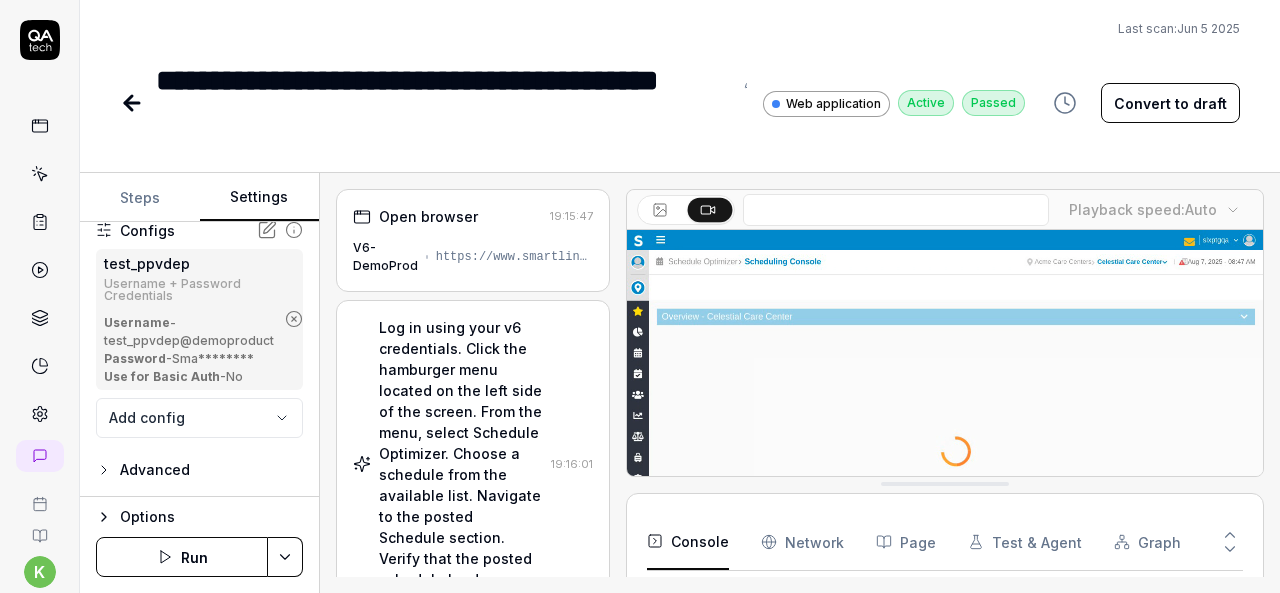 scroll, scrollTop: 136, scrollLeft: 0, axis: vertical 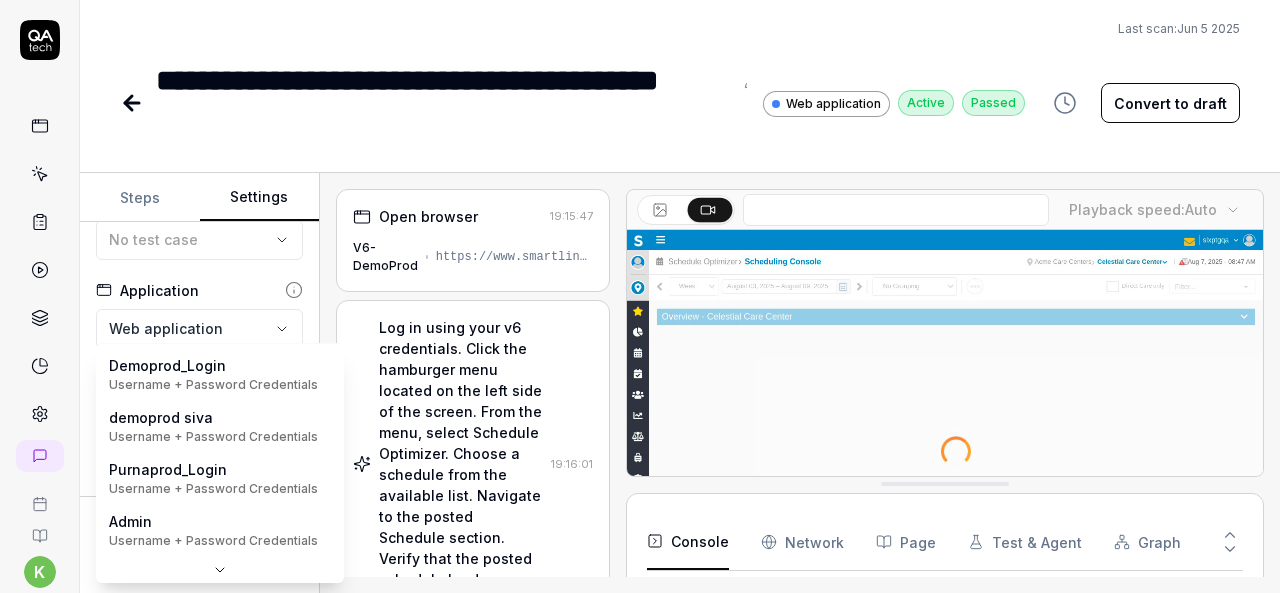 click on "**********" at bounding box center (640, 296) 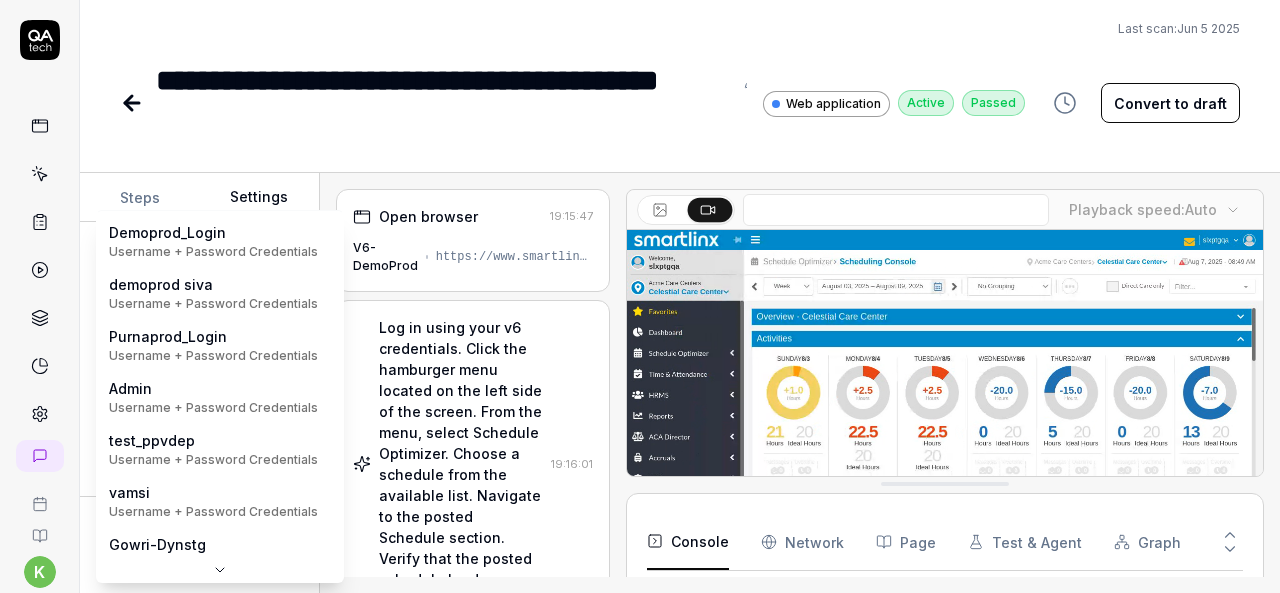 scroll, scrollTop: 0, scrollLeft: 0, axis: both 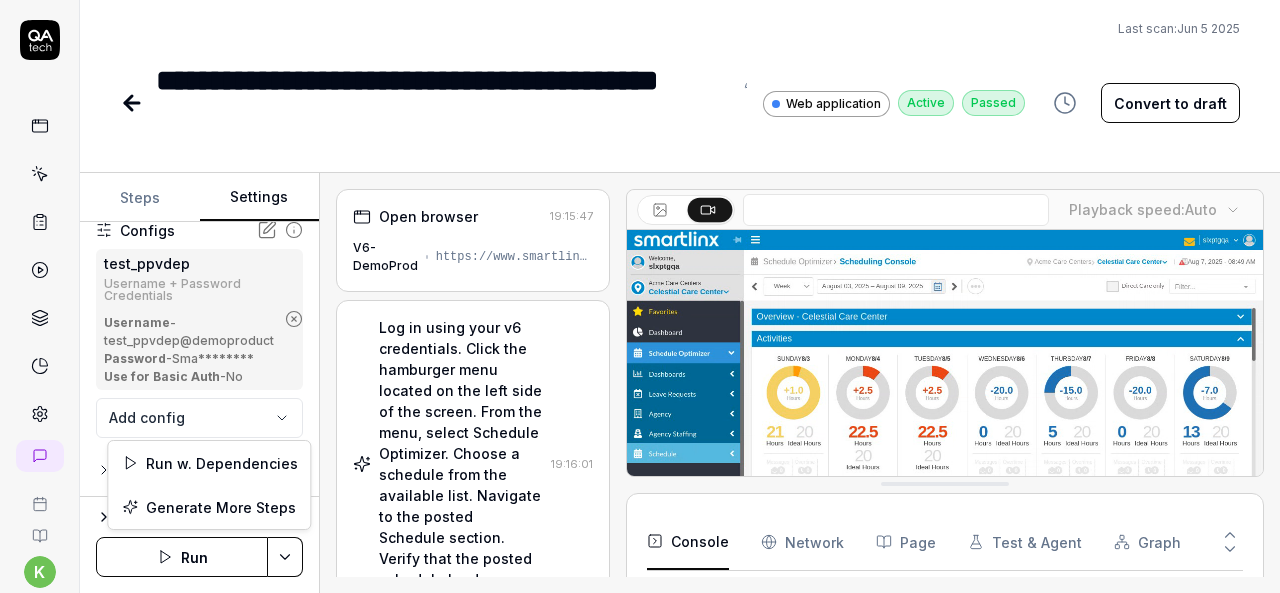 click on "**********" at bounding box center [640, 296] 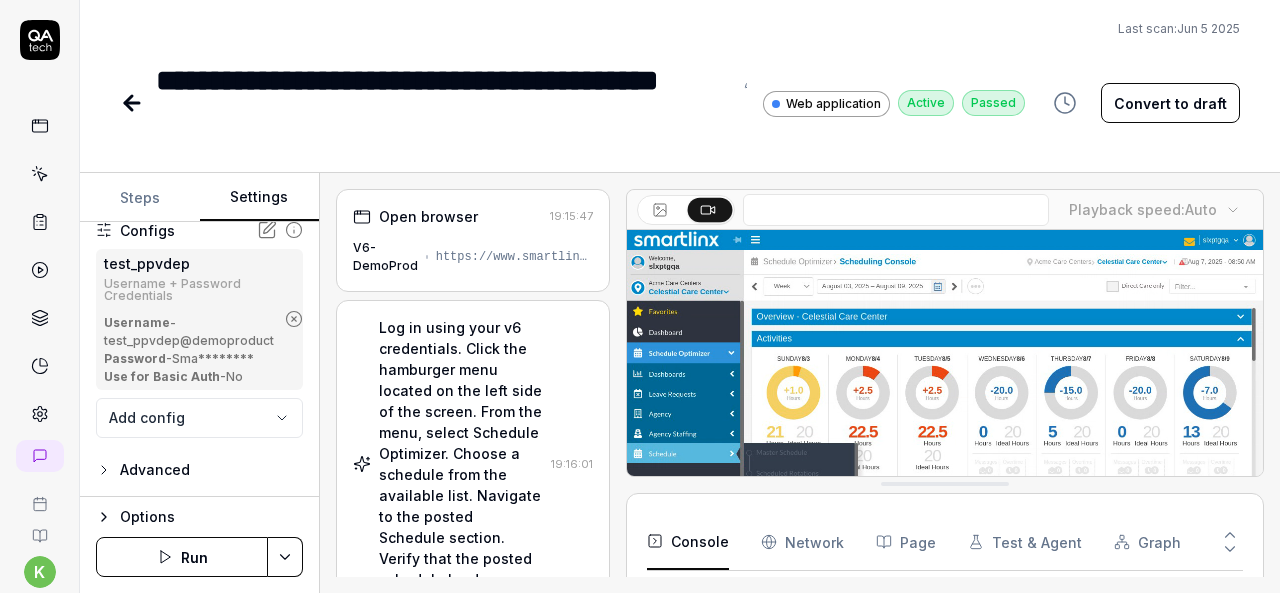 click on "**********" at bounding box center [640, 296] 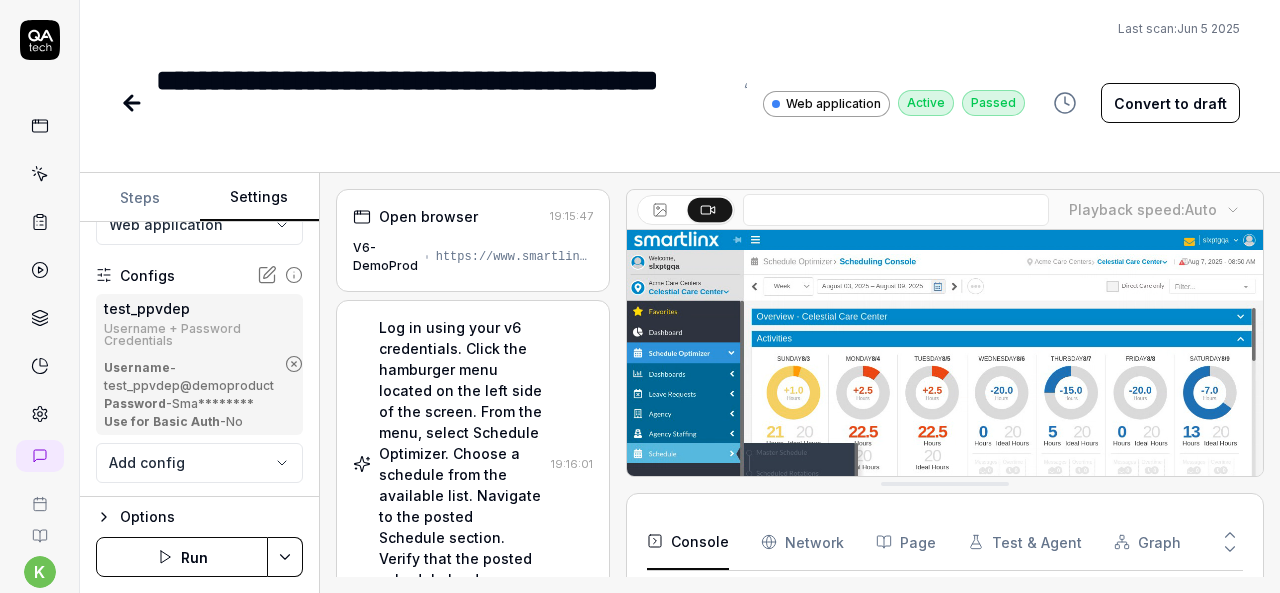 scroll, scrollTop: 241, scrollLeft: 0, axis: vertical 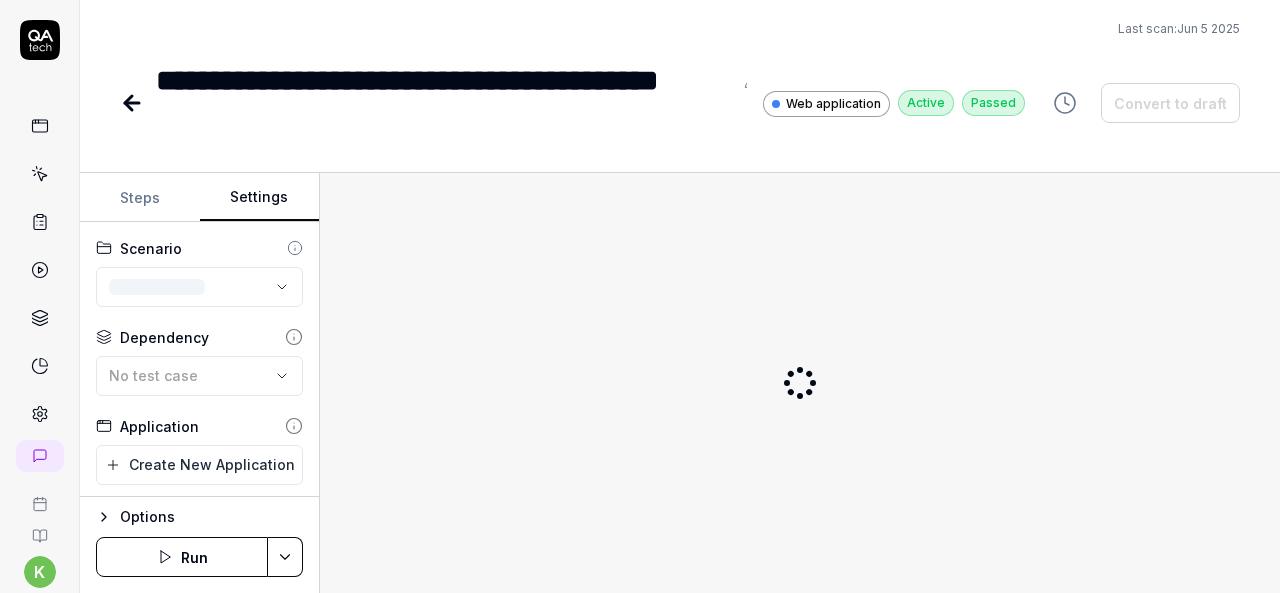 click on "Settings" at bounding box center [260, 198] 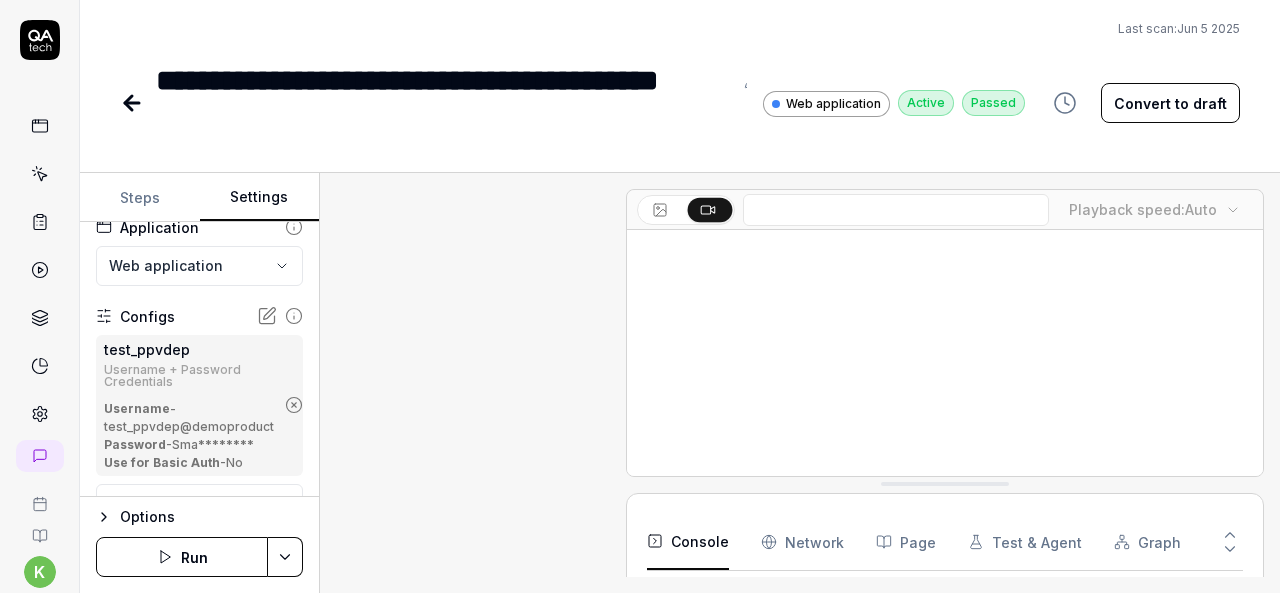 scroll, scrollTop: 217, scrollLeft: 0, axis: vertical 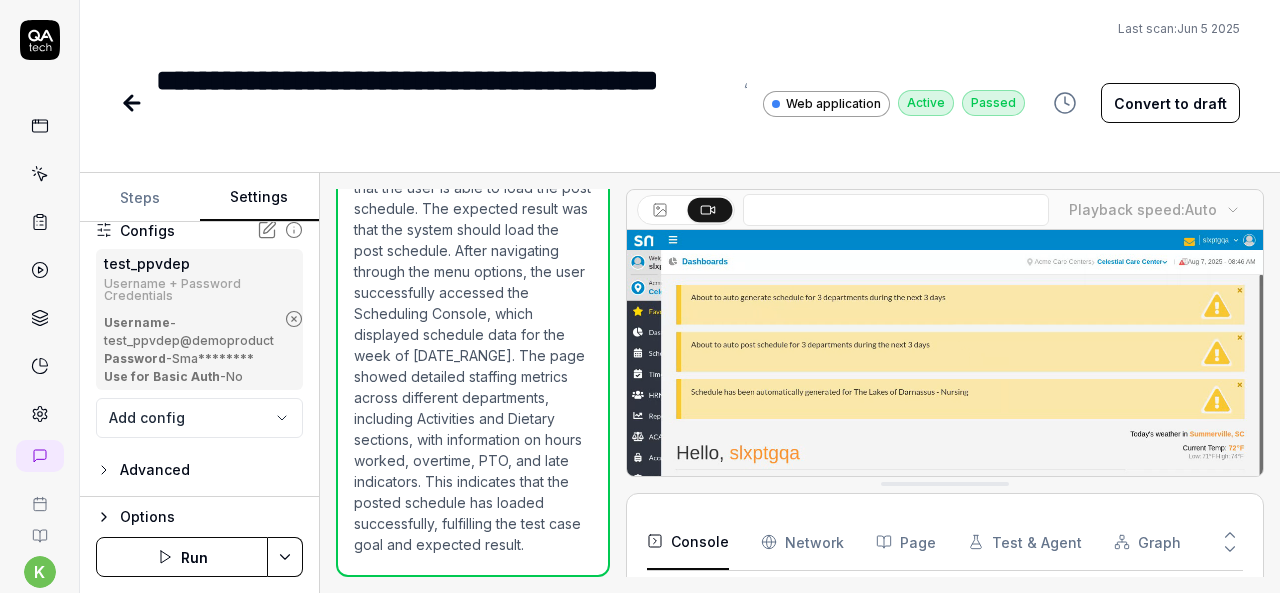 click 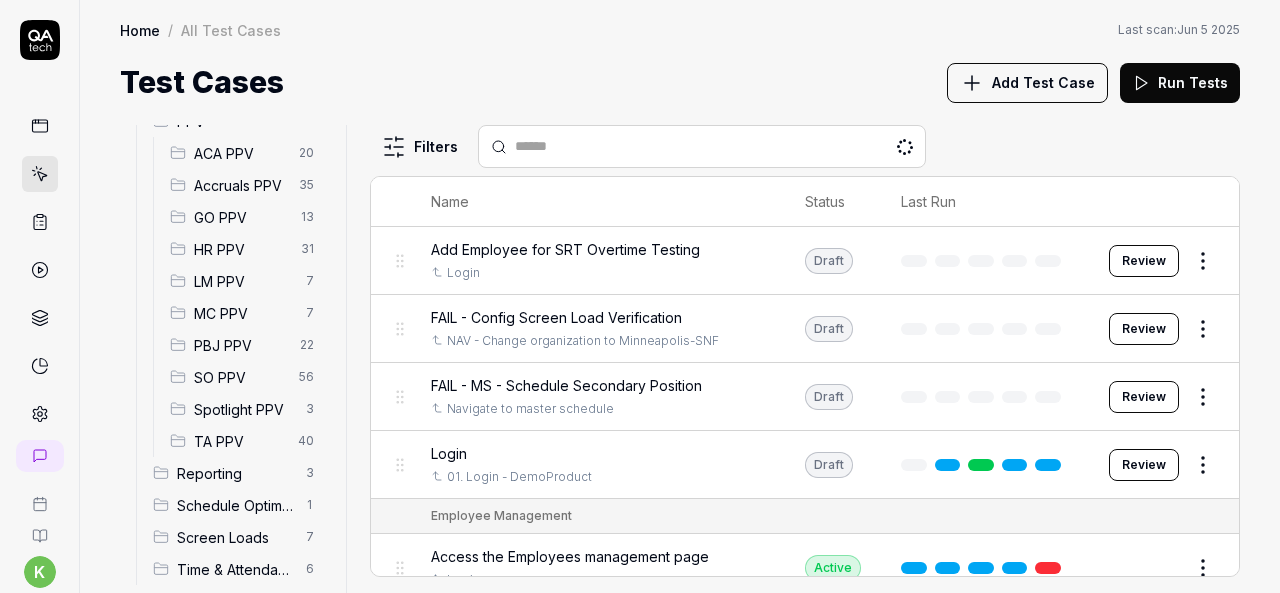 scroll, scrollTop: 573, scrollLeft: 0, axis: vertical 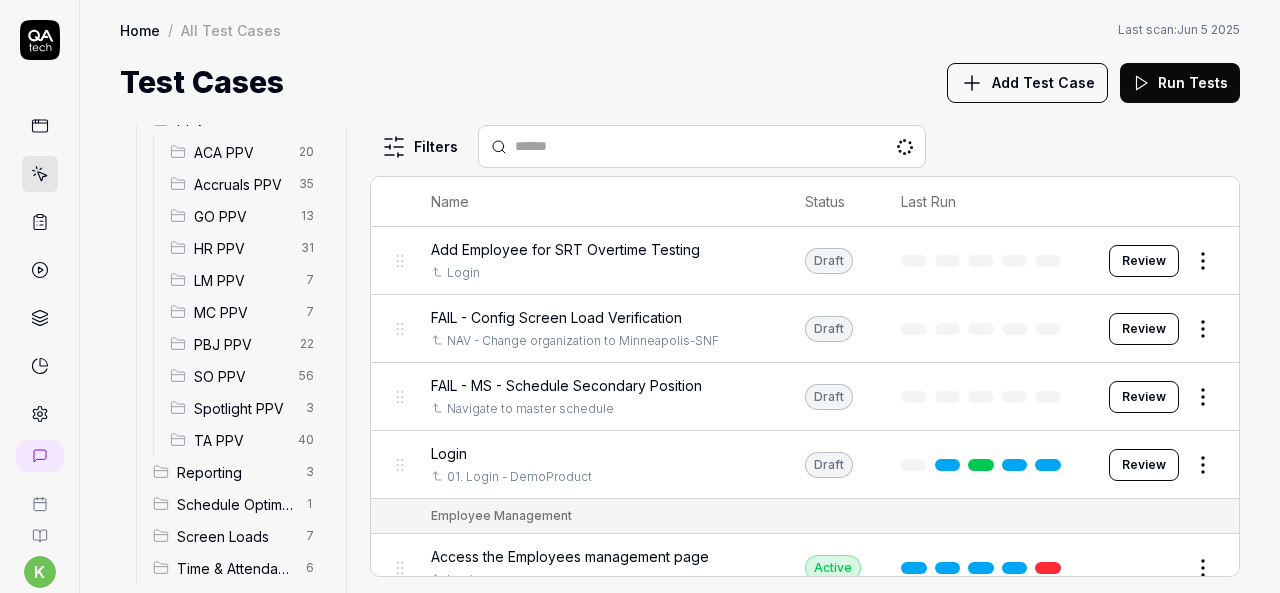 click on "SO PPV" at bounding box center (240, 376) 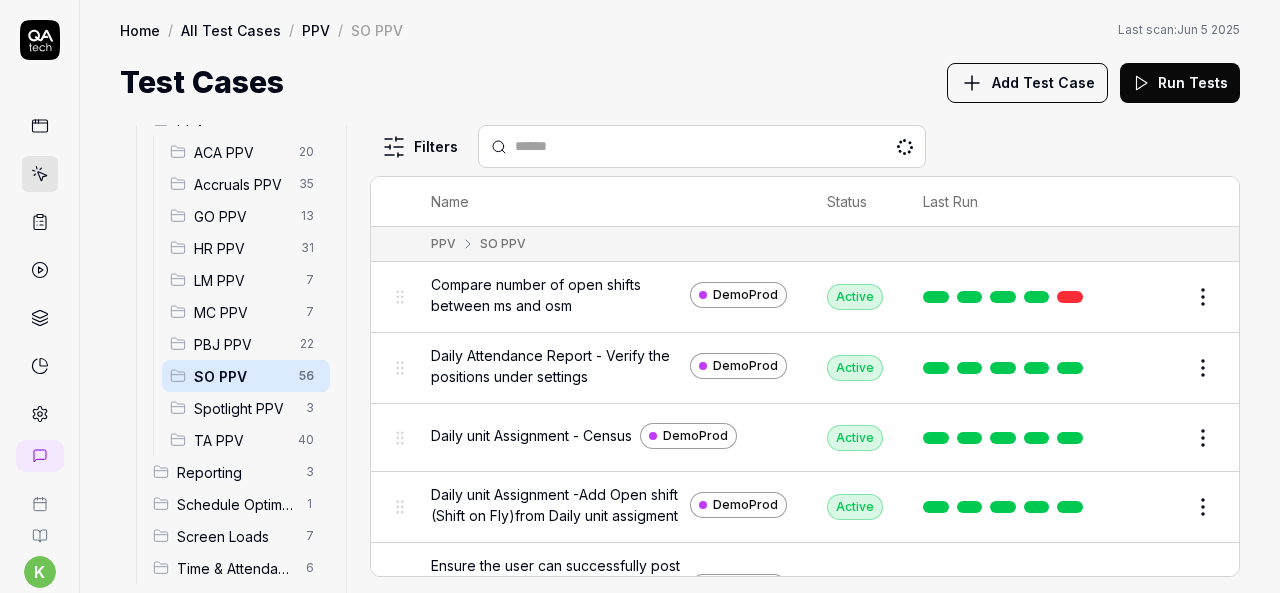 click on "SO PPV" at bounding box center [240, 376] 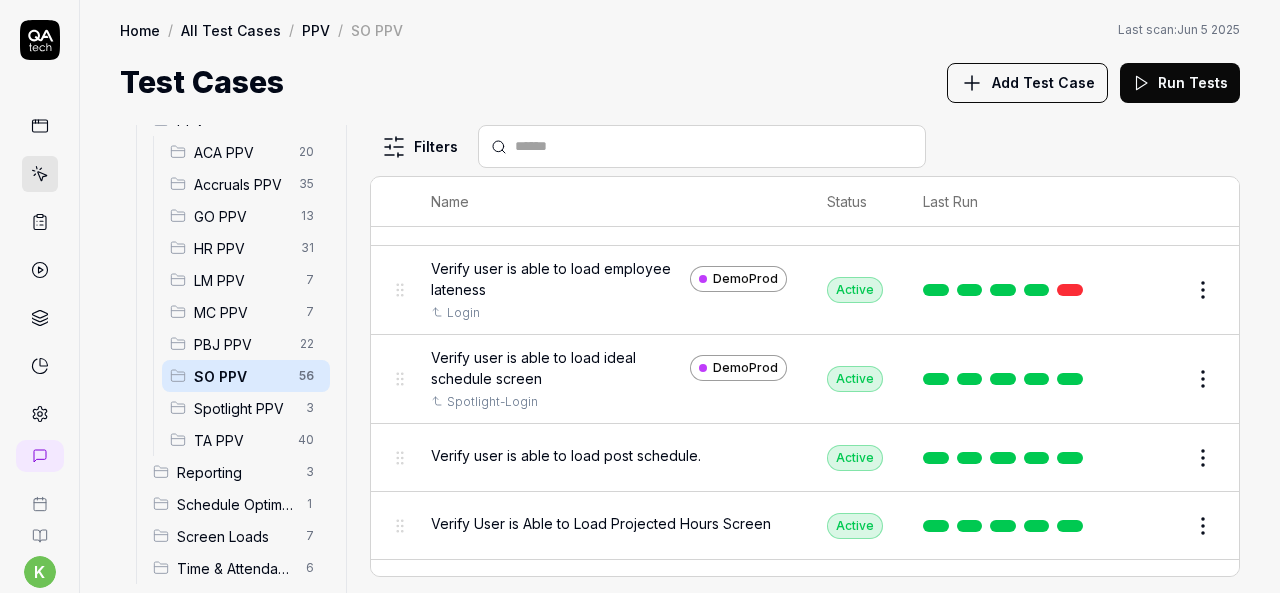 scroll, scrollTop: 2794, scrollLeft: 0, axis: vertical 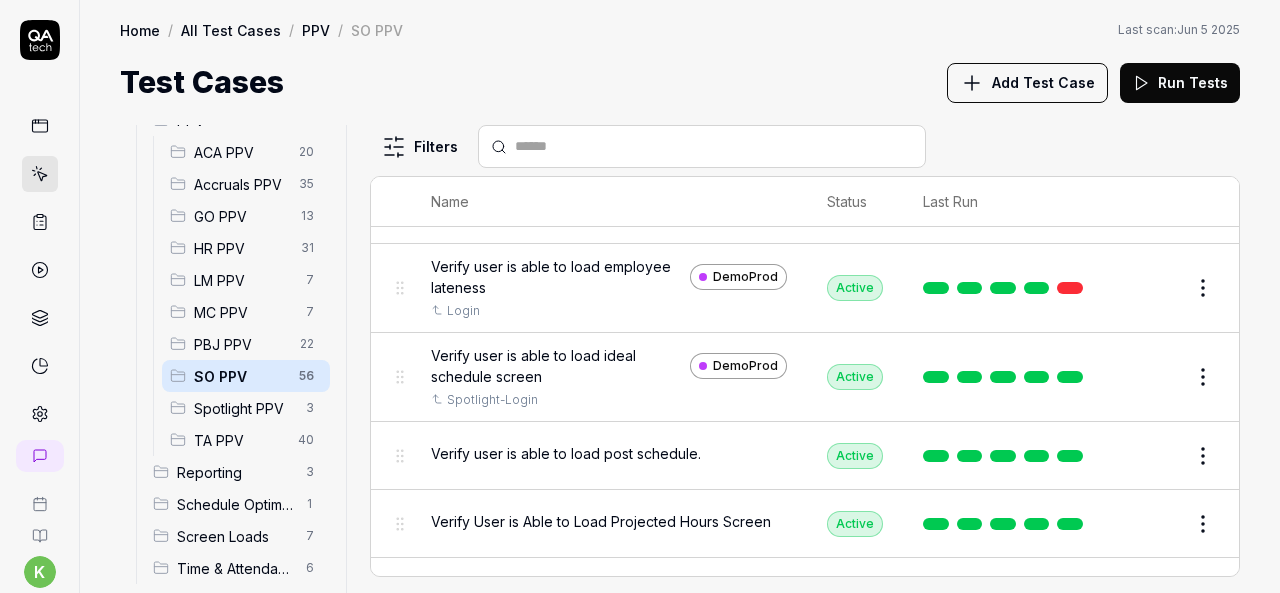 click on "Edit" at bounding box center [1155, 377] 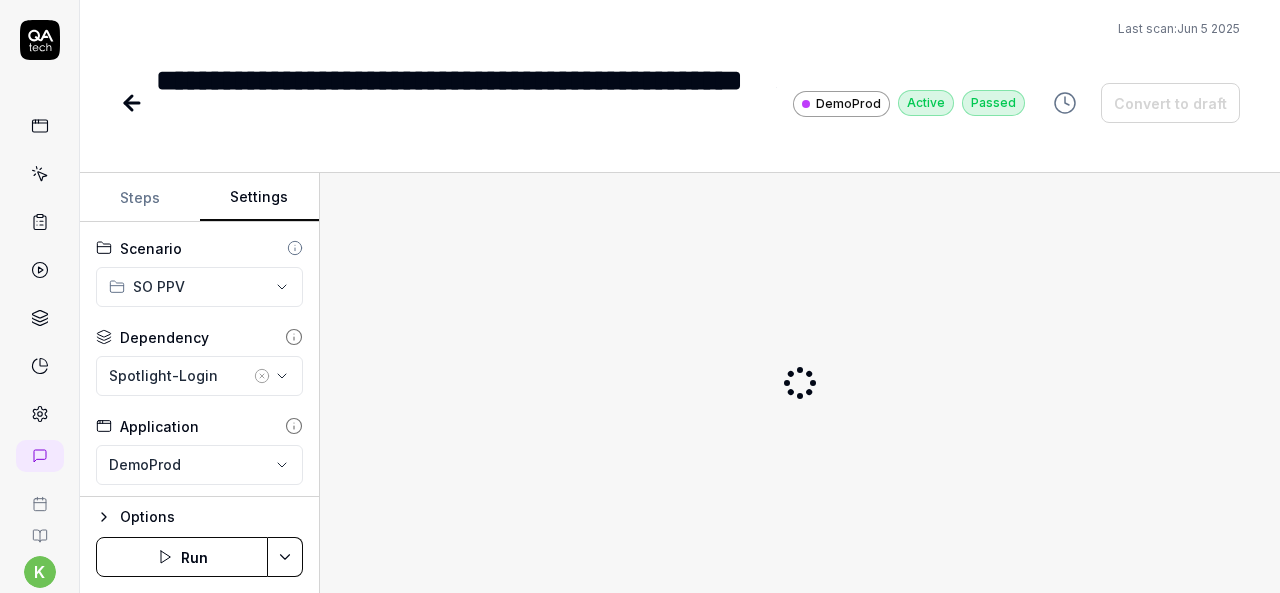 click on "Settings" at bounding box center (260, 198) 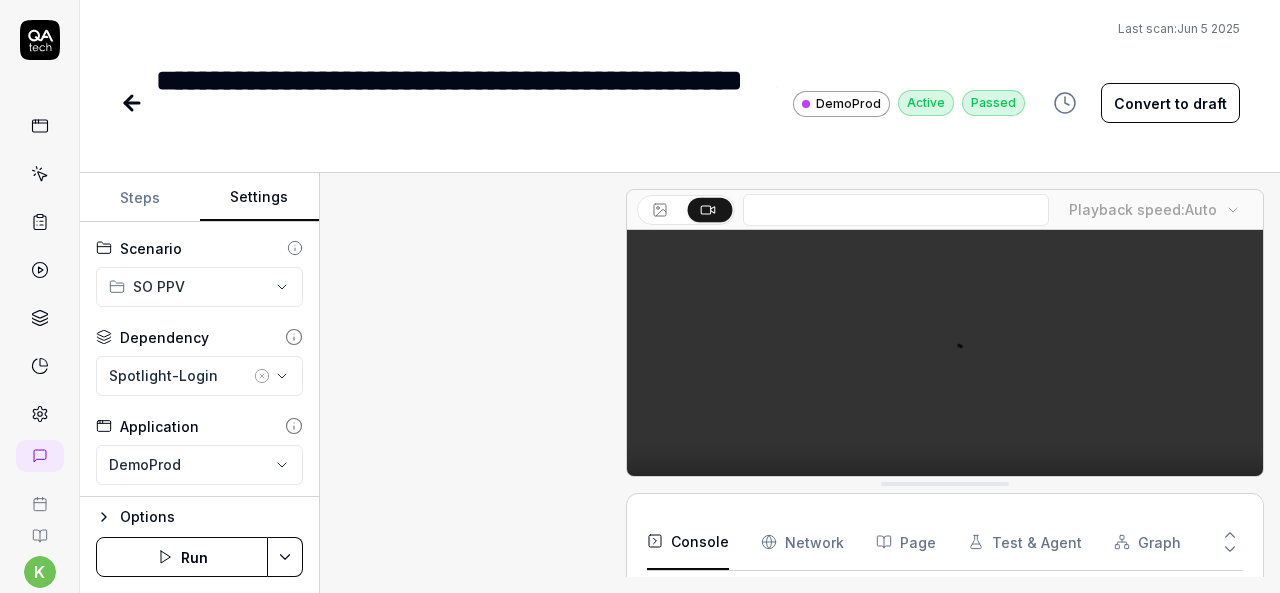scroll, scrollTop: 739, scrollLeft: 0, axis: vertical 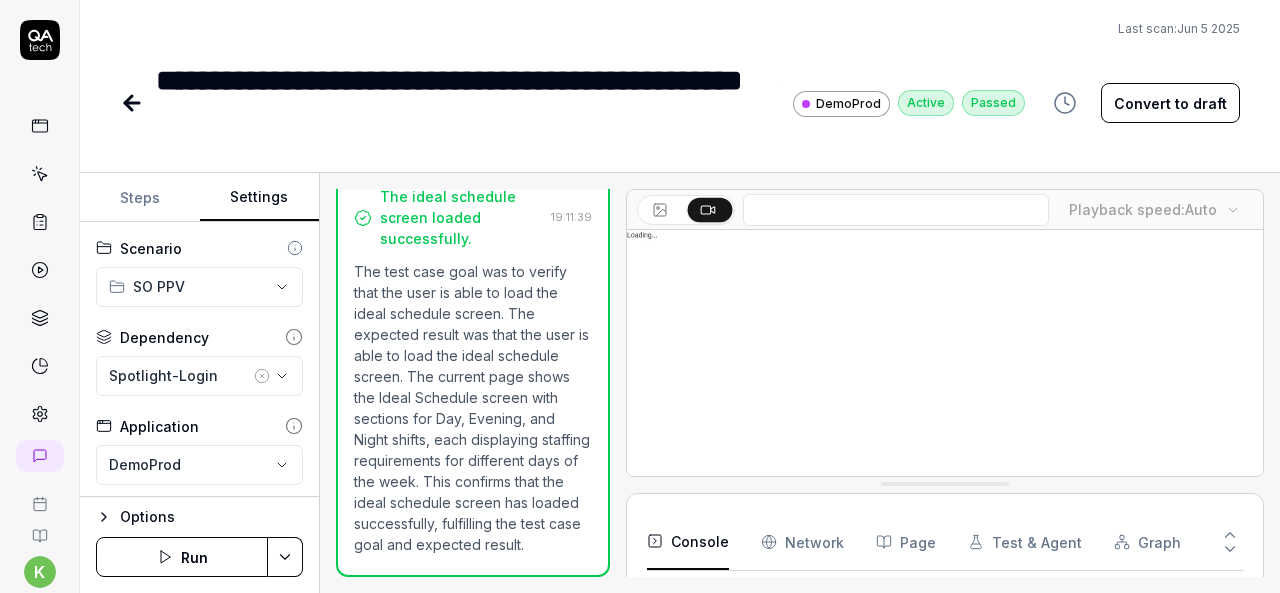 click 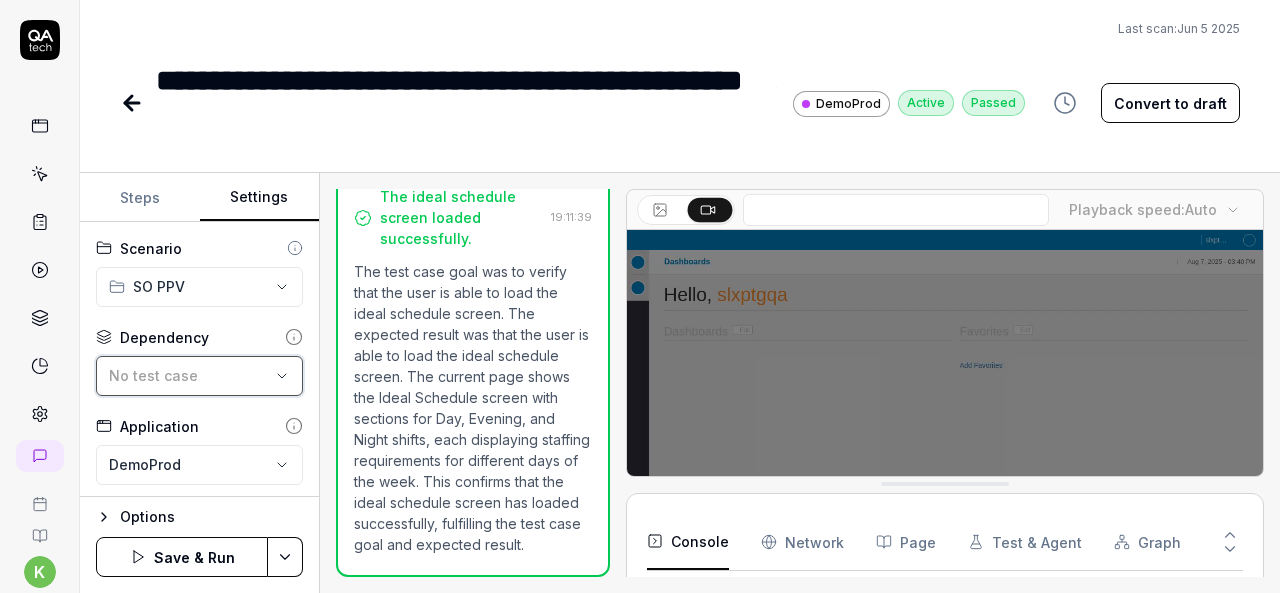 scroll, scrollTop: 73, scrollLeft: 0, axis: vertical 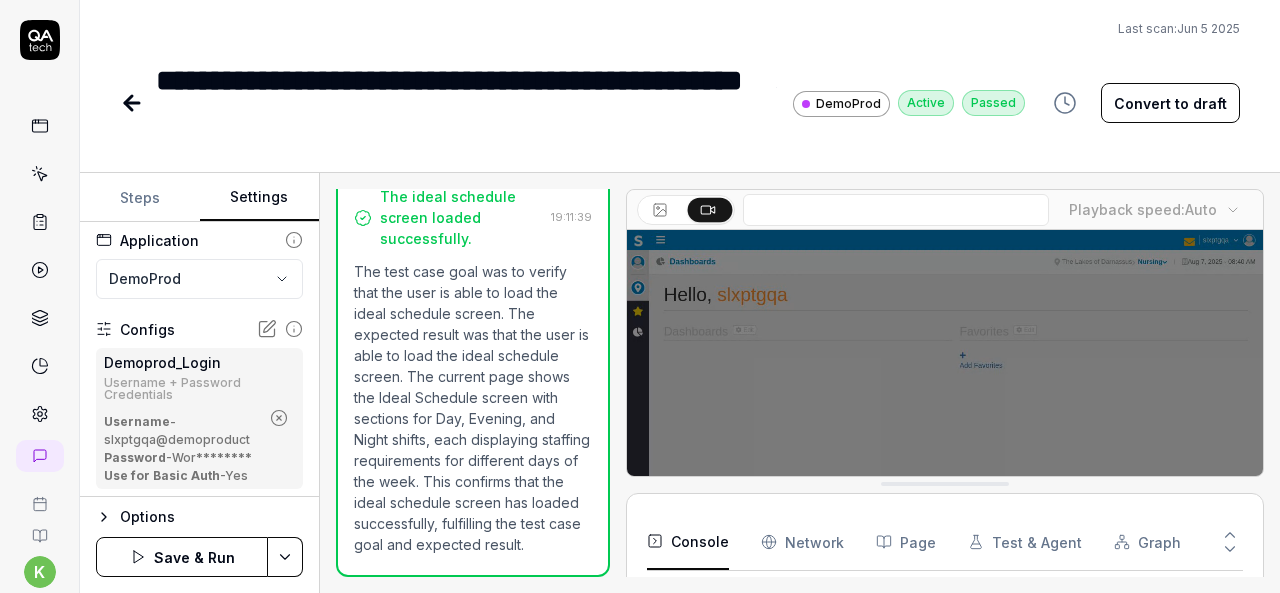 click 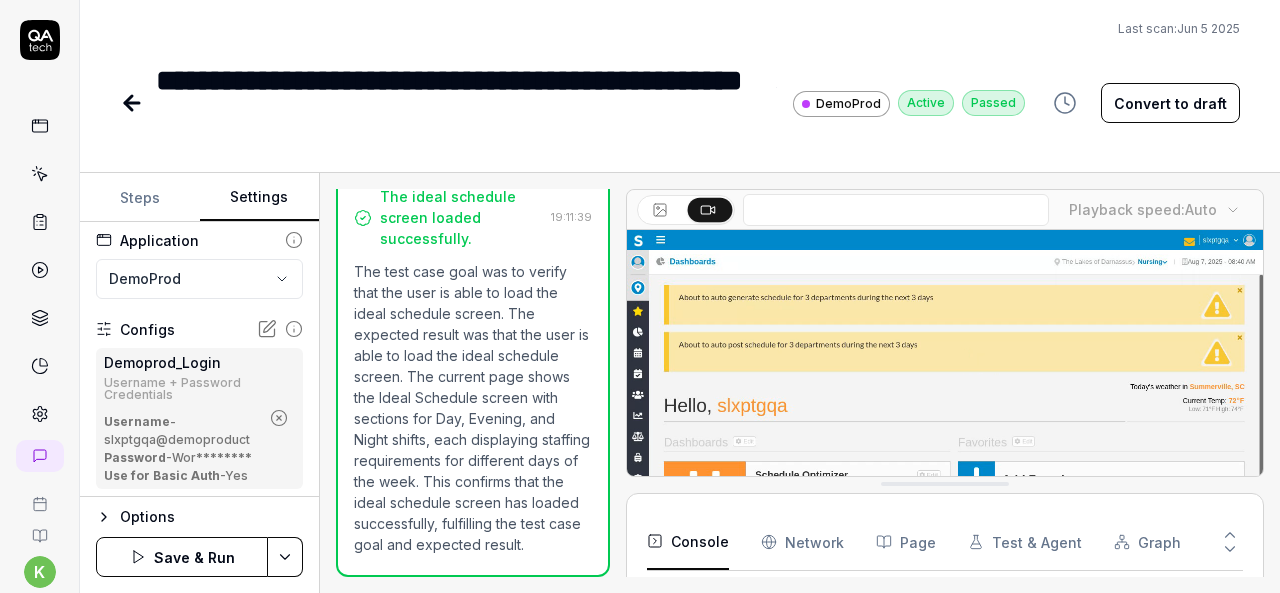 scroll, scrollTop: 136, scrollLeft: 0, axis: vertical 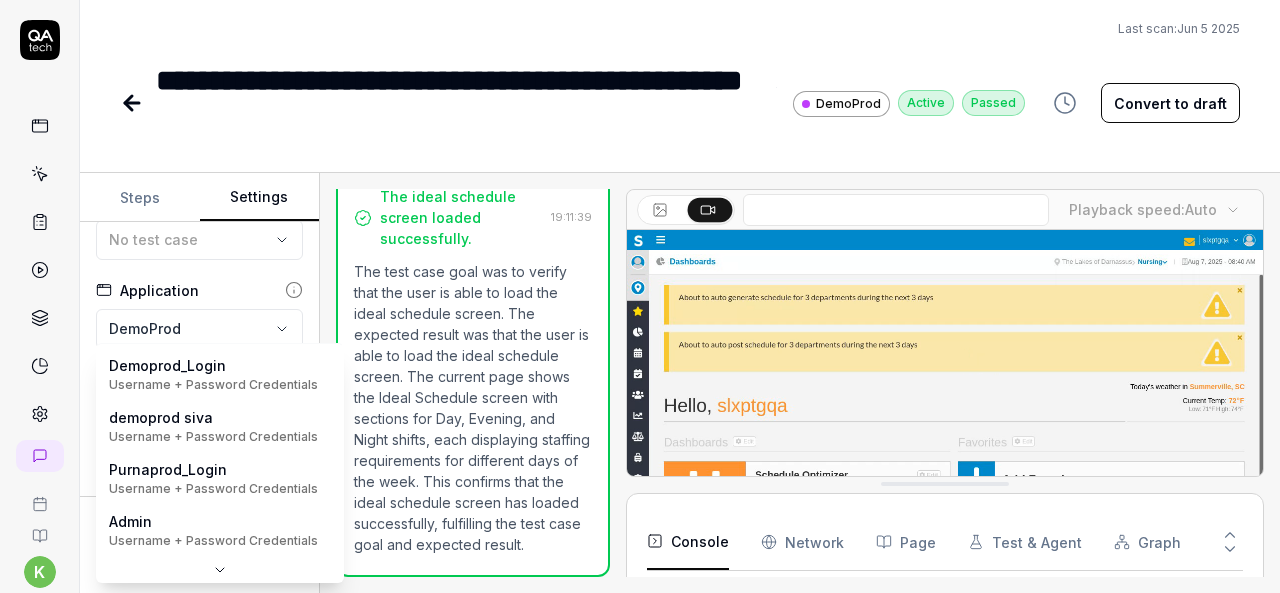 click on "**********" at bounding box center (640, 296) 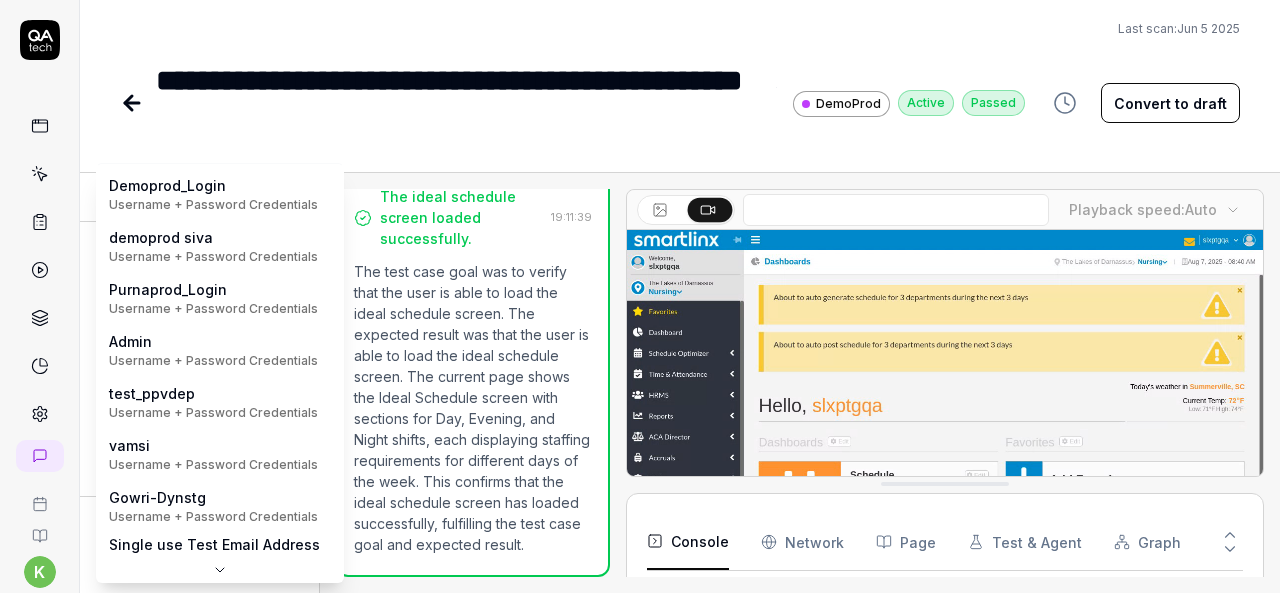 scroll, scrollTop: 0, scrollLeft: 0, axis: both 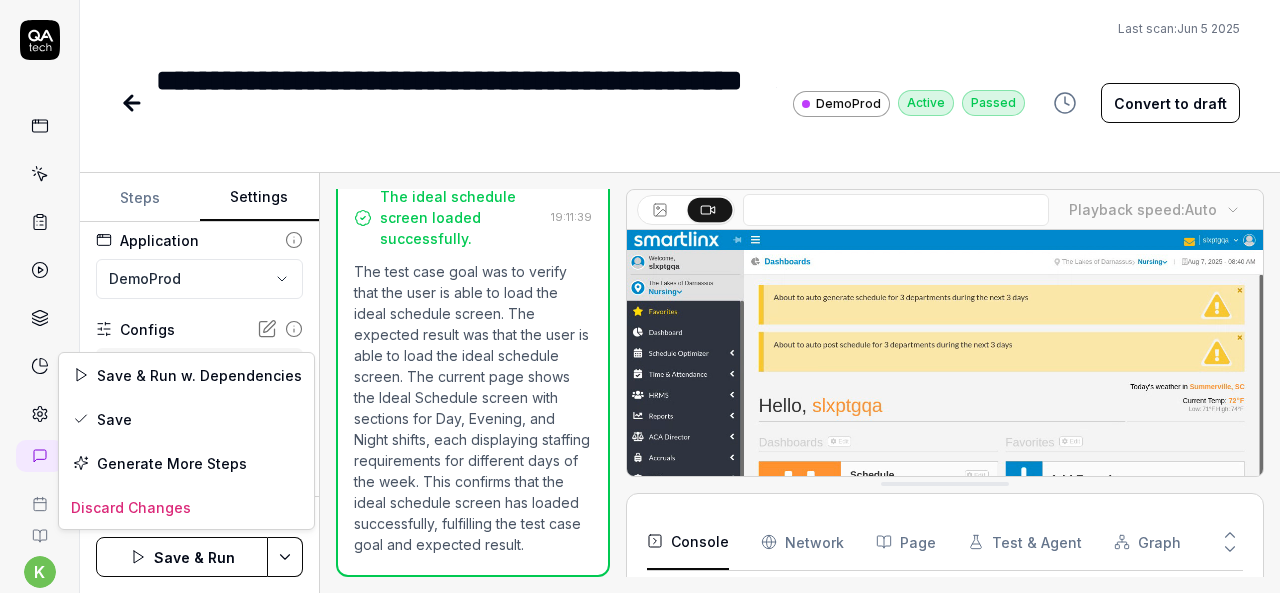 click on "**********" at bounding box center [640, 296] 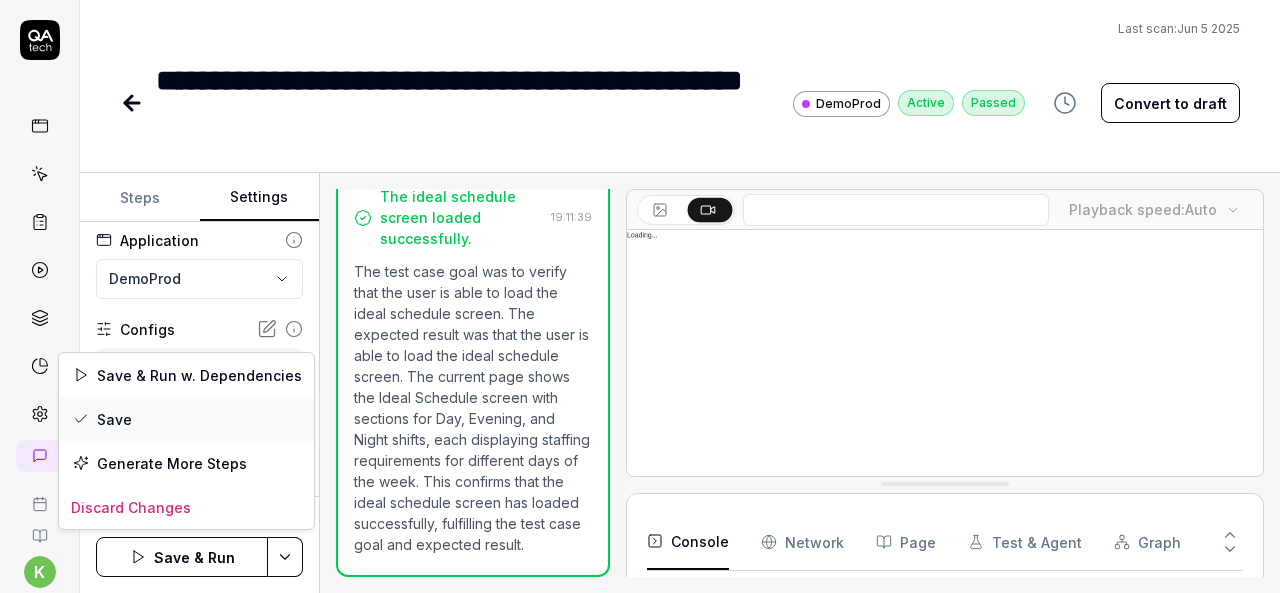 click on "Save" at bounding box center (186, 419) 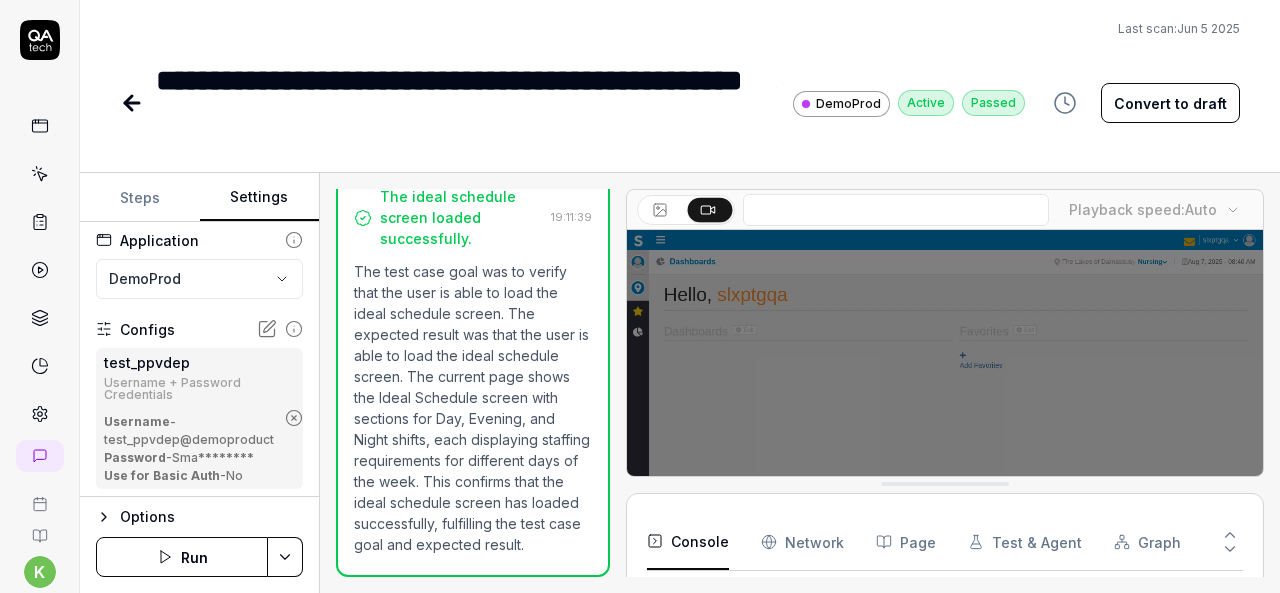 click 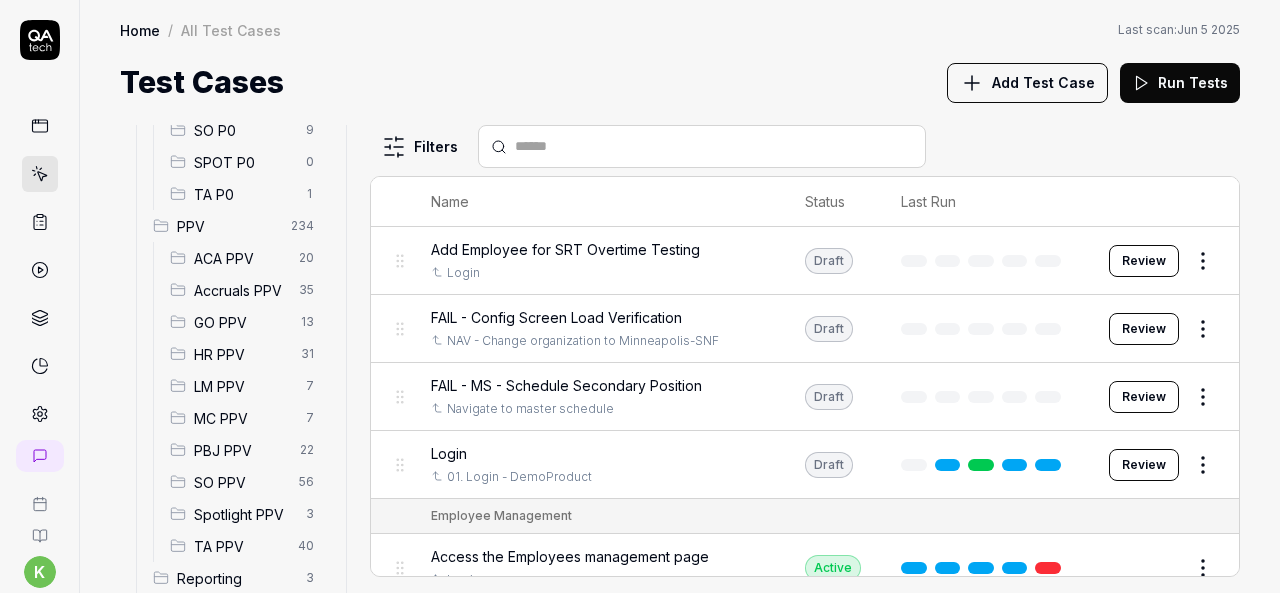 scroll, scrollTop: 476, scrollLeft: 0, axis: vertical 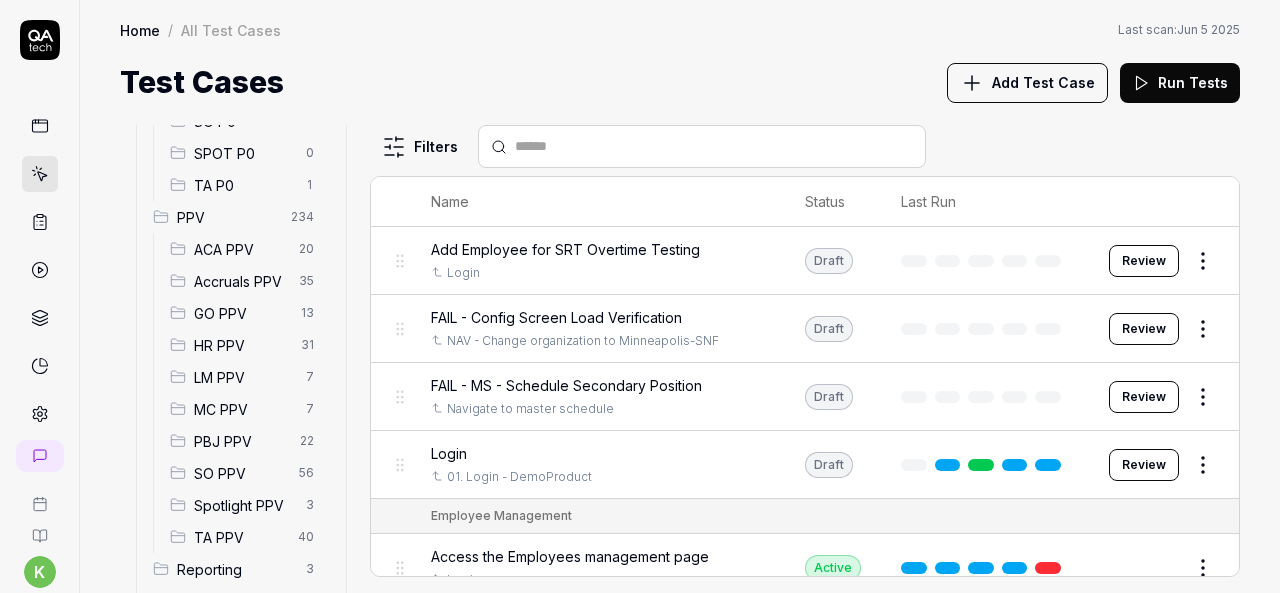 click on "SO PPV" at bounding box center (240, 473) 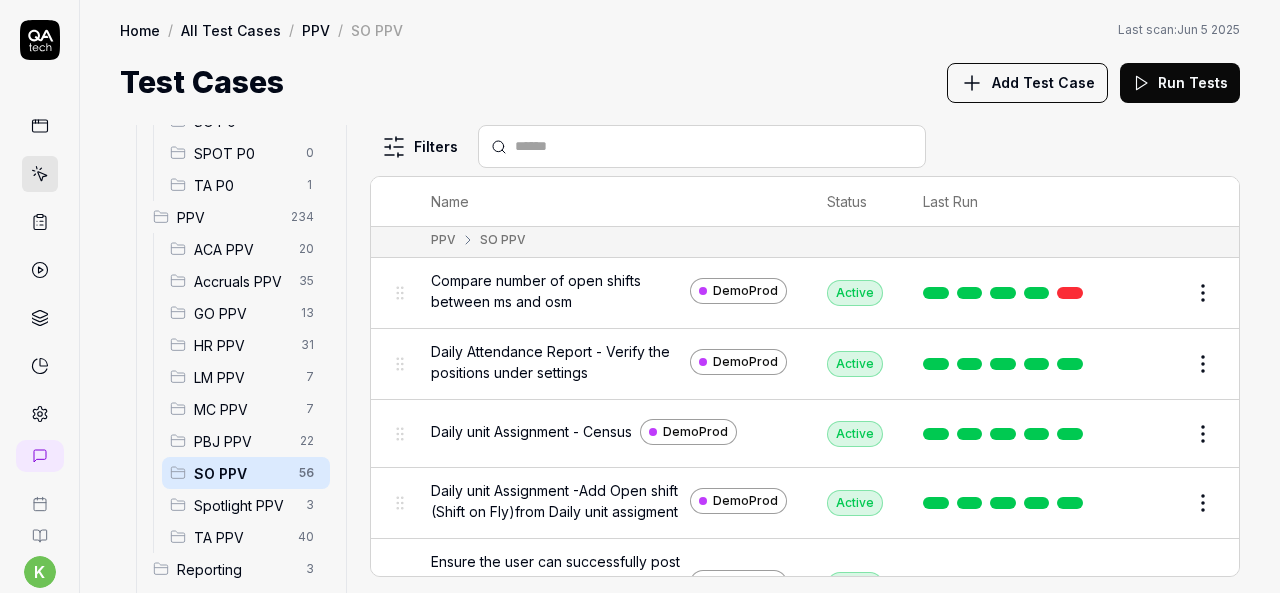 scroll, scrollTop: 0, scrollLeft: 0, axis: both 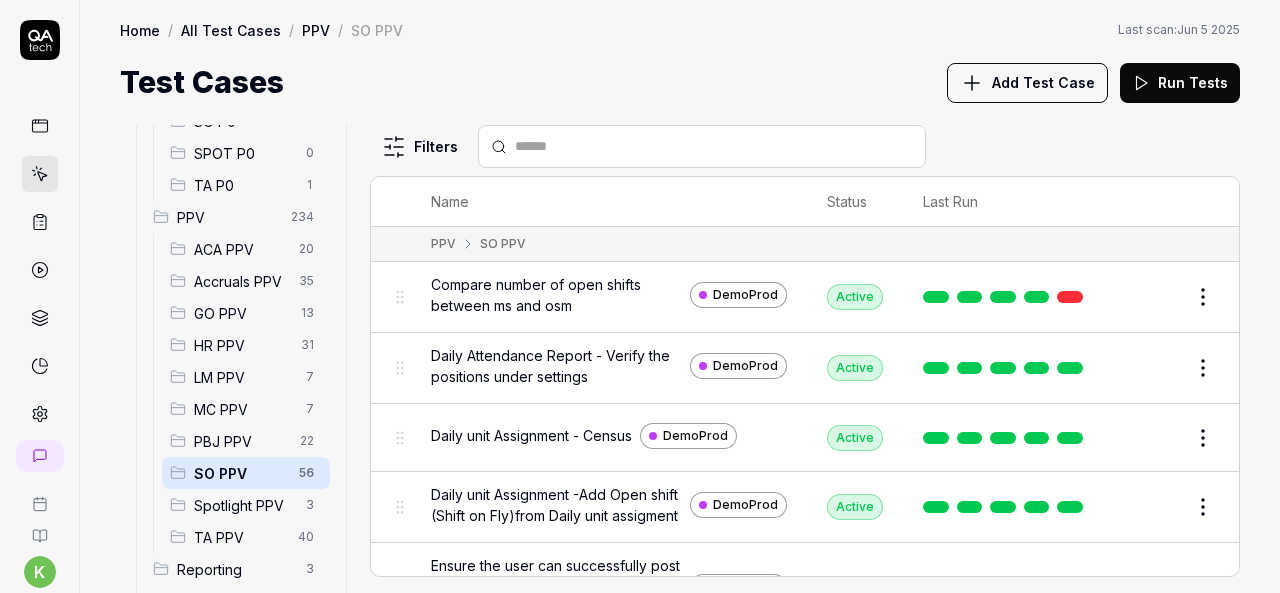 click on "Test Cases Add Test Case Run Tests" at bounding box center [680, 82] 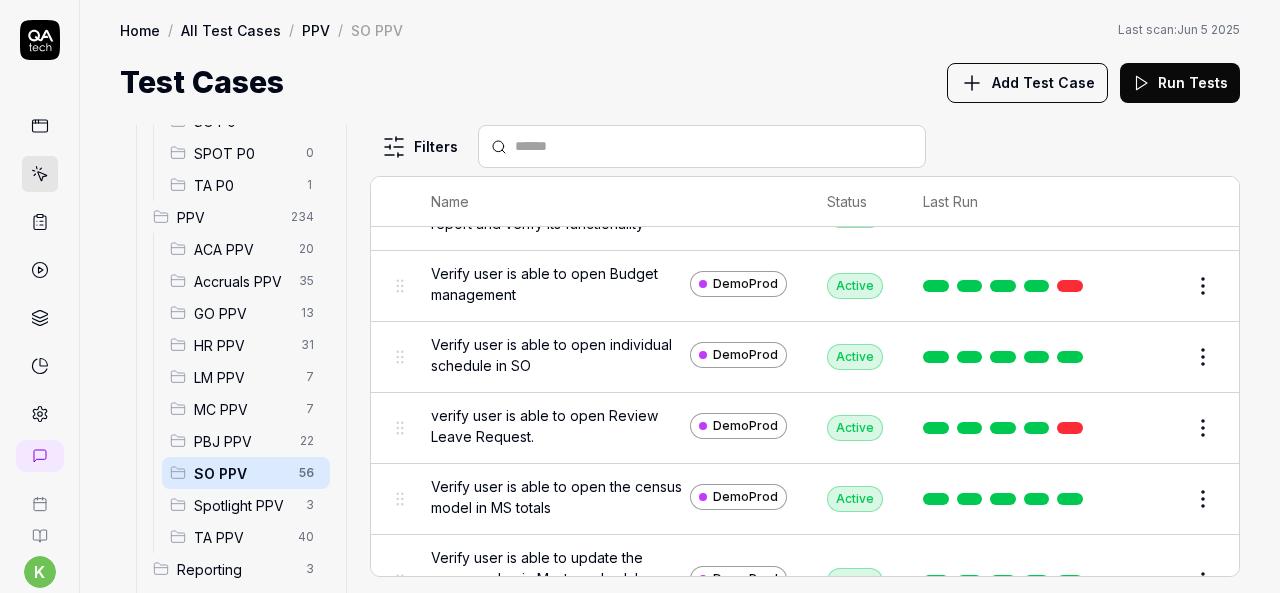 scroll, scrollTop: 3772, scrollLeft: 0, axis: vertical 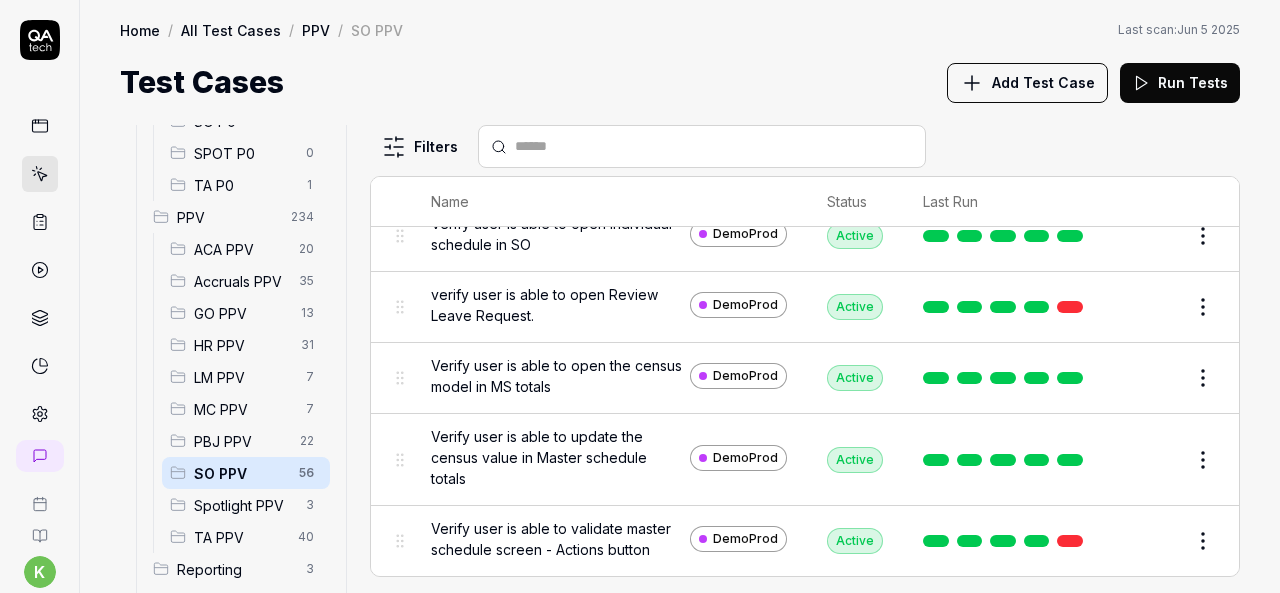 click at bounding box center [40, 270] 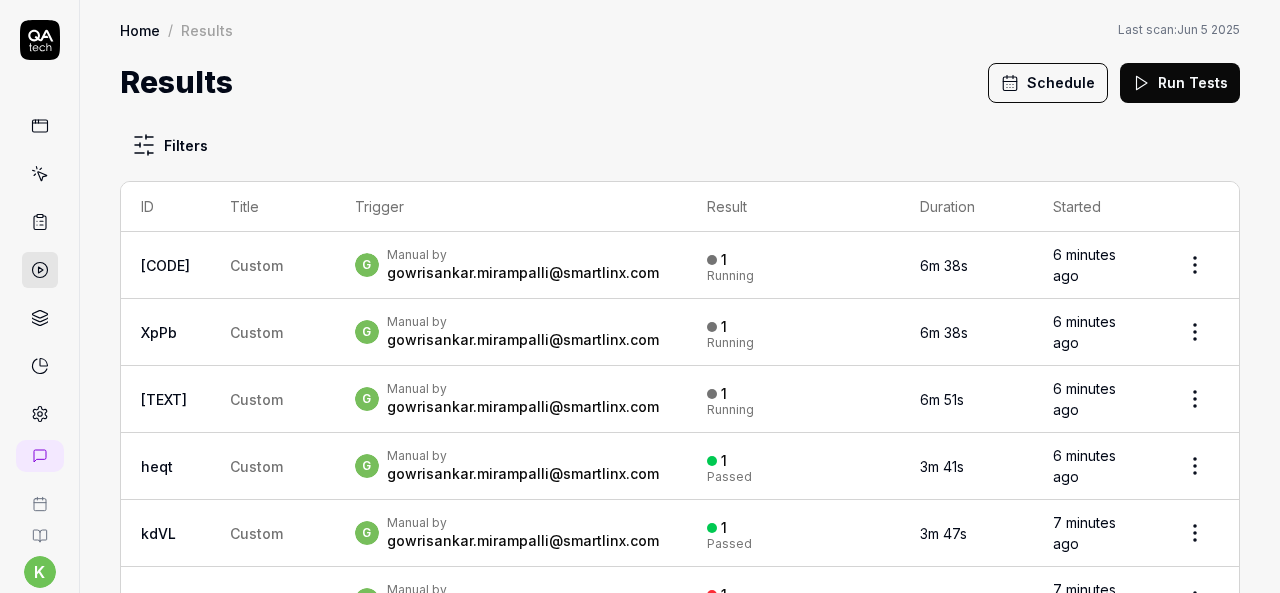 click at bounding box center (40, 222) 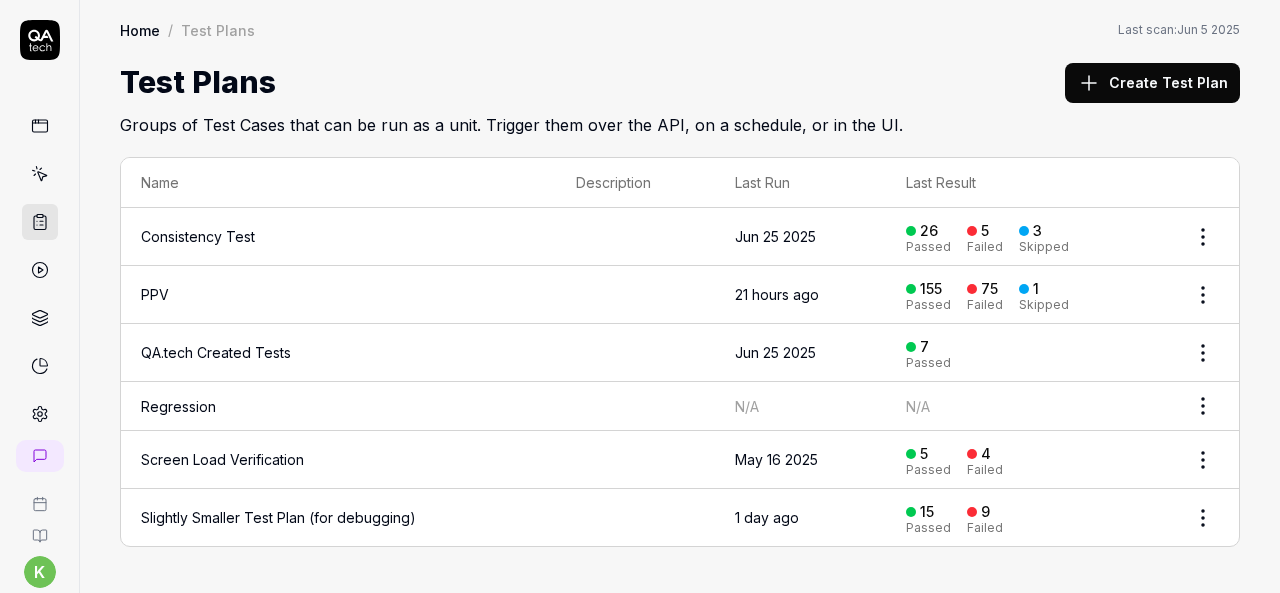 click 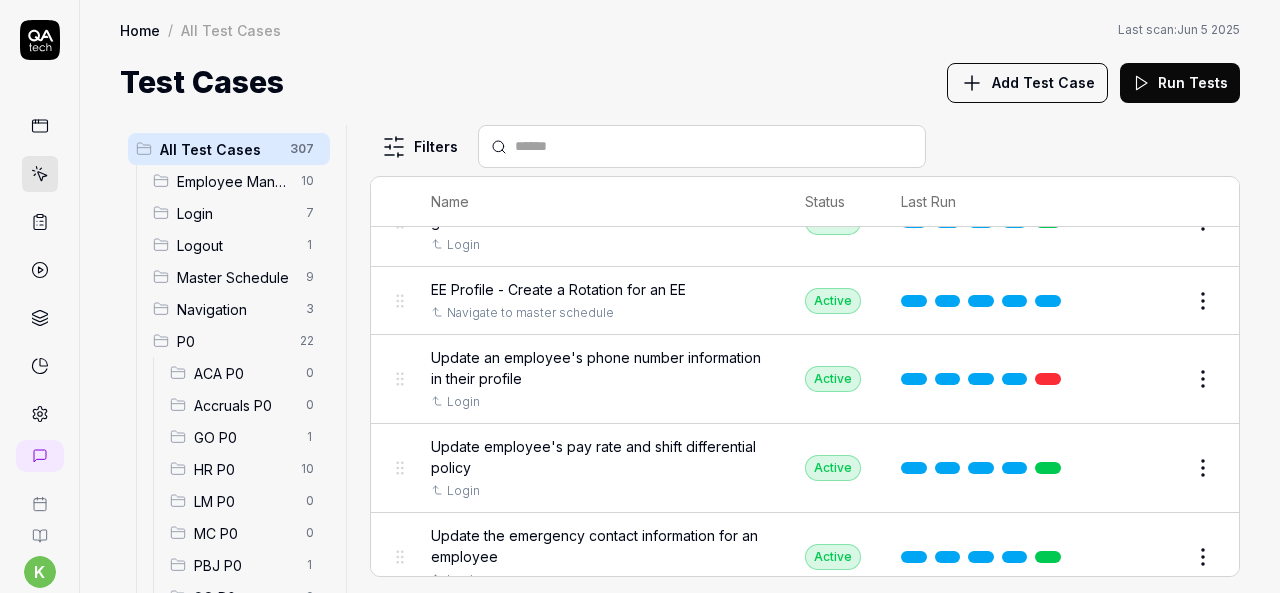 scroll, scrollTop: 817, scrollLeft: 0, axis: vertical 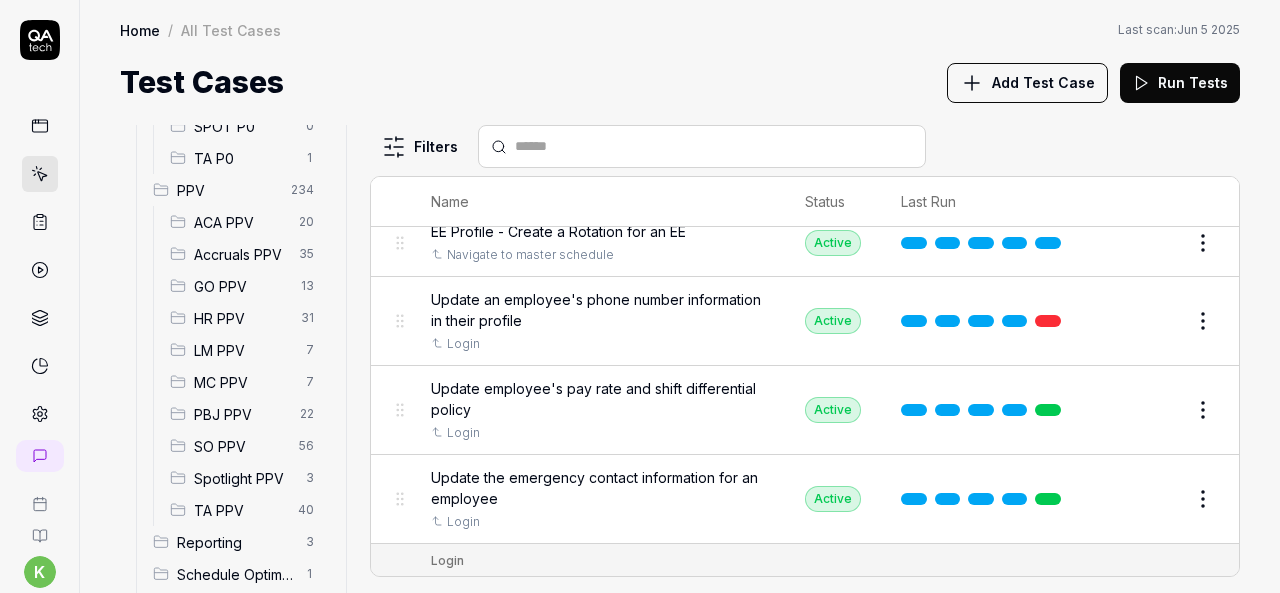 click on "SO PPV" at bounding box center [240, 446] 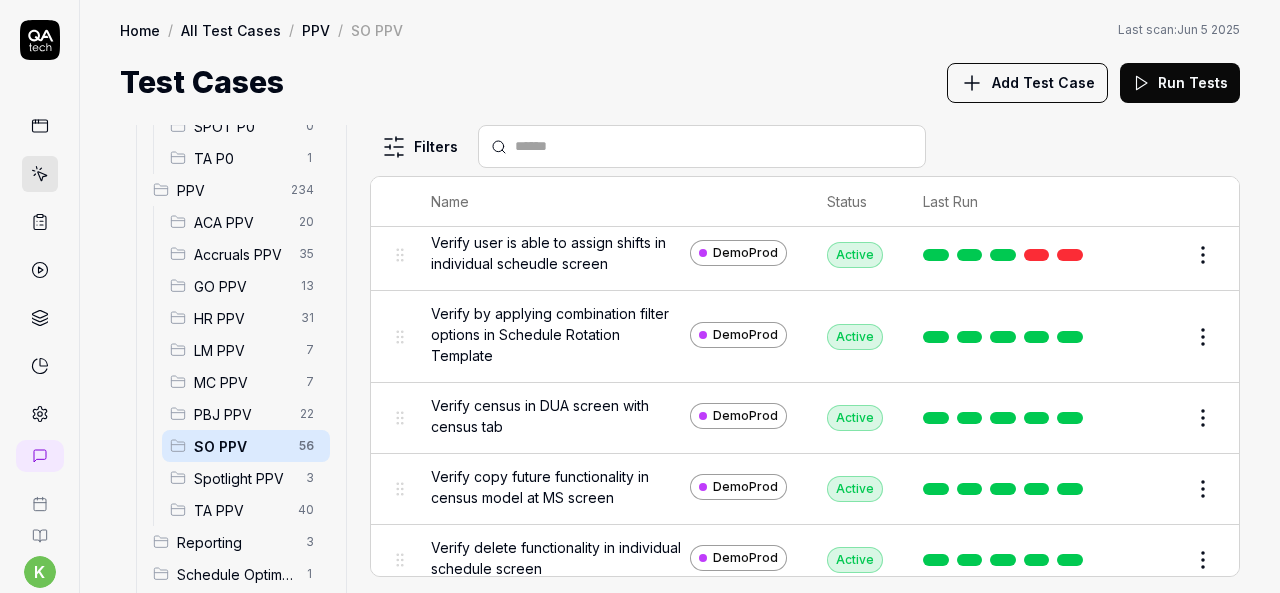 scroll, scrollTop: 766, scrollLeft: 0, axis: vertical 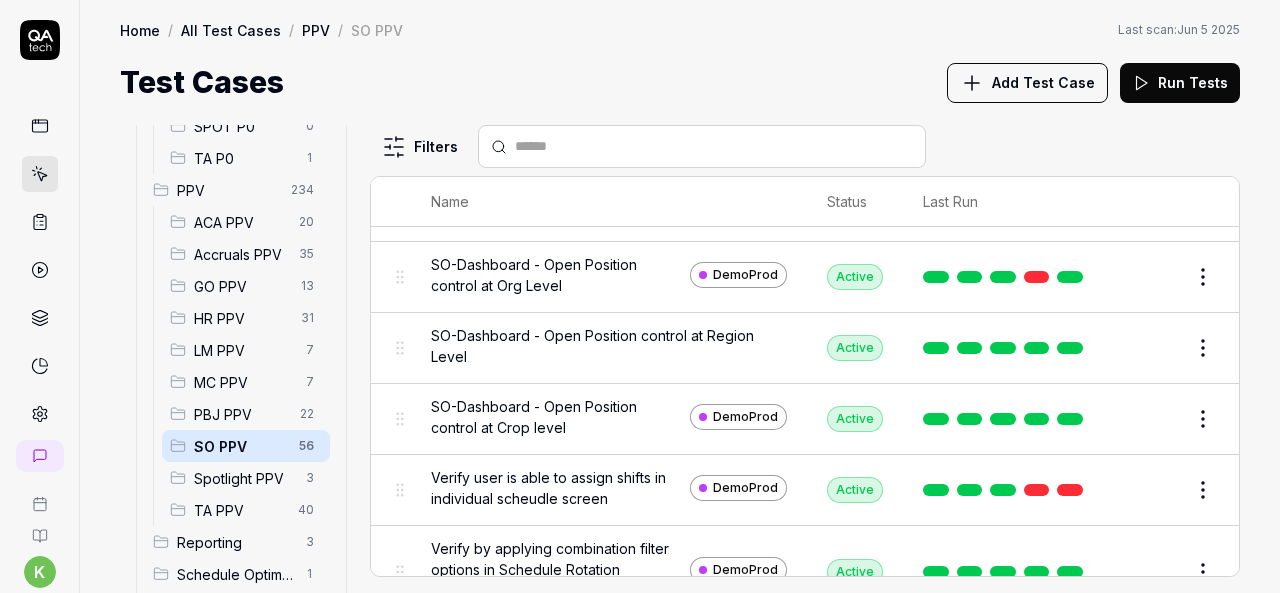 click at bounding box center (1070, 490) 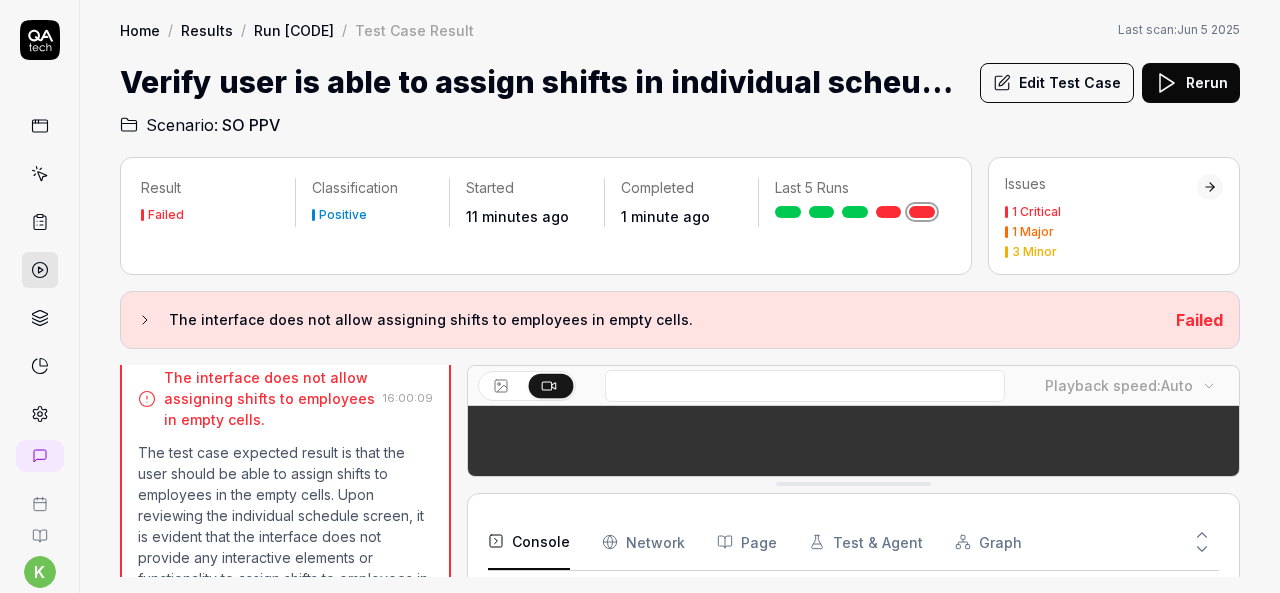 scroll, scrollTop: 1248, scrollLeft: 0, axis: vertical 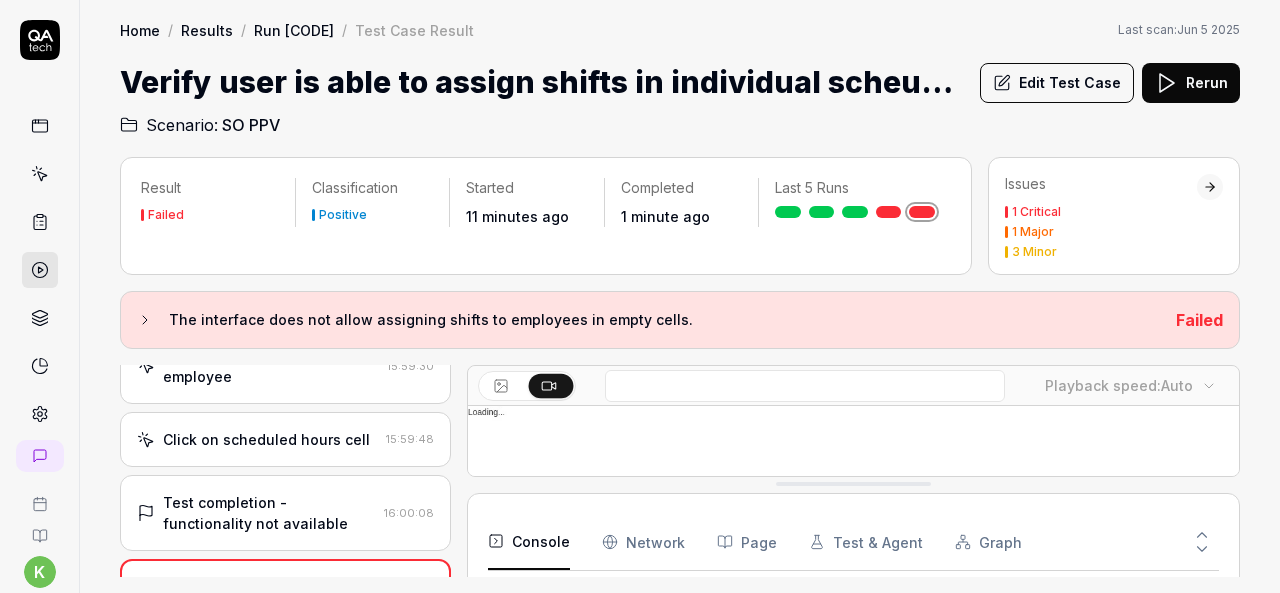click at bounding box center [853, 647] 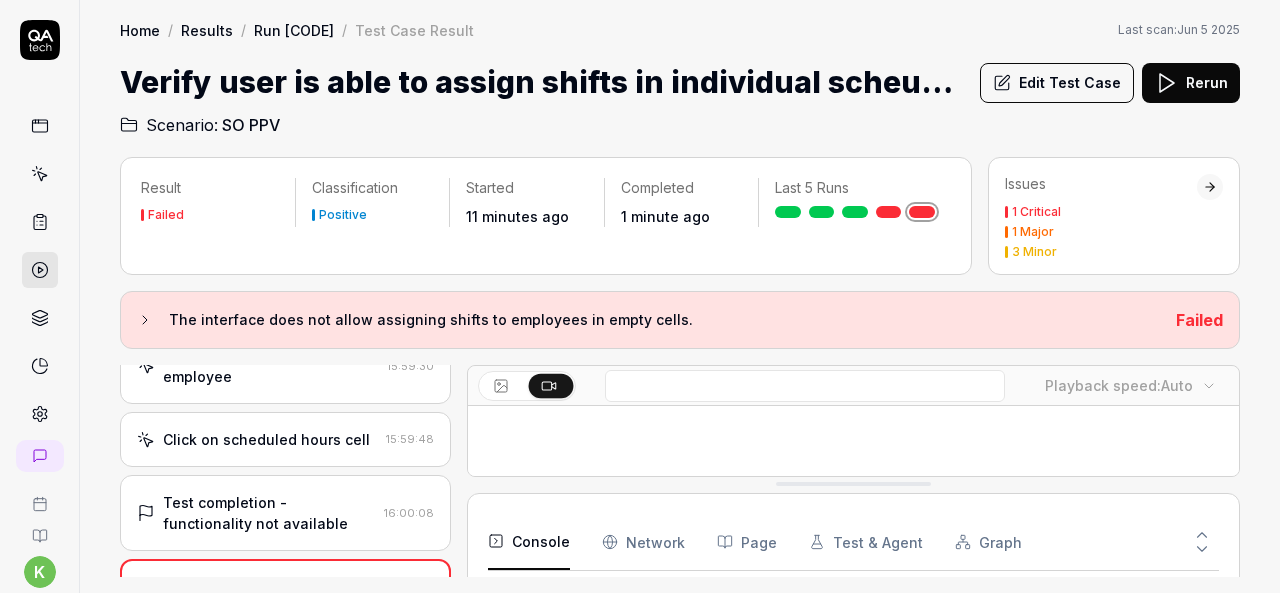 click at bounding box center [853, 647] 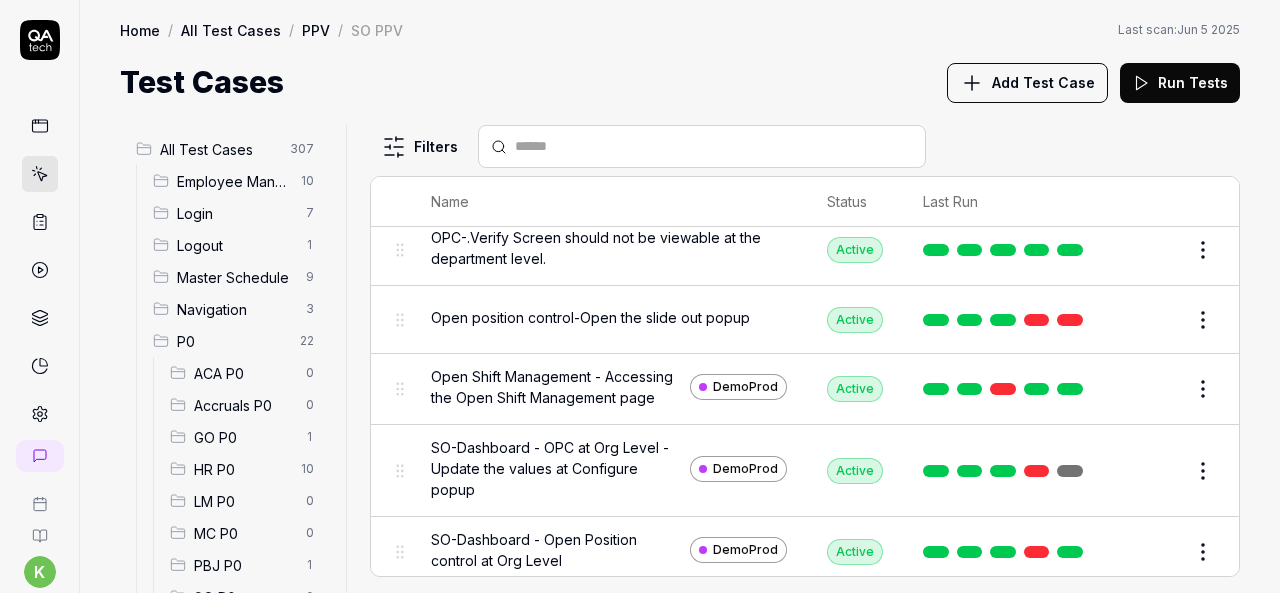 scroll, scrollTop: 507, scrollLeft: 0, axis: vertical 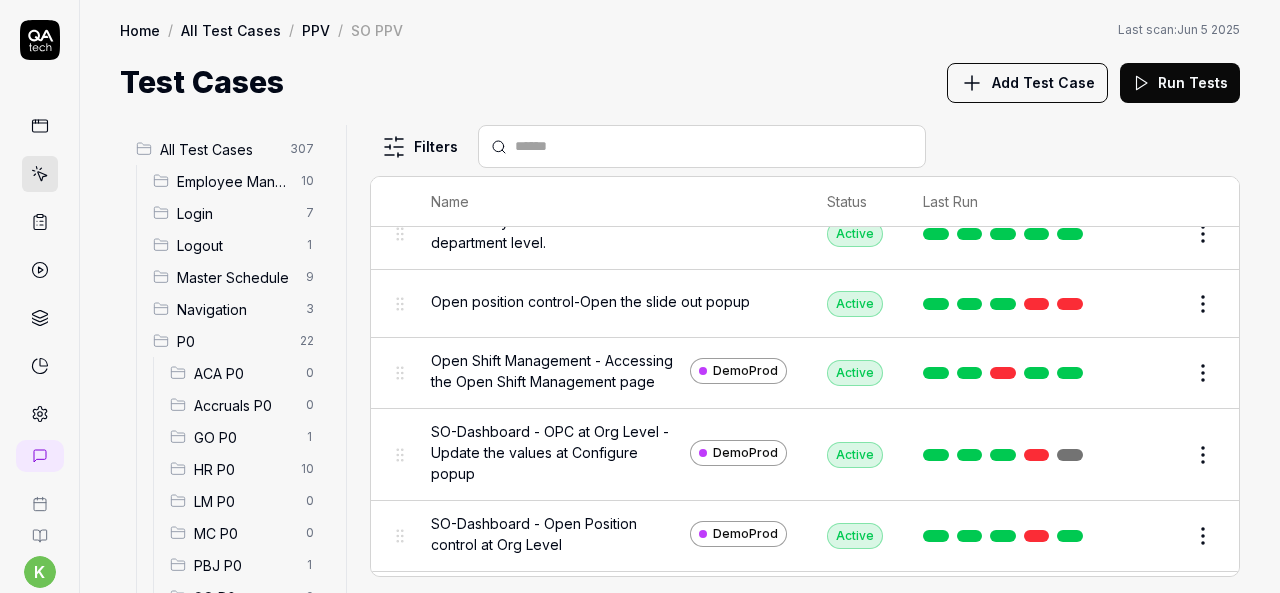 click at bounding box center [1070, 304] 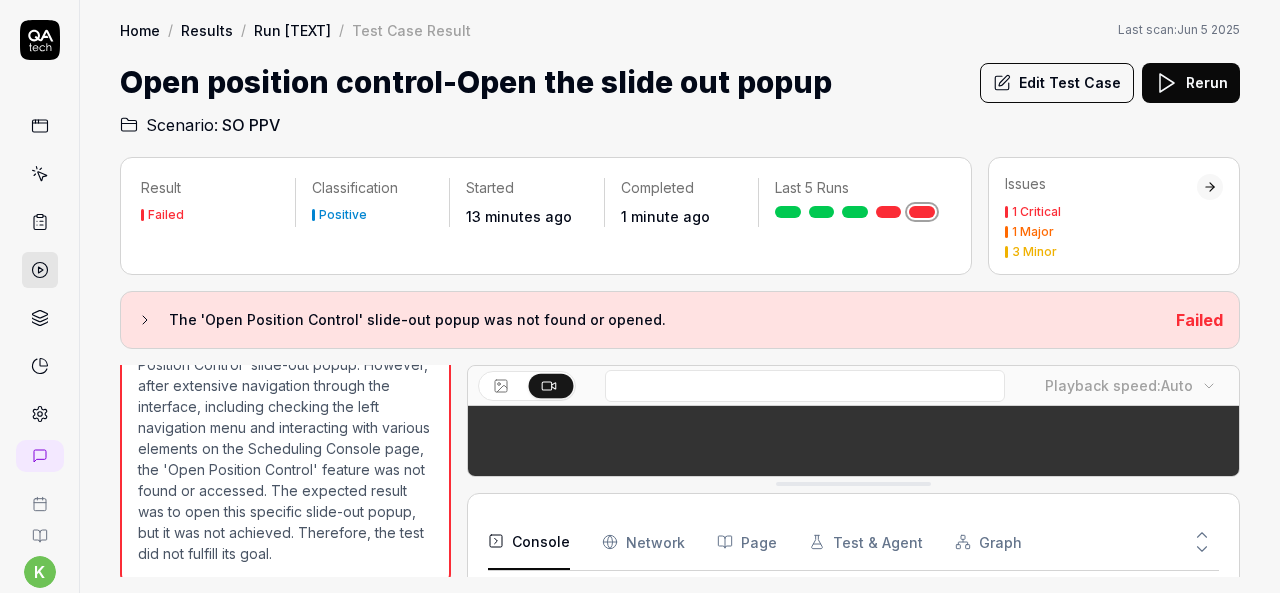 scroll, scrollTop: 935, scrollLeft: 0, axis: vertical 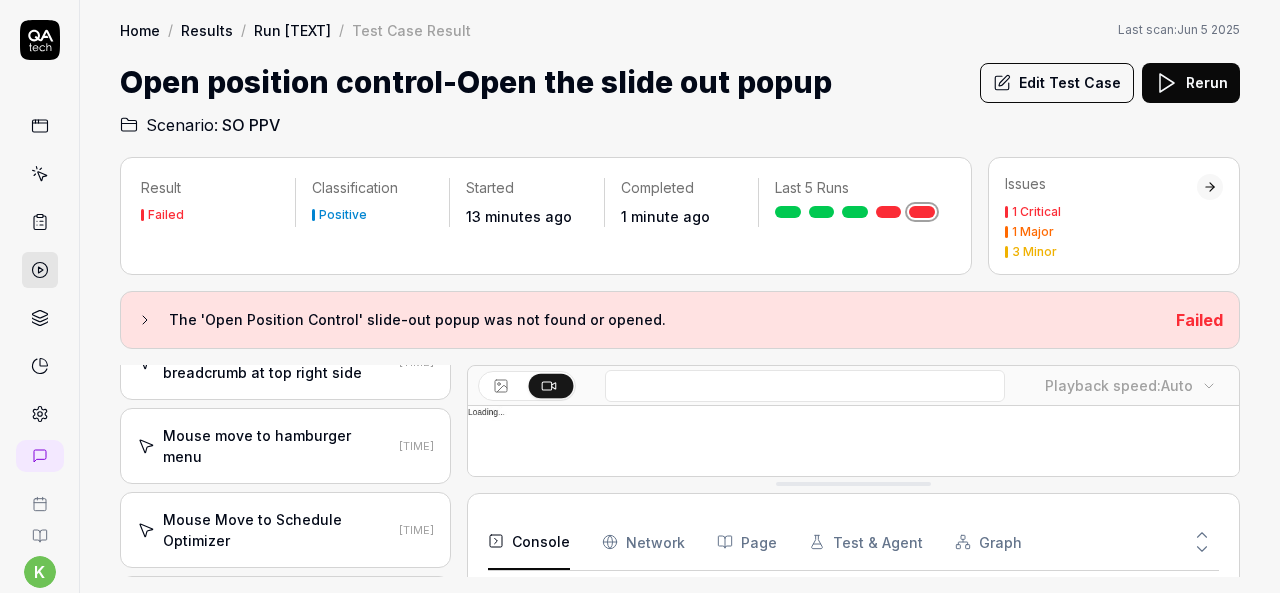 click at bounding box center [853, 647] 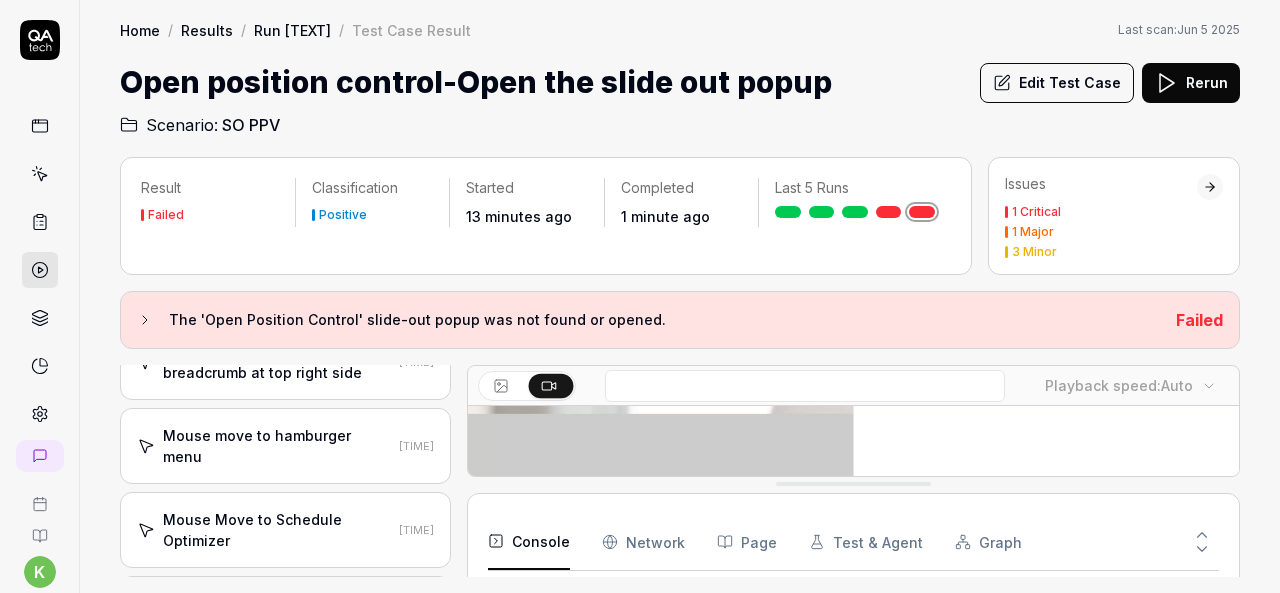 click at bounding box center [853, 647] 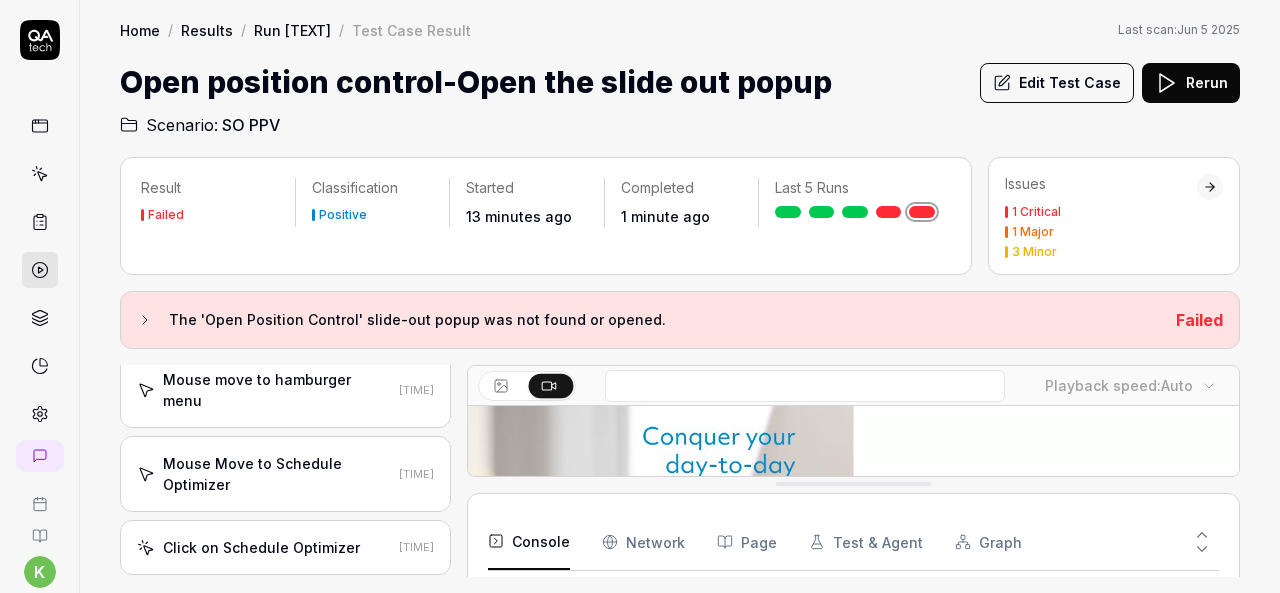 click on "Mouse Move to Schedule Optimizer" at bounding box center (277, 474) 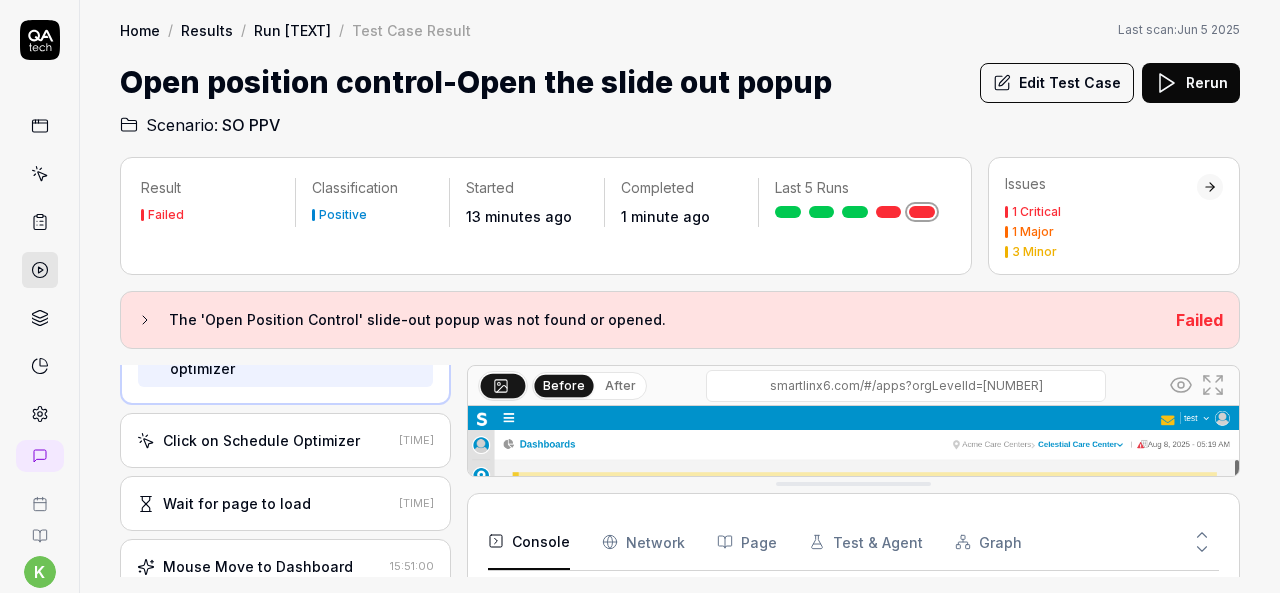scroll, scrollTop: 795, scrollLeft: 0, axis: vertical 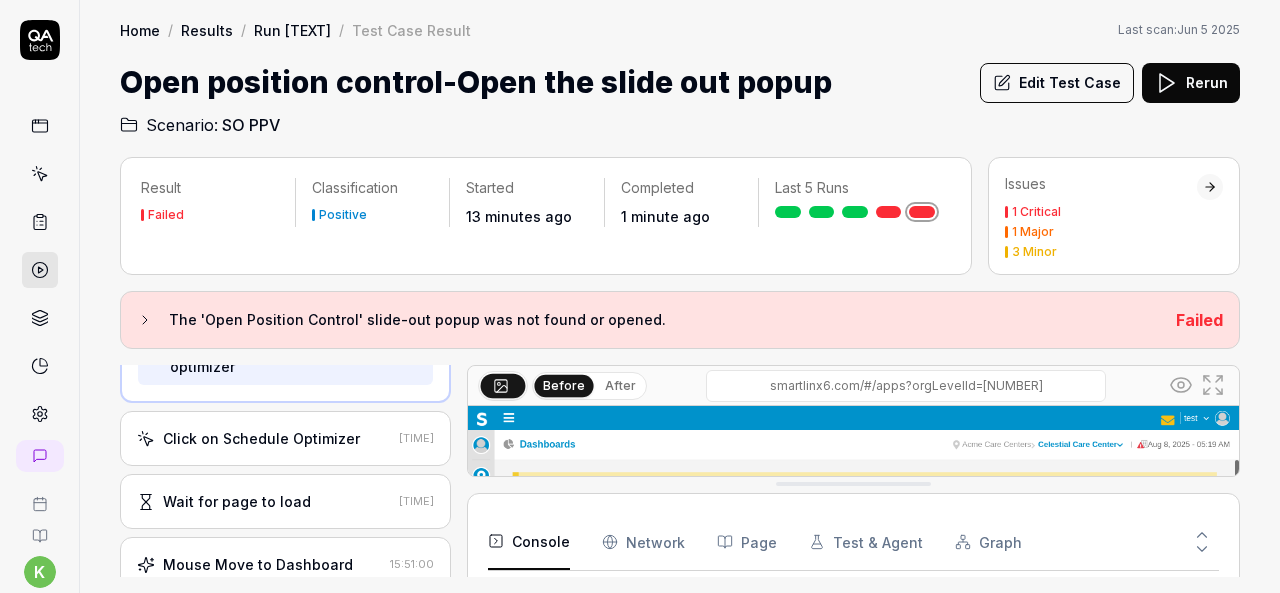 click on "Click on Schedule Optimizer" at bounding box center (261, 438) 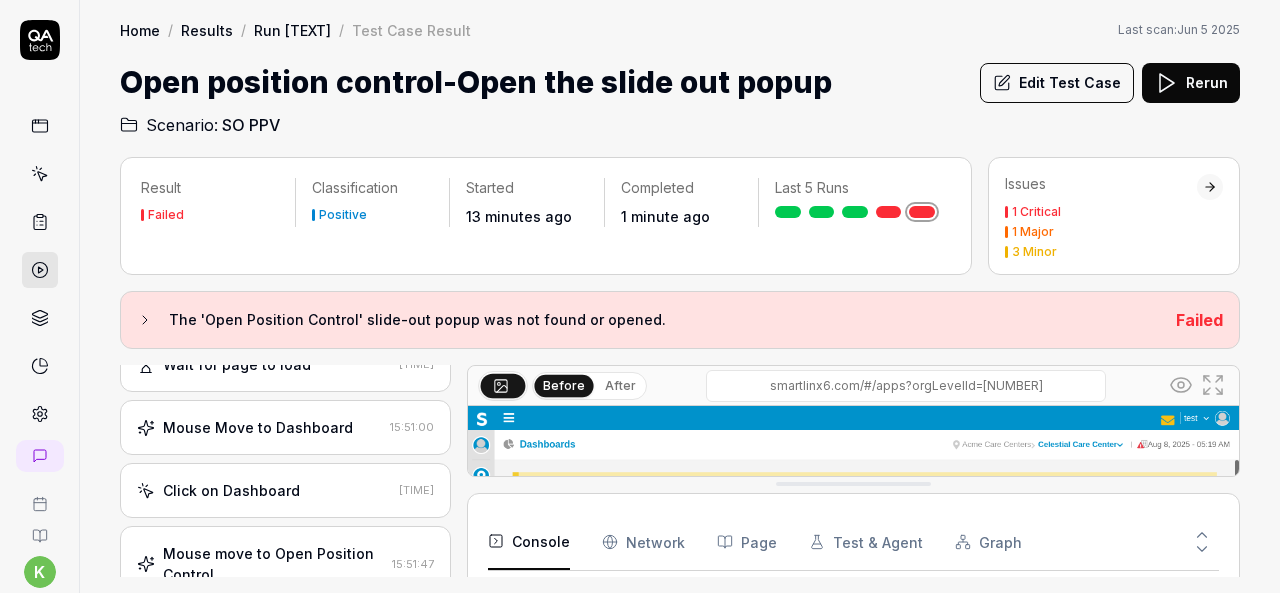 scroll, scrollTop: 856, scrollLeft: 0, axis: vertical 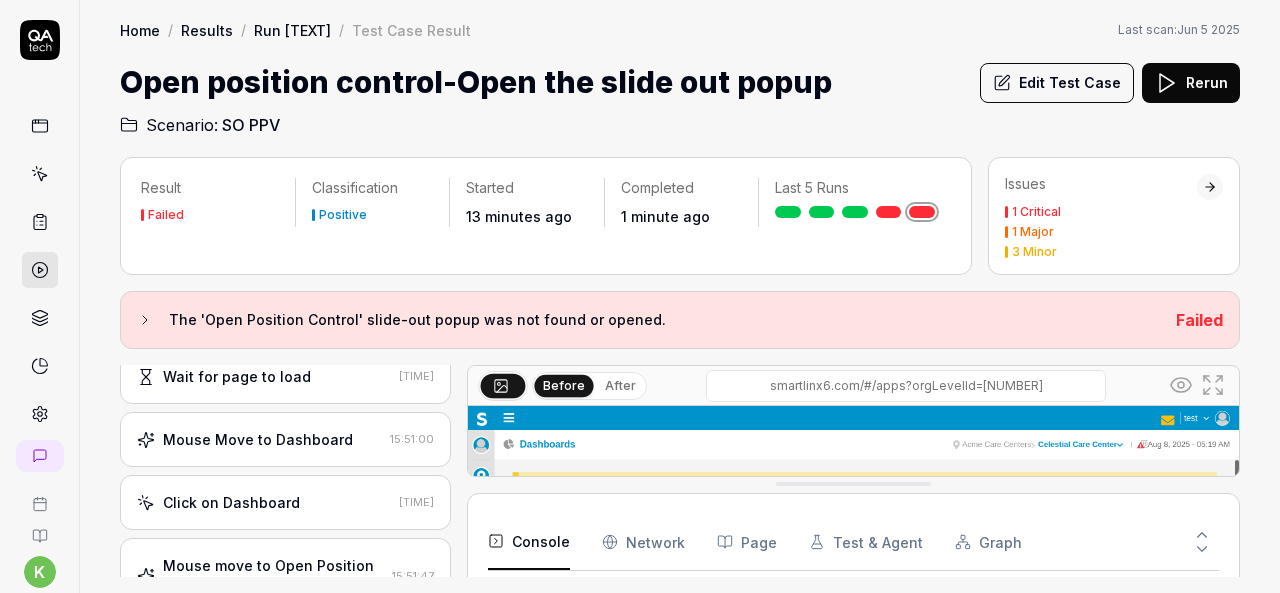 click on "Click on Dashboard" at bounding box center (264, 502) 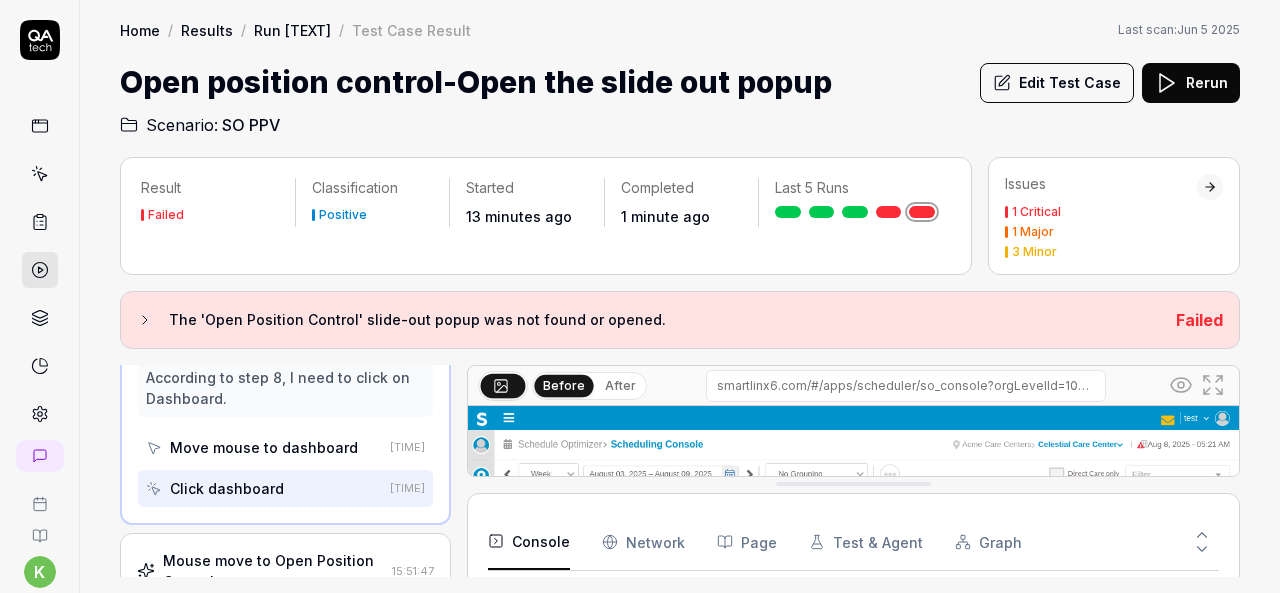scroll, scrollTop: 850, scrollLeft: 0, axis: vertical 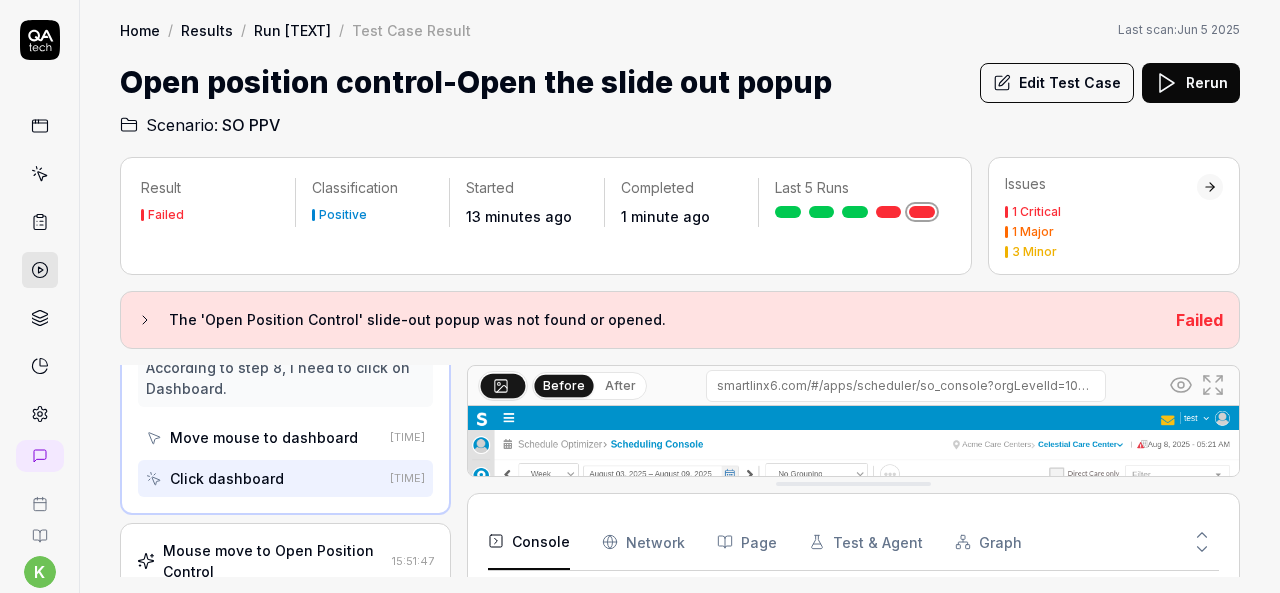 click on "Mouse move to Open Position Control" at bounding box center [273, 561] 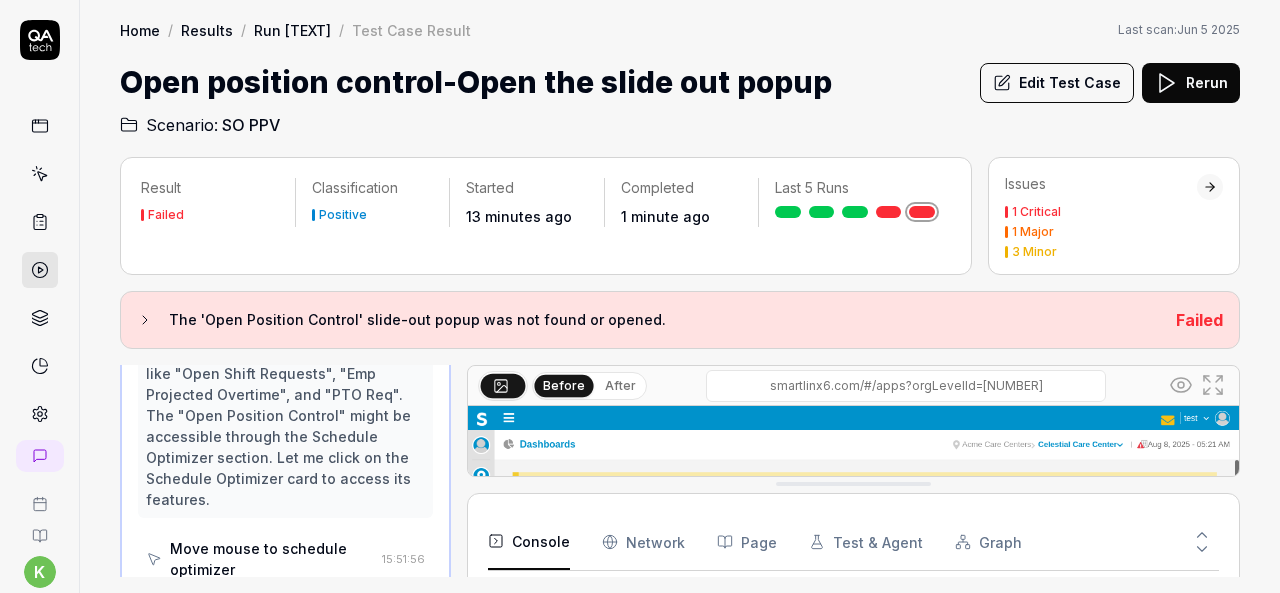 scroll, scrollTop: 1321, scrollLeft: 0, axis: vertical 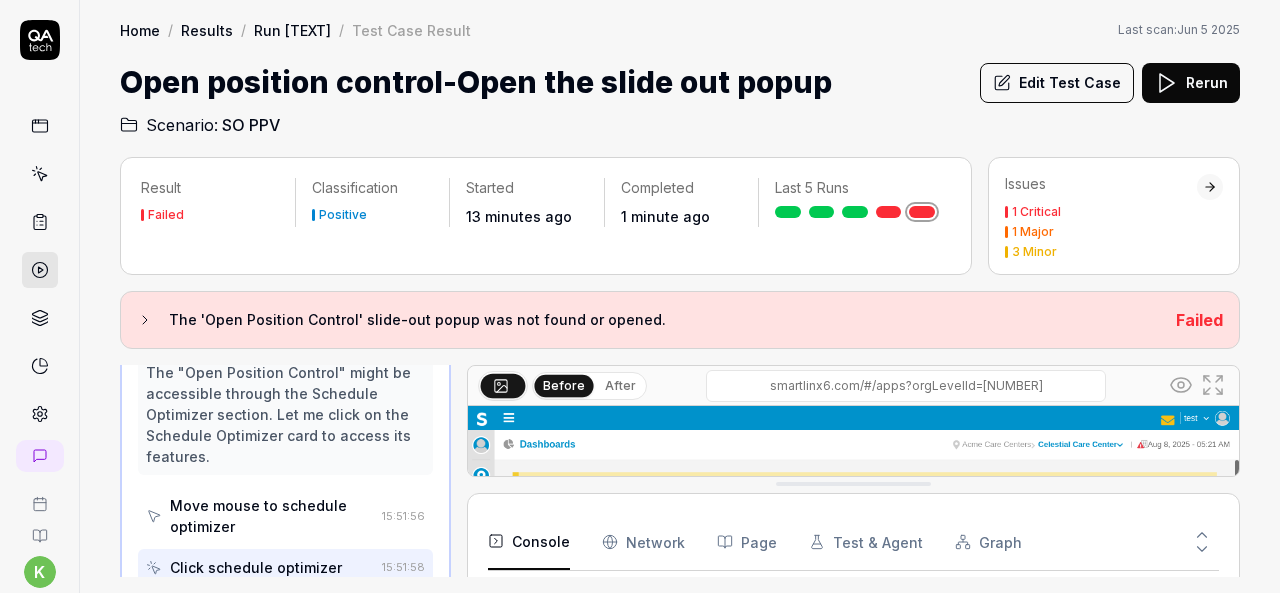 click at bounding box center [853, 647] 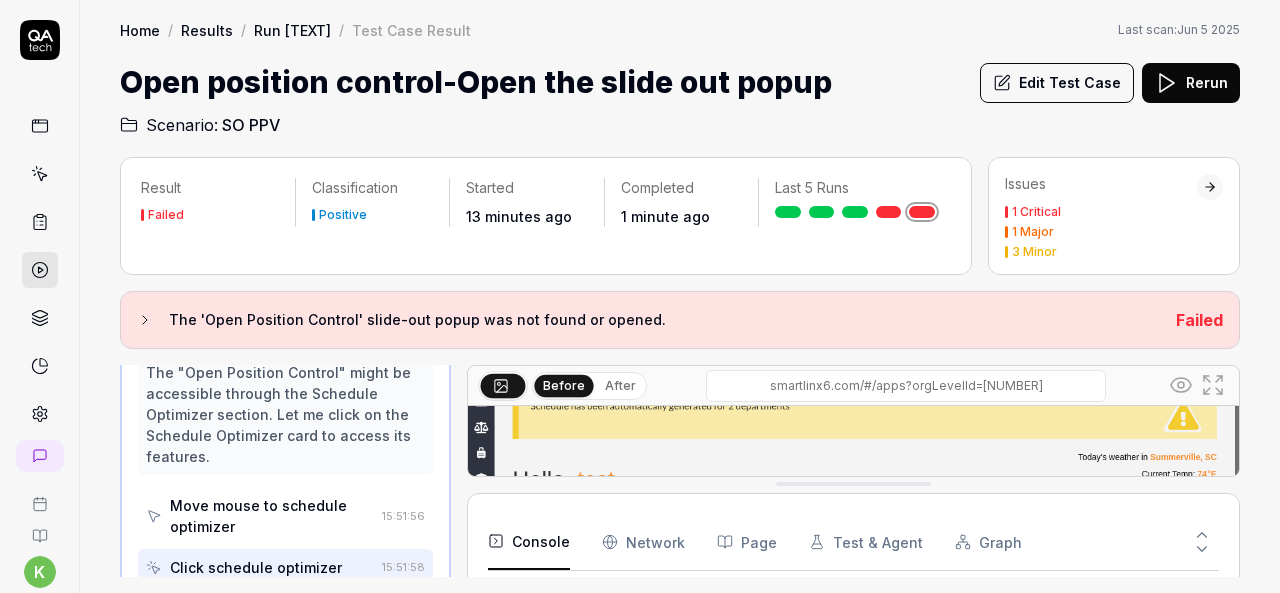 scroll, scrollTop: 171, scrollLeft: 0, axis: vertical 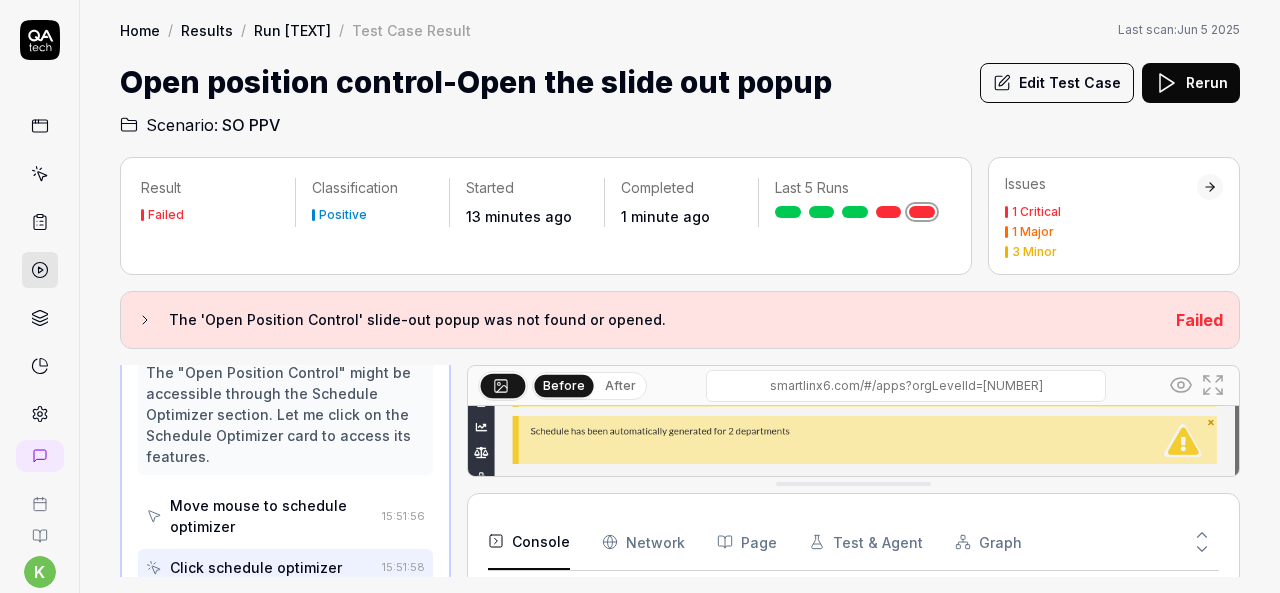click 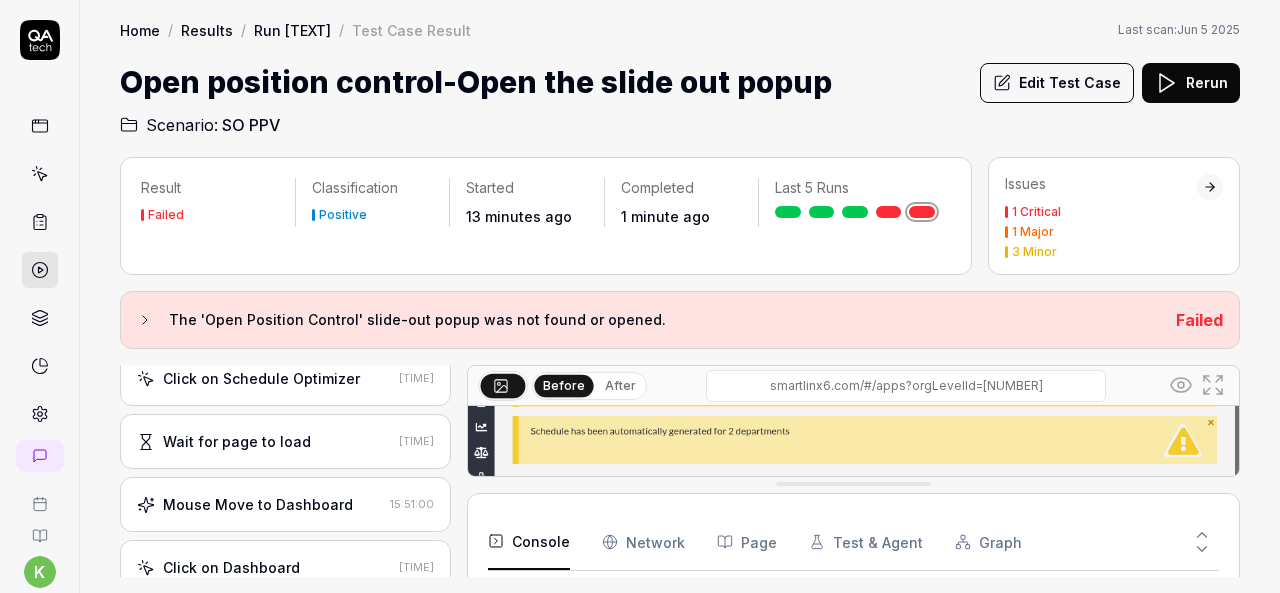 scroll, scrollTop: 554, scrollLeft: 0, axis: vertical 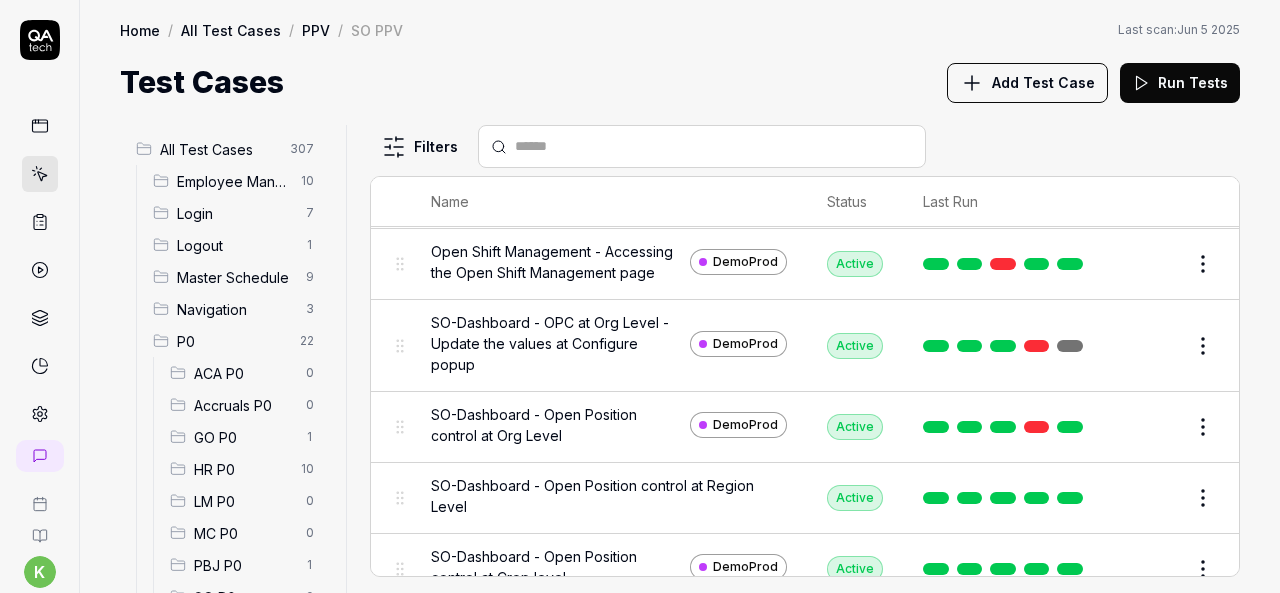 click on "Edit" at bounding box center [1155, 346] 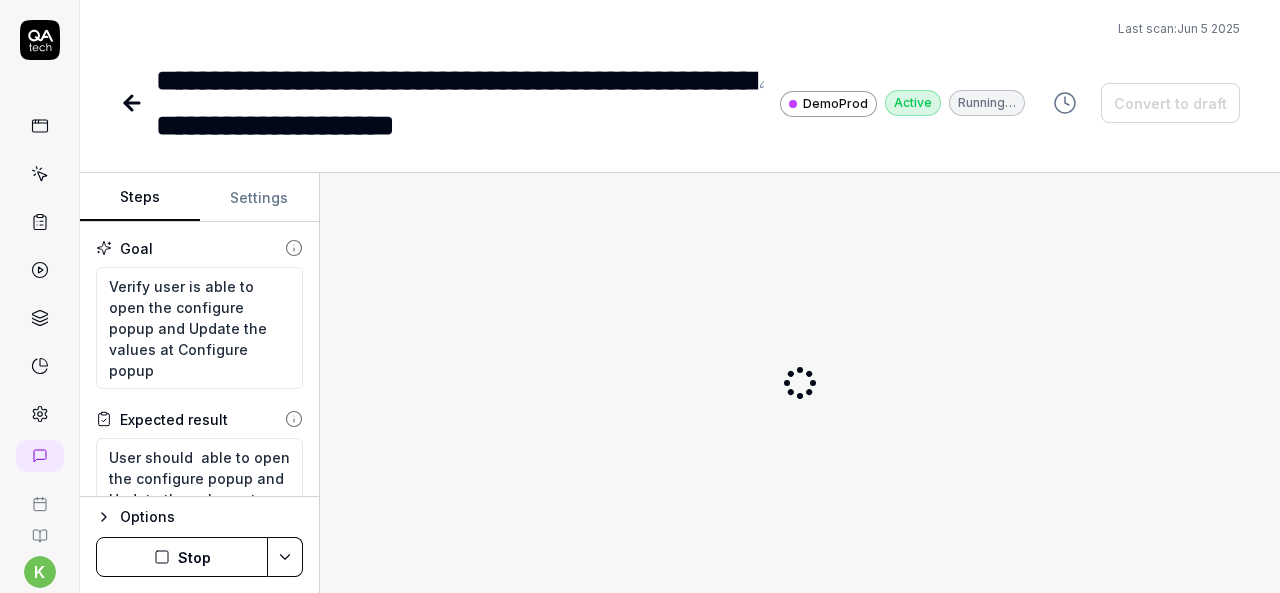 click on "Settings" at bounding box center [260, 198] 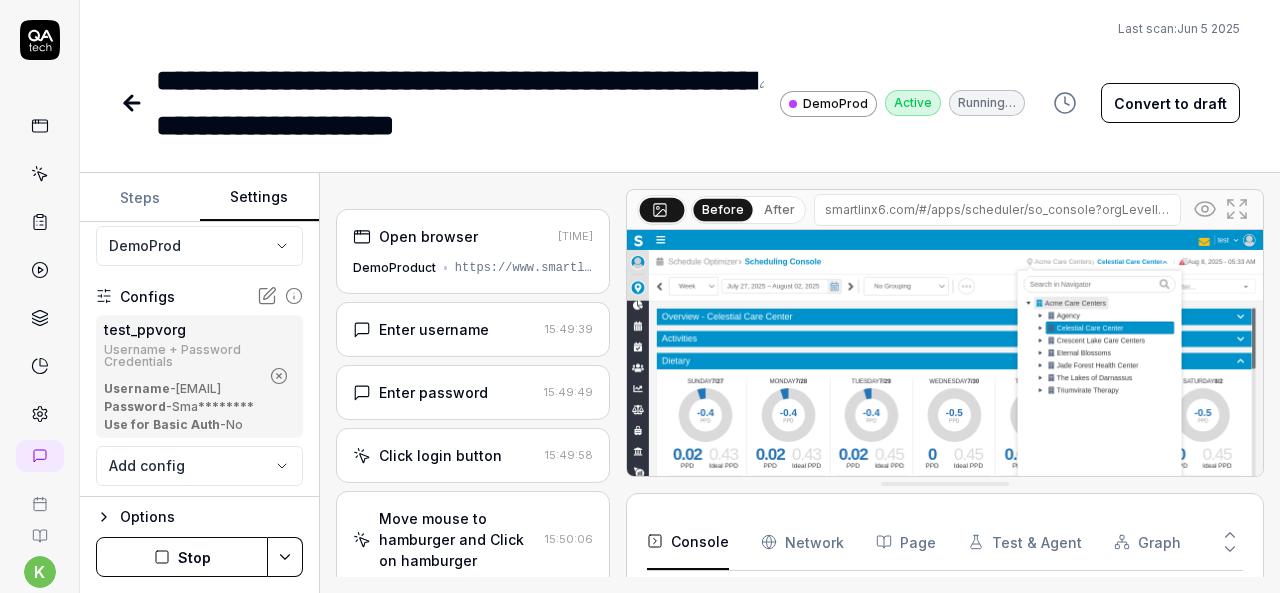 scroll, scrollTop: 220, scrollLeft: 0, axis: vertical 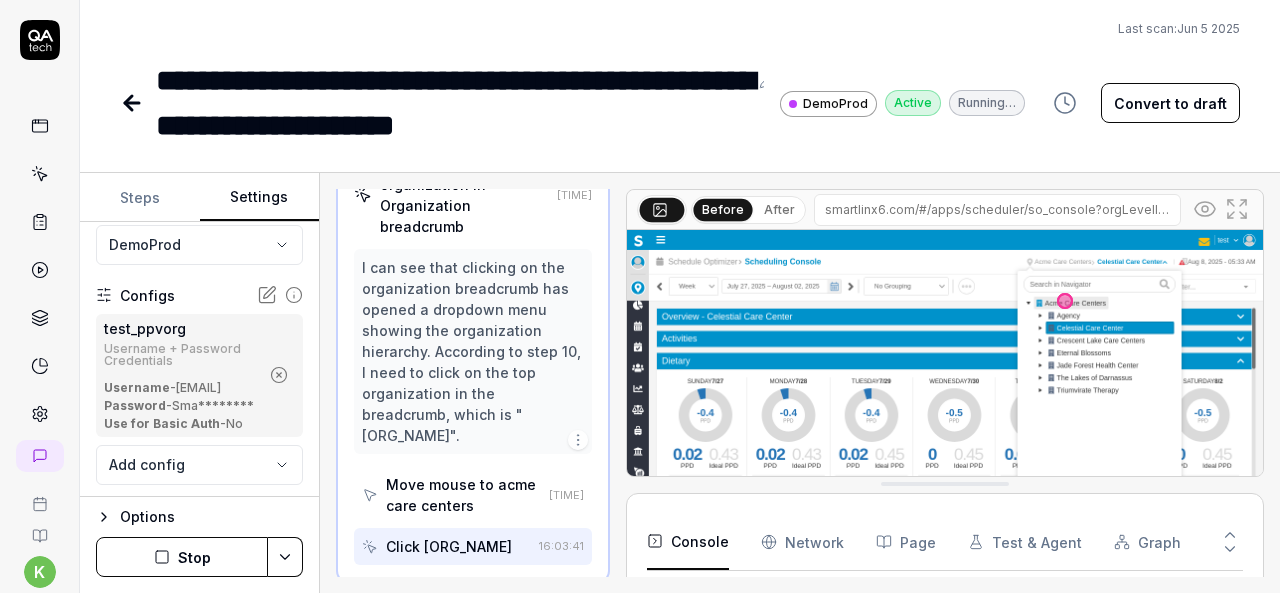 click on "Steps" at bounding box center (140, 198) 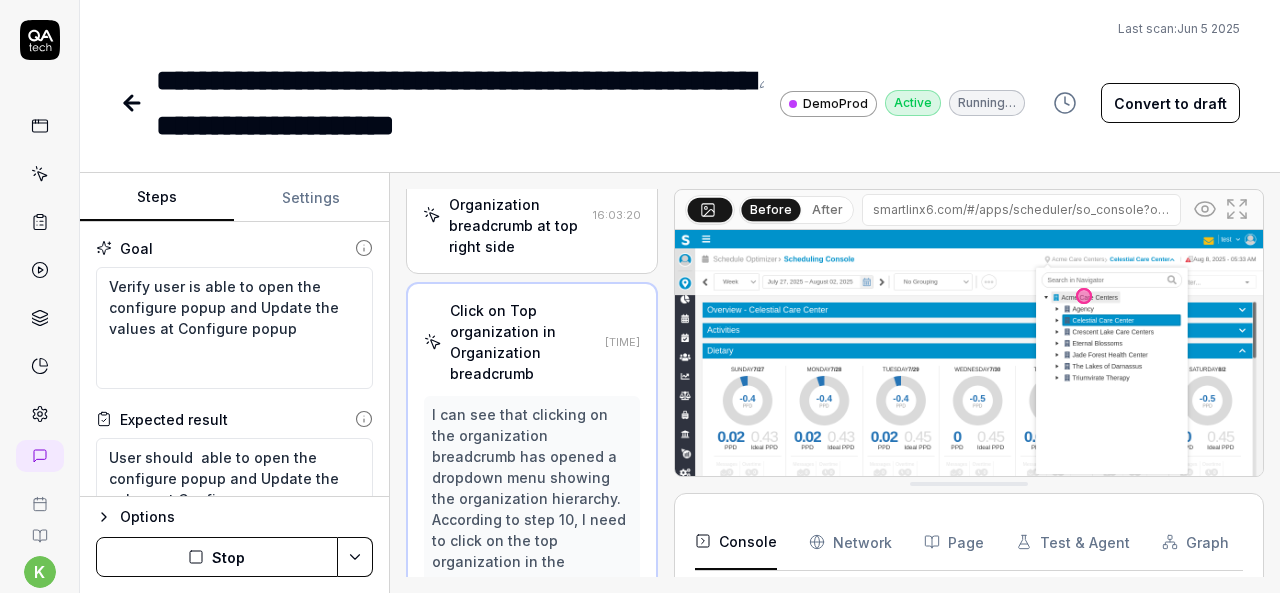 scroll, scrollTop: 4536, scrollLeft: 0, axis: vertical 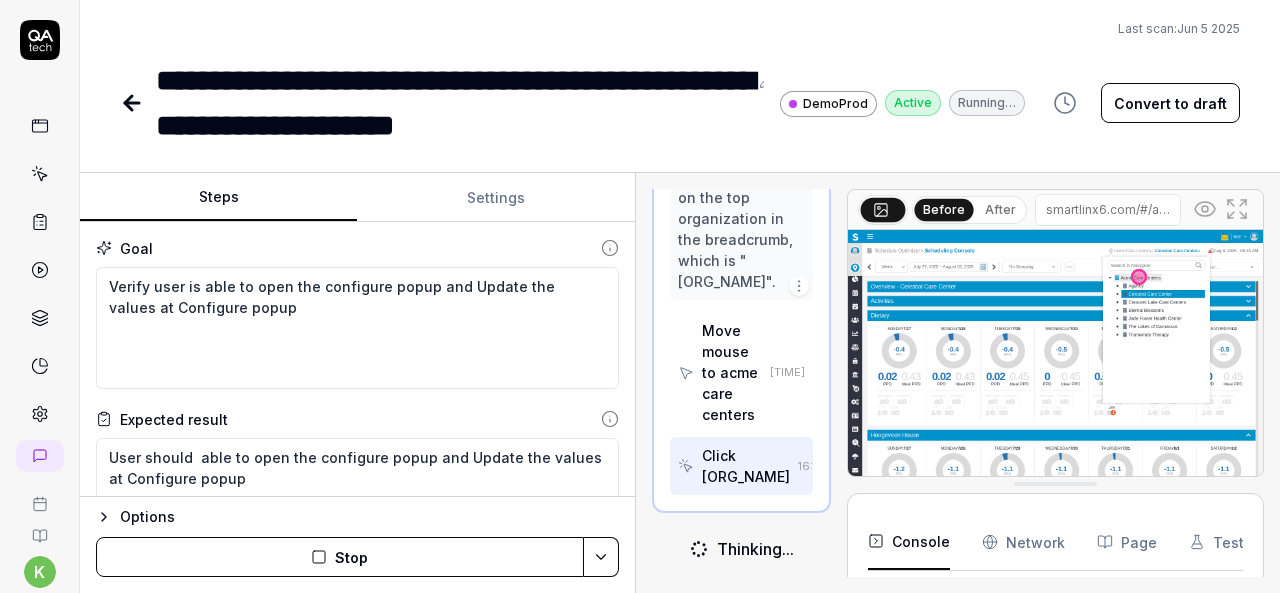 click on "Steps Settings Goal Verify user is able to open the configure popup and Update the values at Configure popup Expected result User should  able to open the configure popup and Update the values at Configure popup Steps Move mouse to hamburger  and Click on hamburger Move mouse to Schedule Optimizer Click on Schedule Optimizer Move mouse to Dashboard Click Dashboard Mouse move to Open Position Control Click Open Position Control Wait until load the data in page Move mouse to Organization breadcrumb at top right side Click on Top organization  in Organization breadcrumb Select 'Celestial Care Center' from Orglevel breadcrumb Mouse move to Configure Click on Configure Check the validation messages on input fields under Full Time Employees  Max. Weekly Hours, Max. Hours per Calendar Day, Max. Number of Days per Calendar Week and Min. Weekly Hours while updated the values in input fields and enter correct values in put fields Click on Save Options Stop Open browser 15:49:23 DemoProduct https://www.smartlinx6.com/" at bounding box center [680, 383] 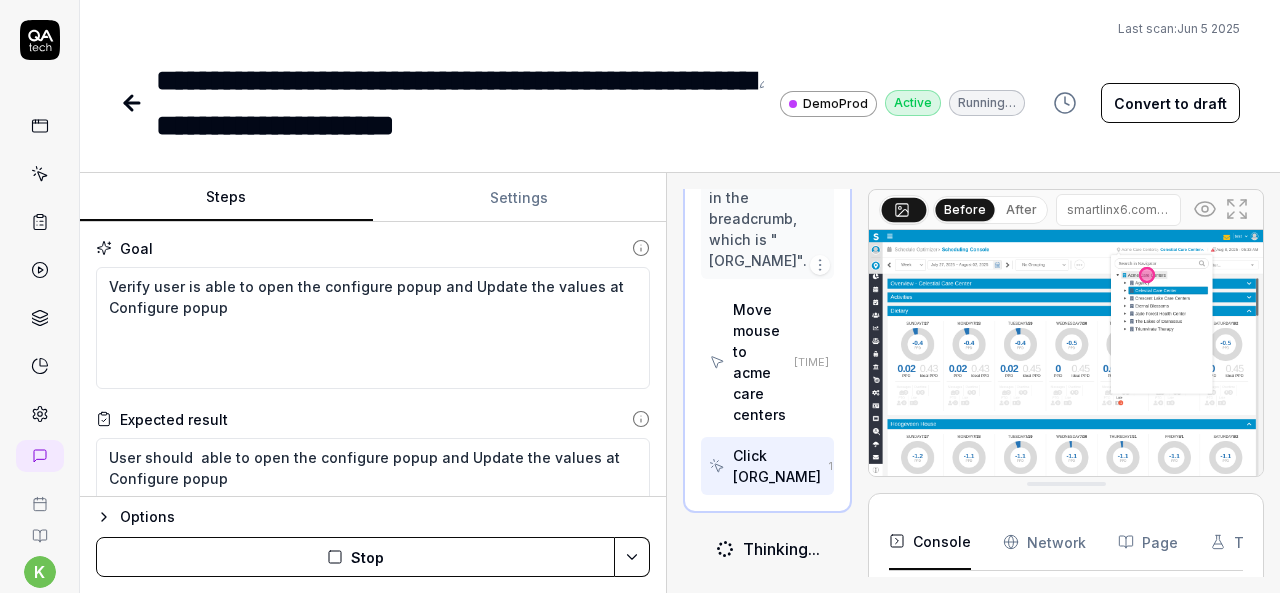 scroll, scrollTop: 5018, scrollLeft: 0, axis: vertical 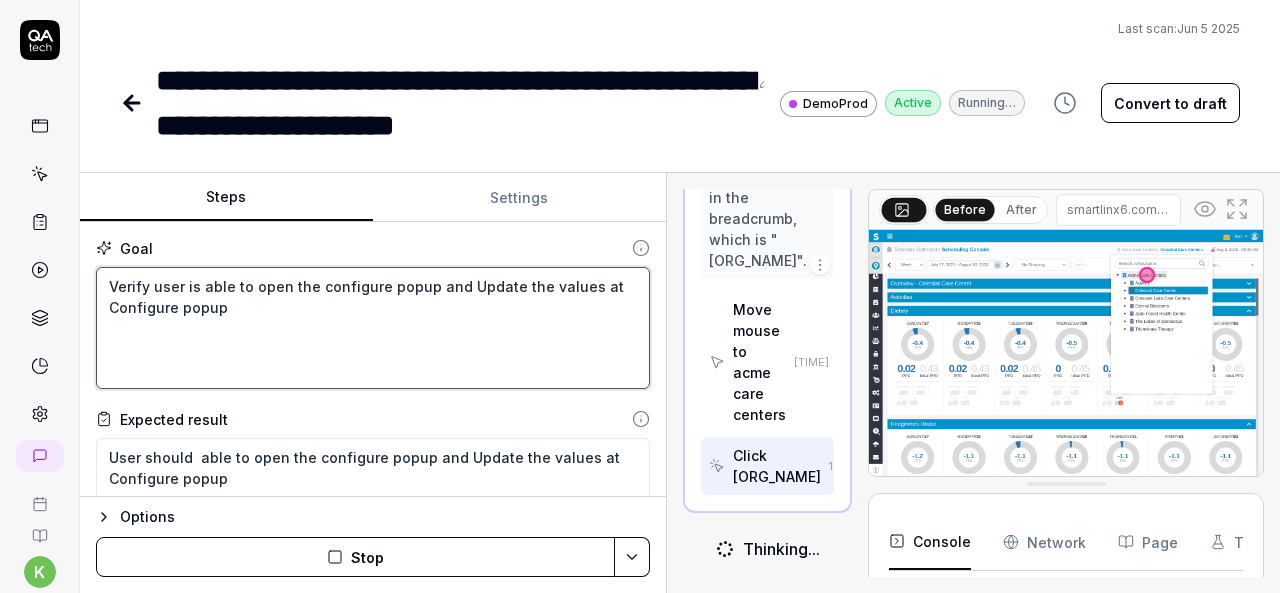 click on "Verify user is able to open the configure popup and Update the values at Configure popup" at bounding box center (373, 328) 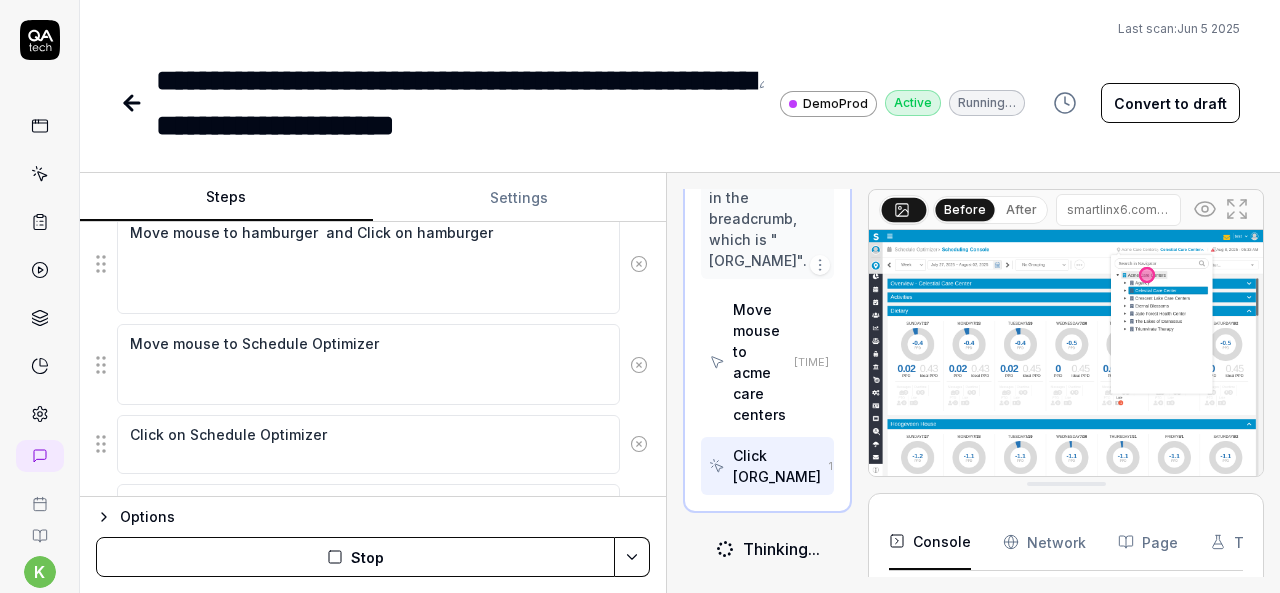 scroll, scrollTop: 400, scrollLeft: 0, axis: vertical 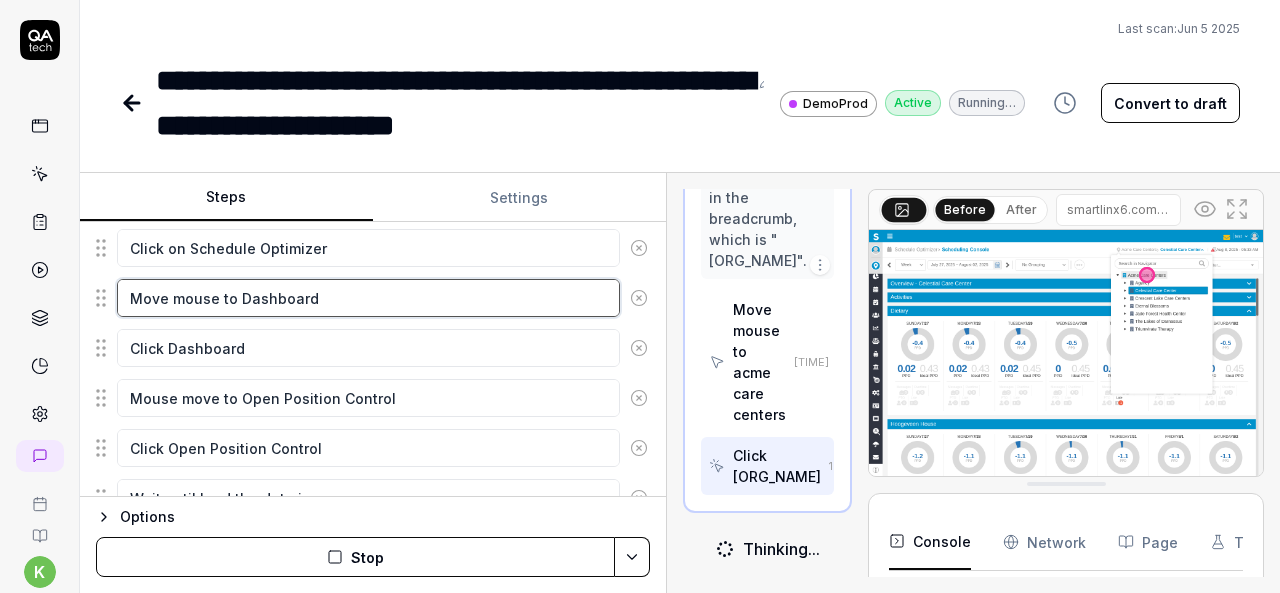 click on "Move mouse to hamburger  and Click on hamburger Move mouse to Schedule Optimizer Click on Schedule Optimizer Move mouse to Dashboard Click Dashboard Mouse move to Open Position Control Click Open Position Control Wait until load the data in page Move mouse to Organization breadcrumb at top right side Click on Top organization  in Organization breadcrumb Select 'Celestial Care Center' from Orglevel breadcrumb Mouse move to Configure Click on Configure Check the validation messages on input fields under Full Time Employees  Max. Weekly Hours, Max. Hours per Calendar Day, Max. Number of Days per Calendar Week and Min. Weekly Hours while updated the values in input fields and enter correct values in put fields Check the validation messages on input fields under Part Time Employees  Max. Weekly Hours, Max. Hours per Calendar Day, Max. Number of Days per Calendar Week and Min. Weekly Hours while updated the values in input fields and enter correct values in put fields Click on Save" at bounding box center [373, 605] 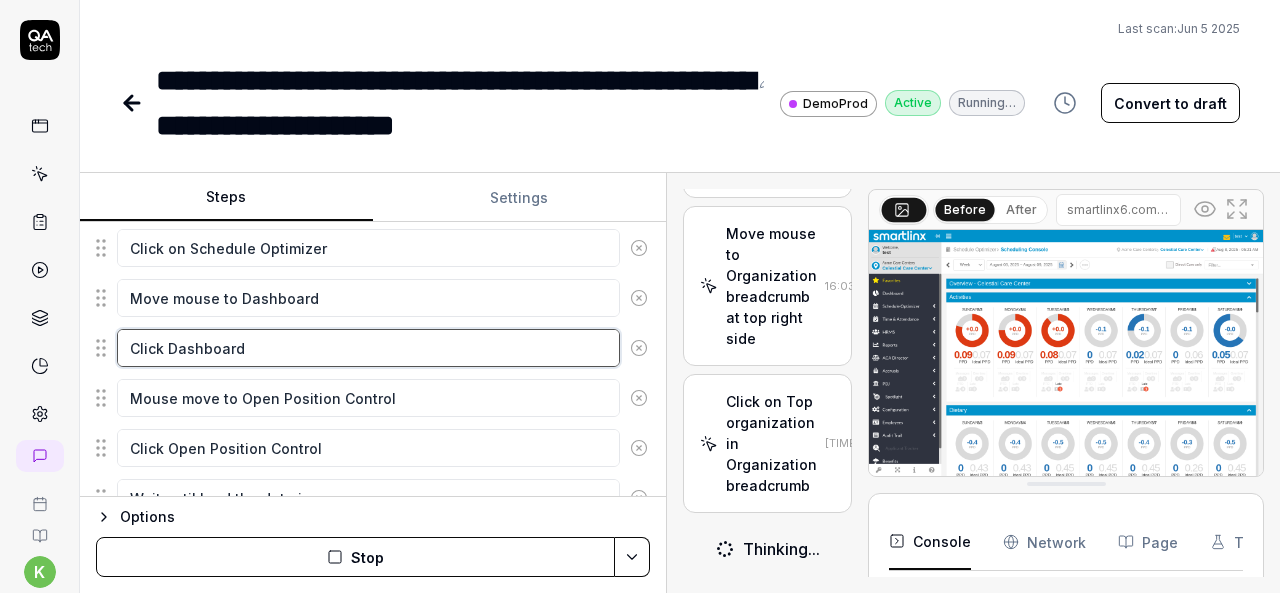 click on "Click Dashboard" at bounding box center (368, 348) 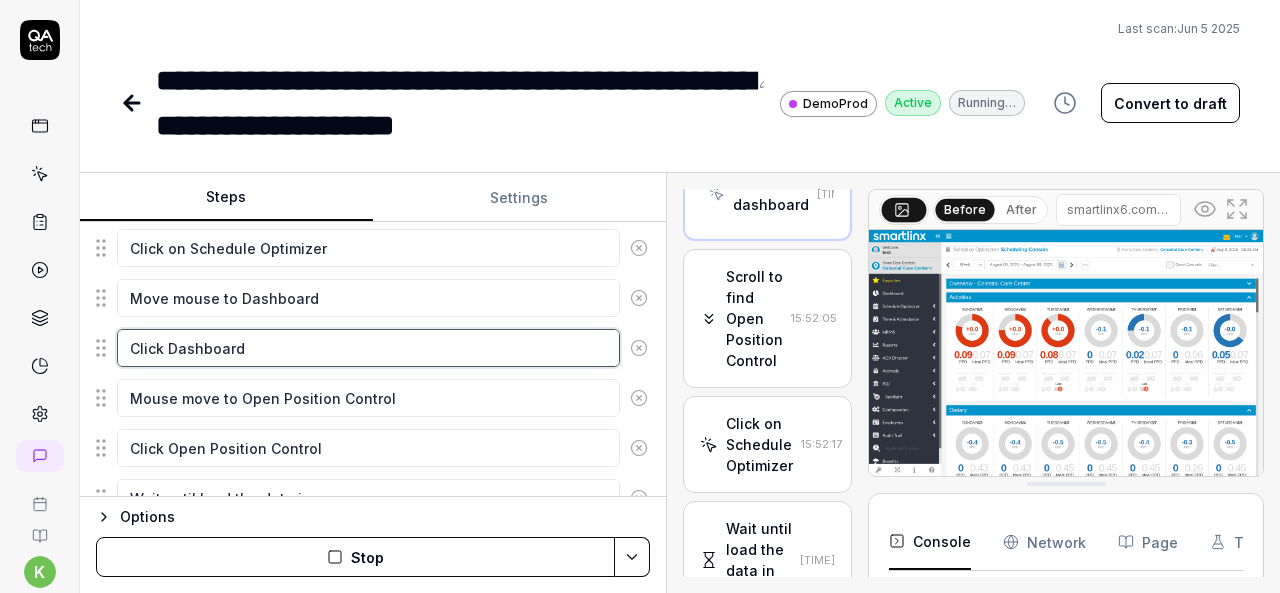 scroll, scrollTop: 1260, scrollLeft: 0, axis: vertical 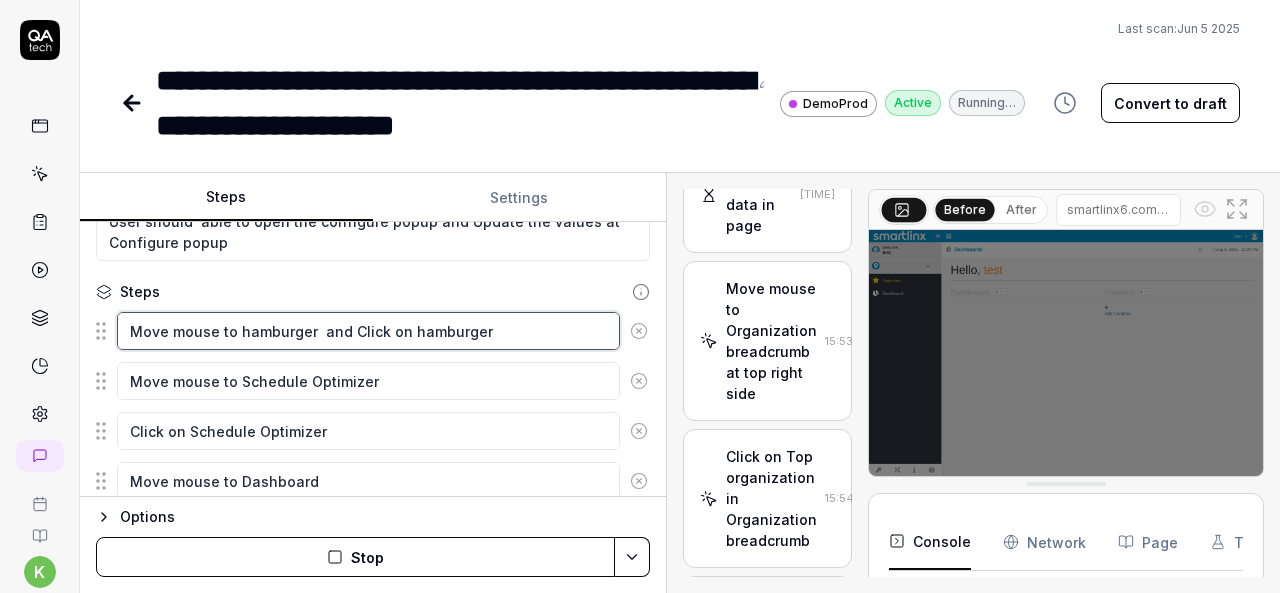 click on "Move mouse to hamburger  and Click on hamburger" at bounding box center (368, 331) 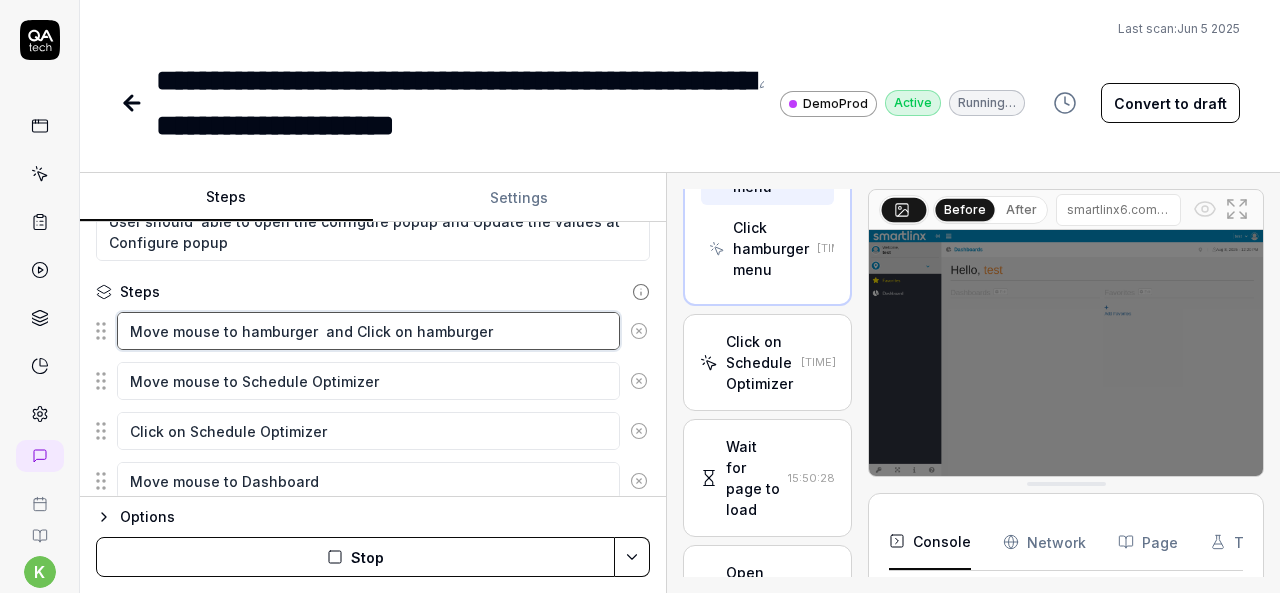 scroll, scrollTop: 906, scrollLeft: 0, axis: vertical 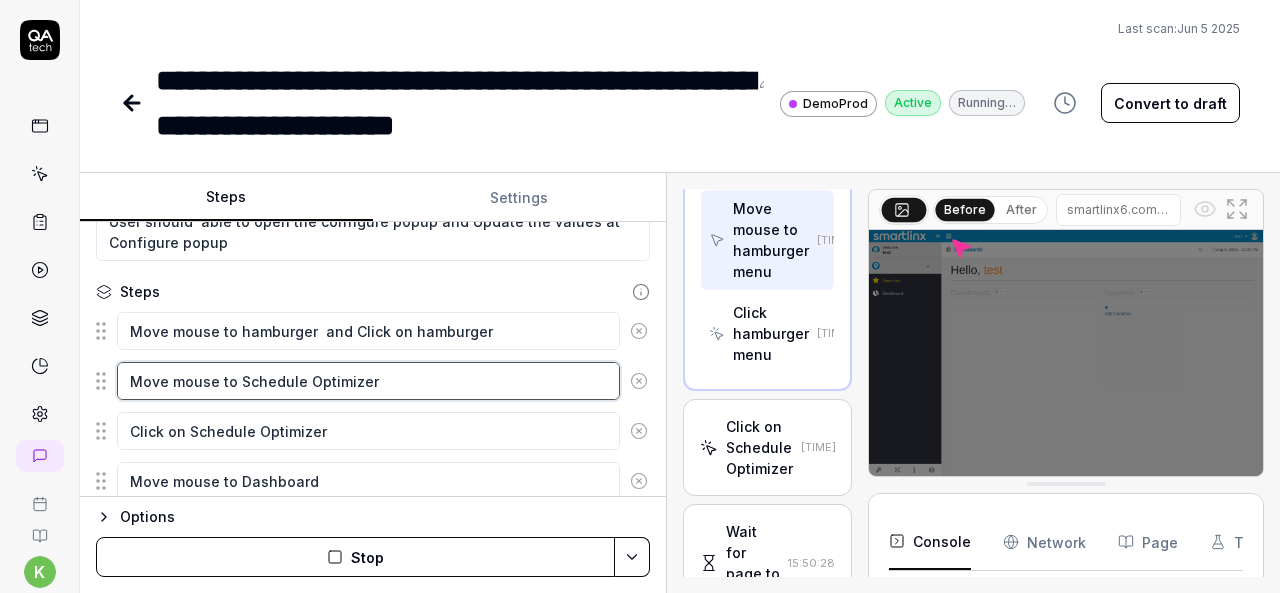 click on "Move mouse to Schedule Optimizer" at bounding box center (368, 381) 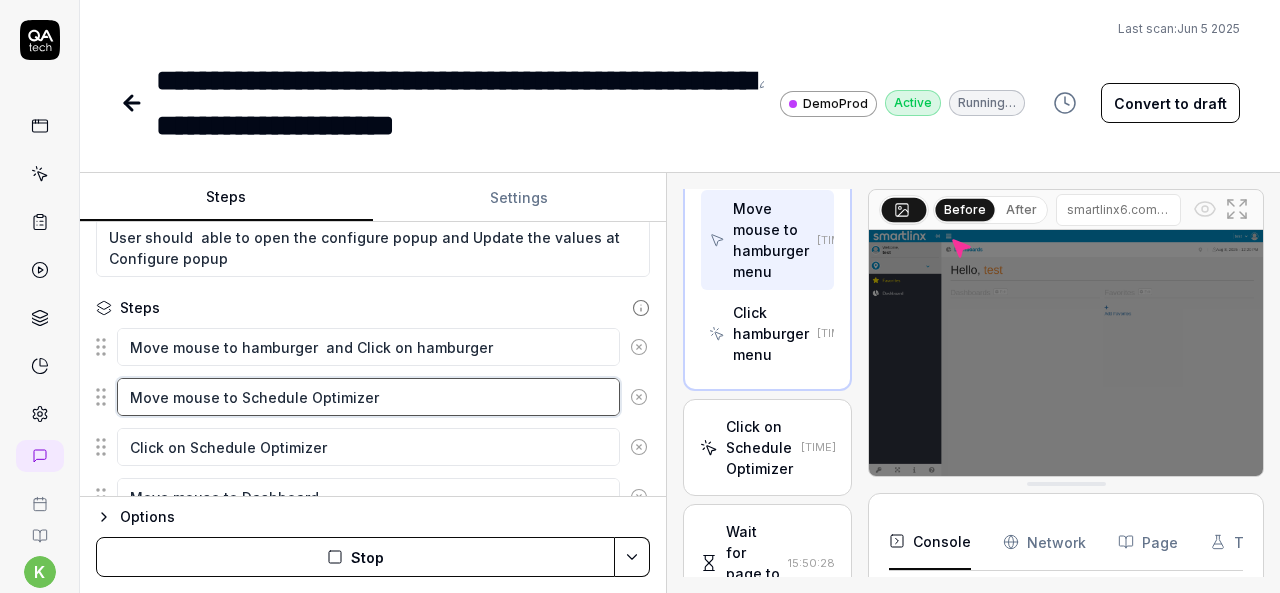 scroll, scrollTop: 169, scrollLeft: 0, axis: vertical 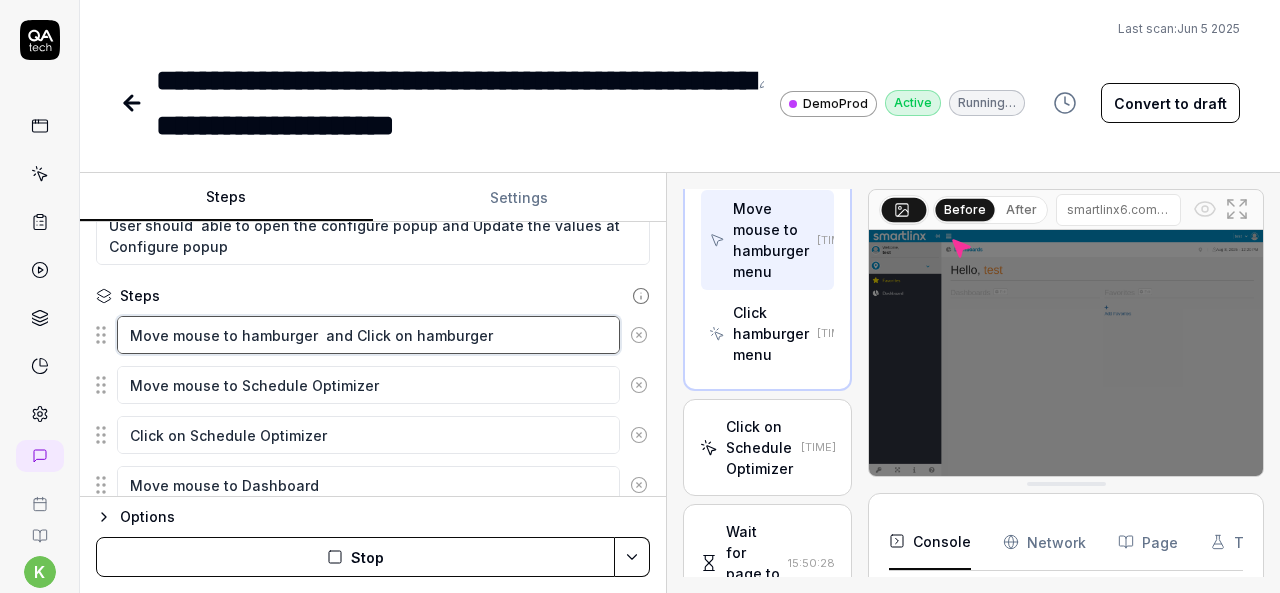 click on "Move mouse to hamburger  and Click on hamburger" at bounding box center (368, 335) 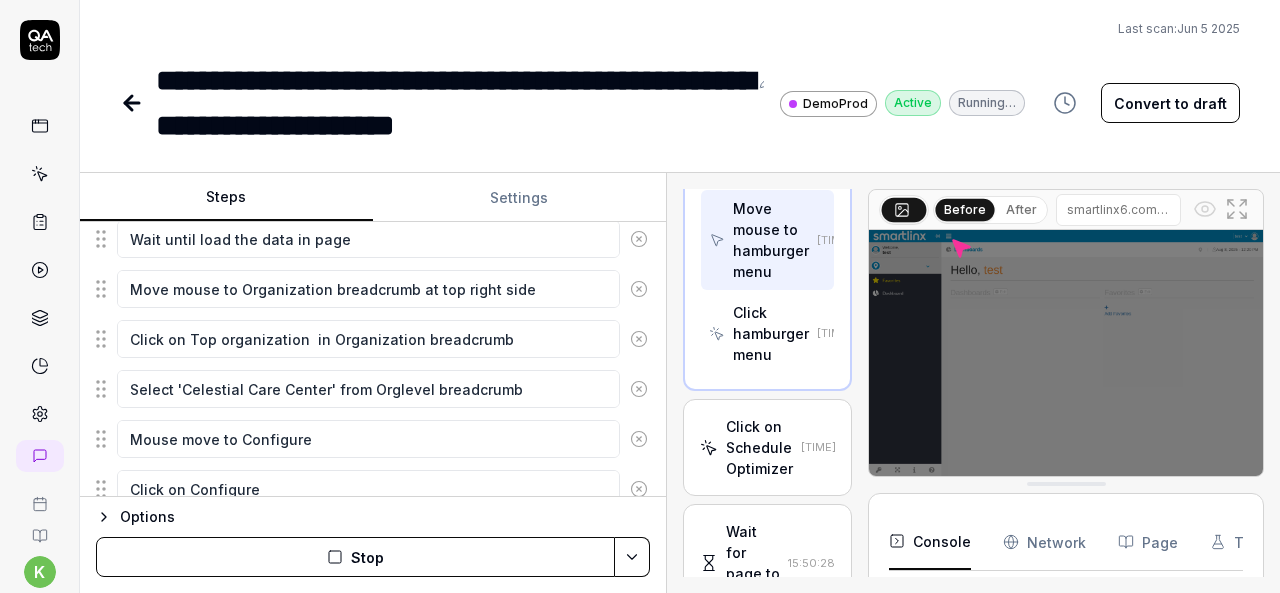 scroll, scrollTop: 616, scrollLeft: 0, axis: vertical 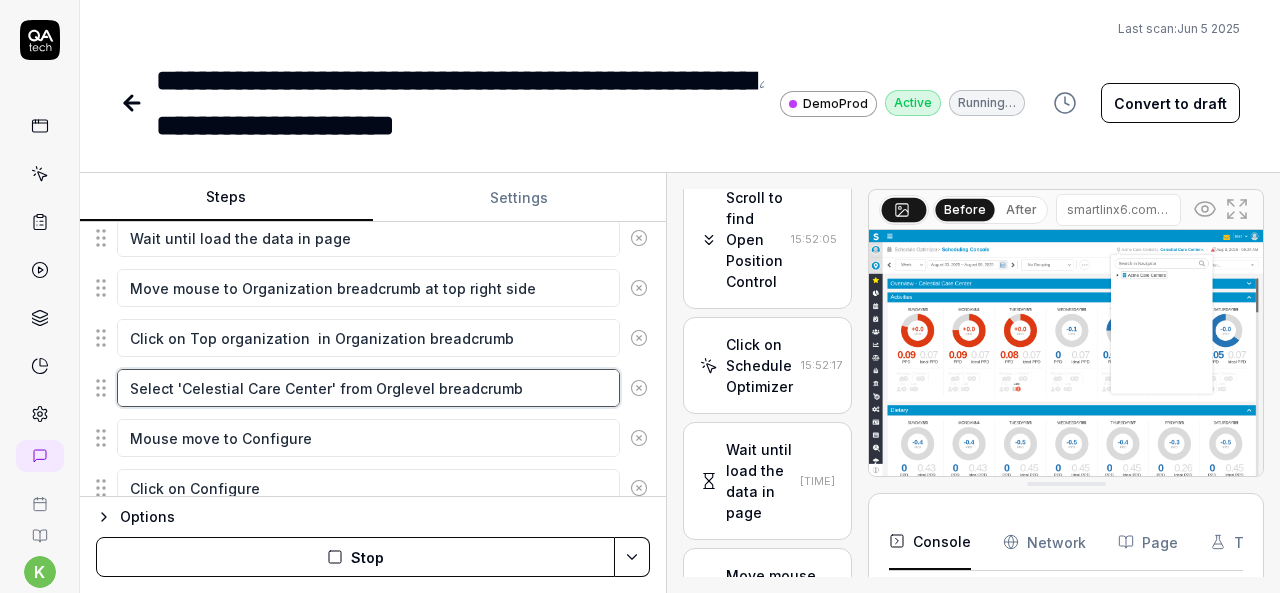 click on "Select 'Celestial Care Center' from Orglevel breadcrumb" at bounding box center (368, 388) 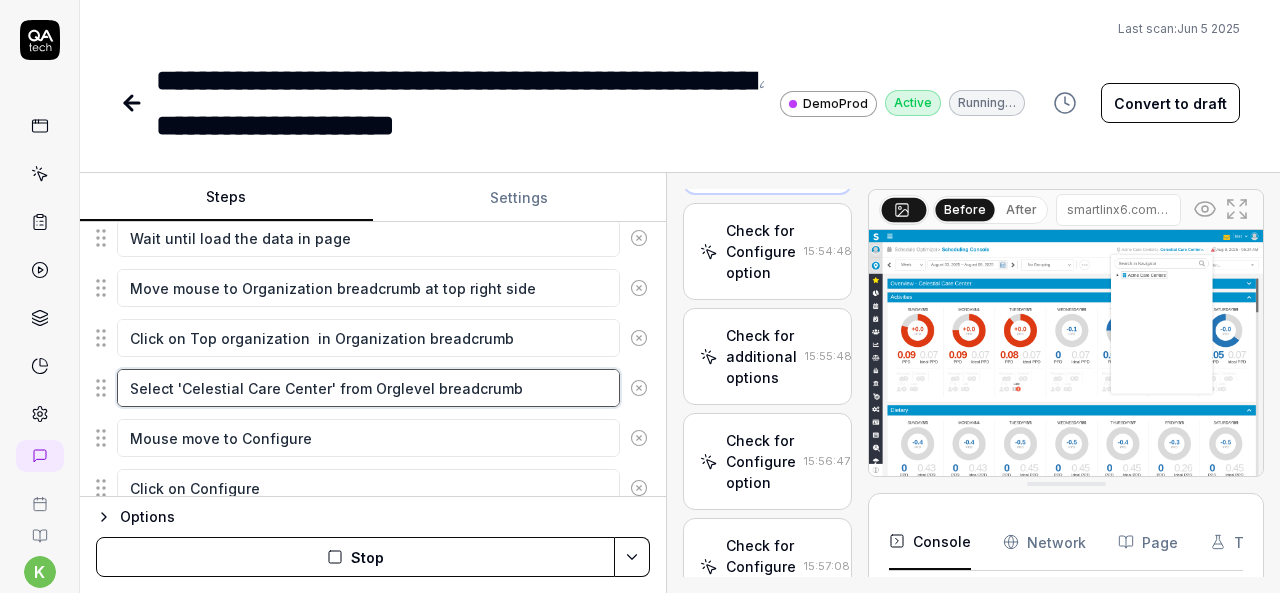 scroll, scrollTop: 2432, scrollLeft: 0, axis: vertical 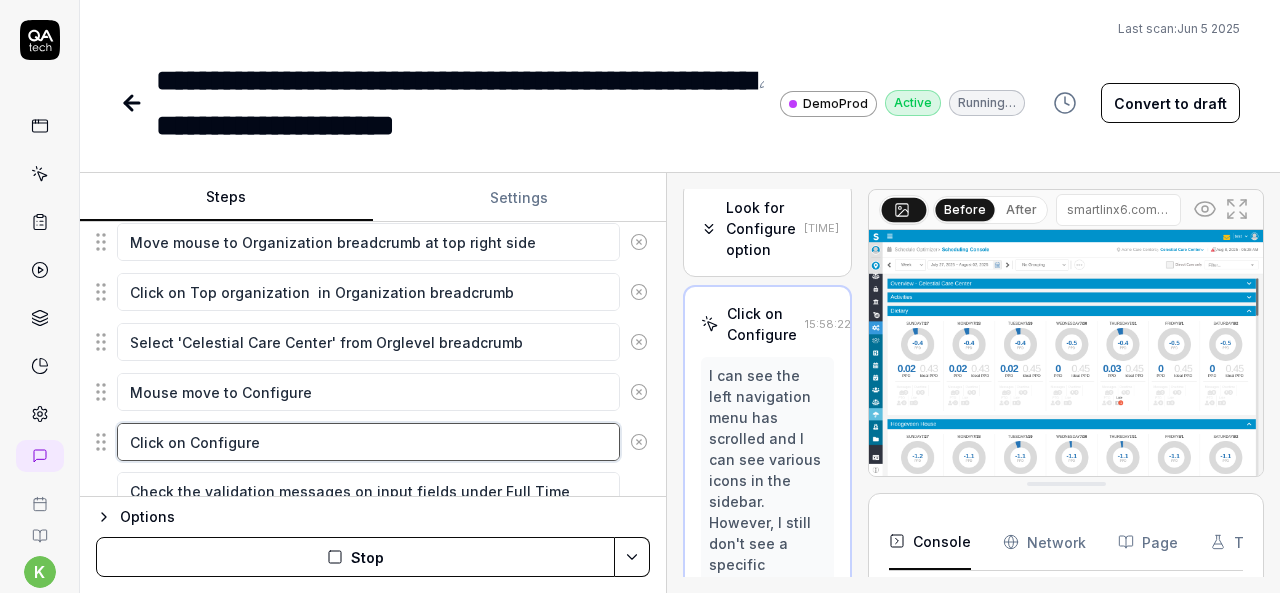 click on "Click on Configure" at bounding box center (368, 442) 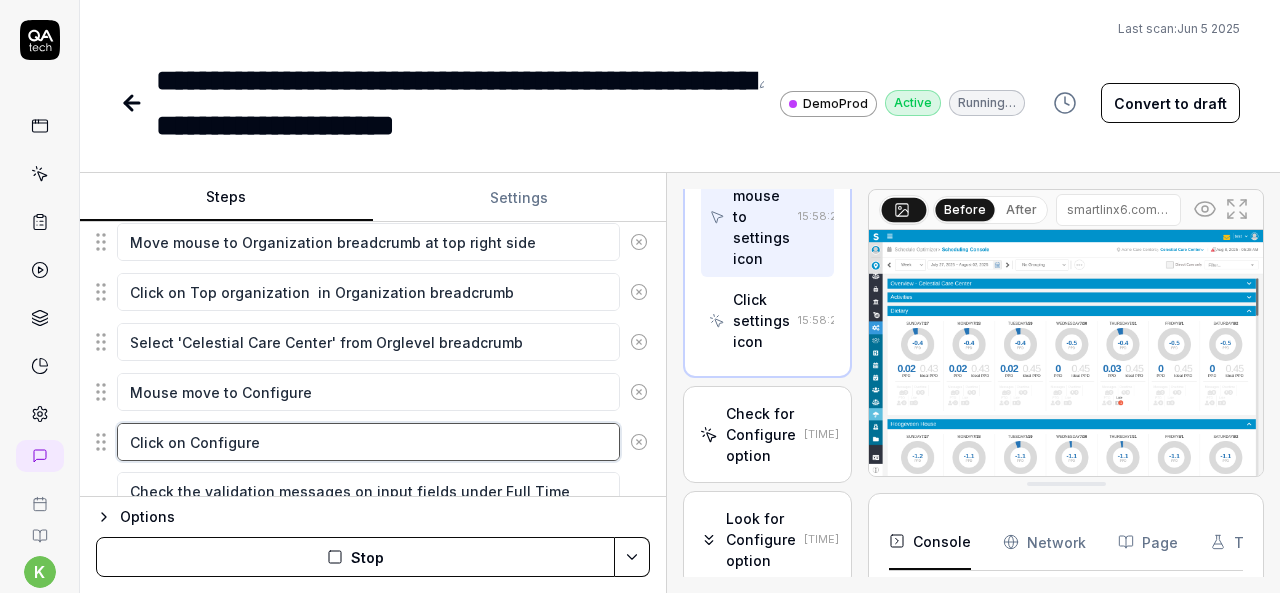 scroll, scrollTop: 3350, scrollLeft: 0, axis: vertical 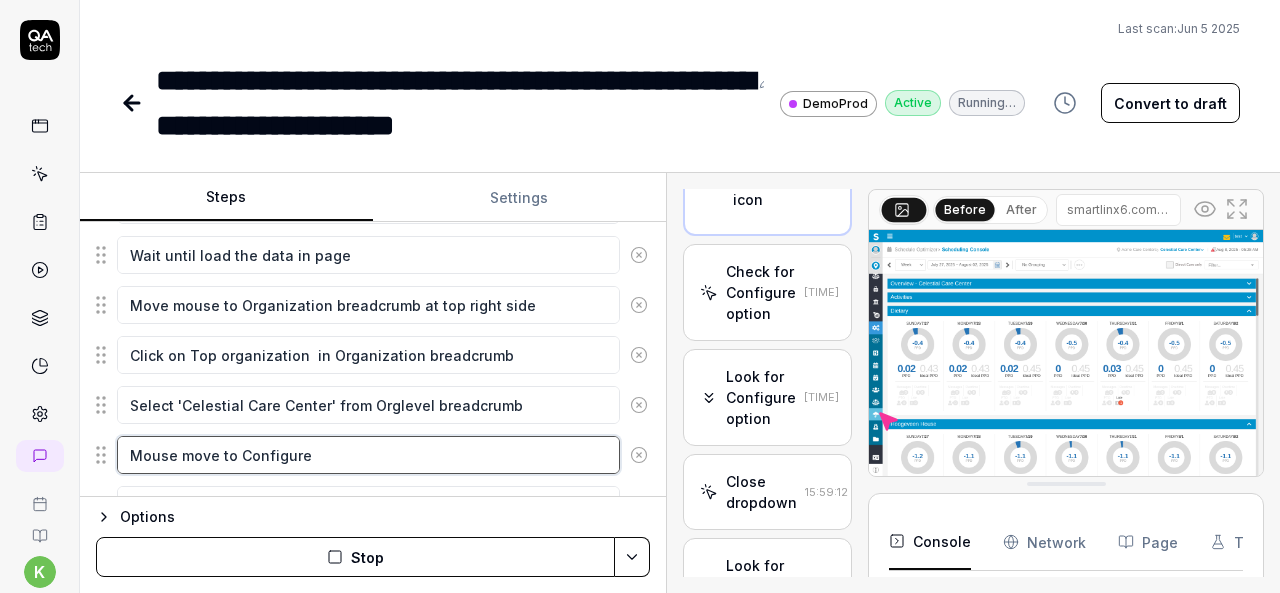 click on "Mouse move to Configure" at bounding box center (368, 455) 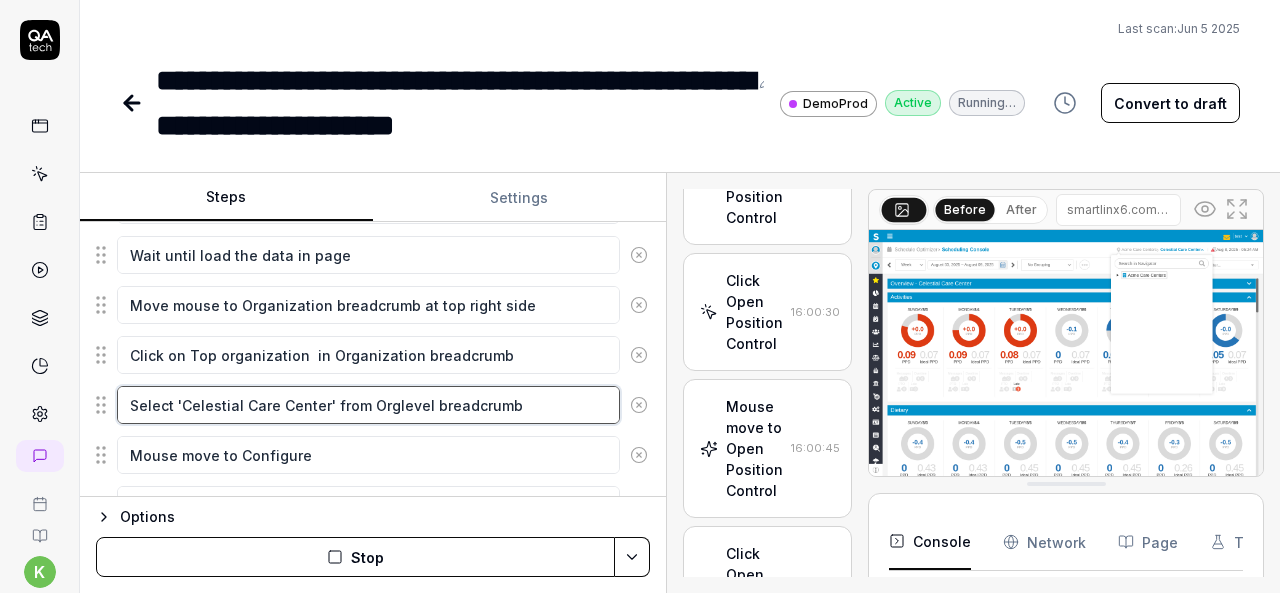 click on "Select 'Celestial Care Center' from Orglevel breadcrumb" at bounding box center [368, 405] 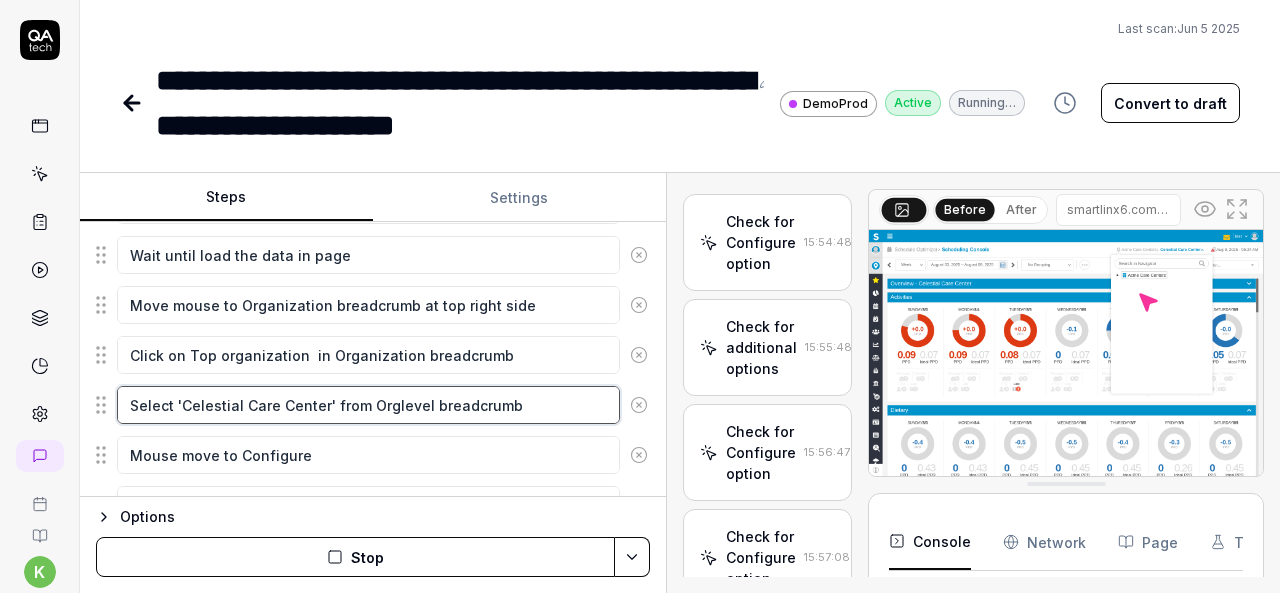 scroll, scrollTop: 2432, scrollLeft: 0, axis: vertical 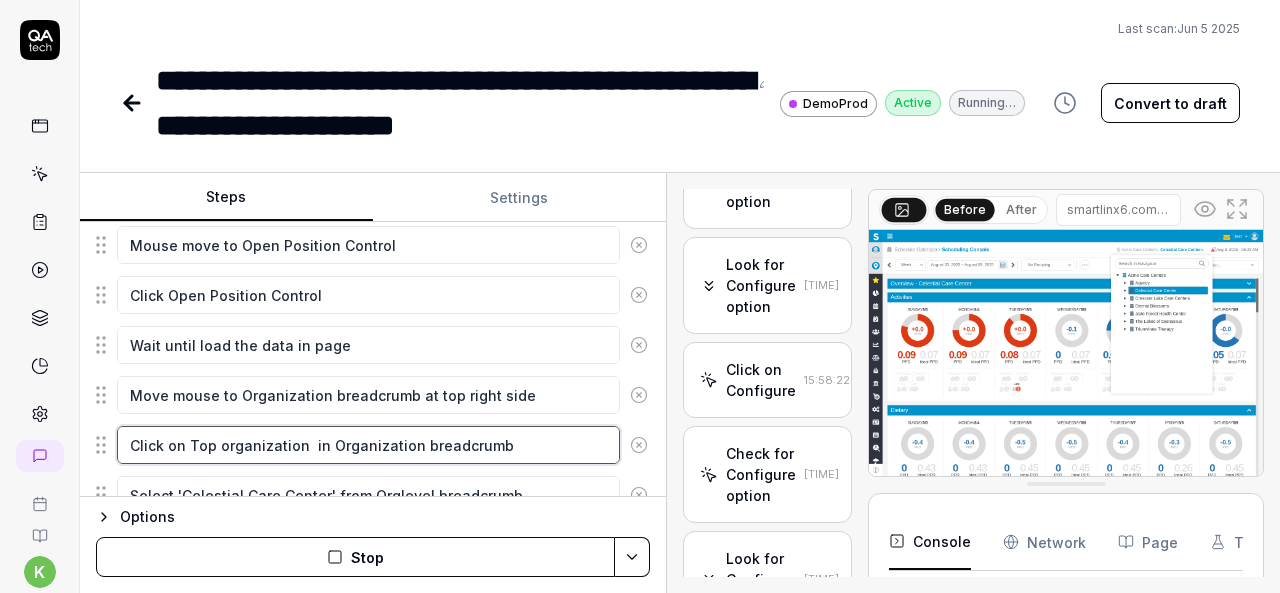 click on "Click on Top organization  in Organization breadcrumb" at bounding box center [368, 445] 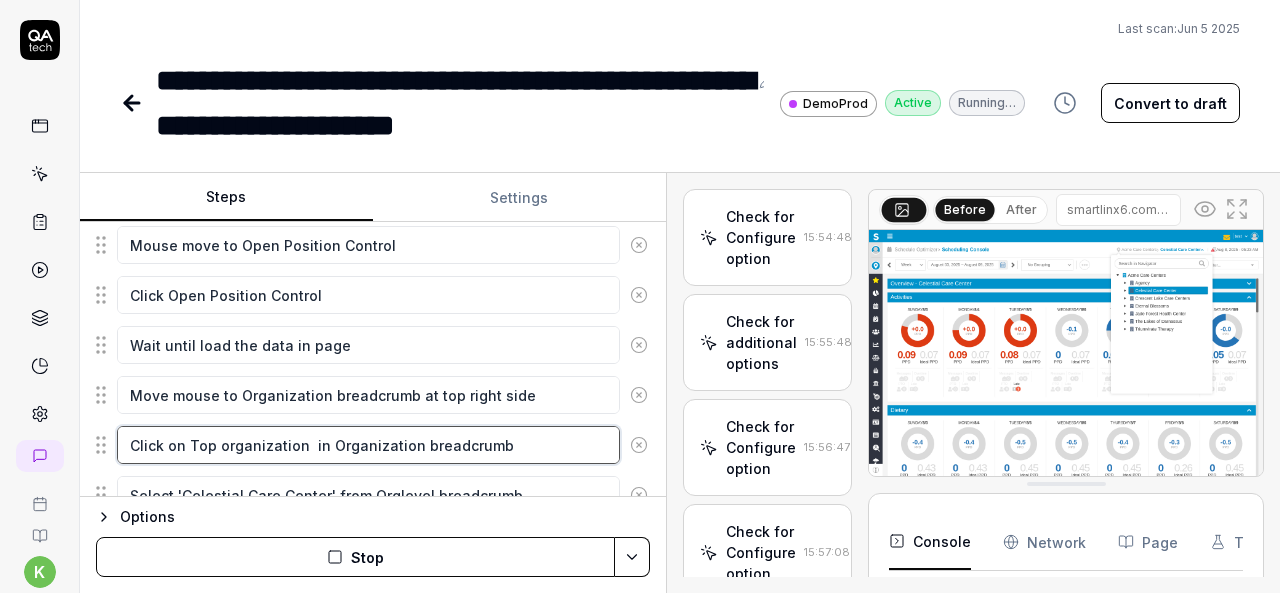 scroll, scrollTop: 2222, scrollLeft: 0, axis: vertical 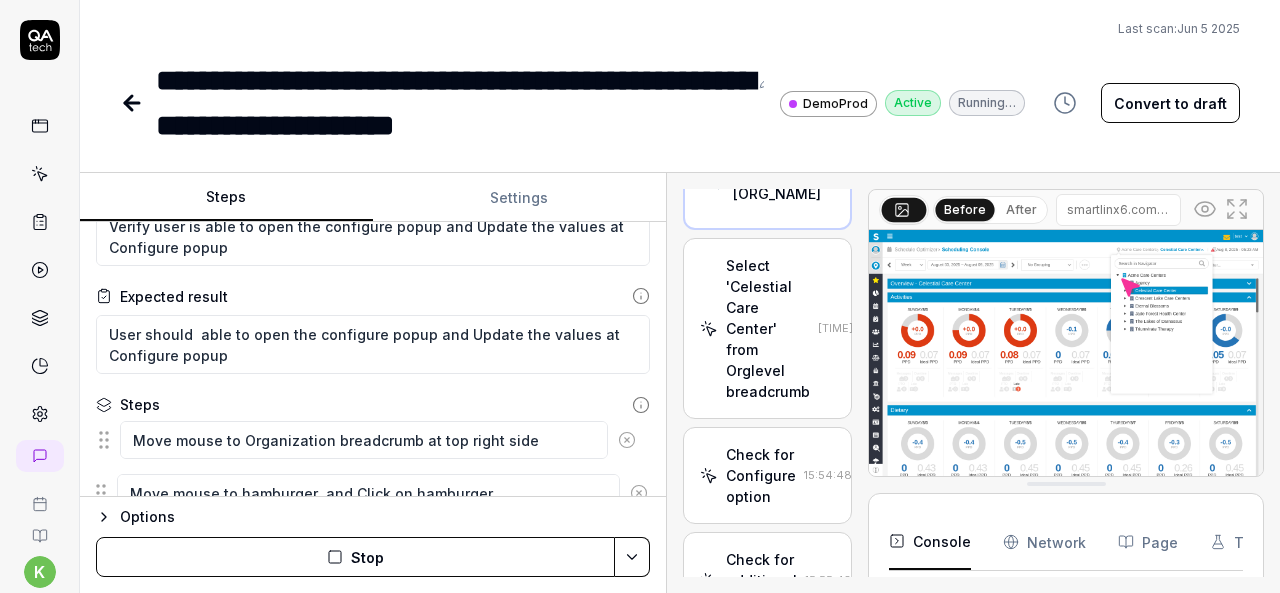 drag, startPoint x: 98, startPoint y: 300, endPoint x: 102, endPoint y: 439, distance: 139.05754 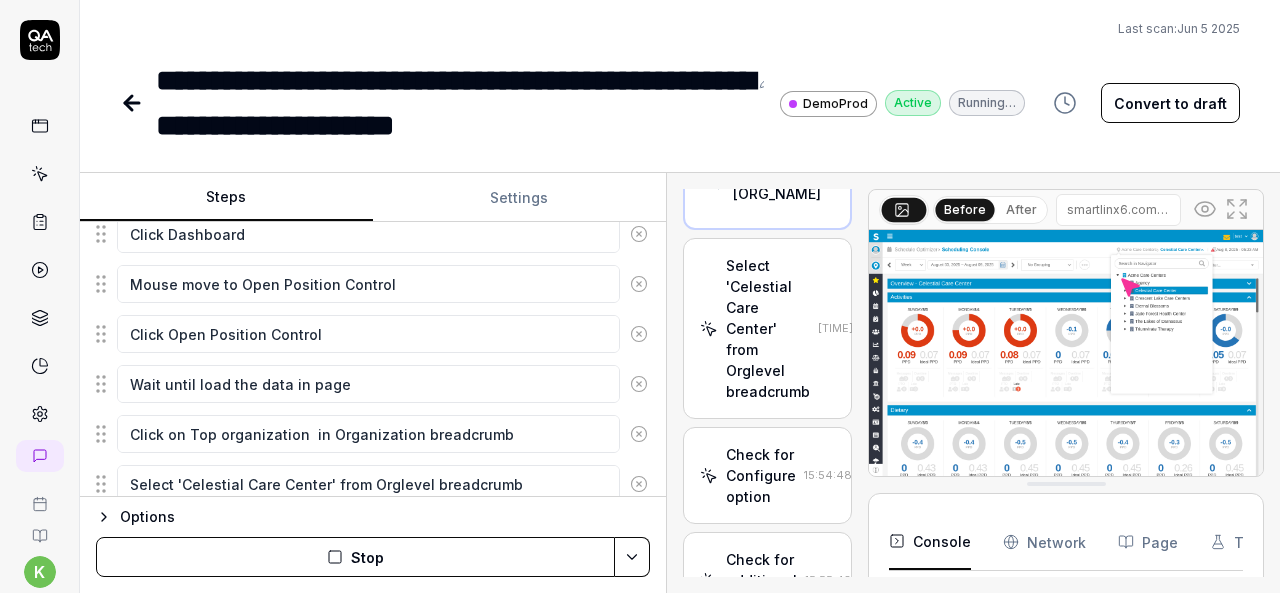 scroll, scrollTop: 521, scrollLeft: 0, axis: vertical 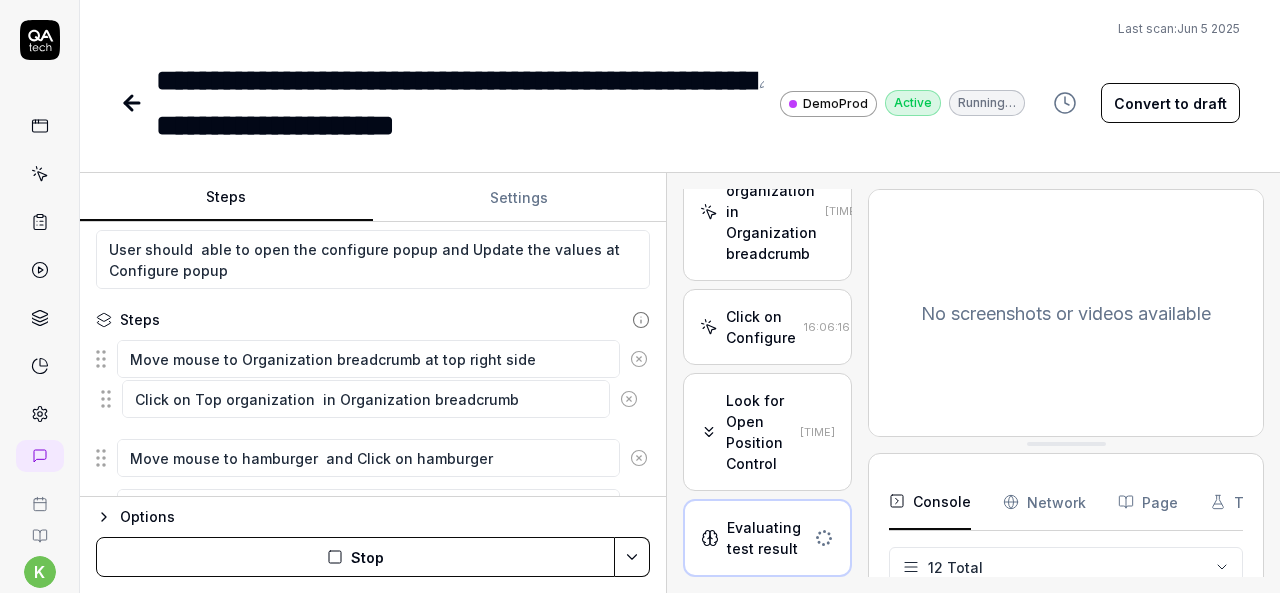 drag, startPoint x: 106, startPoint y: 435, endPoint x: 110, endPoint y: 407, distance: 28.284271 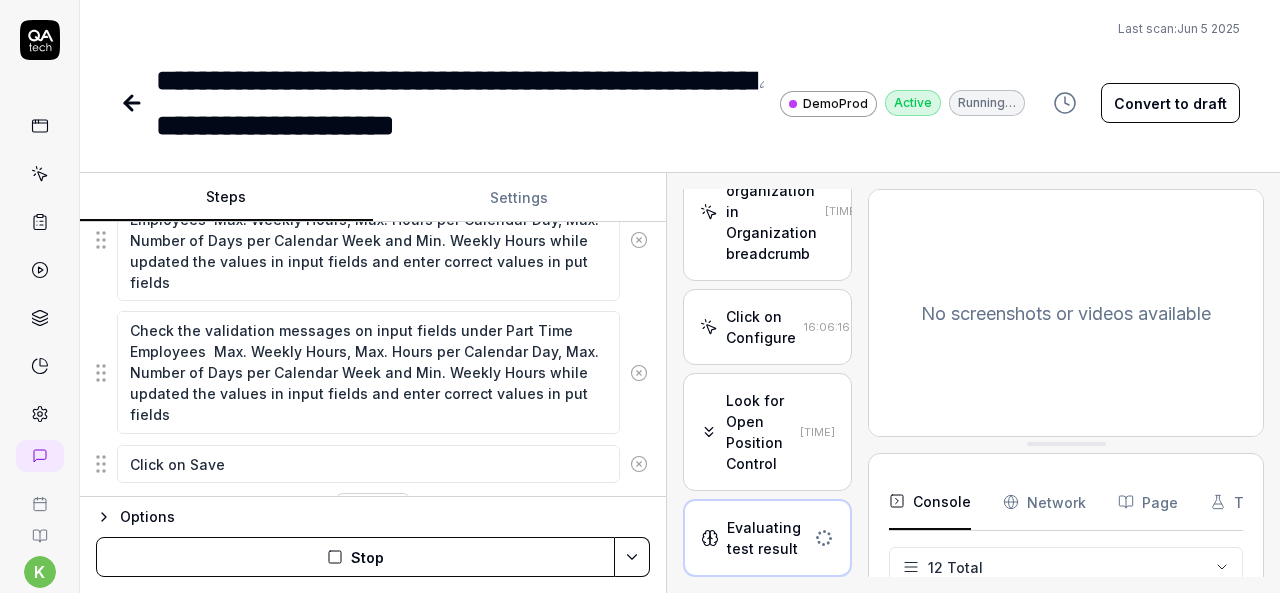 scroll, scrollTop: 993, scrollLeft: 0, axis: vertical 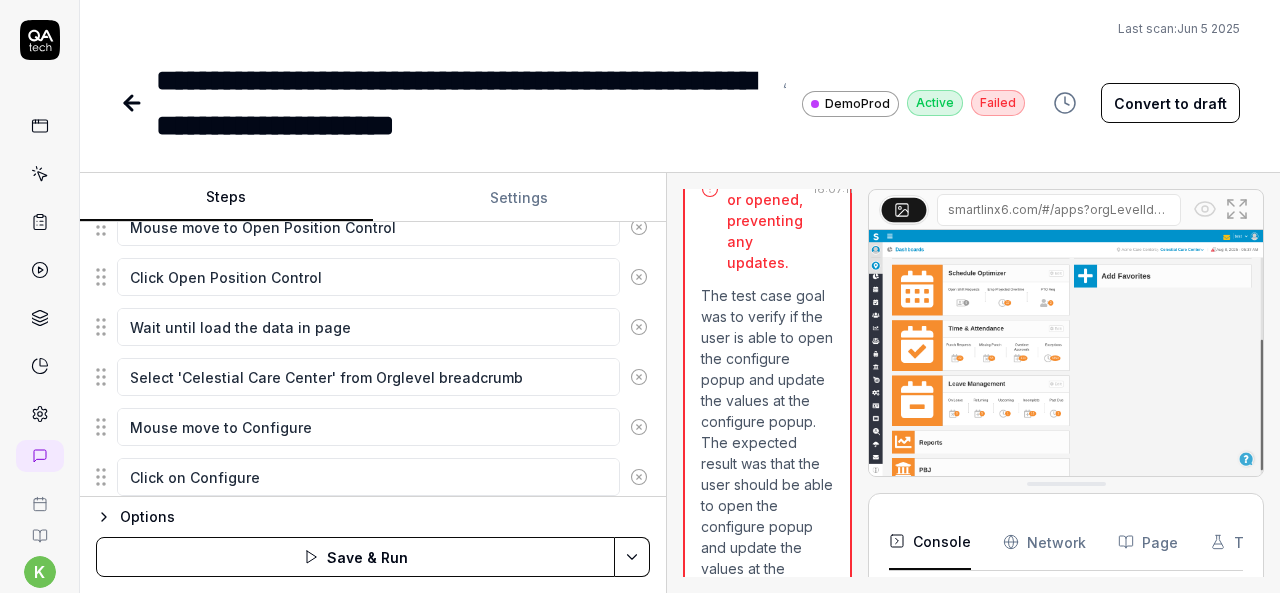 drag, startPoint x: 103, startPoint y: 365, endPoint x: 111, endPoint y: 259, distance: 106.30146 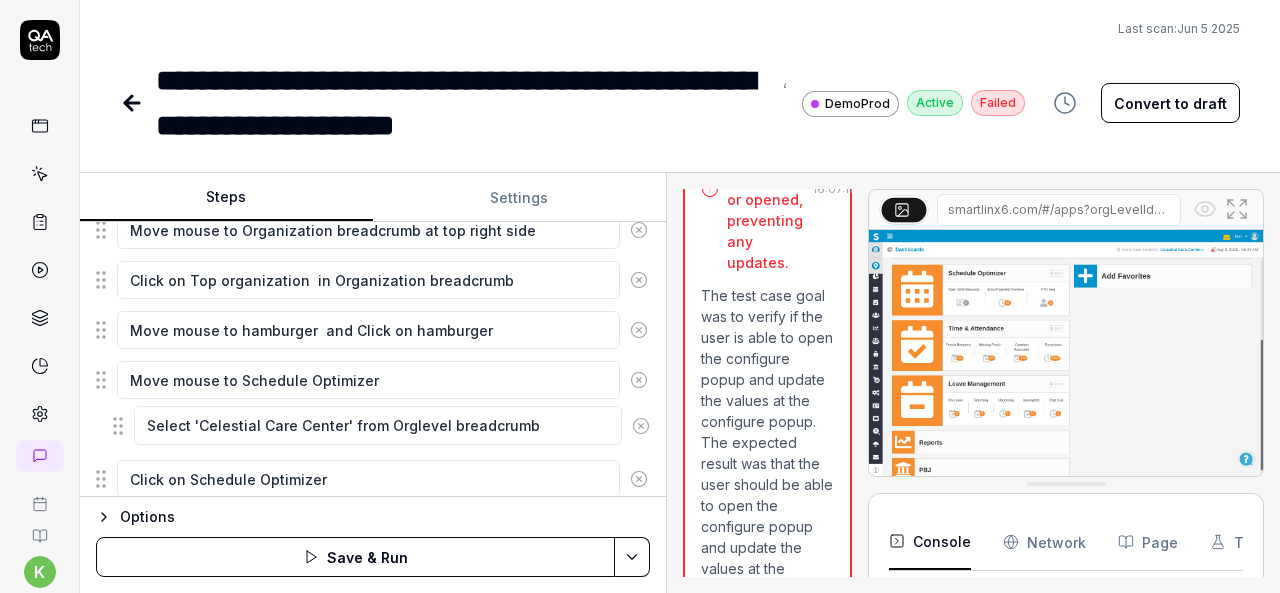 scroll, scrollTop: 282, scrollLeft: 0, axis: vertical 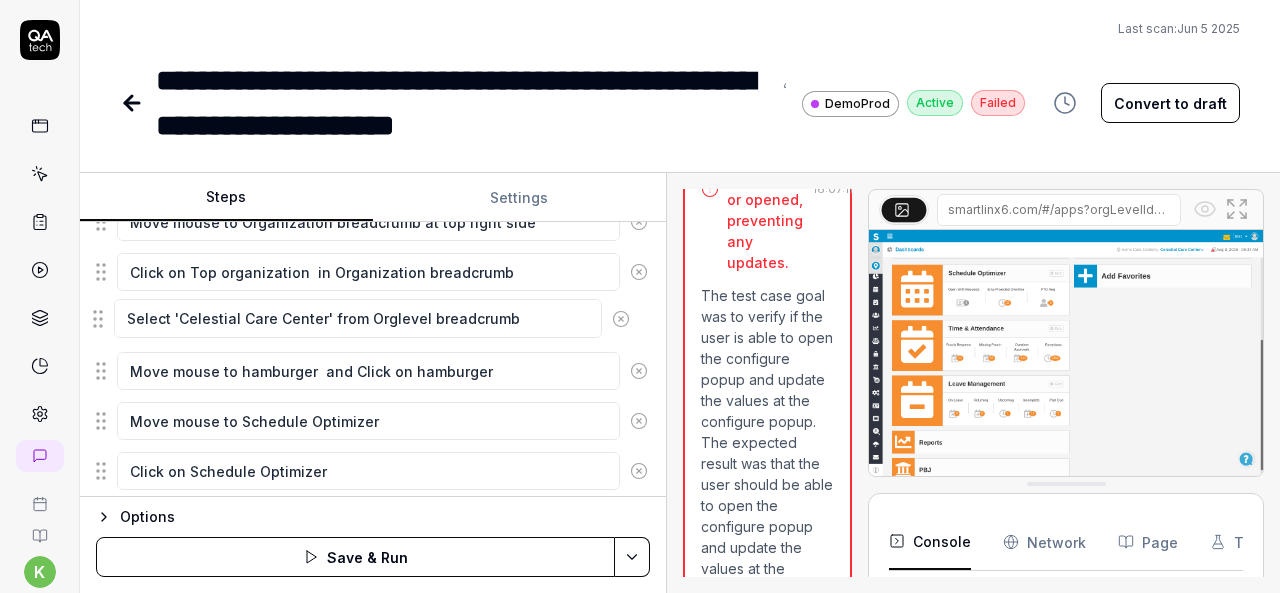 drag, startPoint x: 102, startPoint y: 374, endPoint x: 99, endPoint y: 323, distance: 51.088158 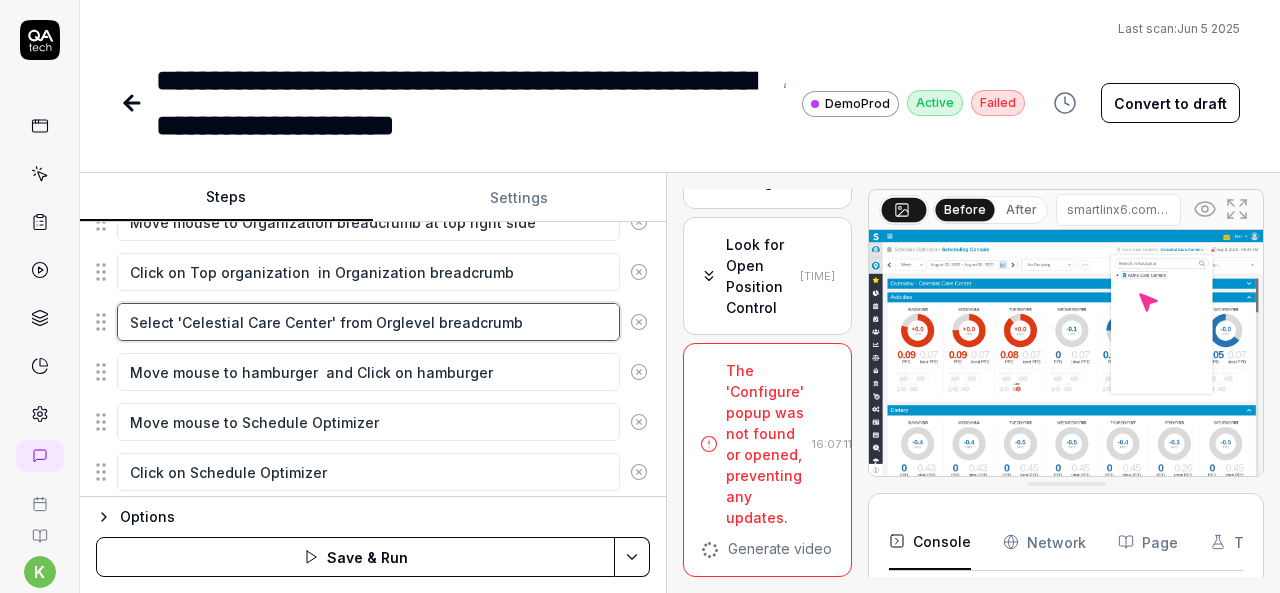 click on "Select 'Celestial Care Center' from Orglevel breadcrumb" at bounding box center [368, 322] 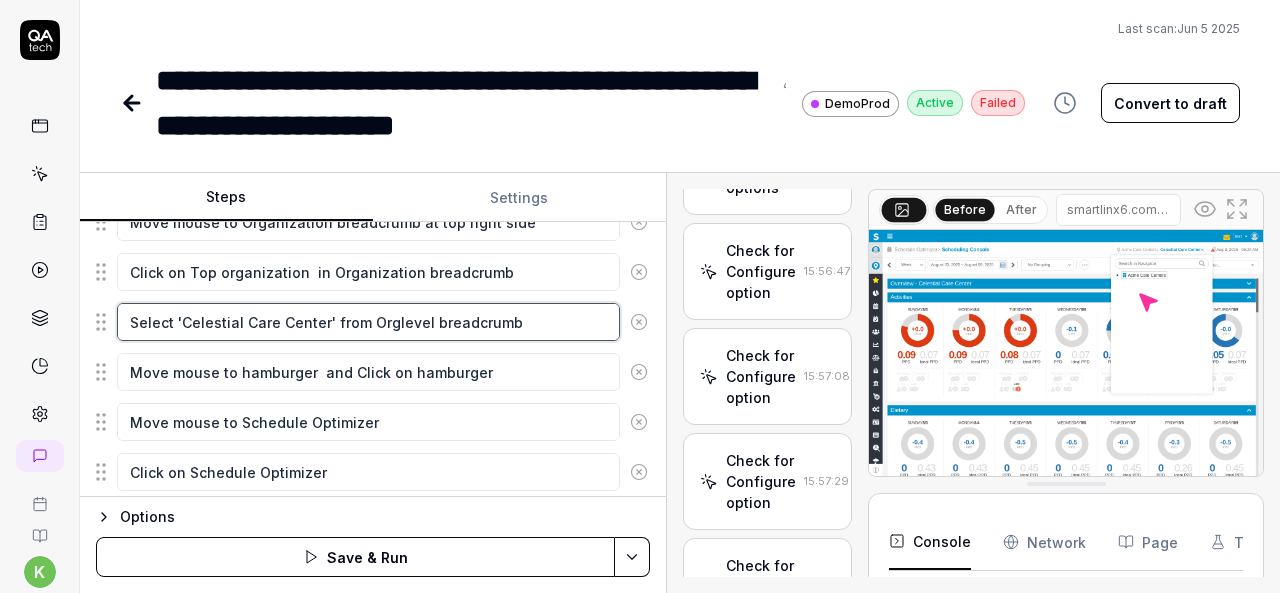 scroll, scrollTop: 2432, scrollLeft: 0, axis: vertical 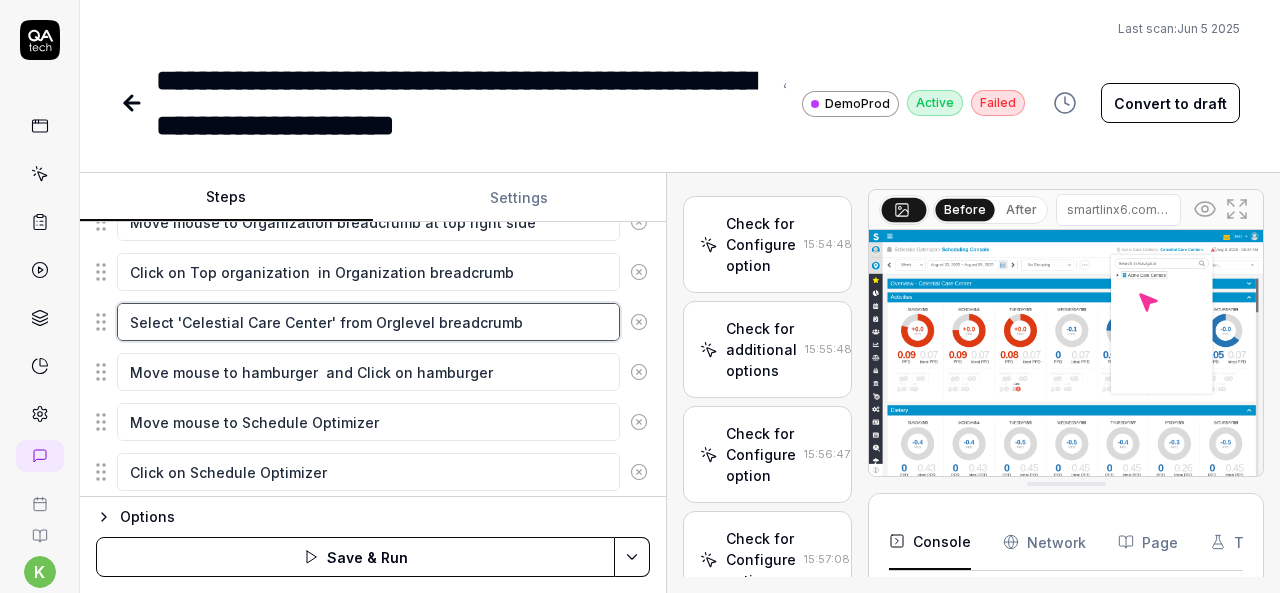 click on "Select 'Celestial Care Center' from Orglevel breadcrumb" at bounding box center [368, 322] 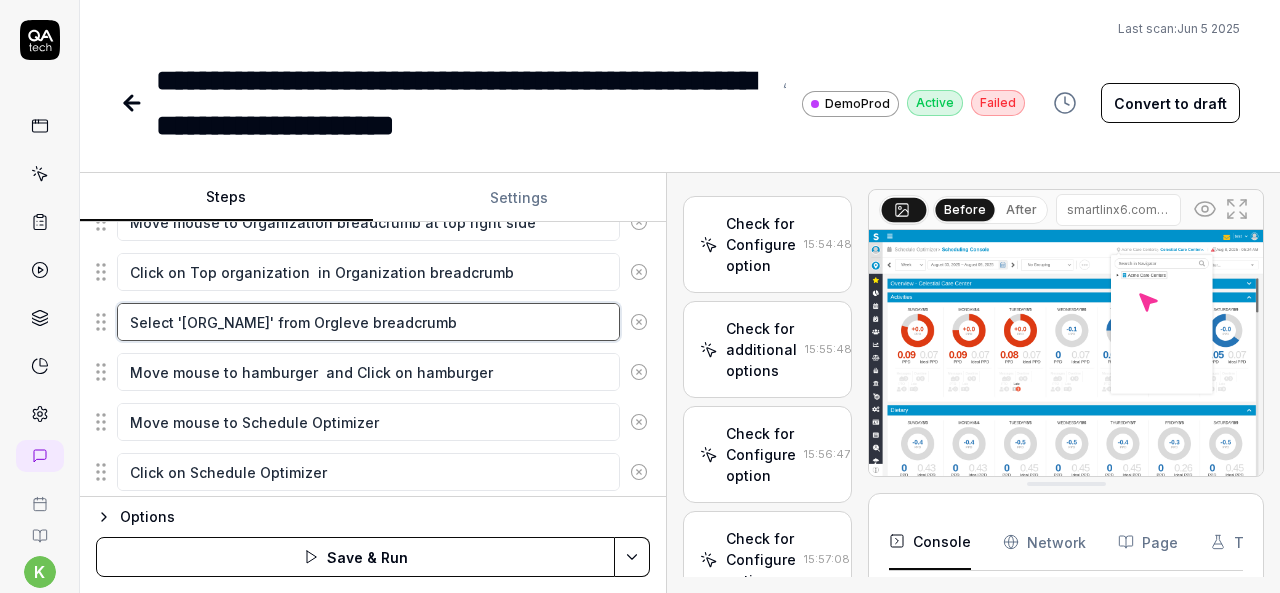 type on "*" 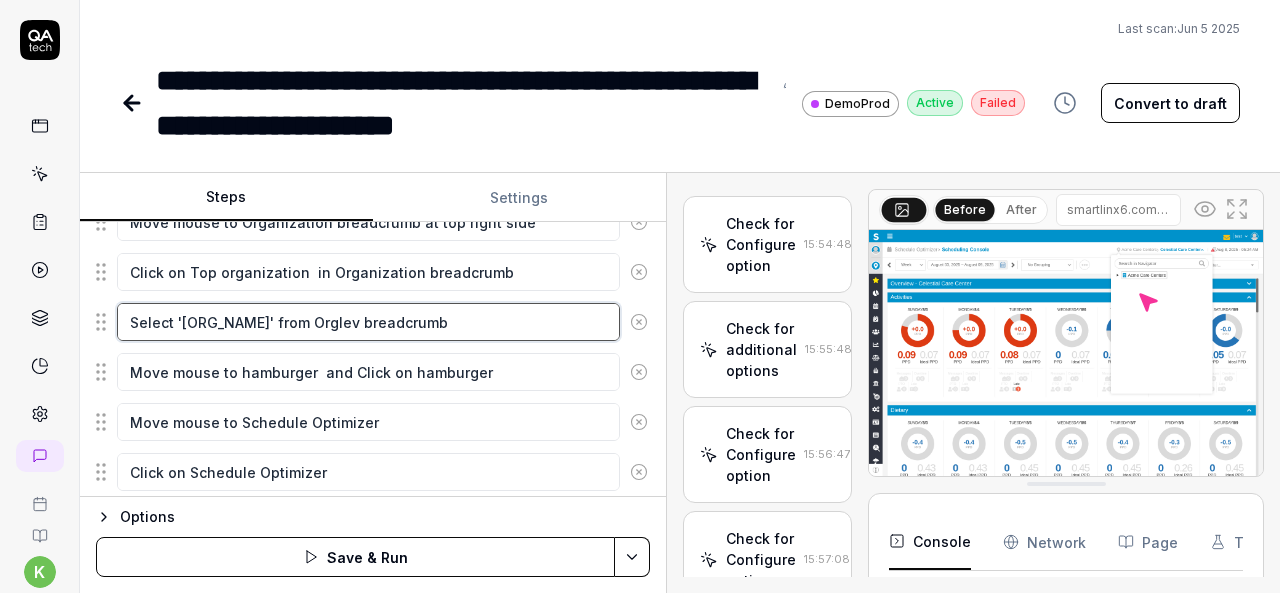 type on "*" 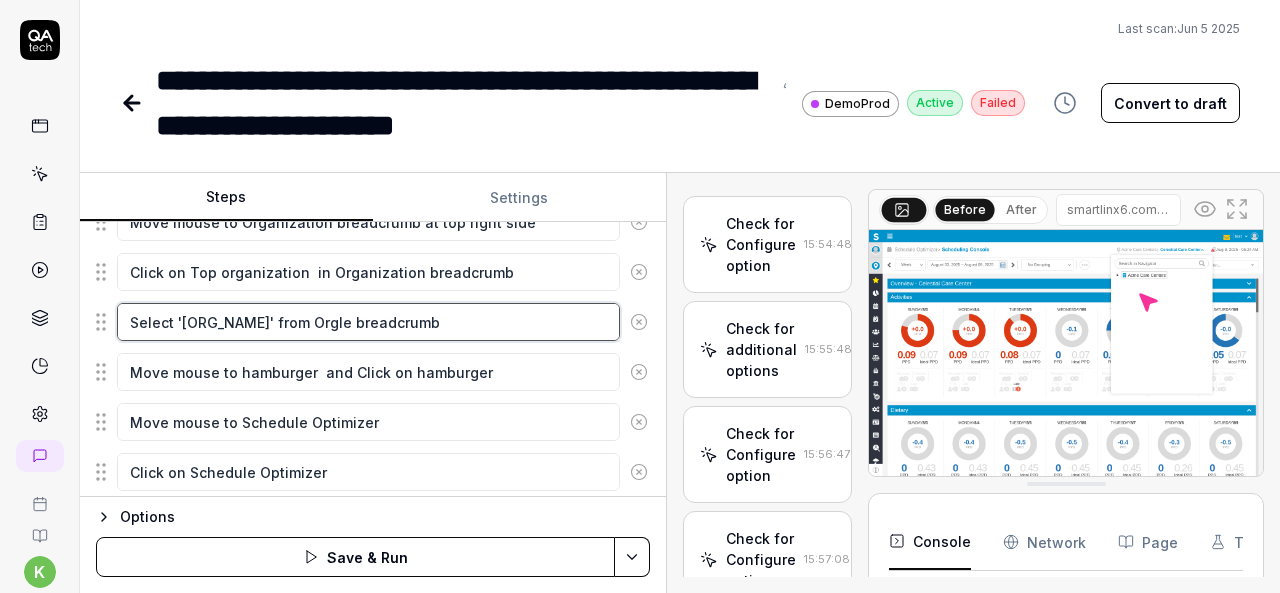 type on "*" 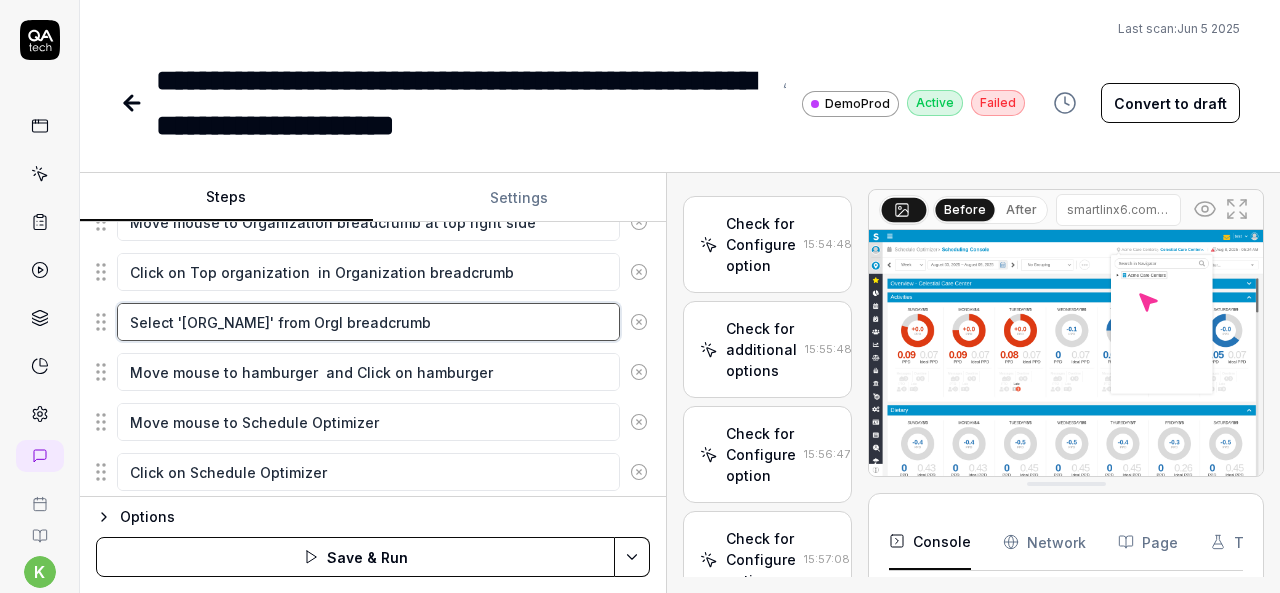 type on "*" 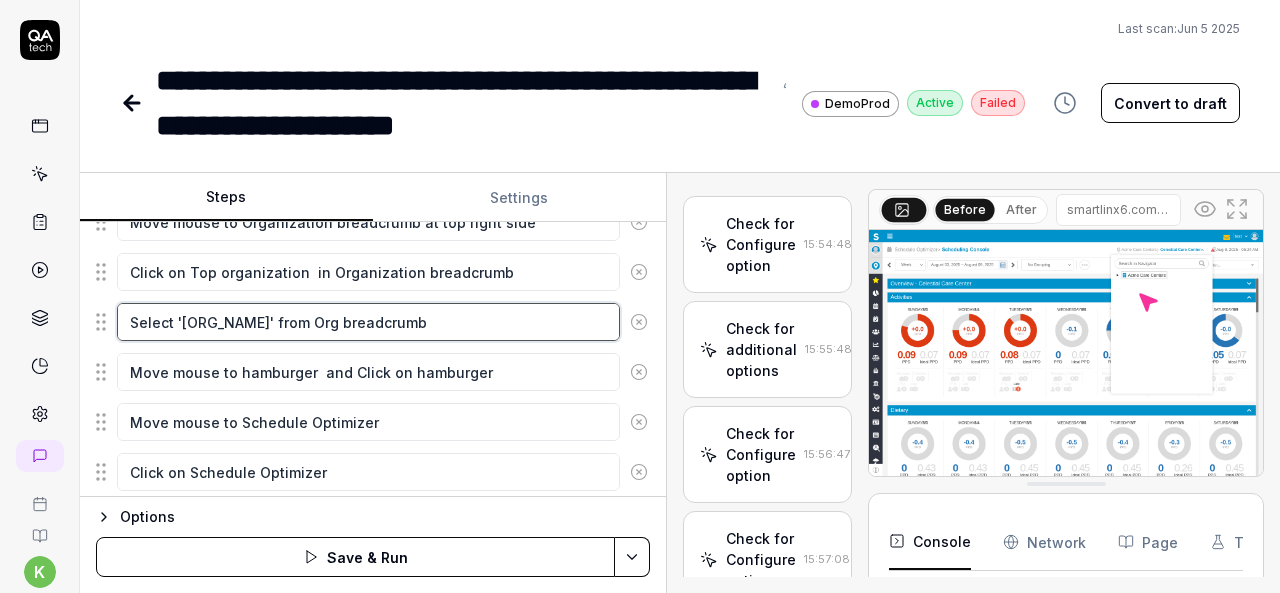 type on "*" 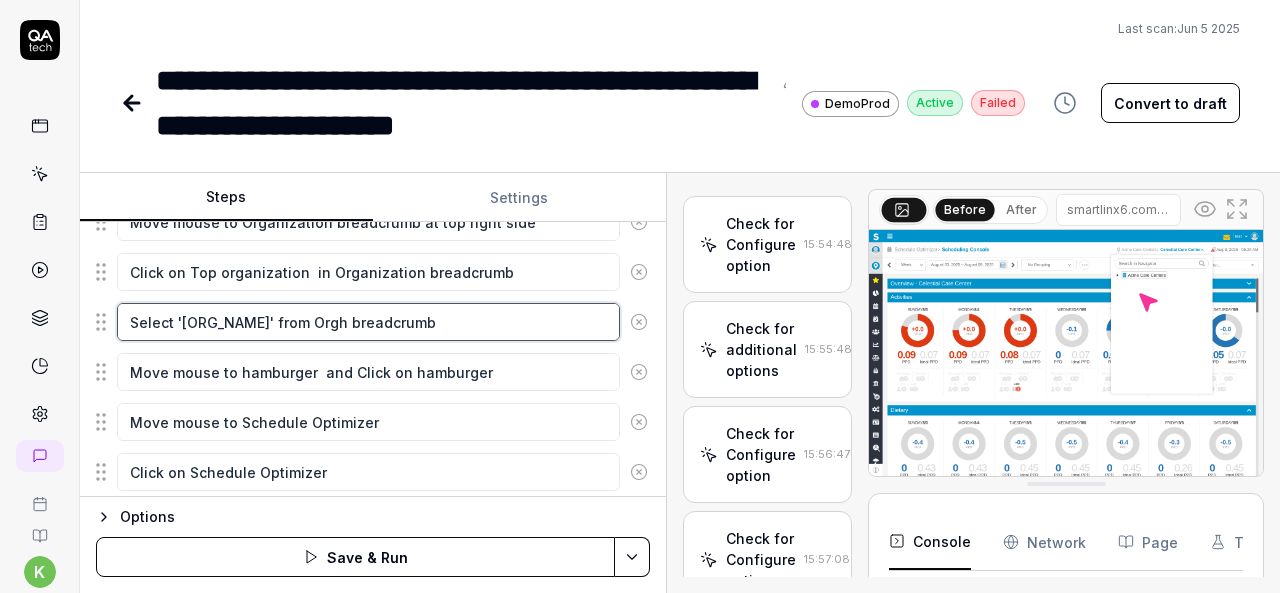 type on "*" 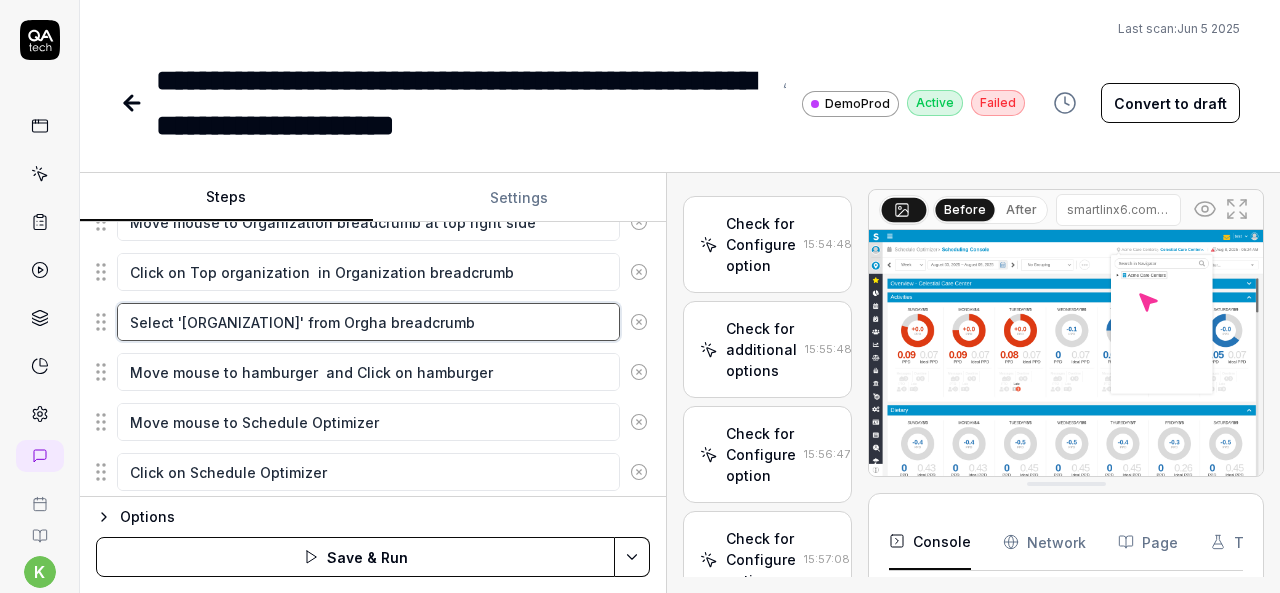 type on "*" 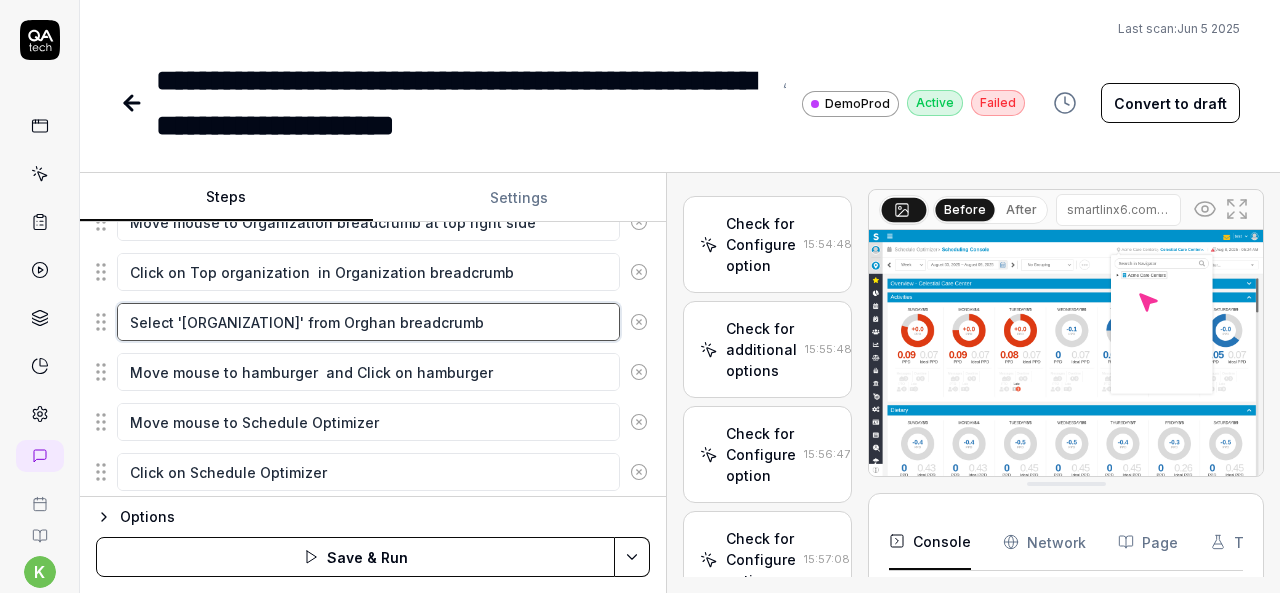 type on "*" 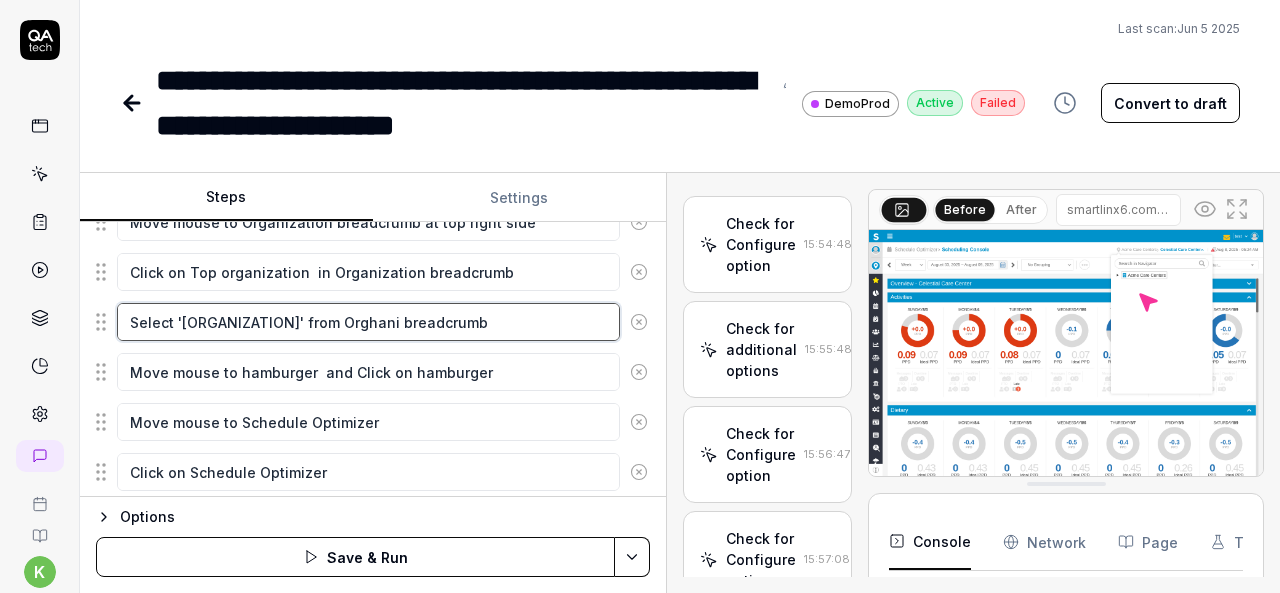 type on "*" 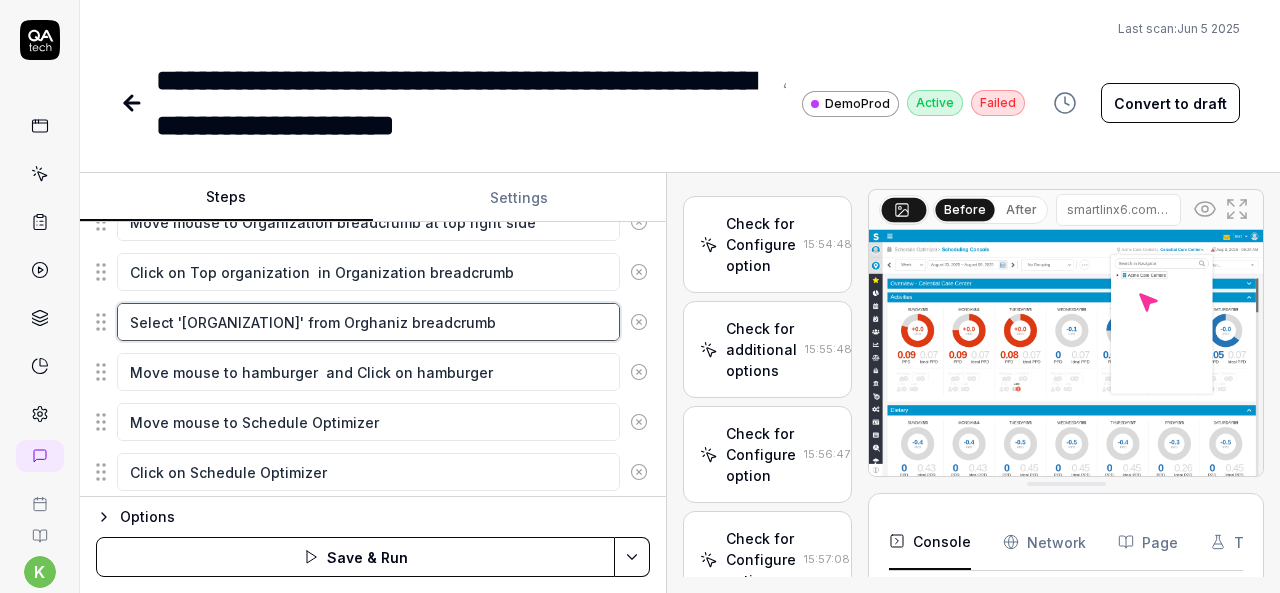 type on "*" 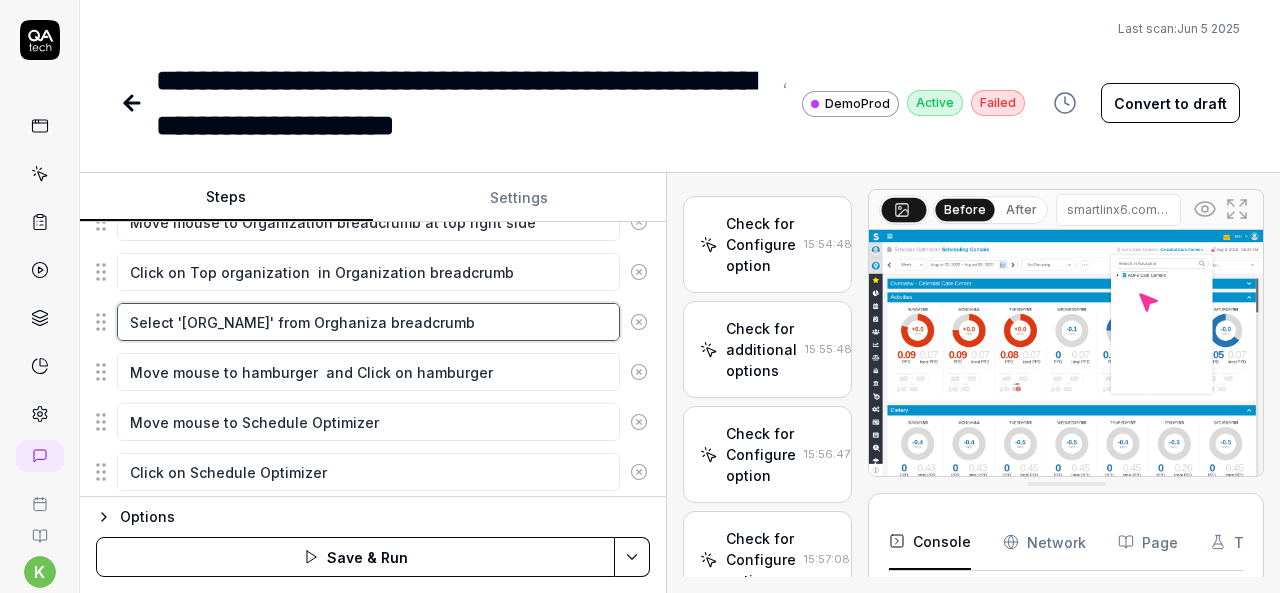 type on "*" 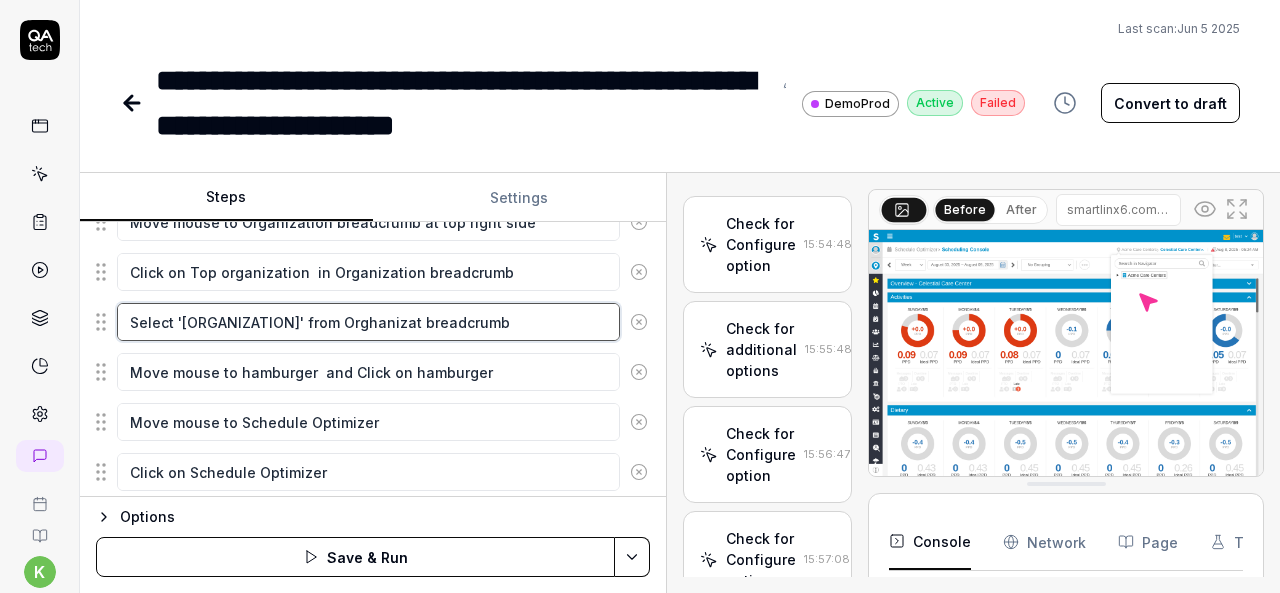 type on "*" 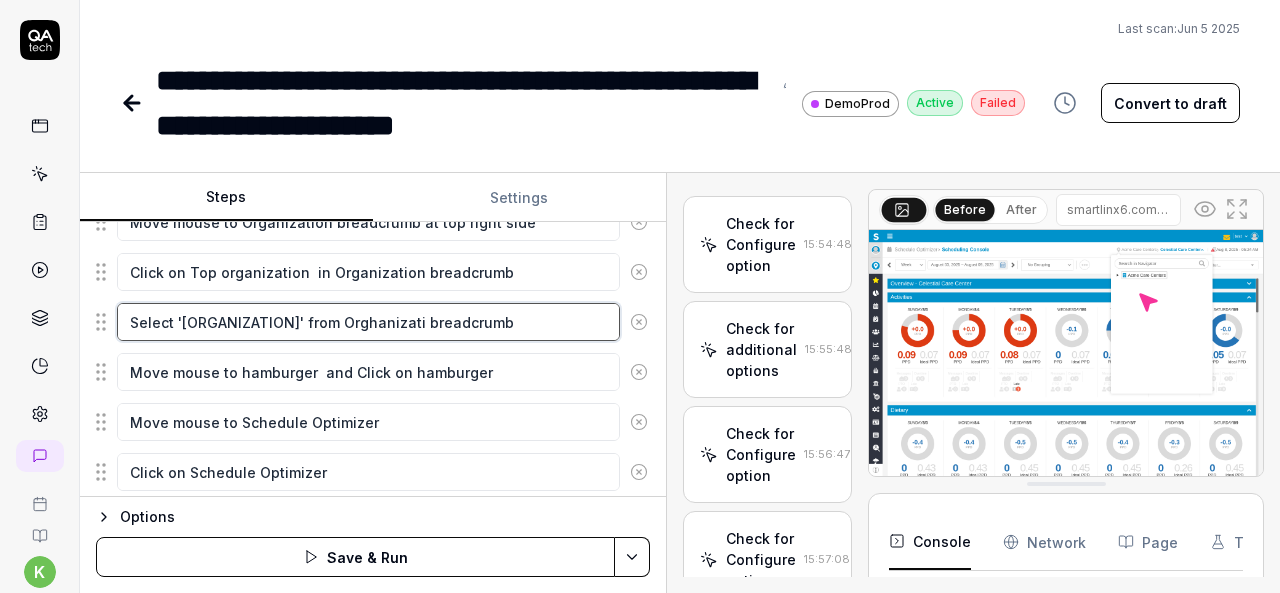 type on "*" 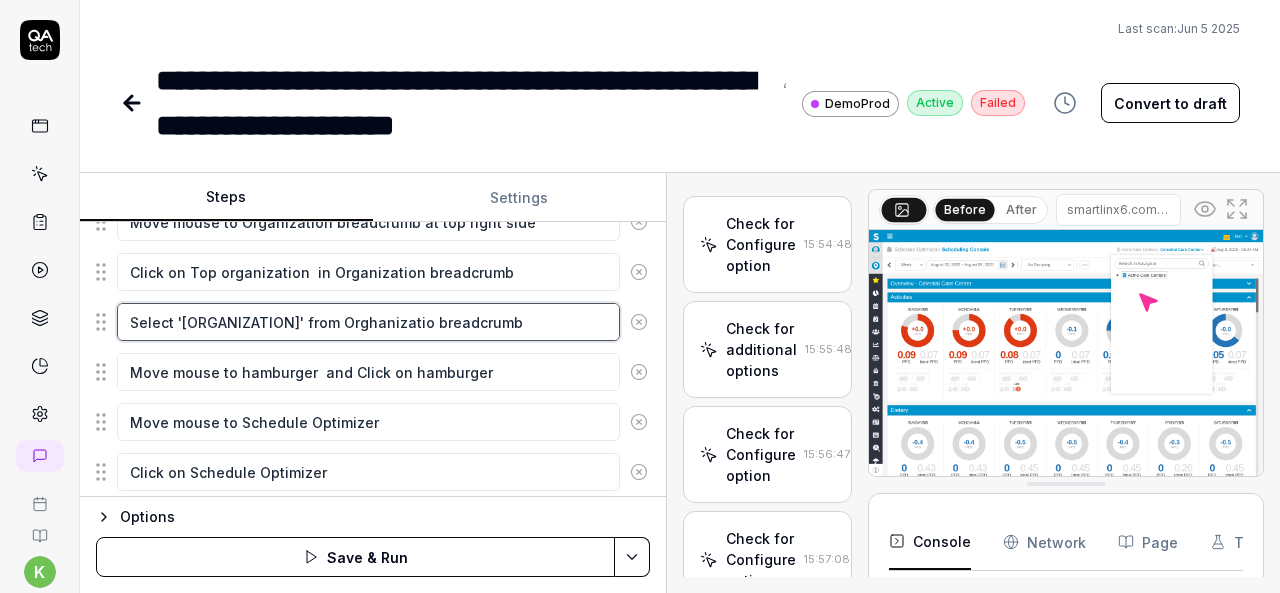 type on "*" 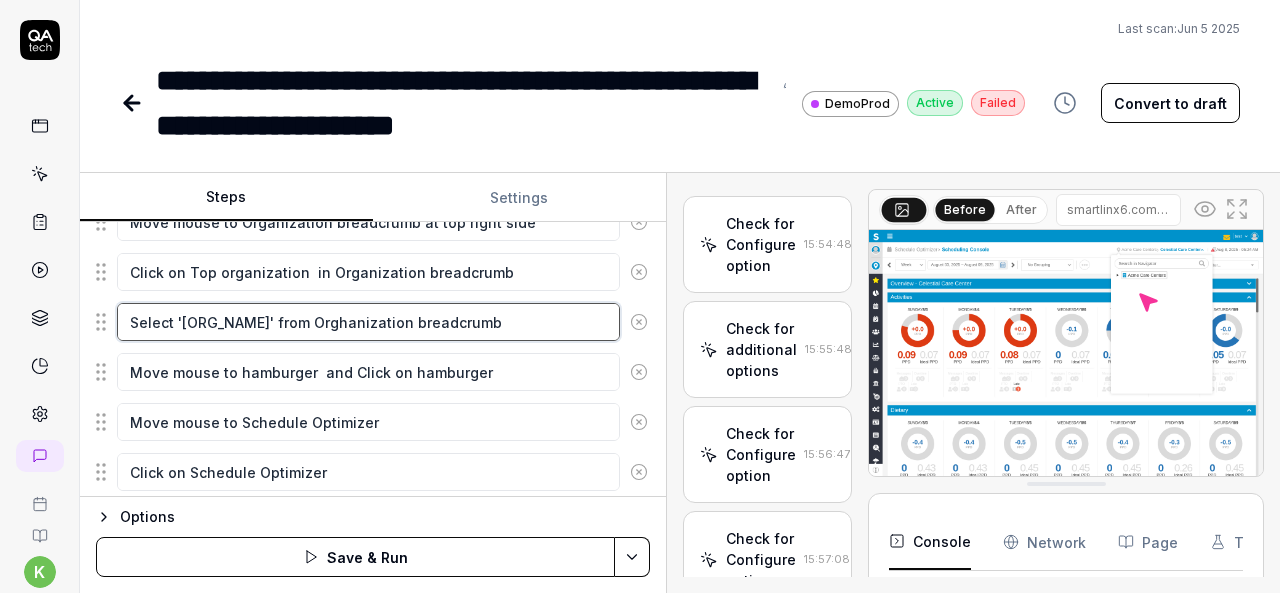 click on "Select 'Celestial Care Center' from Orghanization breadcrumb" at bounding box center (368, 322) 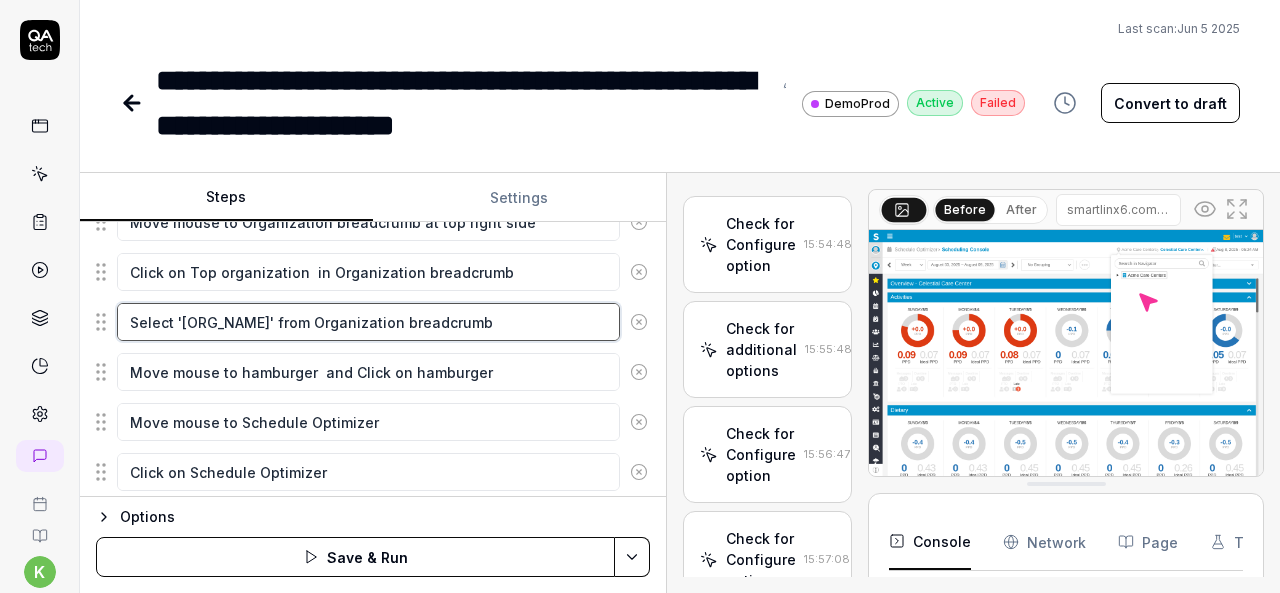 type on "Select 'Celestial Care Center' from Organization breadcrumb" 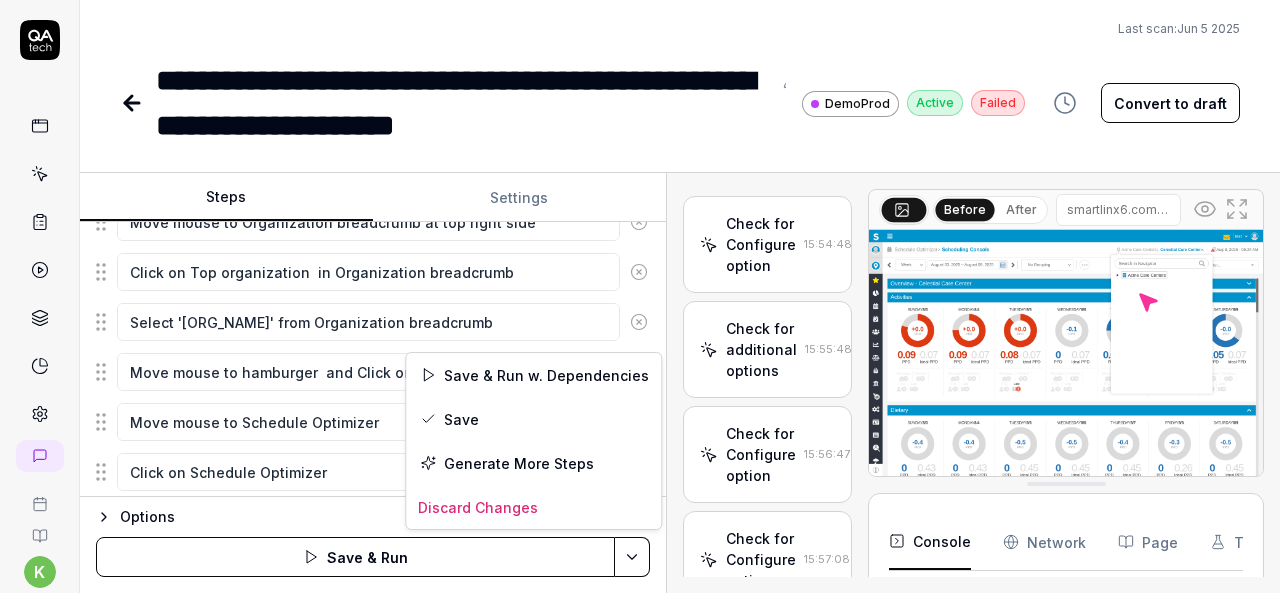 click on "**********" at bounding box center (640, 296) 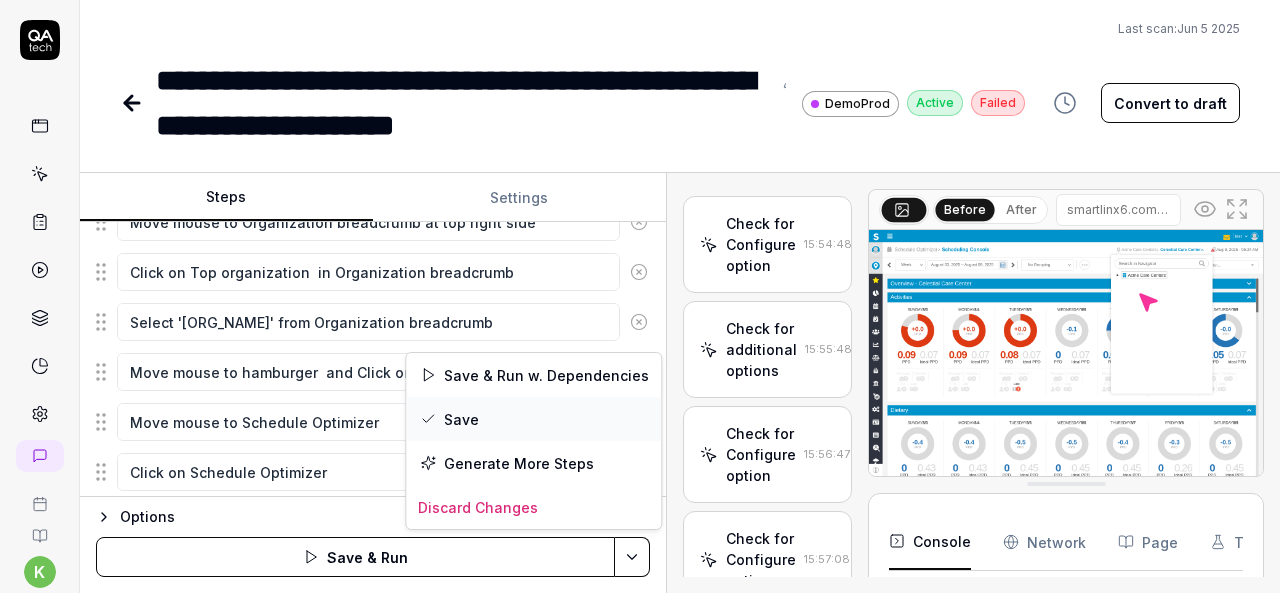 click on "Save" at bounding box center (533, 419) 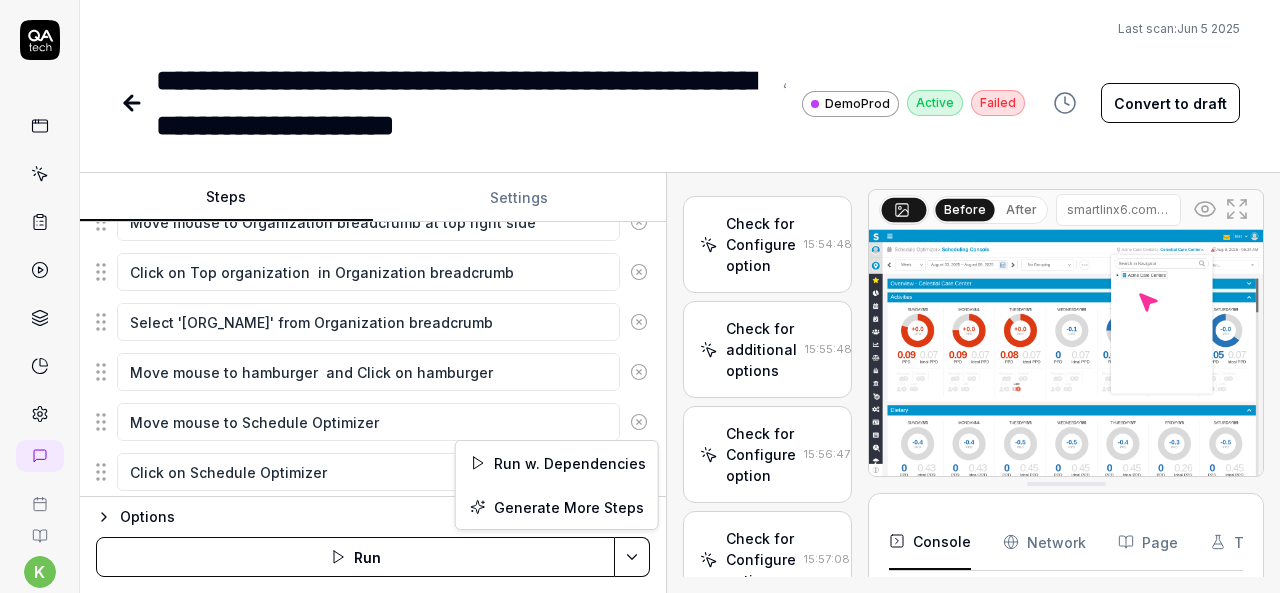 click on "**********" at bounding box center (640, 296) 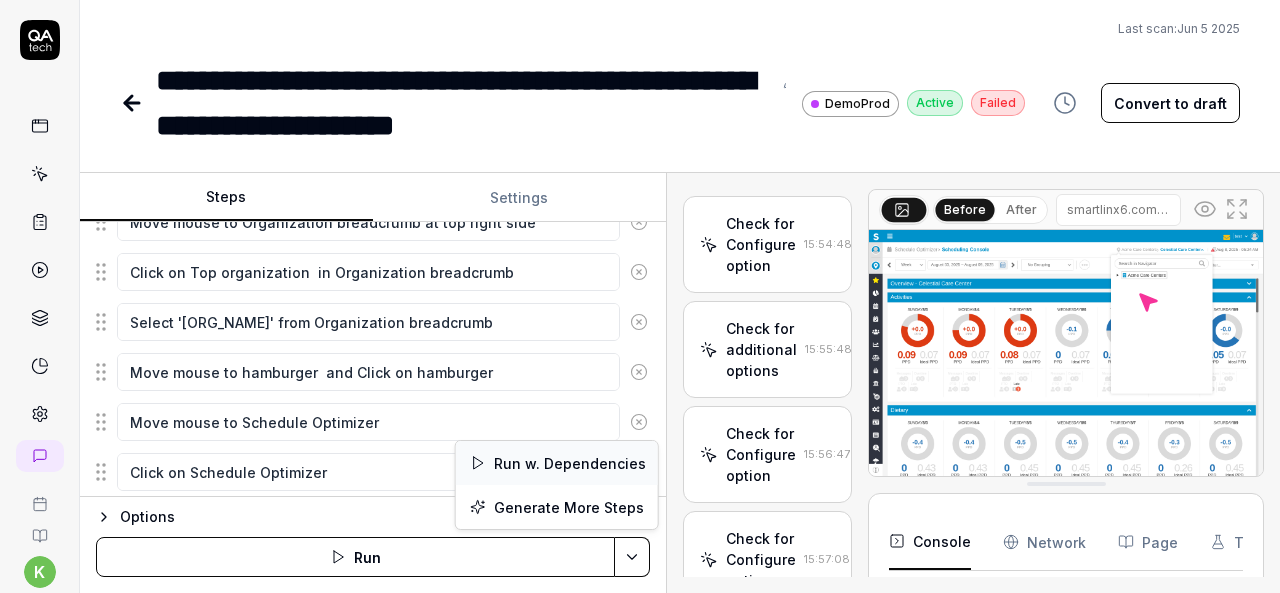 click on "Run w. Dependencies" at bounding box center [557, 463] 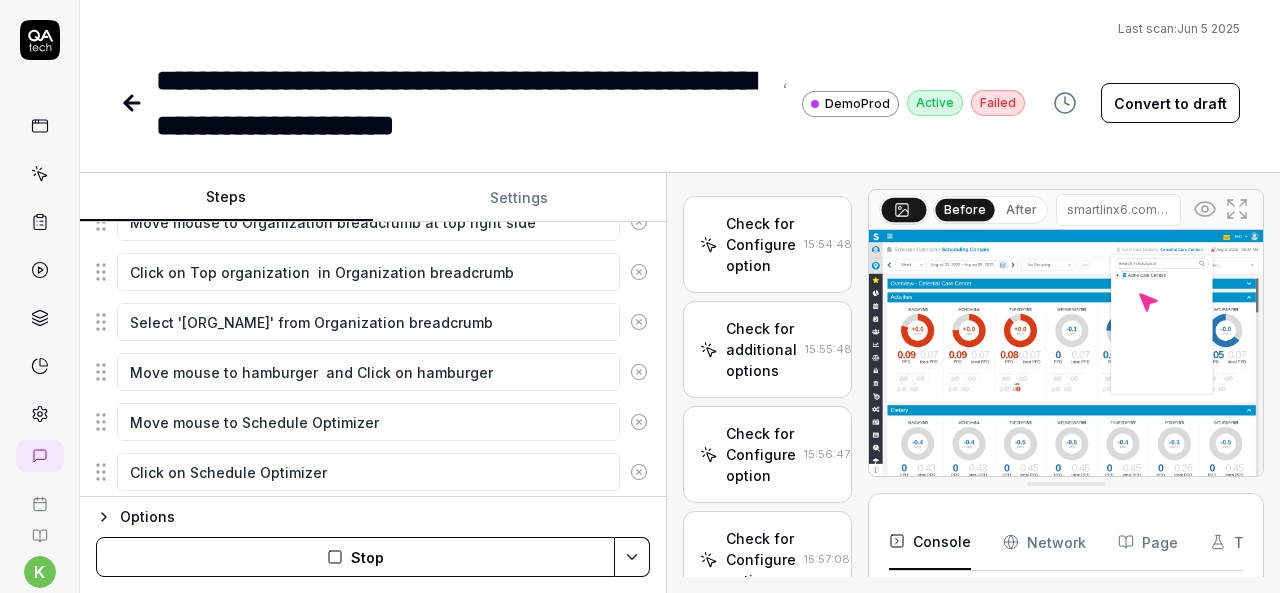 type on "*" 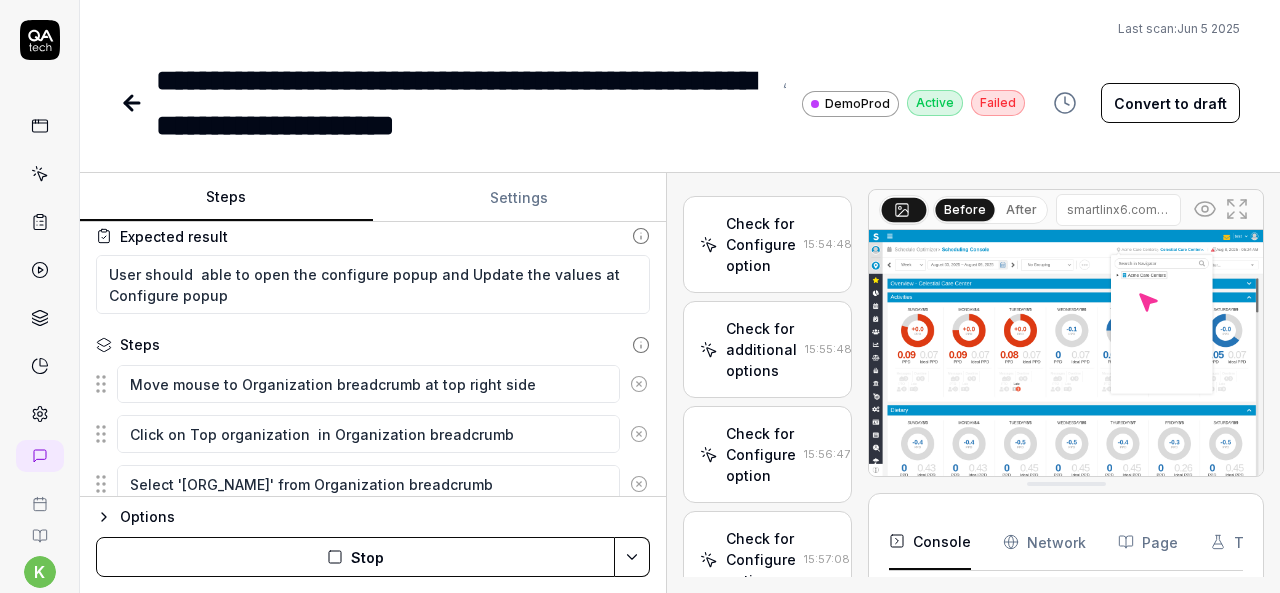 scroll, scrollTop: 0, scrollLeft: 0, axis: both 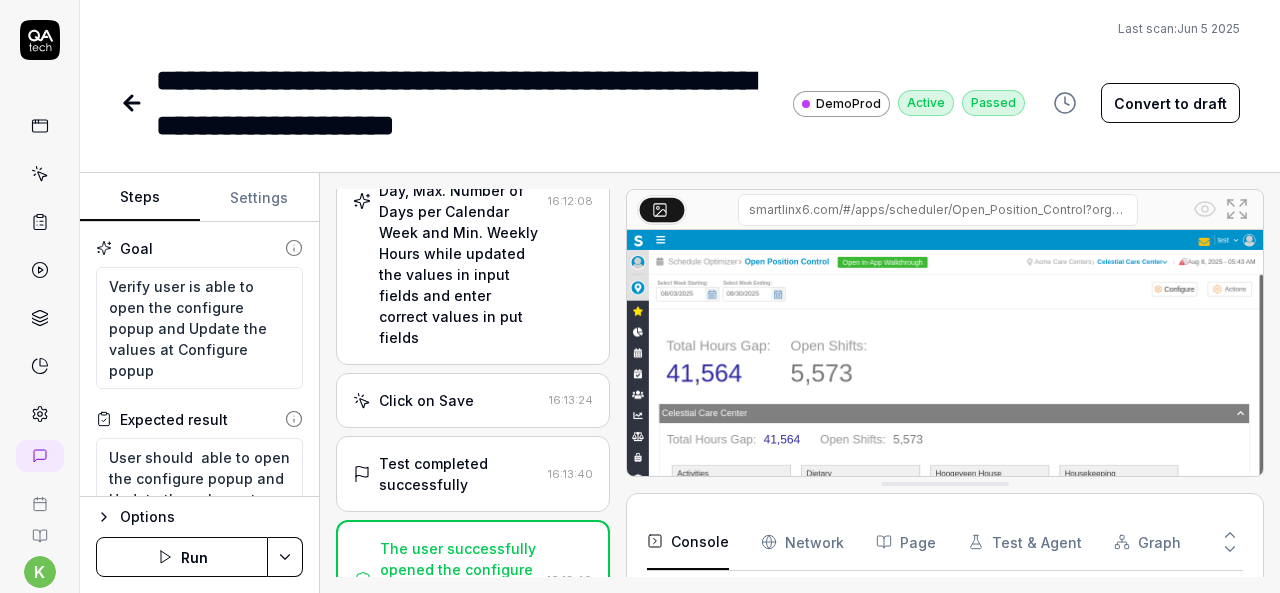 click 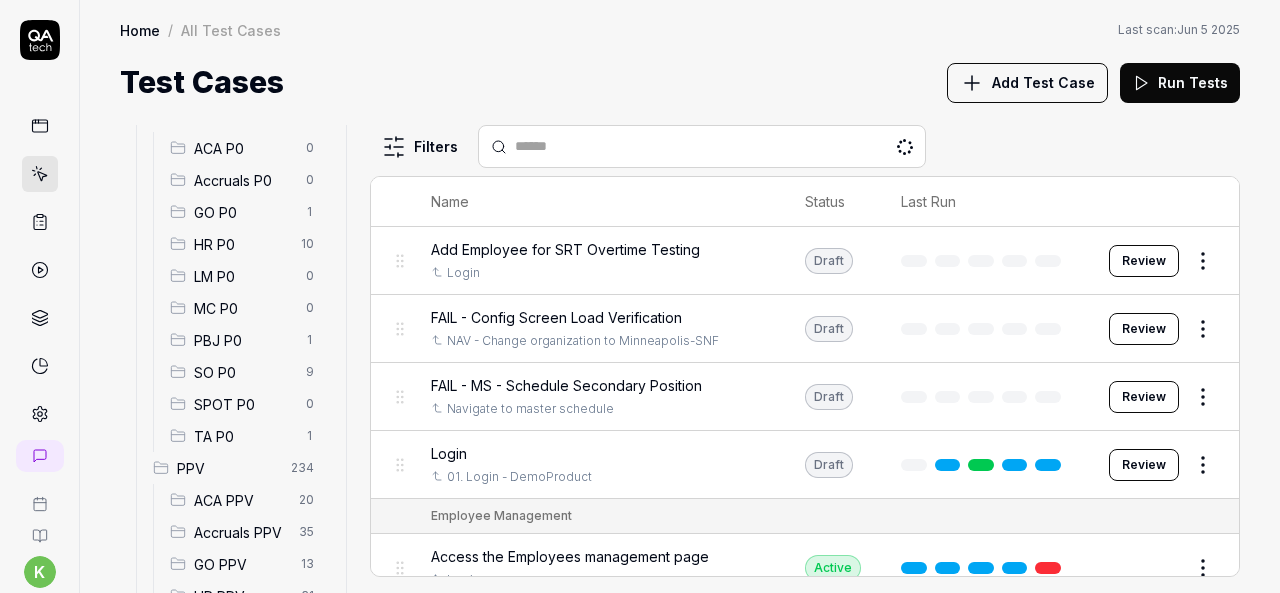 scroll, scrollTop: 226, scrollLeft: 0, axis: vertical 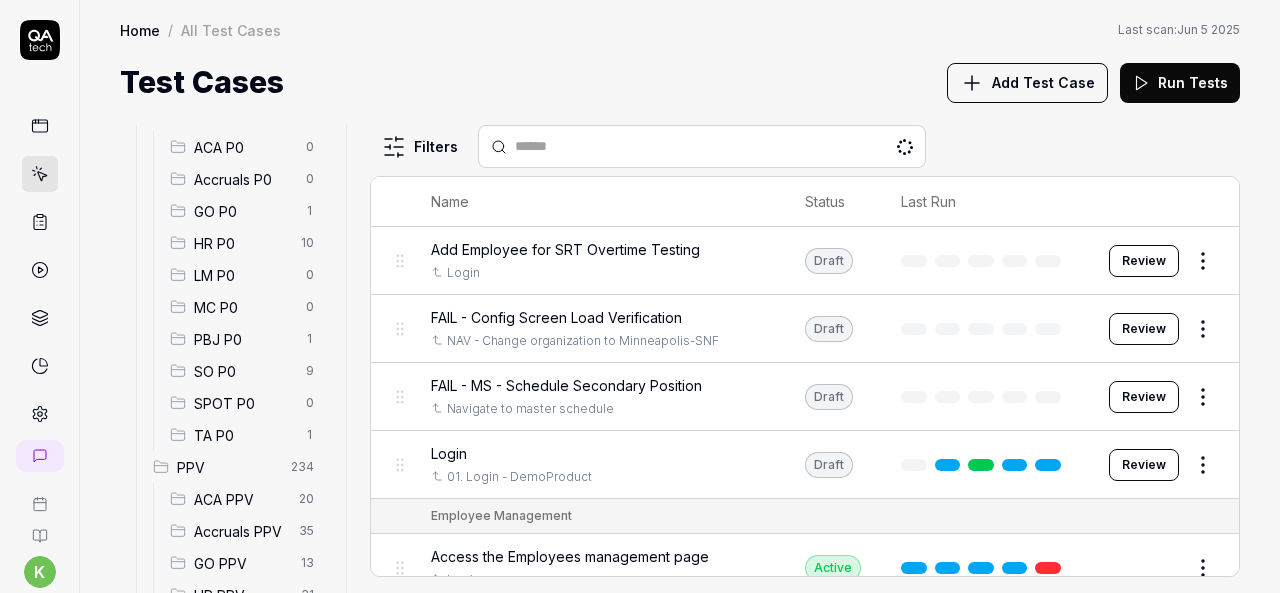 click on "SPOT P0" at bounding box center [244, 403] 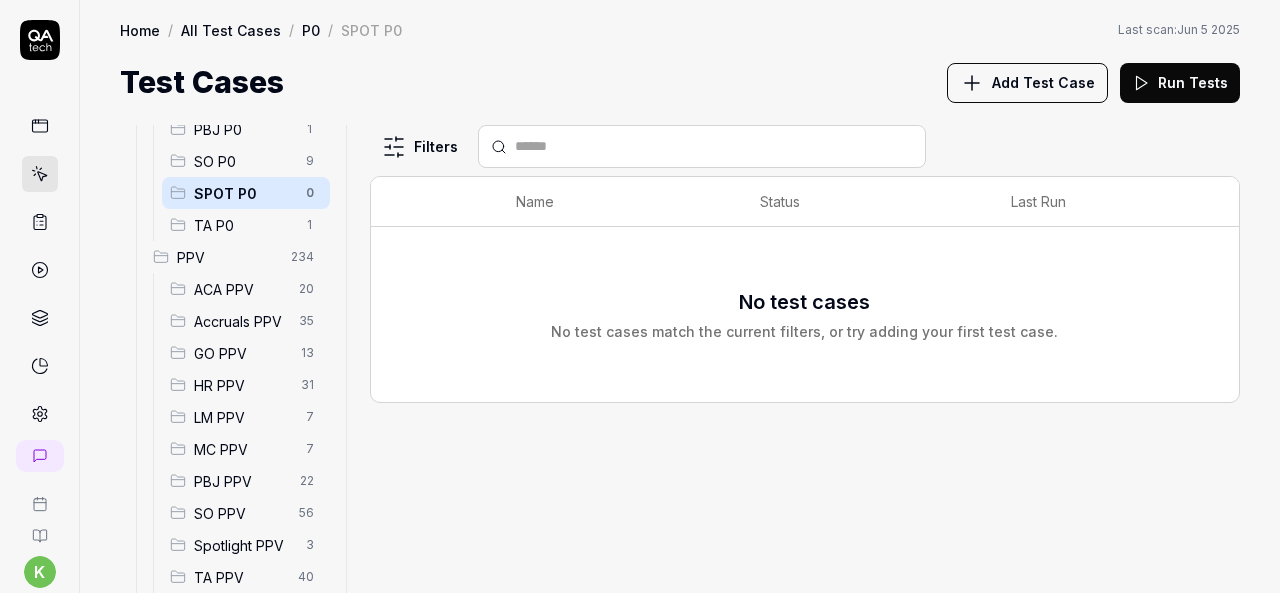 scroll, scrollTop: 437, scrollLeft: 0, axis: vertical 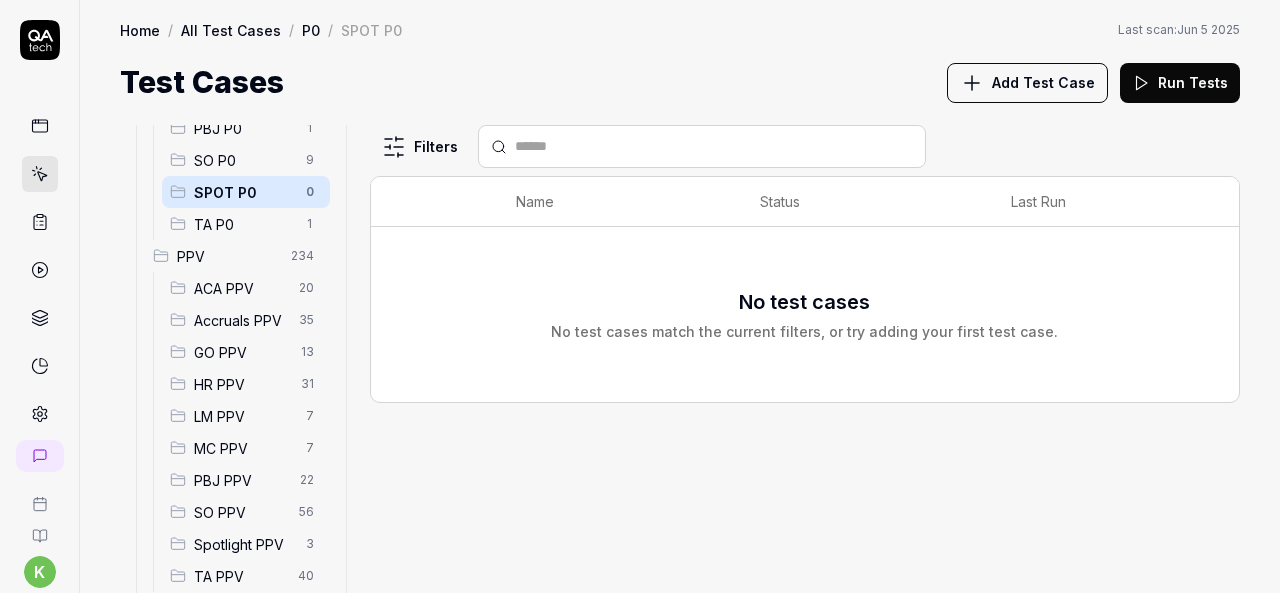click on "SO PPV" at bounding box center [240, 512] 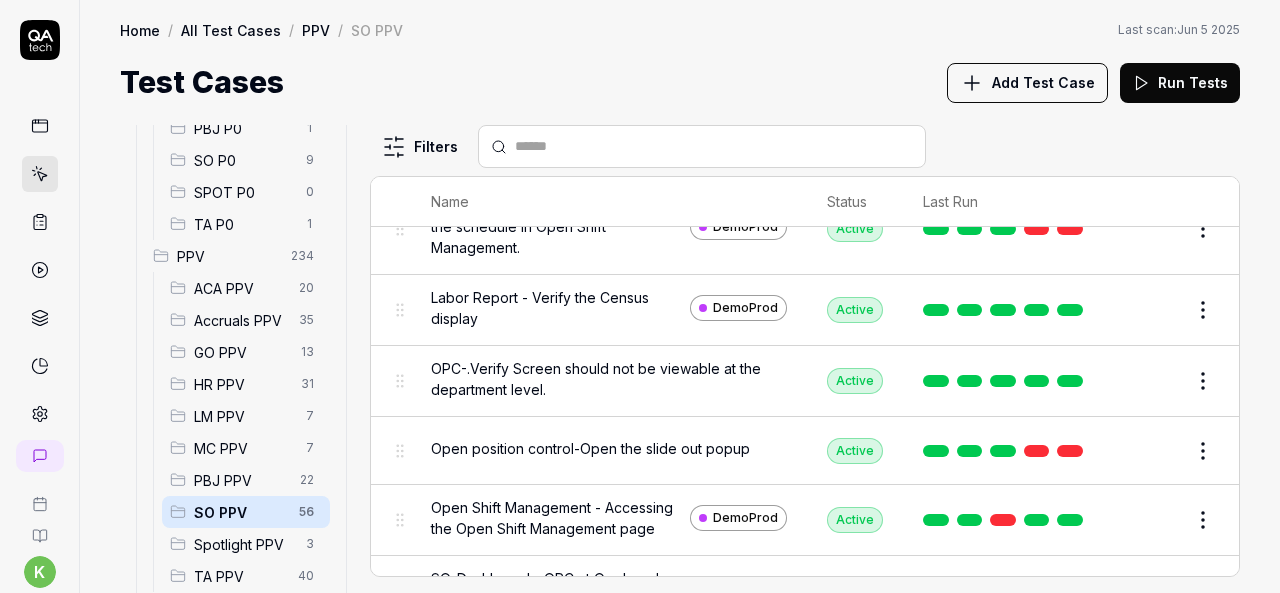 scroll, scrollTop: 360, scrollLeft: 0, axis: vertical 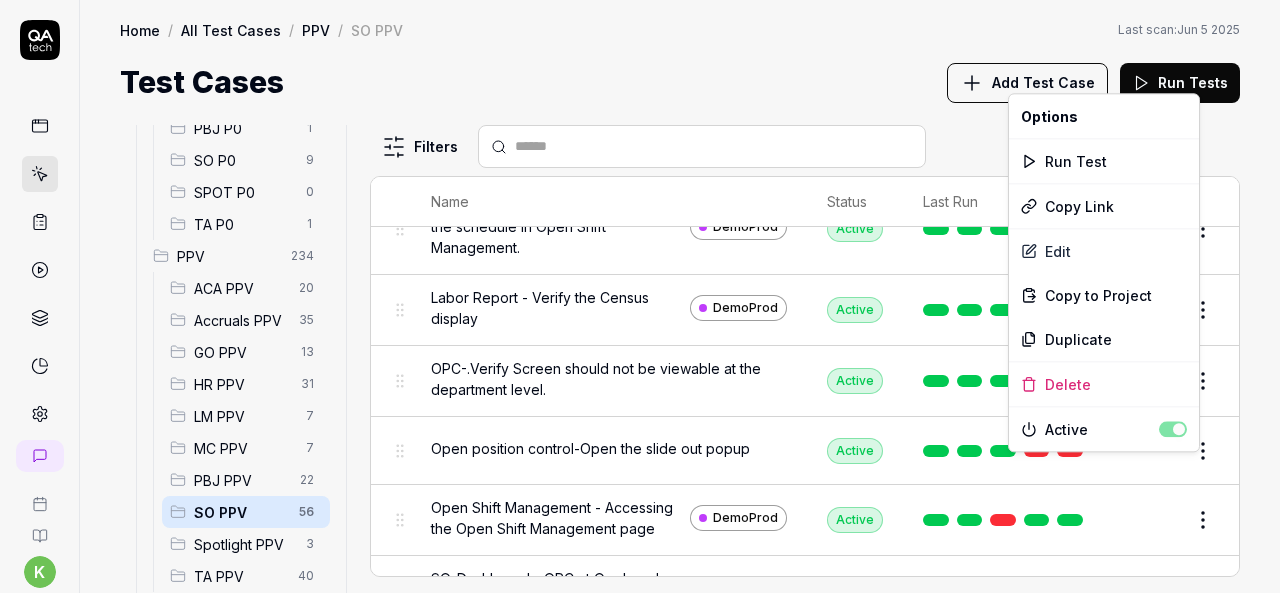 click on "Home / Test Cases / PPV / SO PPV Home / All Test Cases / PPV / SO PPV Last scan:  Jun 5 2025 Test Cases Add Test Case Run Tests All Test Cases 307 Employee Management 10 Login 7 Logout 1 Master Schedule 9 Navigation 3 P0 22 ACA P0 0 Accruals P0 0 GO P0 1 HR P0 10 LM P0 0 MC P0 0 PBJ P0 1 SO P0 9 SPOT P0 0 TA P0 1 PPV 234 ACA PPV 20 Accruals PPV 35 GO PPV 13 HR PPV 31 LM PPV 7 MC PPV 7 PBJ PPV 22 SO PPV 56 Spotlight PPV 3 TA PPV 40 Reporting 3 Schedule Optimizer 1 Screen Loads 7 Time & Attendance 6 Filters Name Status Last Run PPV SO PPV Compare number of open shifts between ms and osm DemoProd Active Edit Daily Attendance Report - Verify the positions under settings DemoProd Active Edit Daily unit Assignment - Census DemoProd Active Edit Daily unit Assignment -Add Open shift (Shift on Fly)from Daily unit assigment DemoProd Active Edit Ensure the user can successfully post the schedule in Open Shift Management. DemoProd Active Edit Labor Report - Verify the Census display DemoProd Active Edit Active *" at bounding box center (640, 296) 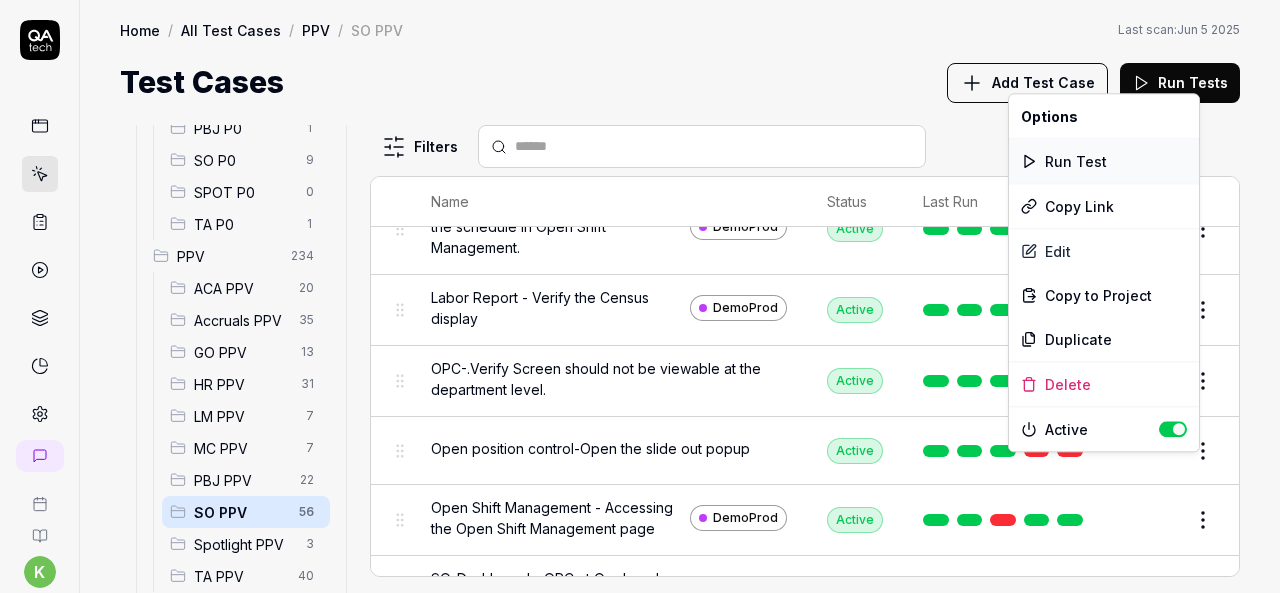 click on "Run Test" at bounding box center (1104, 161) 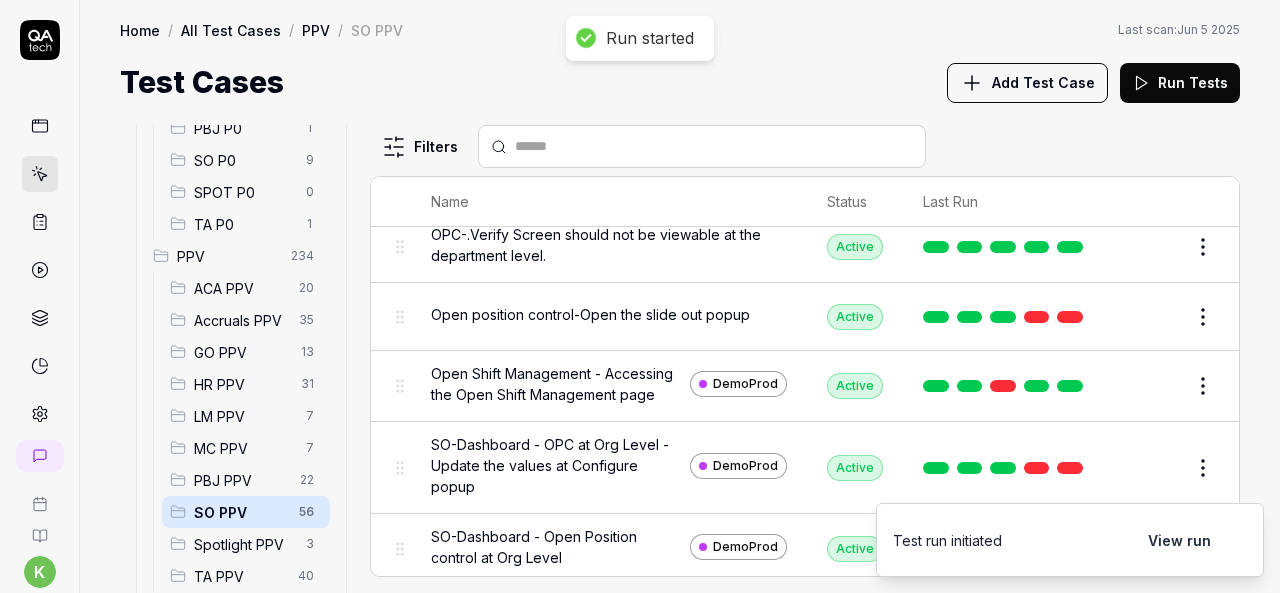scroll, scrollTop: 509, scrollLeft: 0, axis: vertical 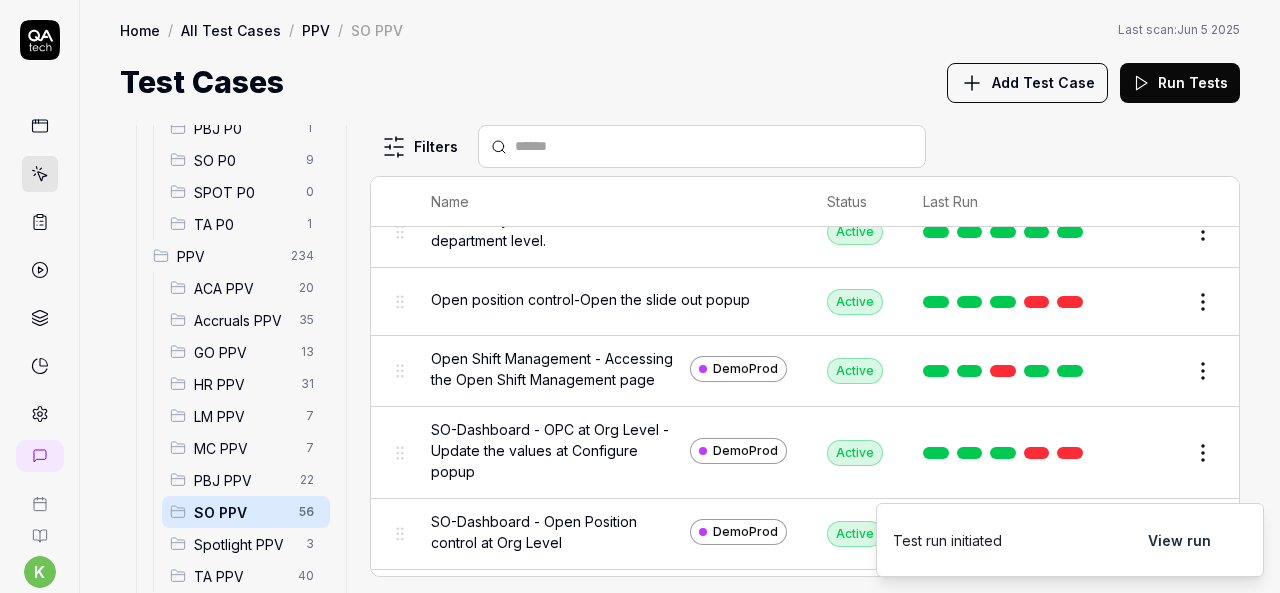 click on "Edit" at bounding box center (1155, 453) 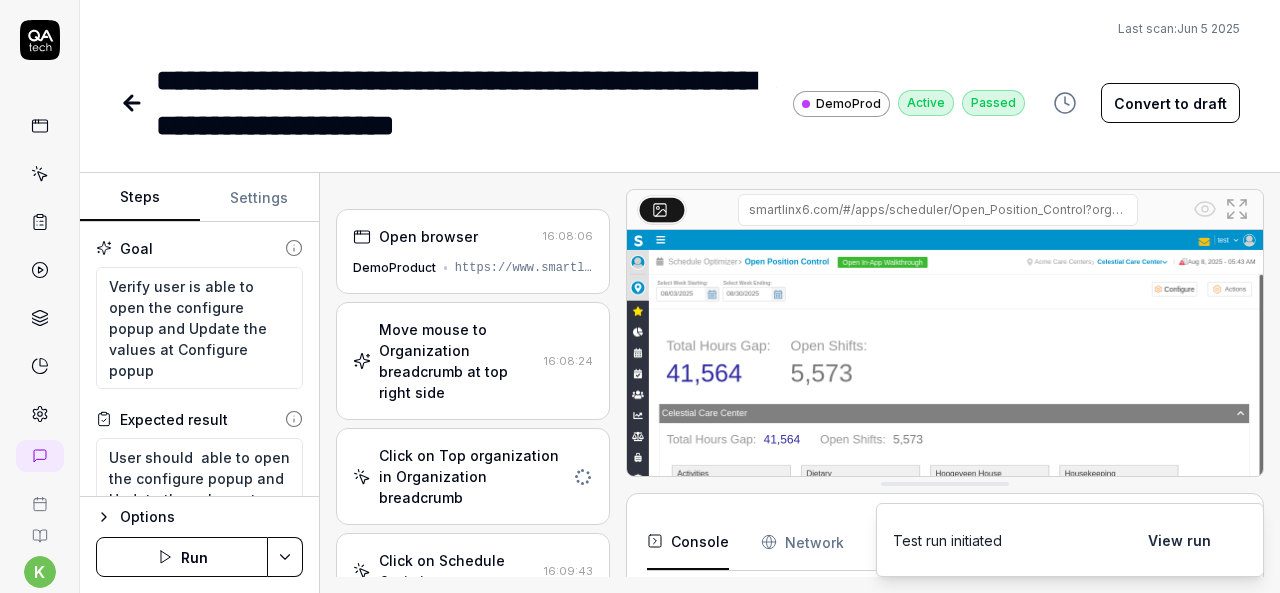 scroll, scrollTop: 244, scrollLeft: 0, axis: vertical 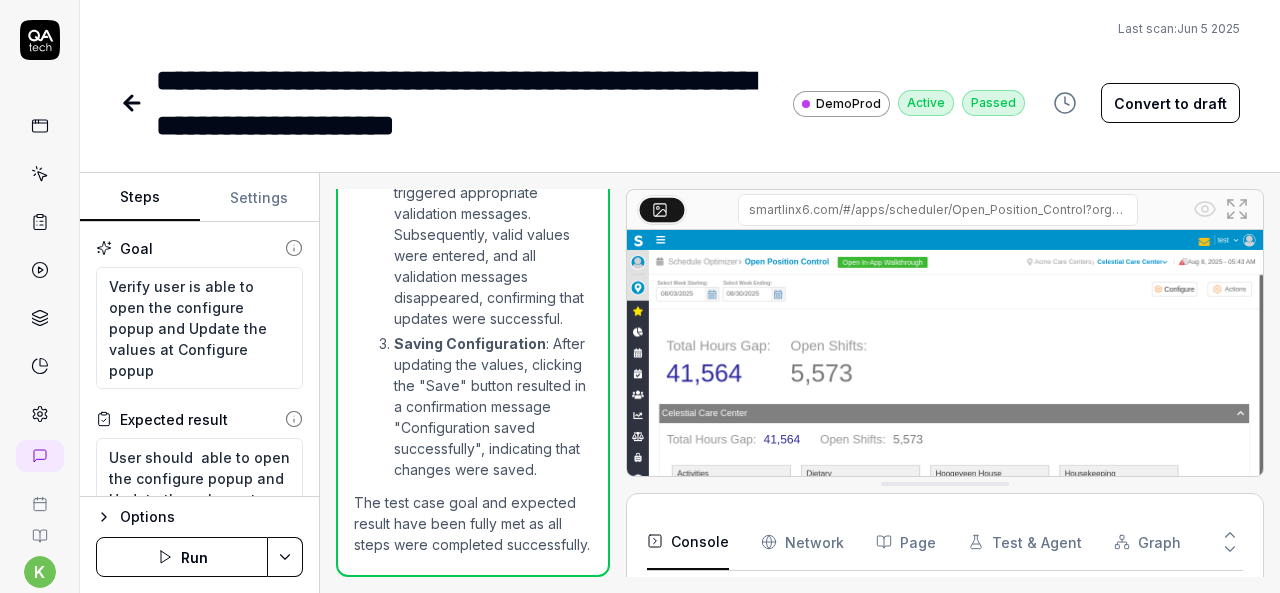 click at bounding box center (134, 103) 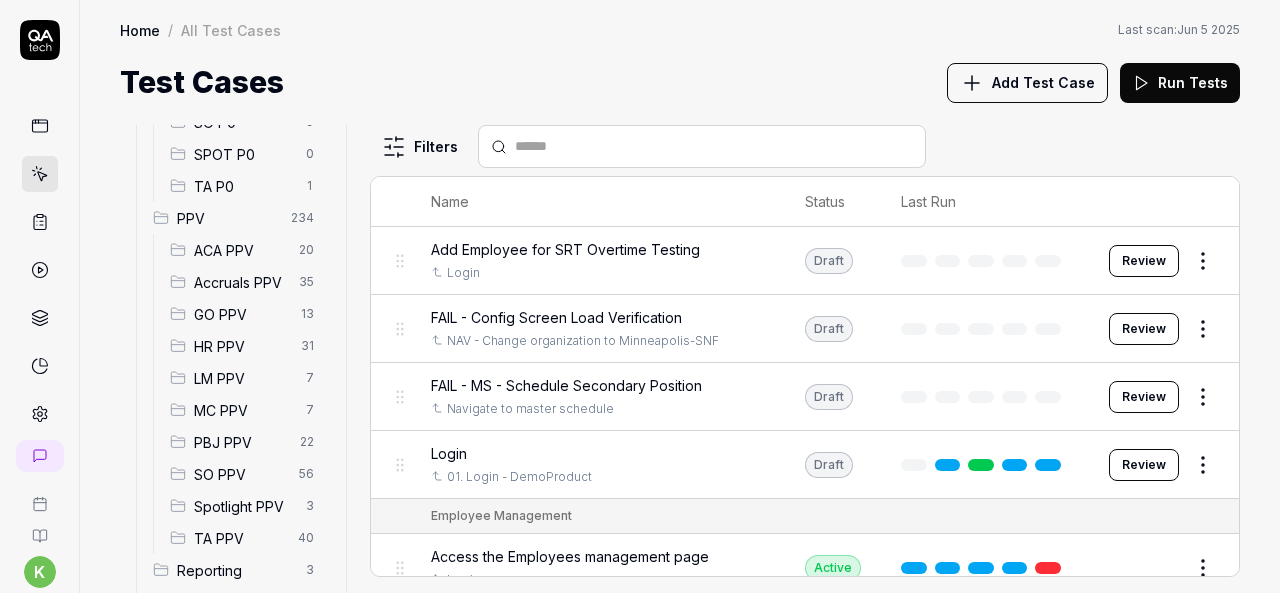 scroll, scrollTop: 476, scrollLeft: 0, axis: vertical 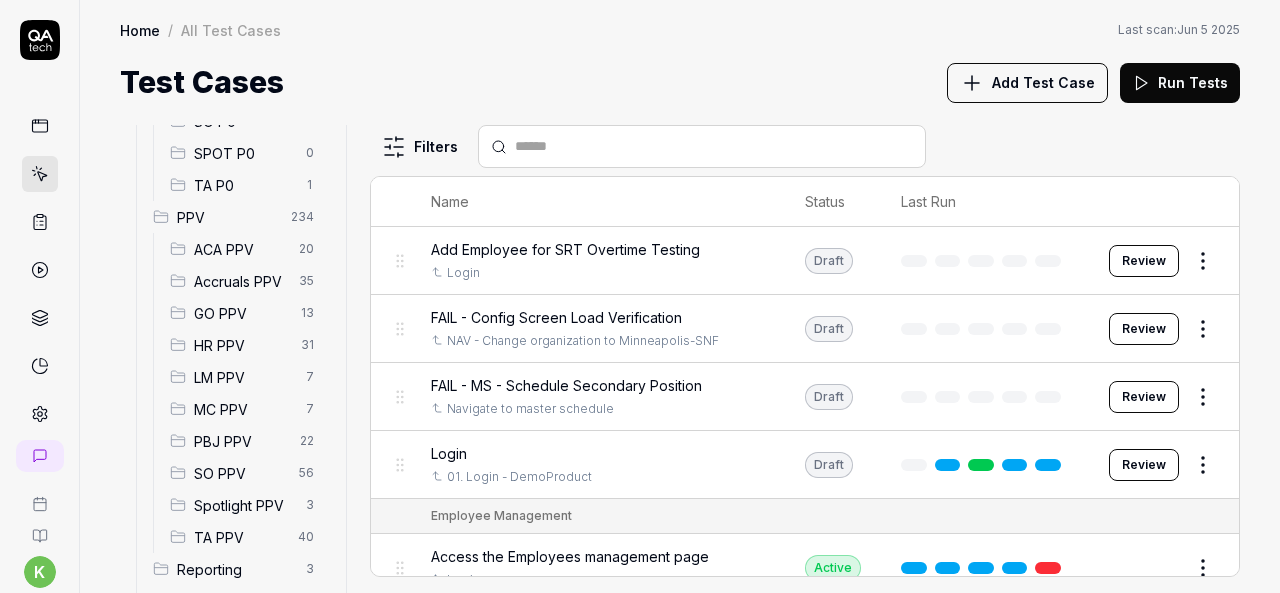 click on "SO PPV" at bounding box center (240, 473) 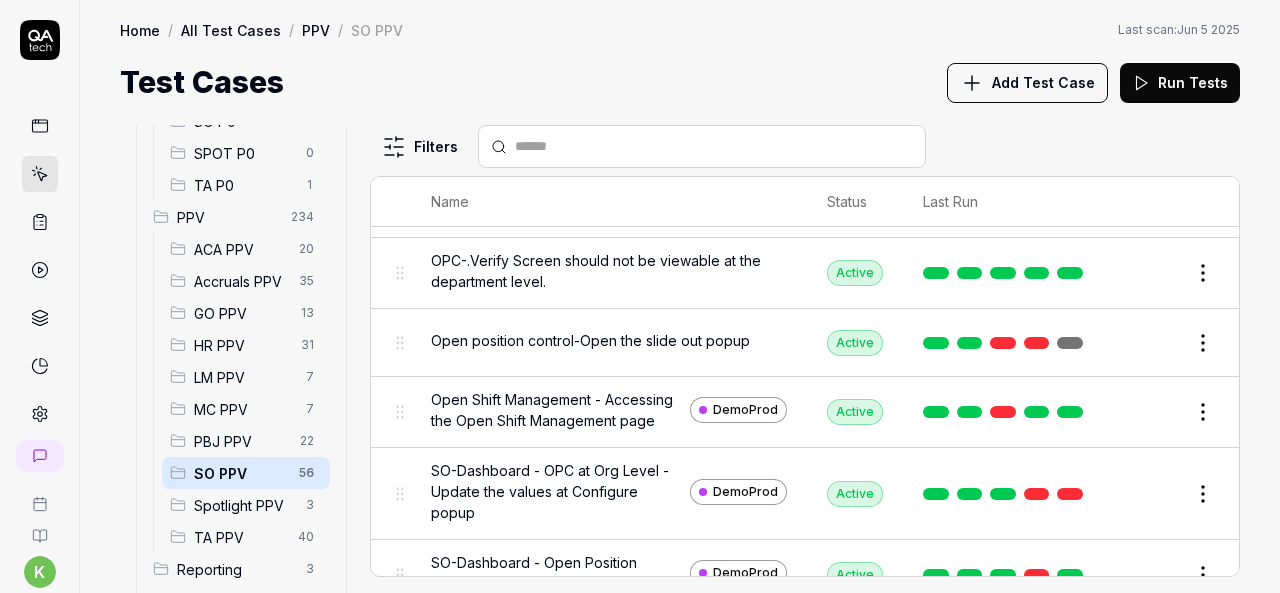 scroll, scrollTop: 475, scrollLeft: 0, axis: vertical 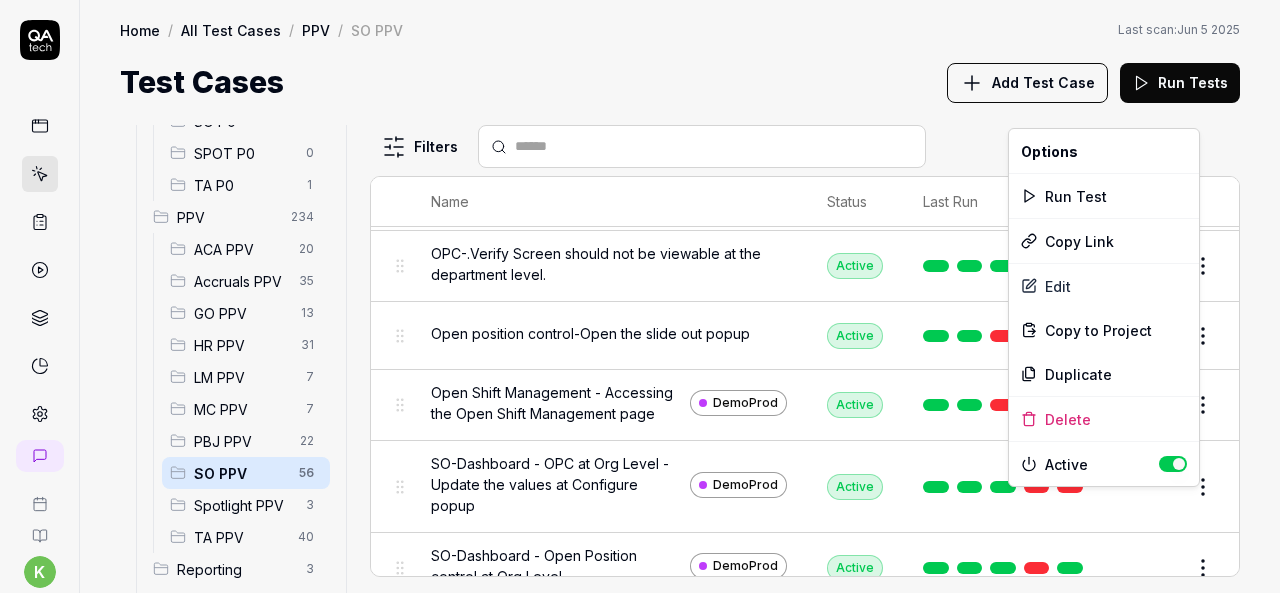 click on "Home / Test Cases / PPV / SO PPV Home / All Test Cases / PPV / SO PPV Last scan:  Jun 5 2025 Test Cases Add Test Case Run Tests All Test Cases 307 Employee Management 10 Login 7 Logout 1 Master Schedule 9 Navigation 3 P0 22 ACA P0 0 Accruals P0 0 GO P0 1 HR P0 10 LM P0 0 MC P0 0 PBJ P0 1 SO P0 9 SPOT P0 0 TA P0 1 PPV 234 ACA PPV 20 Accruals PPV 35 GO PPV 13 HR PPV 31 LM PPV 7 MC PPV 7 PBJ PPV 22 SO PPV 56 Spotlight PPV 3 TA PPV 40 Reporting 3 Schedule Optimizer 1 Screen Loads 7 Time & Attendance 6 Filters Name Status Last Run PPV SO PPV Compare number of open shifts between ms and osm DemoProd Active Edit Daily Attendance Report - Verify the positions under settings DemoProd Active Edit Daily unit Assignment - Census DemoProd Active Edit Daily unit Assignment -Add Open shift (Shift on Fly)from Daily unit assigment DemoProd Active Edit Ensure the user can successfully post the schedule in Open Shift Management. DemoProd Active Edit Labor Report - Verify the Census display DemoProd Active Edit Active *" at bounding box center (640, 296) 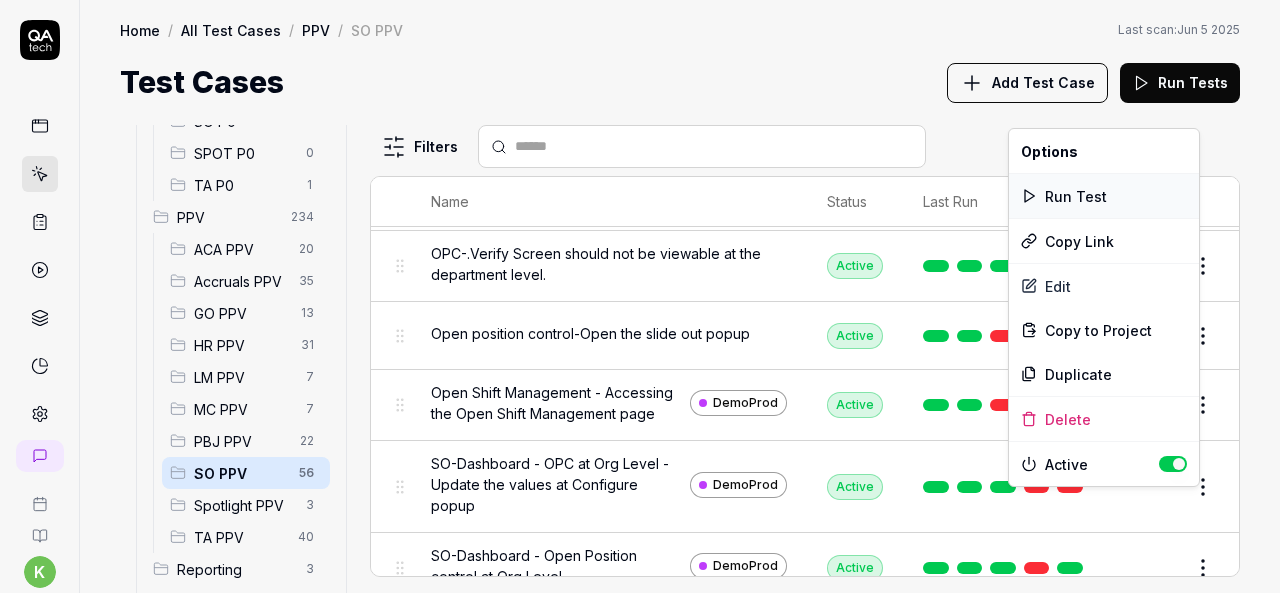 click on "Run Test" at bounding box center [1104, 196] 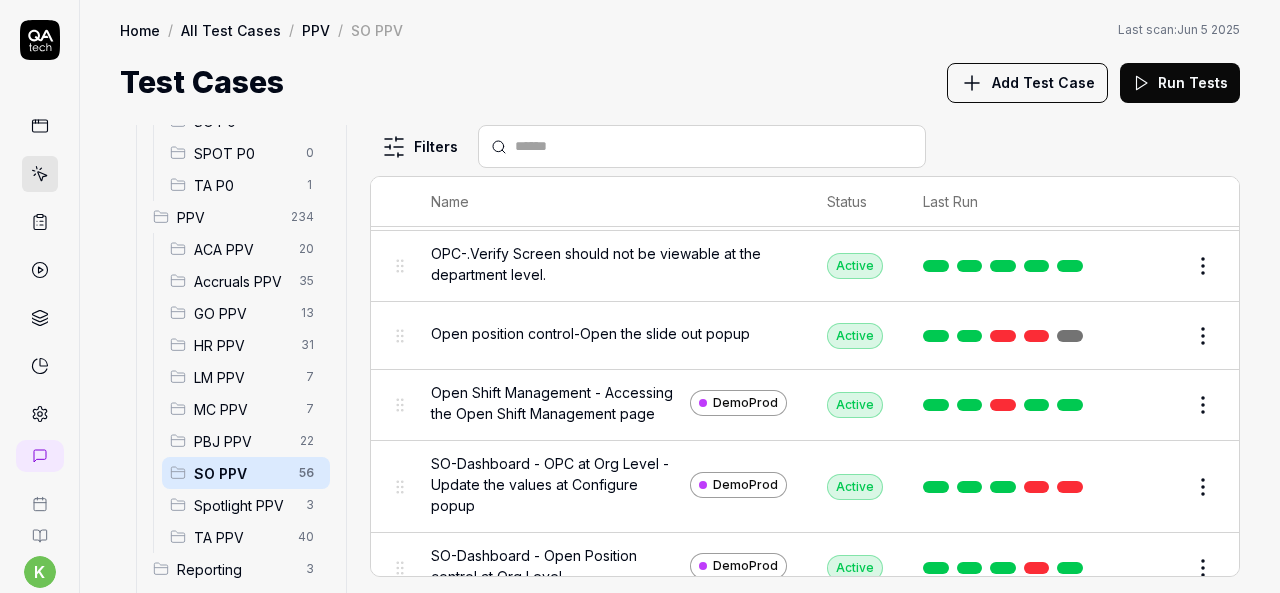 click on "Edit" at bounding box center [1155, 336] 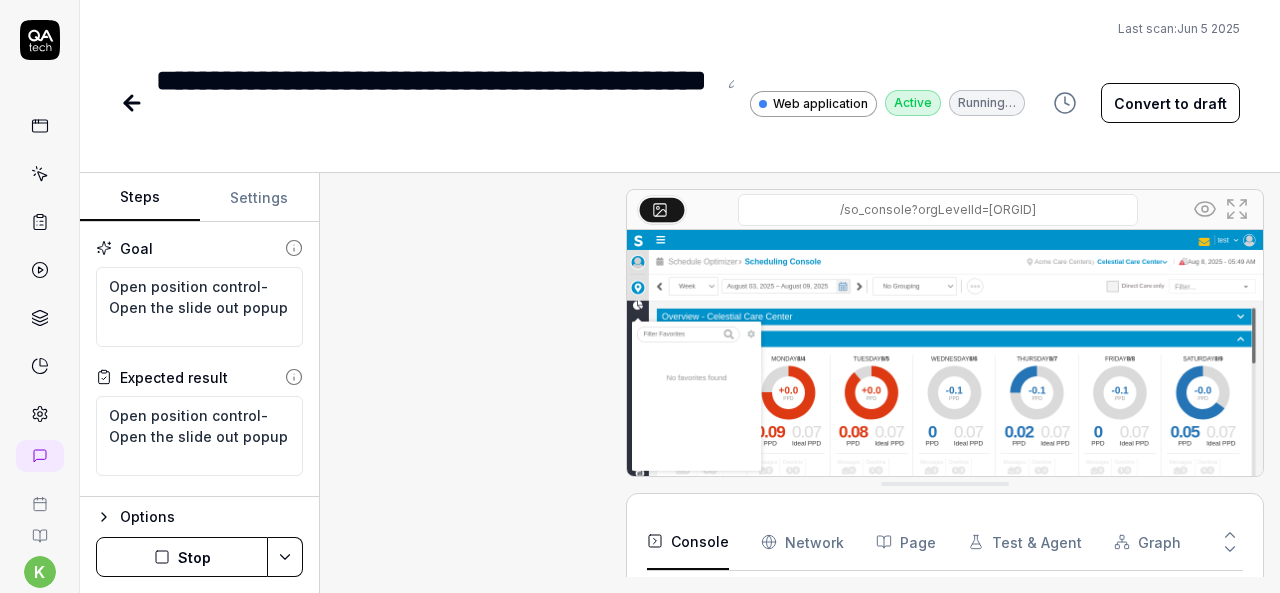 scroll, scrollTop: 301, scrollLeft: 0, axis: vertical 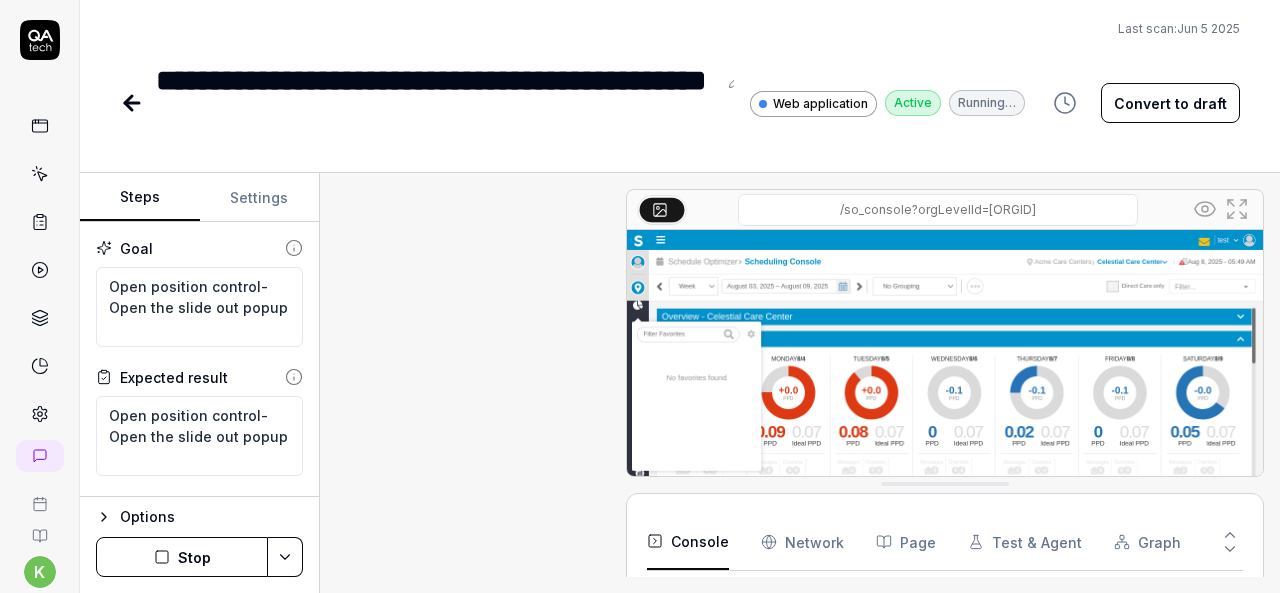 type on "*" 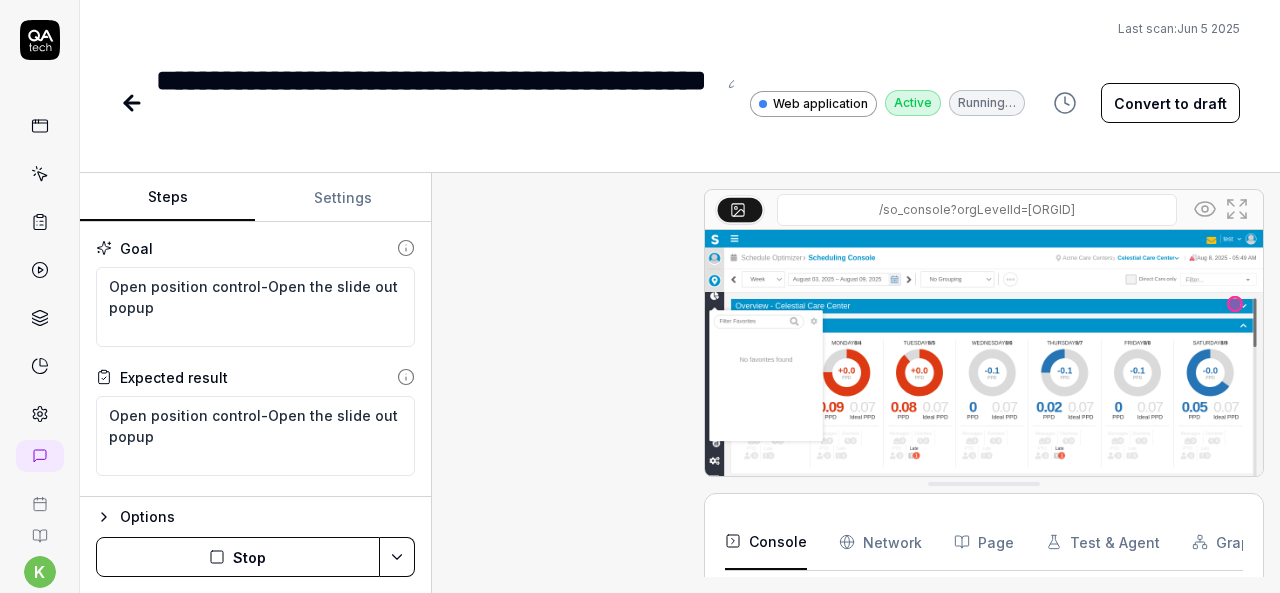 scroll, scrollTop: 317, scrollLeft: 0, axis: vertical 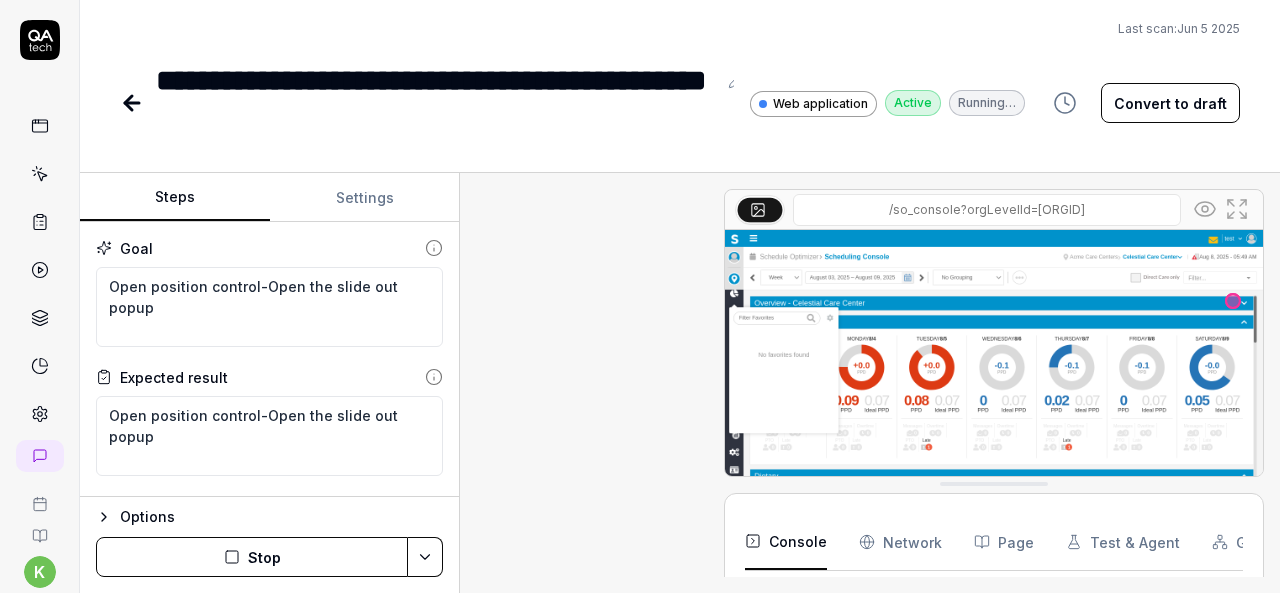 click on "Steps Settings Goal Open position control-Open the slide out popup Expected result Open position control-Open the slide out popup Steps Move mouse to Organization breadcrumb at top right side Select '[ORGNAME]' from Orglevel breadcrumb Mouse move to hamburger menu Click on hamburger menu if left side menu section is not open Mouse Move to Schedule Optimizer Click on Schedule Optimizer Mouse Move to Dashboard Click on Dashboard Mouse move to Open Position Control Click on Open Position Control Expand the Organization Collapse Click on Open Shifts or Total Hours on which is having Open Shifts and Total Hours Gap department Click on Actions Mouse Move to Export Excel Click on Export to excel and close the download popup window Select Day Radio Button Click on Actions Mouse Move to Export Excel Click on Export to excel and close the download popup window Select Evening Radio Button Click on Actions Mouse Move to Export Excel Click on Export to excel and close the download popup window Click on Save" at bounding box center [680, 383] 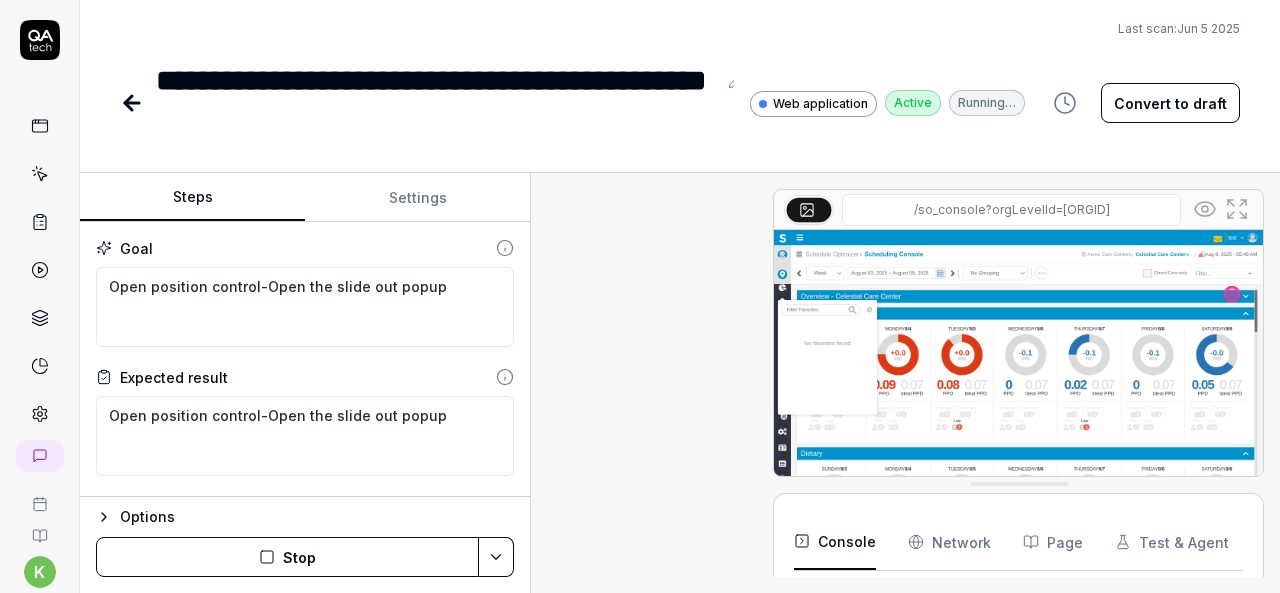 scroll, scrollTop: 382, scrollLeft: 0, axis: vertical 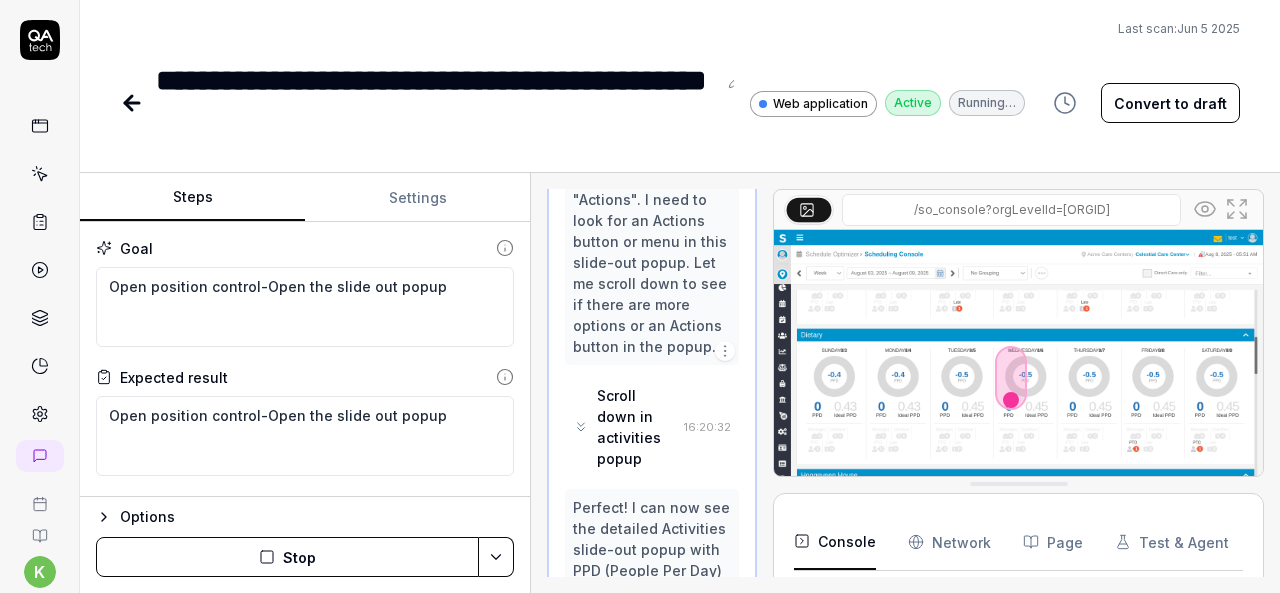 click 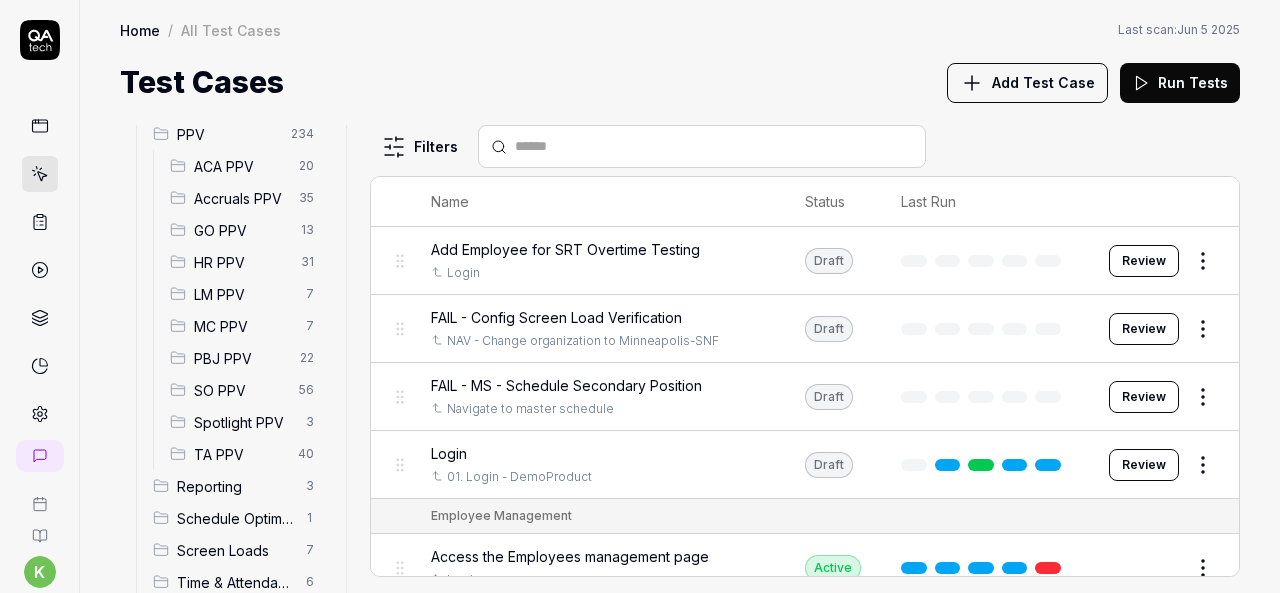 scroll, scrollTop: 560, scrollLeft: 0, axis: vertical 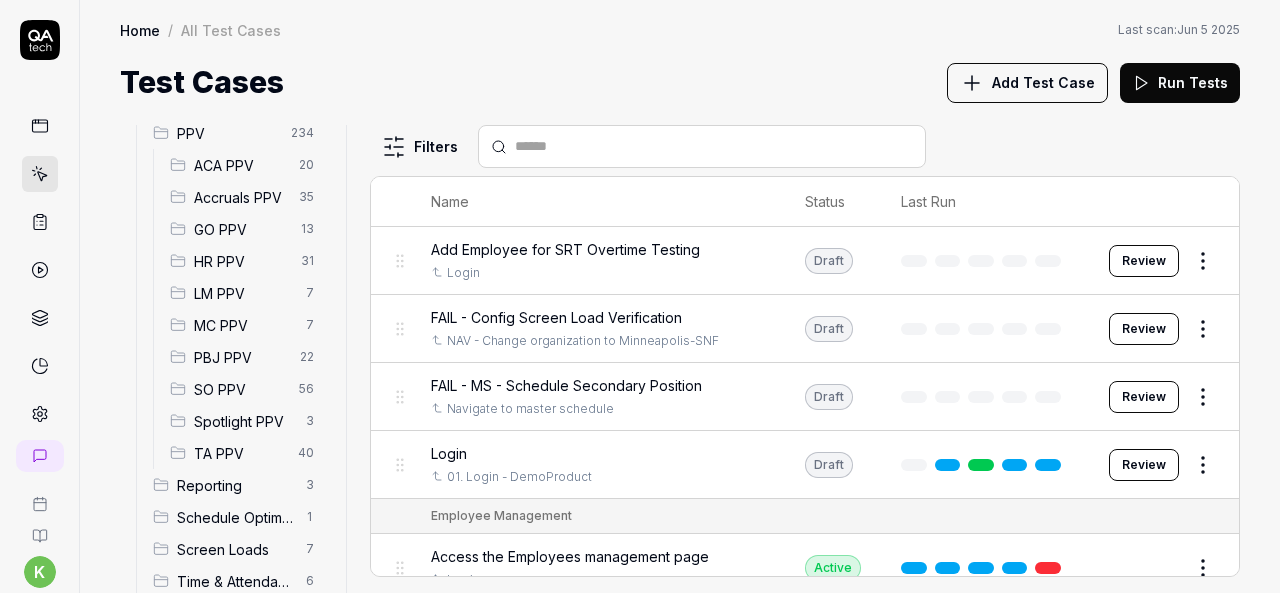 click on "SO PPV" at bounding box center [240, 389] 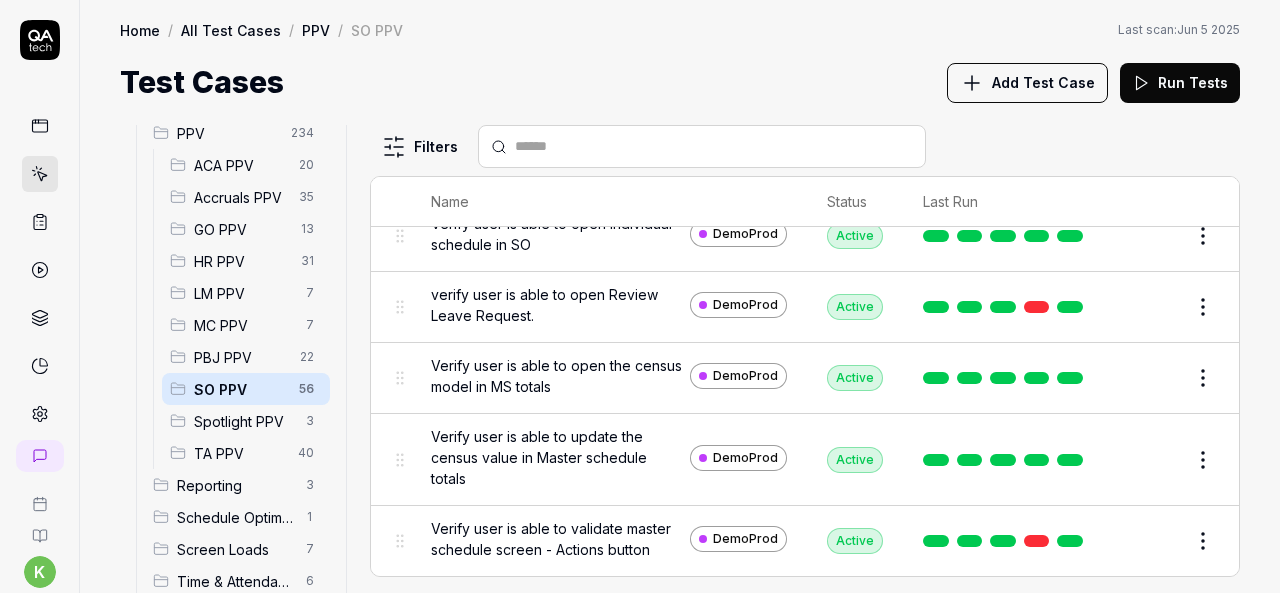 scroll, scrollTop: 3772, scrollLeft: 0, axis: vertical 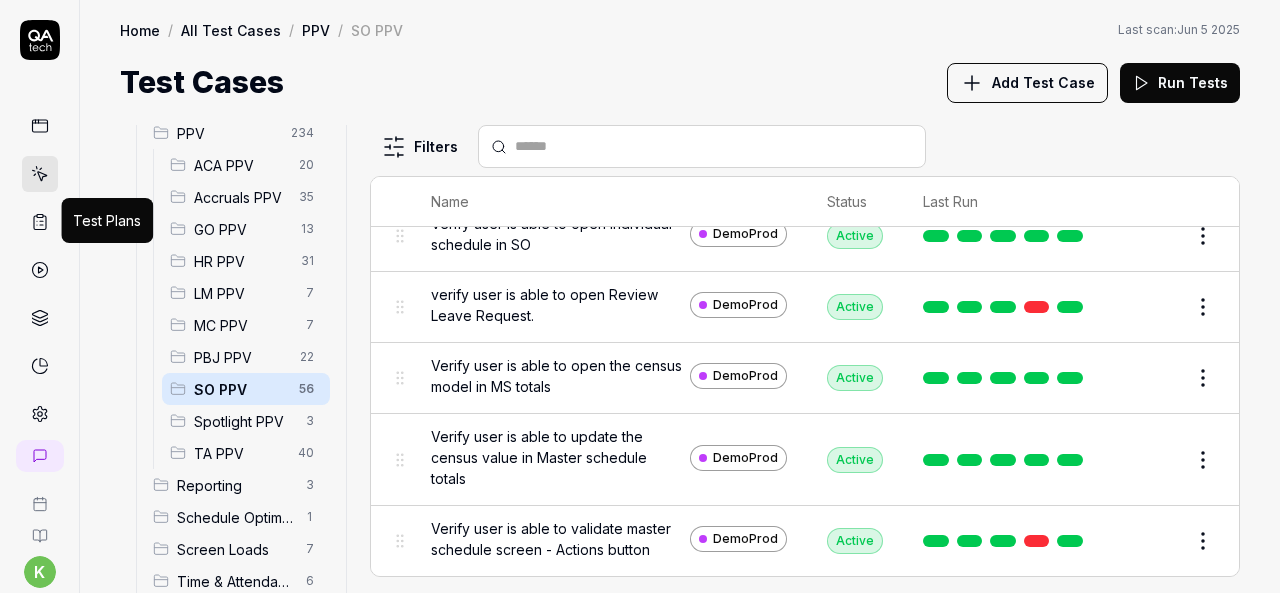 click 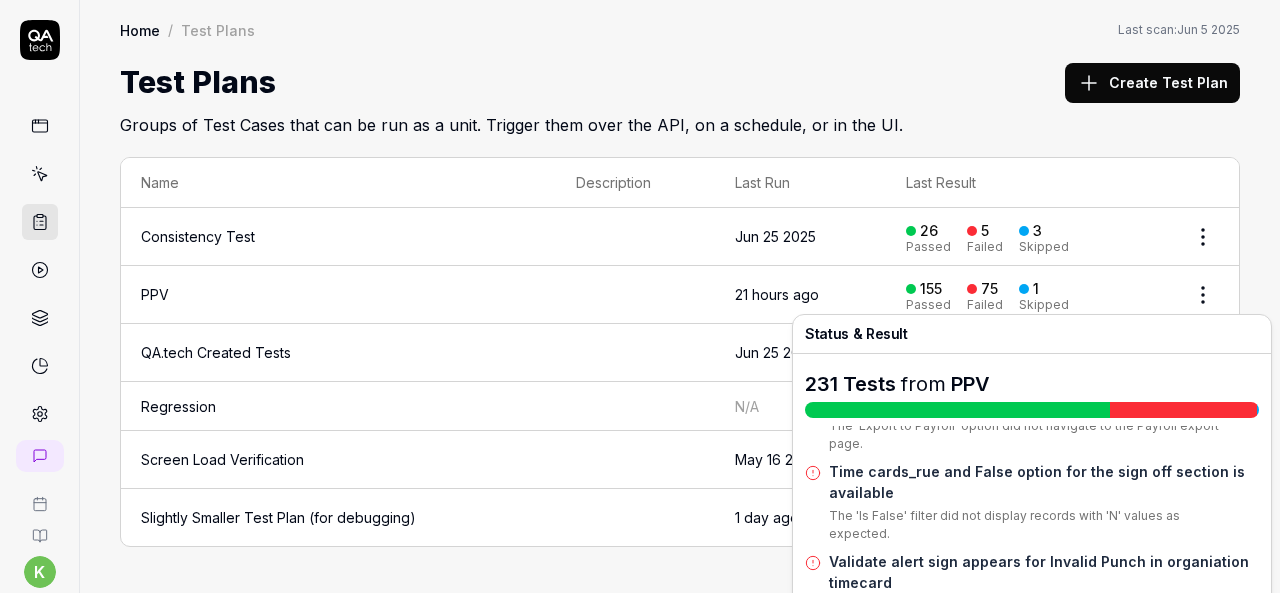 scroll, scrollTop: 3956, scrollLeft: 0, axis: vertical 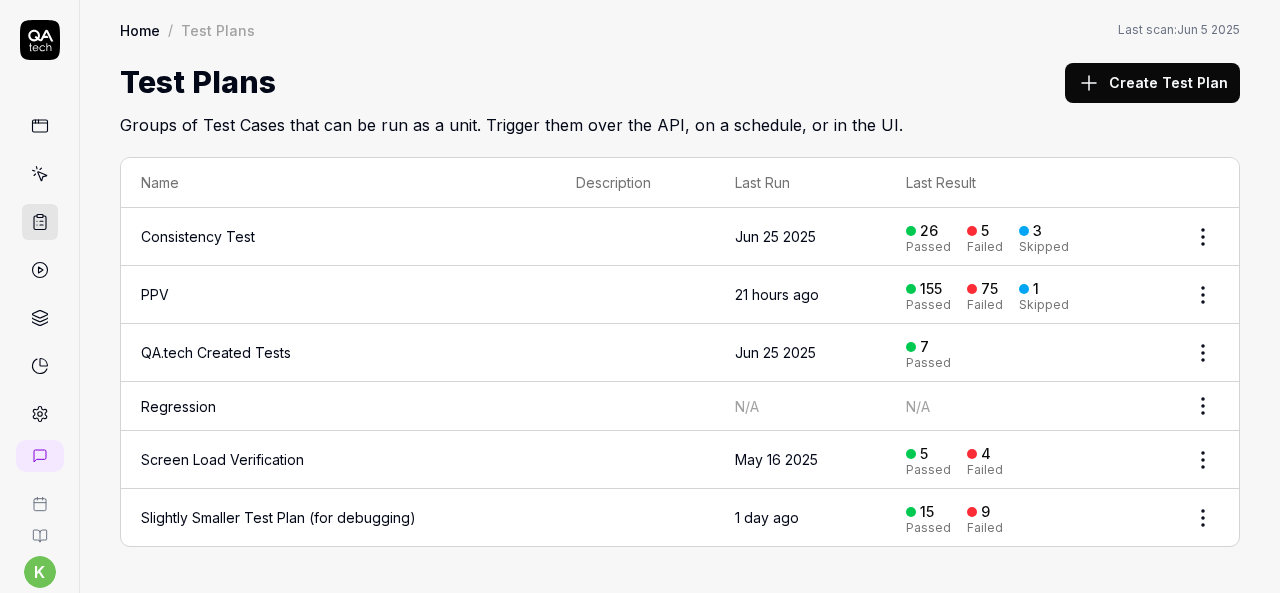 click on "Test Plans Create Test Plan" at bounding box center [680, 82] 